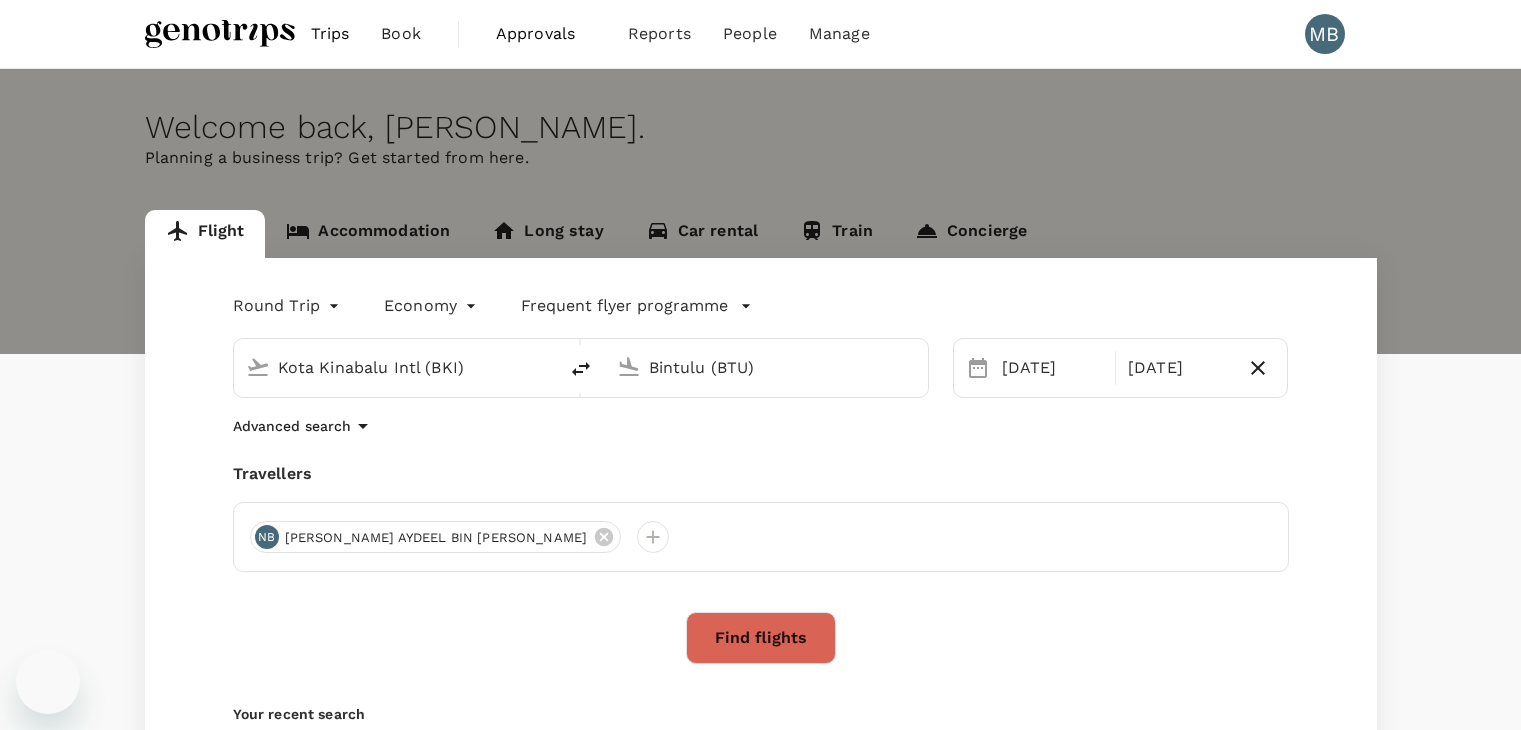 scroll, scrollTop: 0, scrollLeft: 0, axis: both 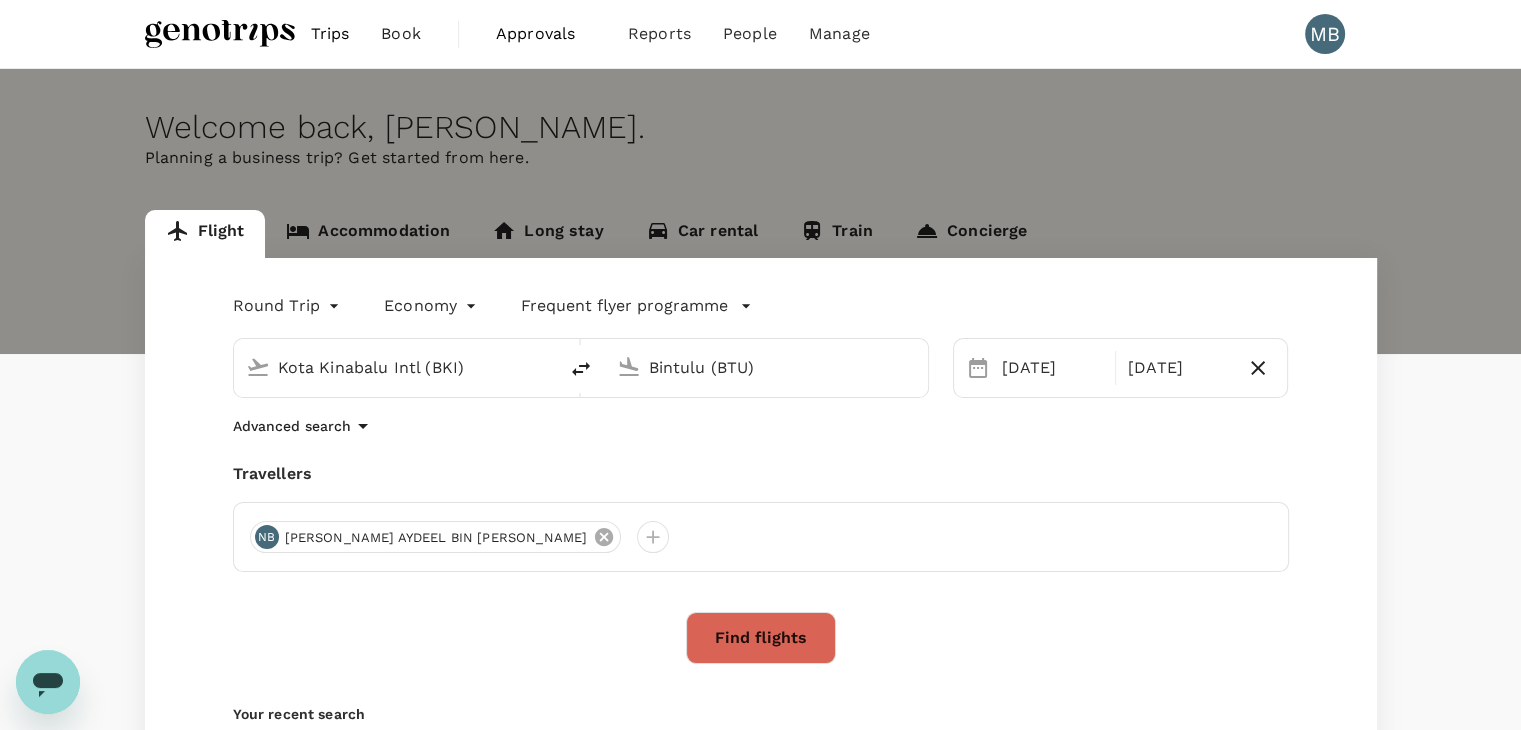 click 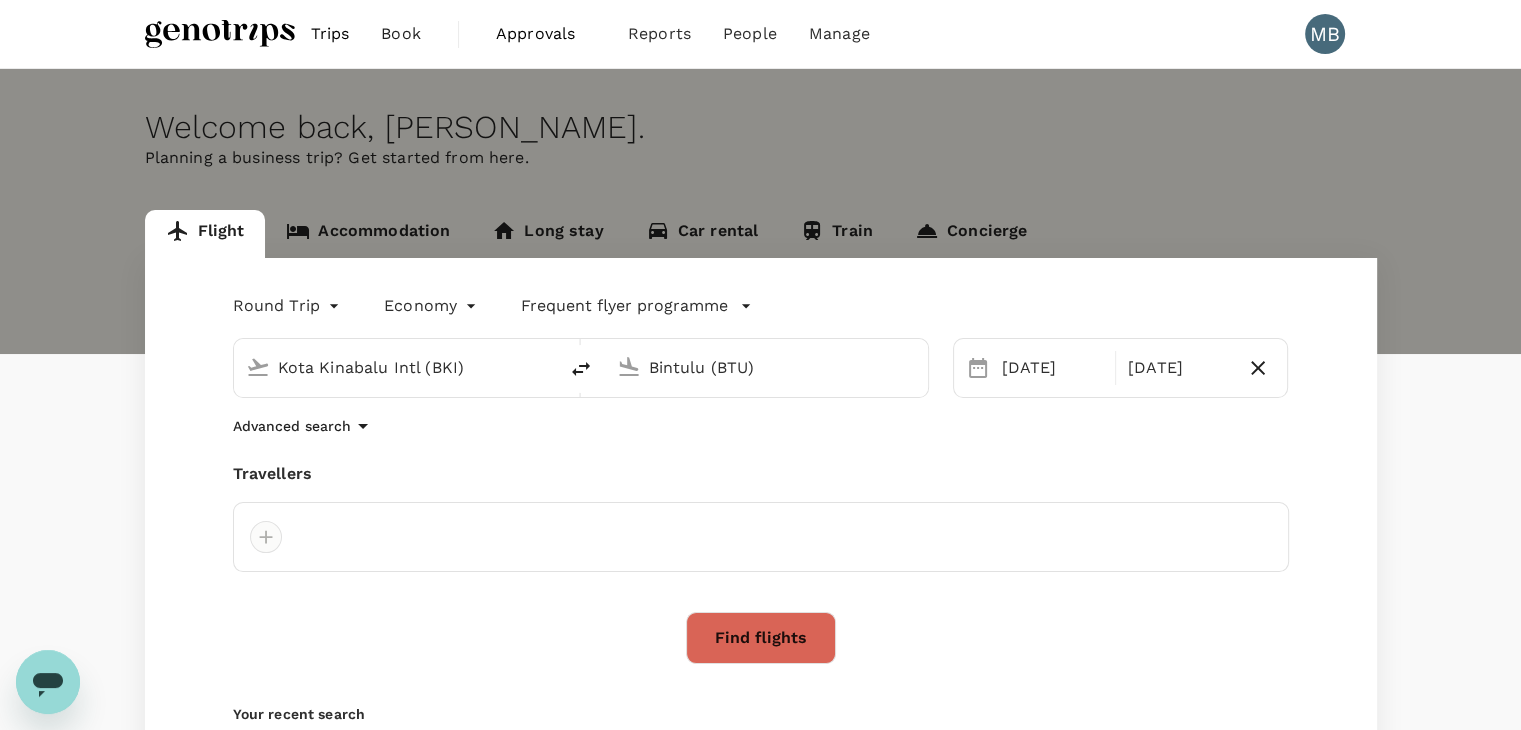 click at bounding box center (266, 537) 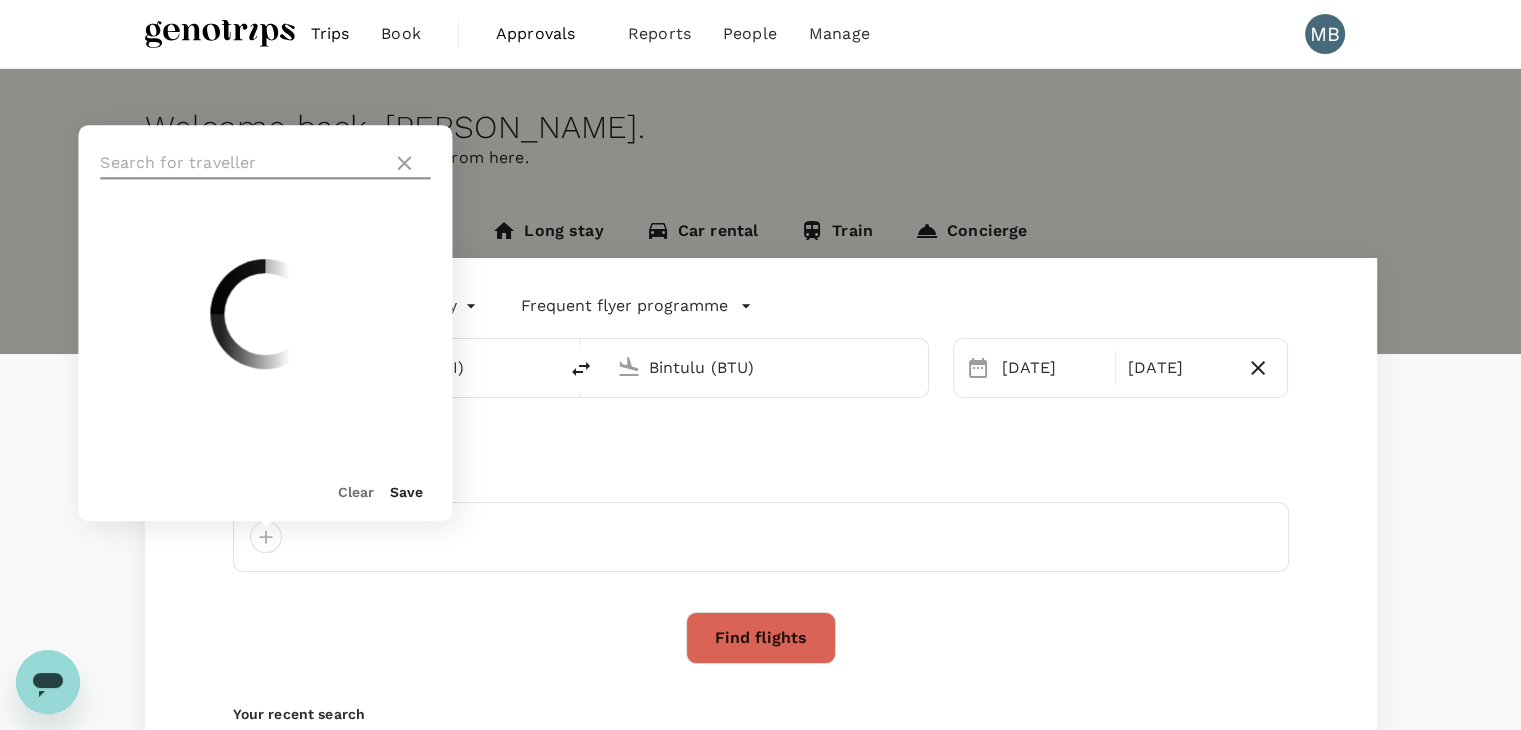 click at bounding box center (242, 163) 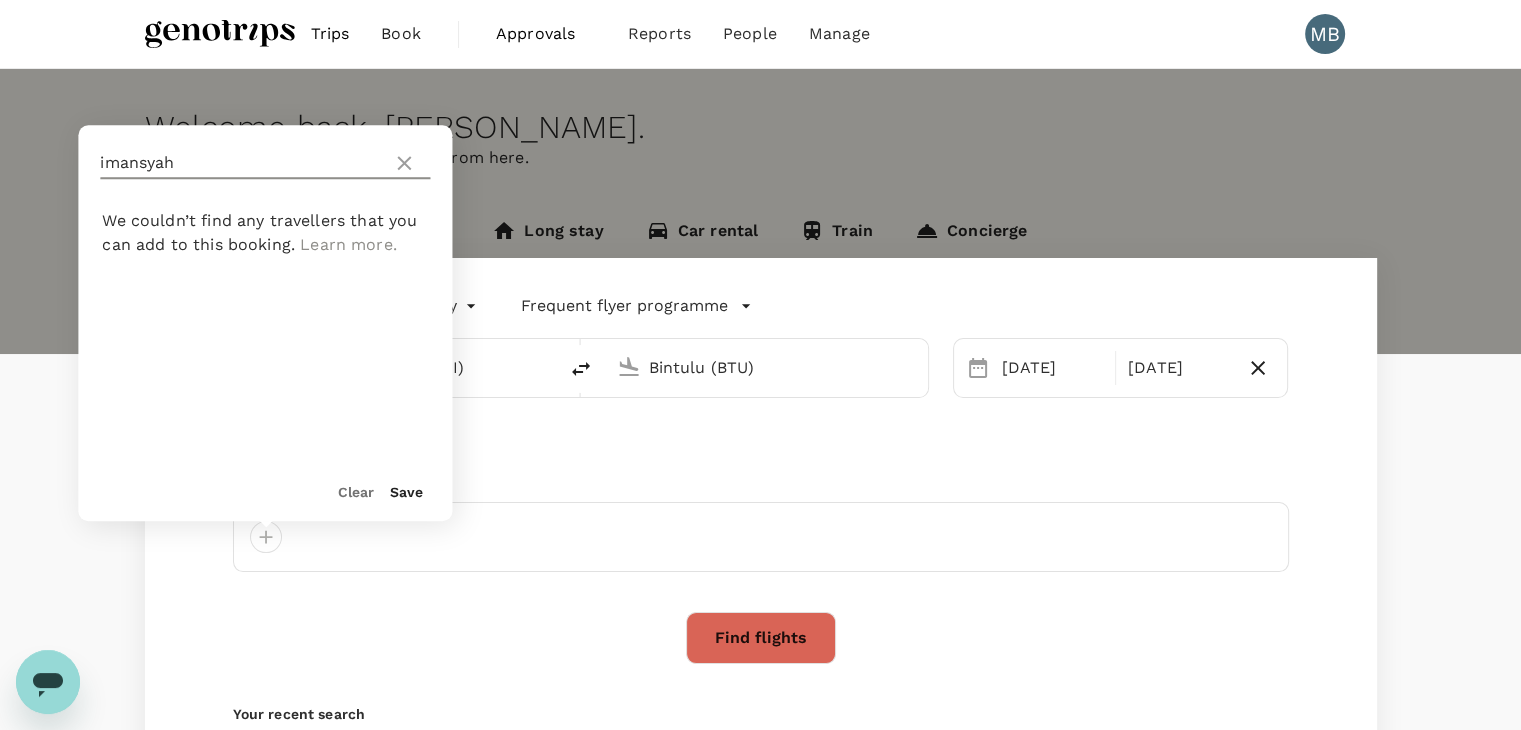type on "imansyah" 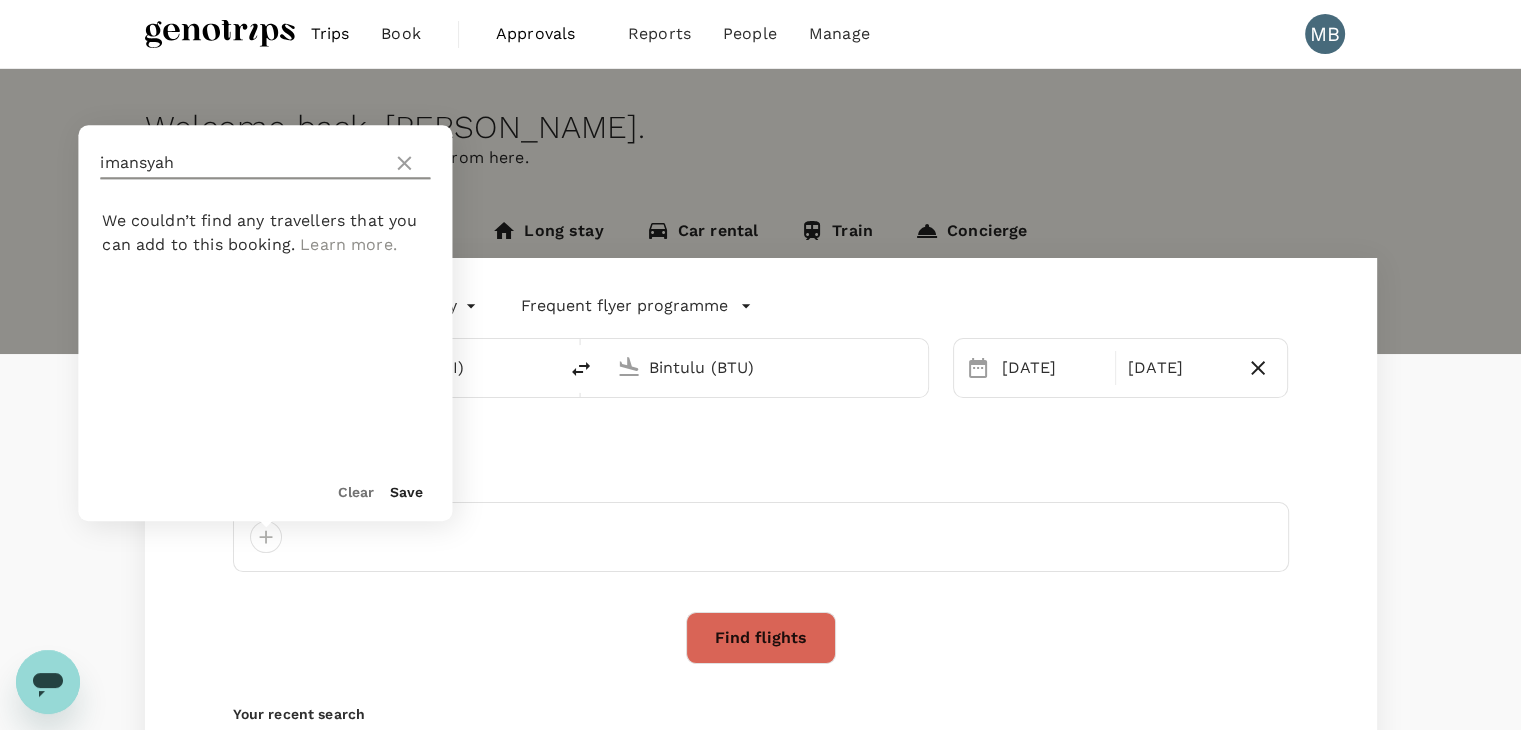 click 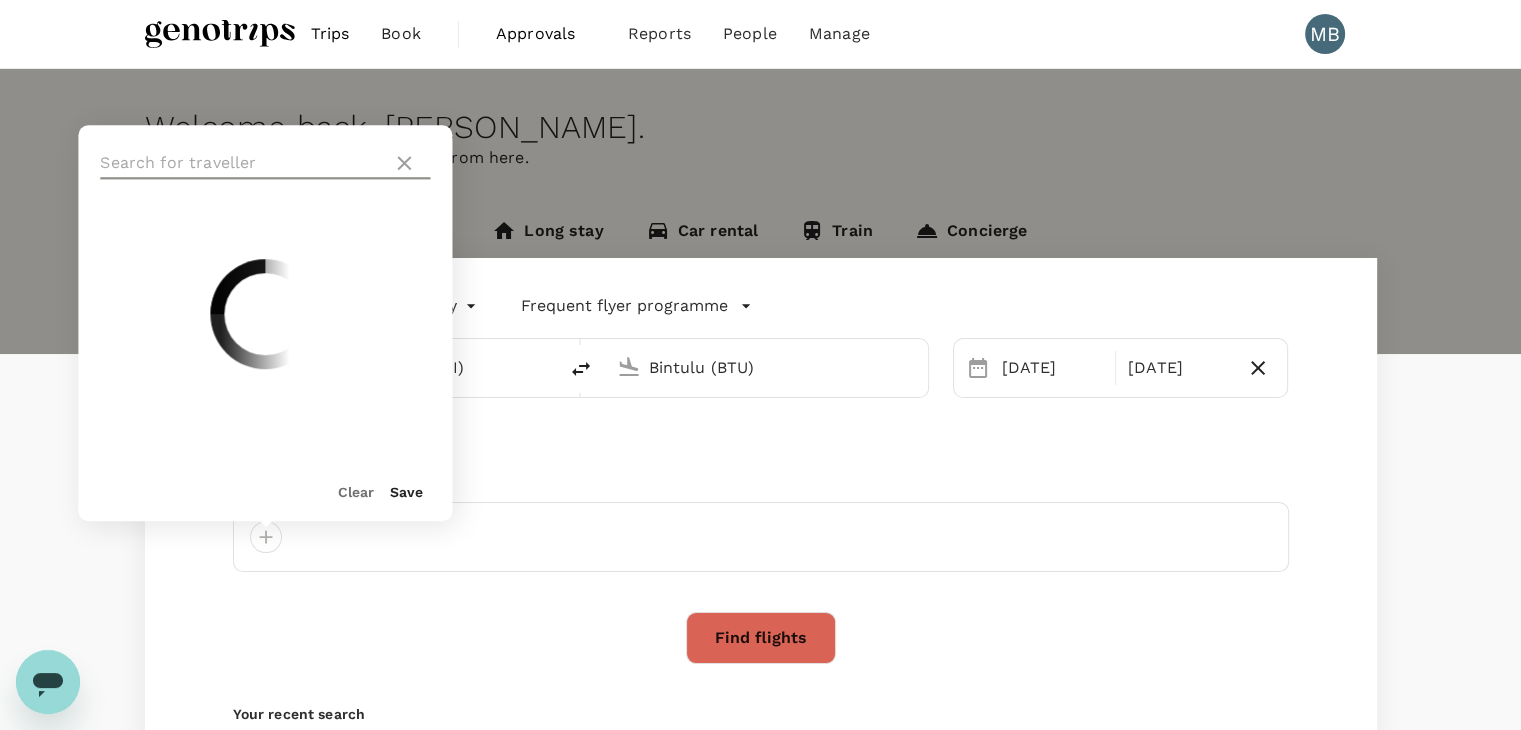 click at bounding box center (242, 163) 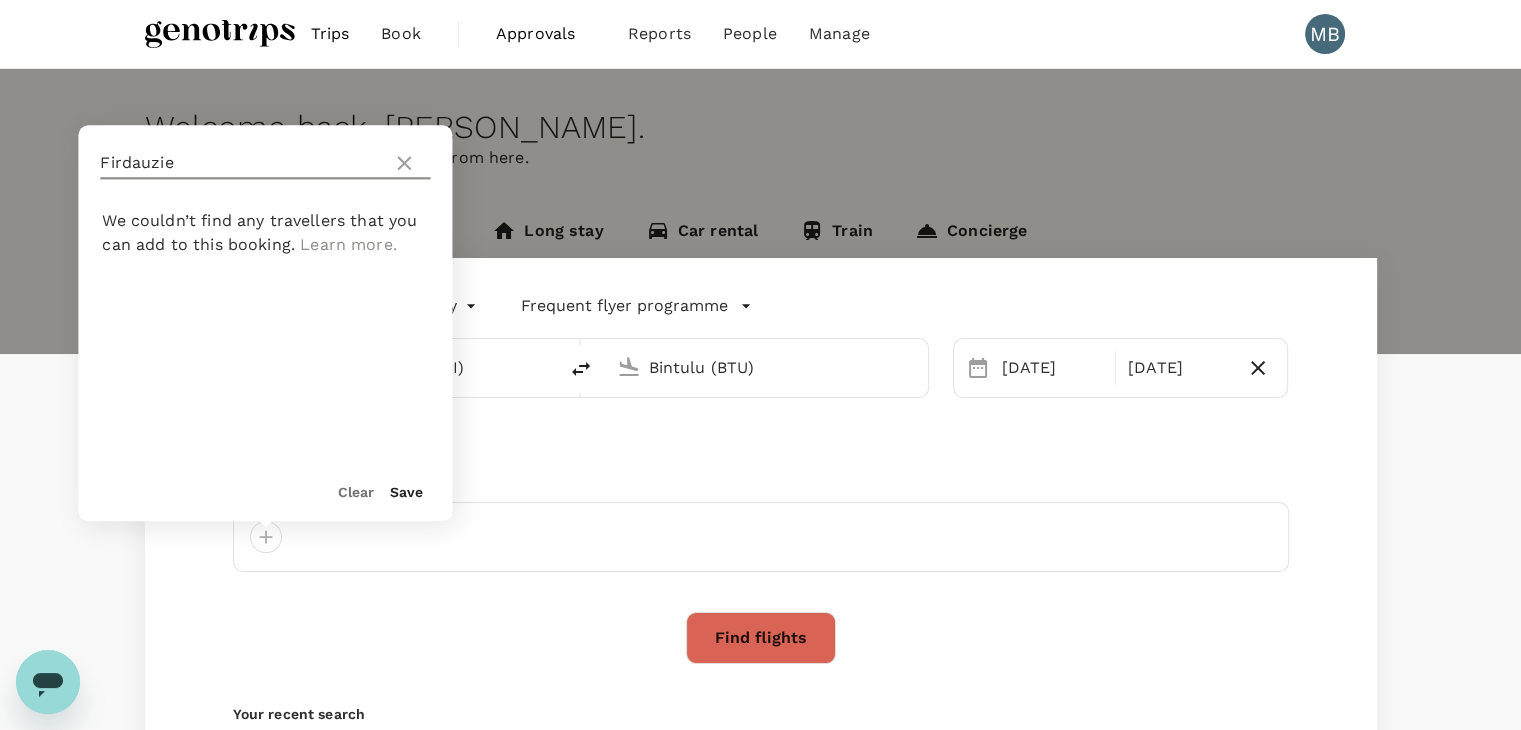 type on "Firdauzie" 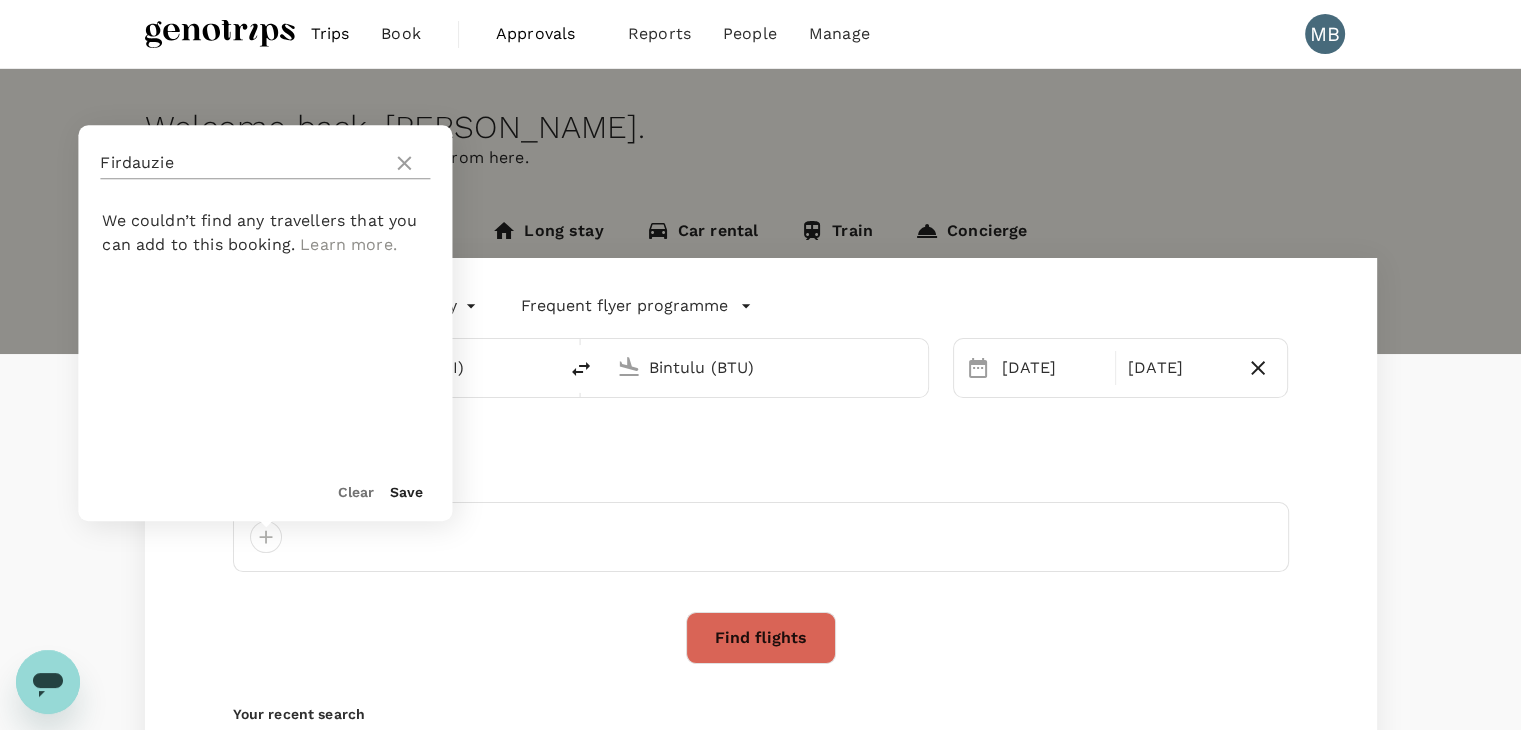 click 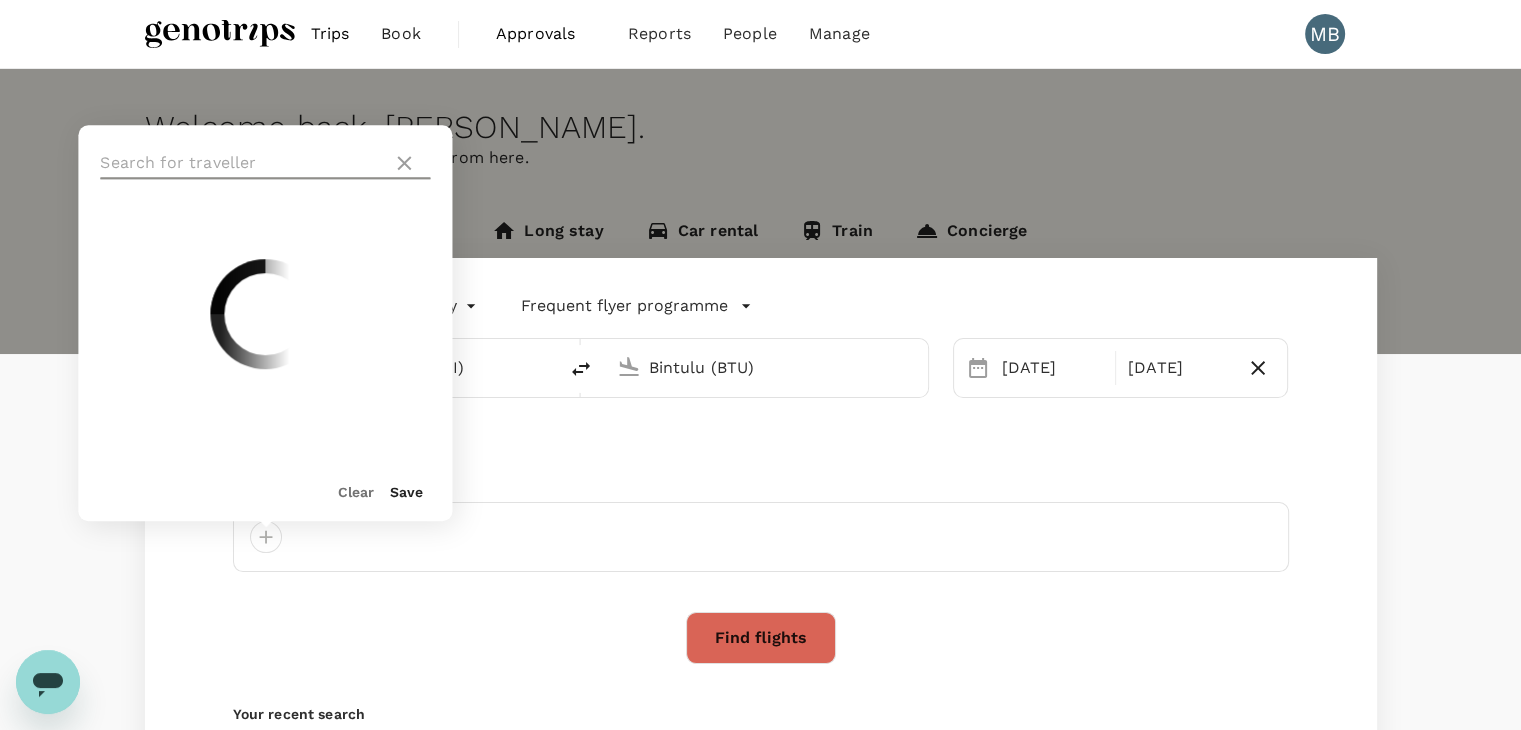 click at bounding box center [242, 163] 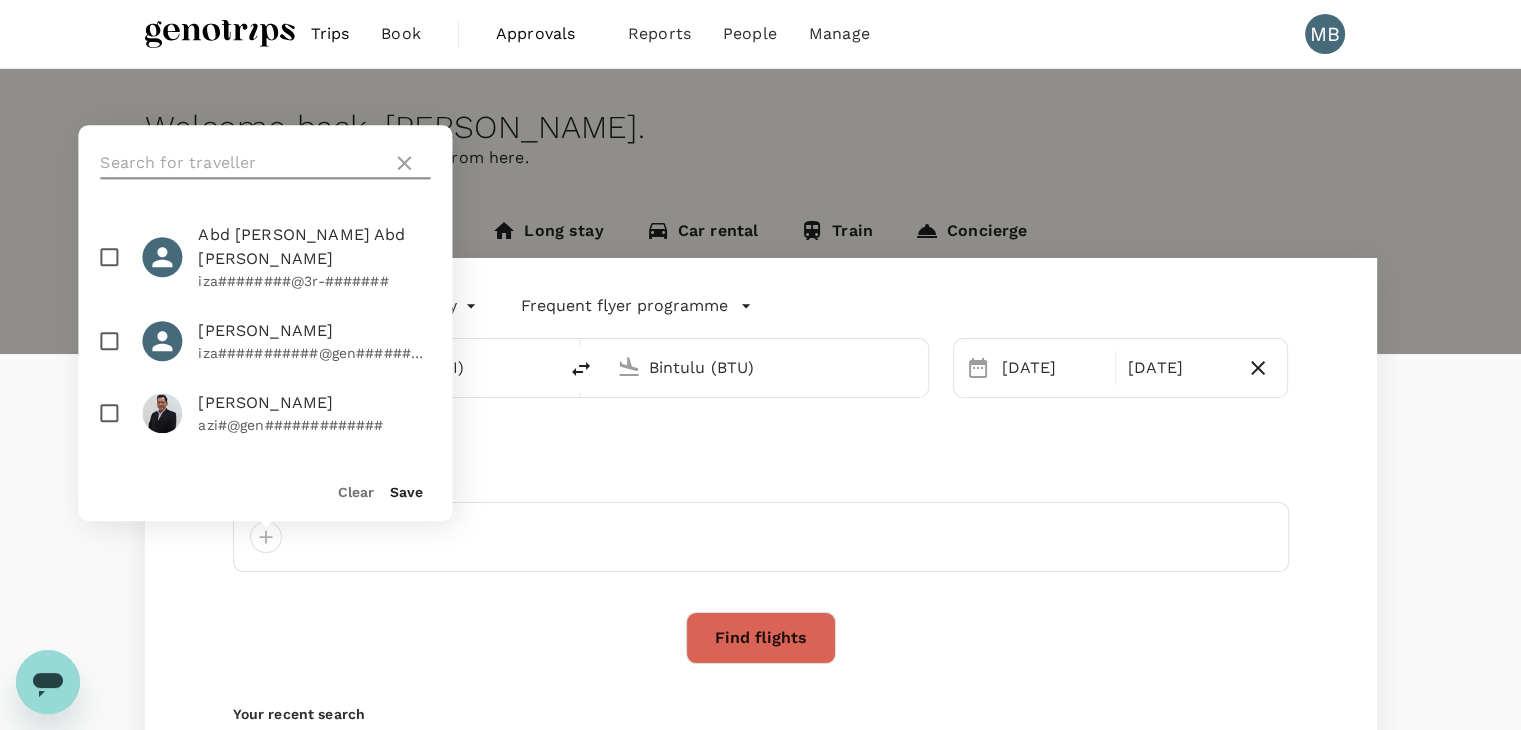 click at bounding box center (242, 163) 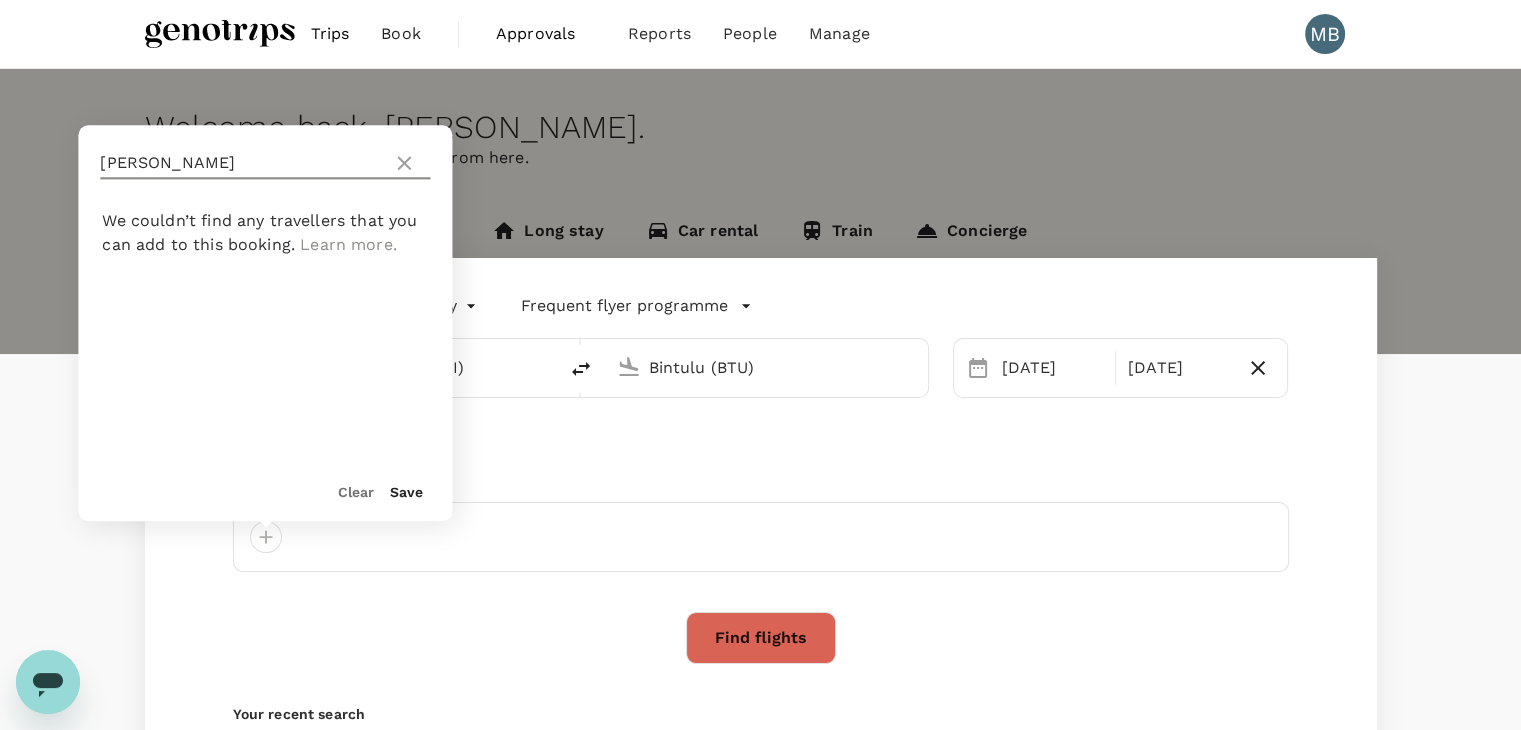 type on "[PERSON_NAME]" 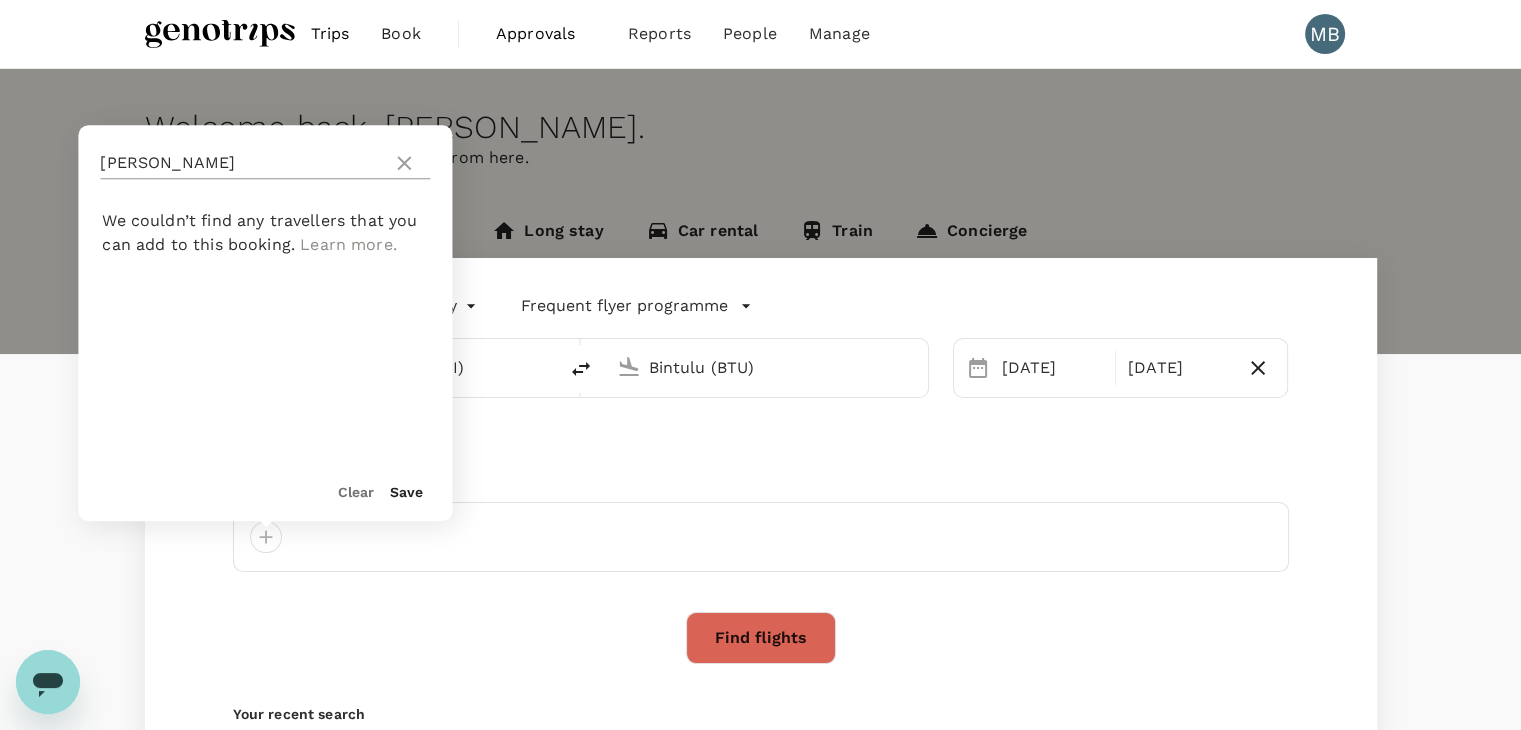 click 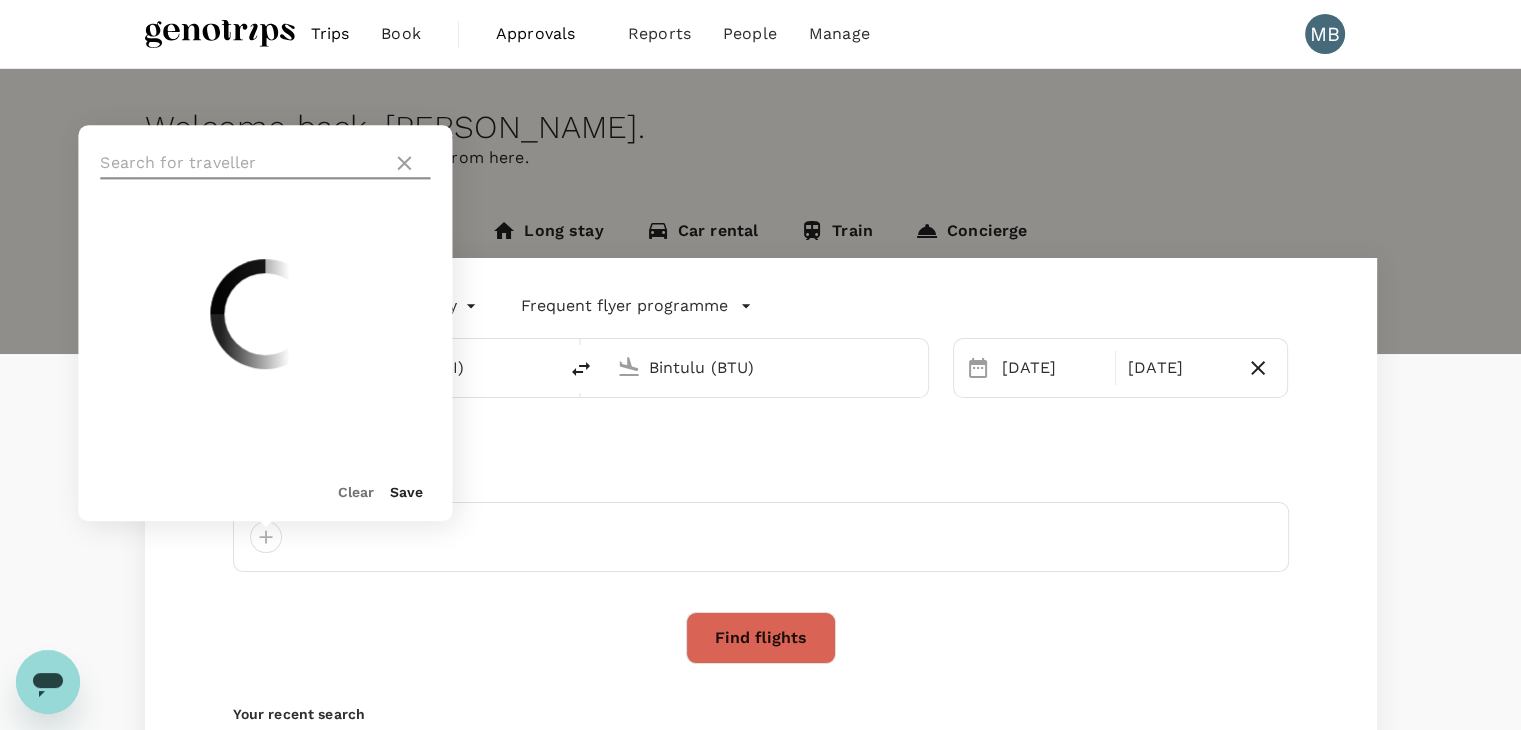click at bounding box center (242, 163) 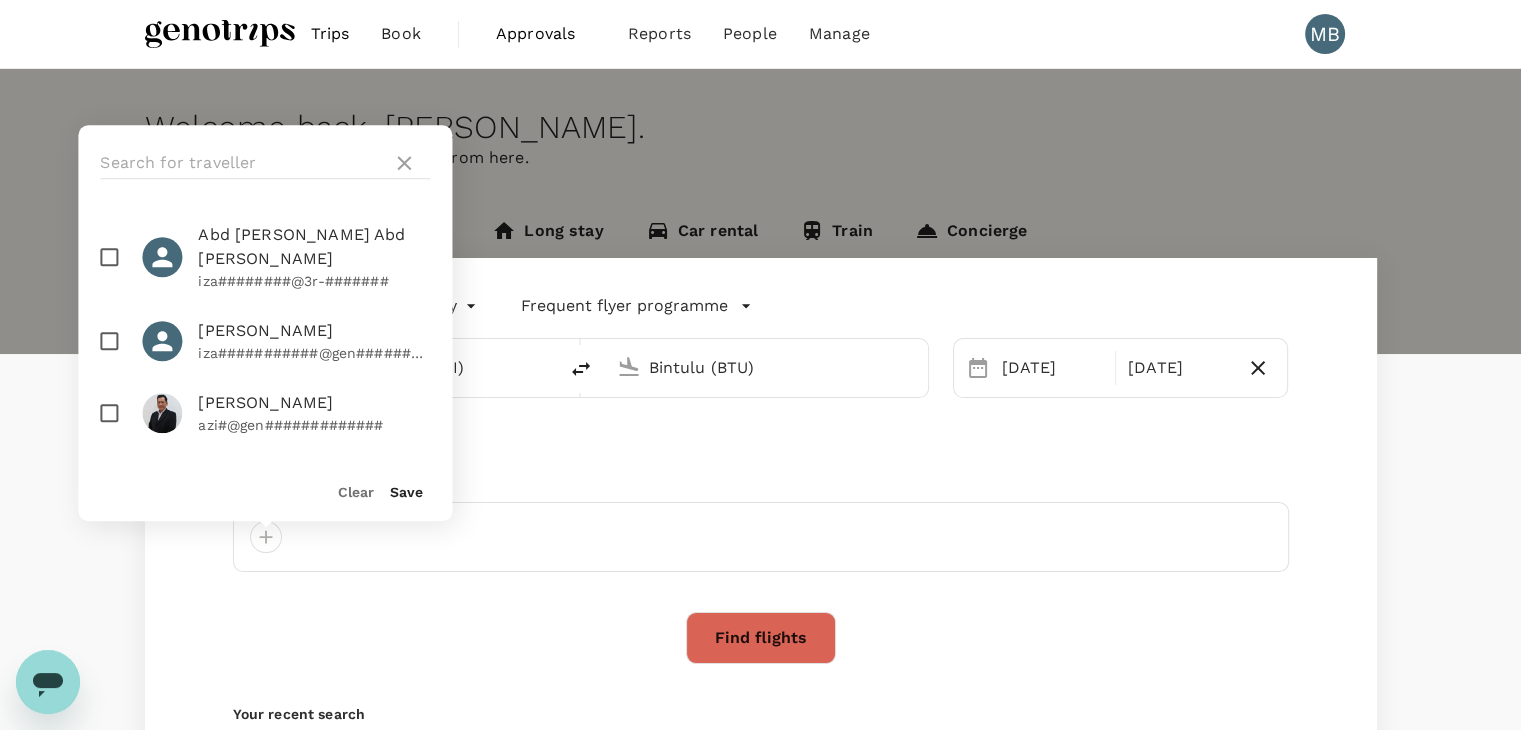 click at bounding box center [109, 257] 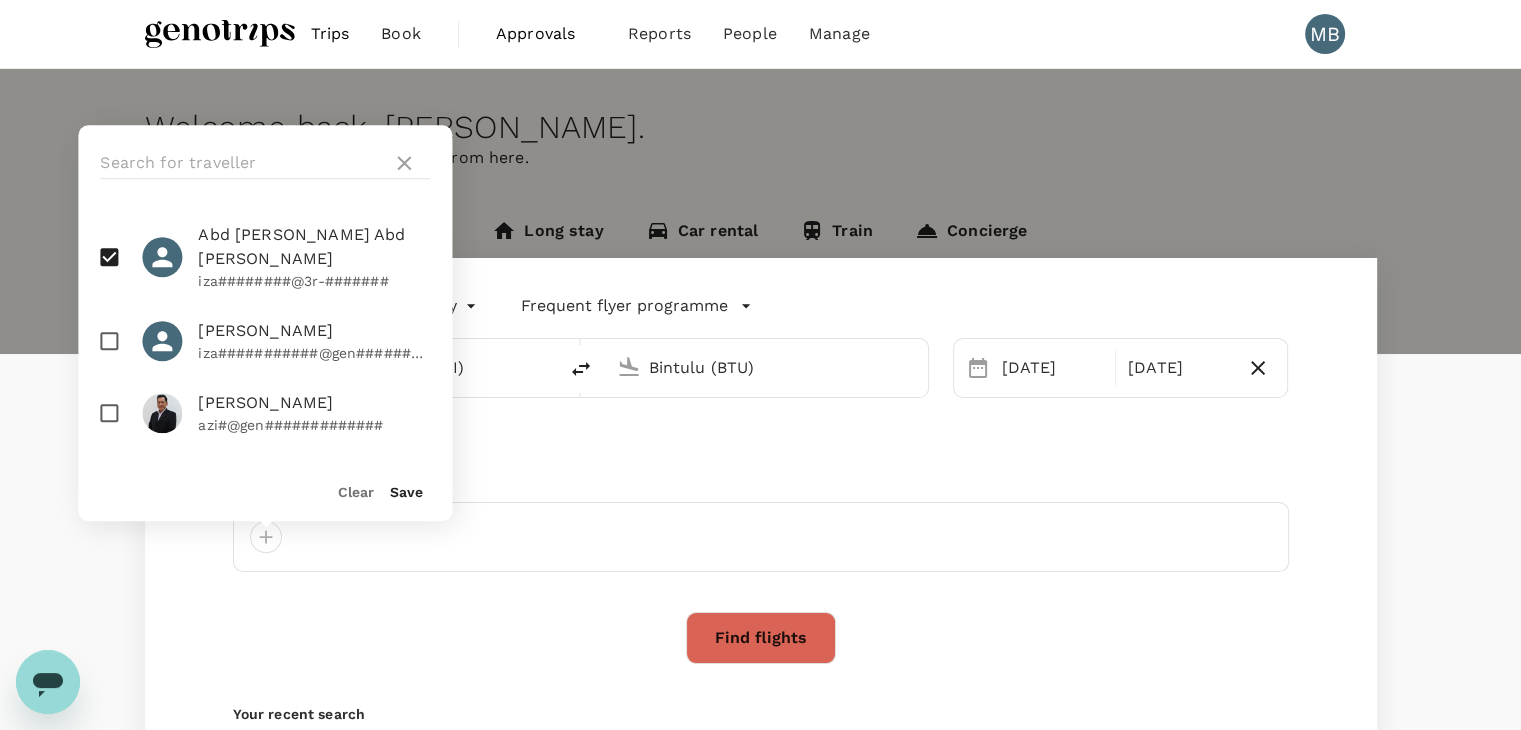 click on "Save" at bounding box center (406, 492) 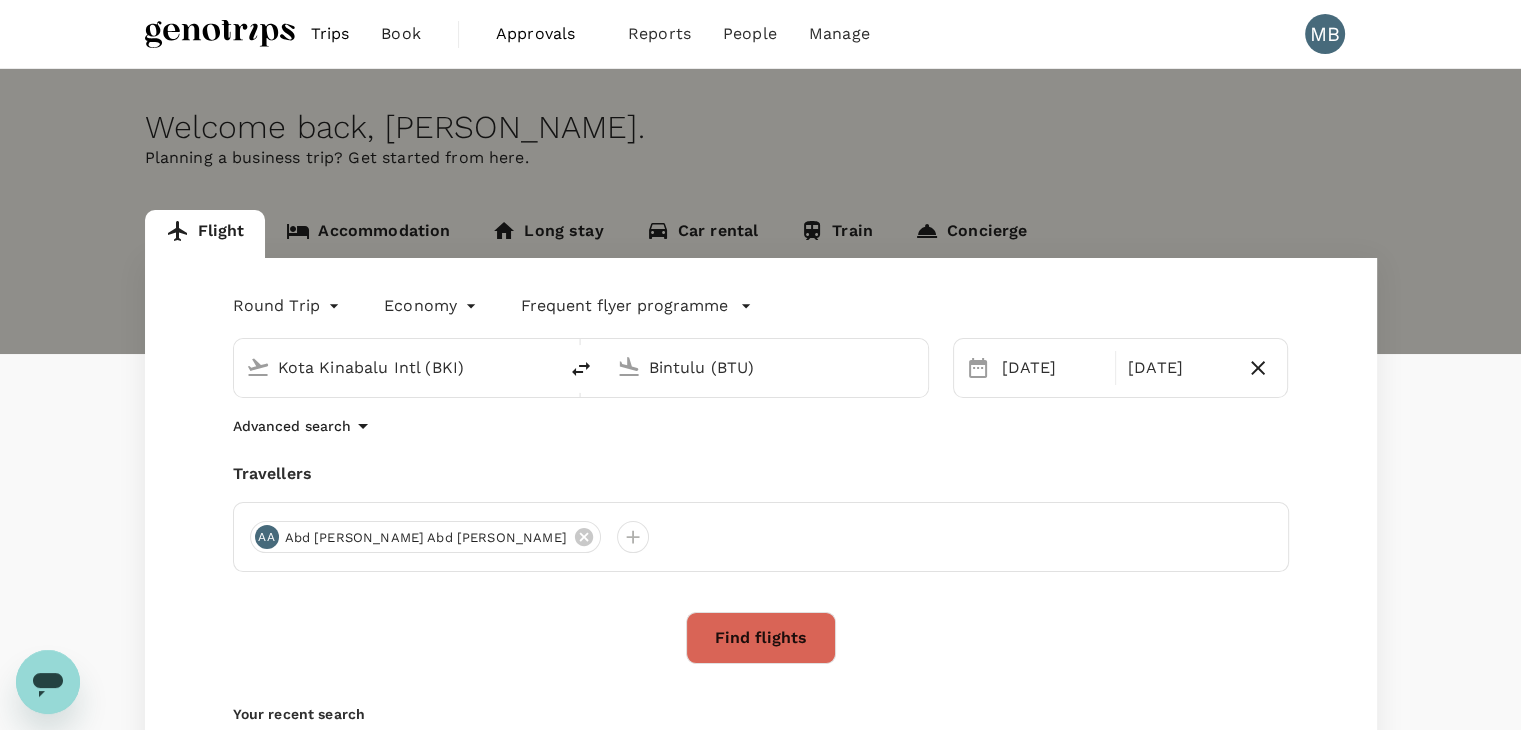 click on "Kota Kinabalu Intl (BKI)" at bounding box center [411, 368] 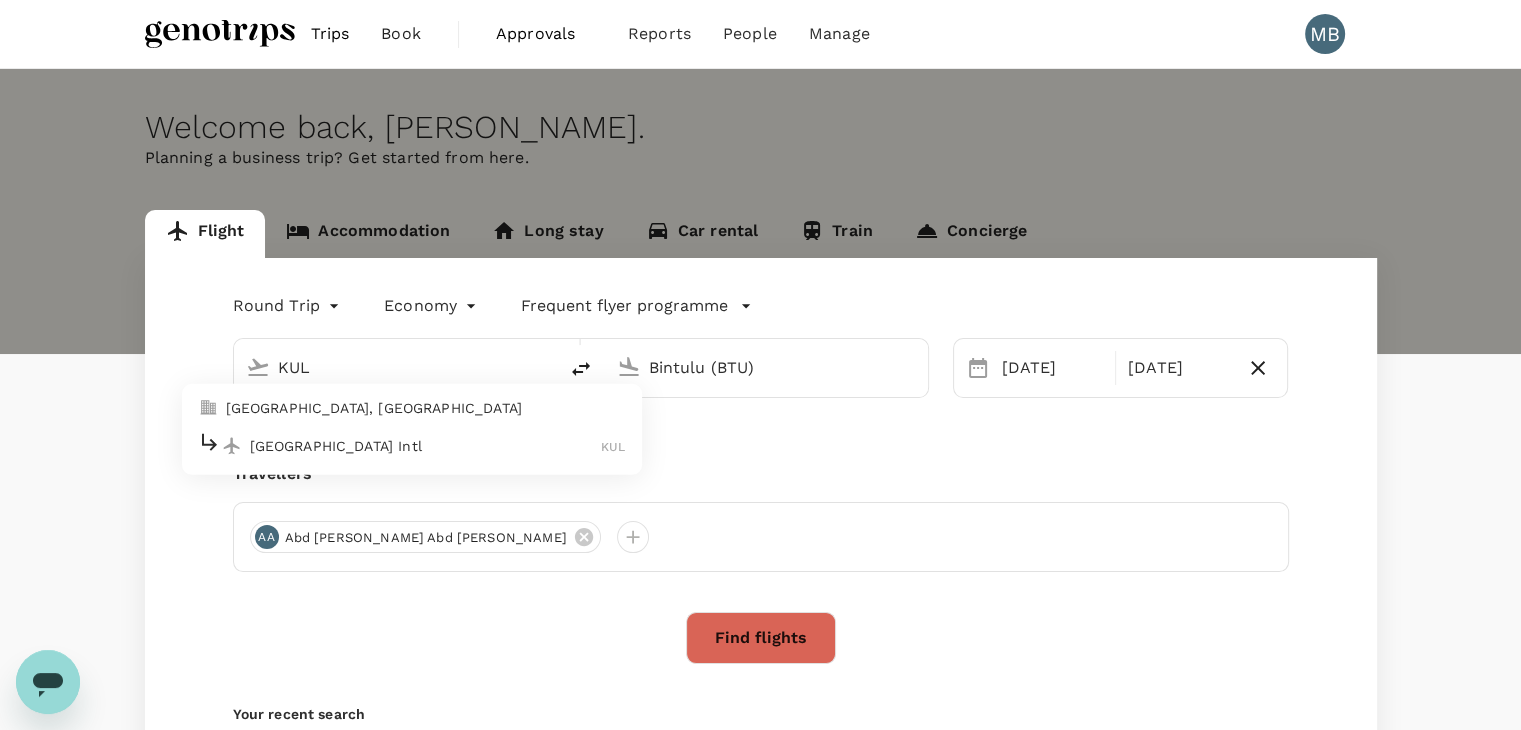 click on "[GEOGRAPHIC_DATA] Intl KUL" at bounding box center [412, 445] 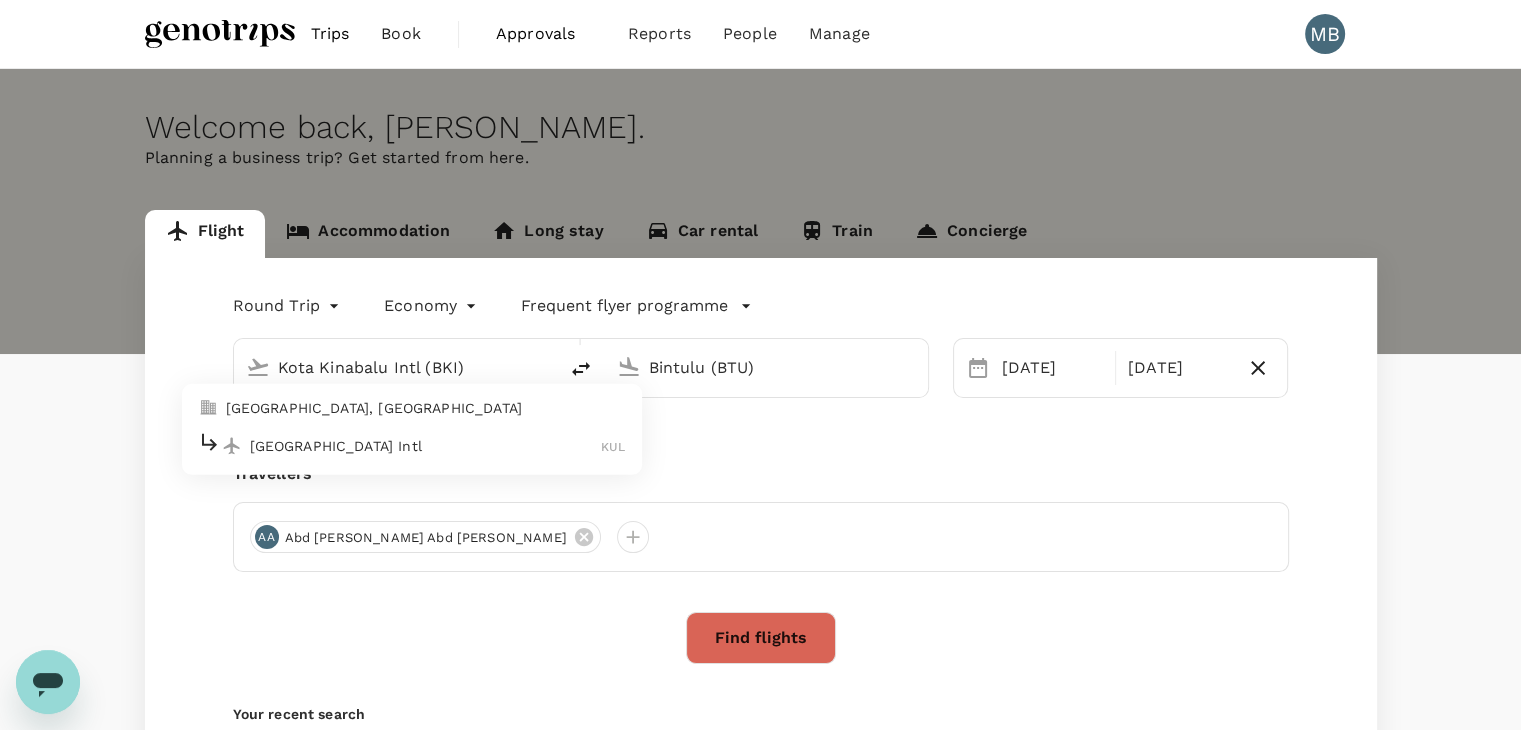 type on "Kuala Lumpur Intl ([GEOGRAPHIC_DATA])" 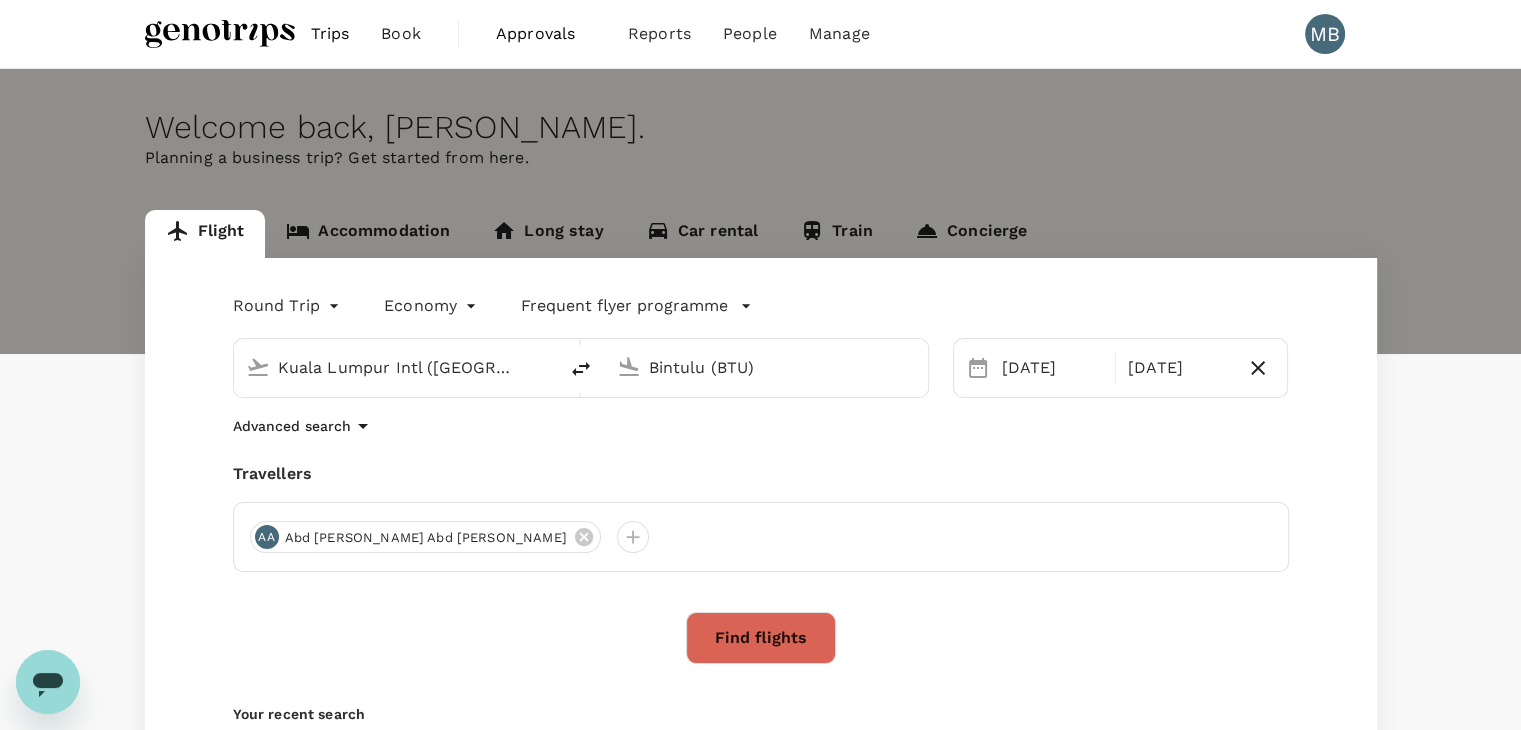 click on "Bintulu (BTU)" at bounding box center [767, 367] 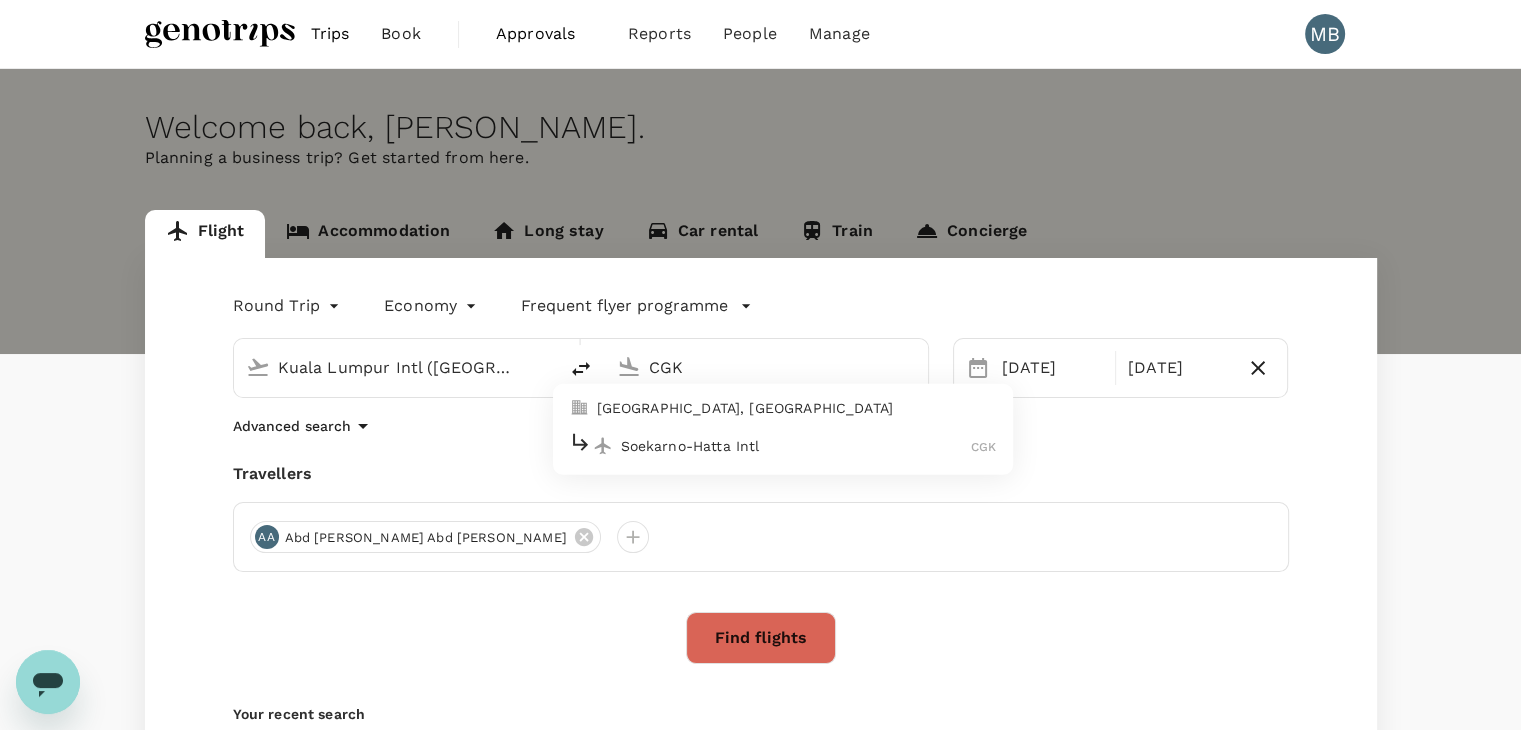click on "Soekarno-Hatta Intl CGK" at bounding box center (783, 445) 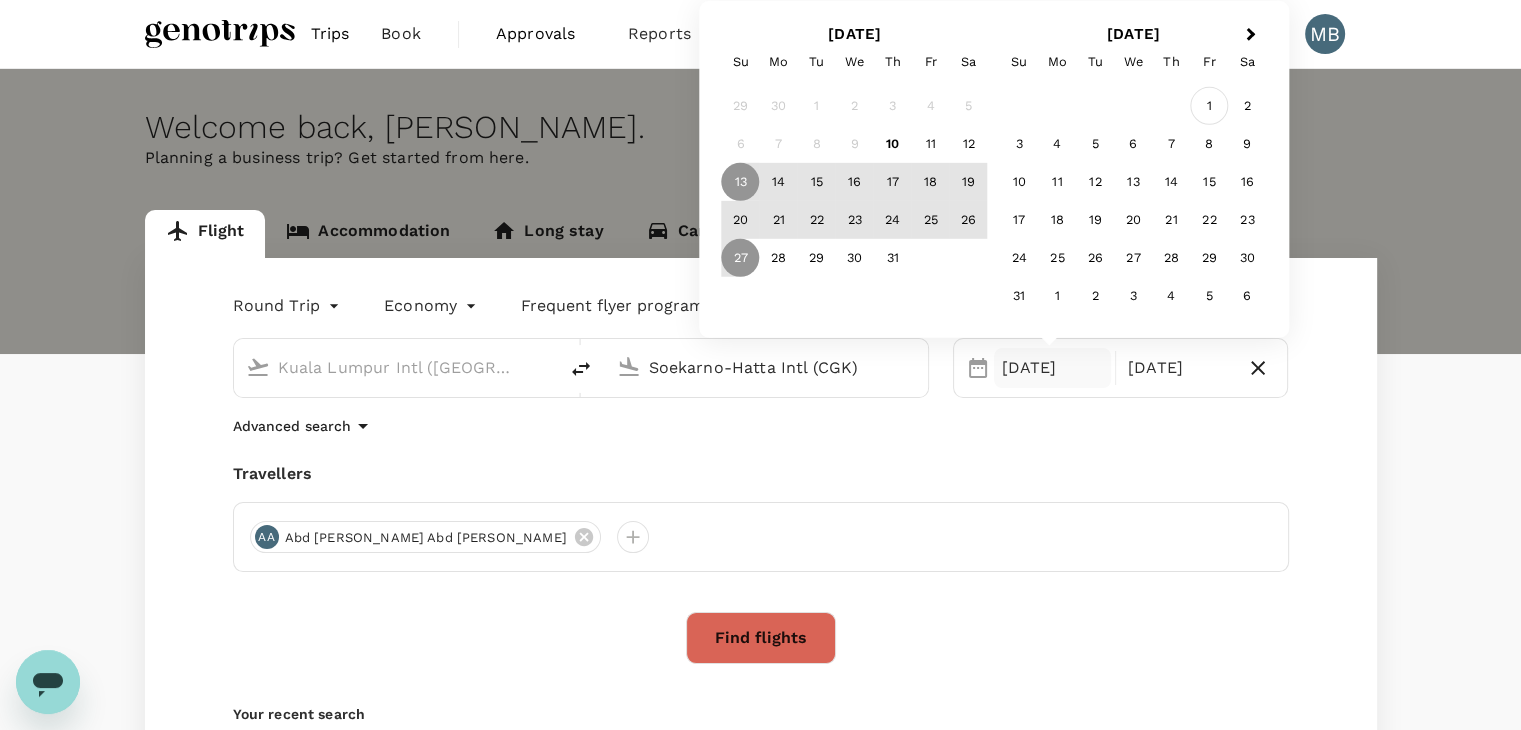 type on "Soekarno-Hatta Intl (CGK)" 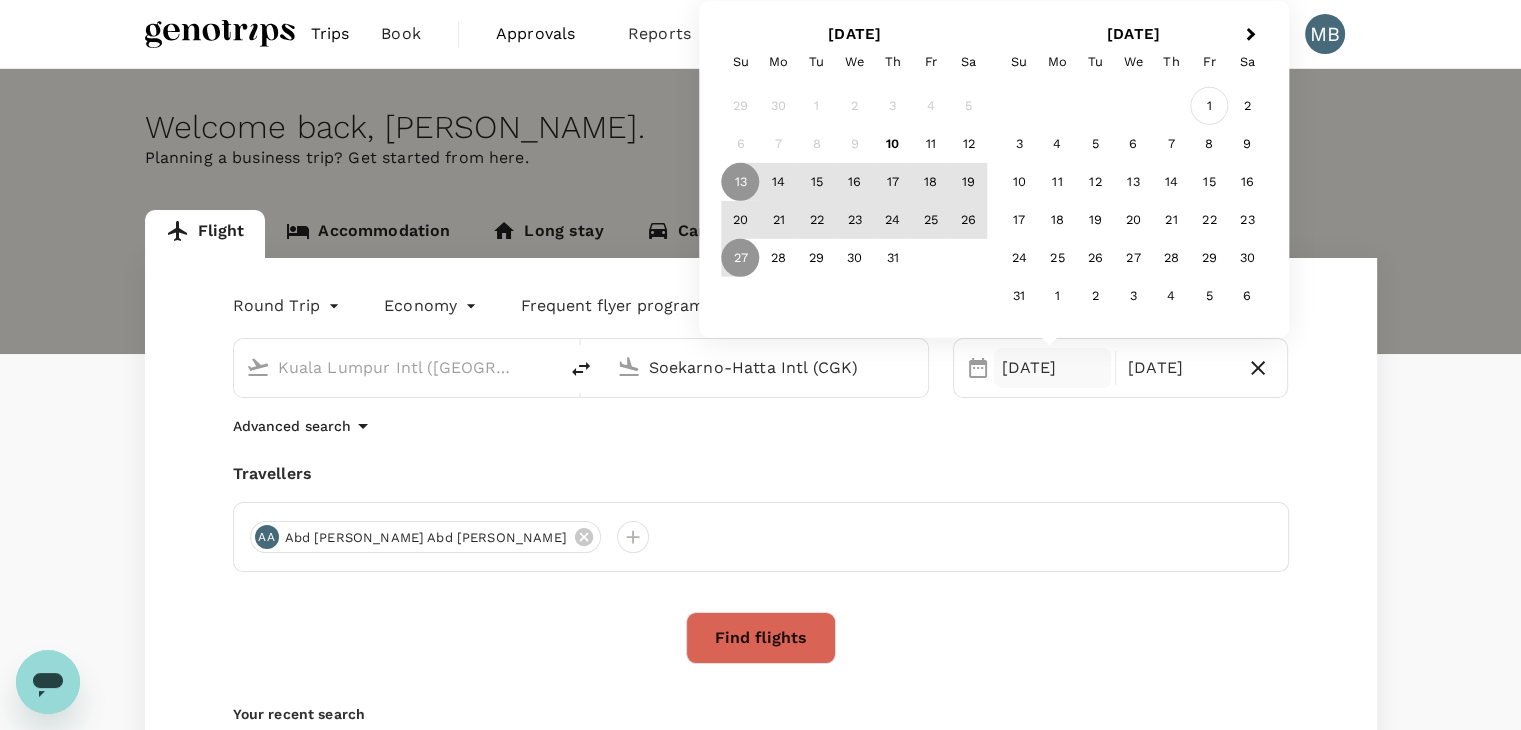 click on "1" at bounding box center (1209, 106) 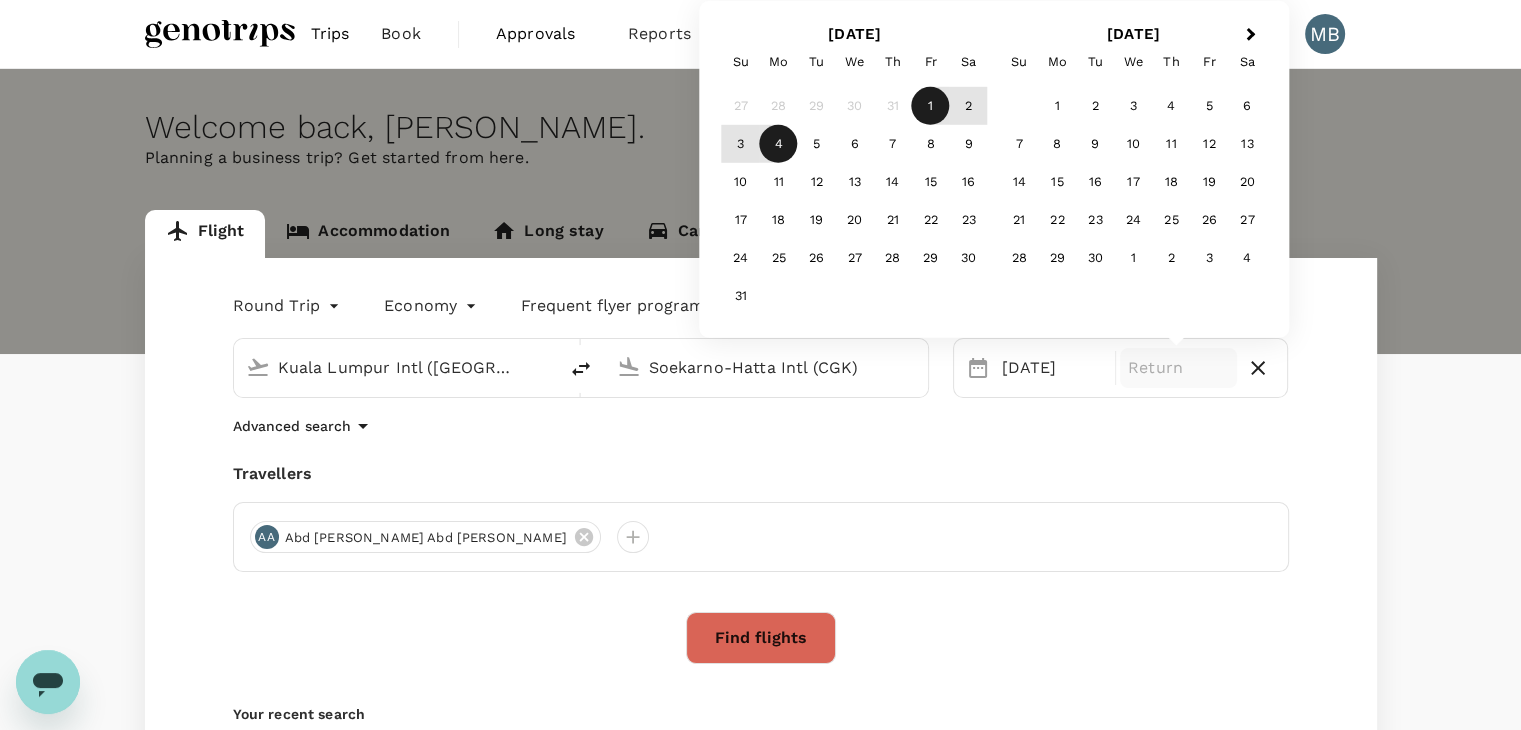 click on "4" at bounding box center (779, 144) 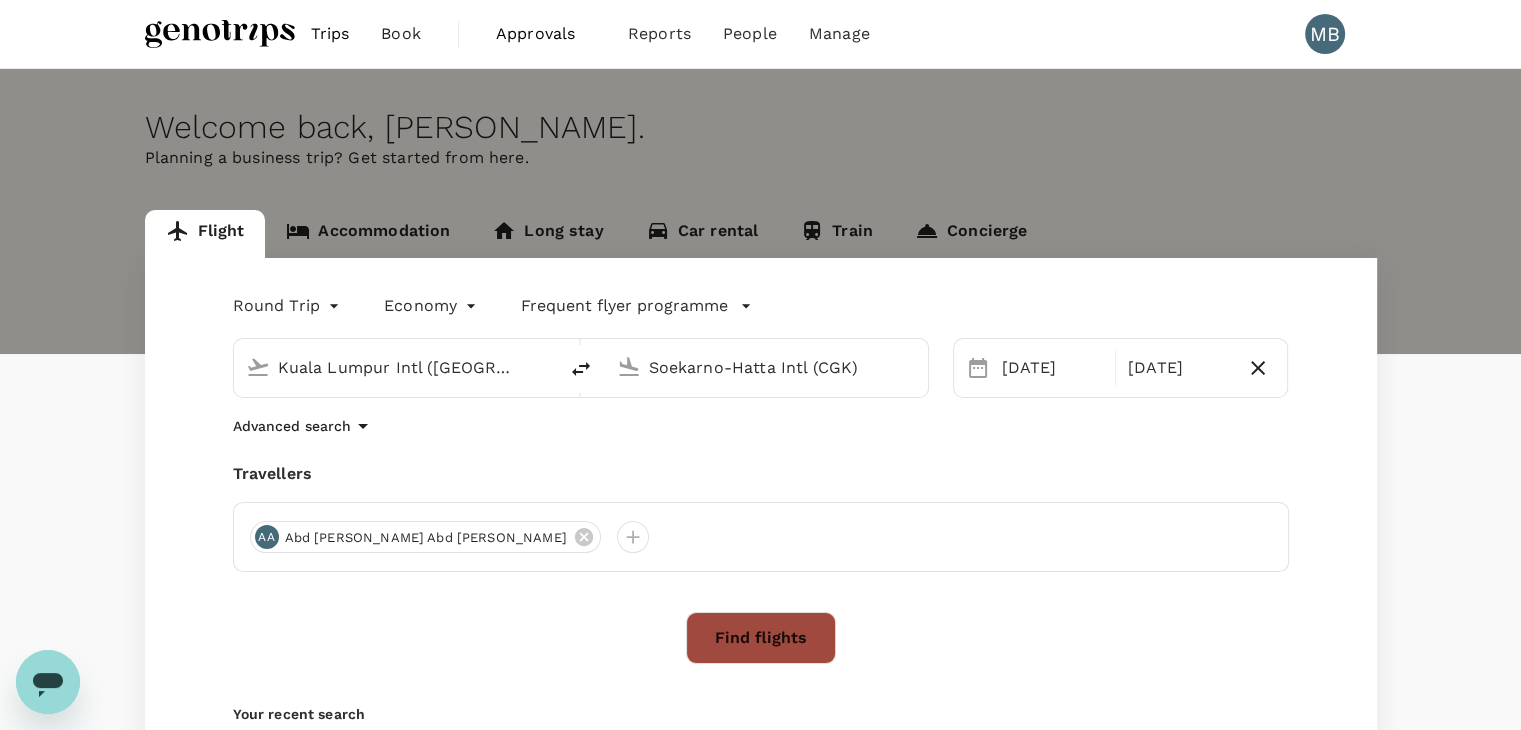 click on "Find flights" at bounding box center (761, 638) 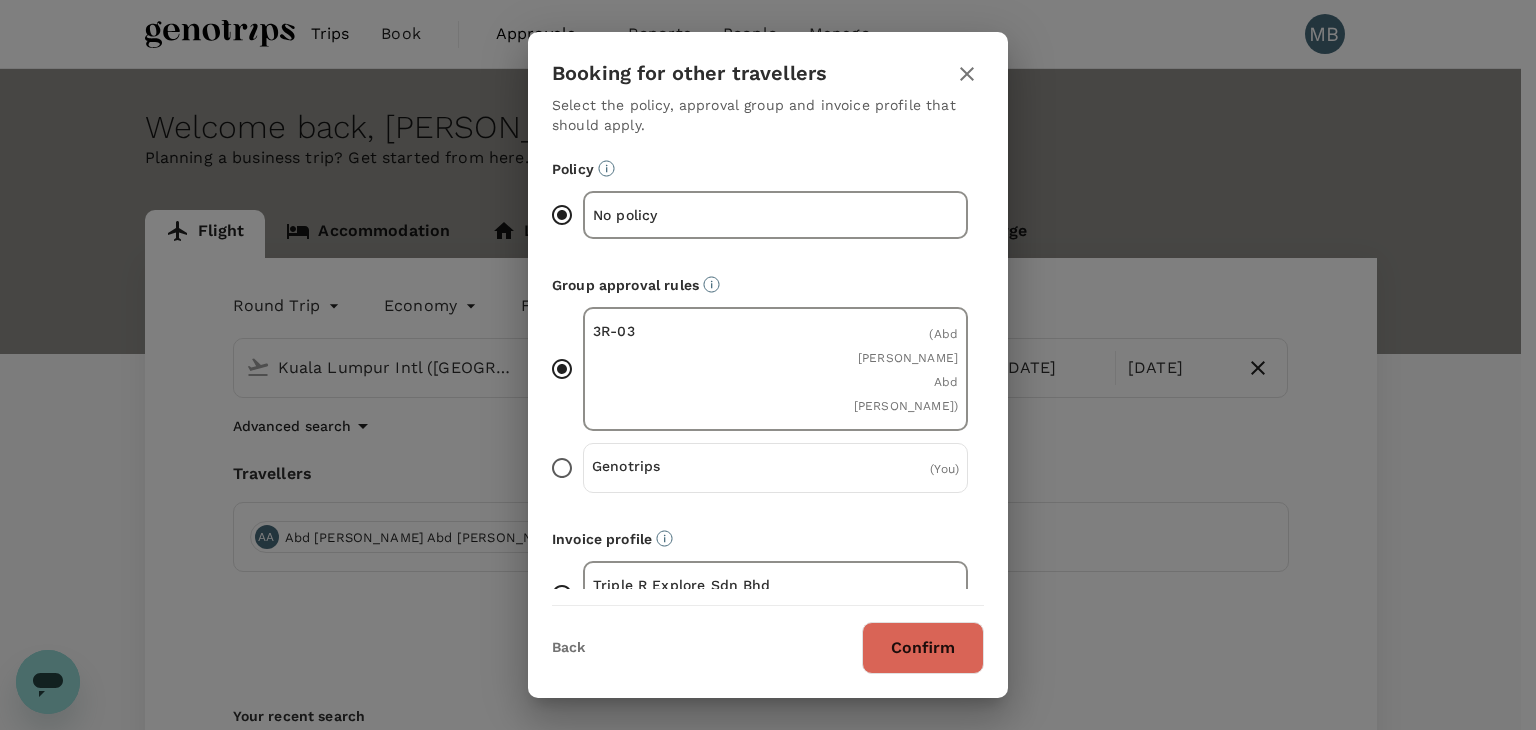 click on "Genotrips ( You )" at bounding box center [562, 468] 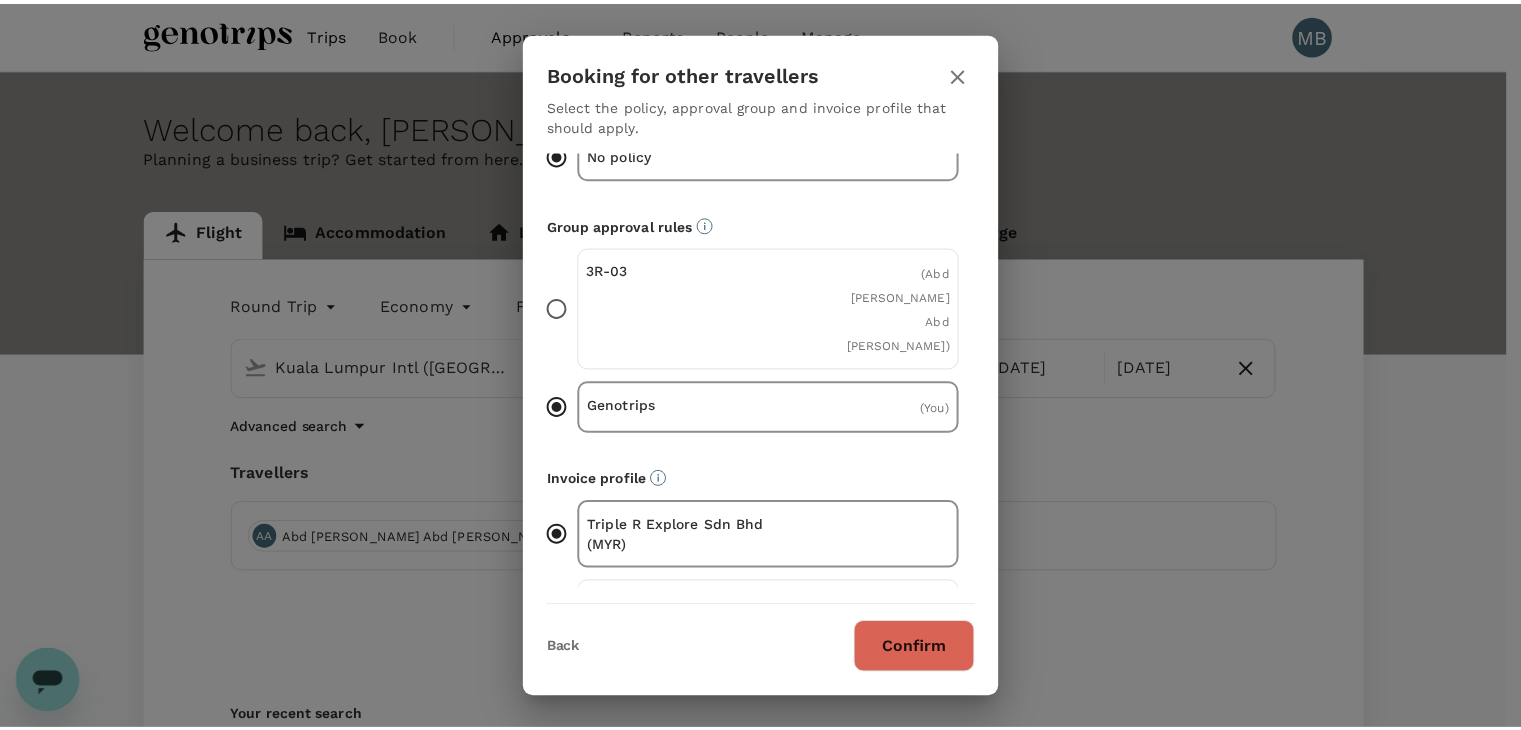scroll, scrollTop: 77, scrollLeft: 0, axis: vertical 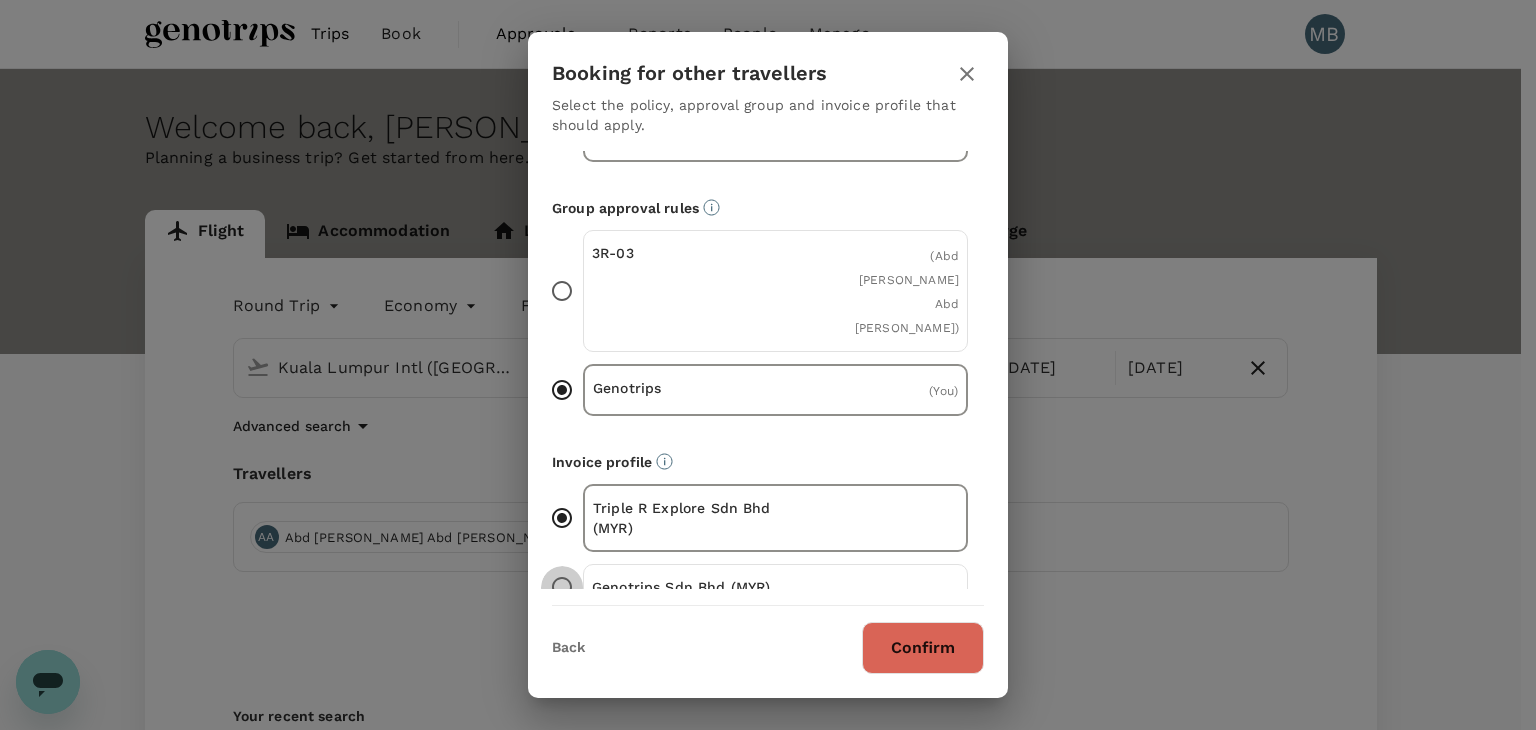 click on "Genotrips Sdn Bhd (MYR)" at bounding box center (562, 587) 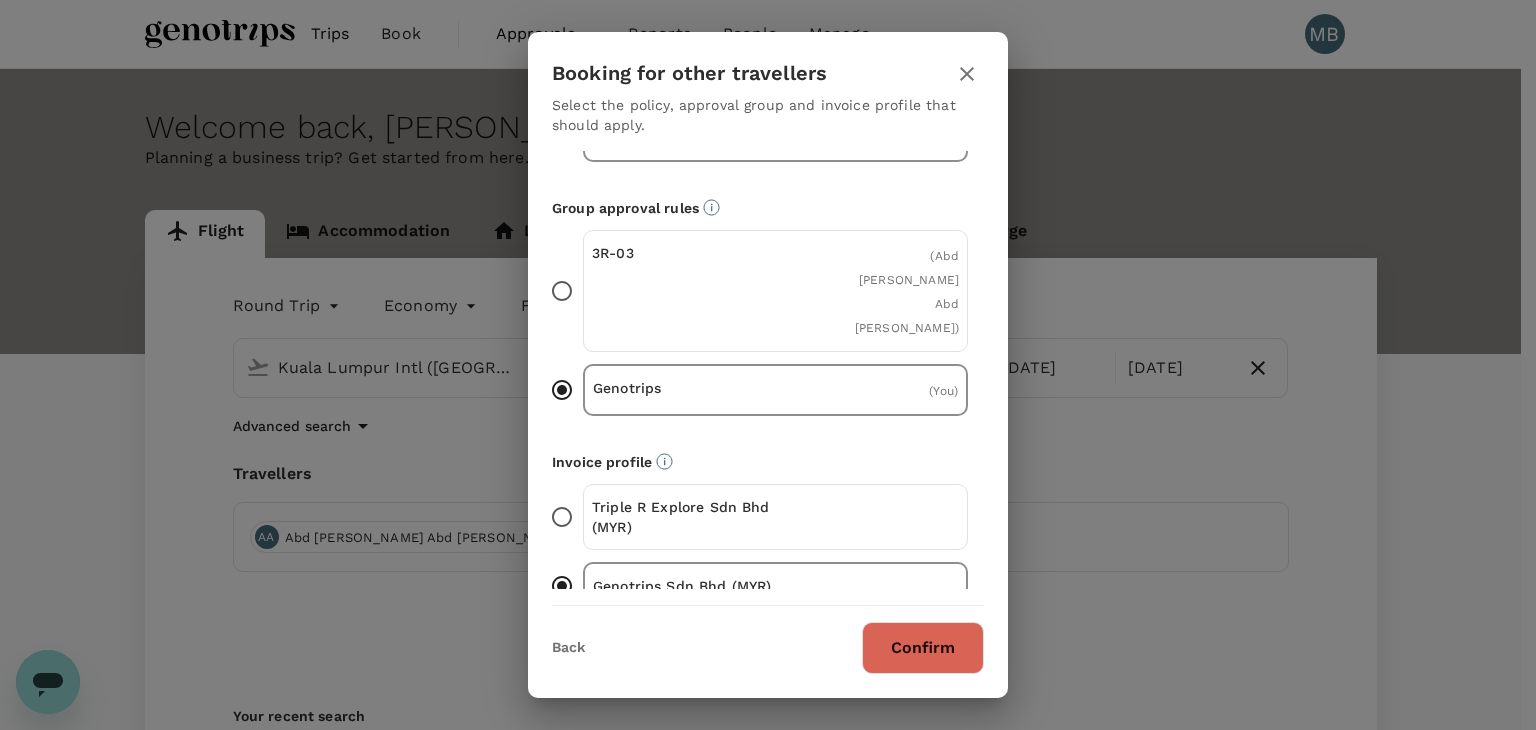 click on "Confirm" at bounding box center [923, 648] 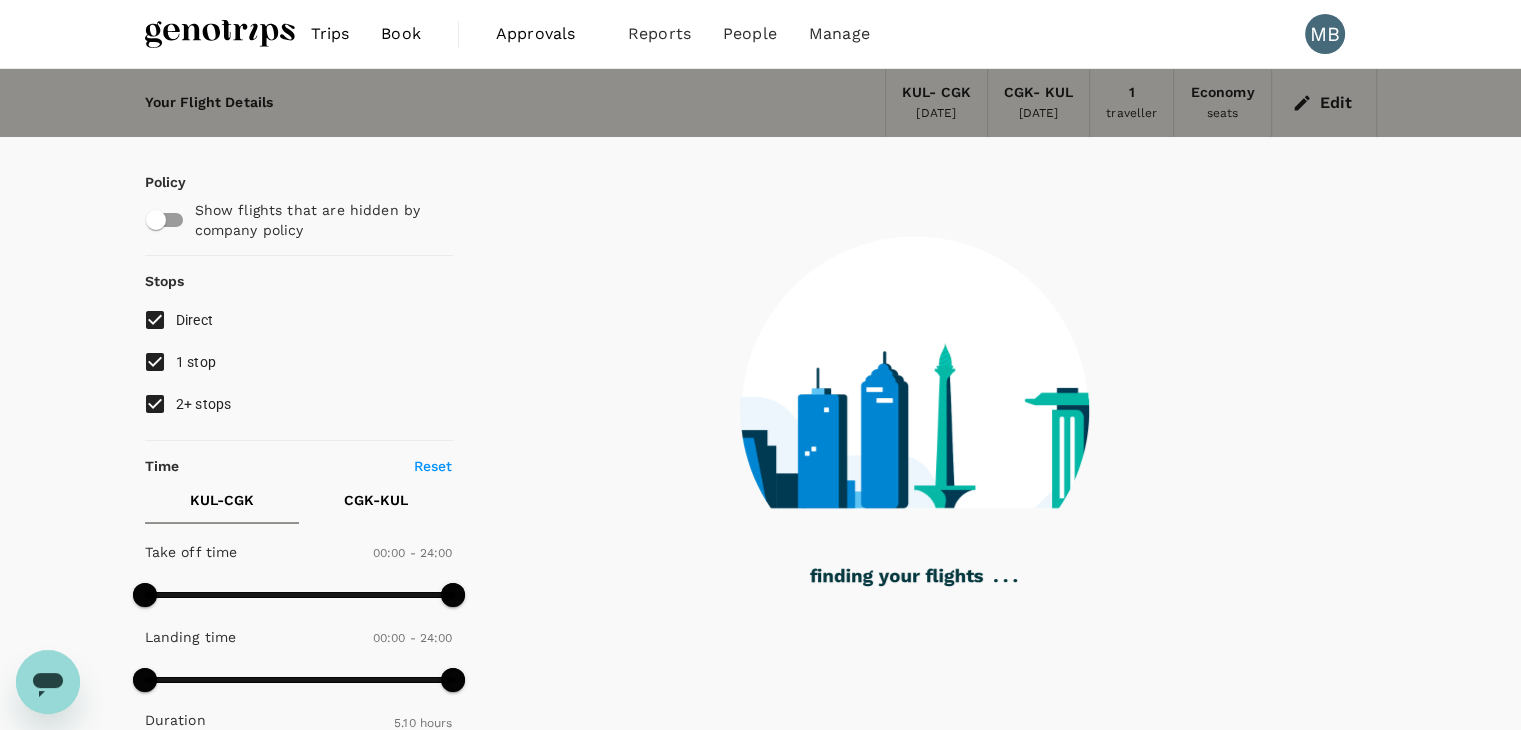 type on "310" 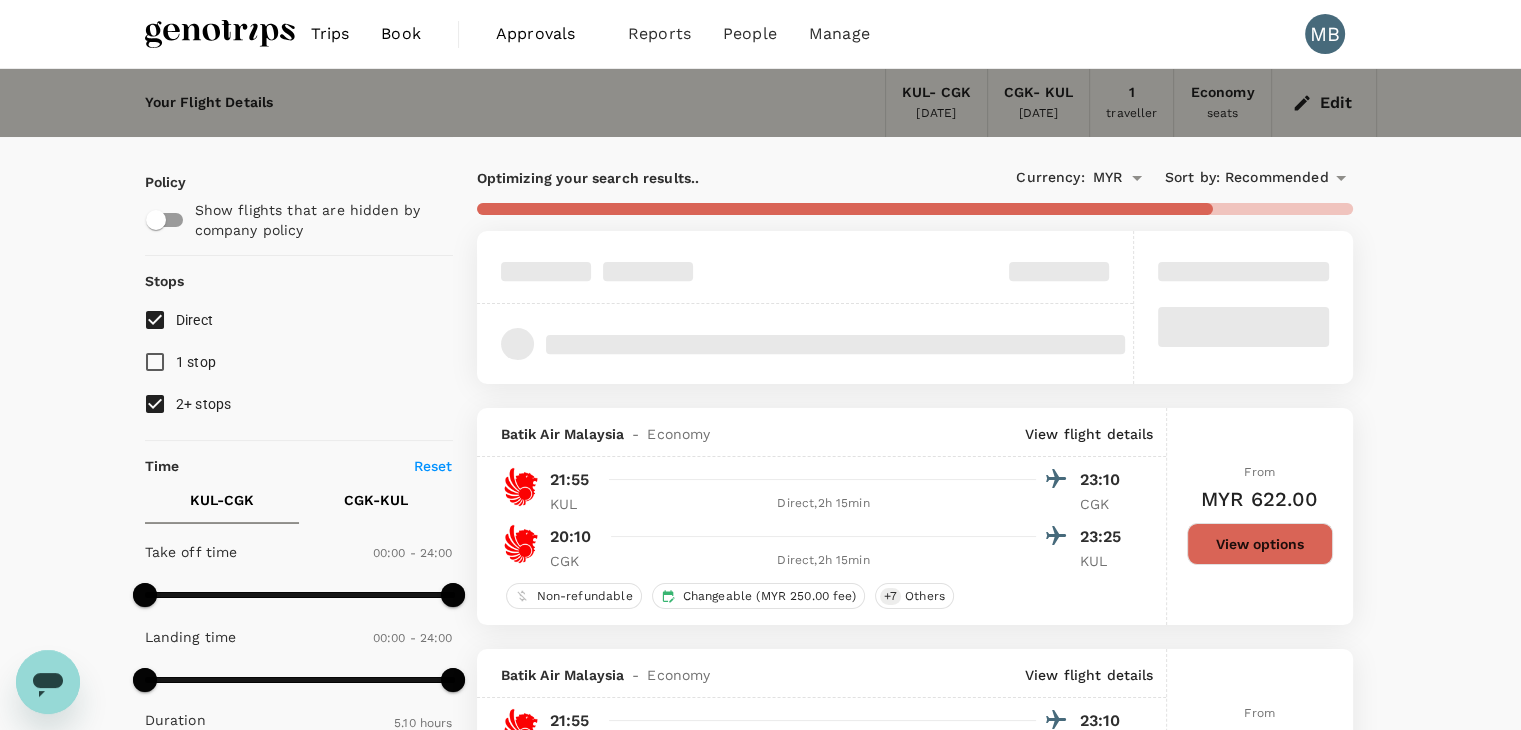 click on "2+ stops" at bounding box center (155, 404) 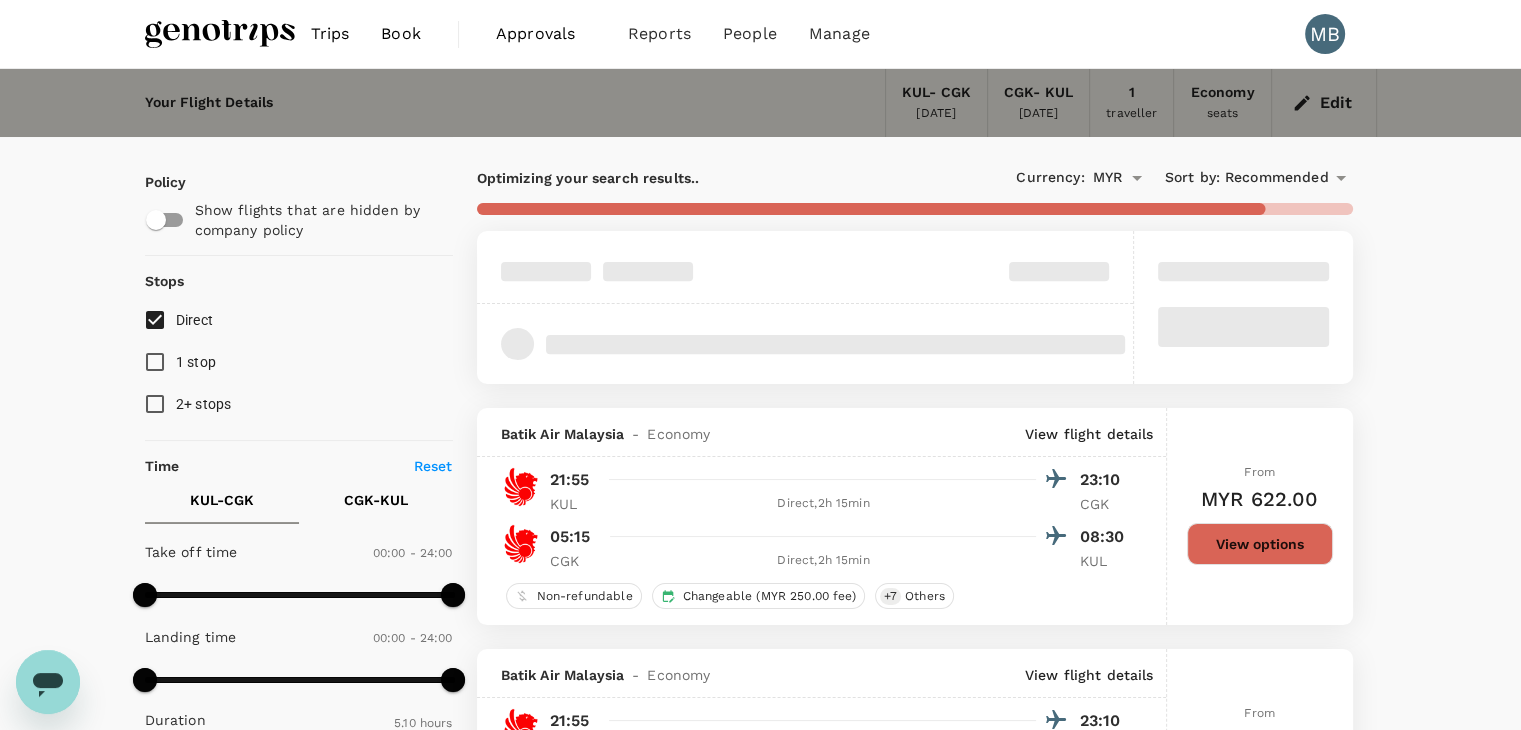 click 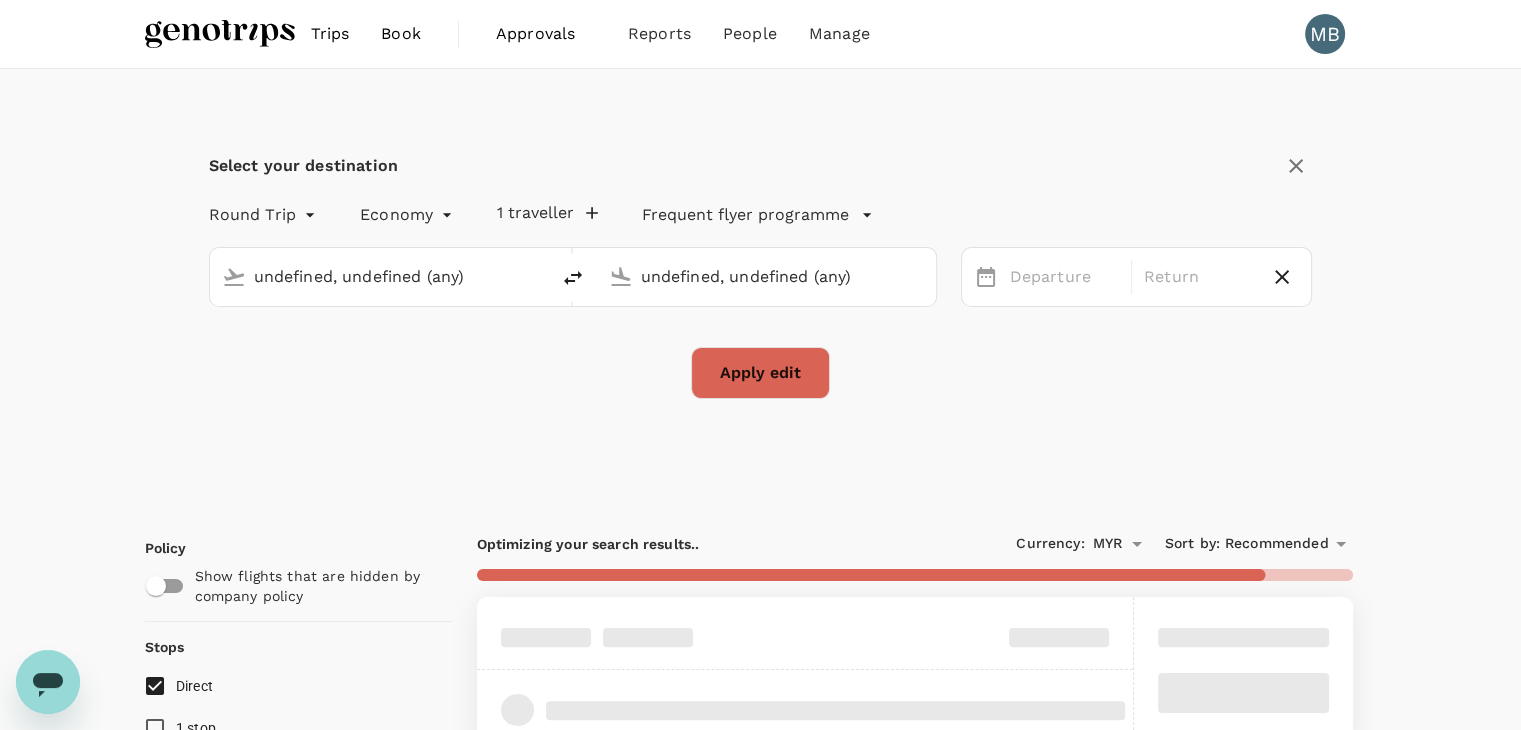 type 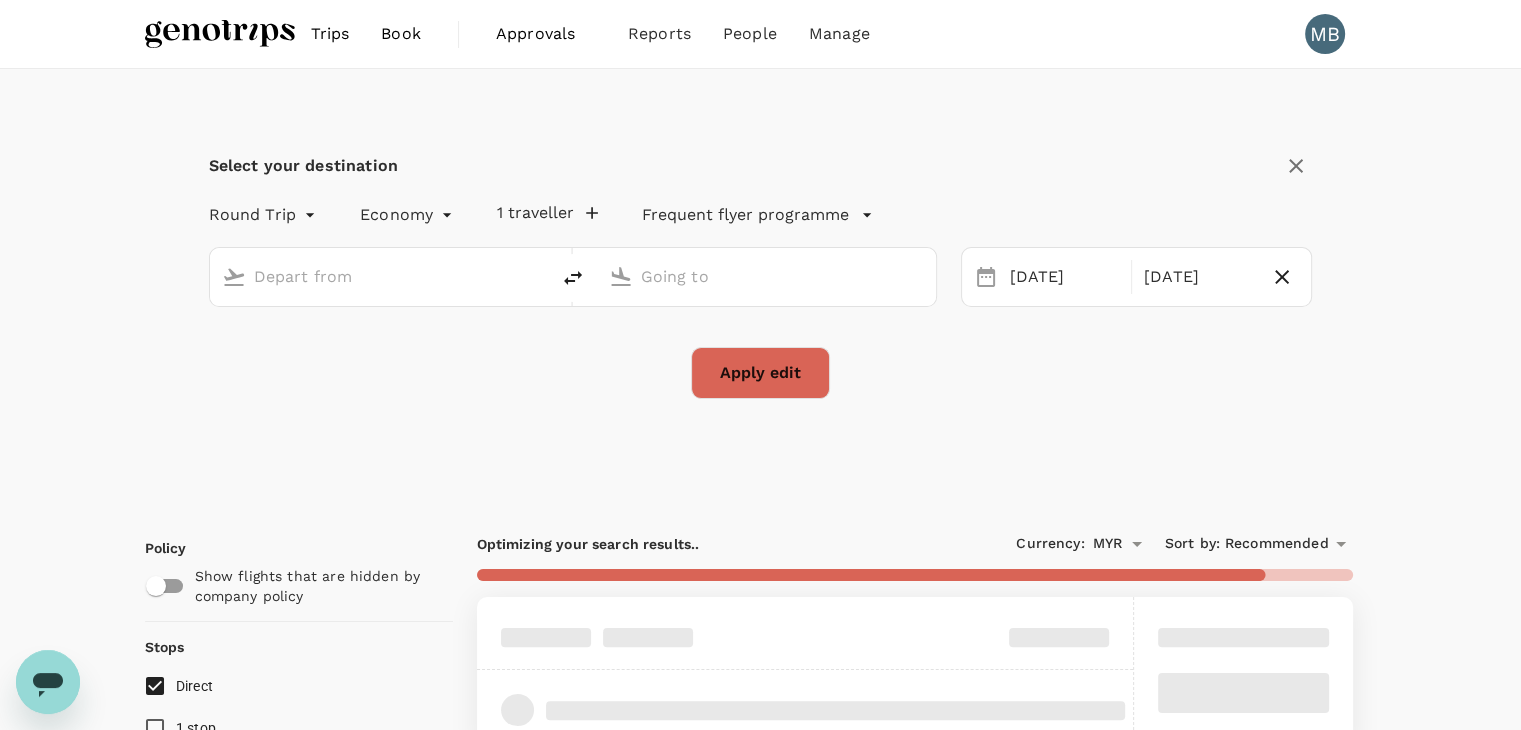 type on "Kuala Lumpur Intl ([GEOGRAPHIC_DATA])" 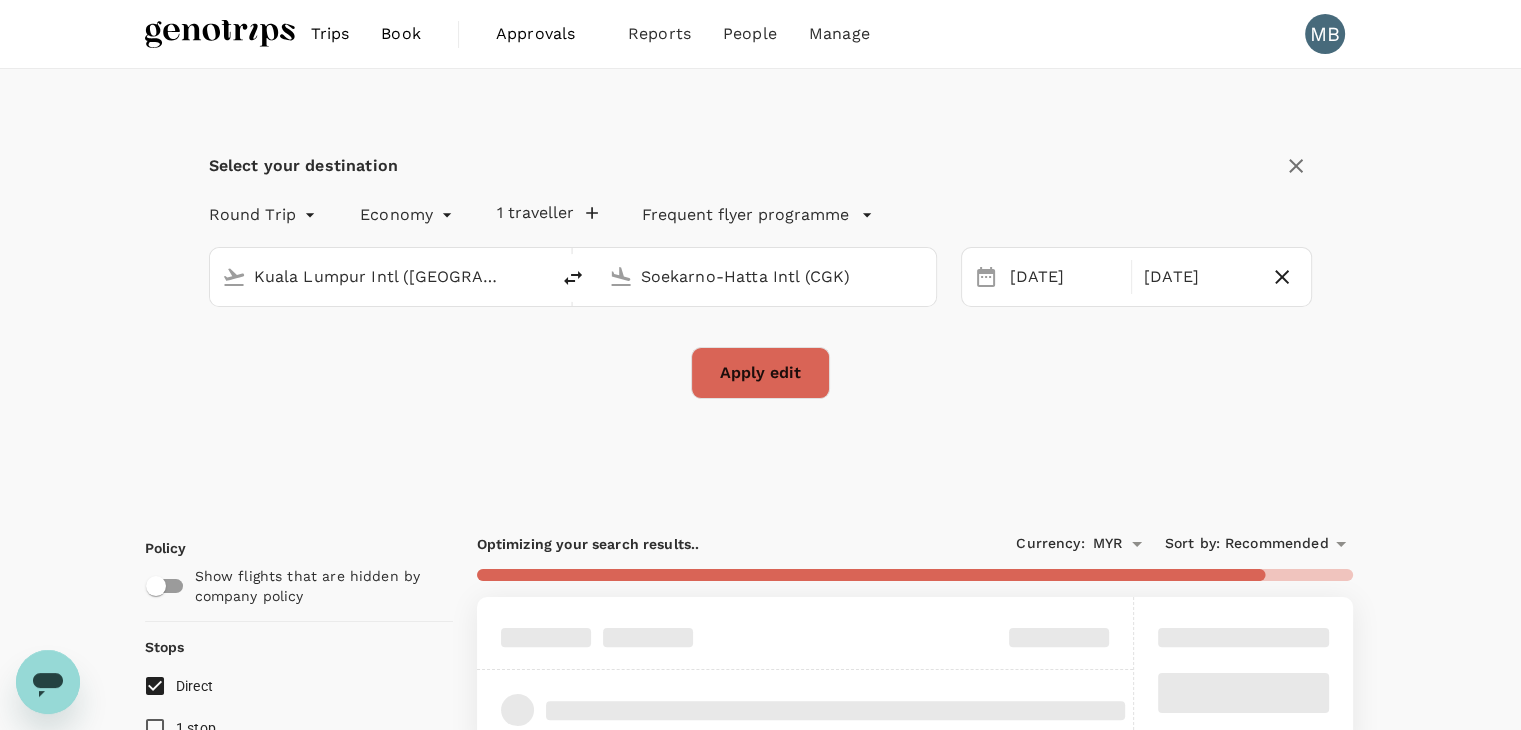 click 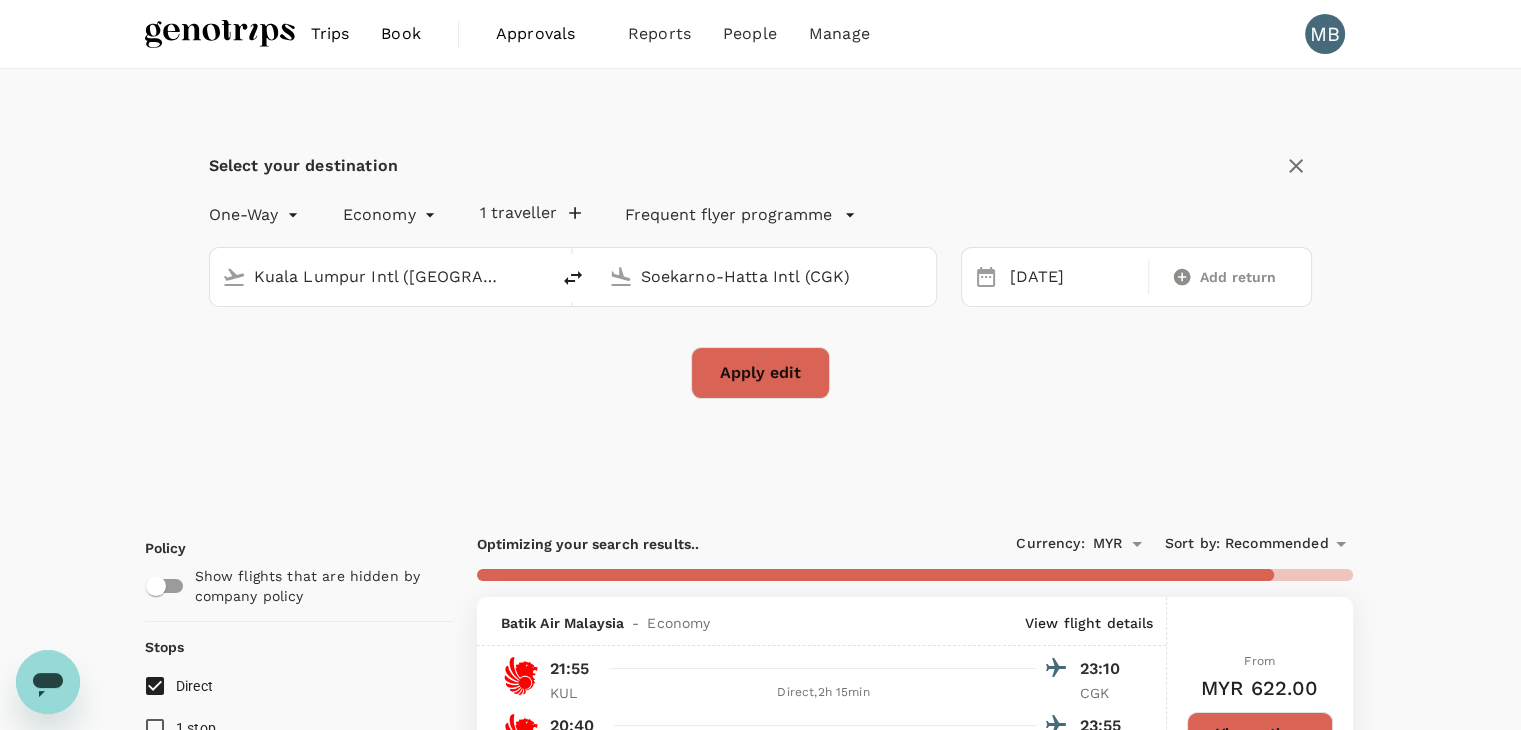 click on "Apply edit" at bounding box center (760, 373) 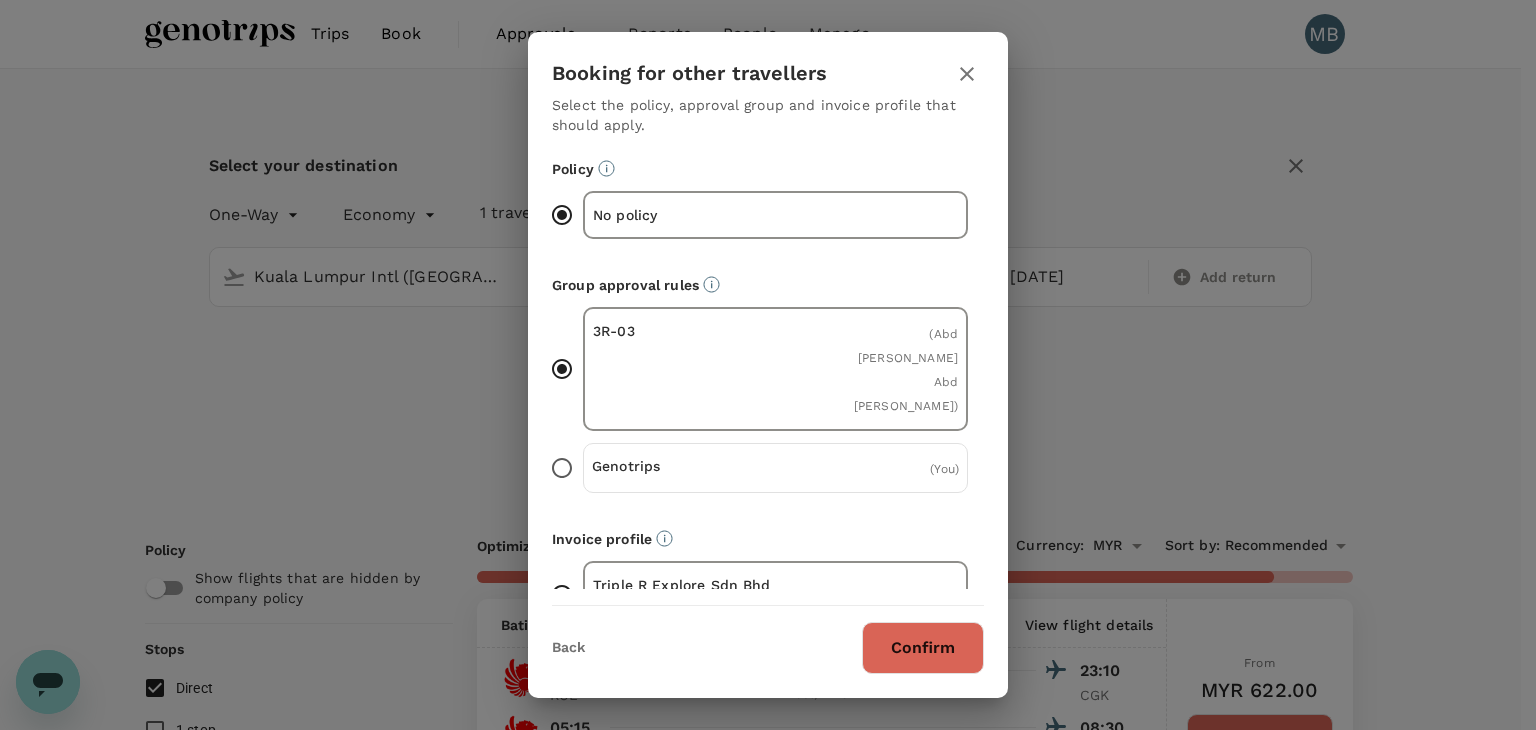 click on "Confirm" at bounding box center [923, 648] 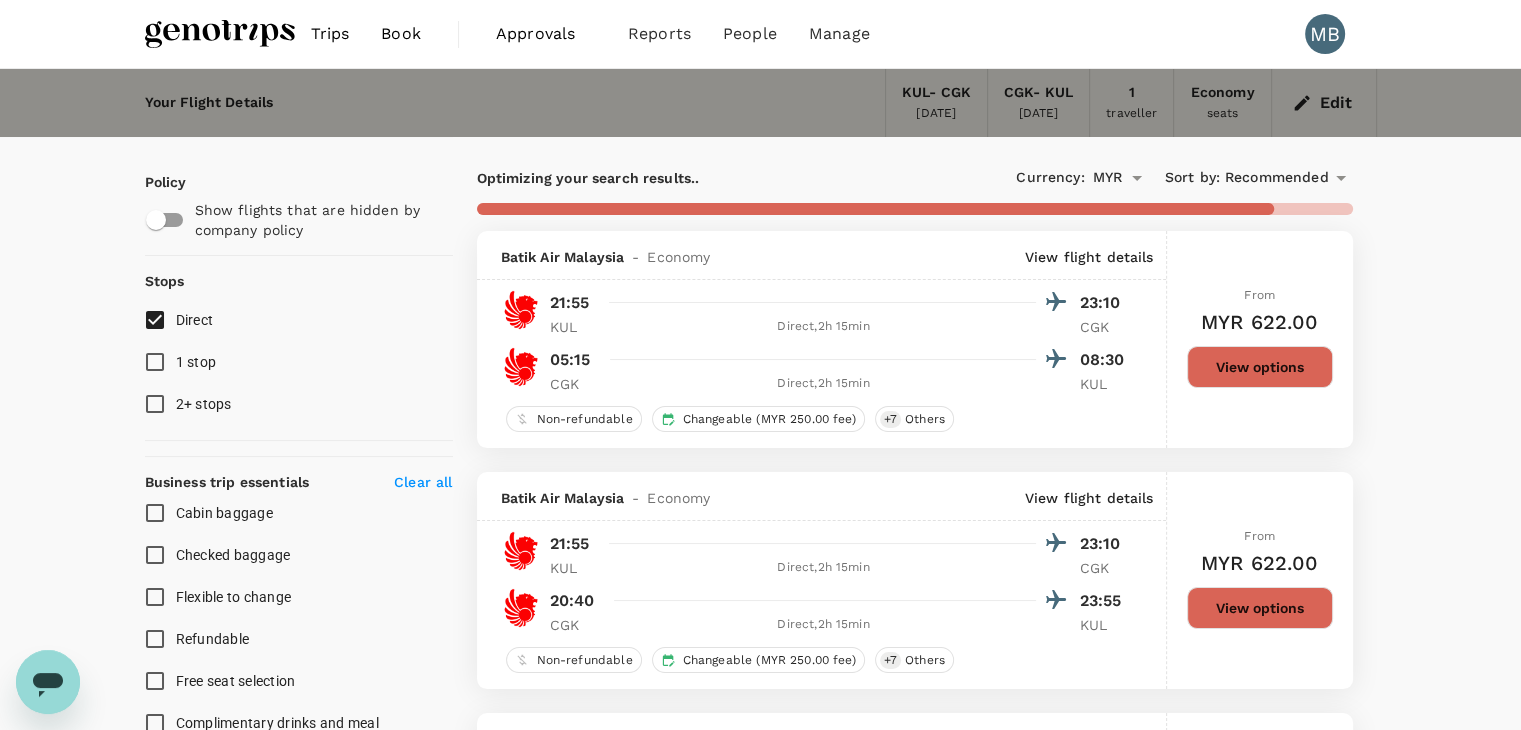 checkbox on "false" 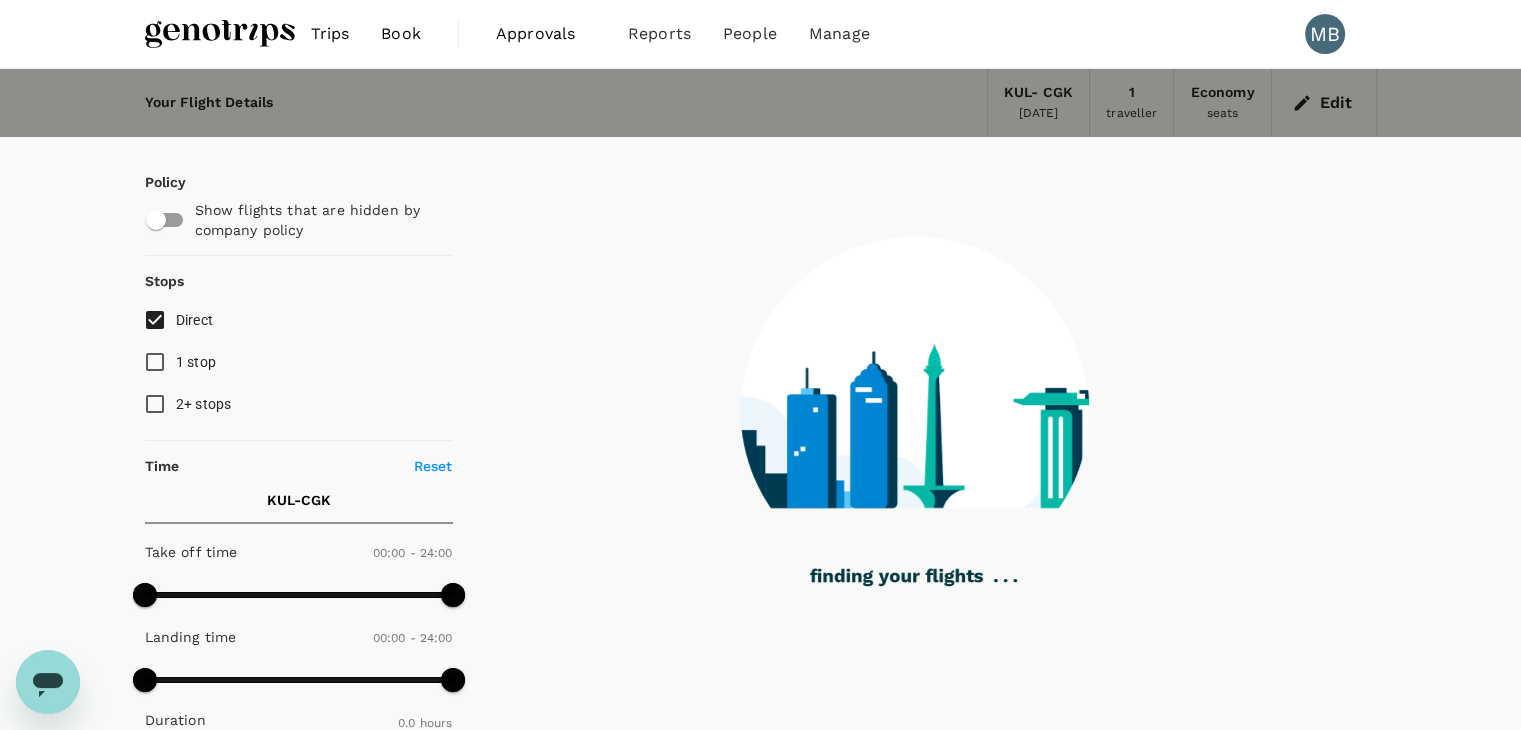 type on "1070" 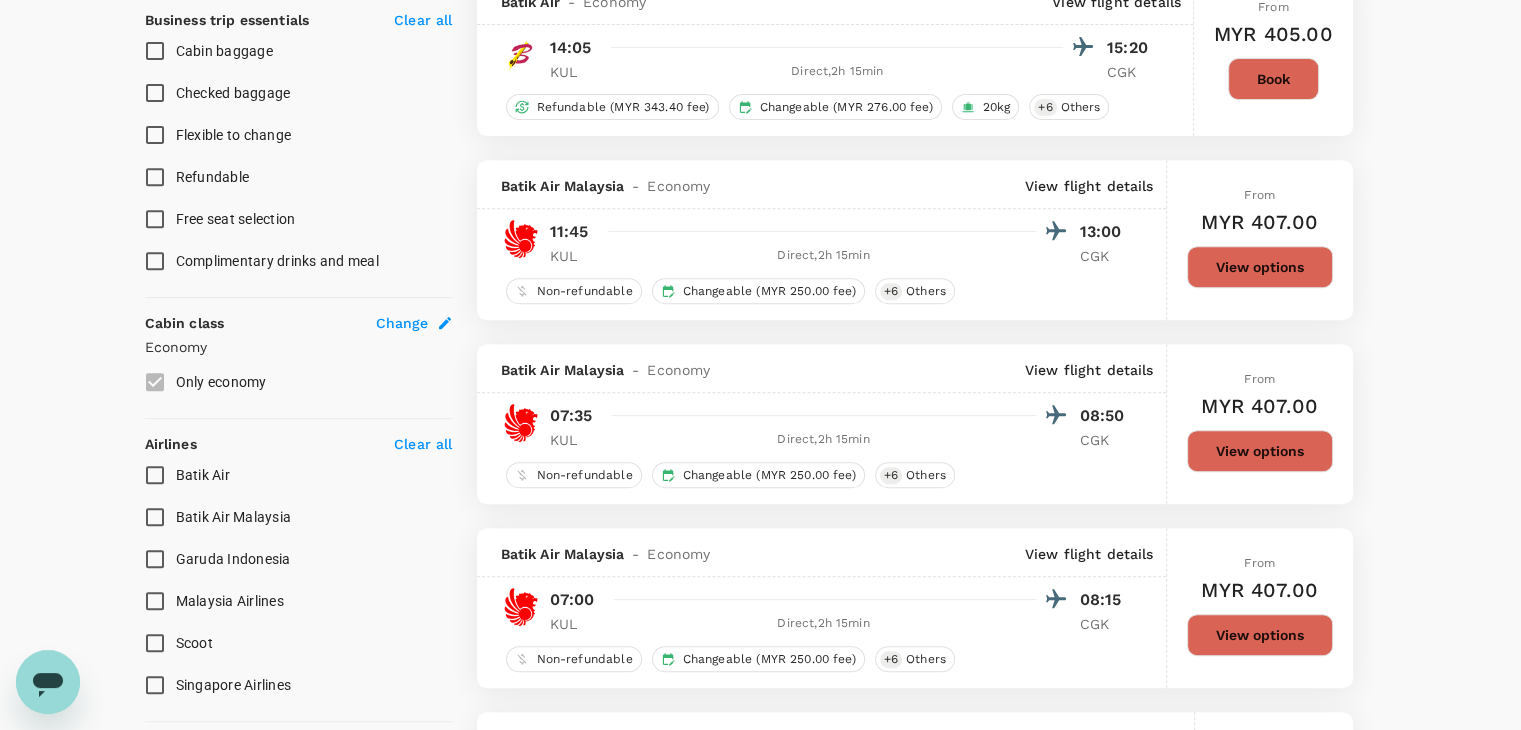 scroll, scrollTop: 900, scrollLeft: 0, axis: vertical 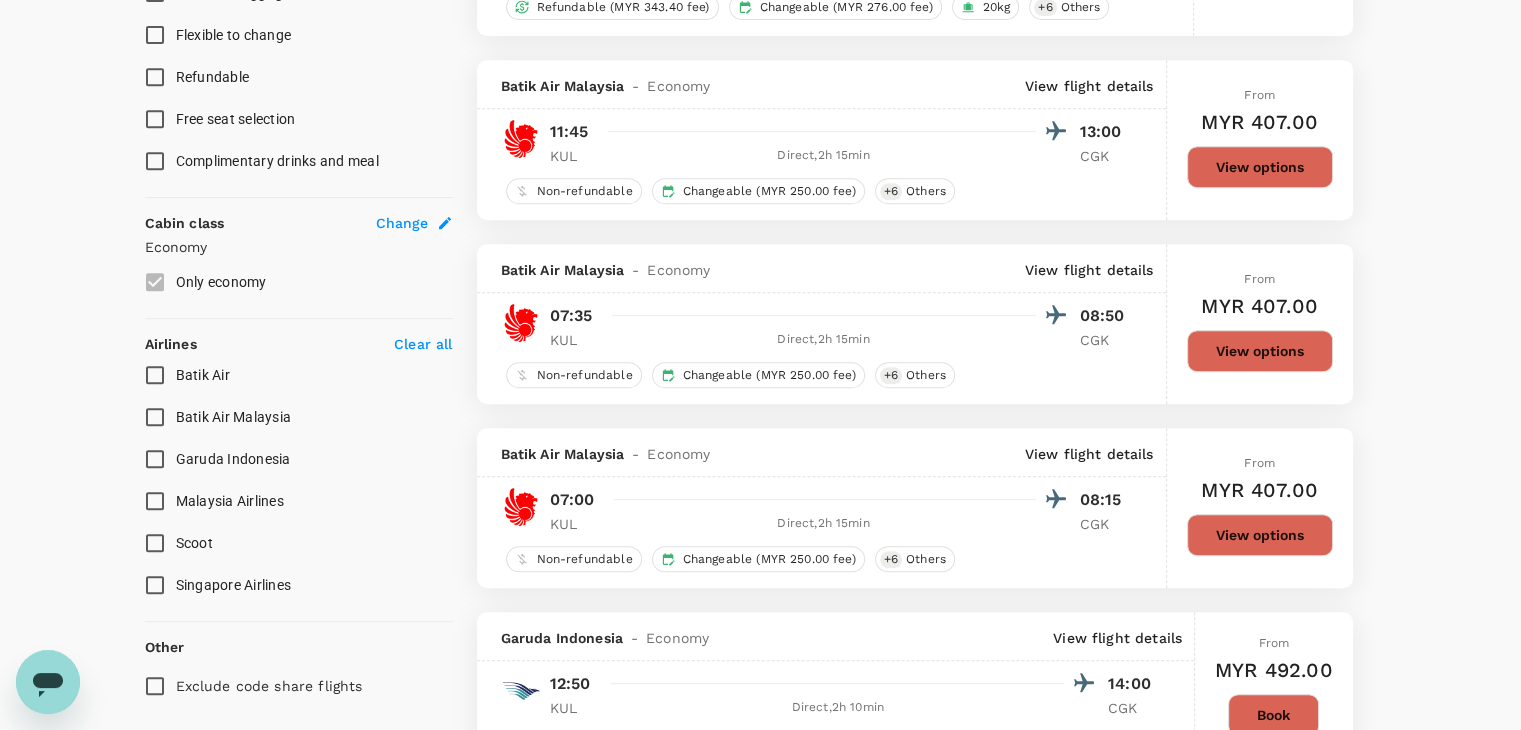 click on "Malaysia Airlines" at bounding box center [155, 501] 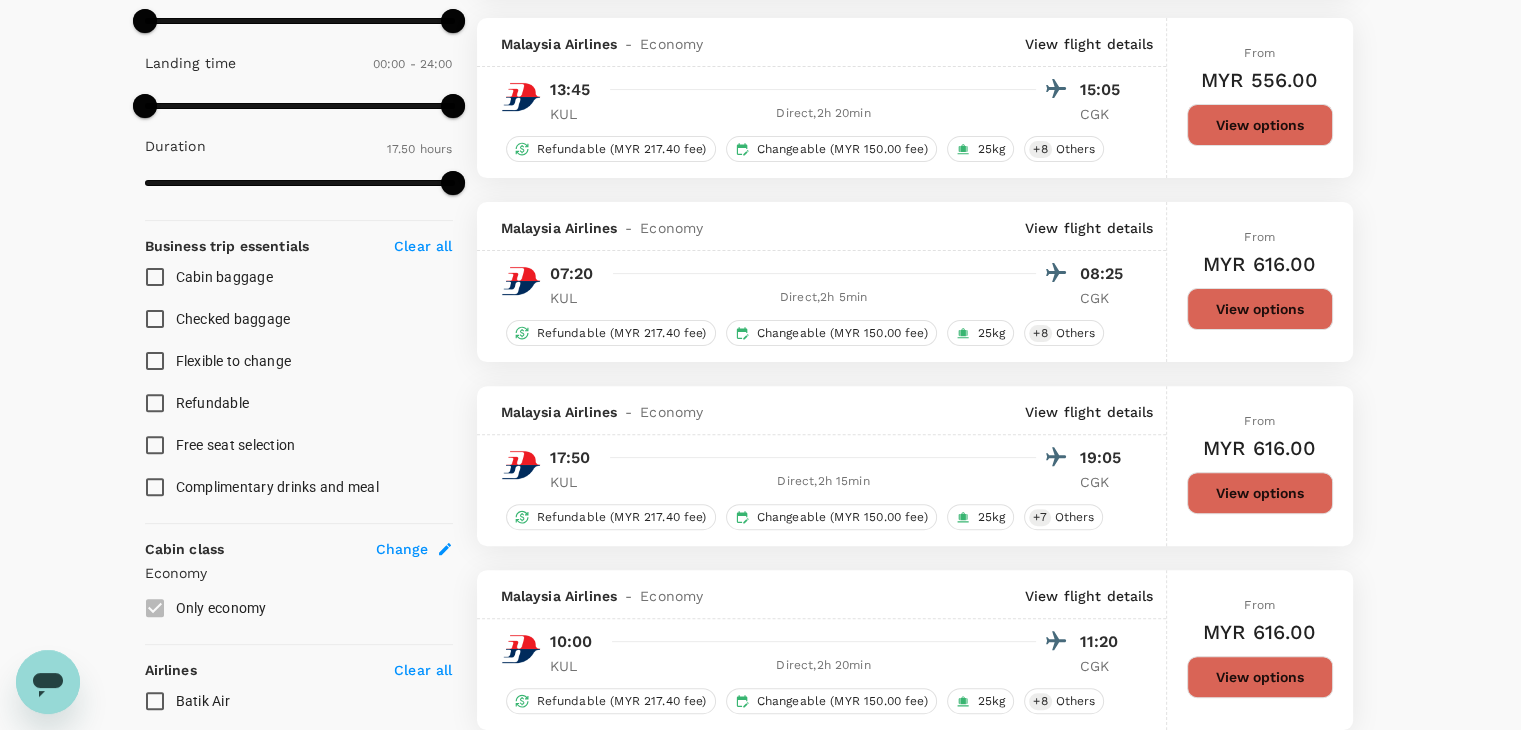 scroll, scrollTop: 900, scrollLeft: 0, axis: vertical 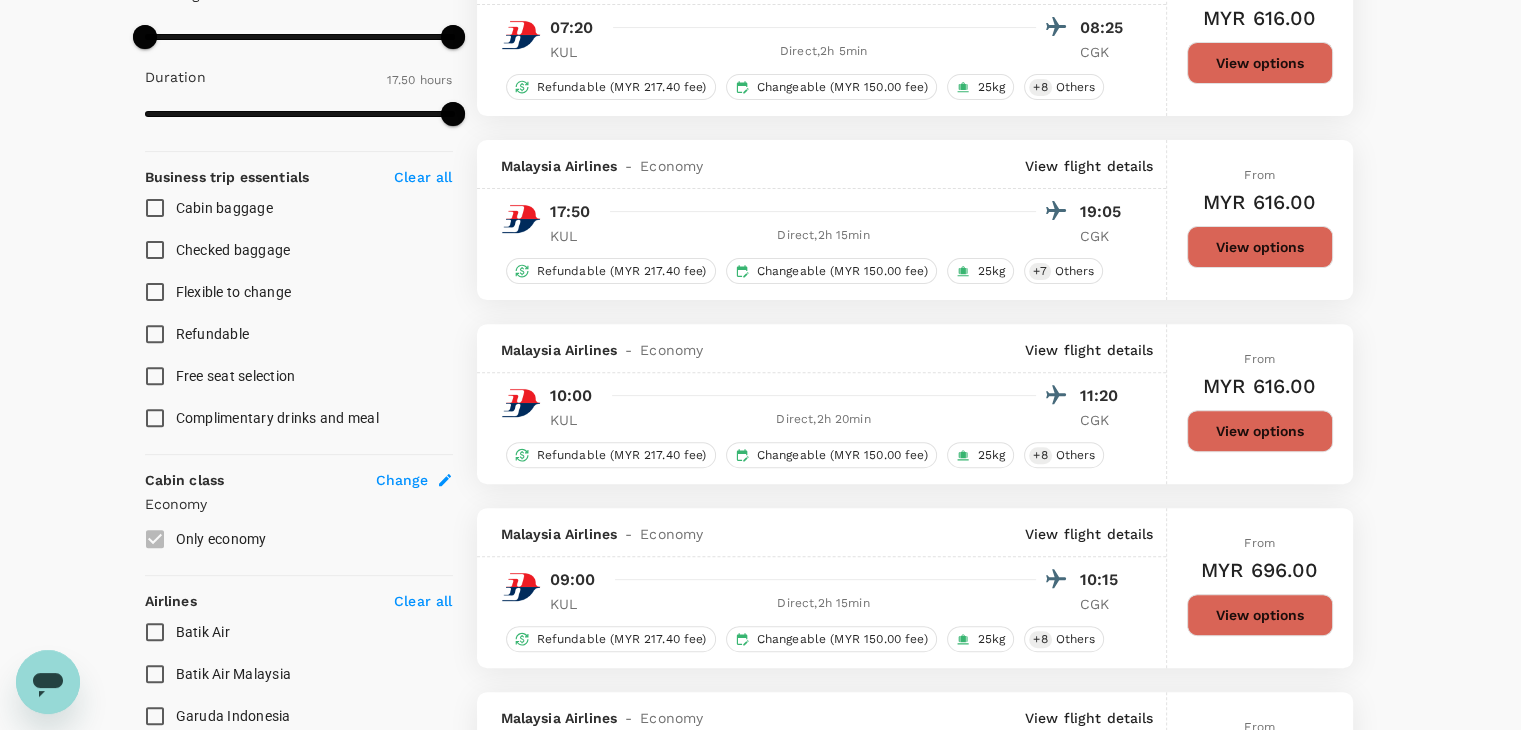 type on "1890" 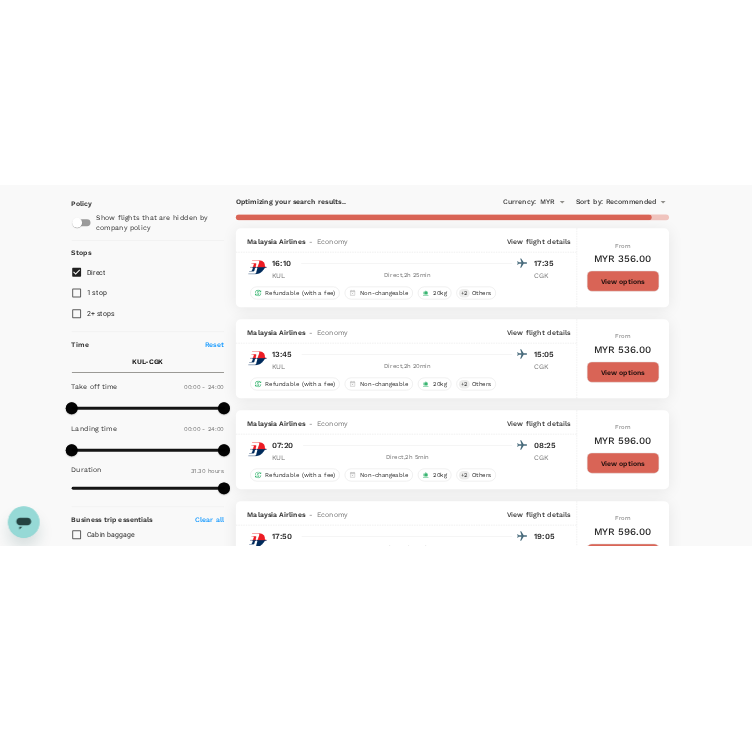 scroll, scrollTop: 0, scrollLeft: 0, axis: both 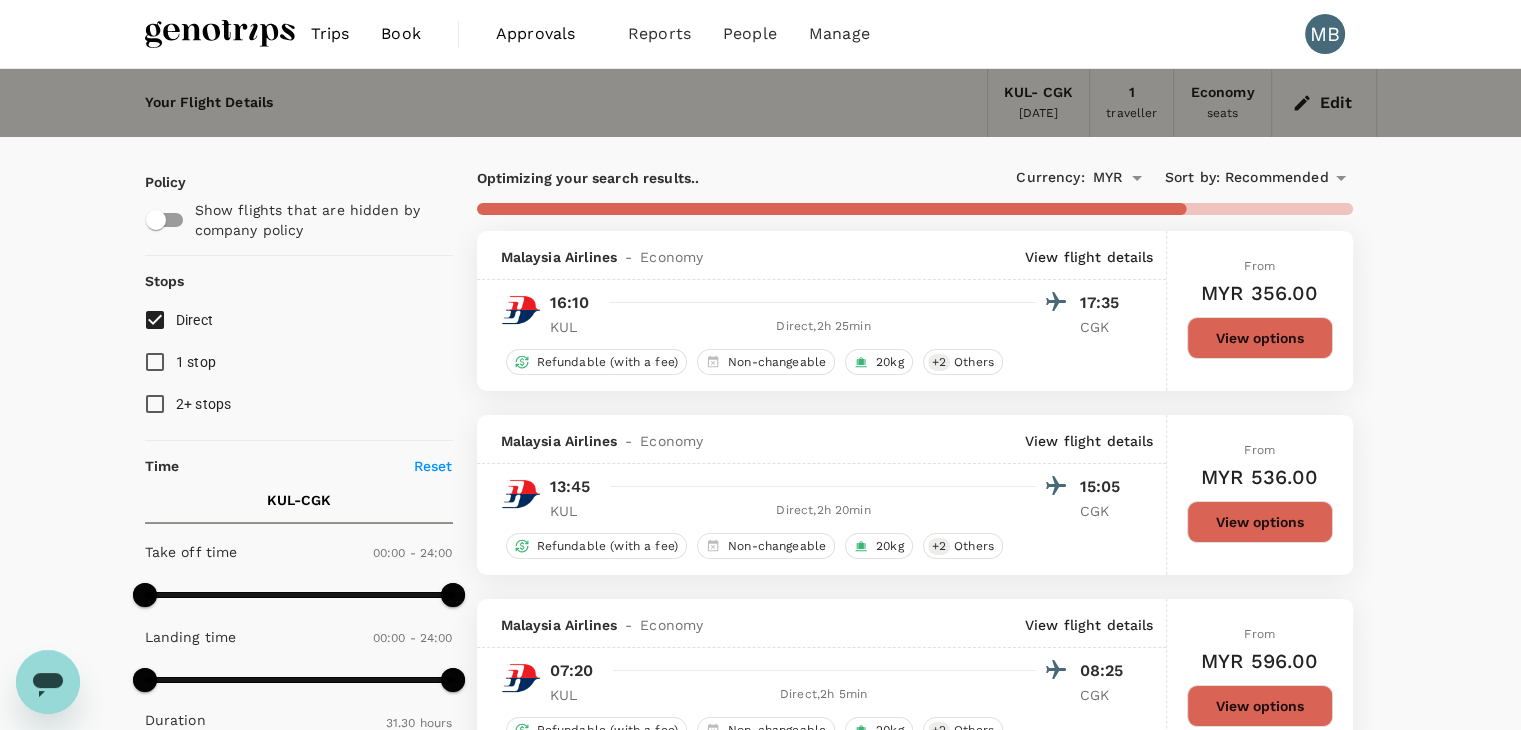click 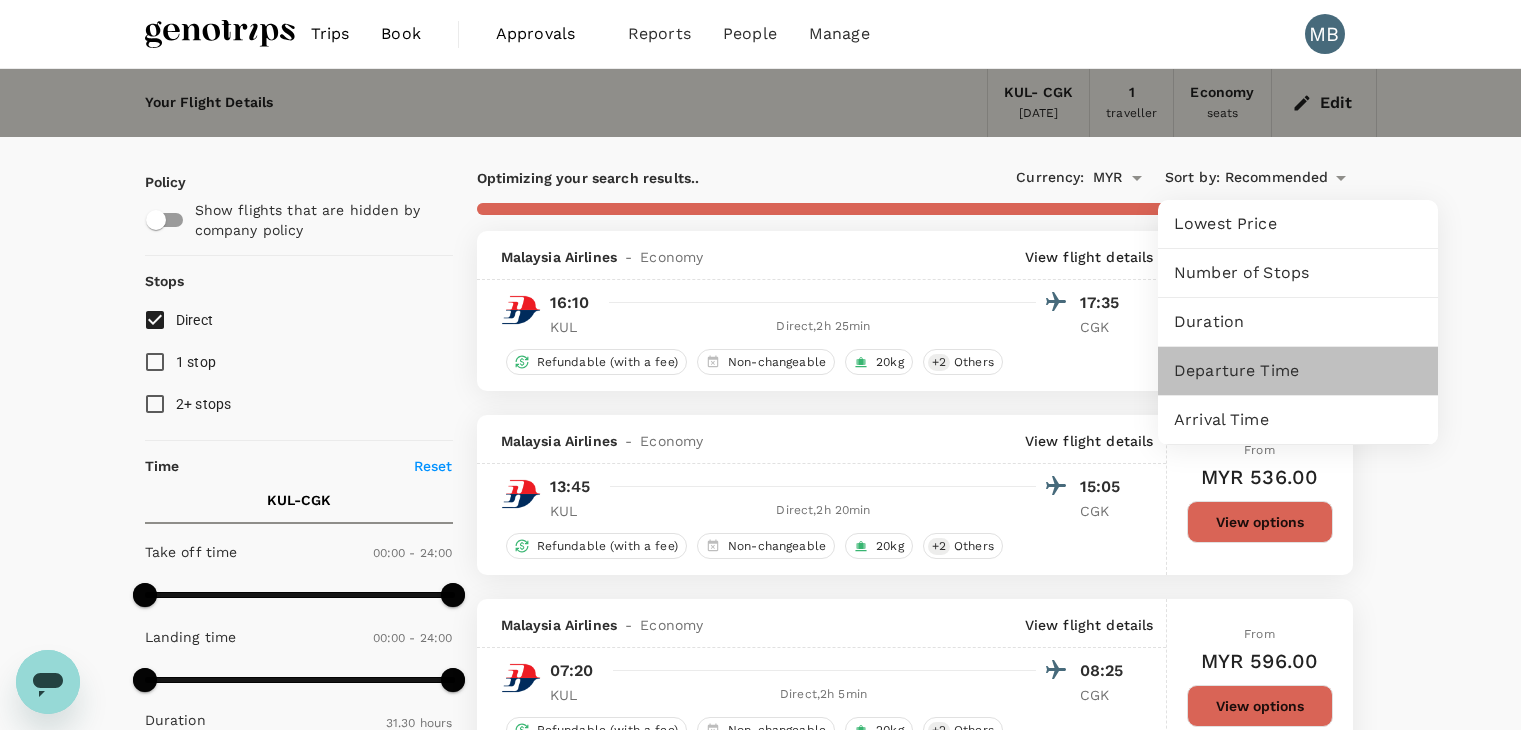 click on "Departure Time" at bounding box center (1298, 371) 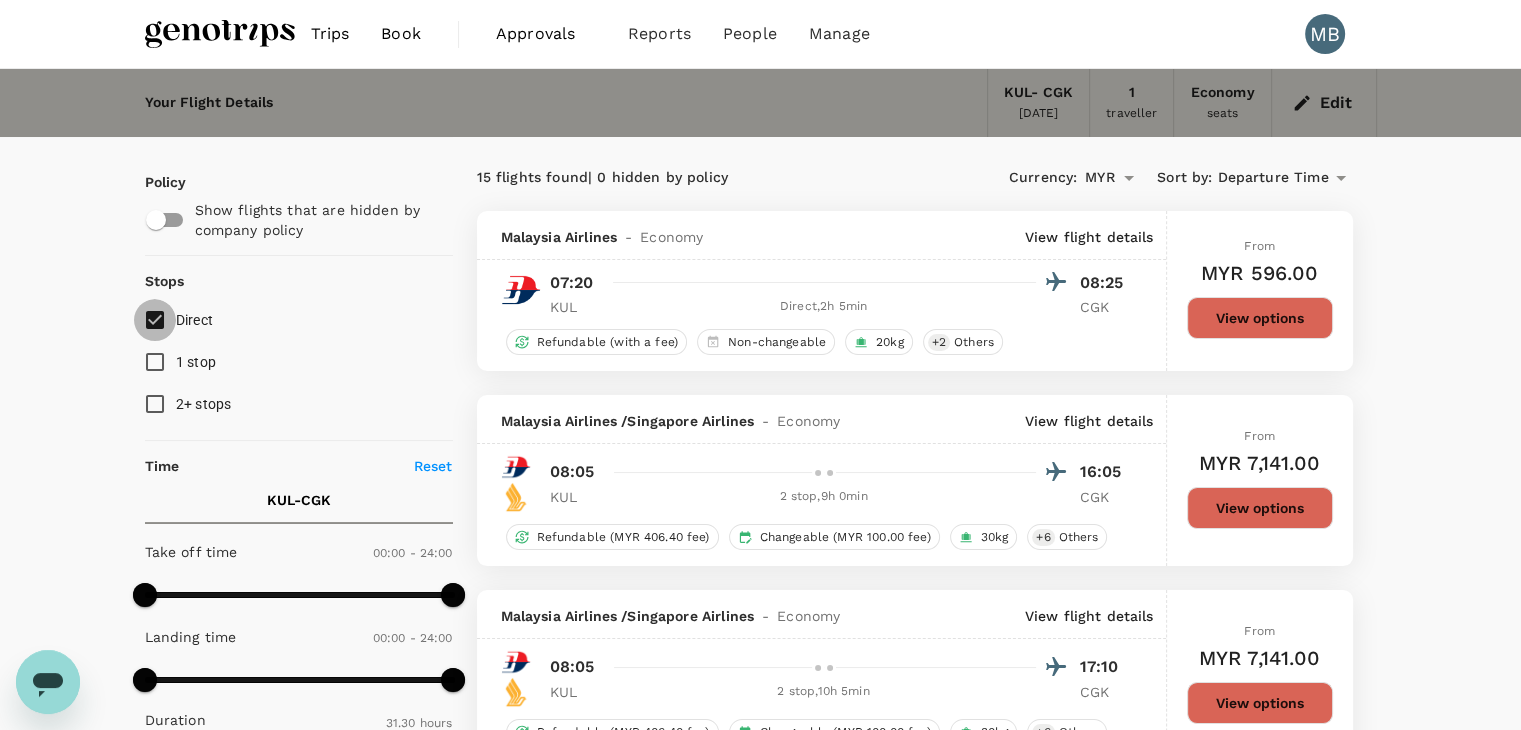 click on "Direct" at bounding box center [155, 320] 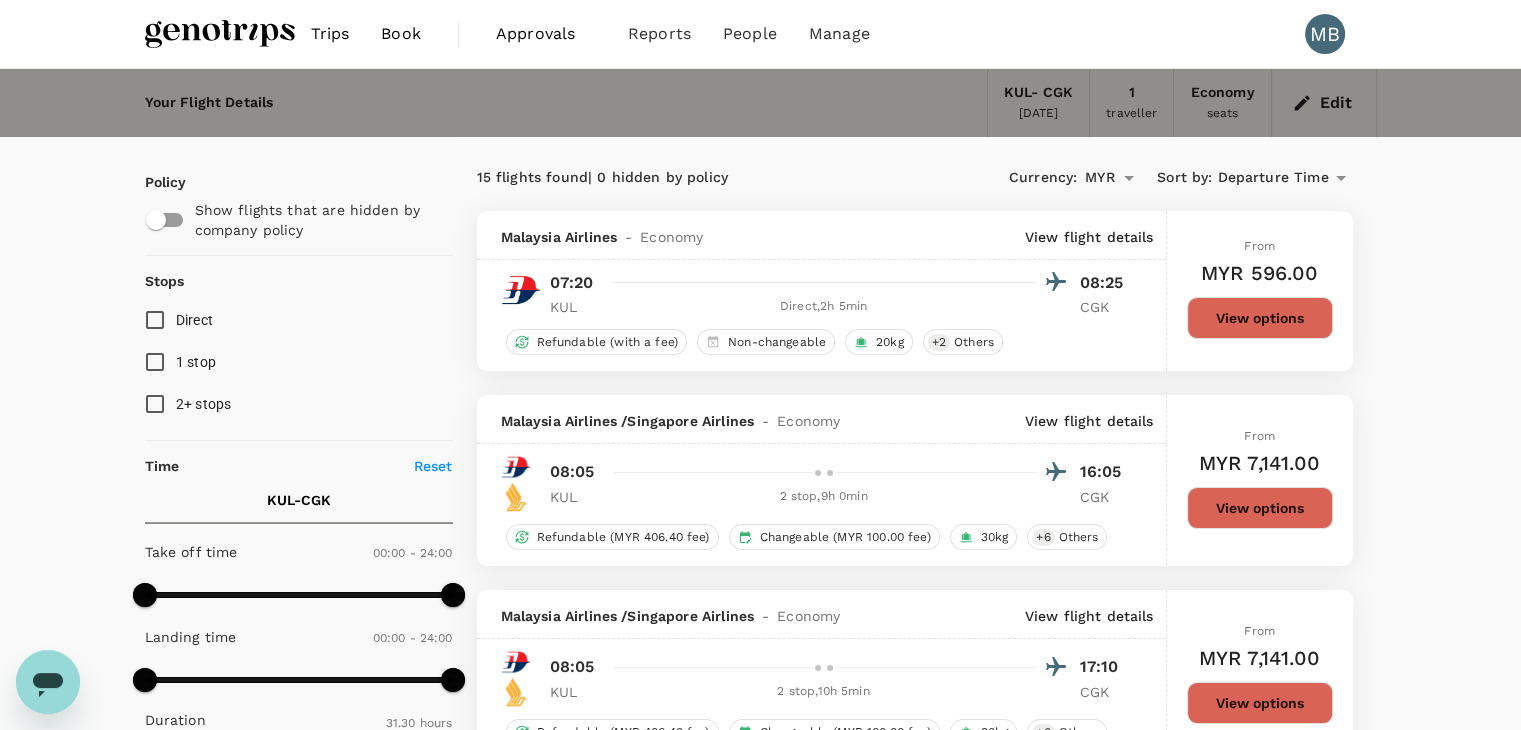 click on "Direct" at bounding box center (155, 320) 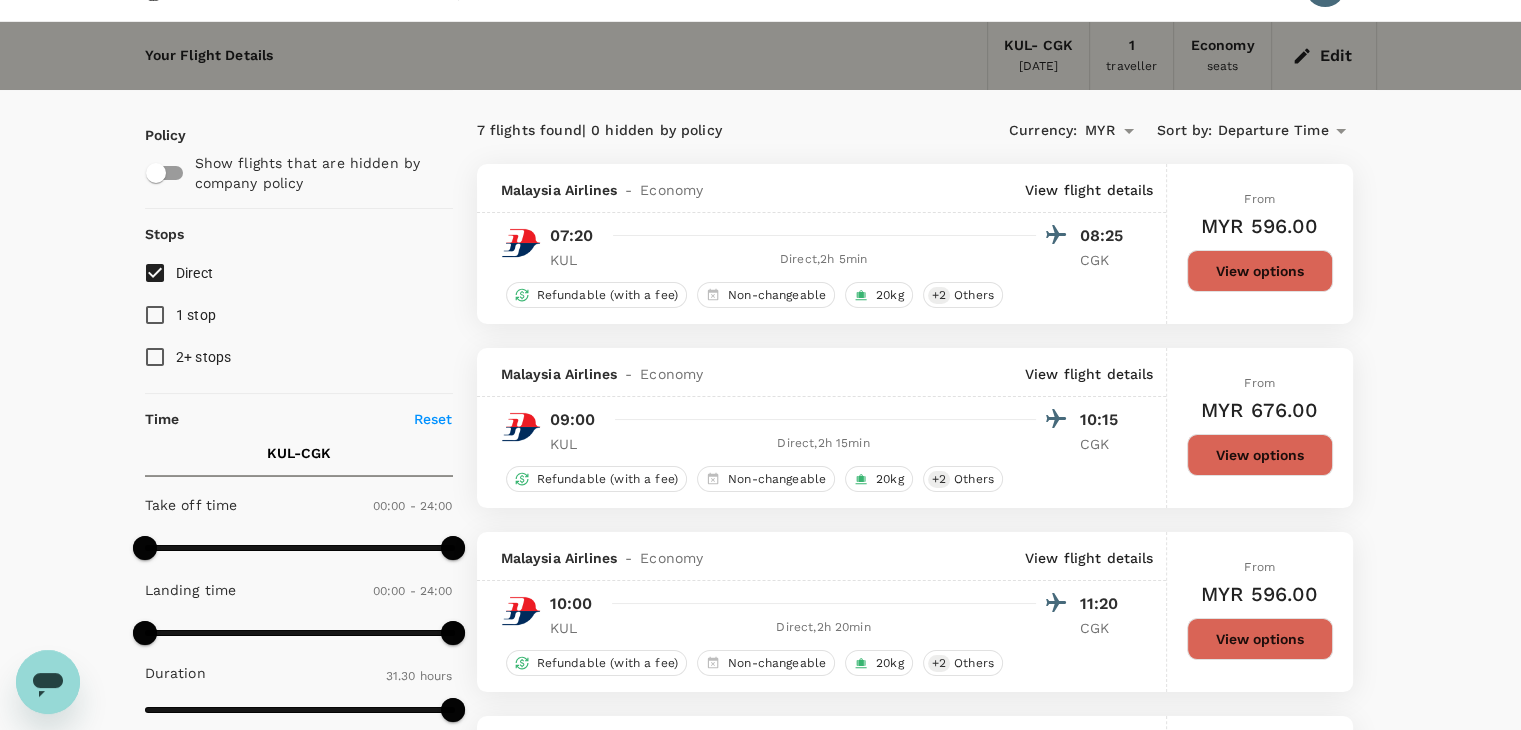 scroll, scrollTop: 0, scrollLeft: 0, axis: both 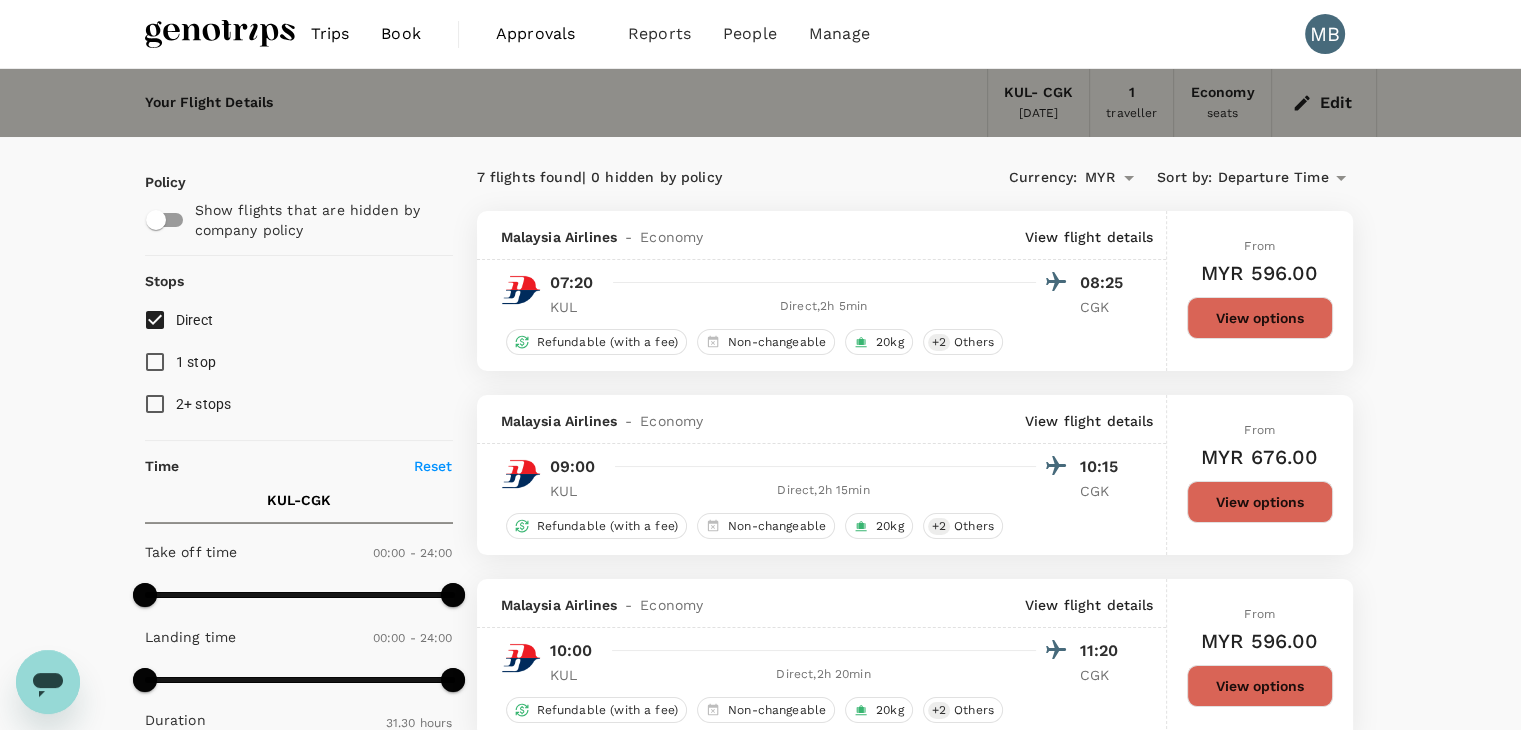 click on "Edit" at bounding box center (1324, 103) 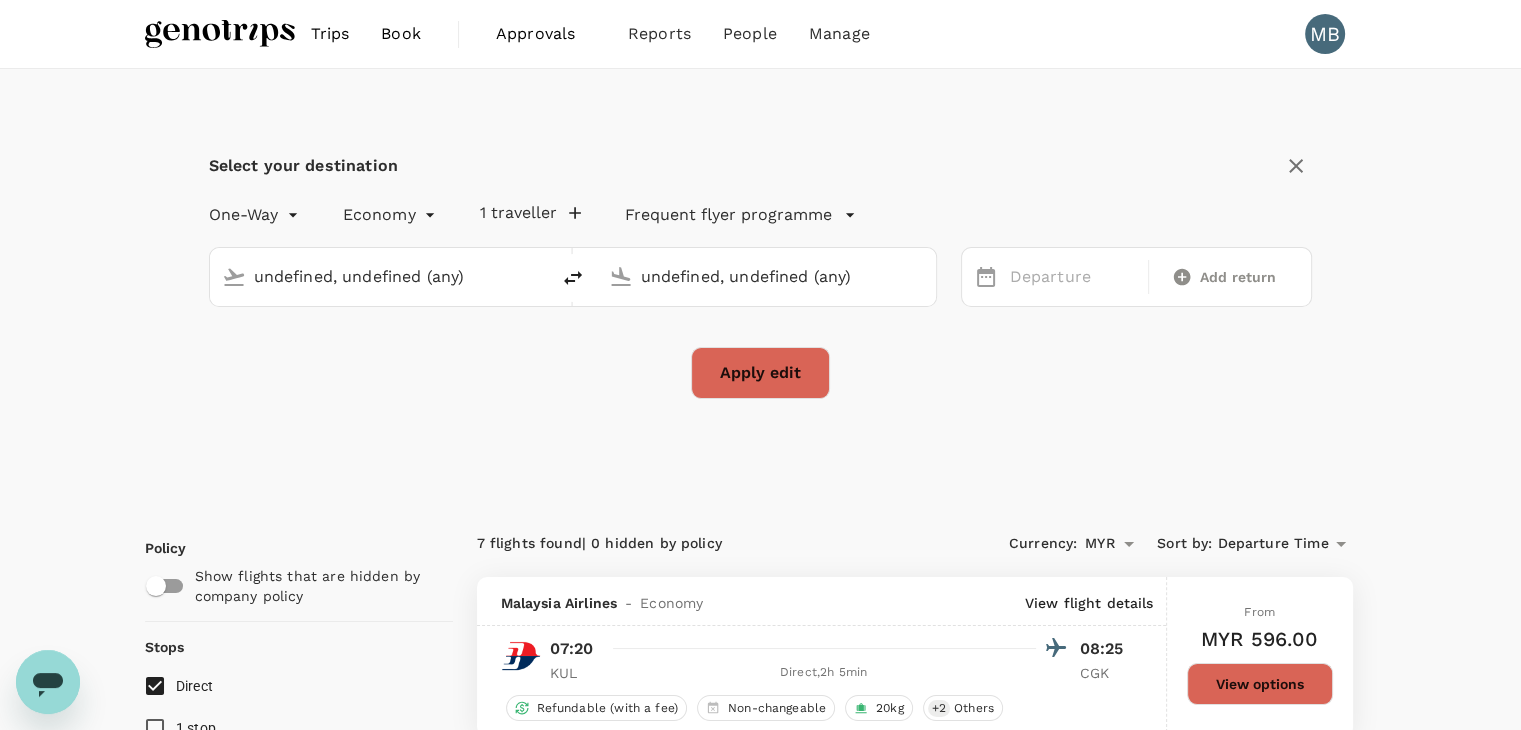 type on "Kuala Lumpur Intl ([GEOGRAPHIC_DATA])" 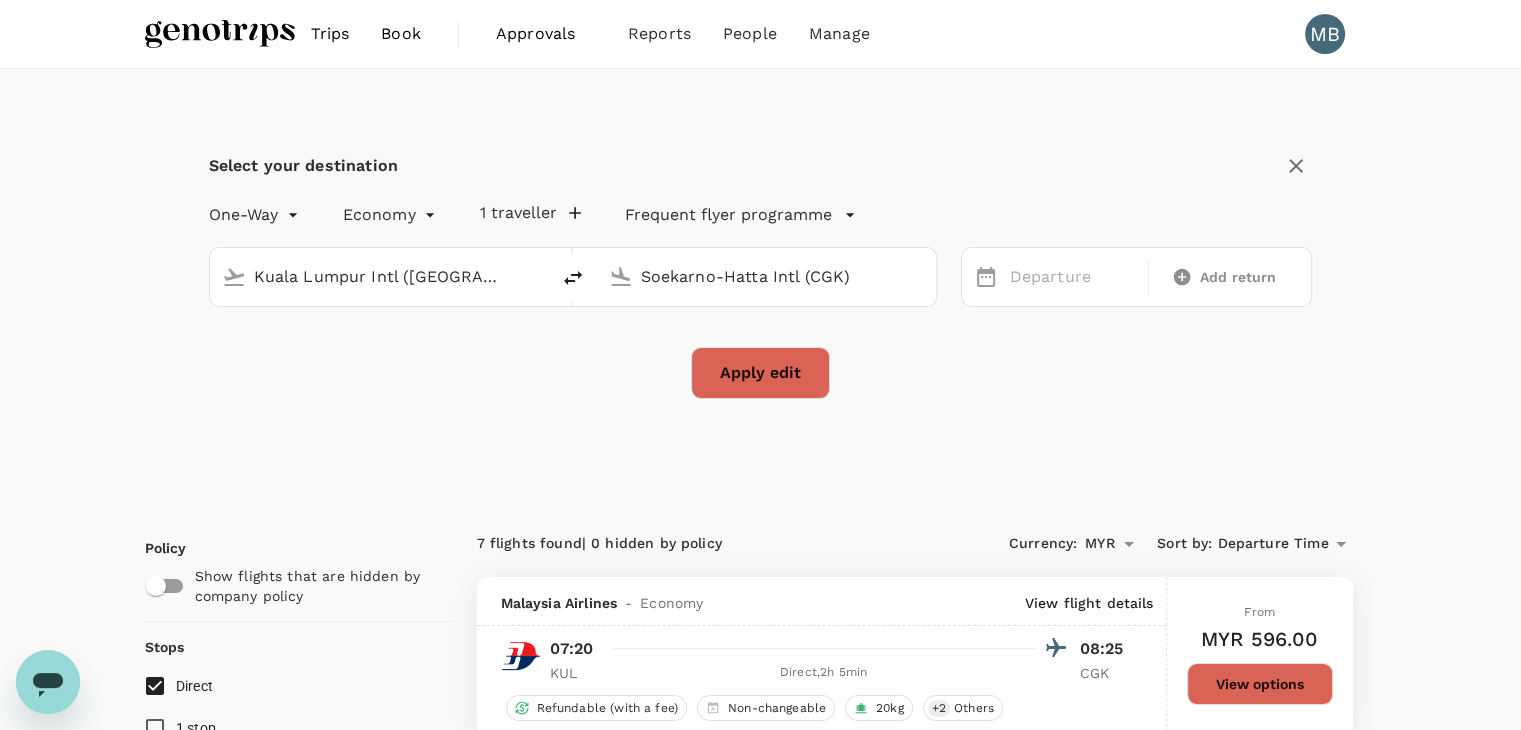 type 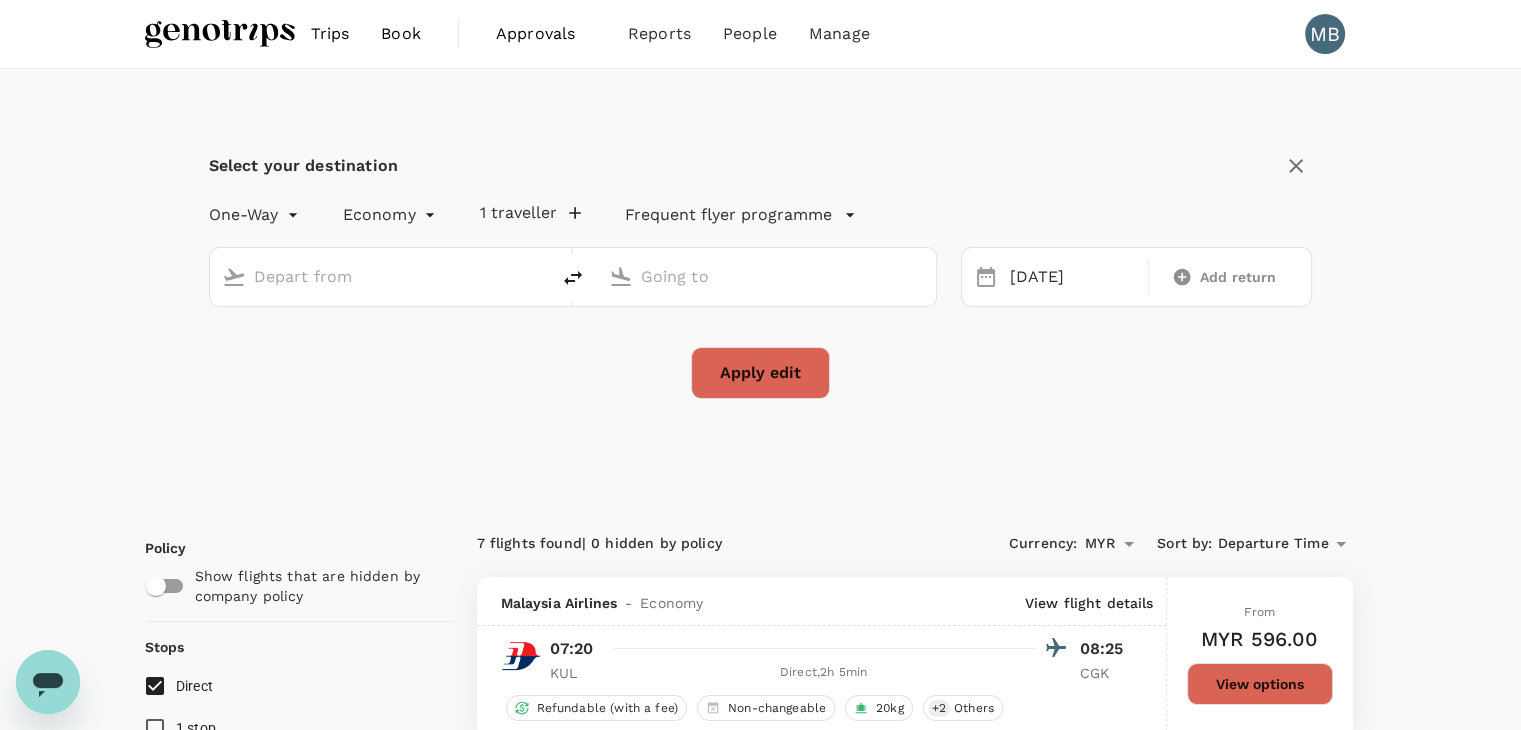 type on "Kuala Lumpur Intl ([GEOGRAPHIC_DATA])" 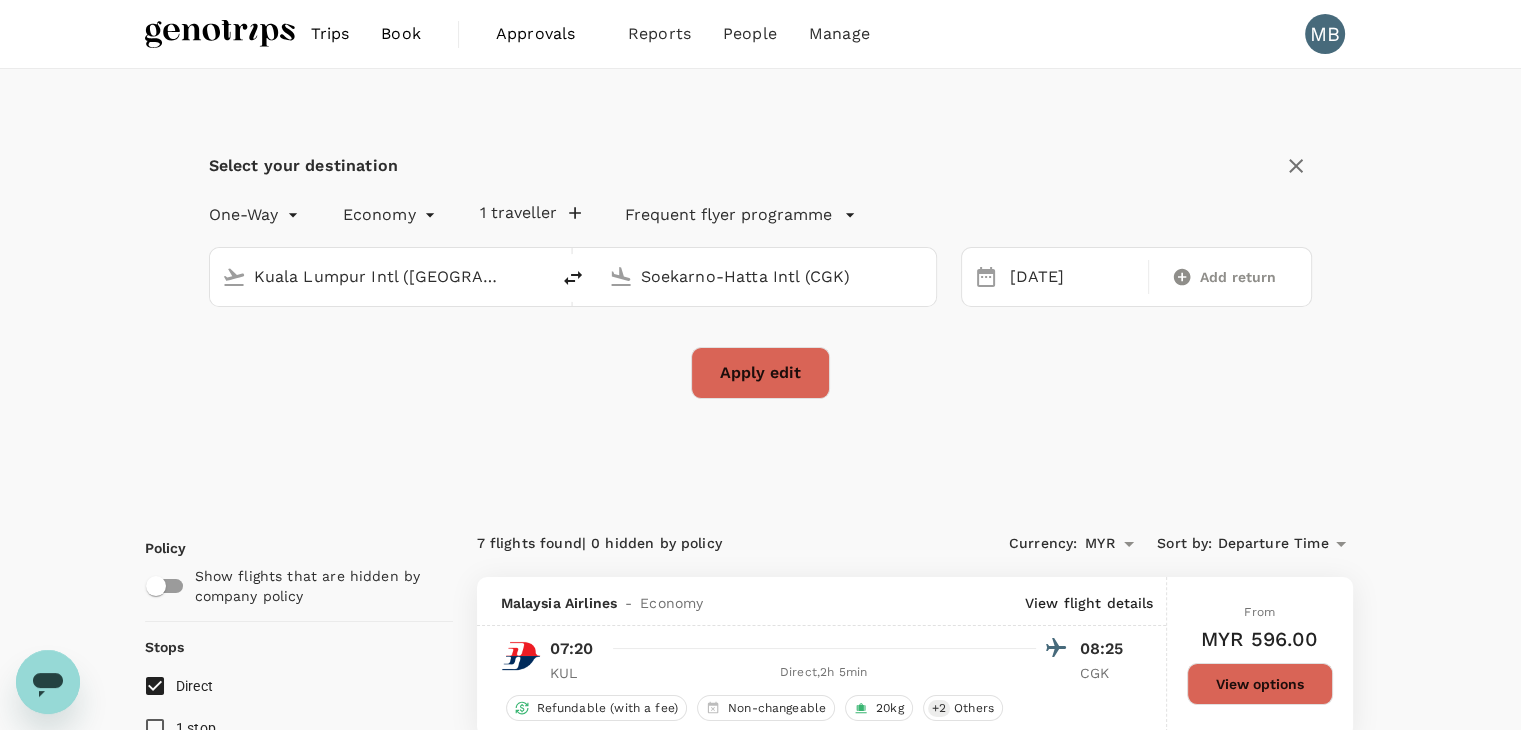 click 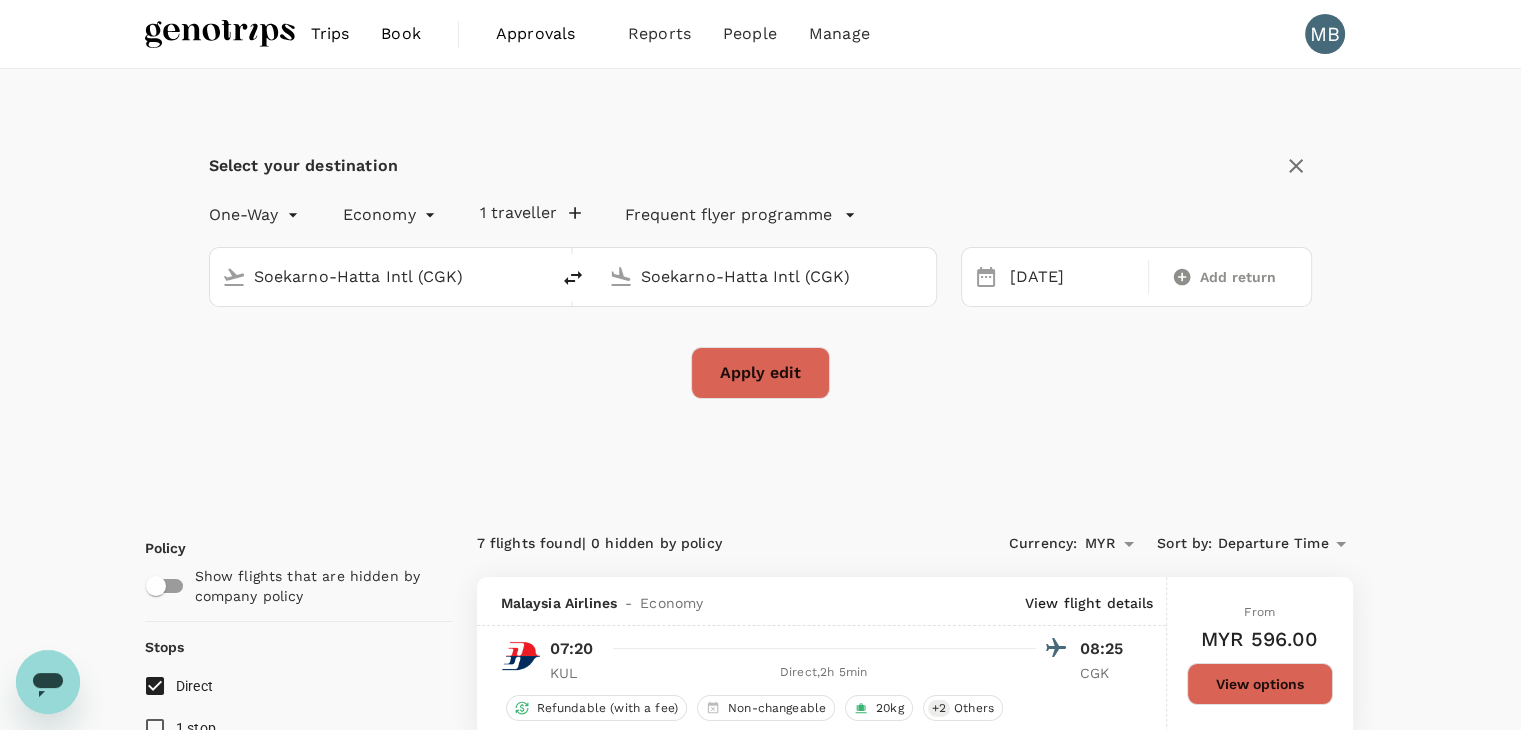 type on "Kuala Lumpur Intl ([GEOGRAPHIC_DATA])" 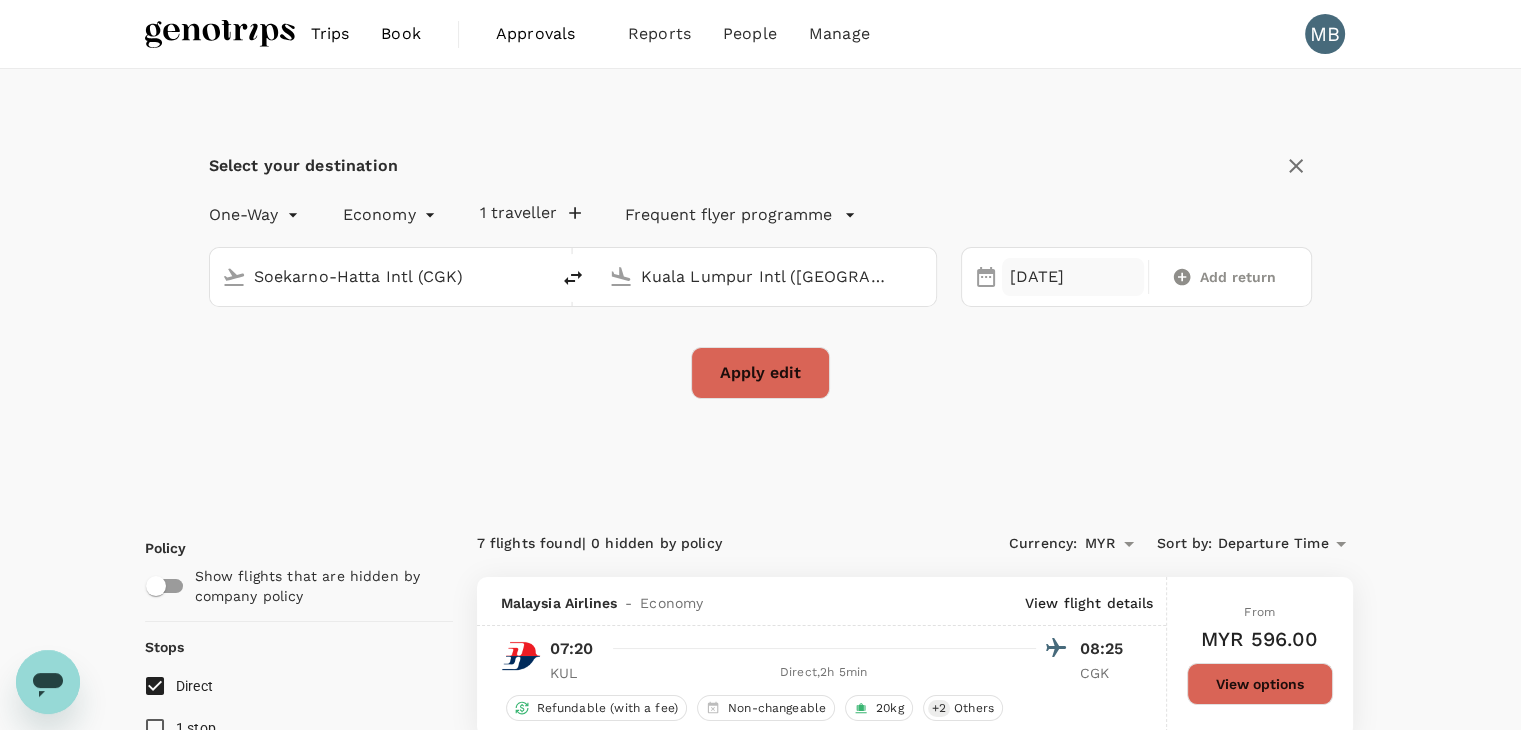 click on "[DATE]" at bounding box center [1073, 277] 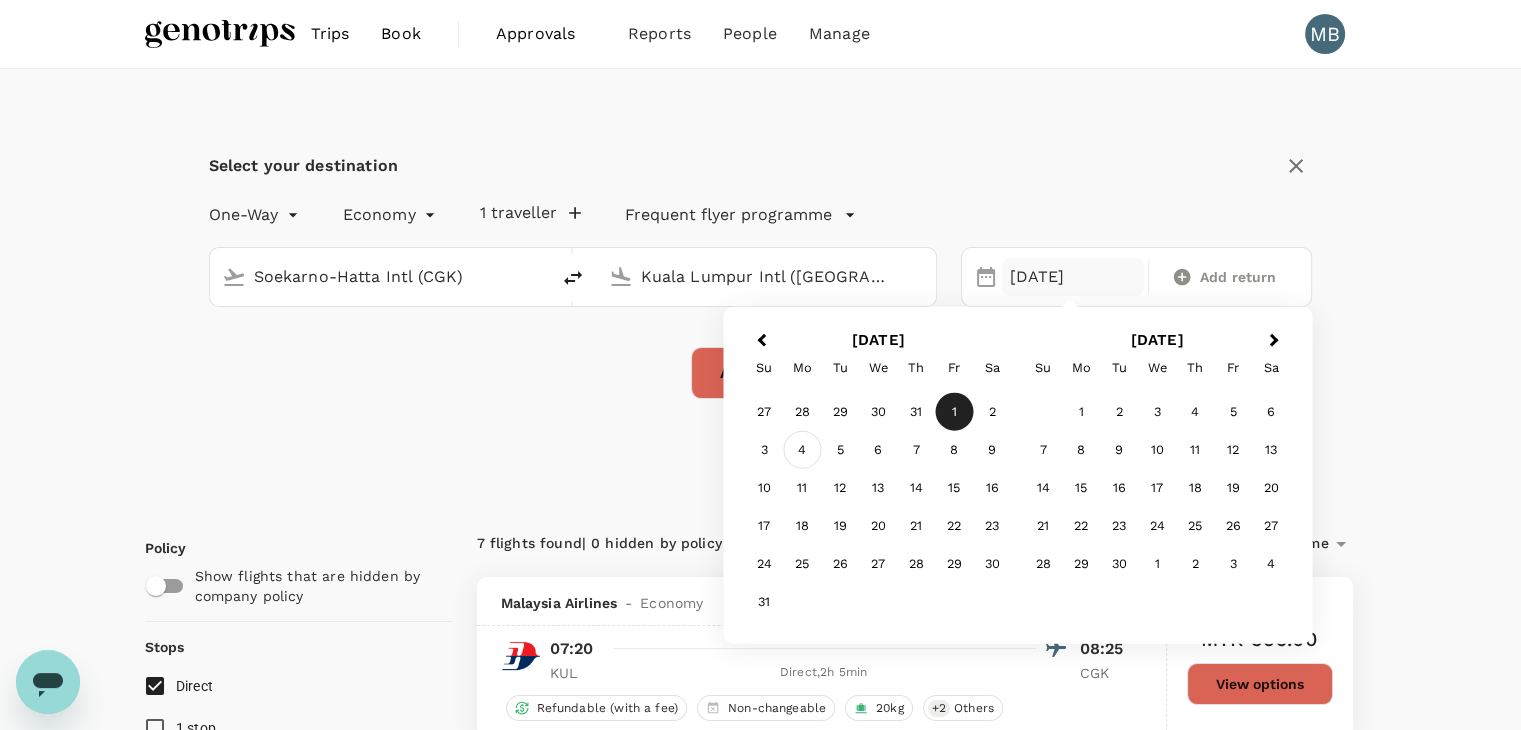 click on "4" at bounding box center (802, 450) 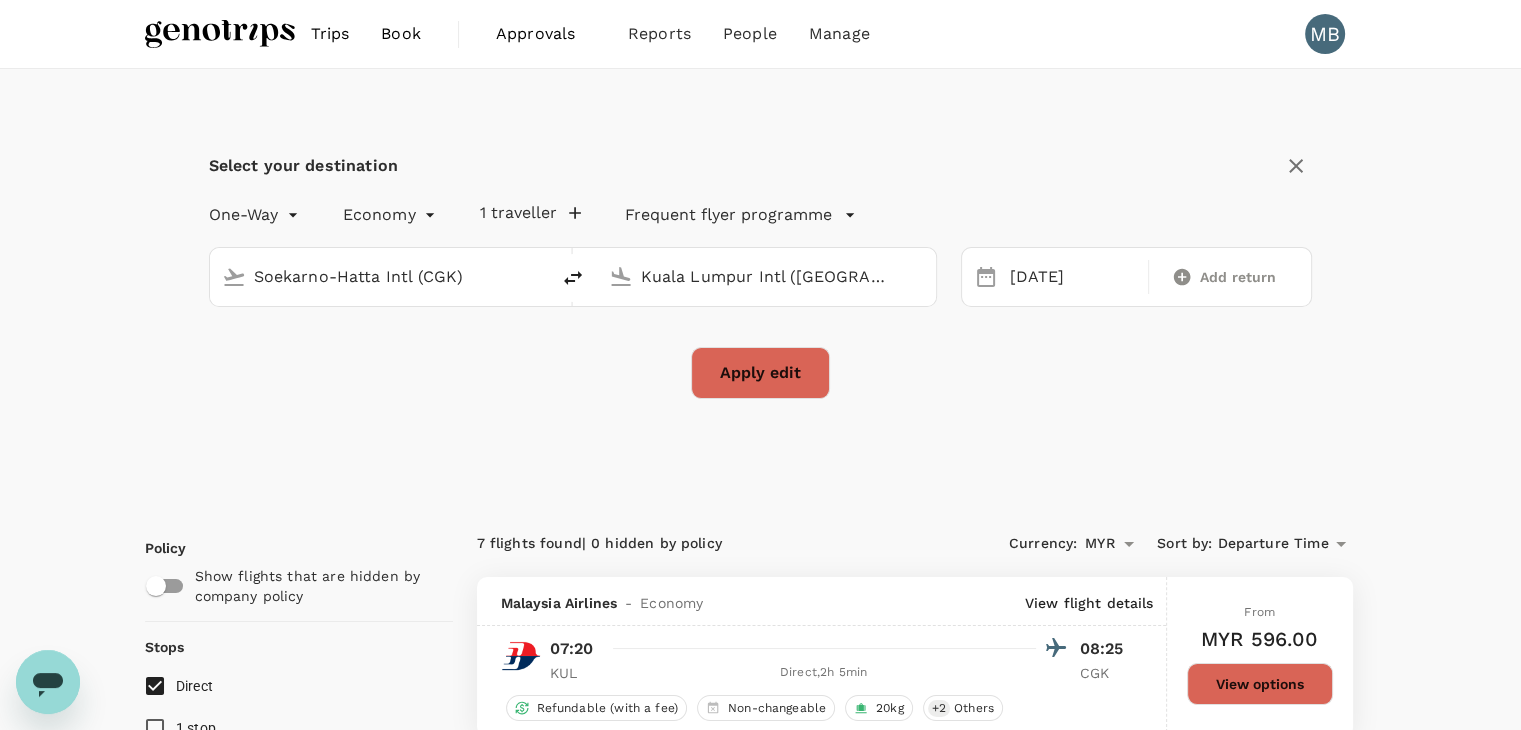 click on "Apply edit" at bounding box center [760, 373] 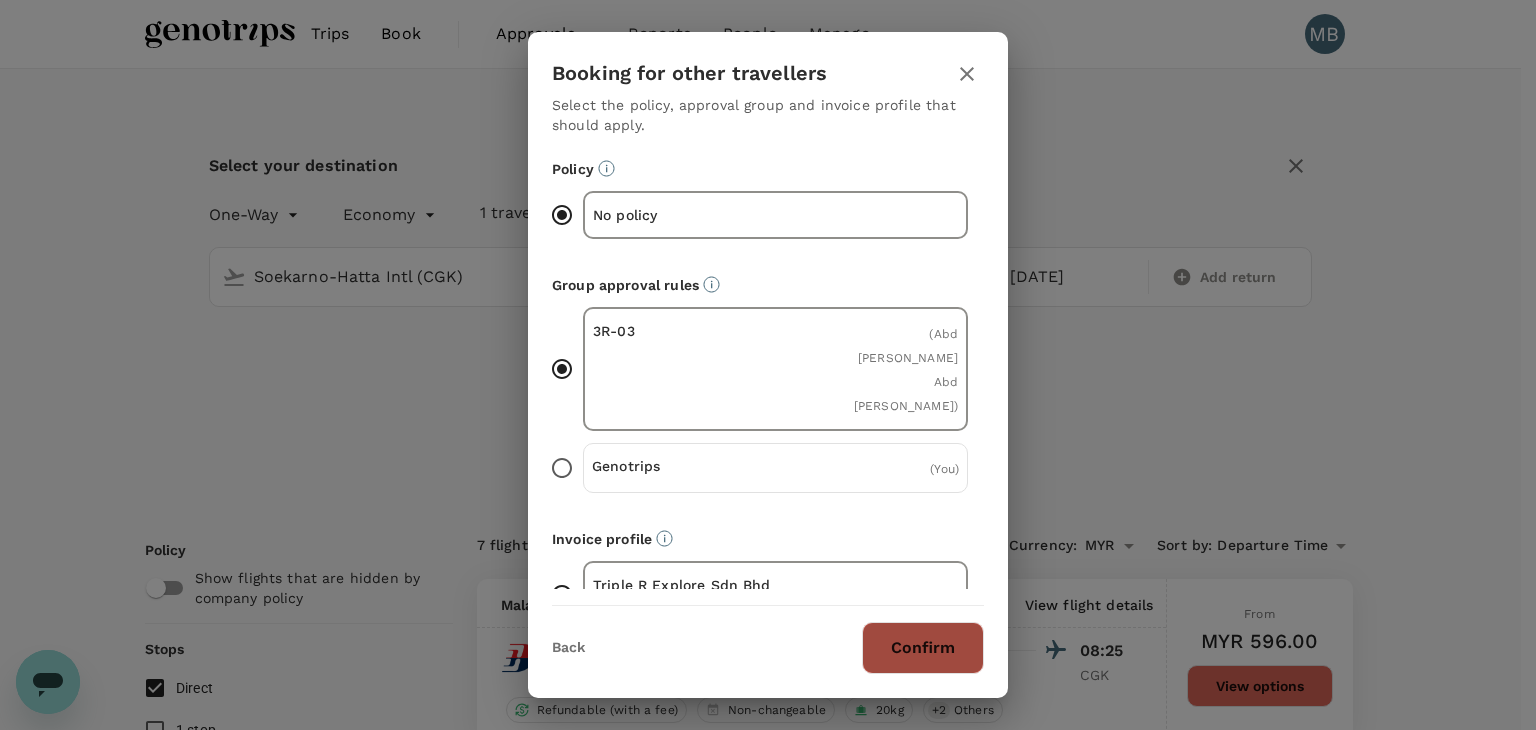 click on "Confirm" at bounding box center (923, 648) 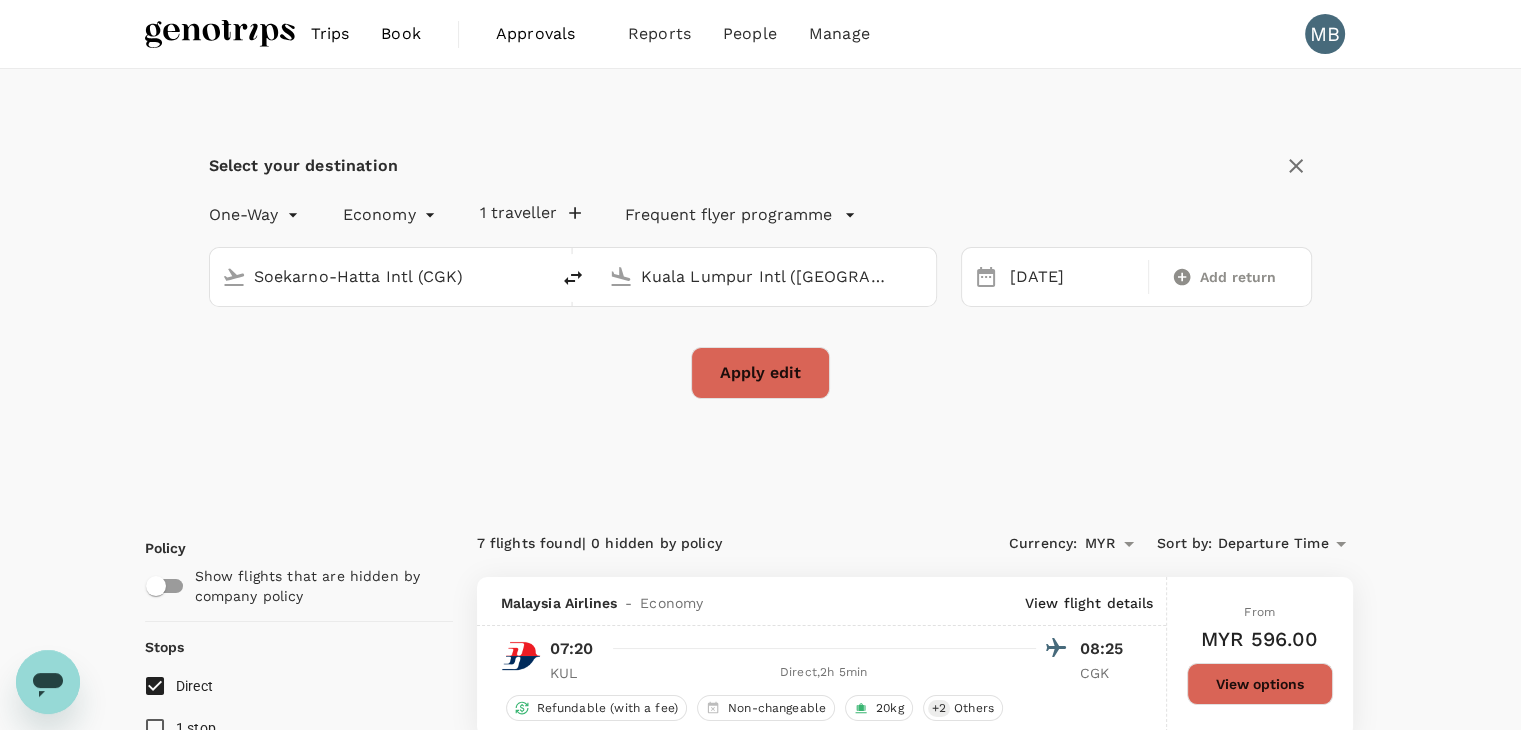 checkbox on "false" 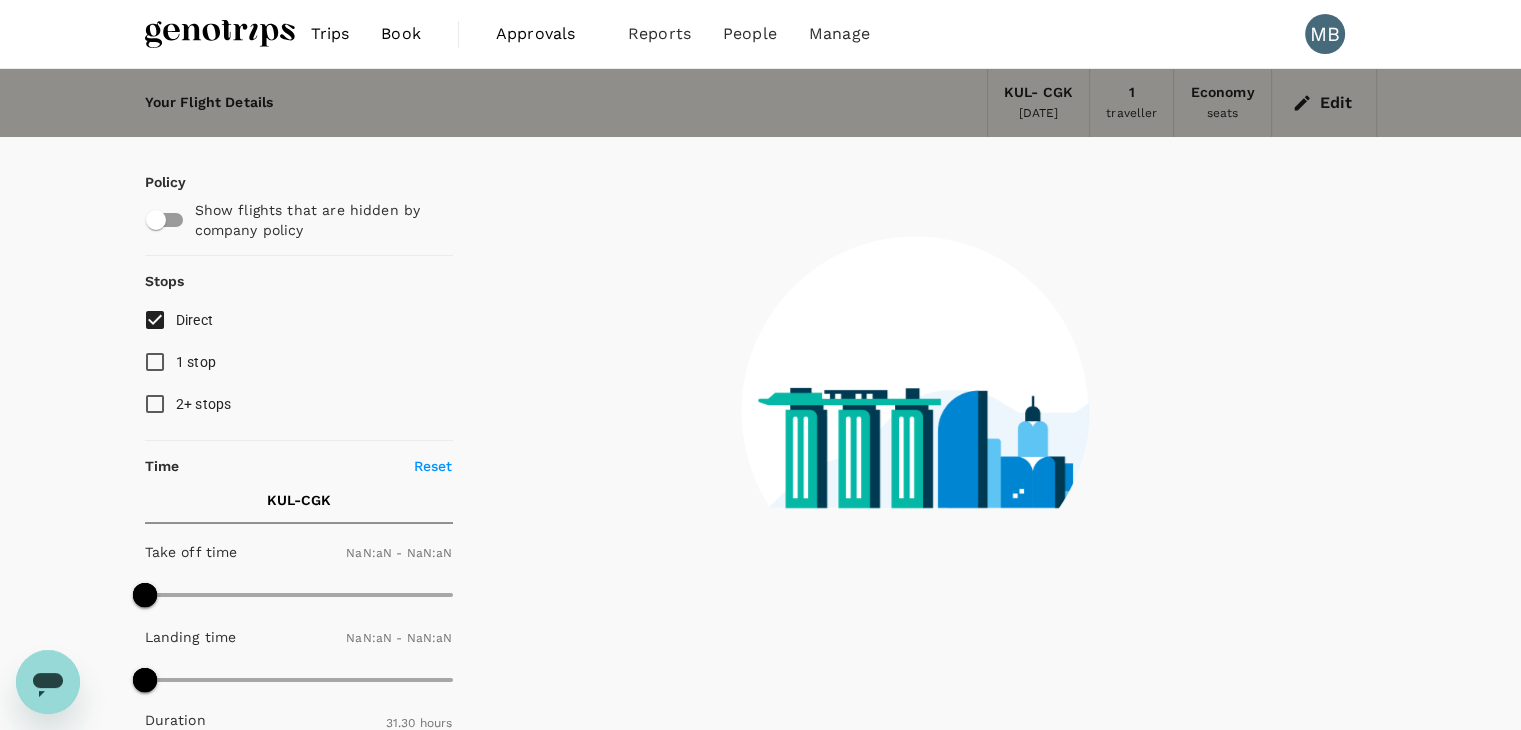checkbox on "false" 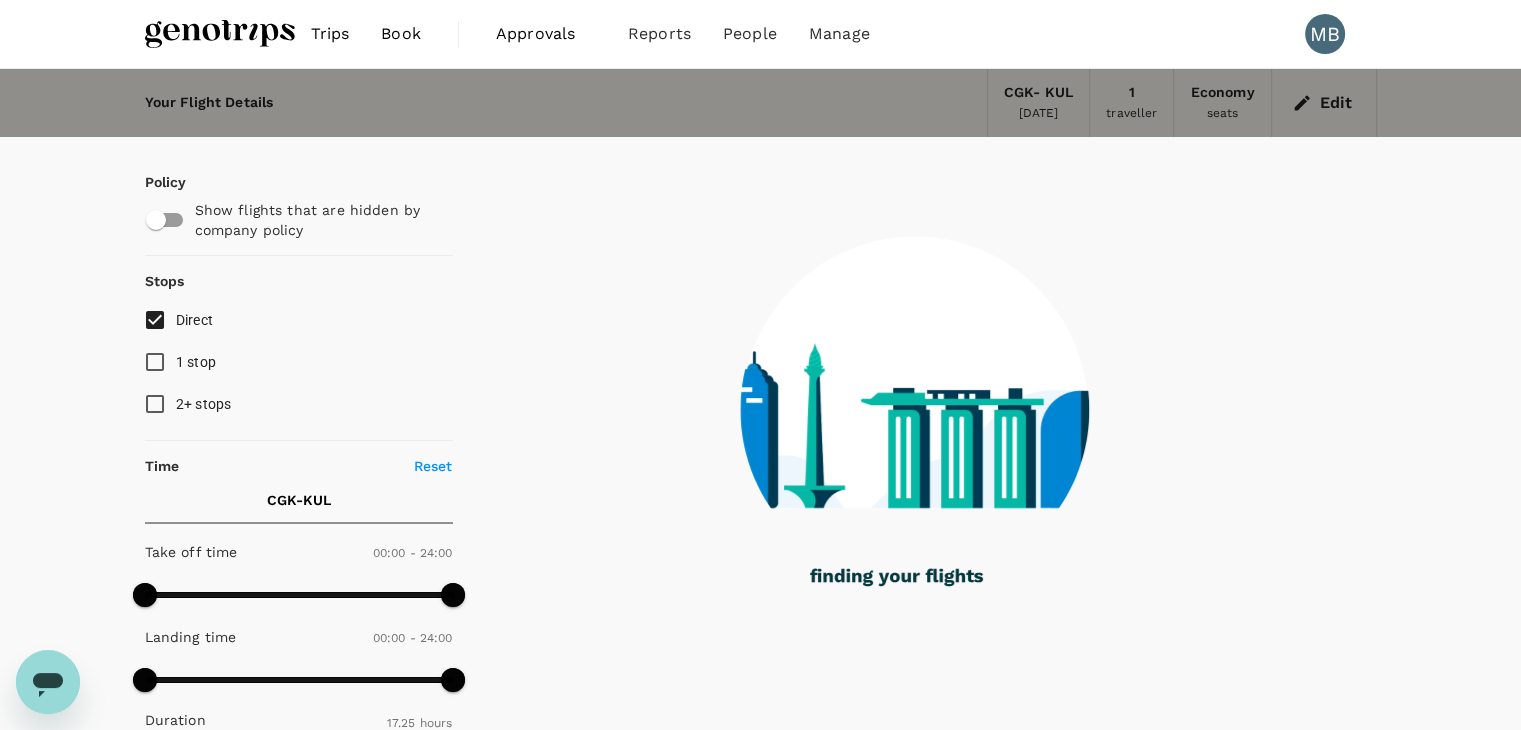 type on "1045" 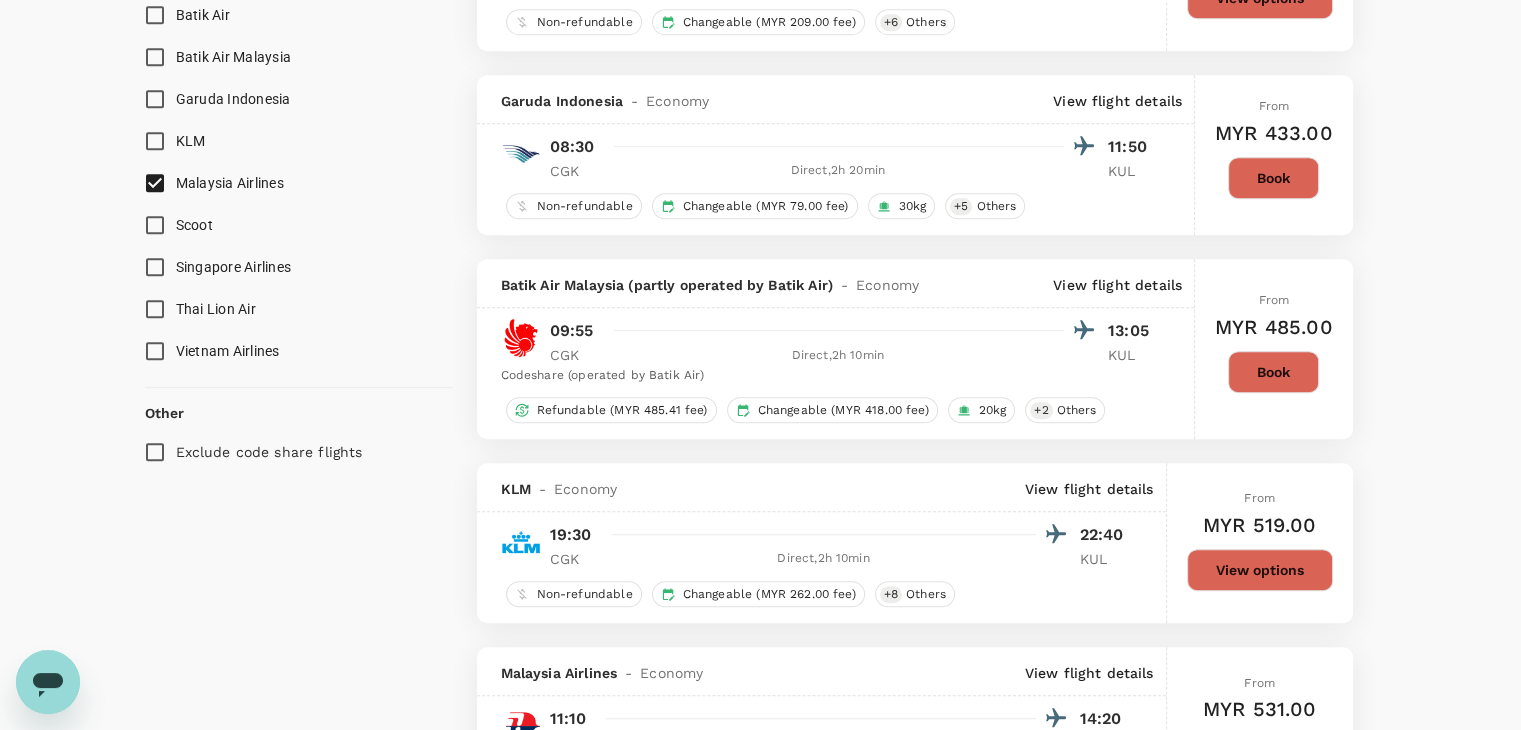 scroll, scrollTop: 1300, scrollLeft: 0, axis: vertical 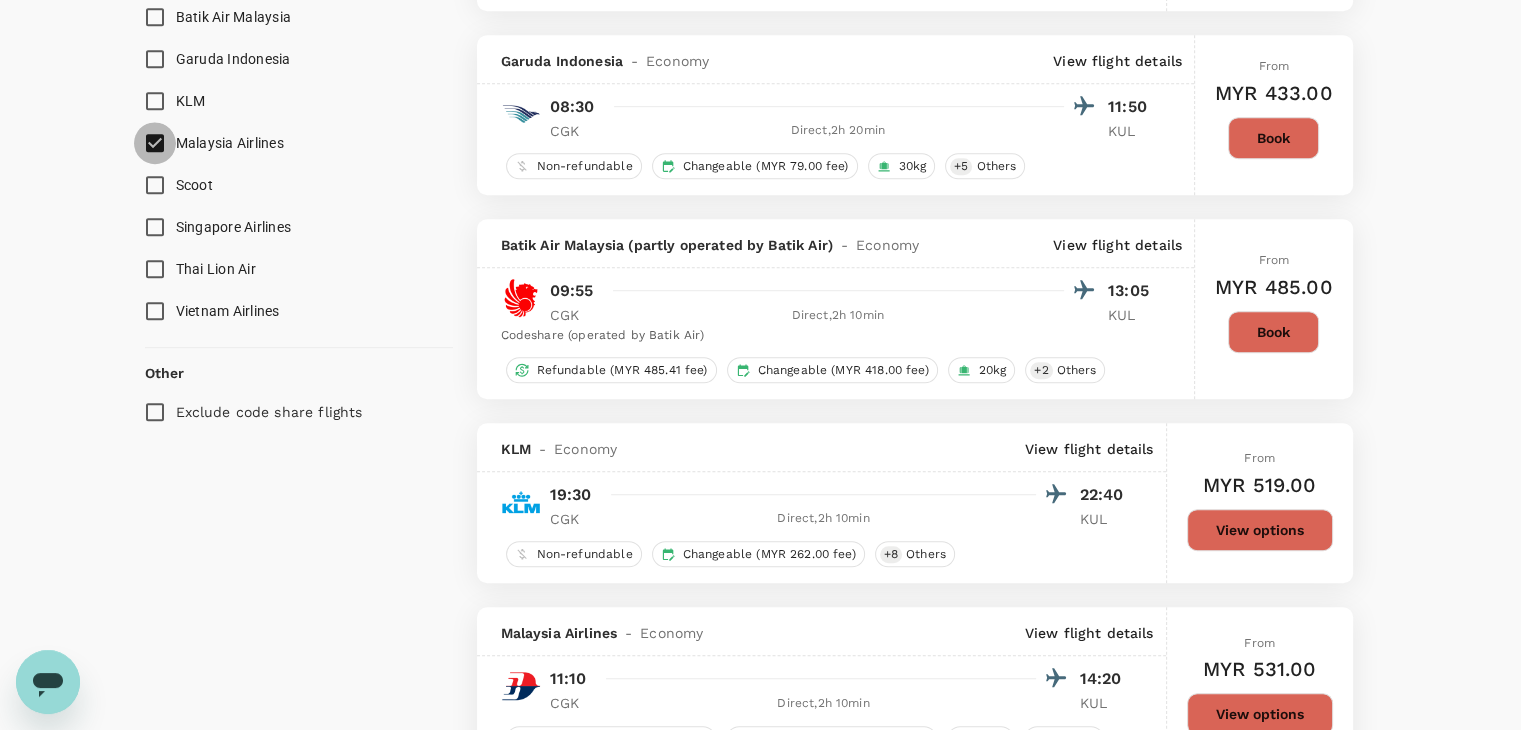 click on "Malaysia Airlines" at bounding box center [155, 143] 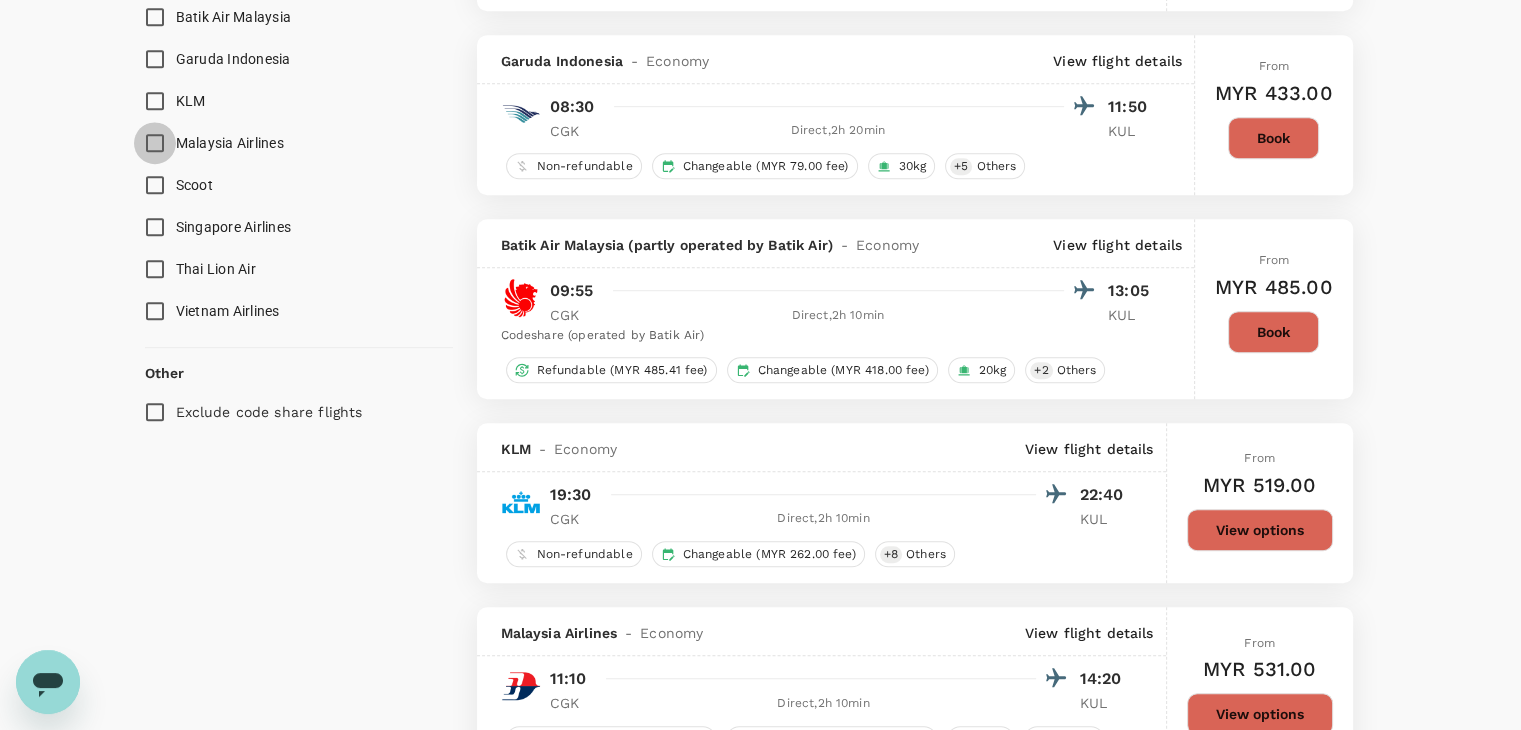 click on "Malaysia Airlines" at bounding box center [155, 143] 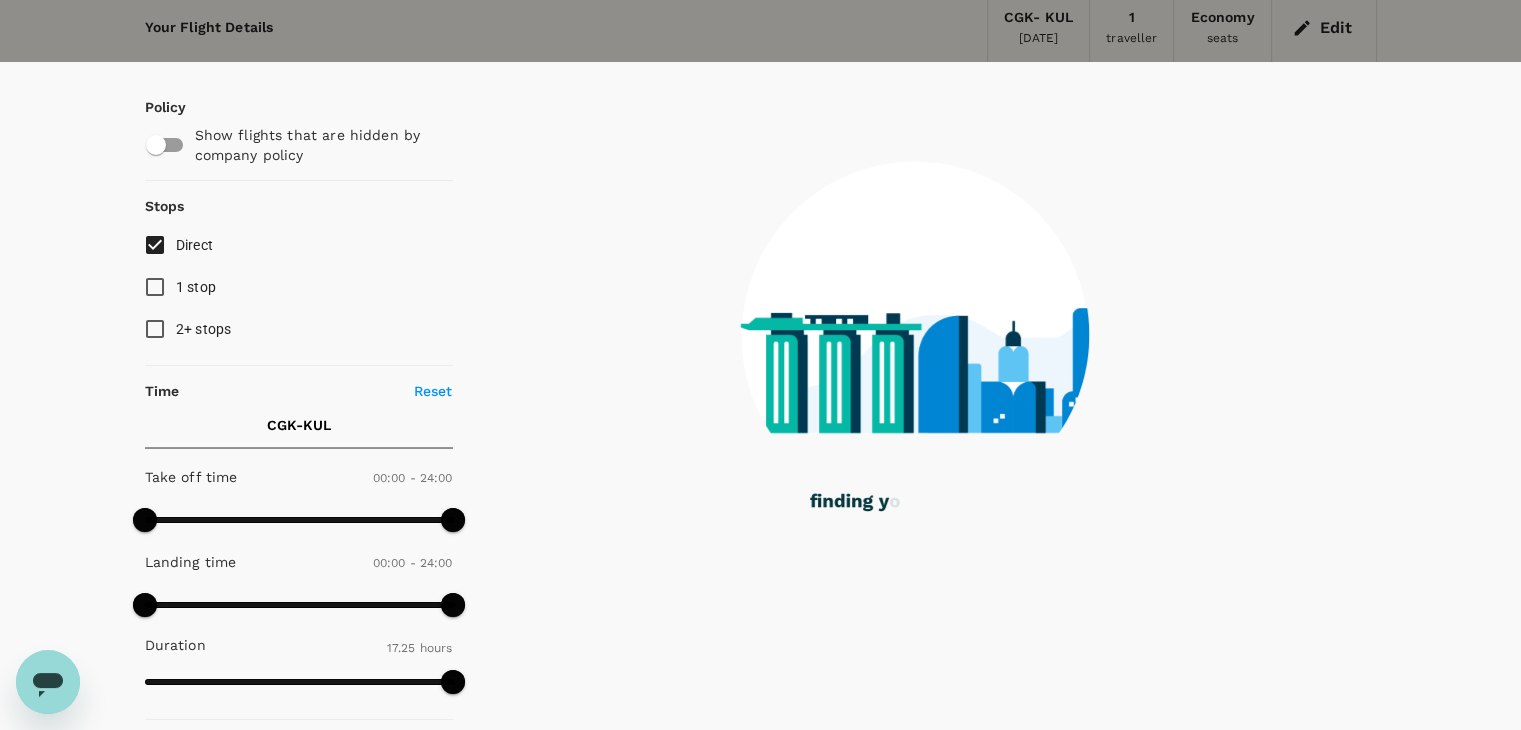scroll, scrollTop: 0, scrollLeft: 0, axis: both 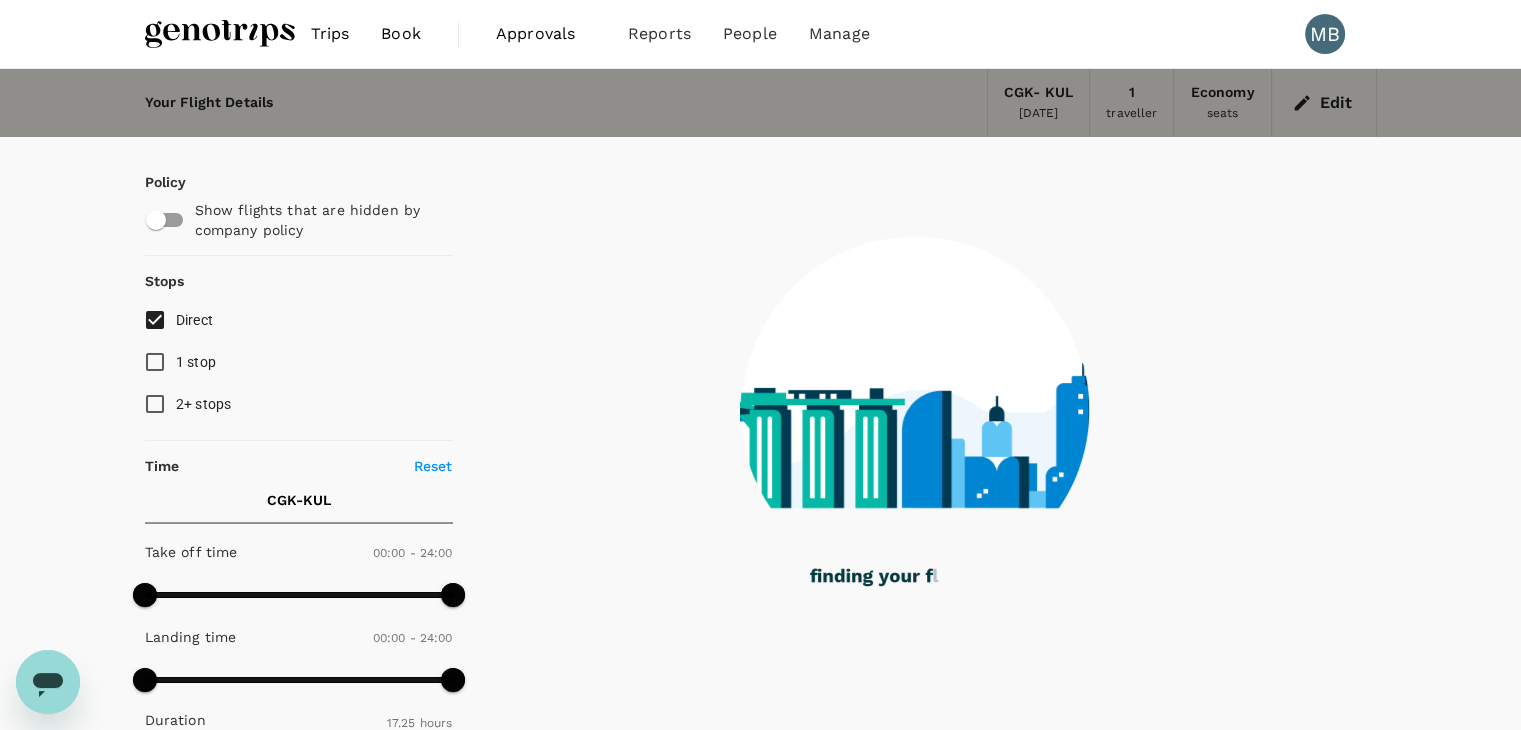 type on "1890" 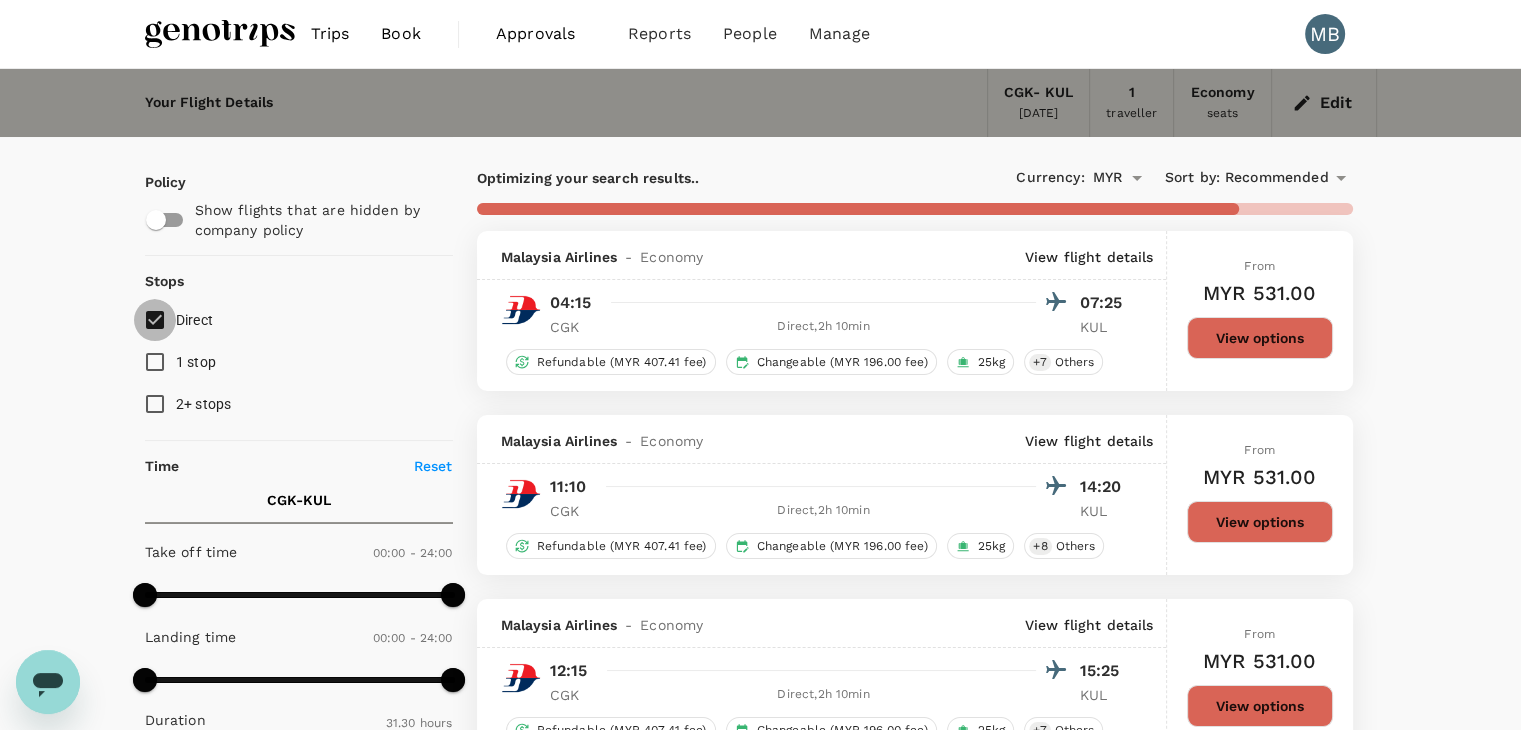 click on "Direct" at bounding box center [155, 320] 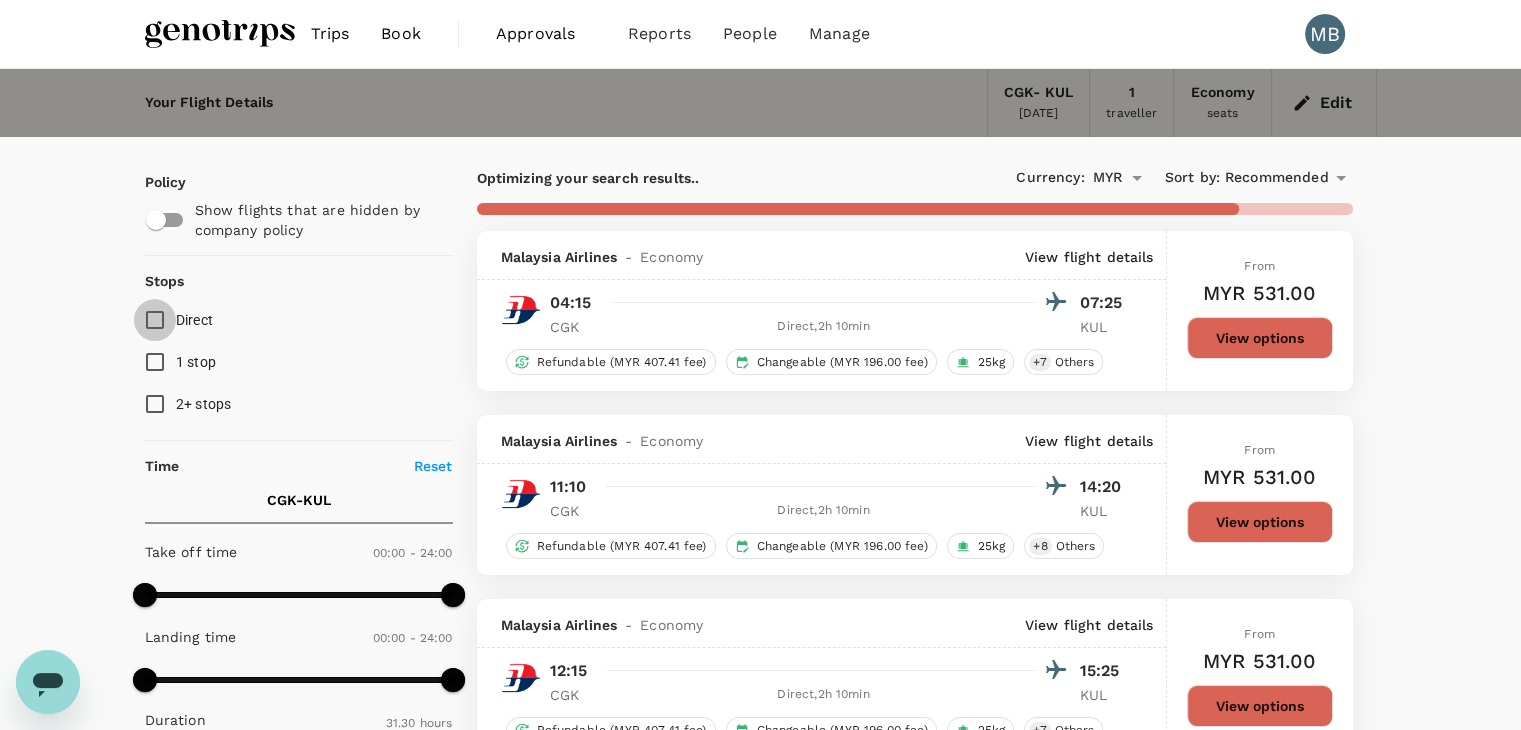 click on "Direct" at bounding box center (155, 320) 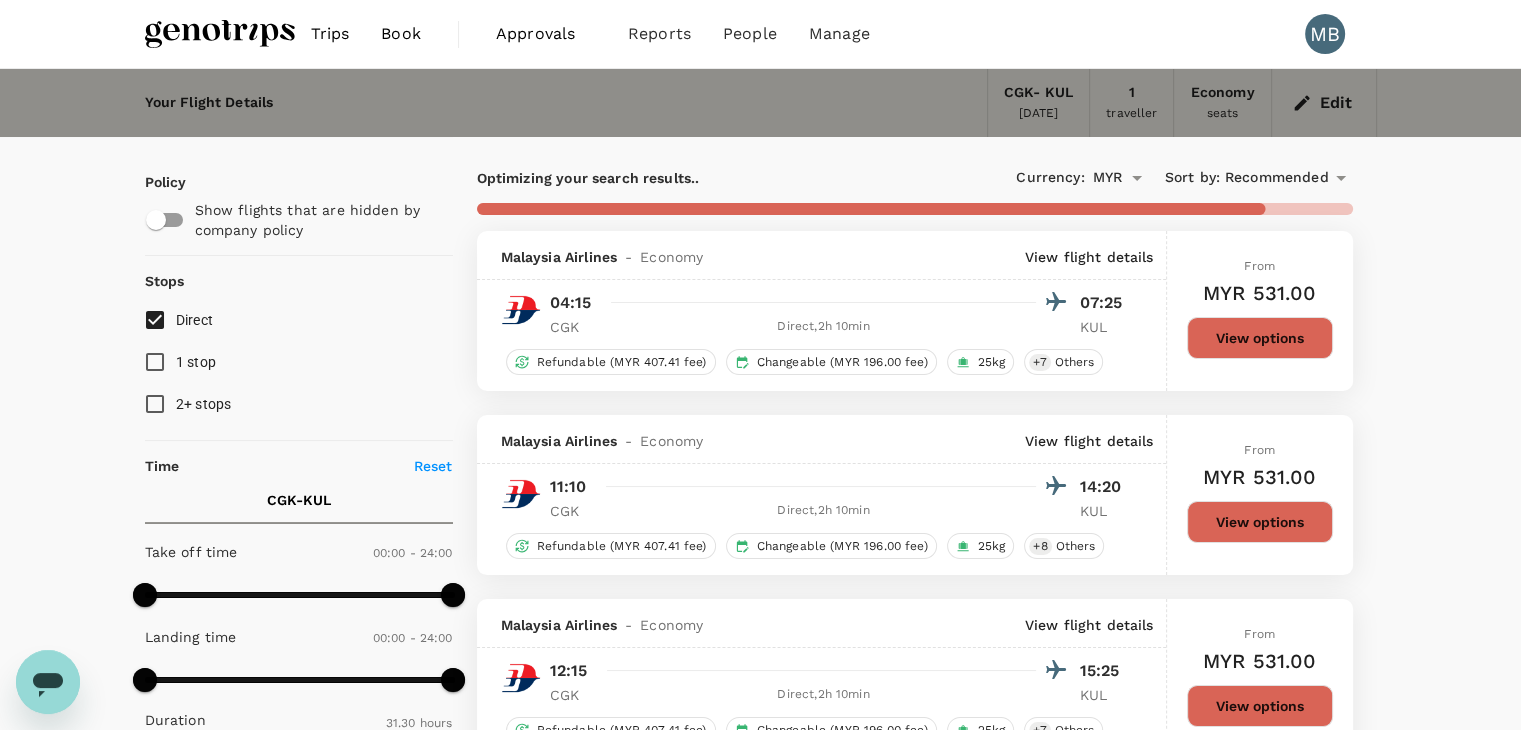 scroll, scrollTop: 0, scrollLeft: 0, axis: both 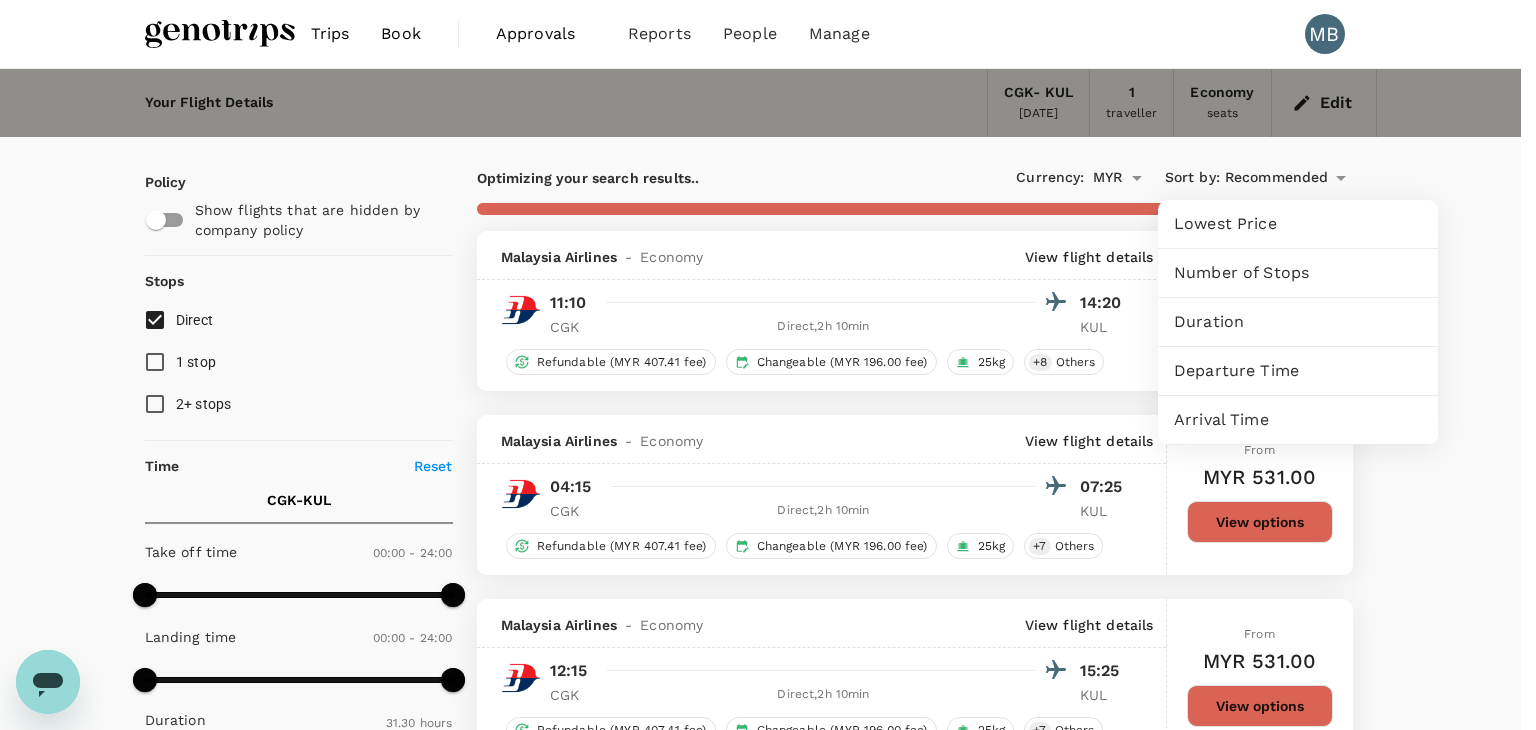 click on "Departure Time" at bounding box center [1298, 371] 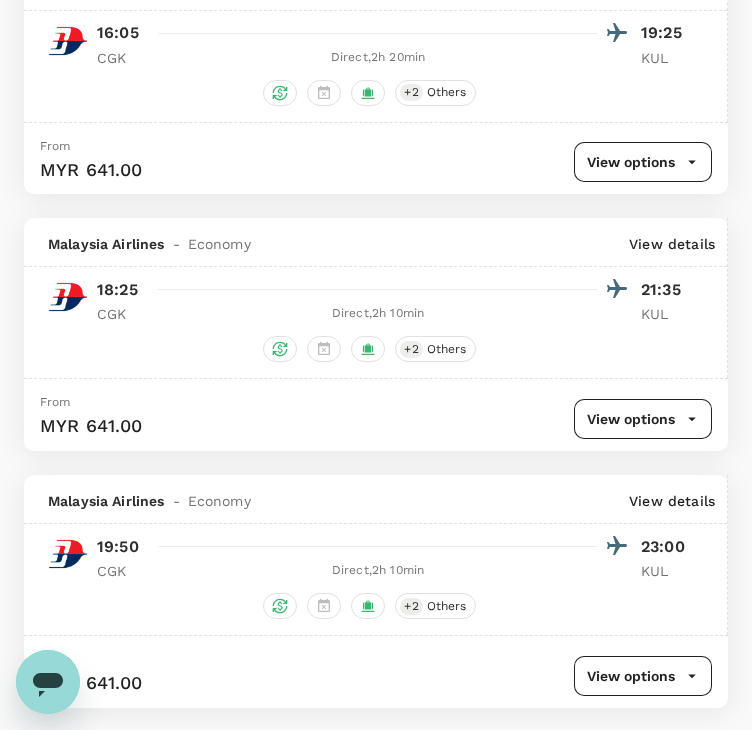 scroll, scrollTop: 1400, scrollLeft: 0, axis: vertical 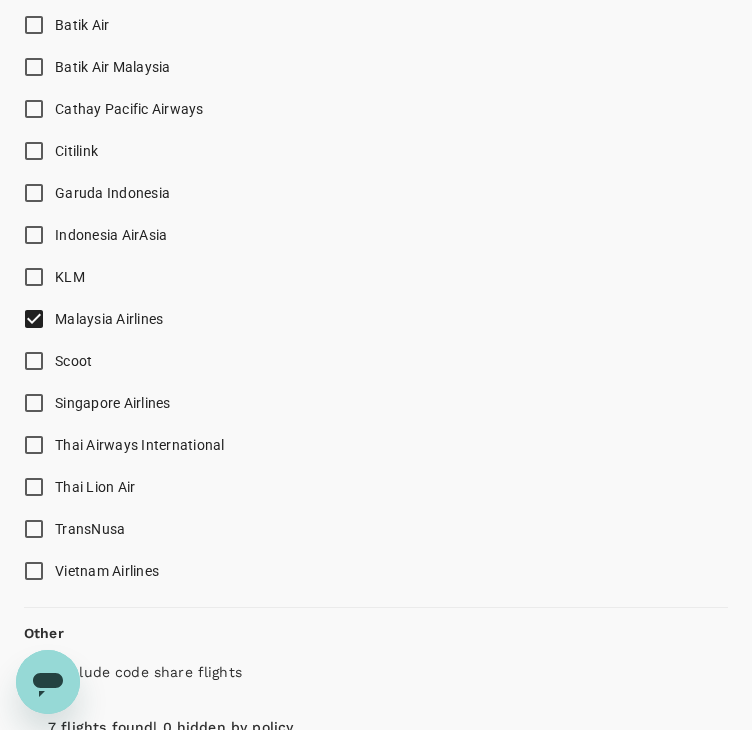 type on "1440" 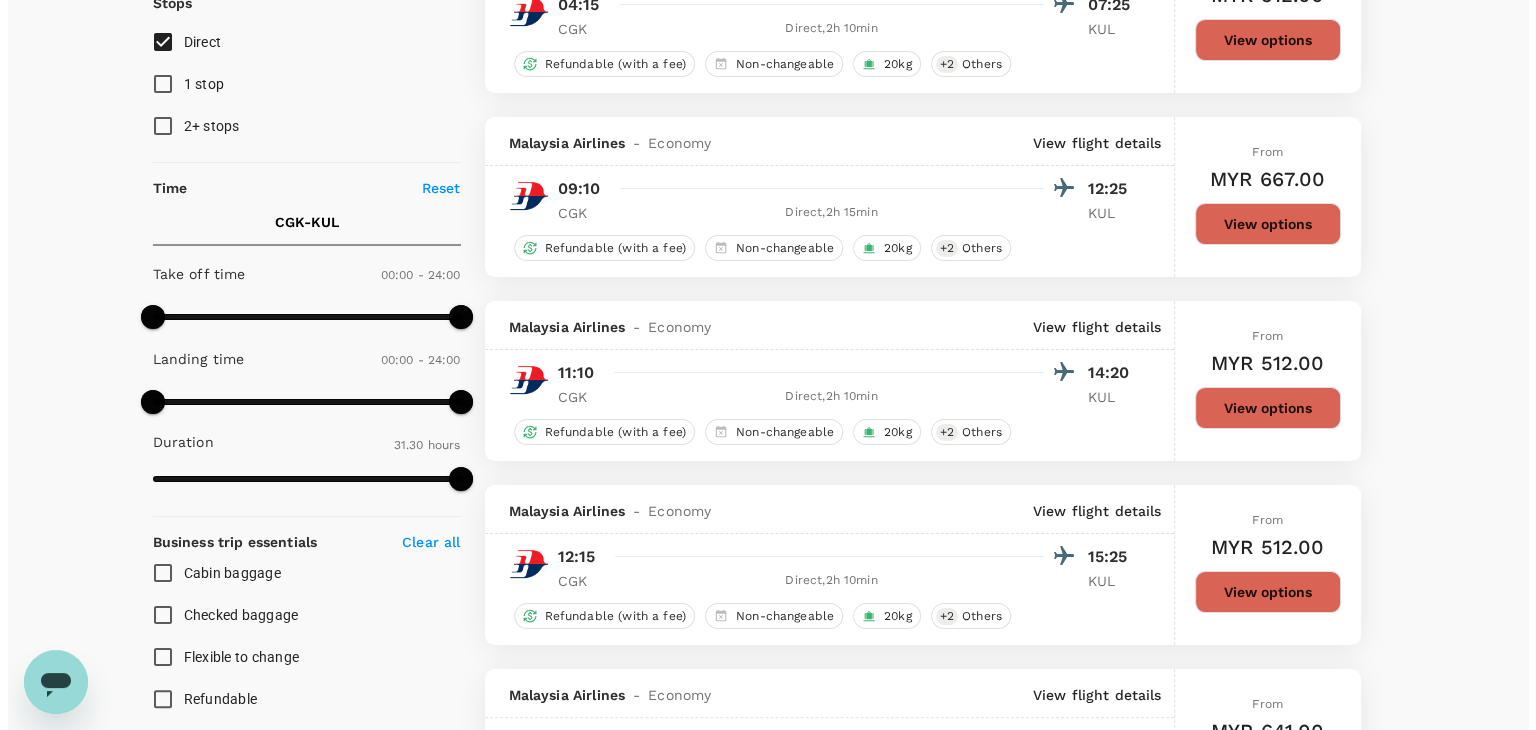 scroll, scrollTop: 0, scrollLeft: 0, axis: both 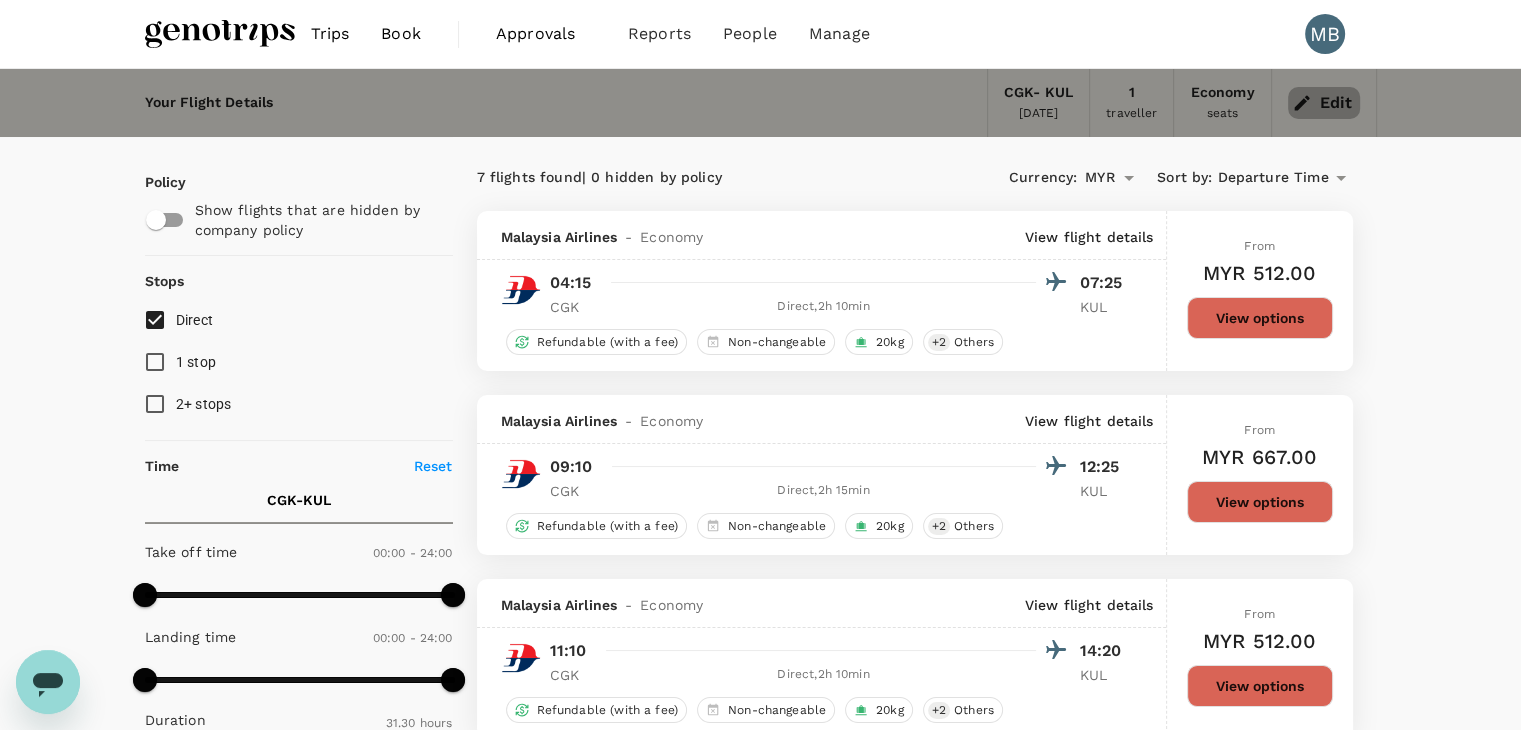 click 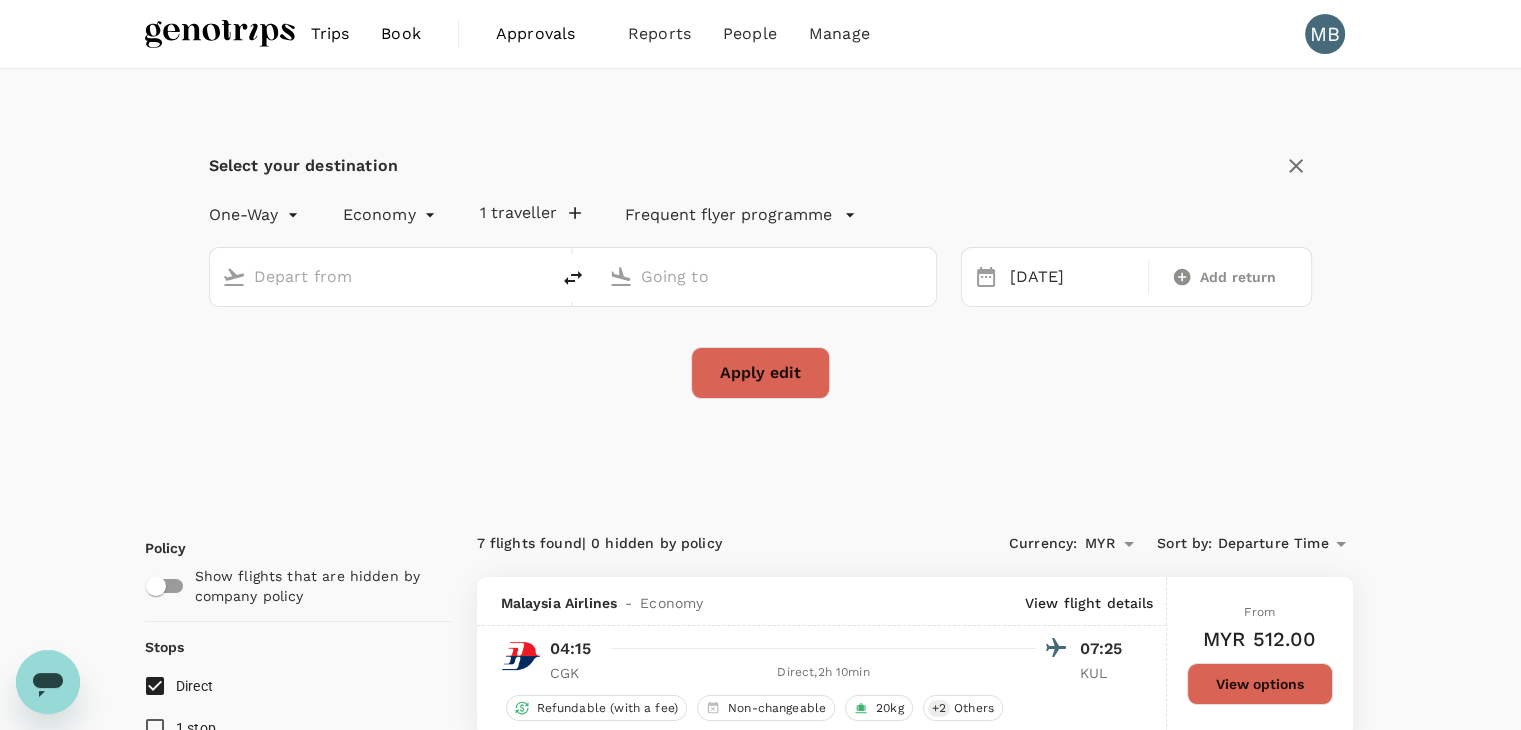 type on "Soekarno-Hatta Intl (CGK)" 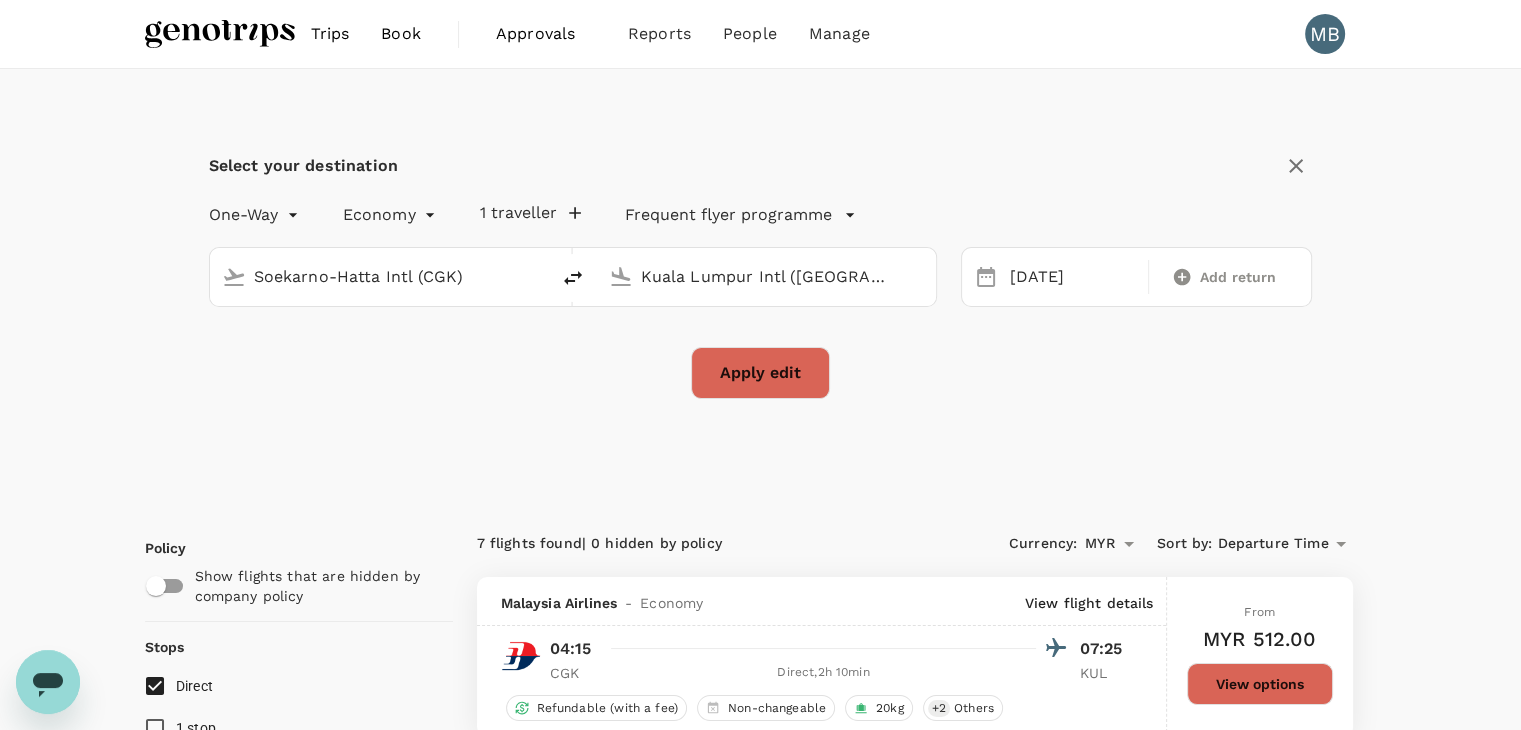 click 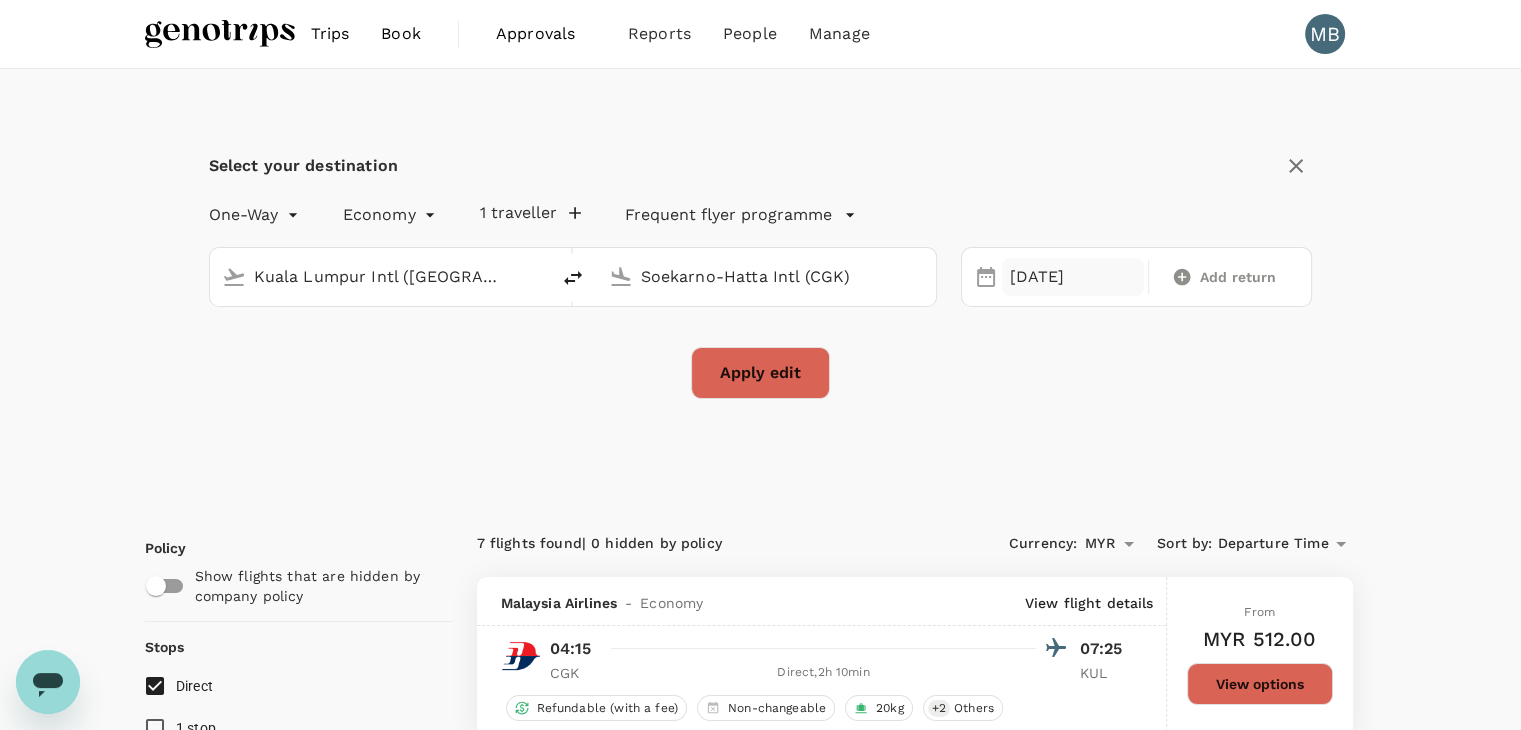 click on "[DATE]" at bounding box center [1073, 277] 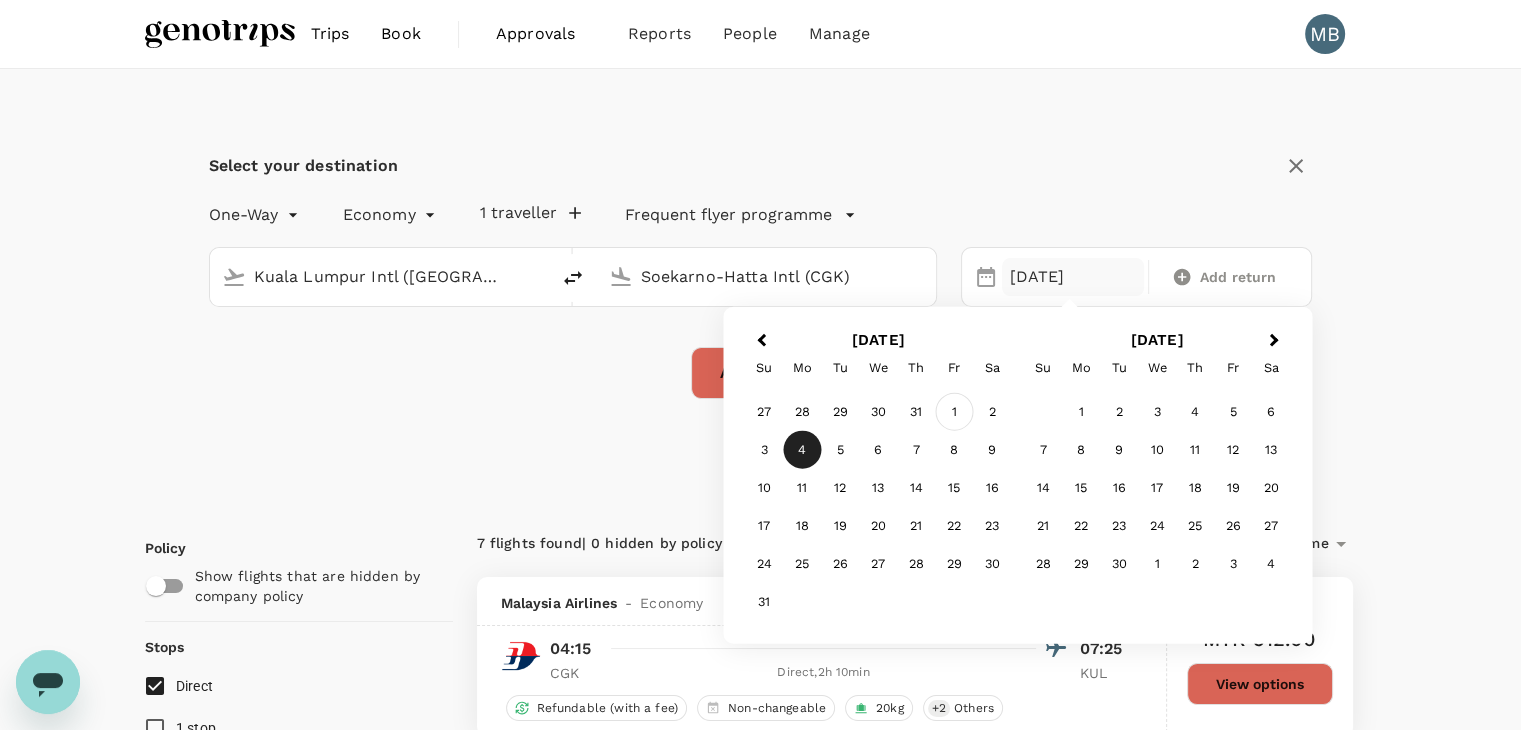 click on "1" at bounding box center [954, 412] 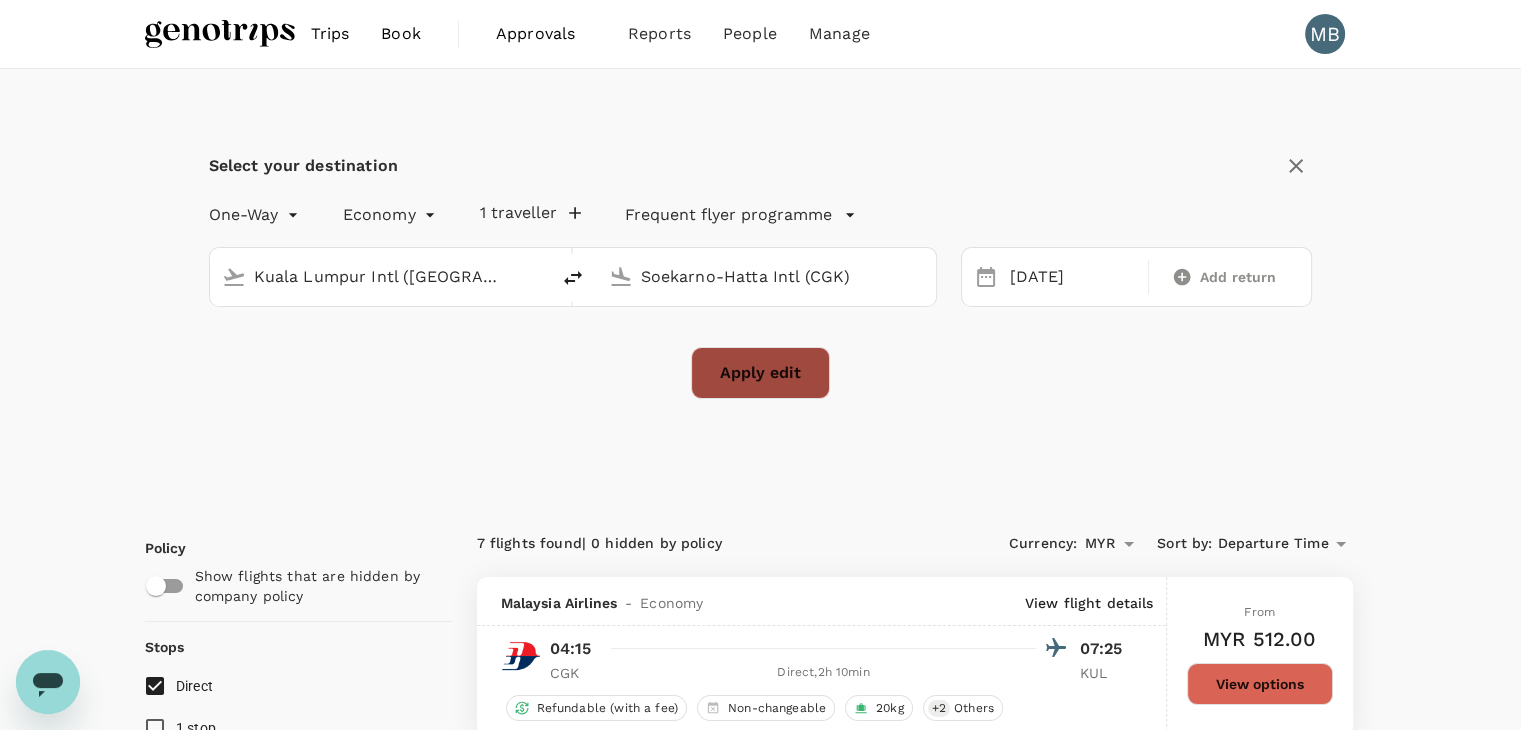 click on "Apply edit" at bounding box center (760, 373) 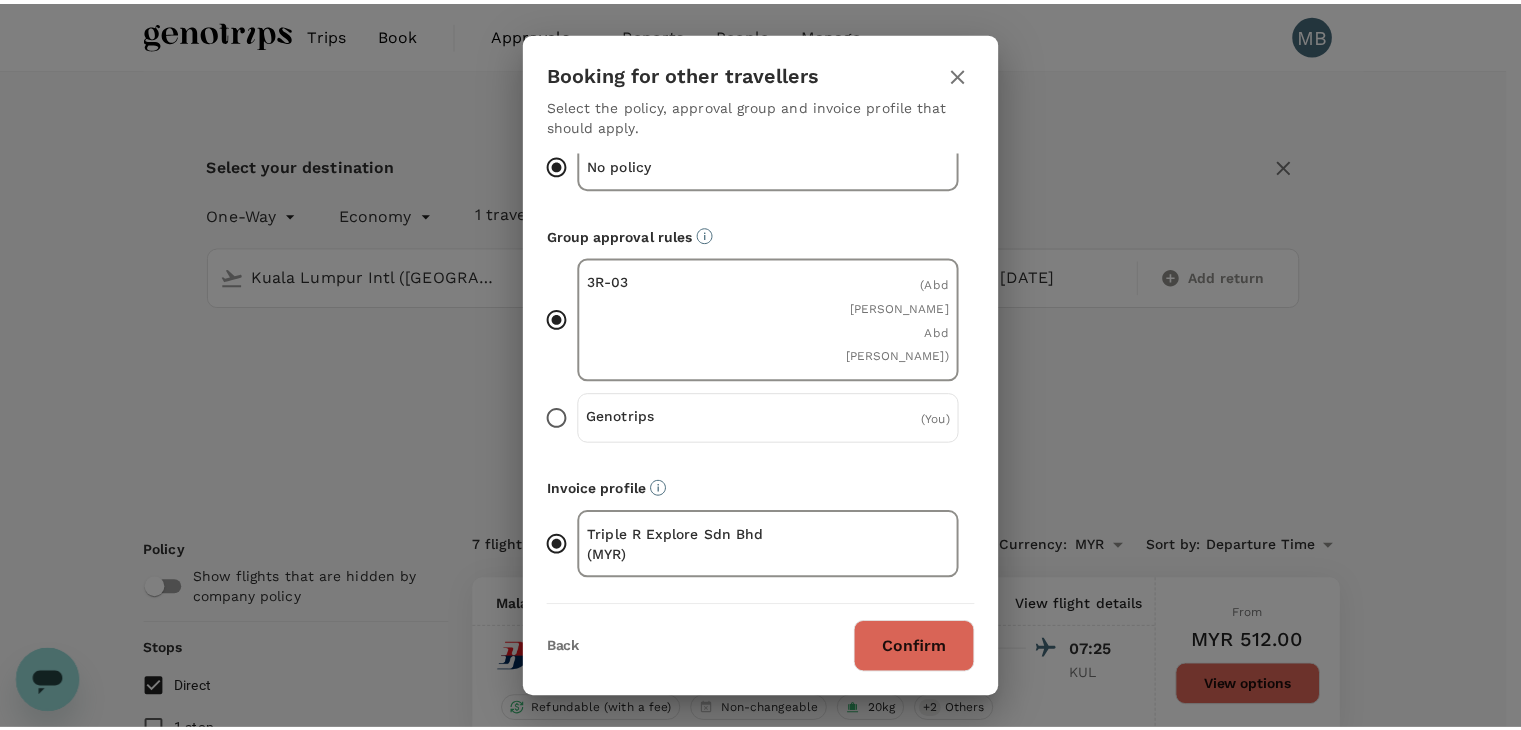 scroll, scrollTop: 77, scrollLeft: 0, axis: vertical 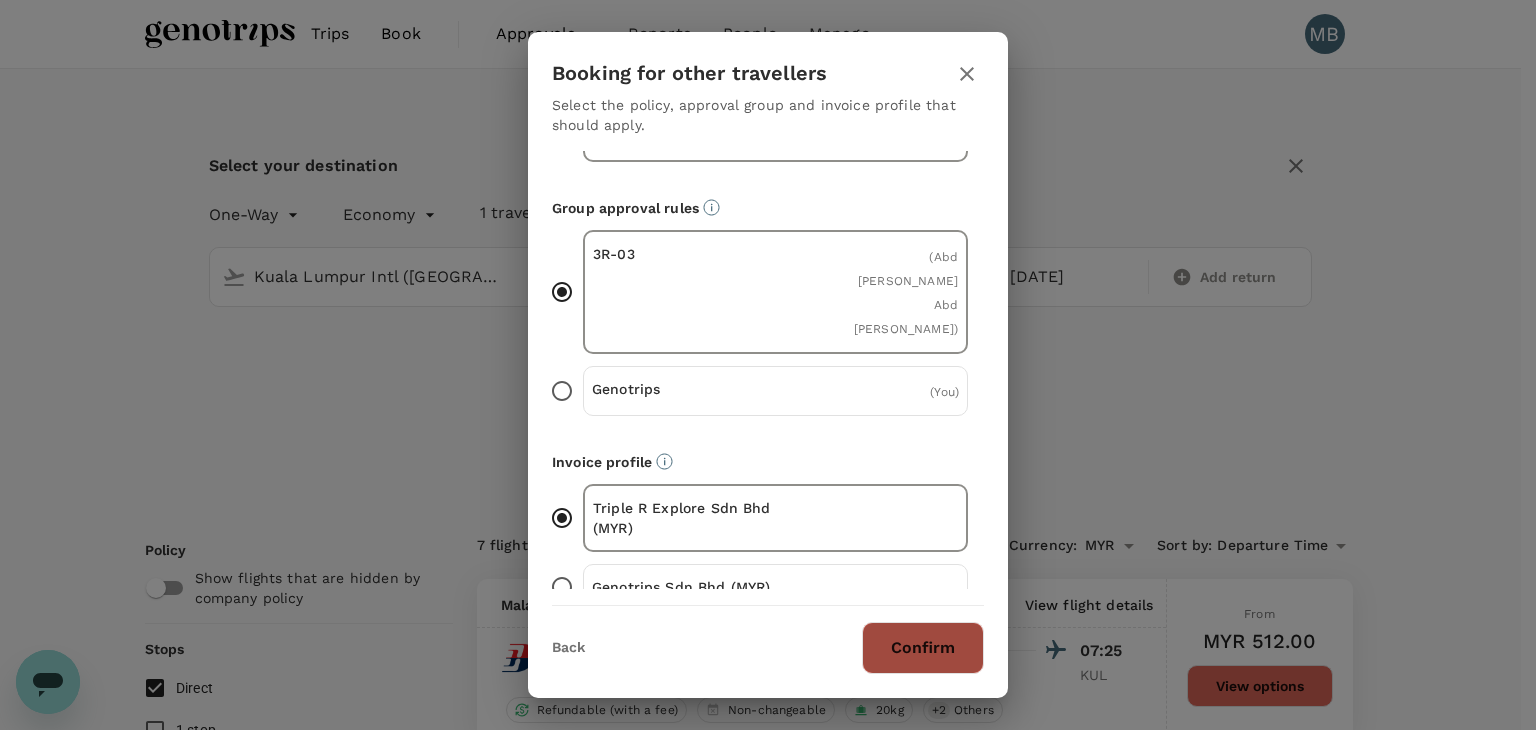 click on "Confirm" at bounding box center (923, 648) 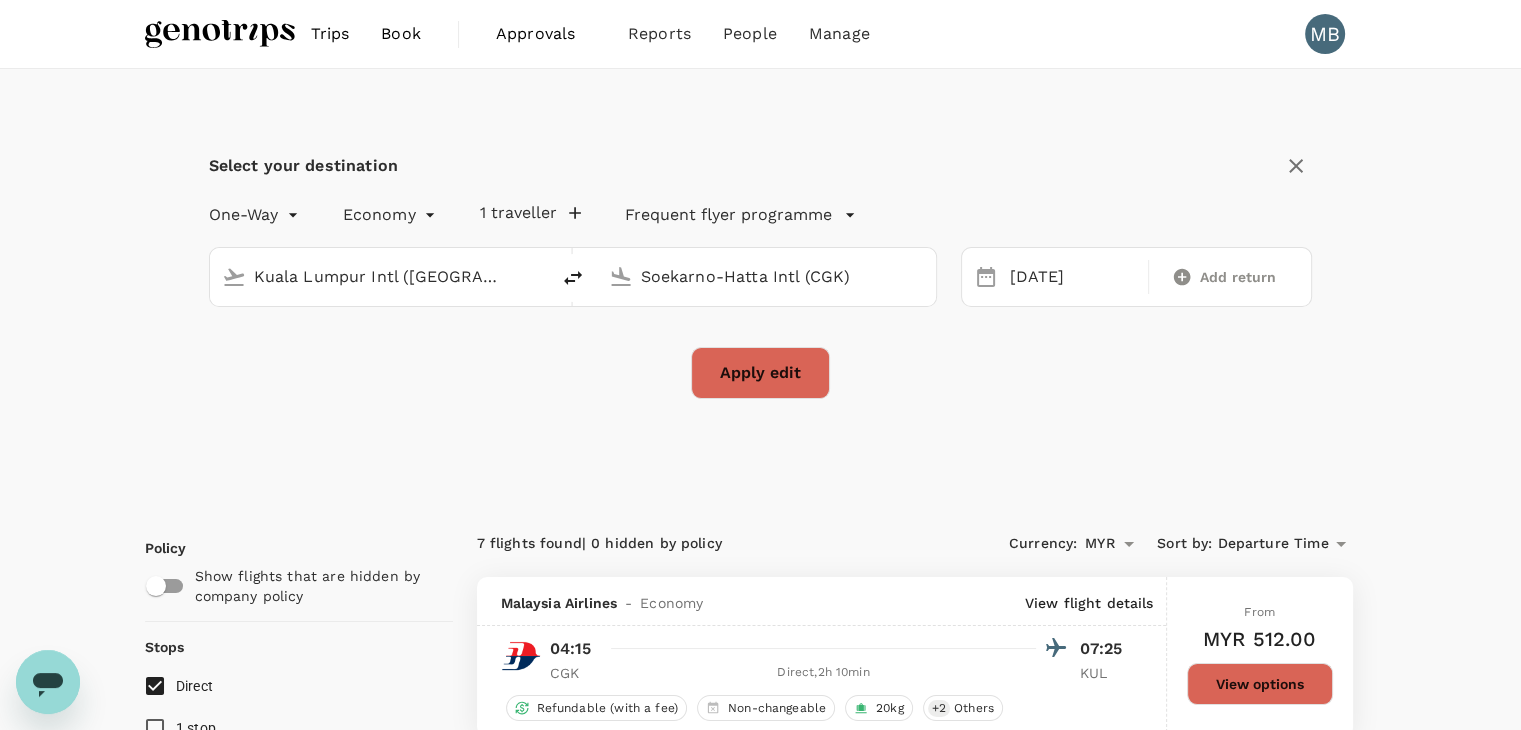 checkbox on "false" 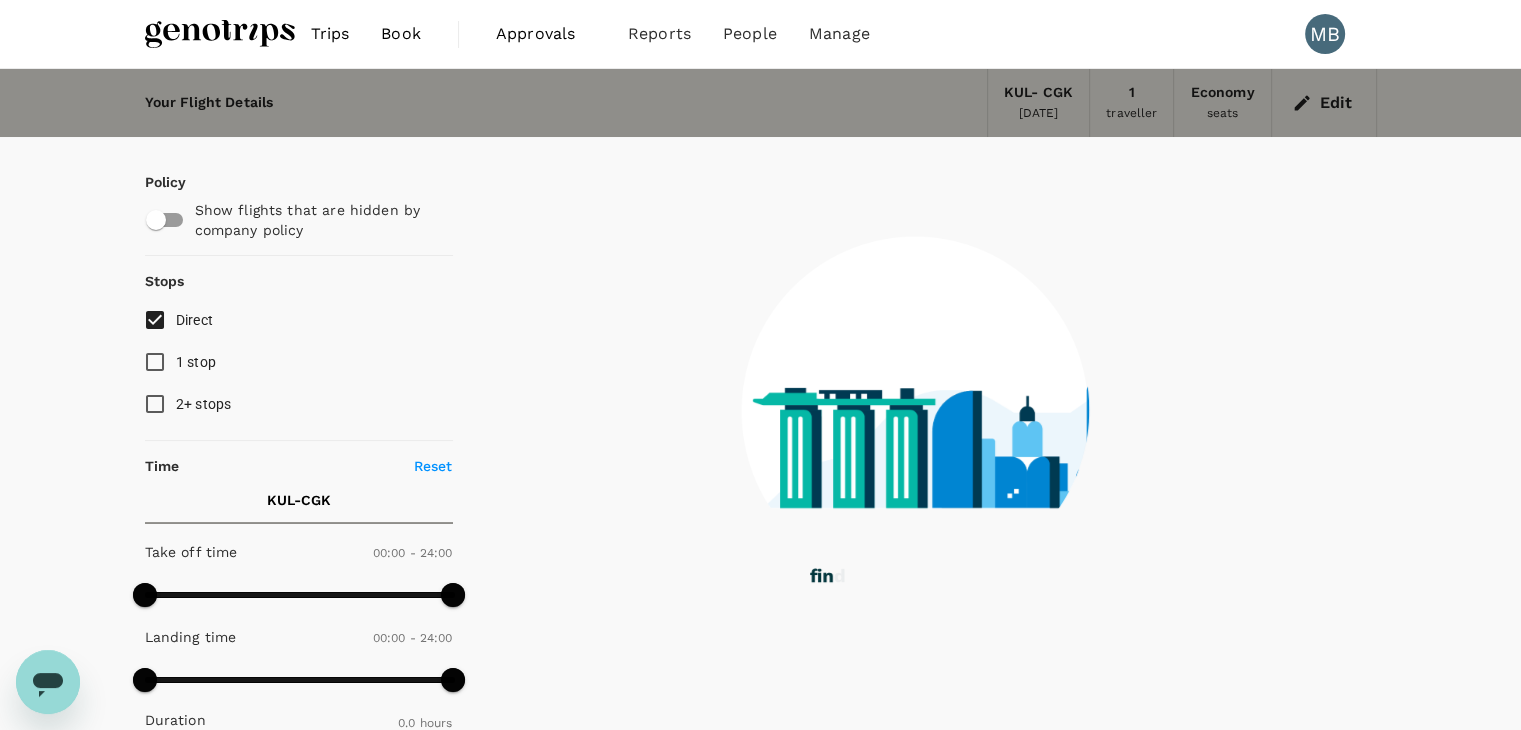 type on "1070" 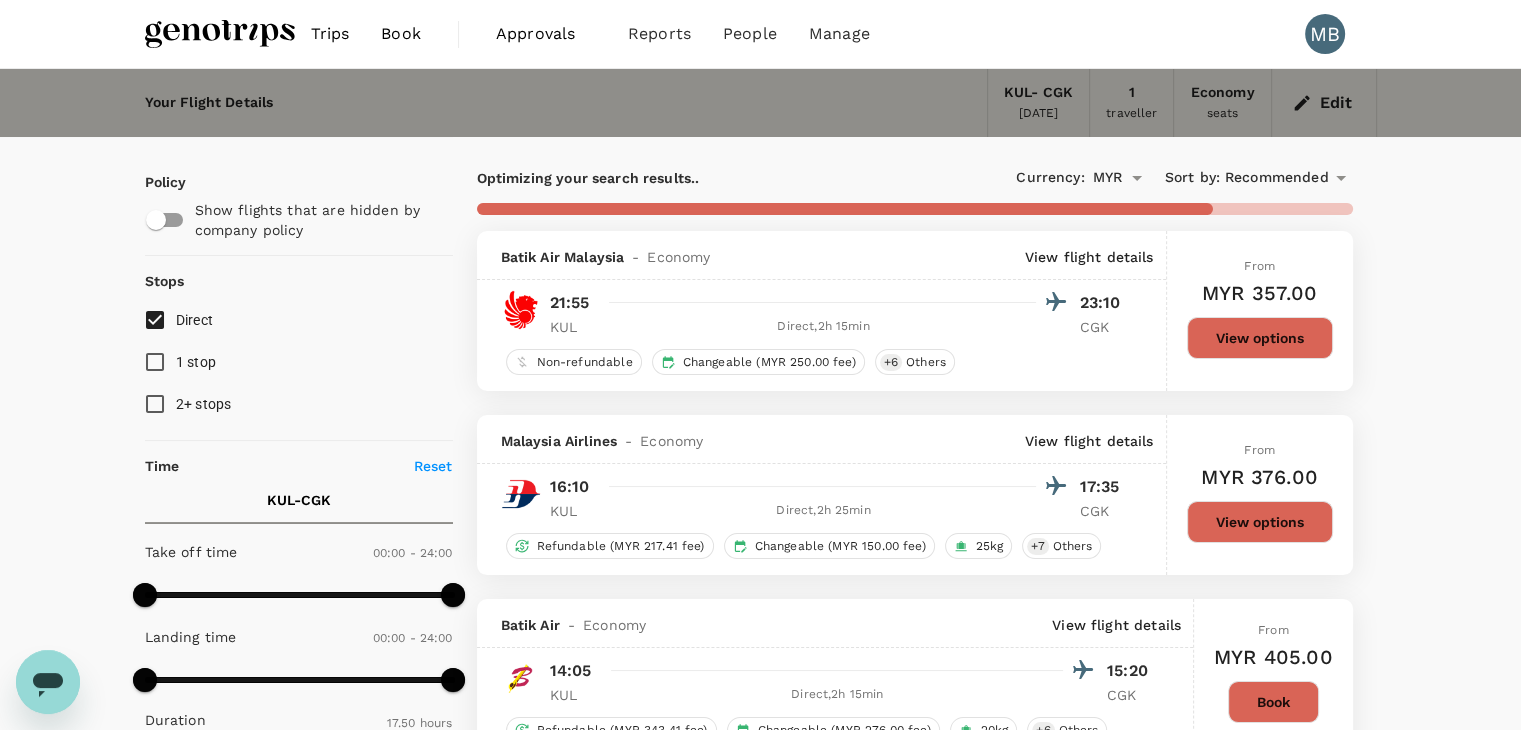 type on "1890" 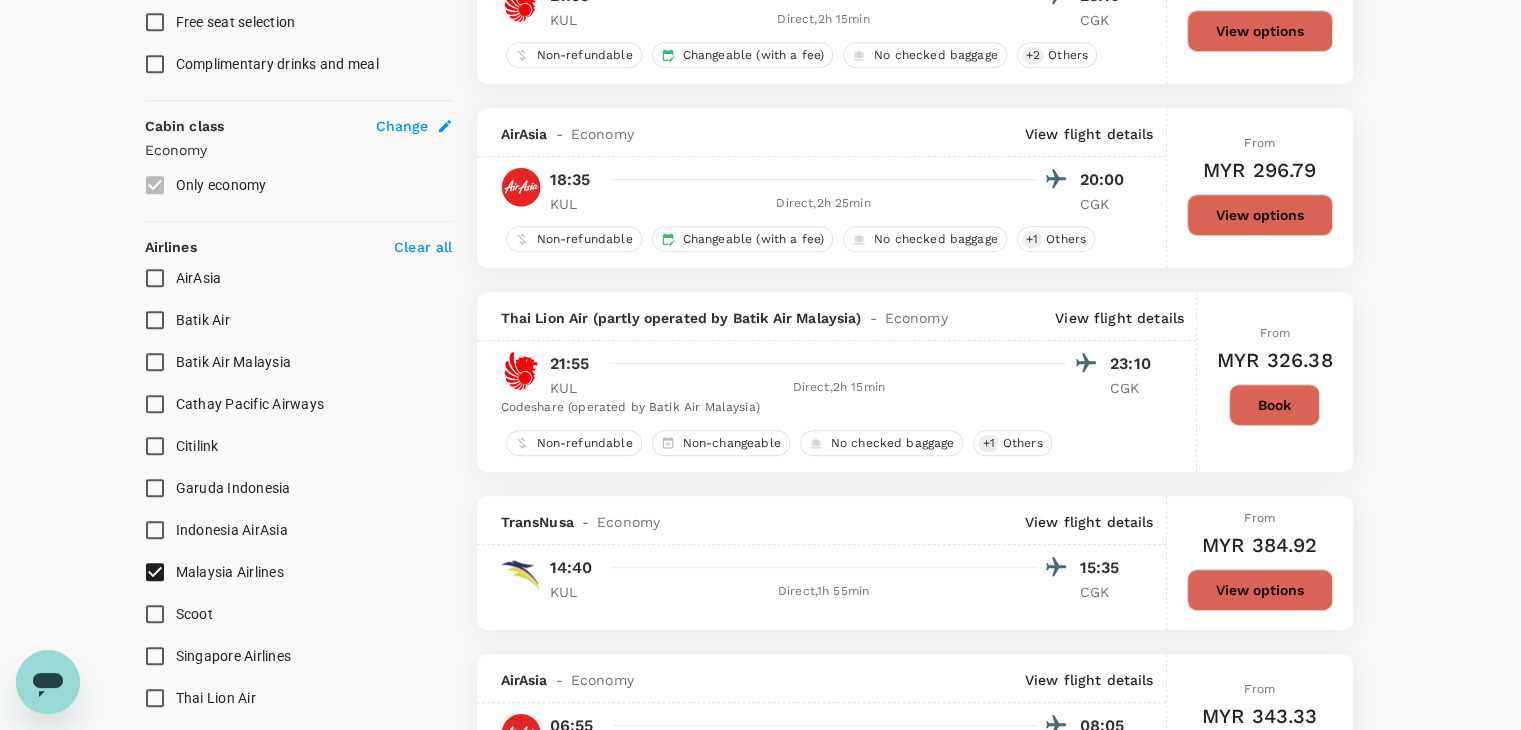 scroll, scrollTop: 1000, scrollLeft: 0, axis: vertical 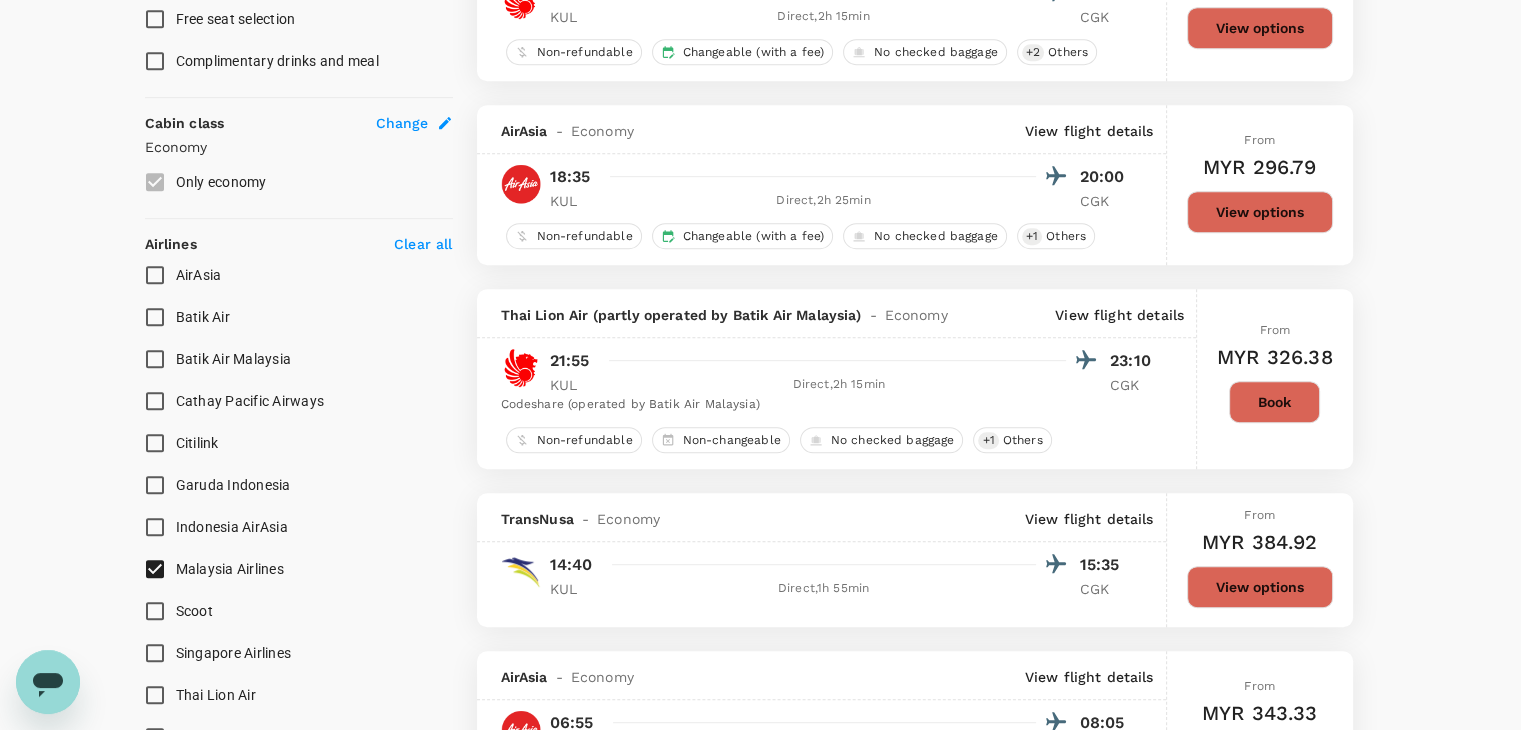 click on "AirAsia" at bounding box center [155, 275] 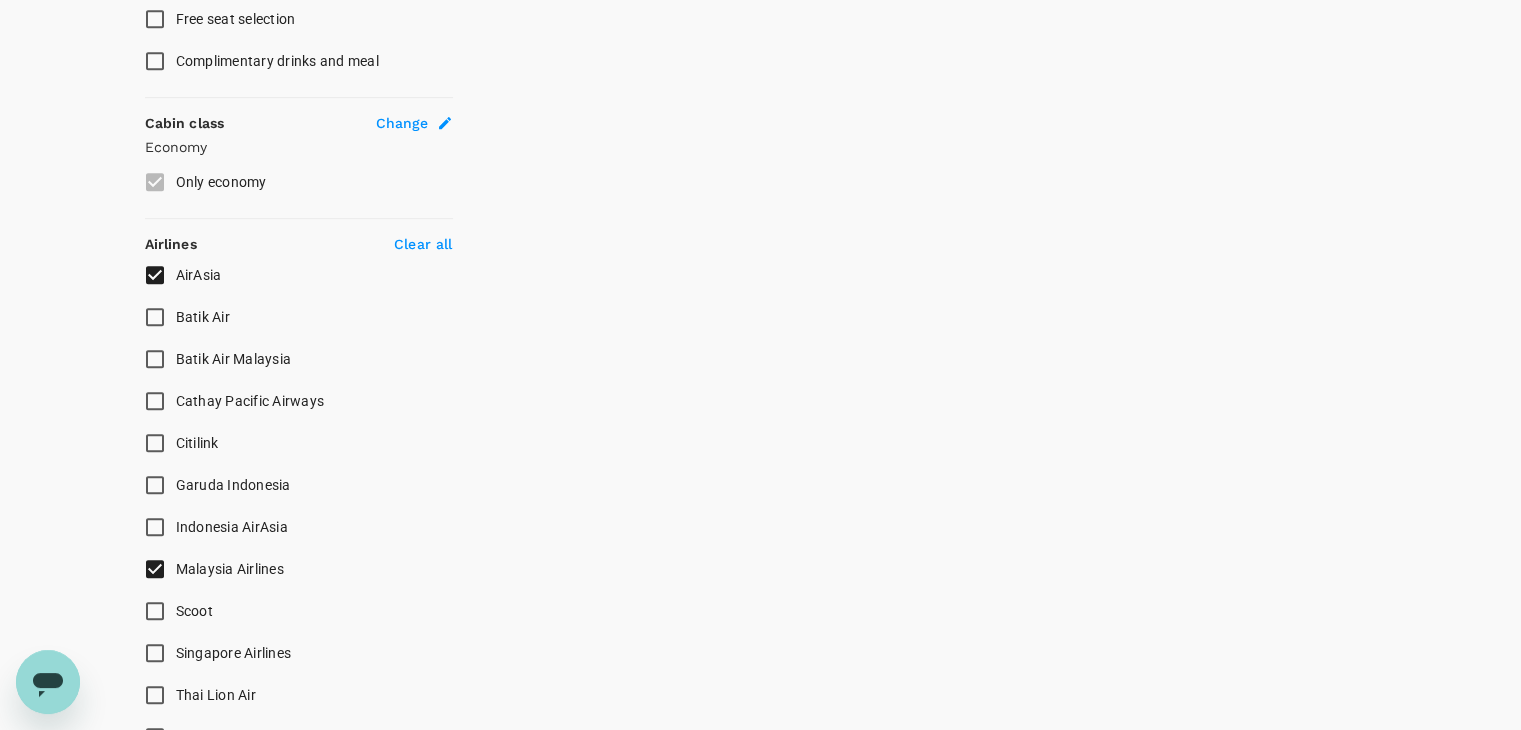 click on "Malaysia Airlines" at bounding box center (155, 569) 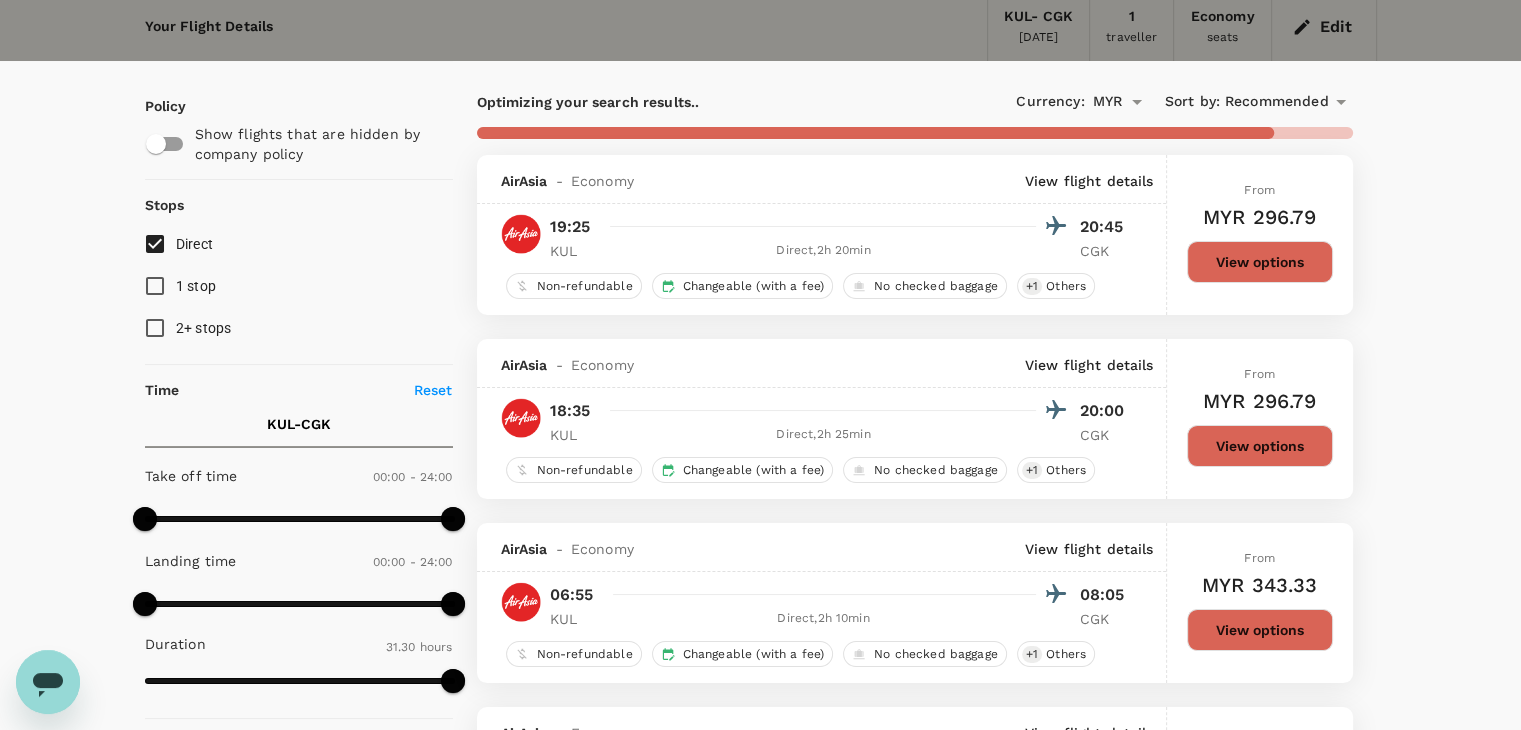 scroll, scrollTop: 0, scrollLeft: 0, axis: both 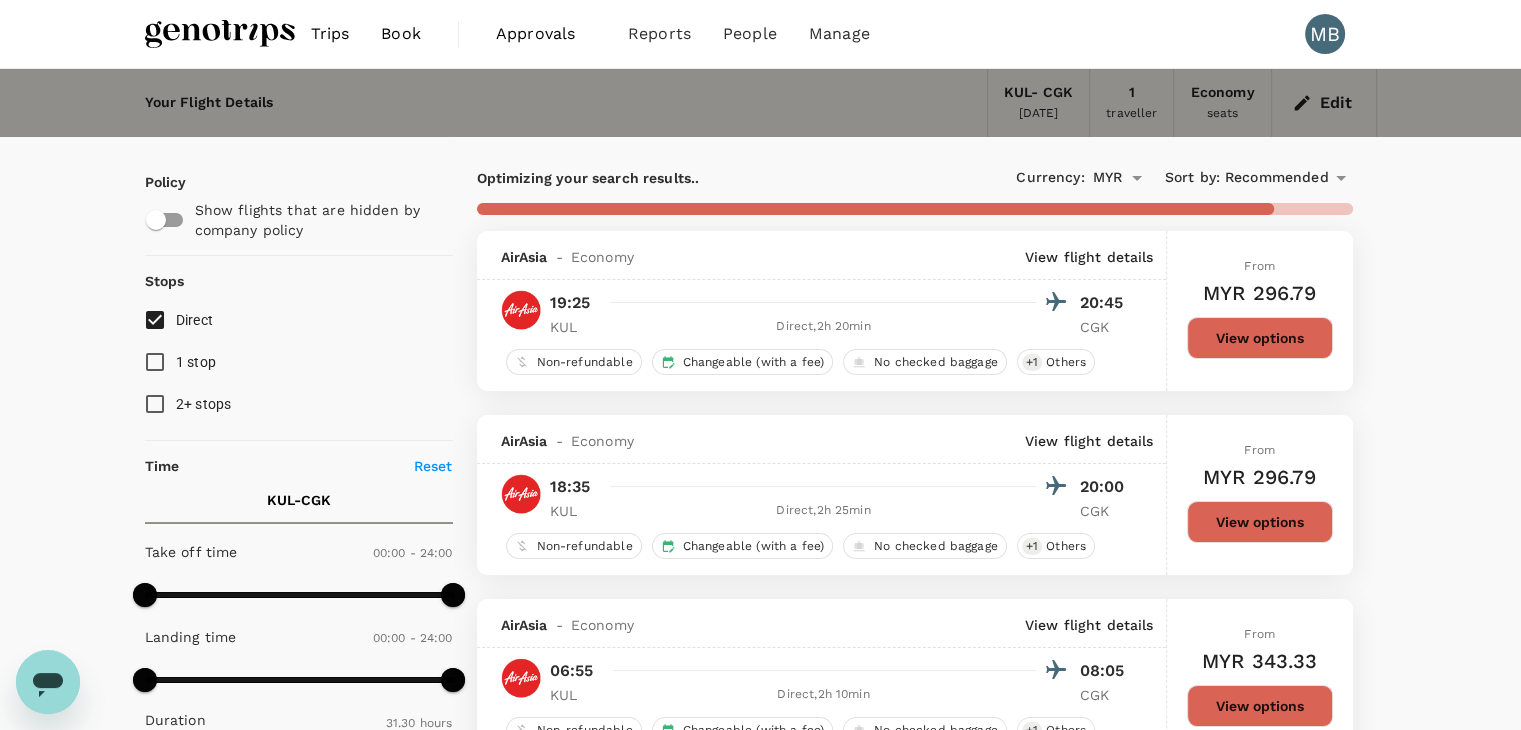 click 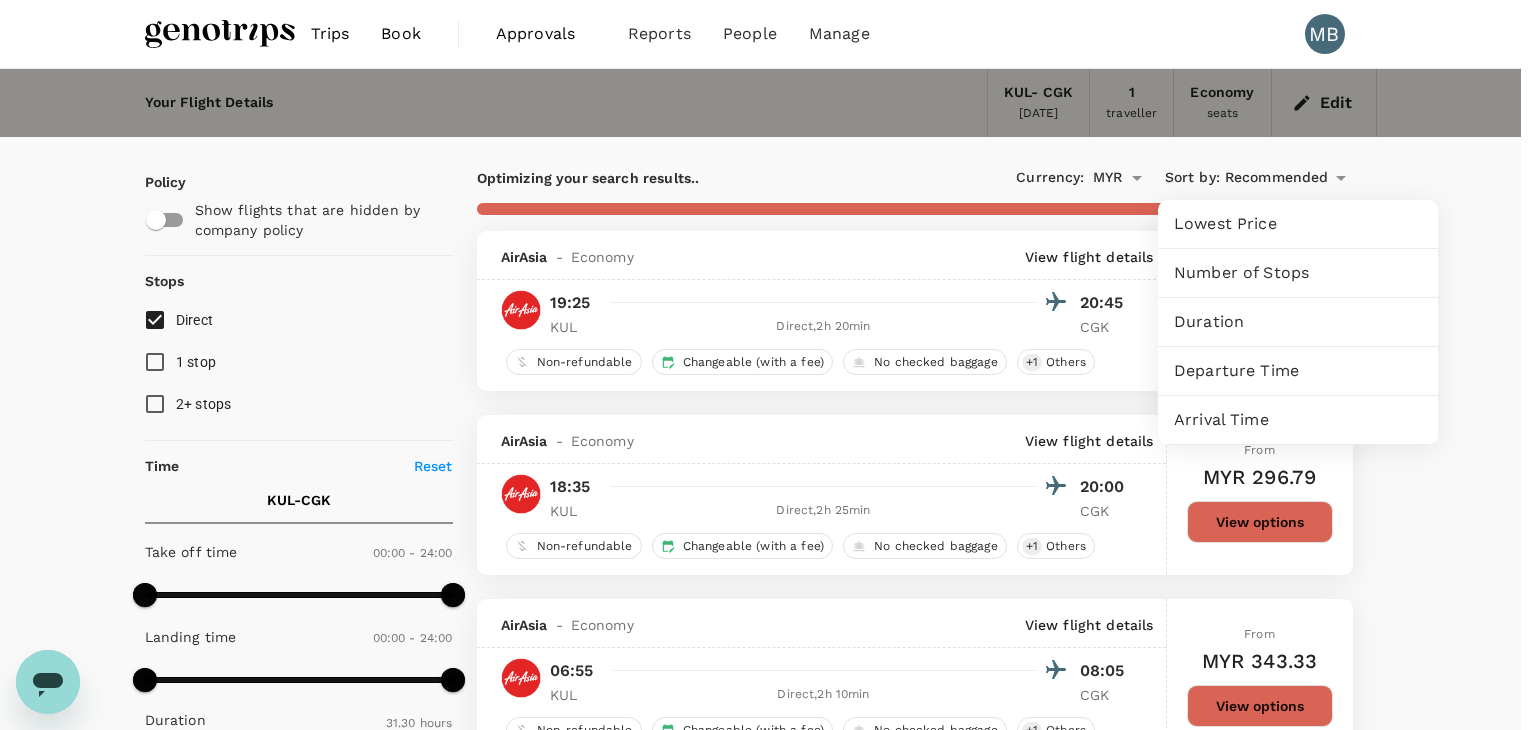 click on "Departure Time" at bounding box center [1298, 371] 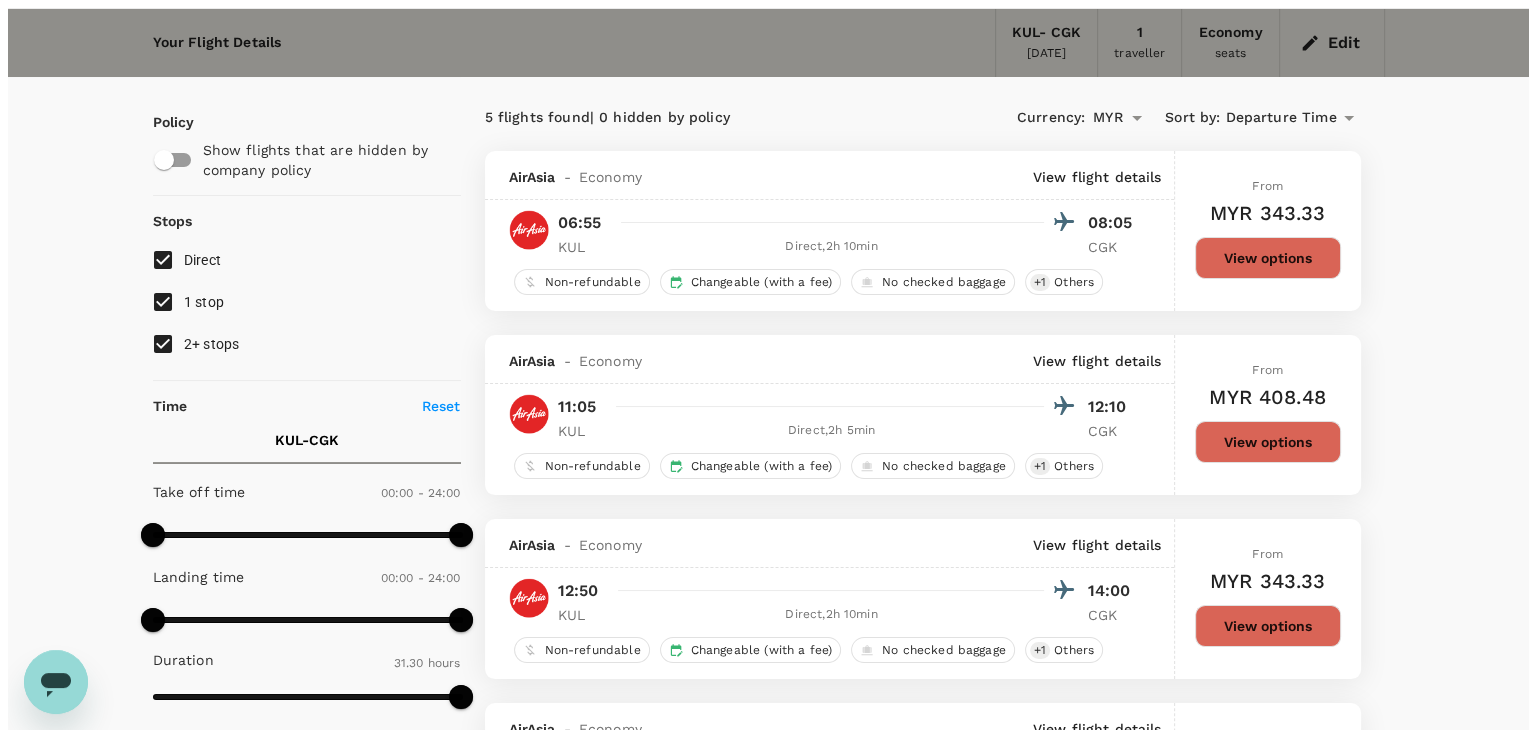 scroll, scrollTop: 0, scrollLeft: 0, axis: both 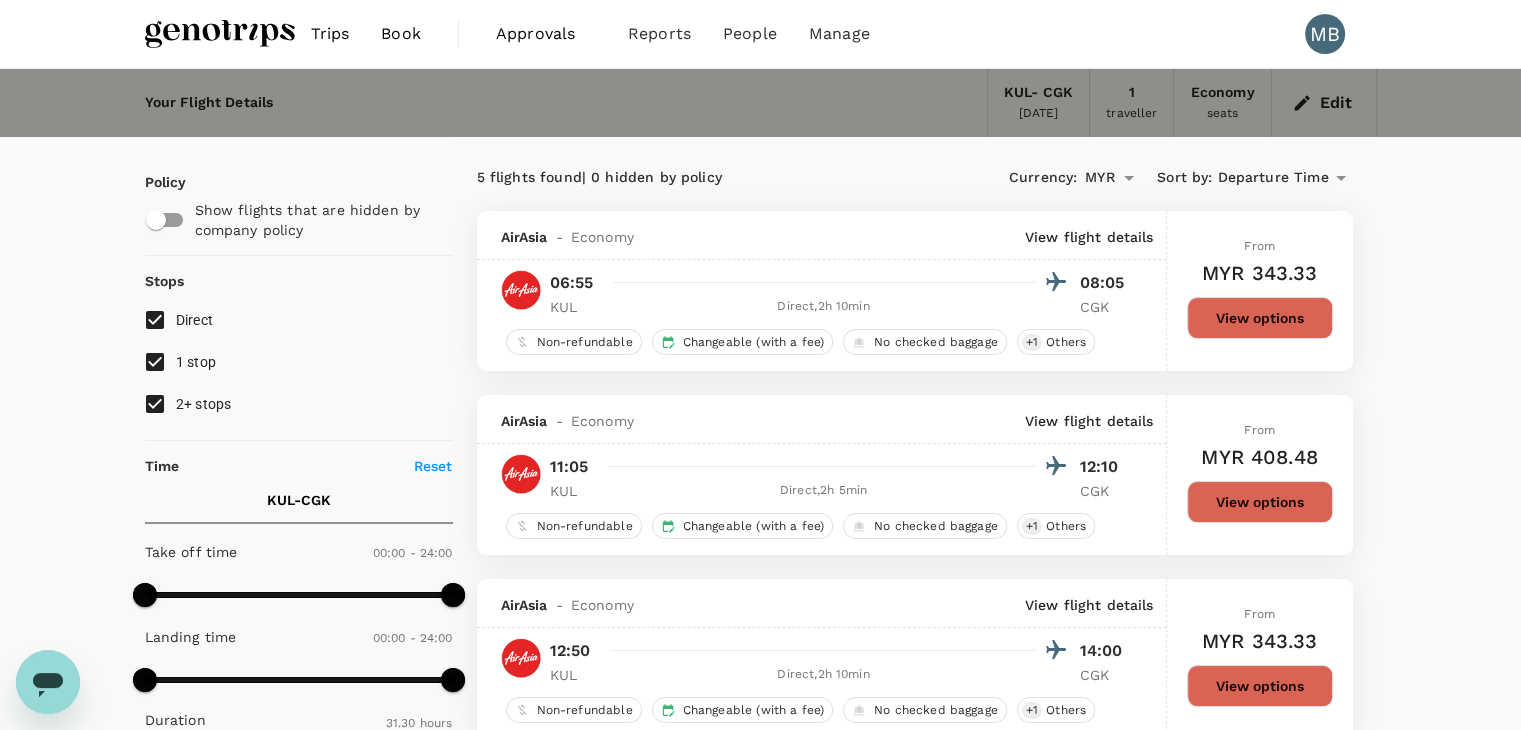 click on "Edit" at bounding box center (1324, 103) 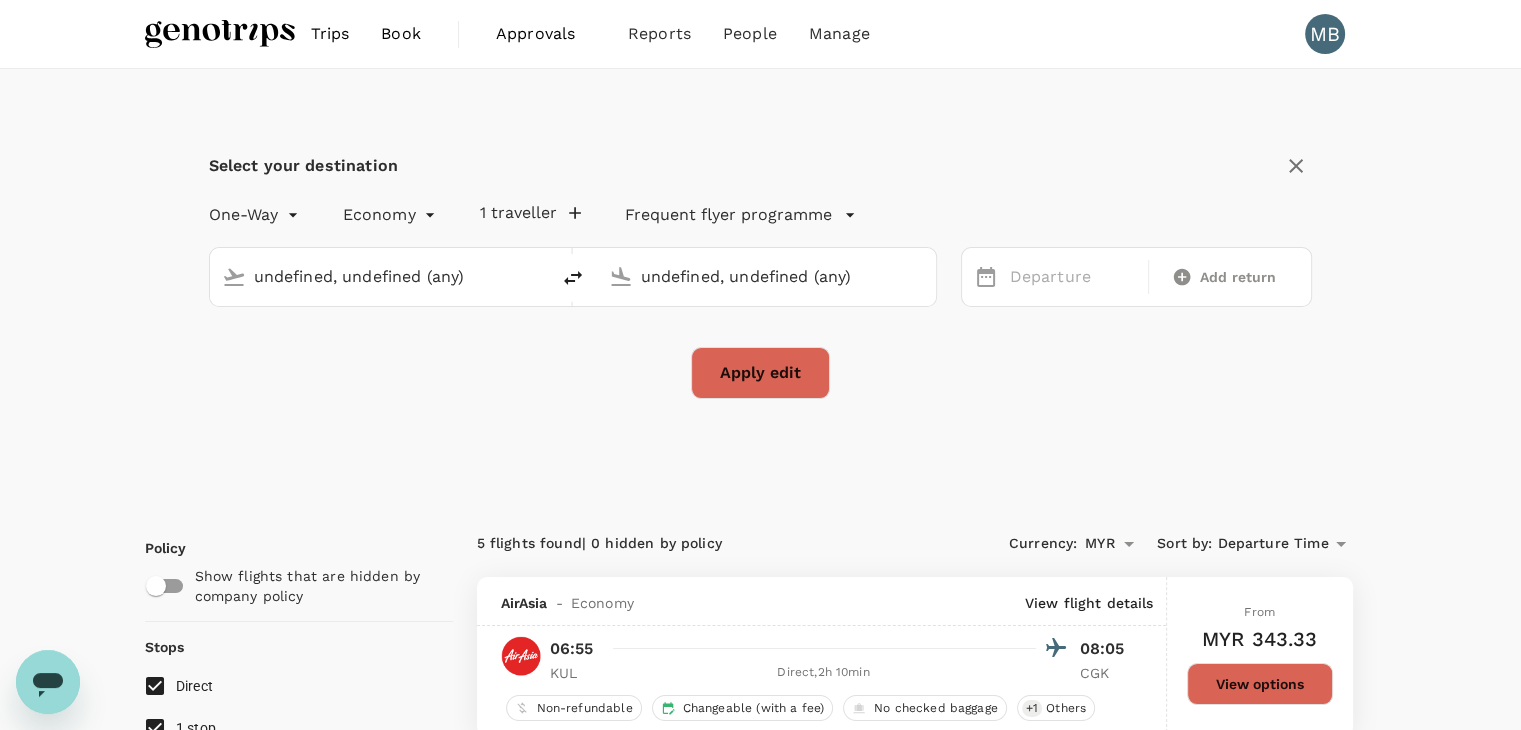 type on "Kuala Lumpur Intl ([GEOGRAPHIC_DATA])" 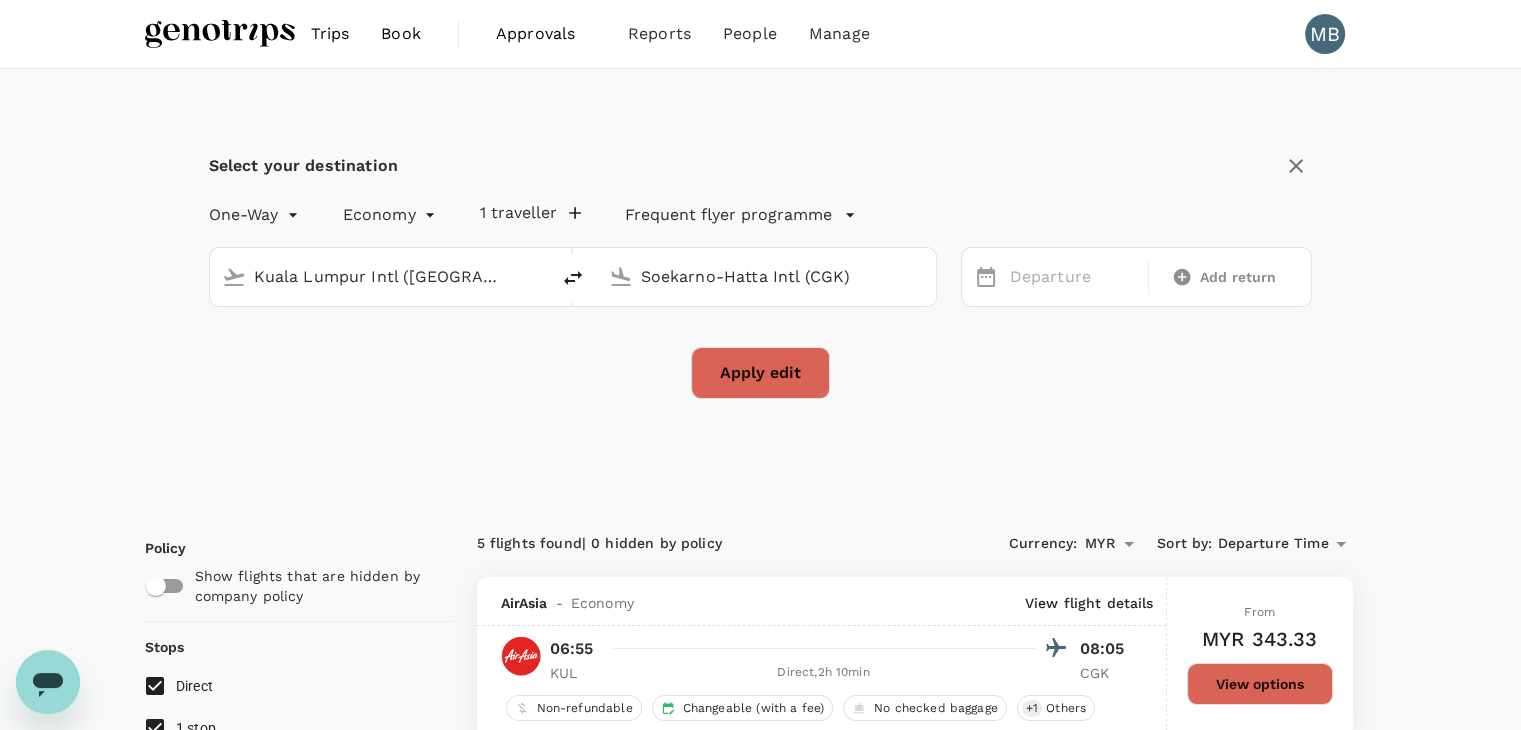 type 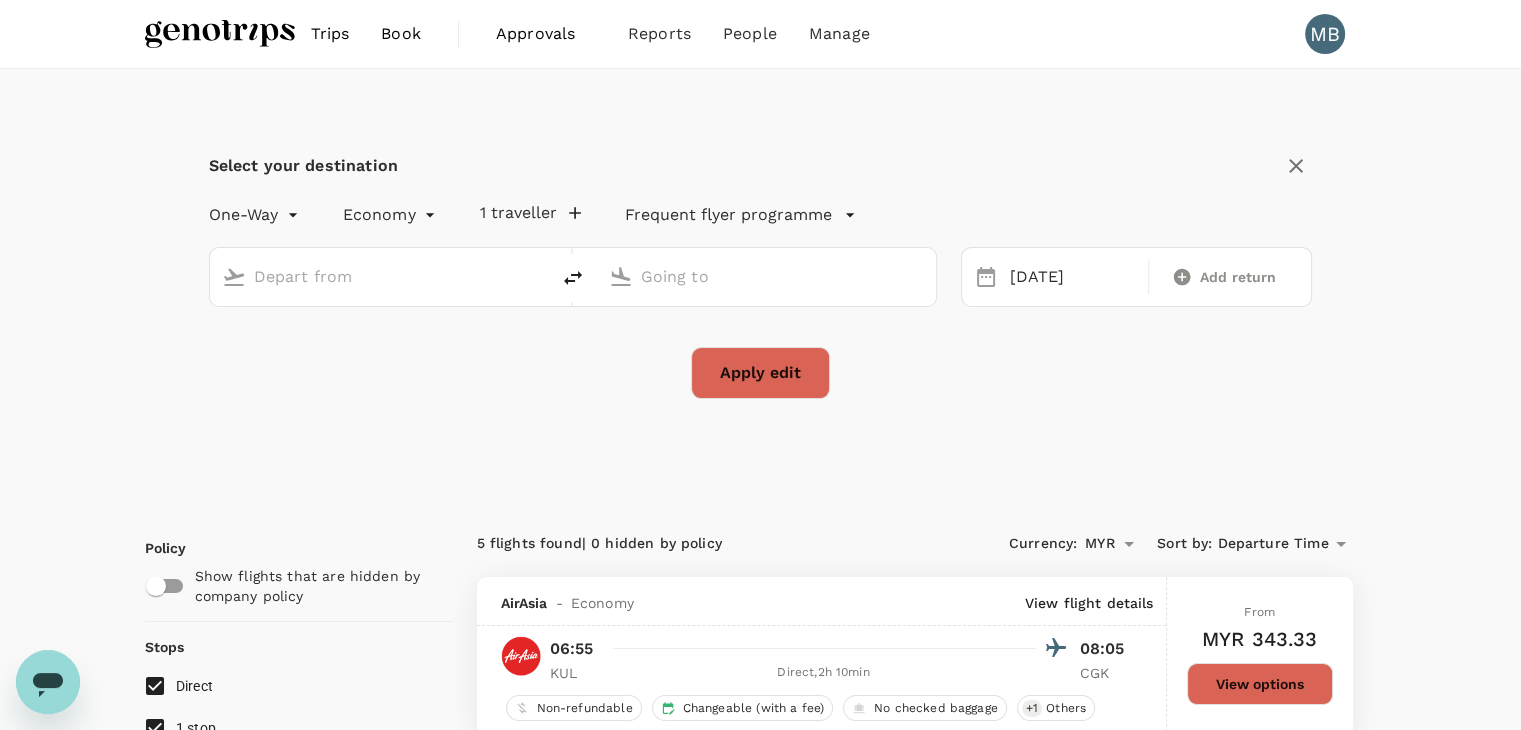 type on "Kuala Lumpur Intl ([GEOGRAPHIC_DATA])" 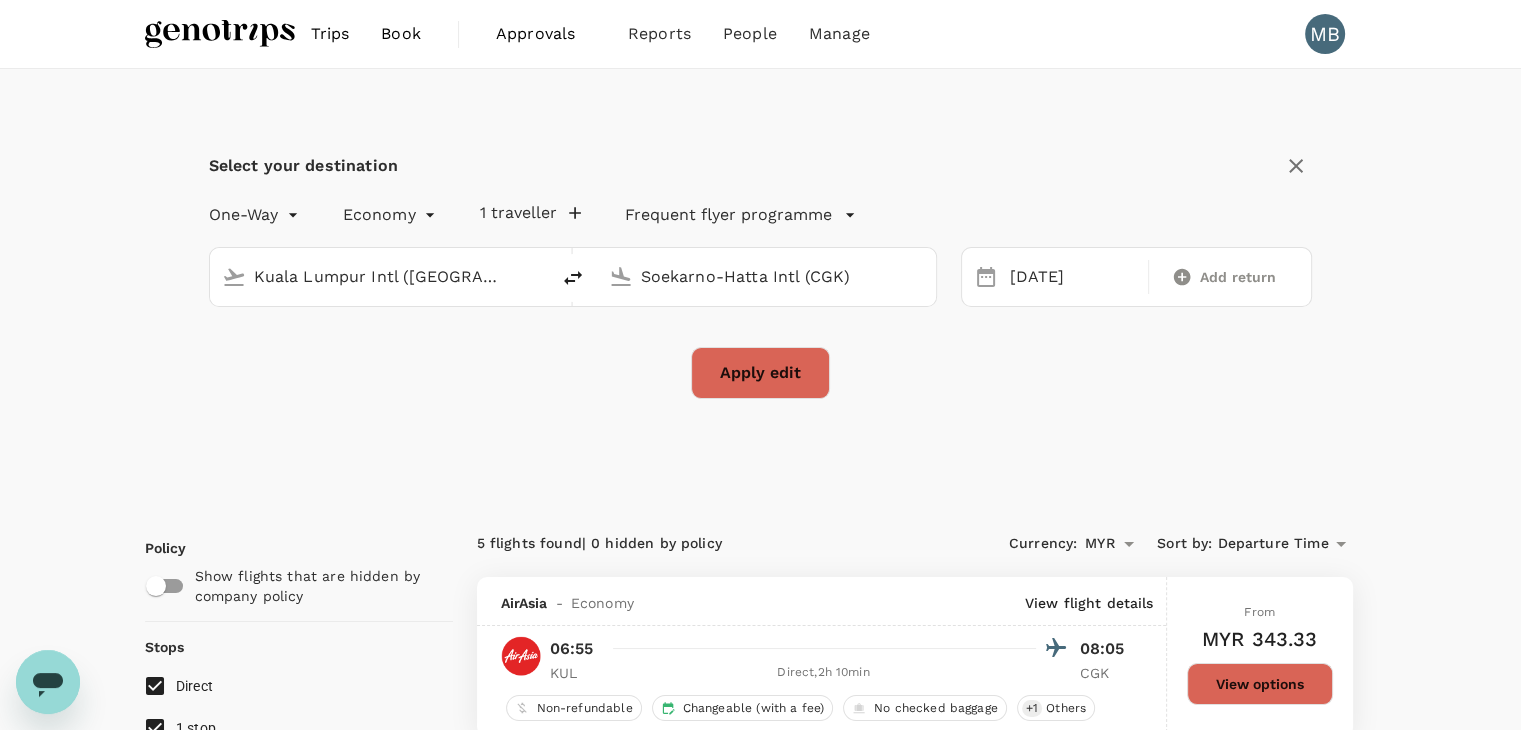 click 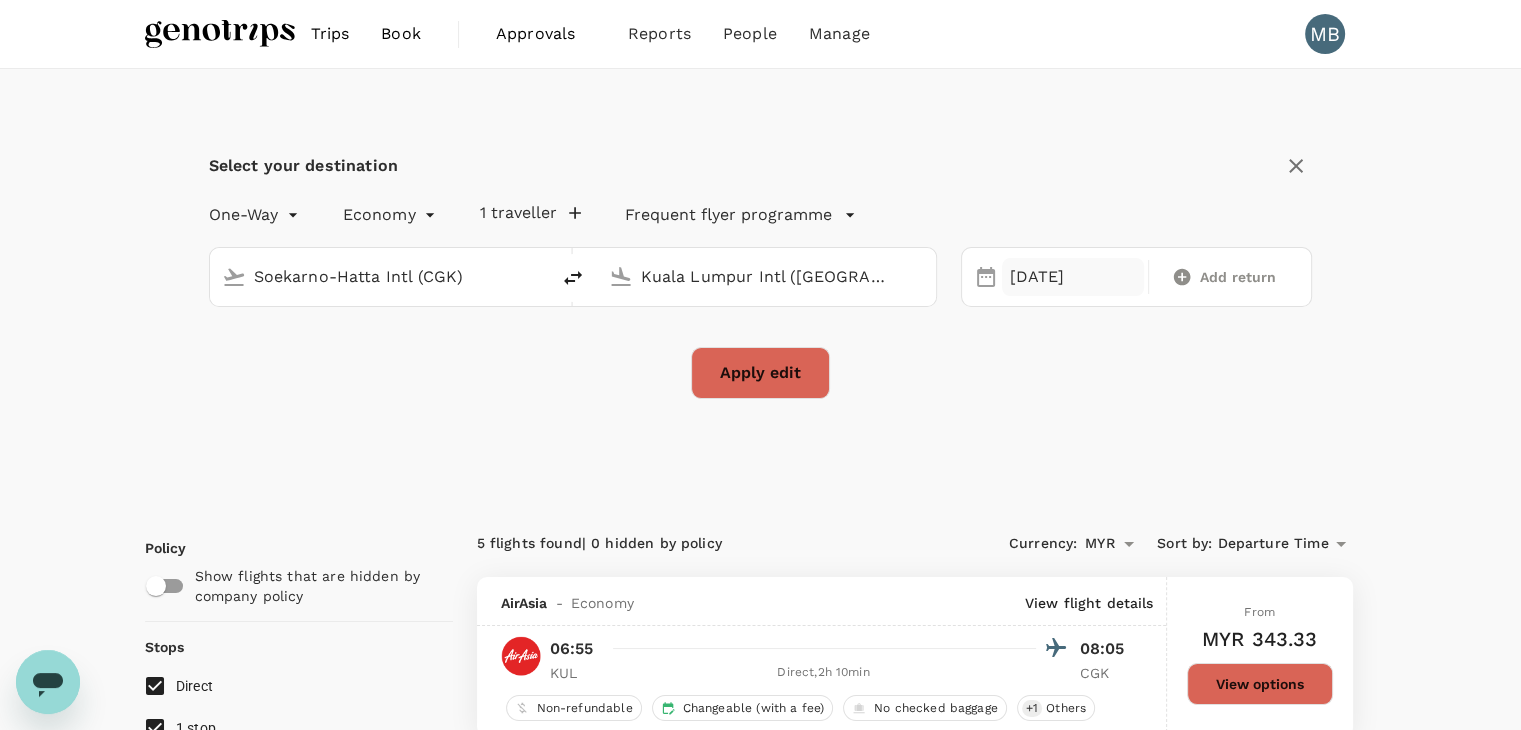 click on "[DATE]" at bounding box center [1073, 277] 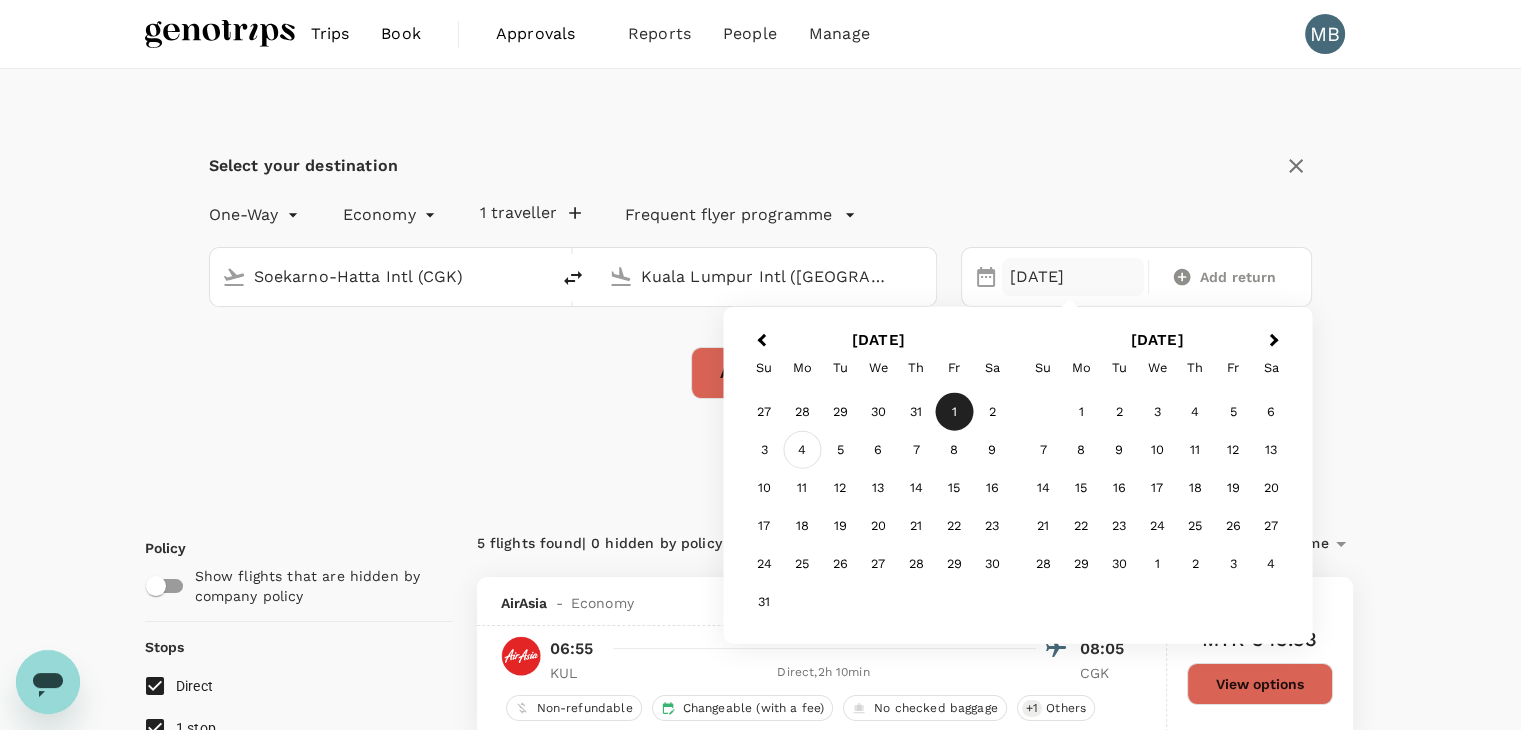 click on "4" at bounding box center [802, 450] 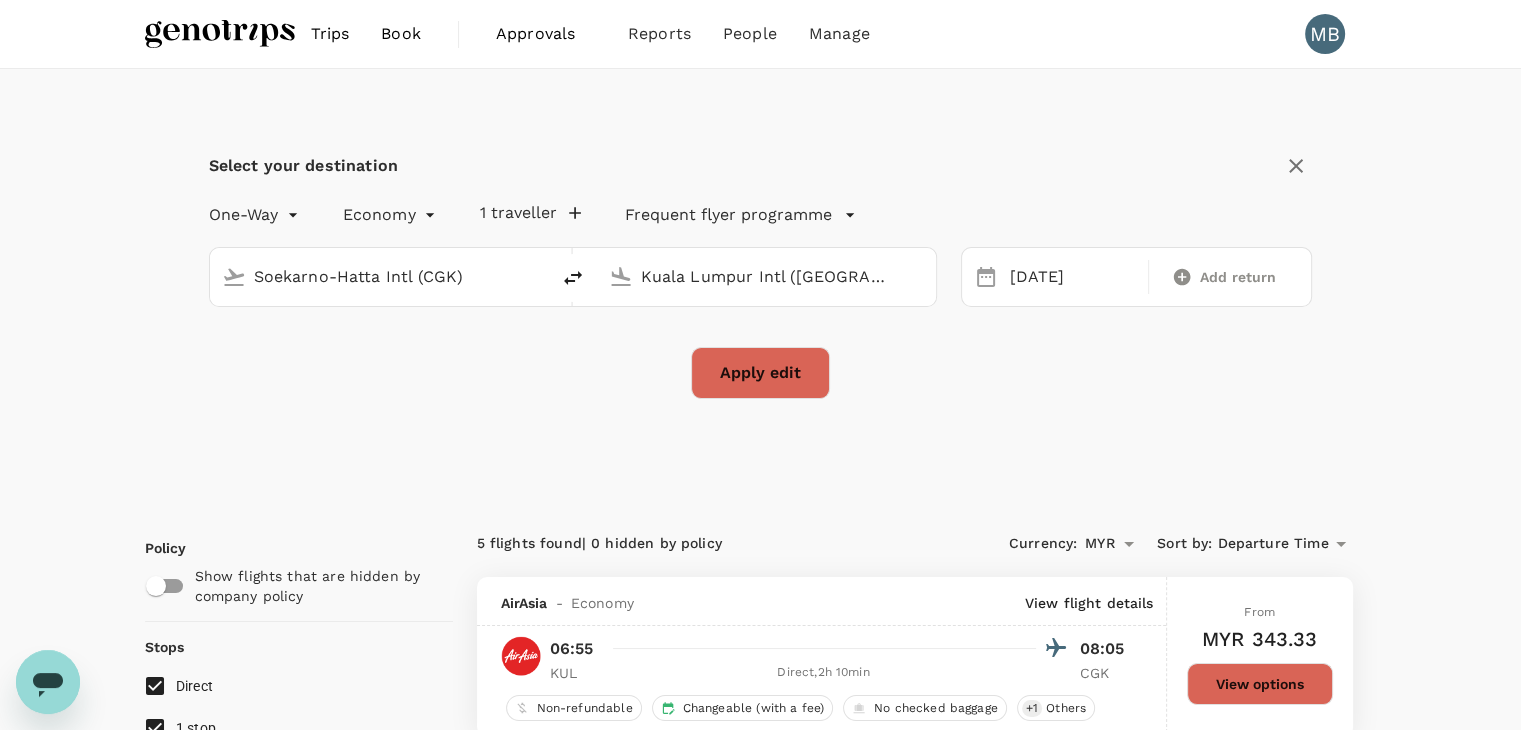 click on "Apply edit" at bounding box center (760, 373) 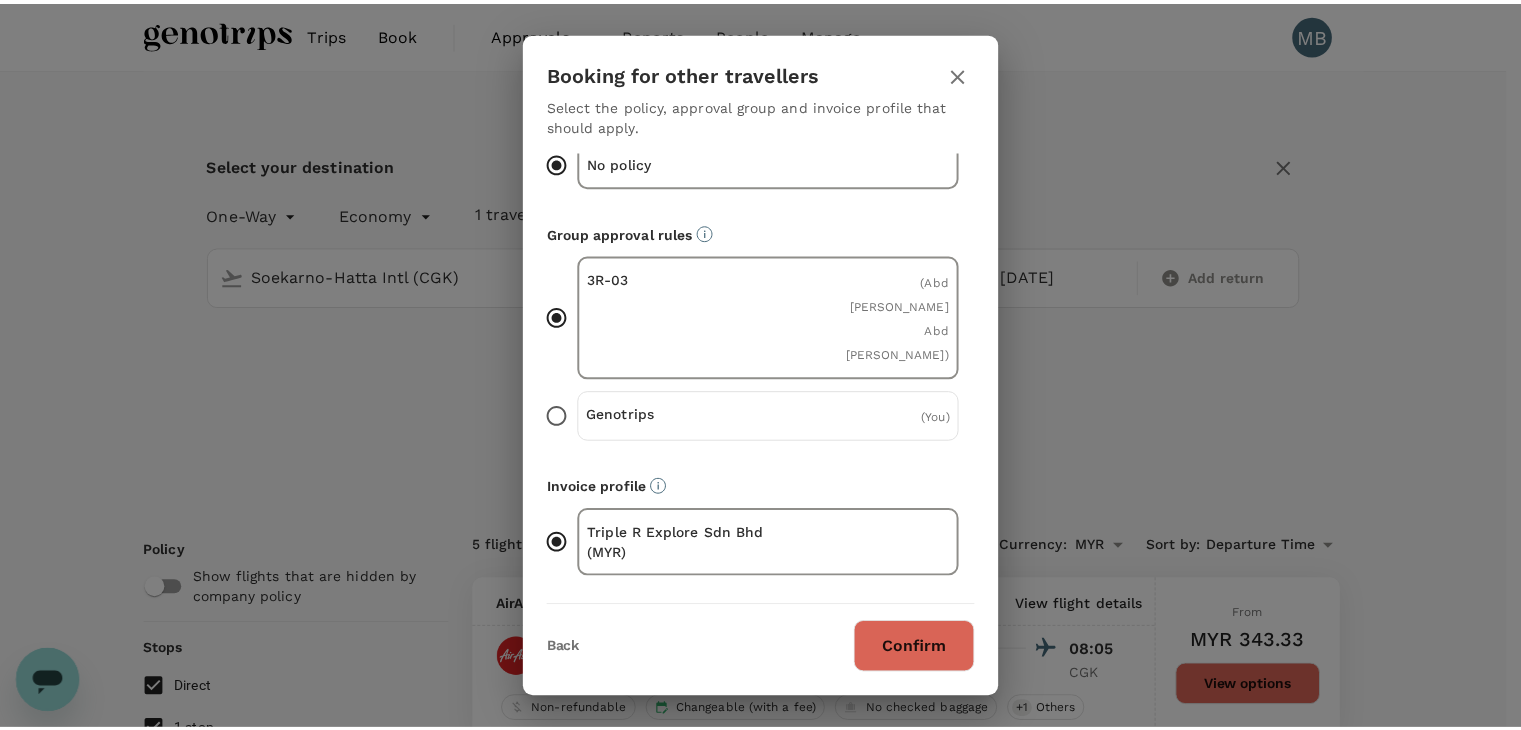 scroll, scrollTop: 77, scrollLeft: 0, axis: vertical 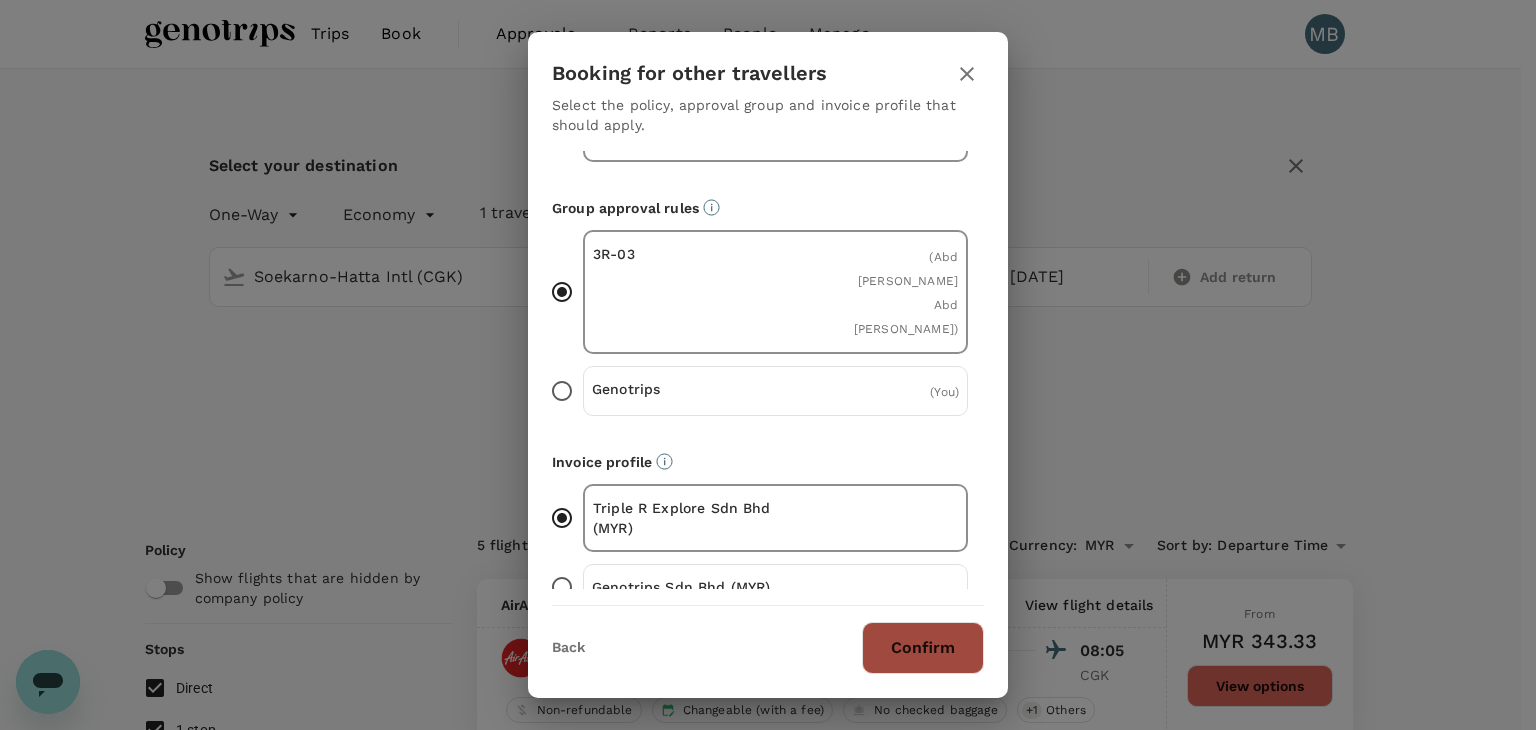click on "Confirm" at bounding box center (923, 648) 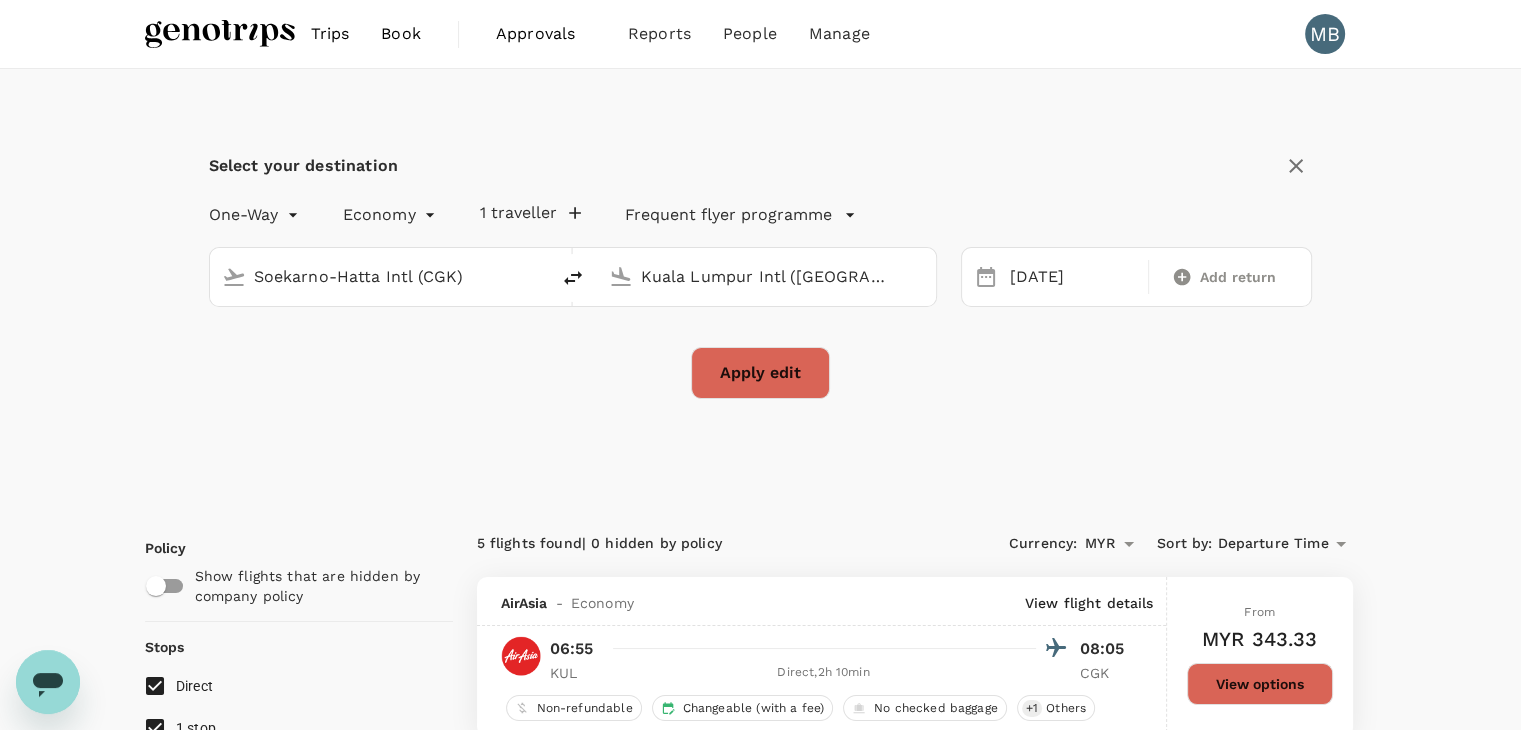 checkbox on "false" 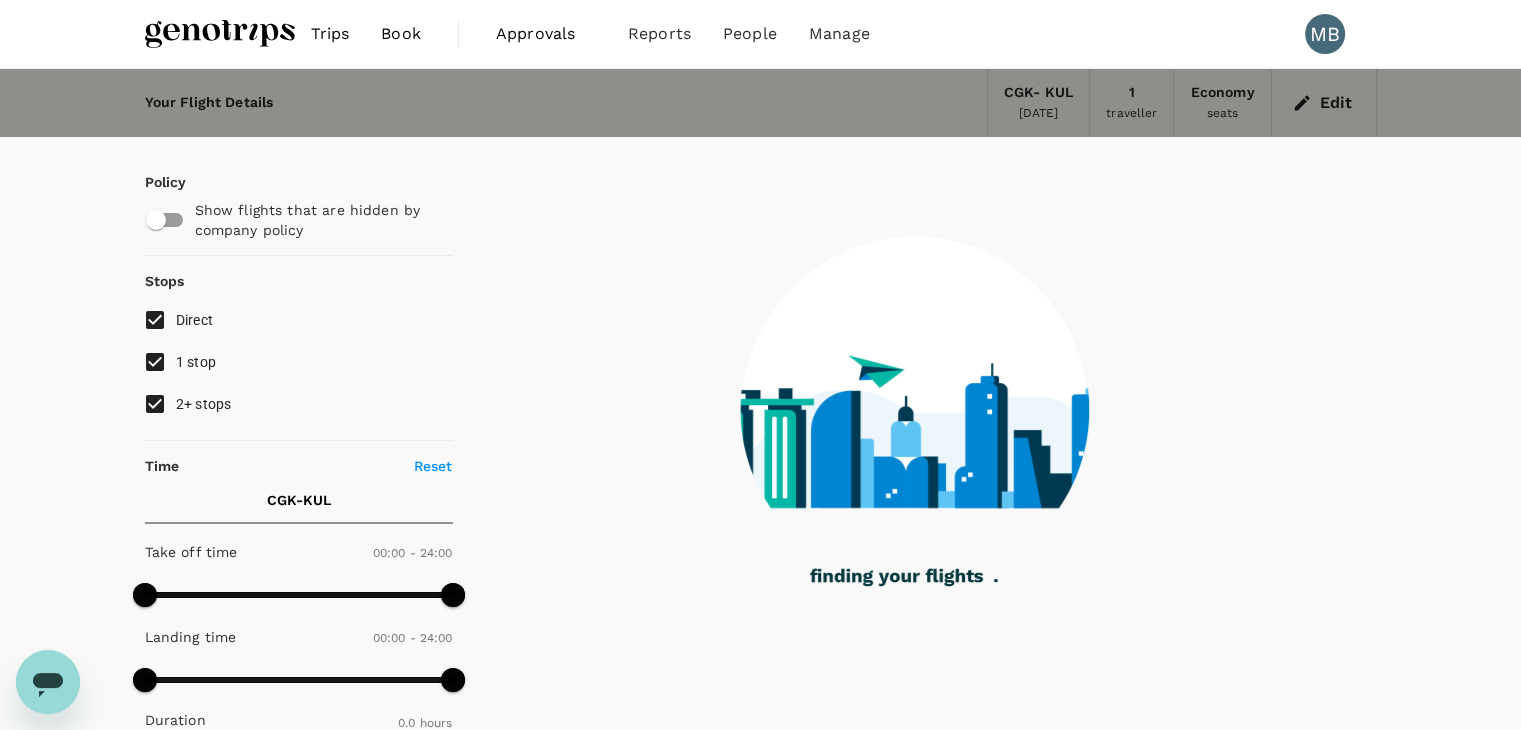 click on "1 stop" at bounding box center [155, 362] 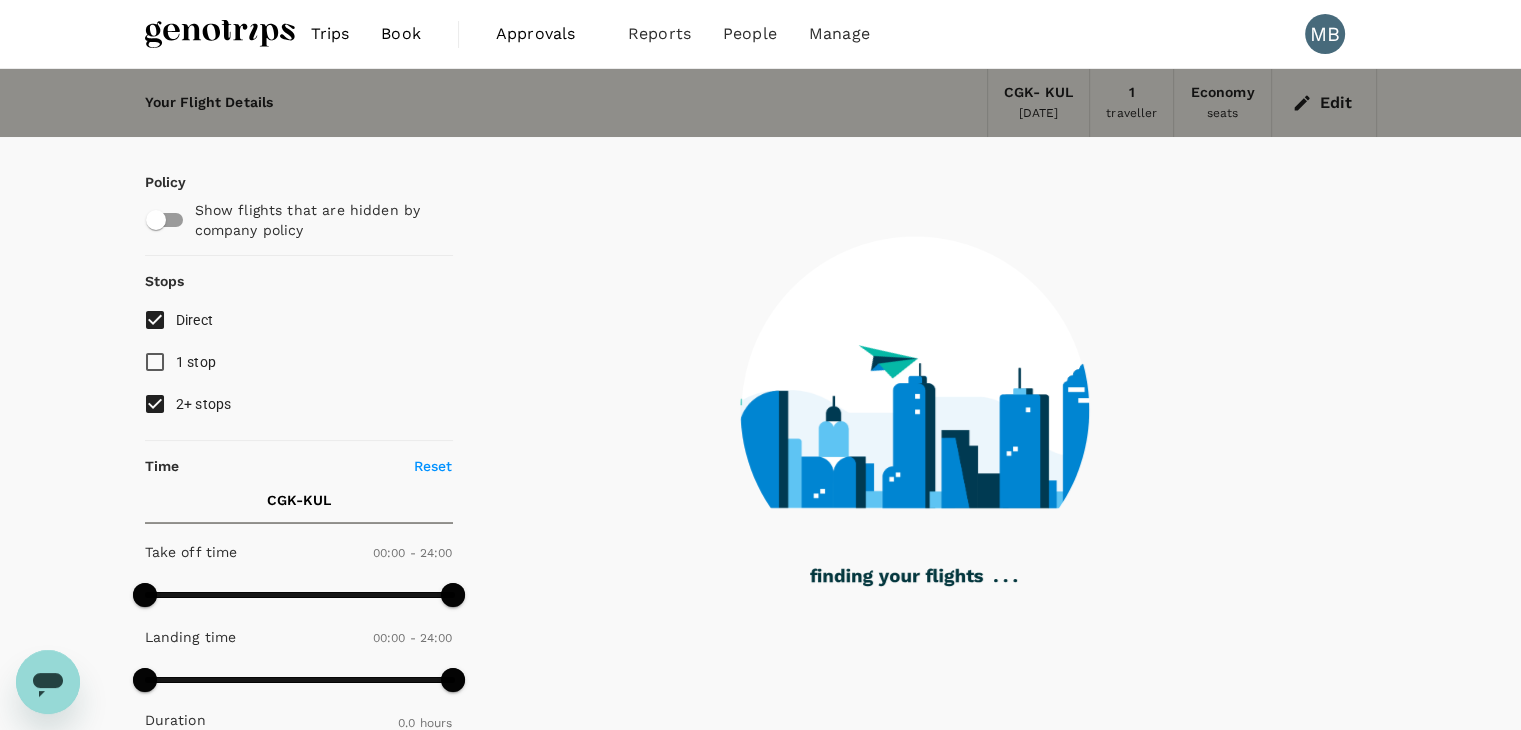 click on "2+ stops" at bounding box center [155, 404] 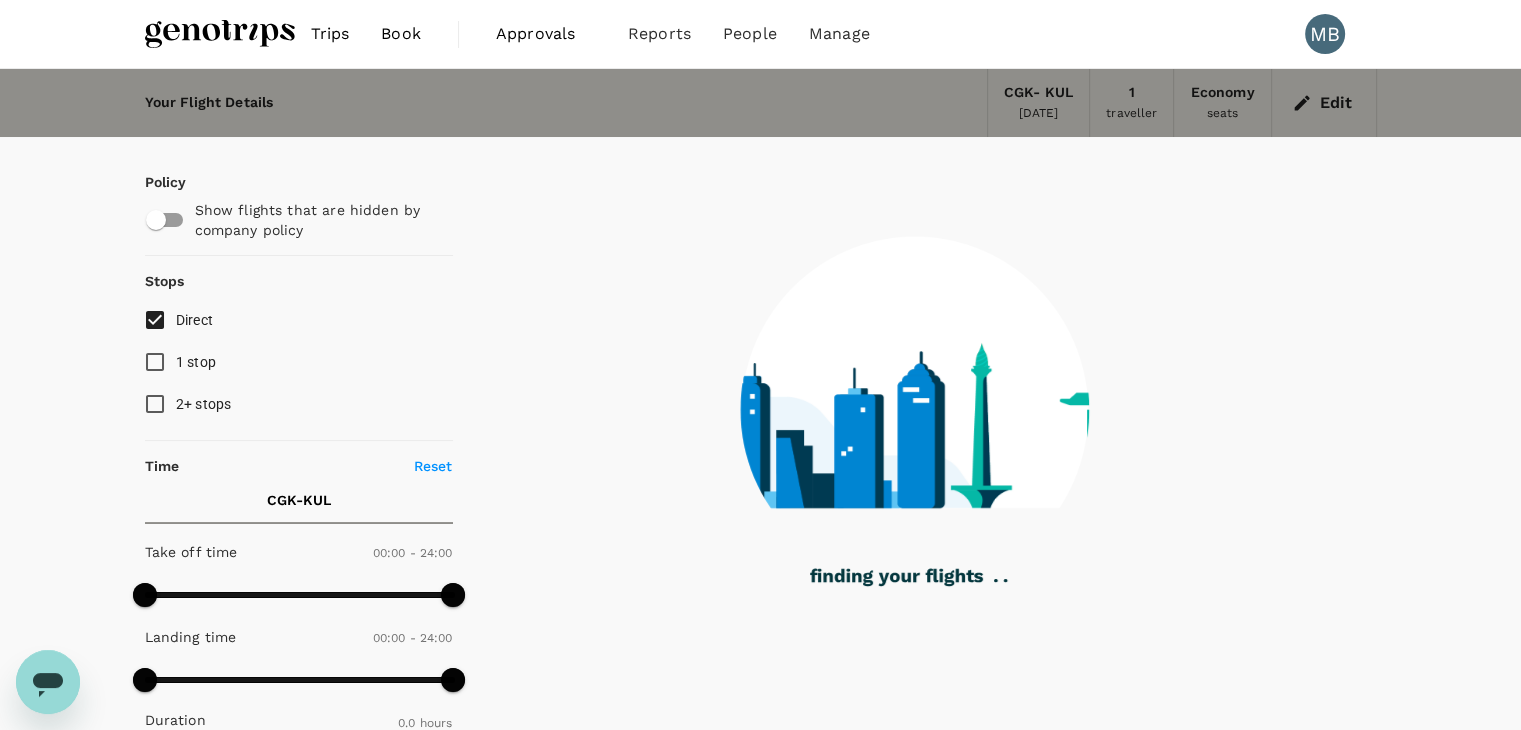scroll, scrollTop: 0, scrollLeft: 0, axis: both 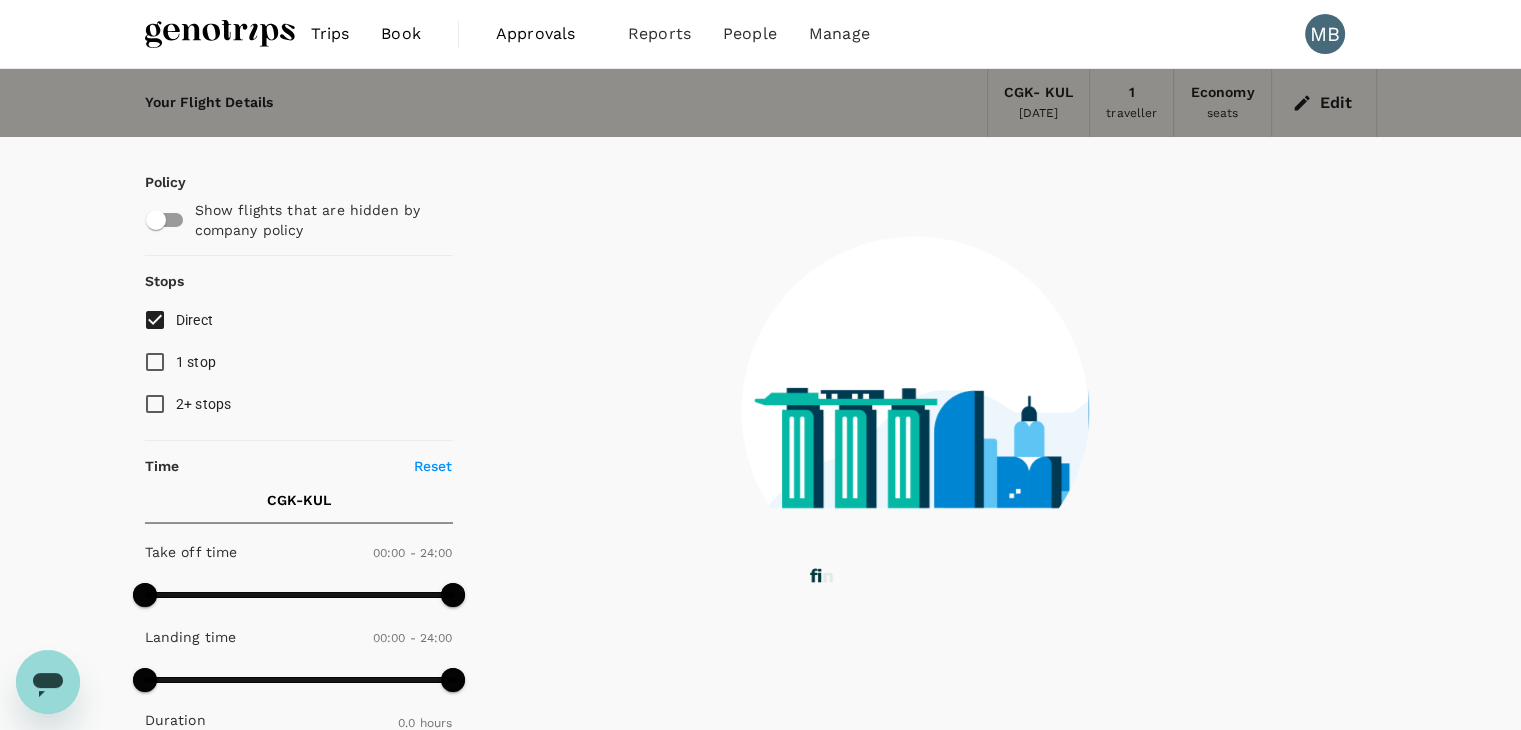 type on "1045" 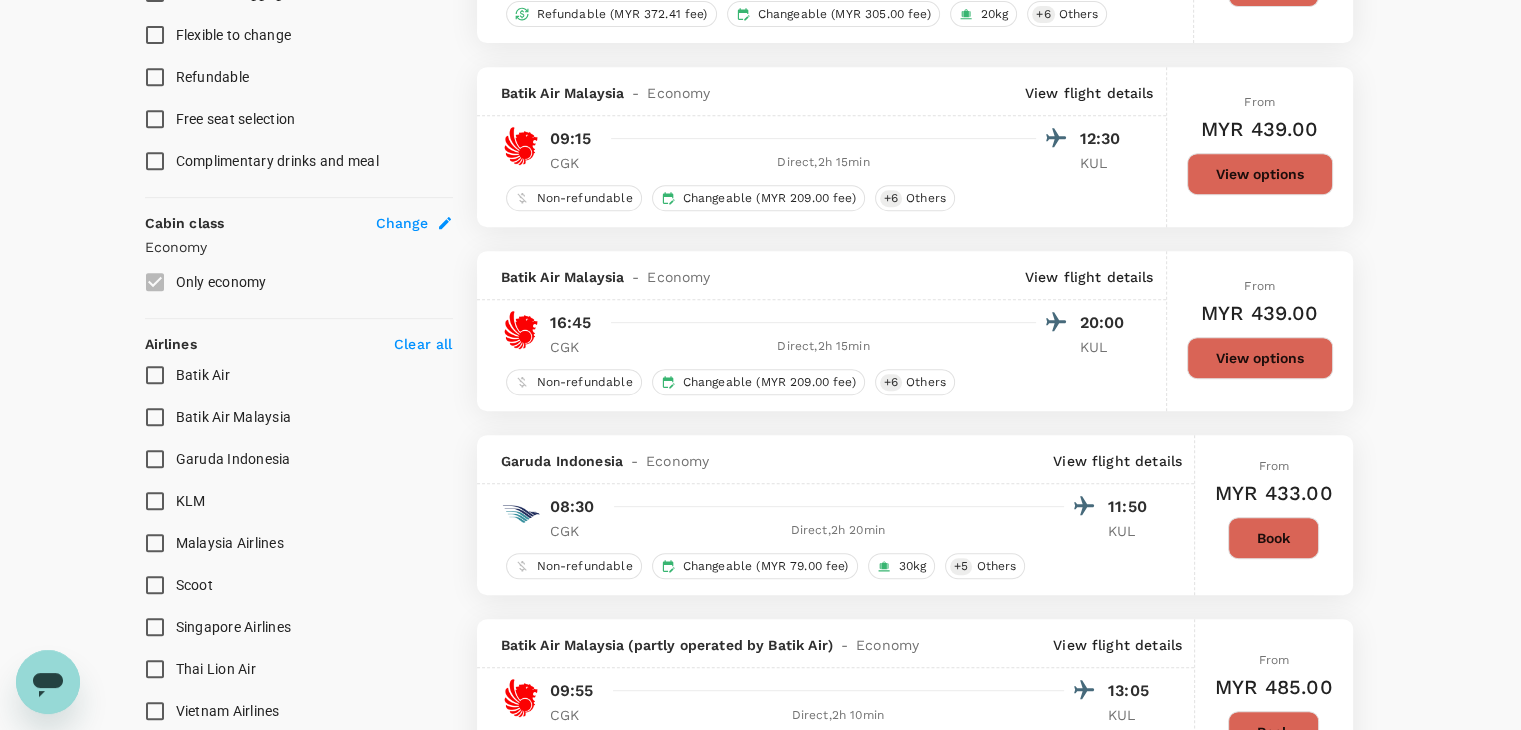 type on "1890" 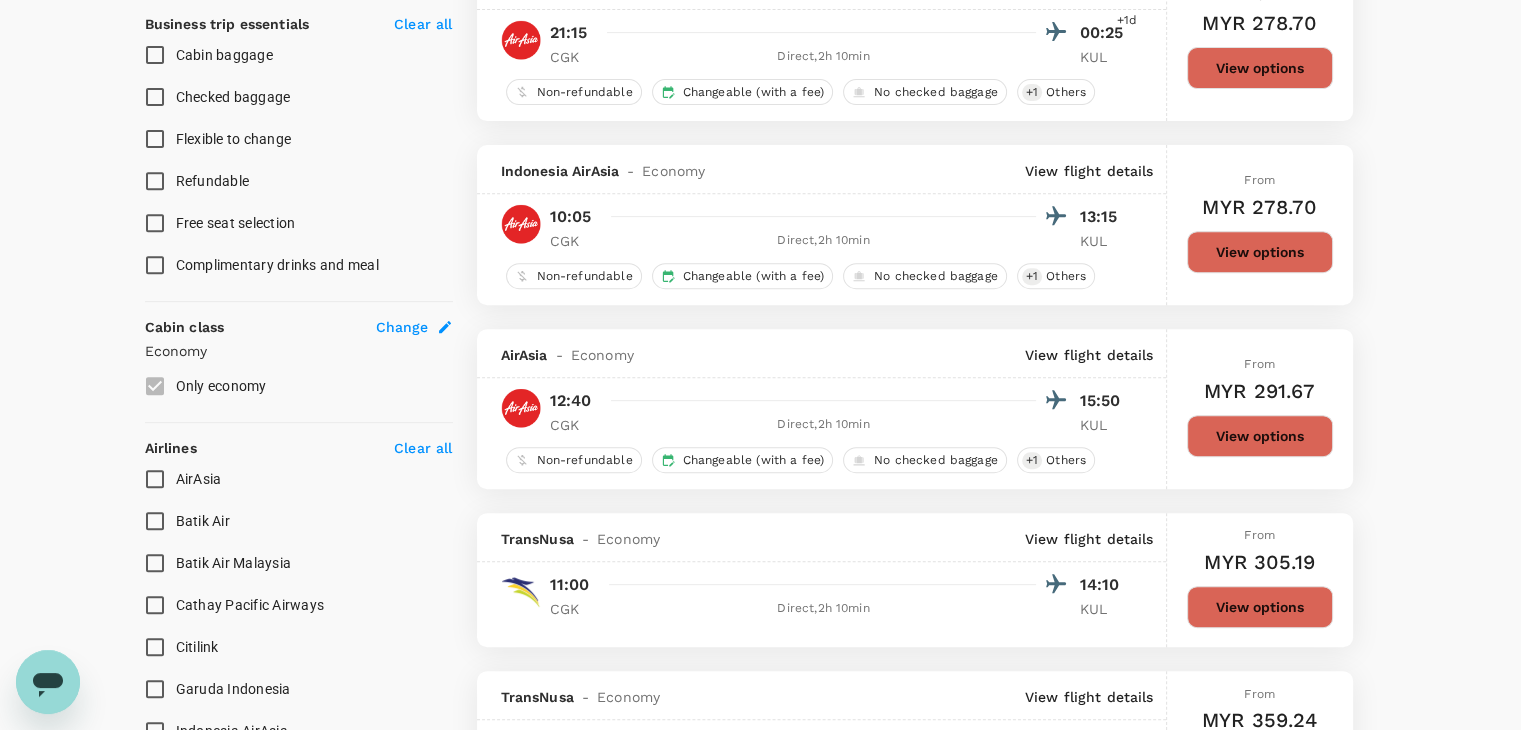 scroll, scrollTop: 800, scrollLeft: 0, axis: vertical 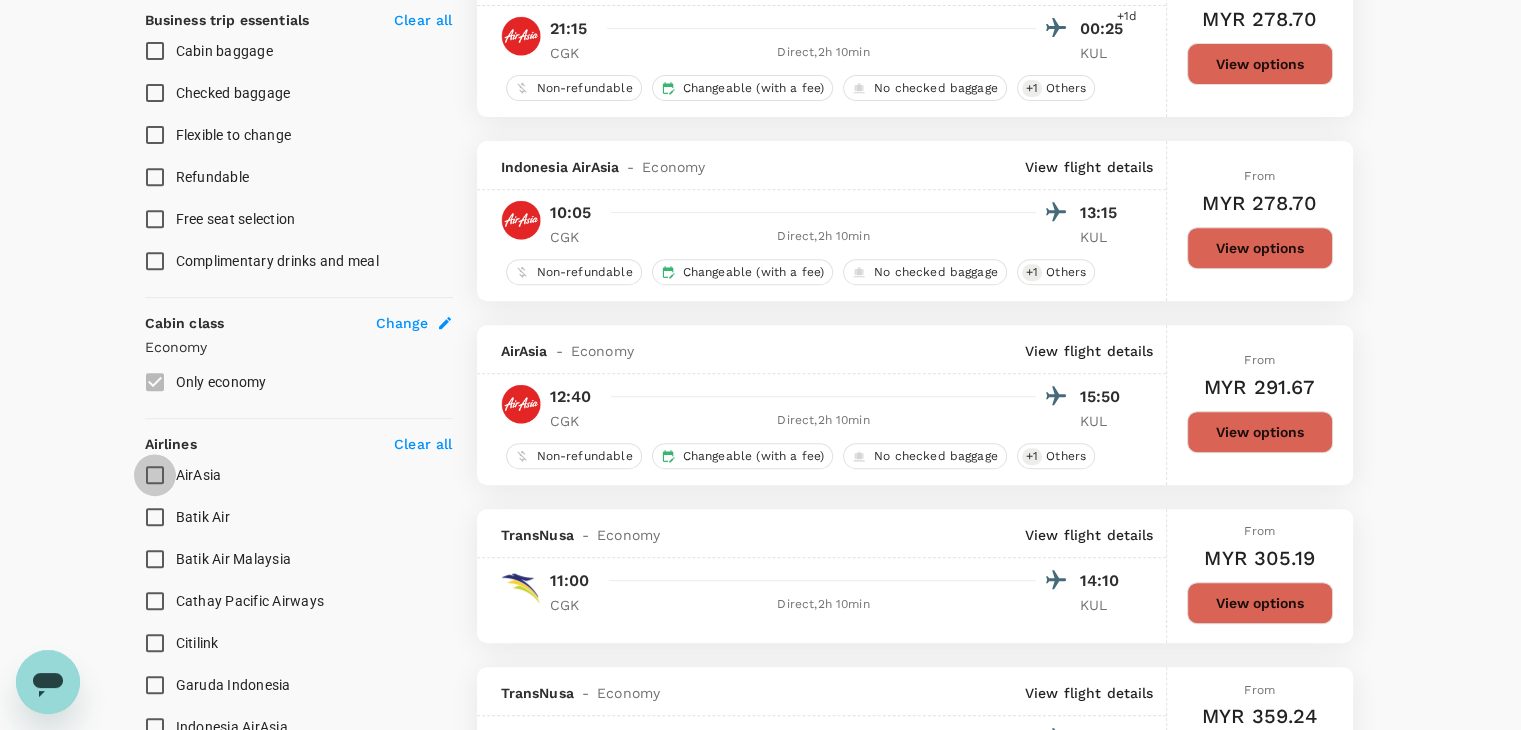 click on "AirAsia" at bounding box center (155, 475) 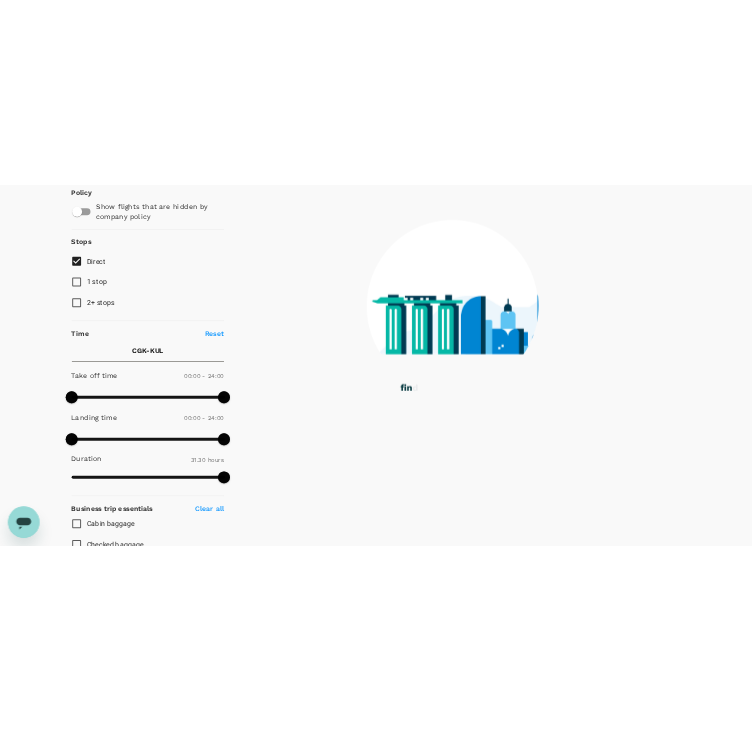 scroll, scrollTop: 0, scrollLeft: 0, axis: both 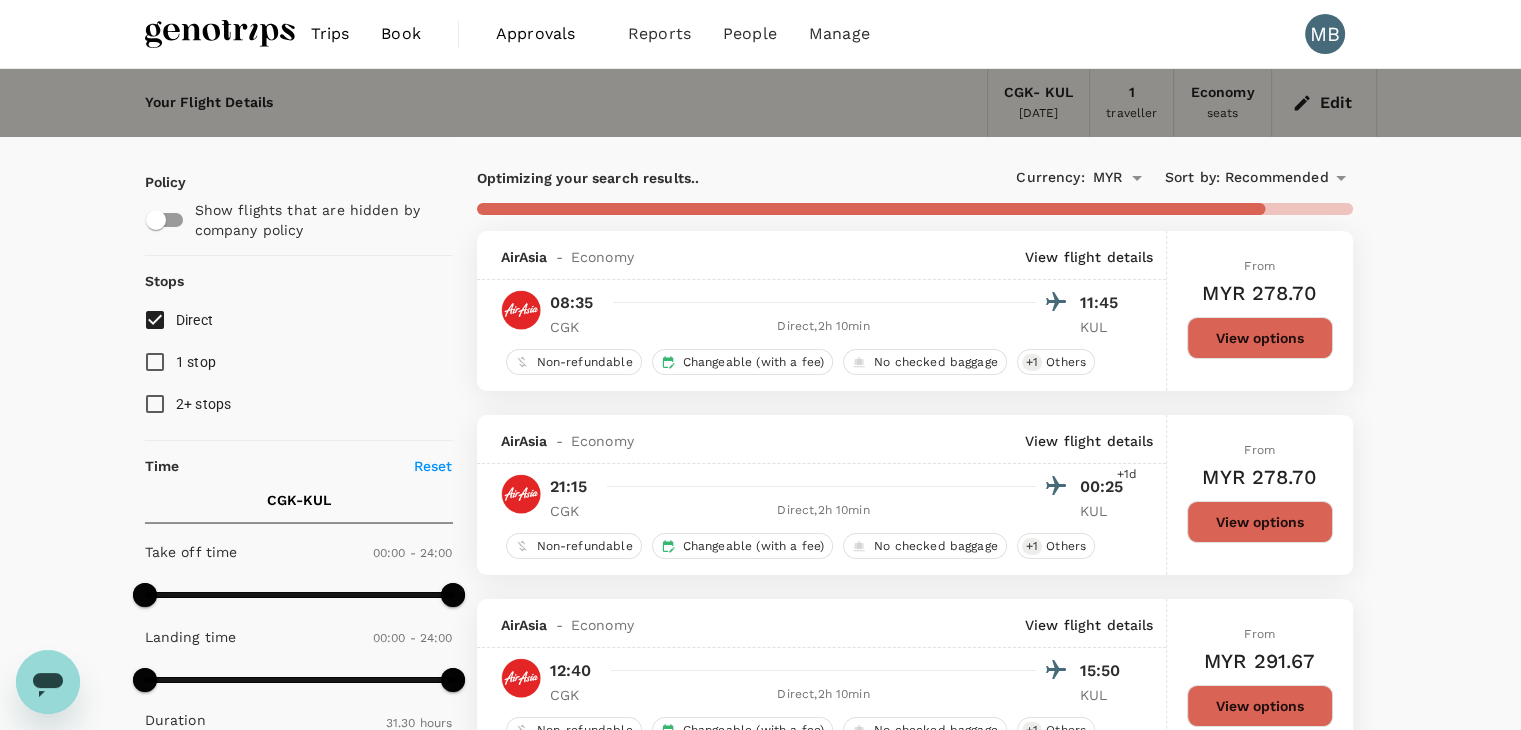 click 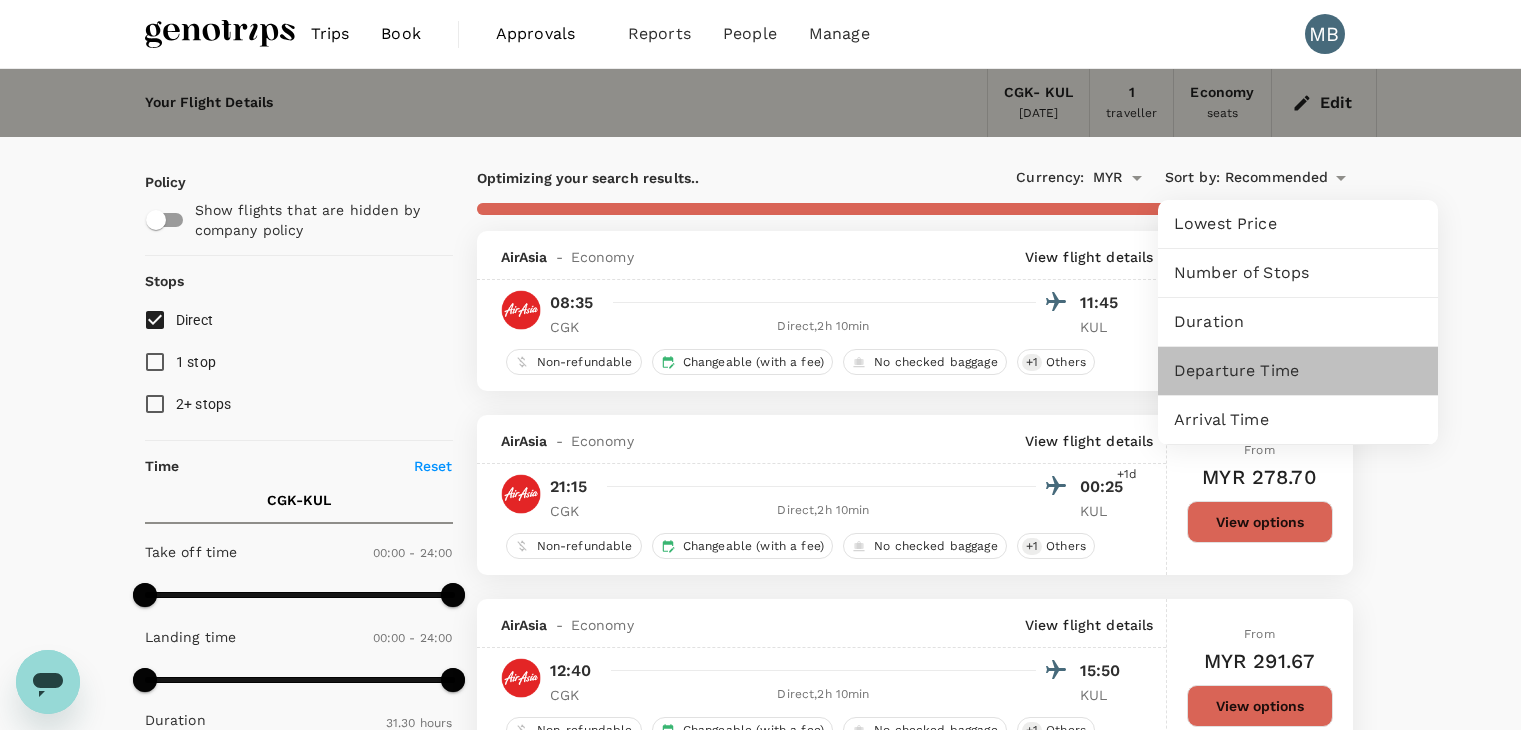 click on "Departure Time" at bounding box center [1298, 371] 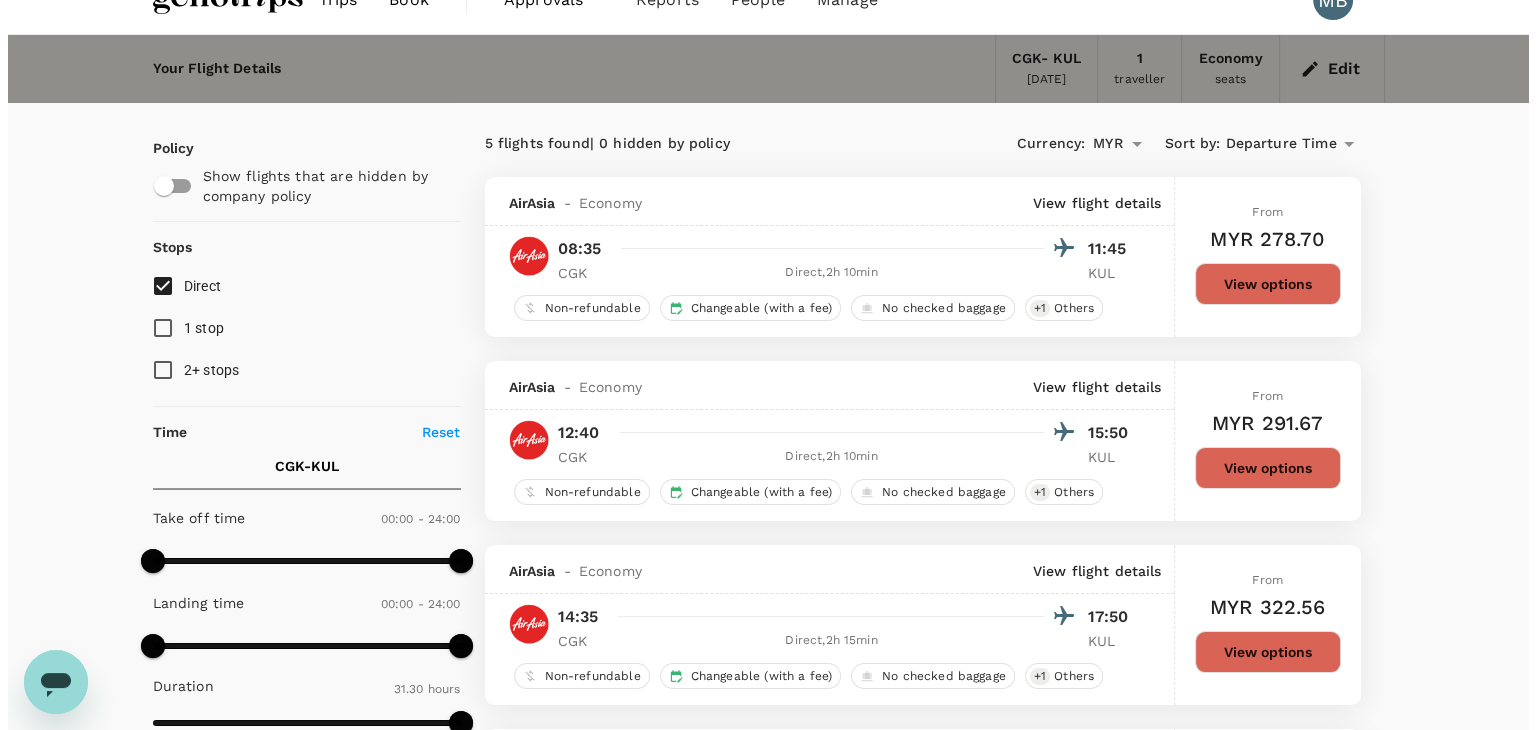 scroll, scrollTop: 0, scrollLeft: 0, axis: both 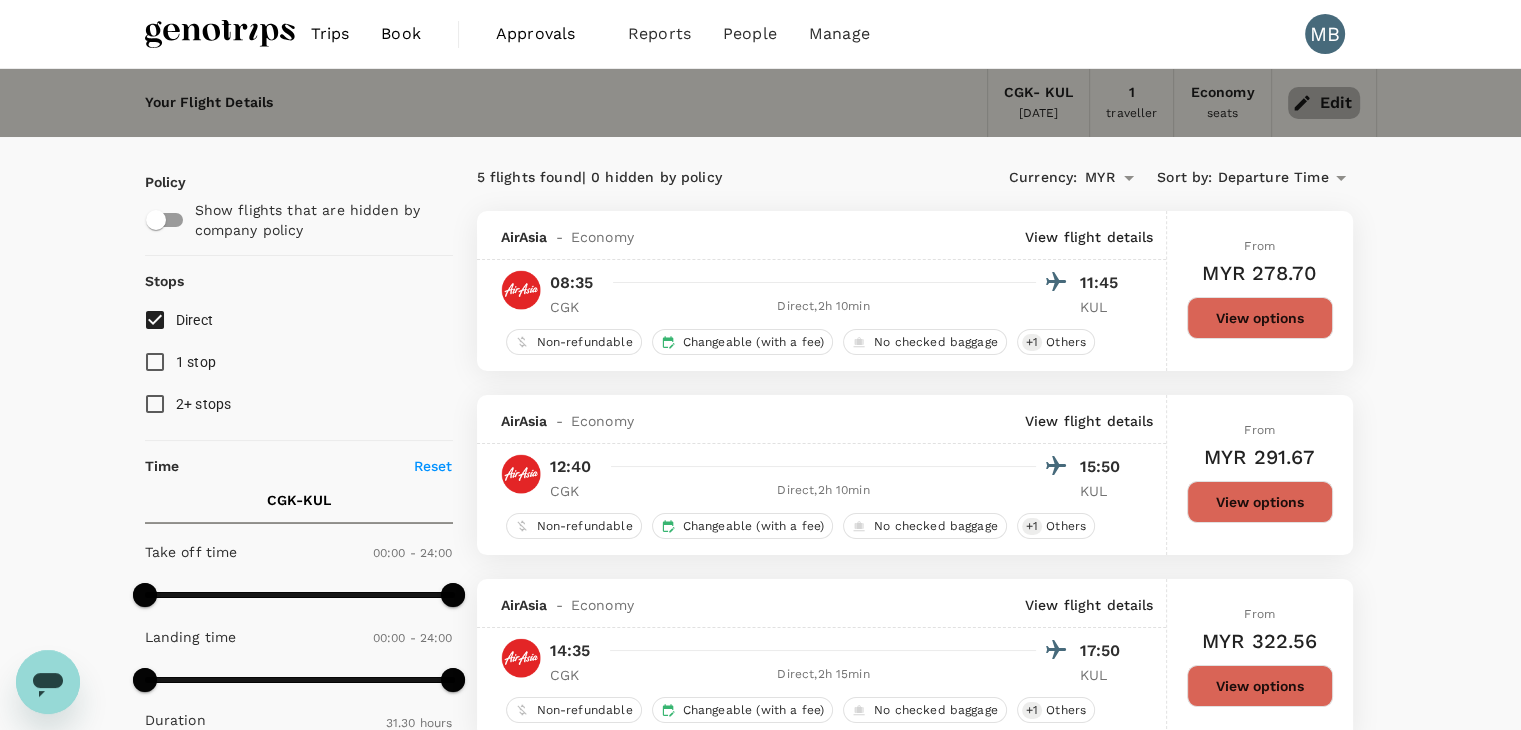 click on "Edit" at bounding box center [1324, 103] 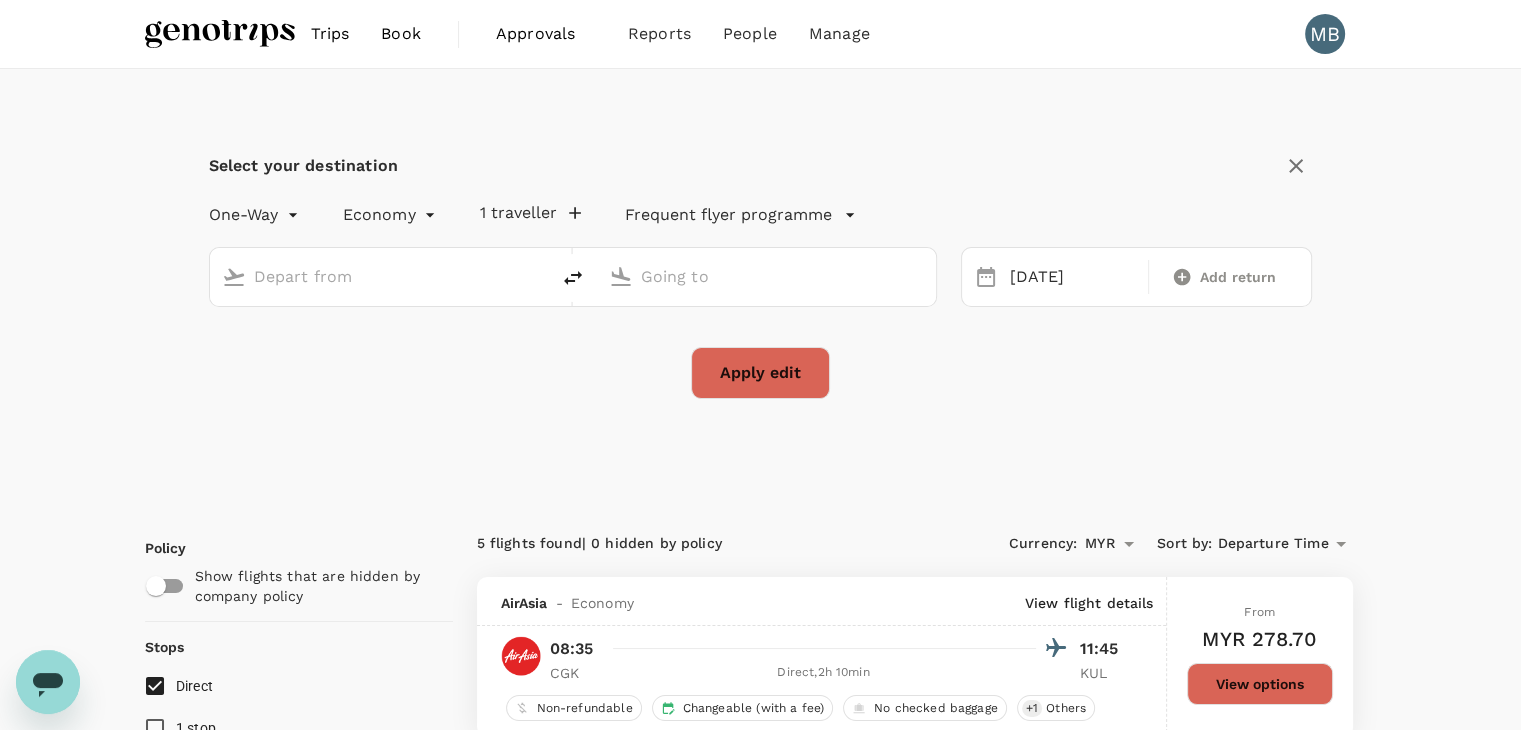 type on "Soekarno-Hatta Intl (CGK)" 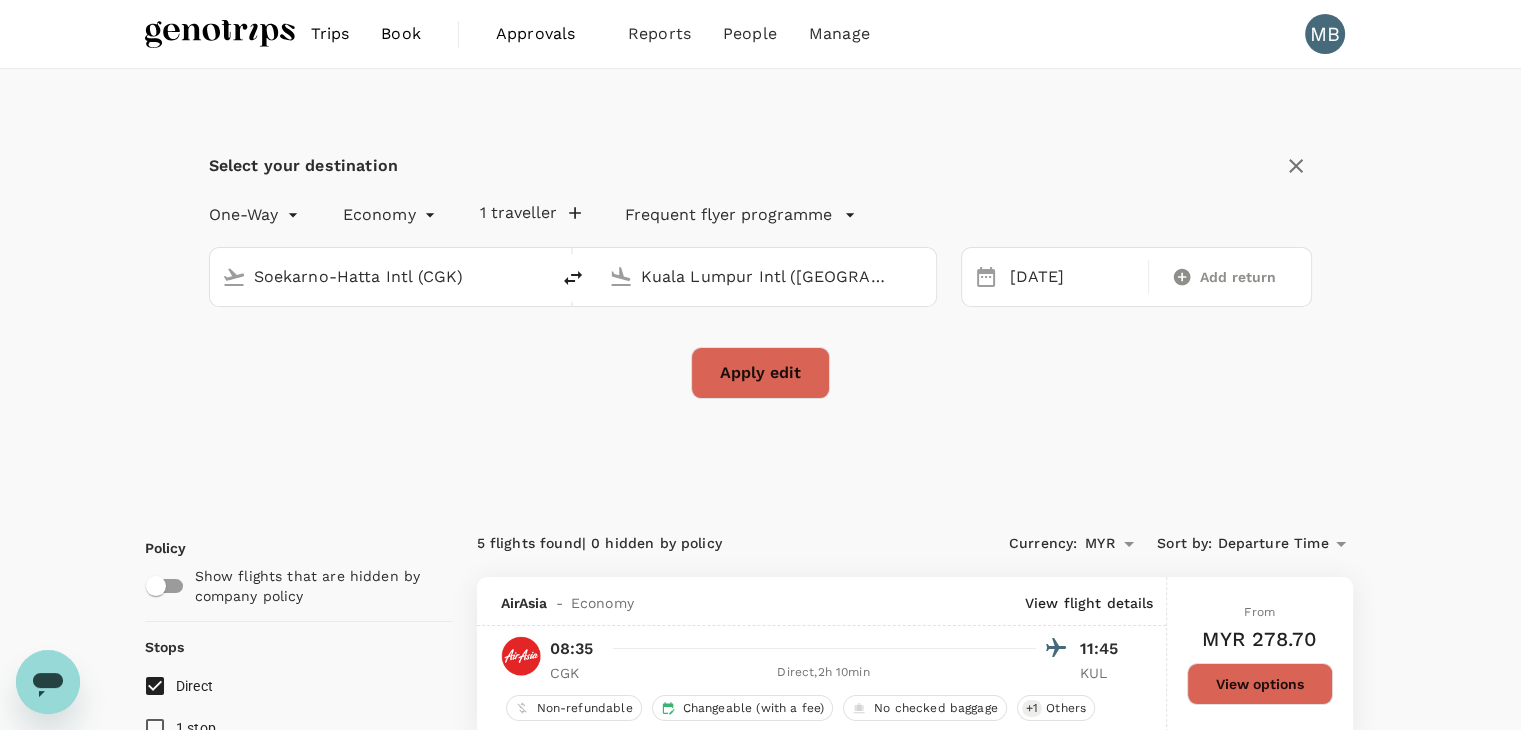 click 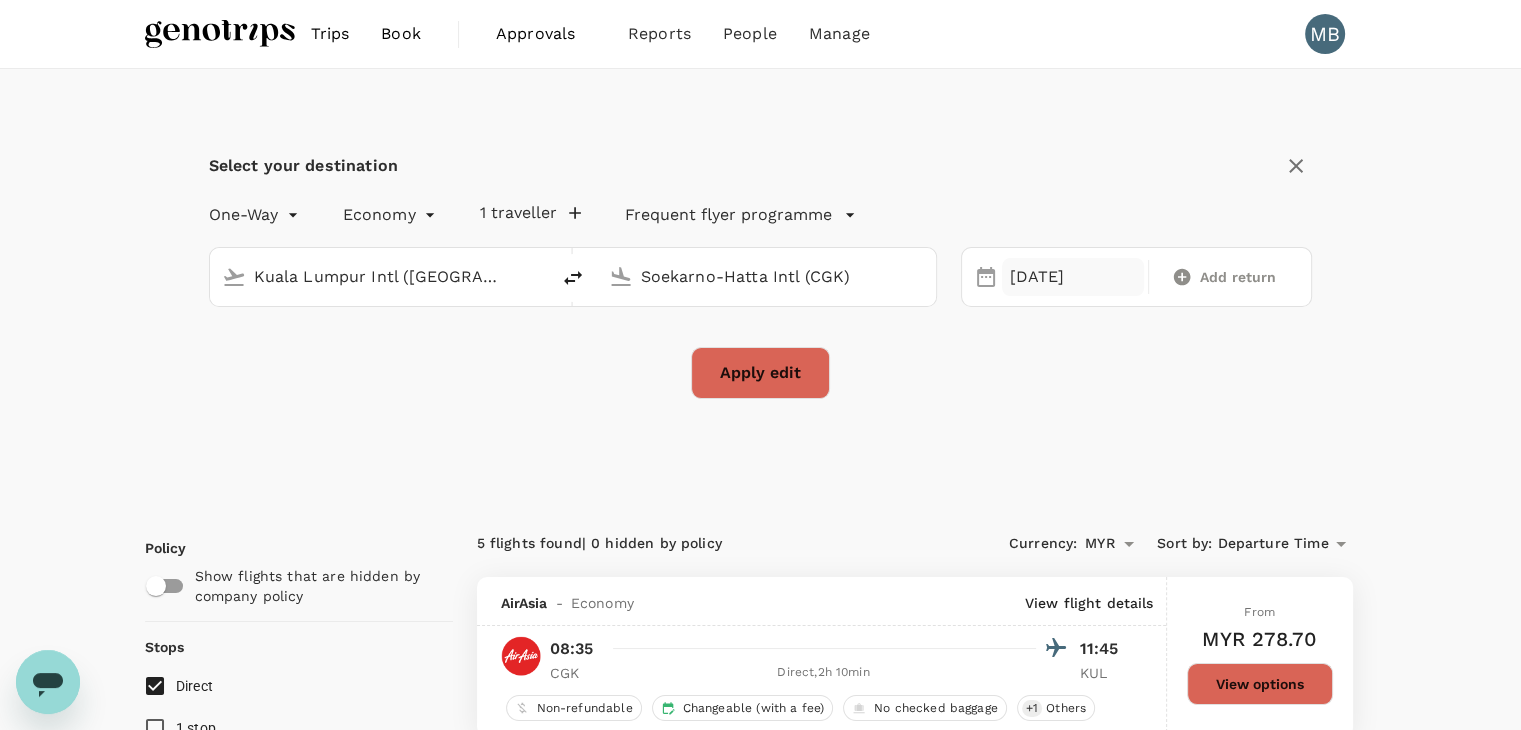 click on "[DATE]" at bounding box center (1073, 277) 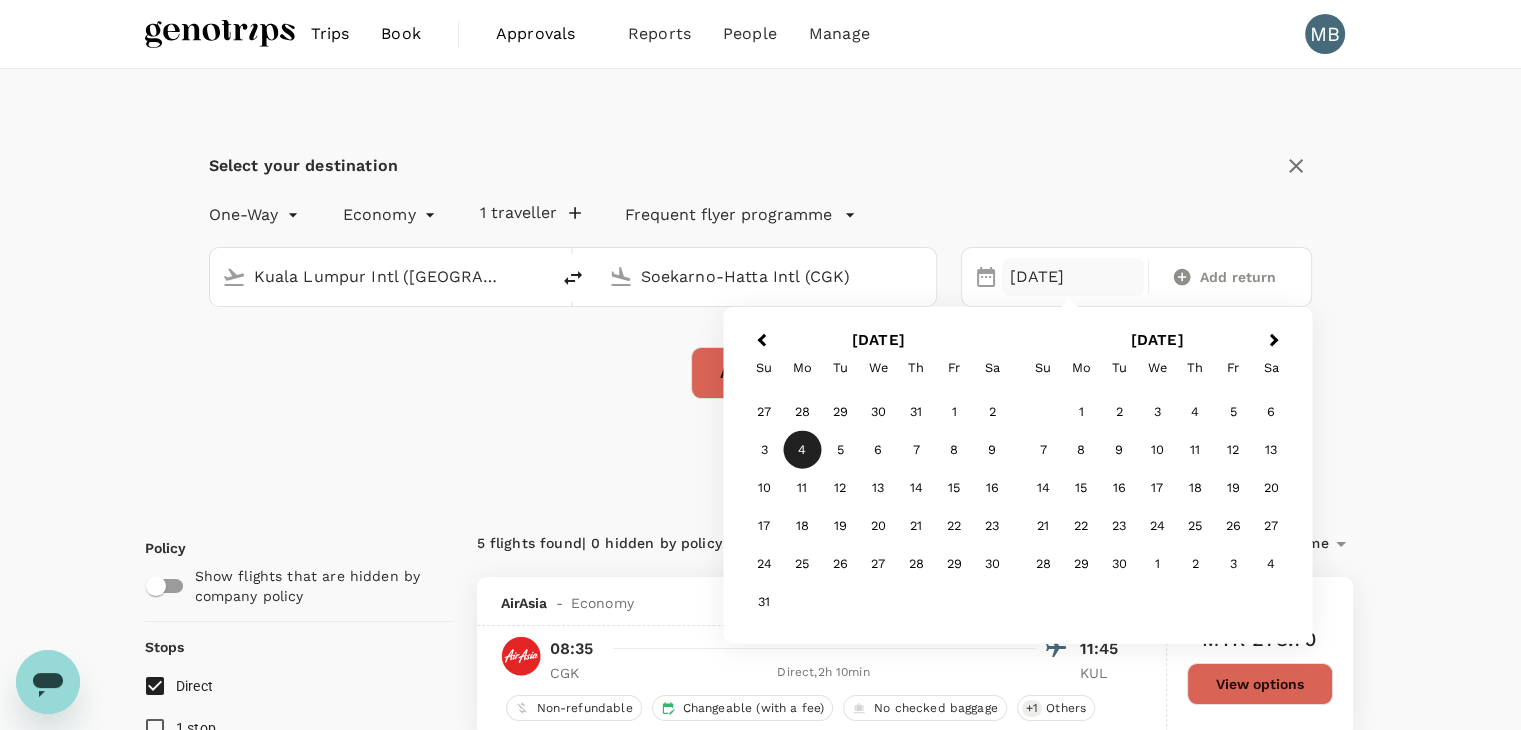 click on "1" at bounding box center (954, 412) 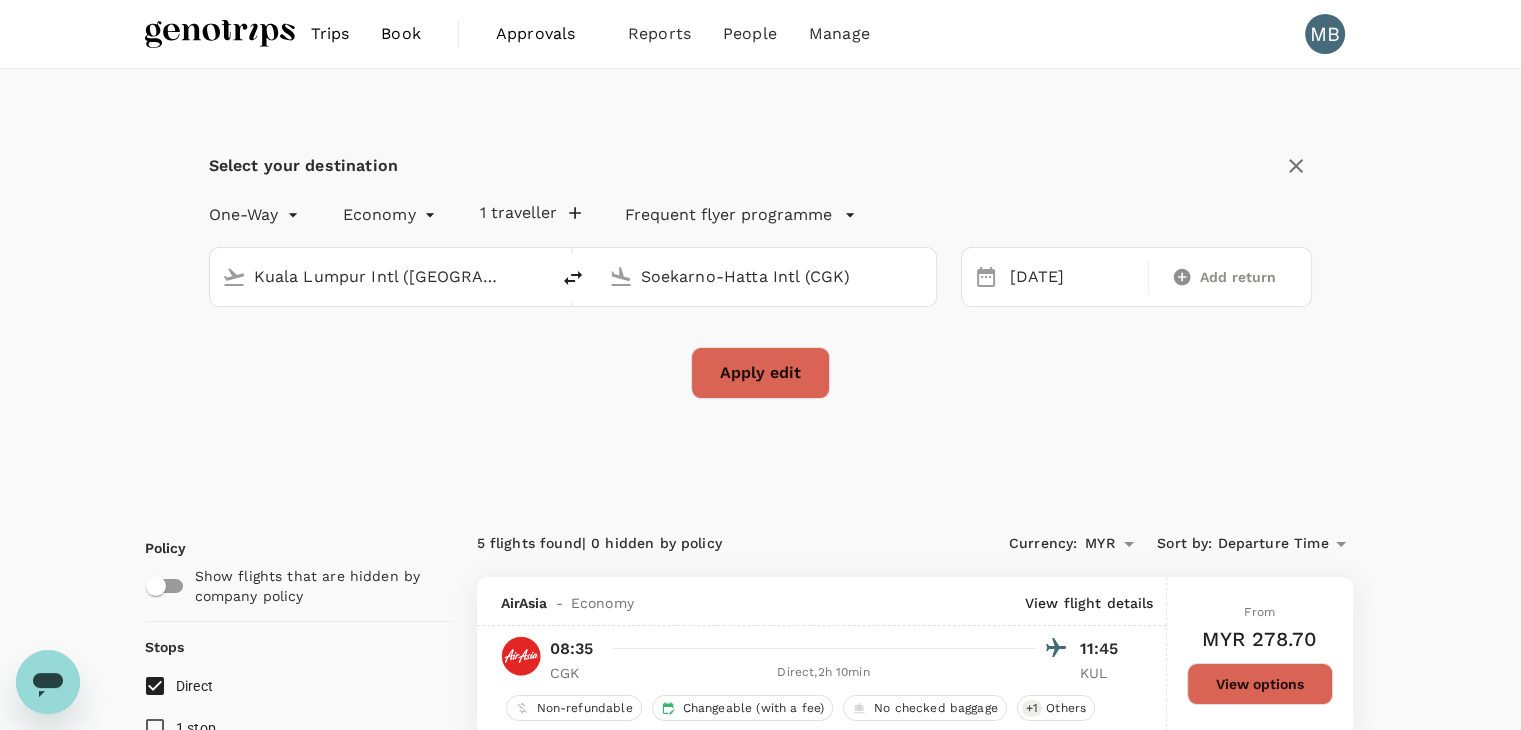 click on "Apply edit" at bounding box center (760, 373) 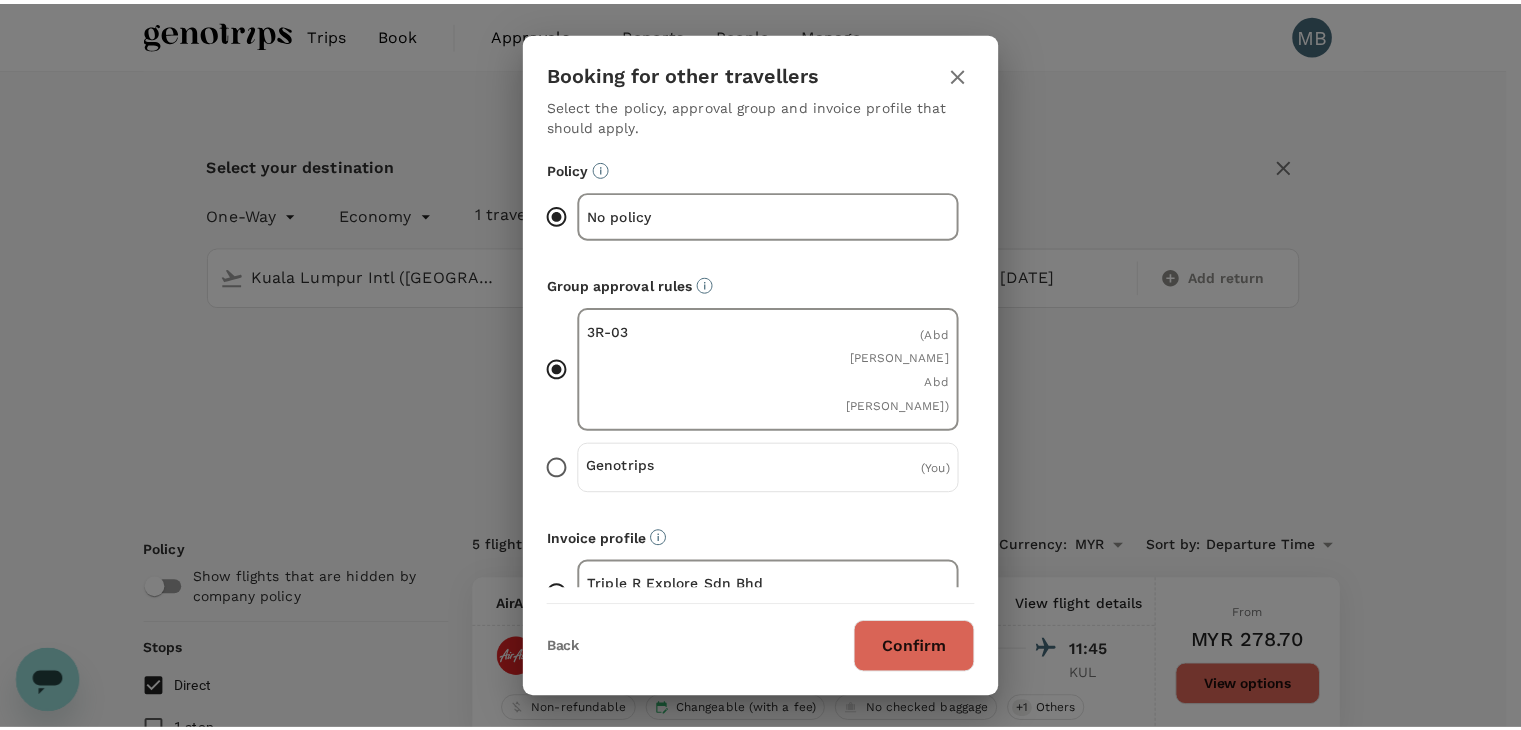 scroll, scrollTop: 77, scrollLeft: 0, axis: vertical 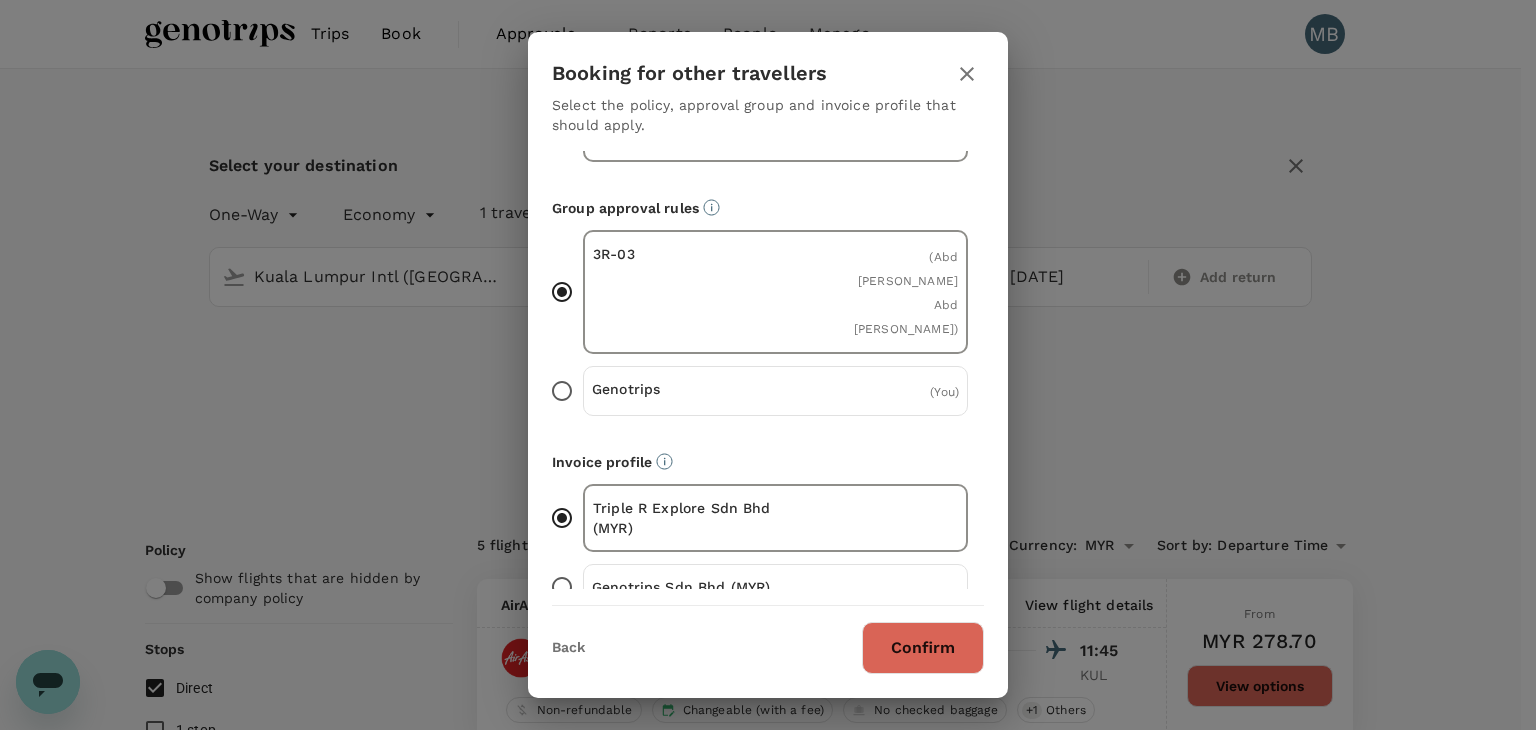 click on "Confirm" at bounding box center [923, 648] 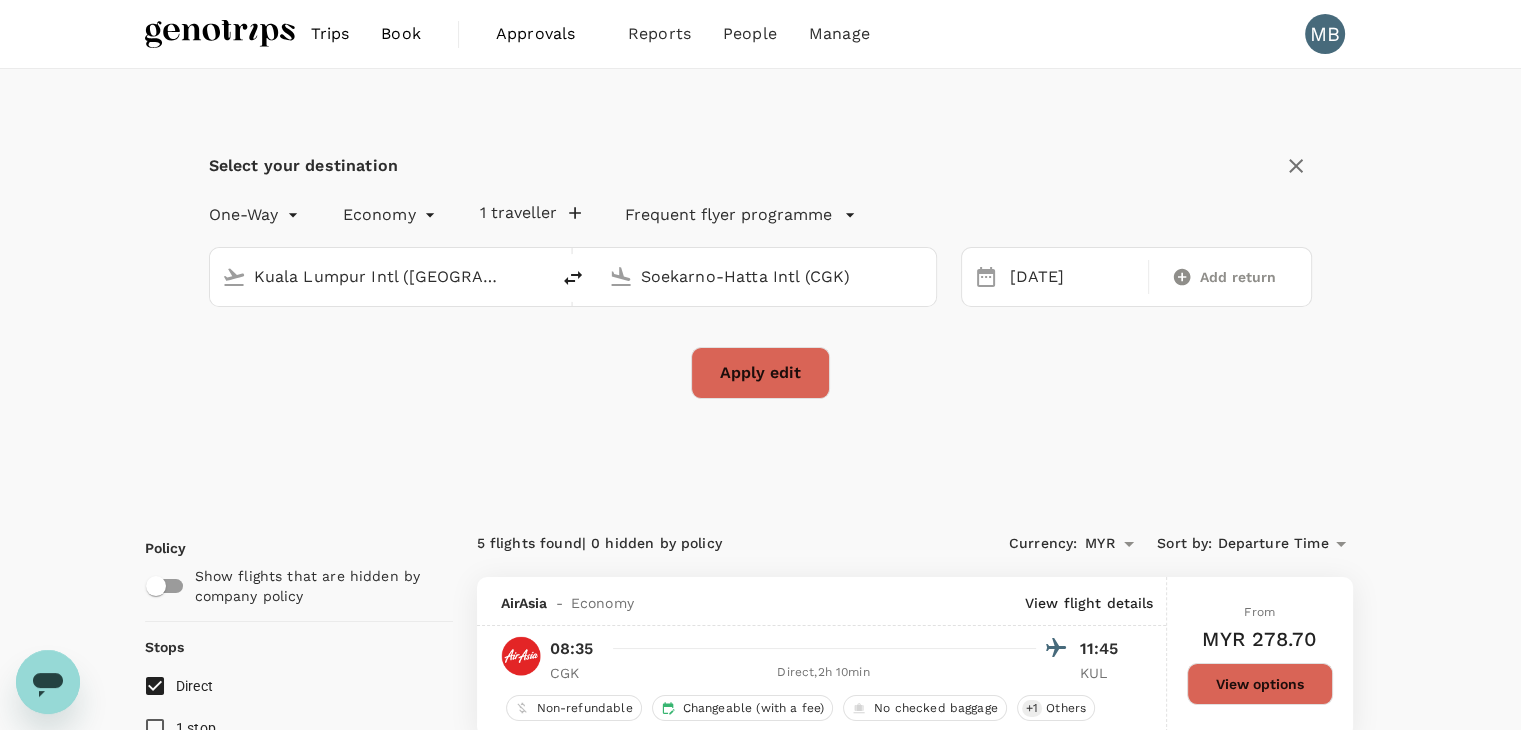 checkbox on "false" 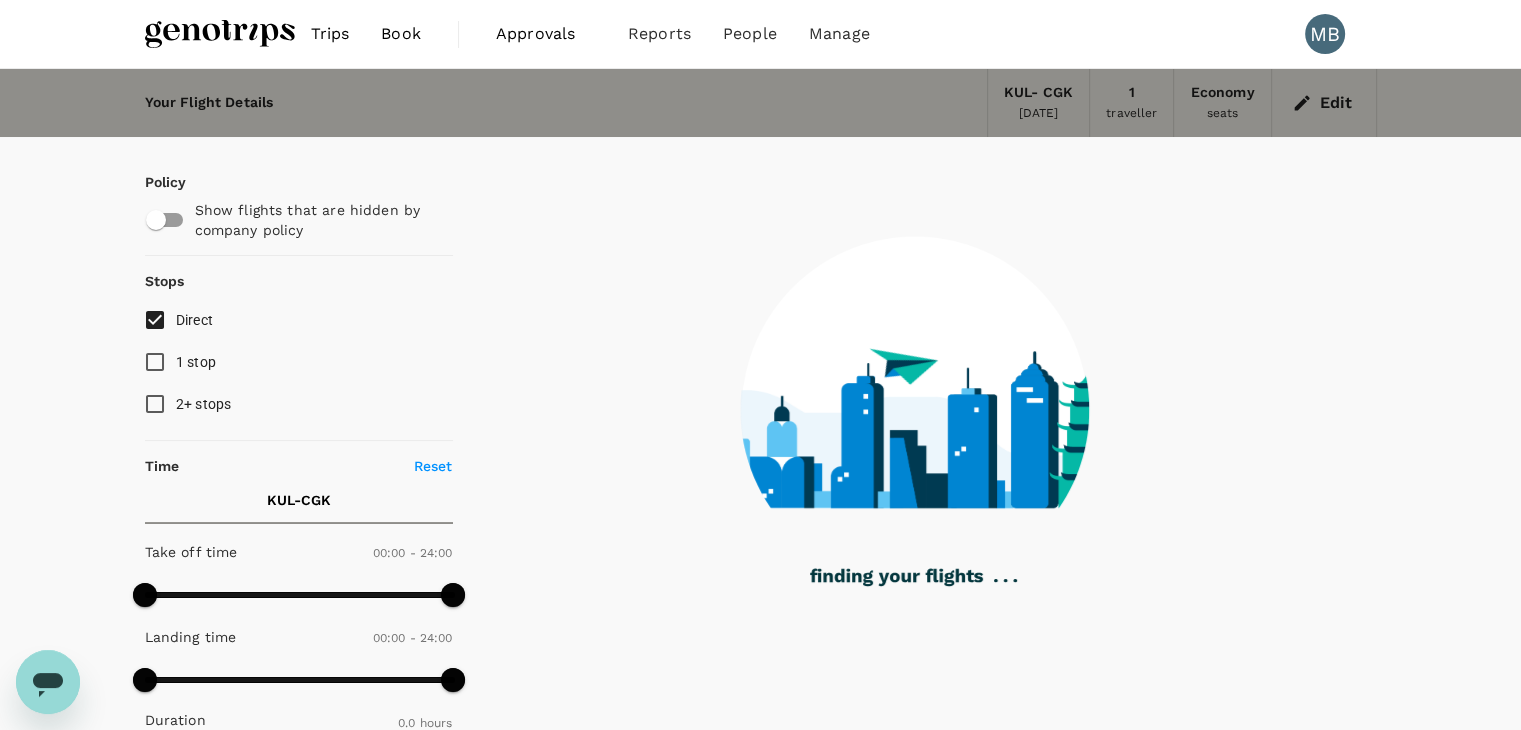 type on "1070" 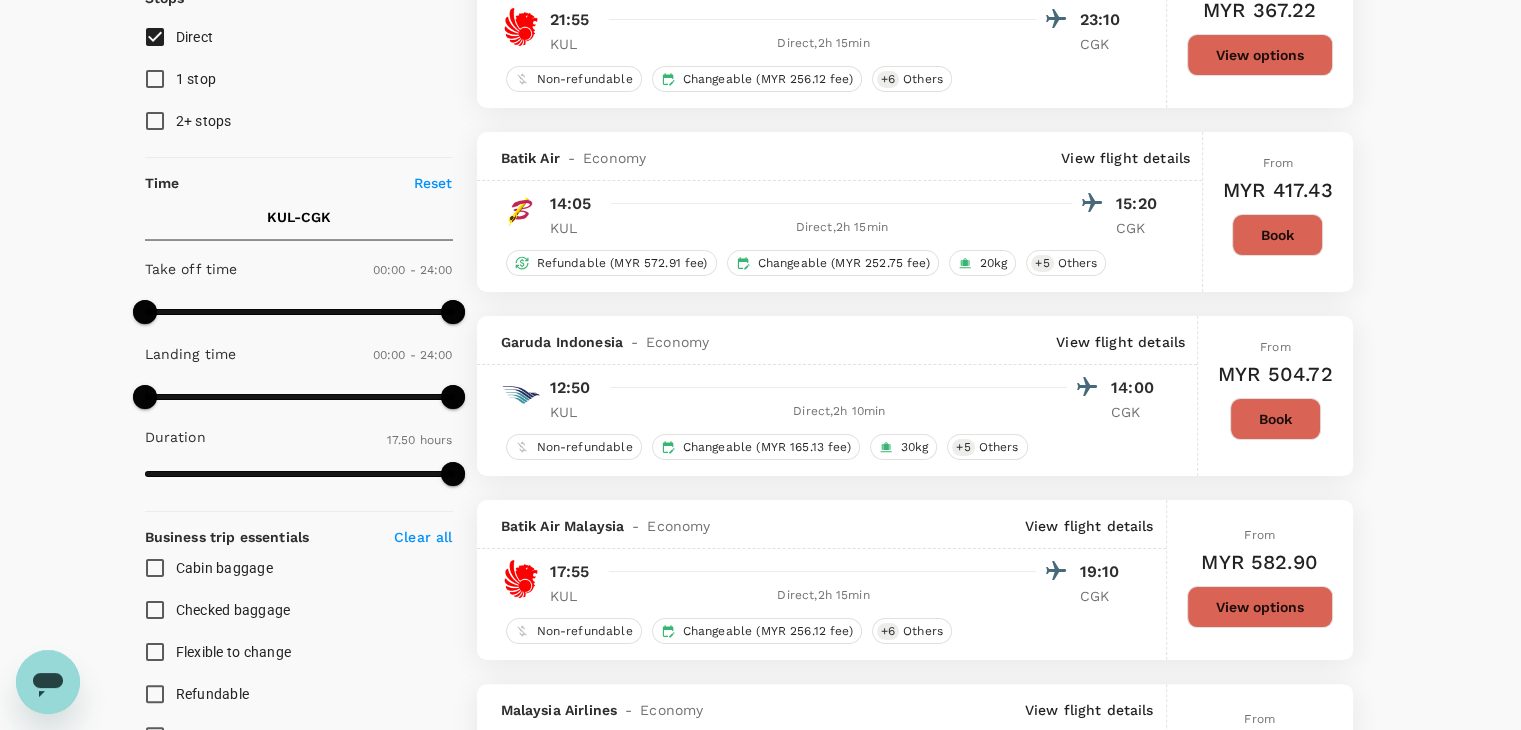 scroll, scrollTop: 300, scrollLeft: 0, axis: vertical 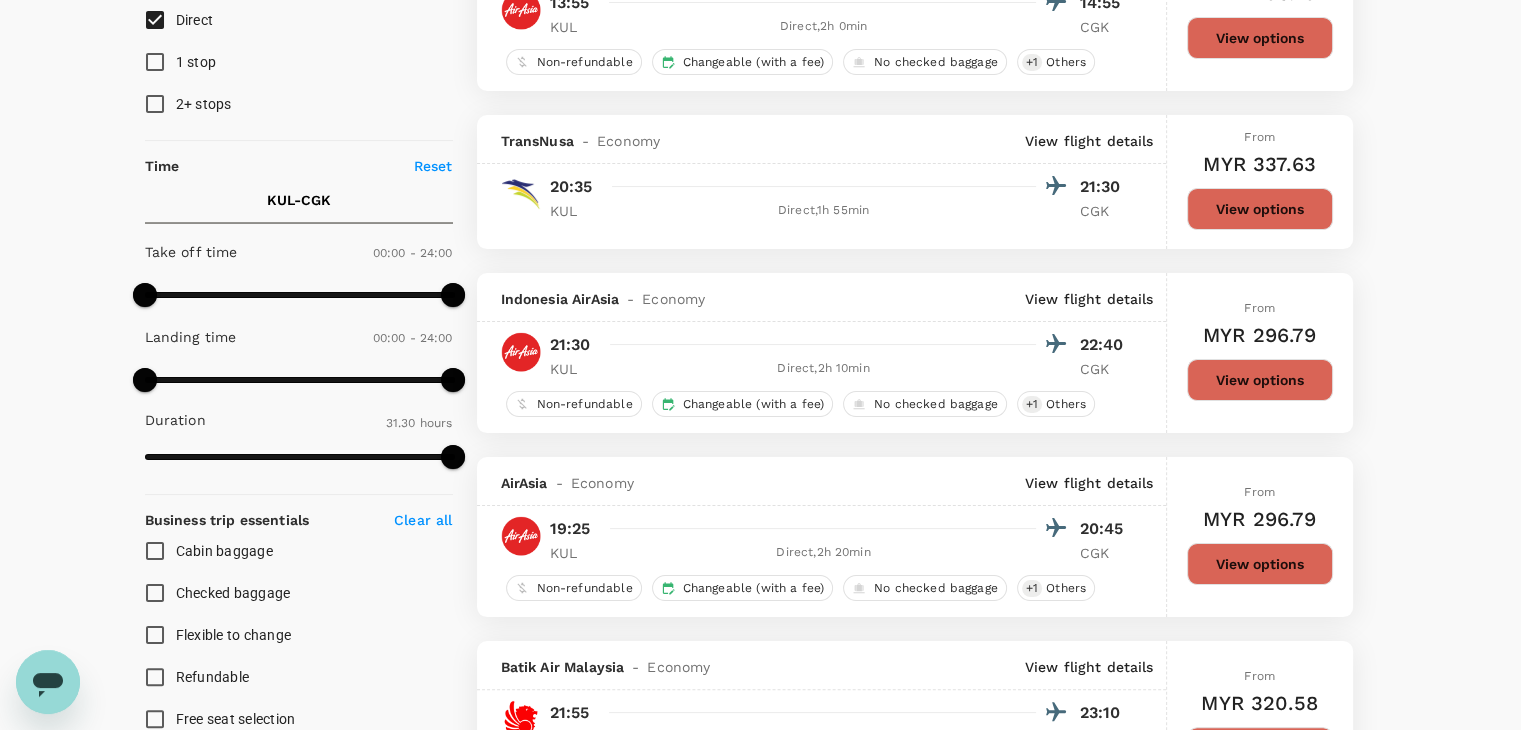 type on "1890" 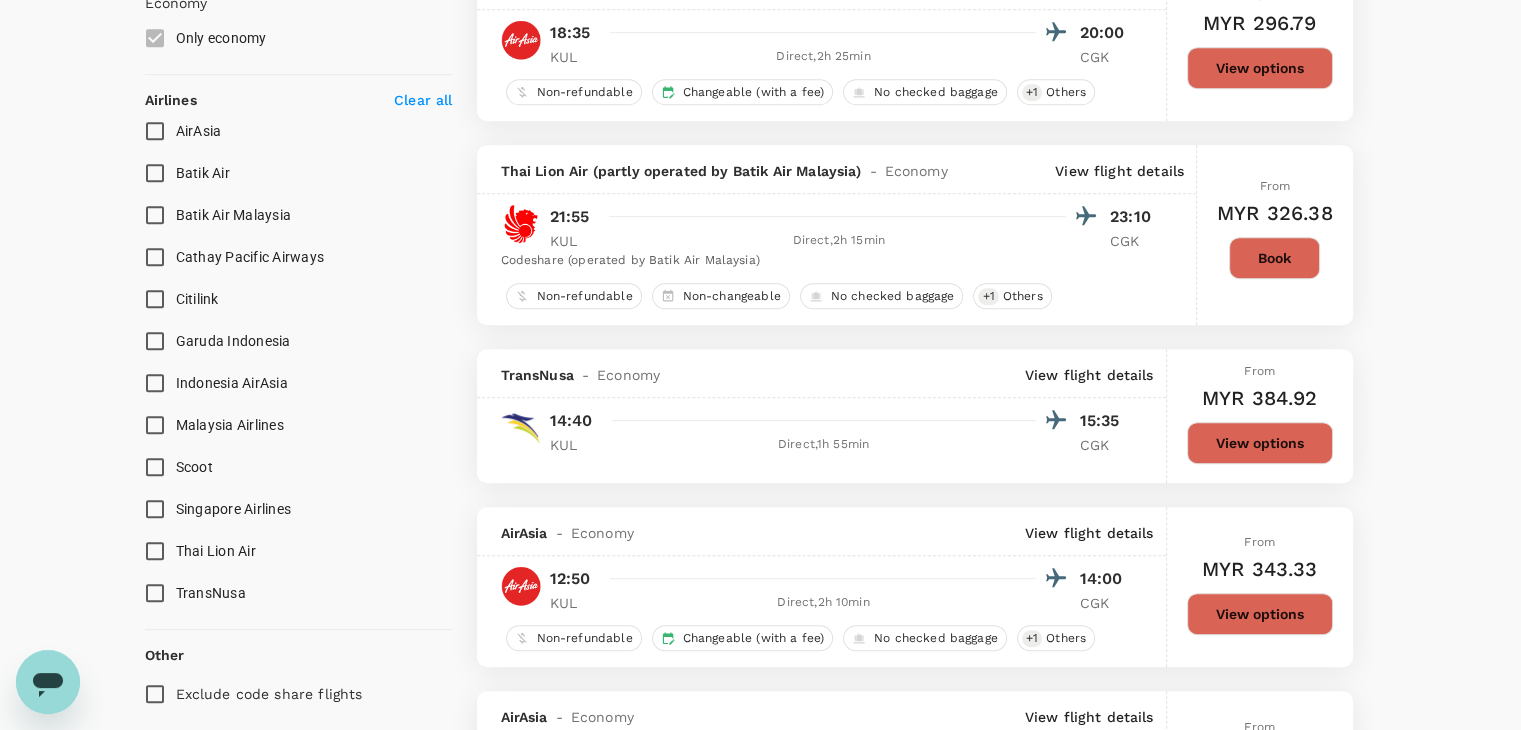 scroll, scrollTop: 1100, scrollLeft: 0, axis: vertical 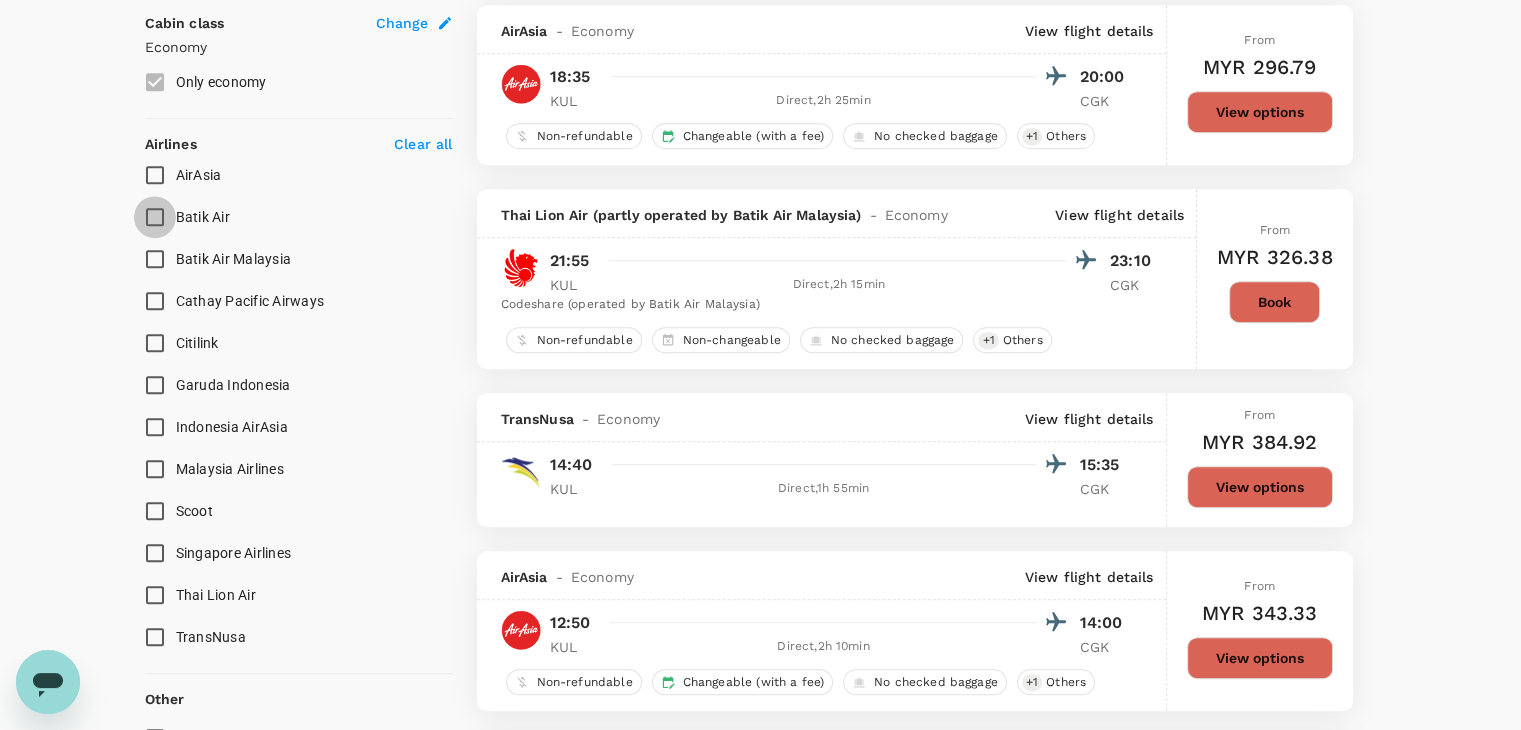 click on "Batik Air" at bounding box center (155, 217) 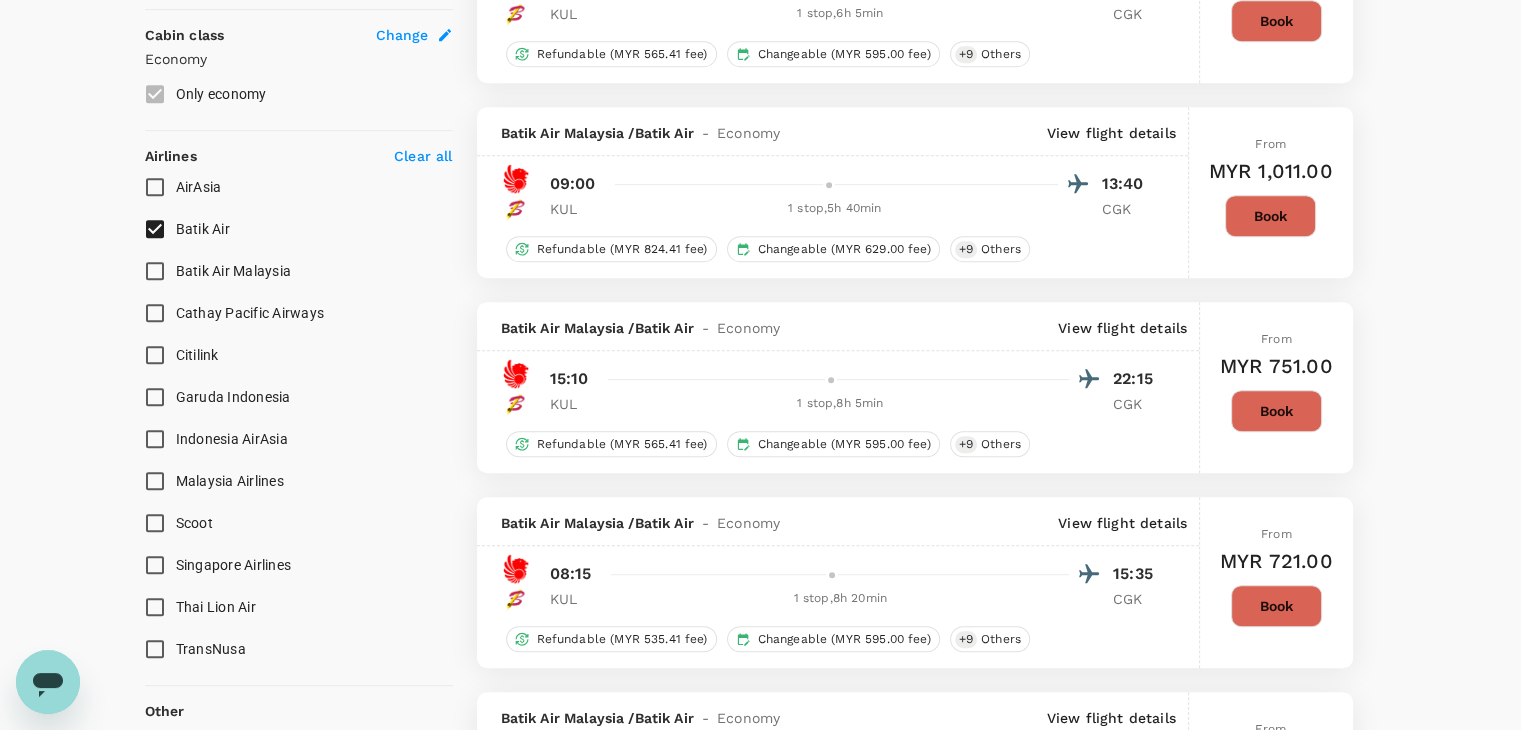 scroll, scrollTop: 1100, scrollLeft: 0, axis: vertical 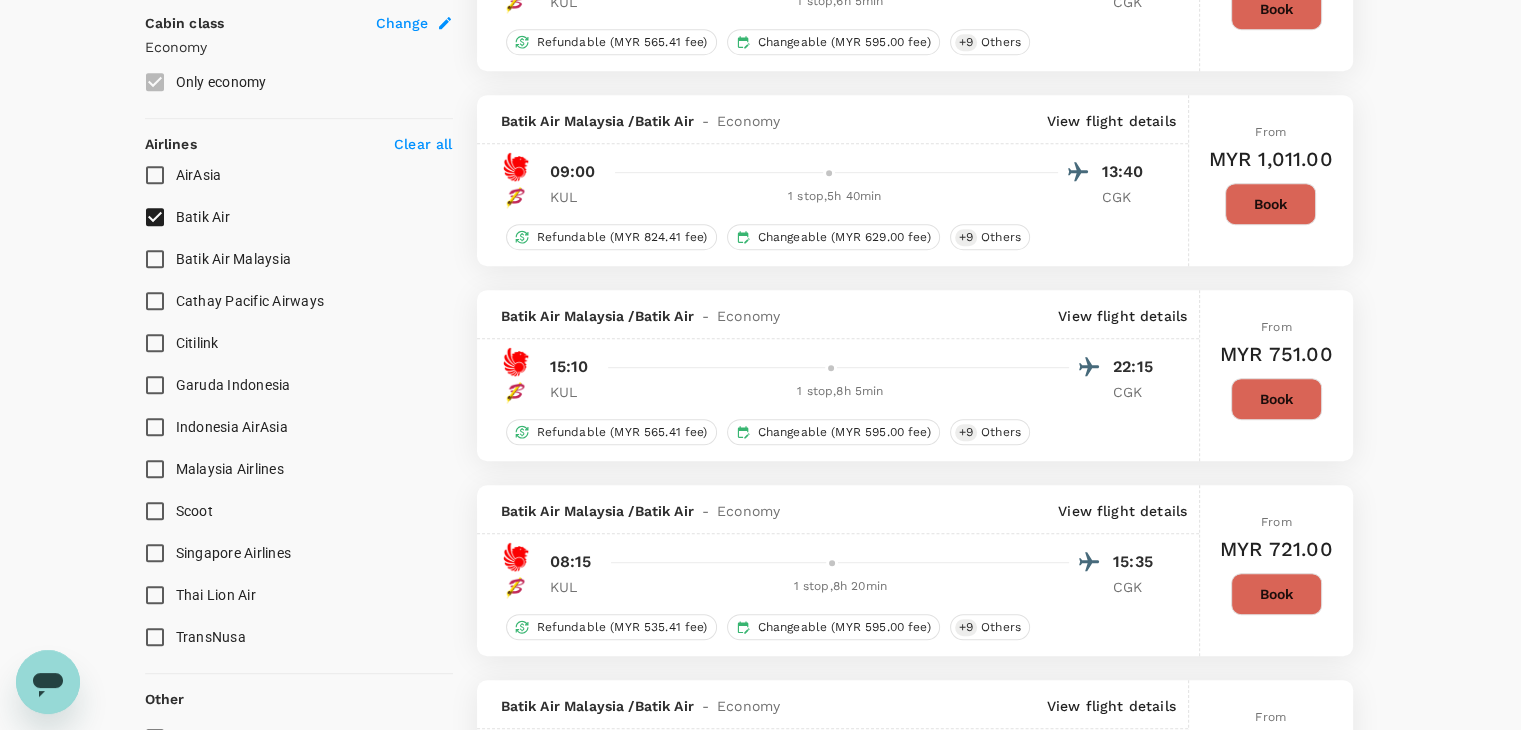 click on "Batik Air" at bounding box center (155, 217) 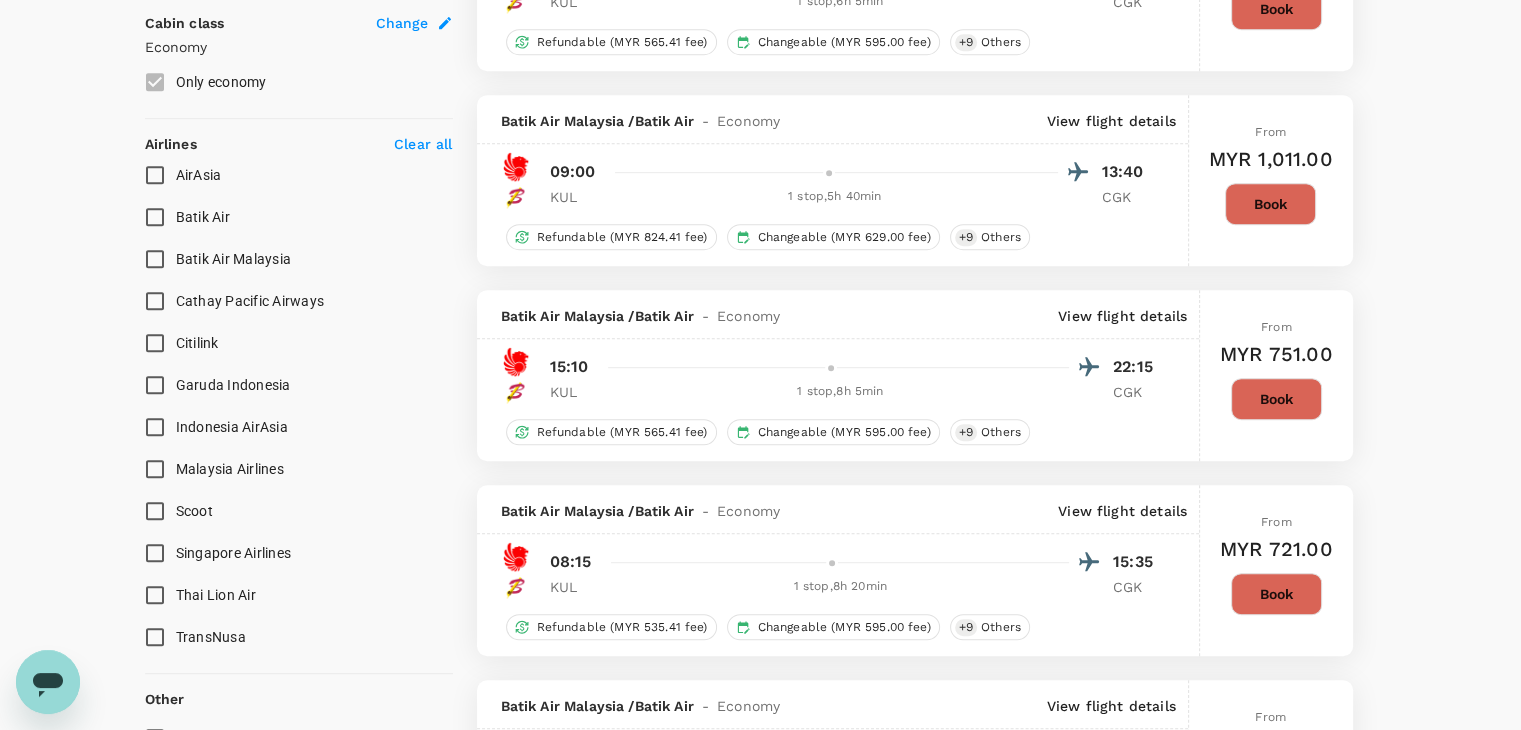 click on "Batik Air Malaysia" at bounding box center [155, 259] 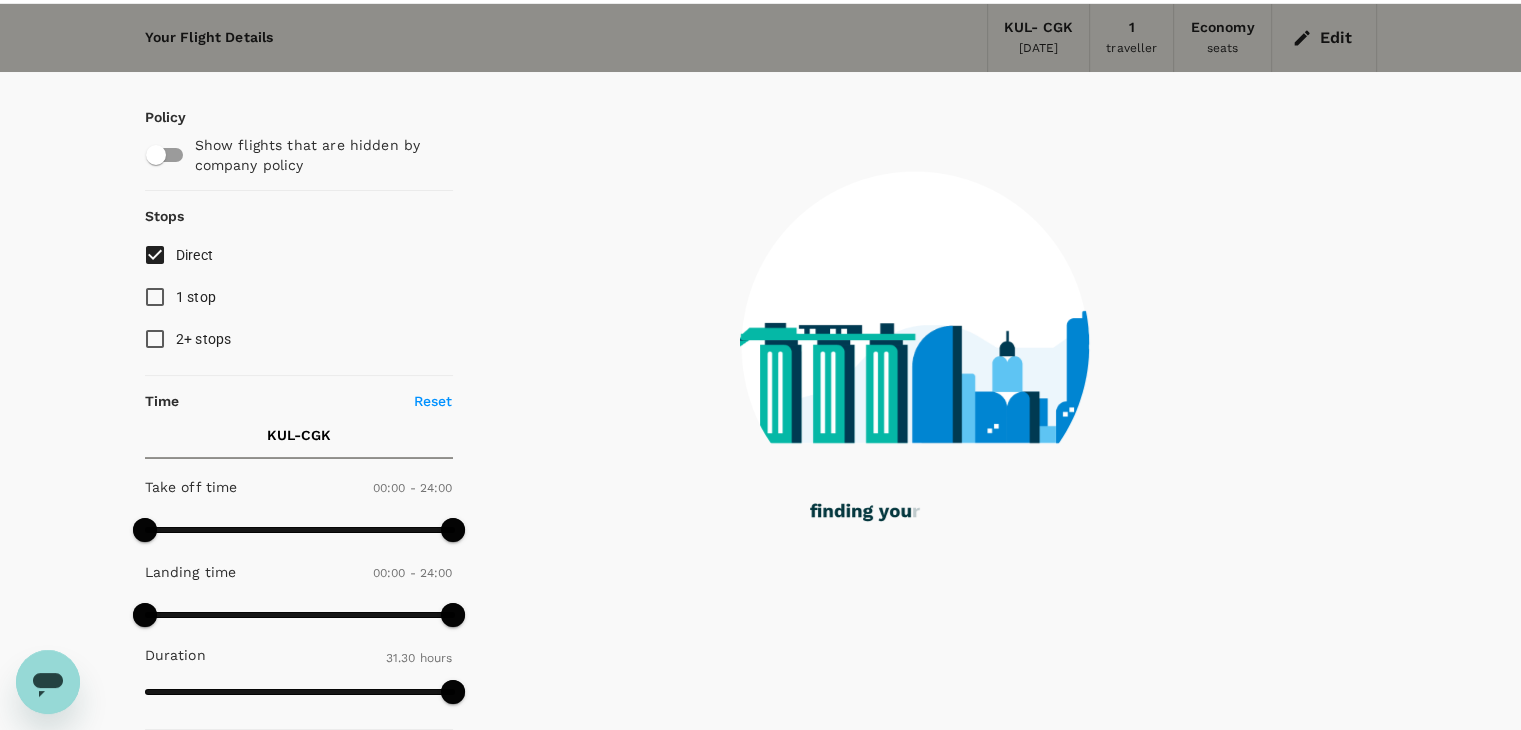 scroll, scrollTop: 0, scrollLeft: 0, axis: both 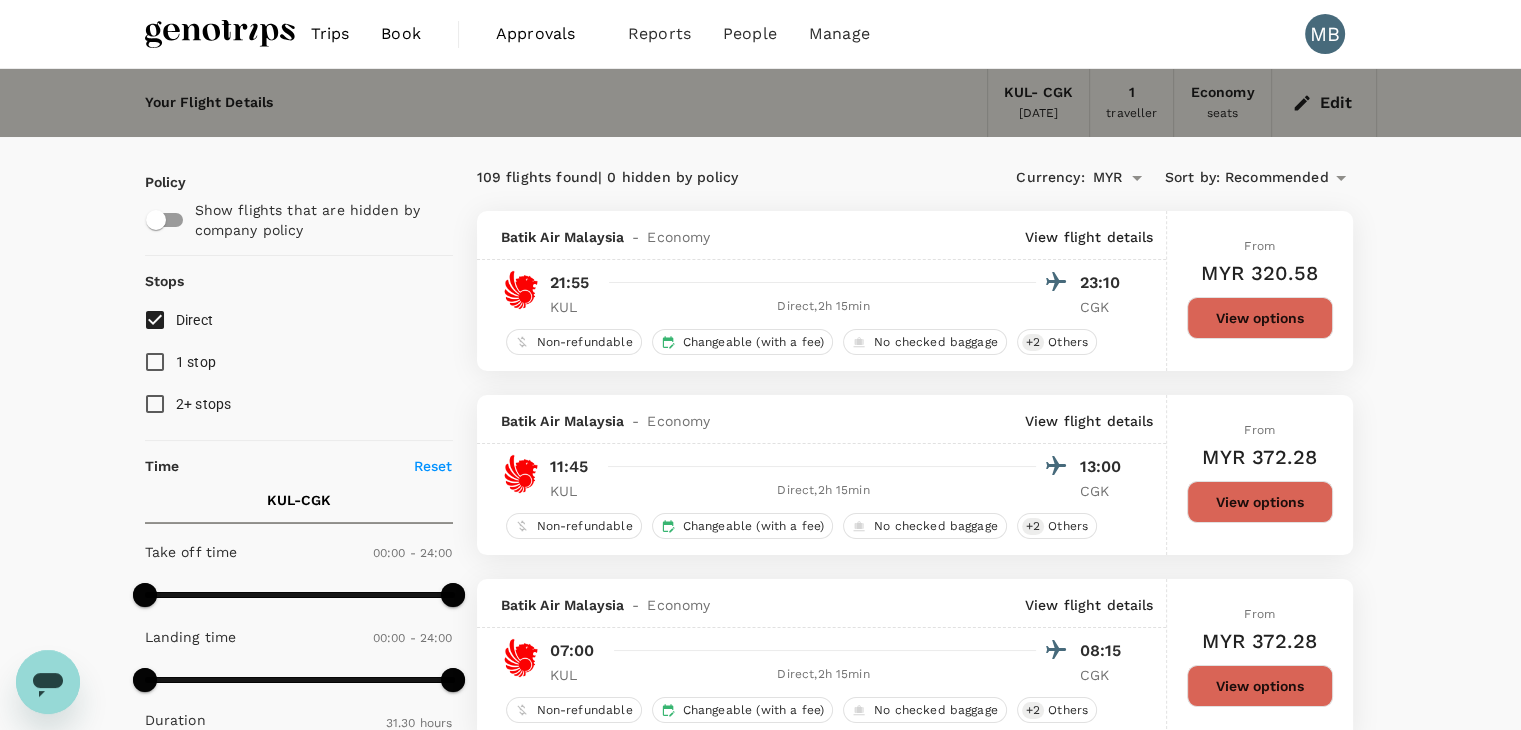 click on "Recommended" at bounding box center (1277, 178) 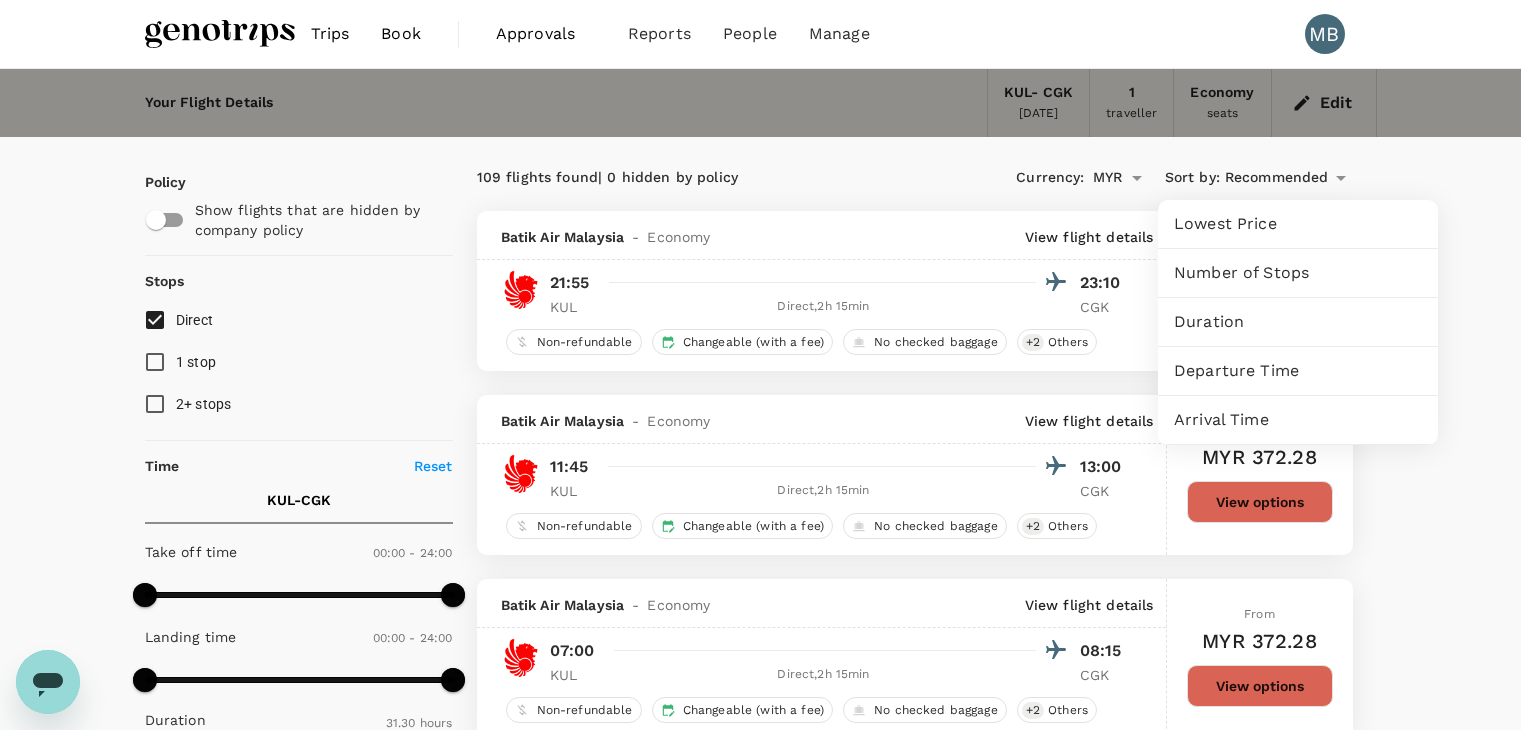 click on "Departure Time" at bounding box center [1298, 371] 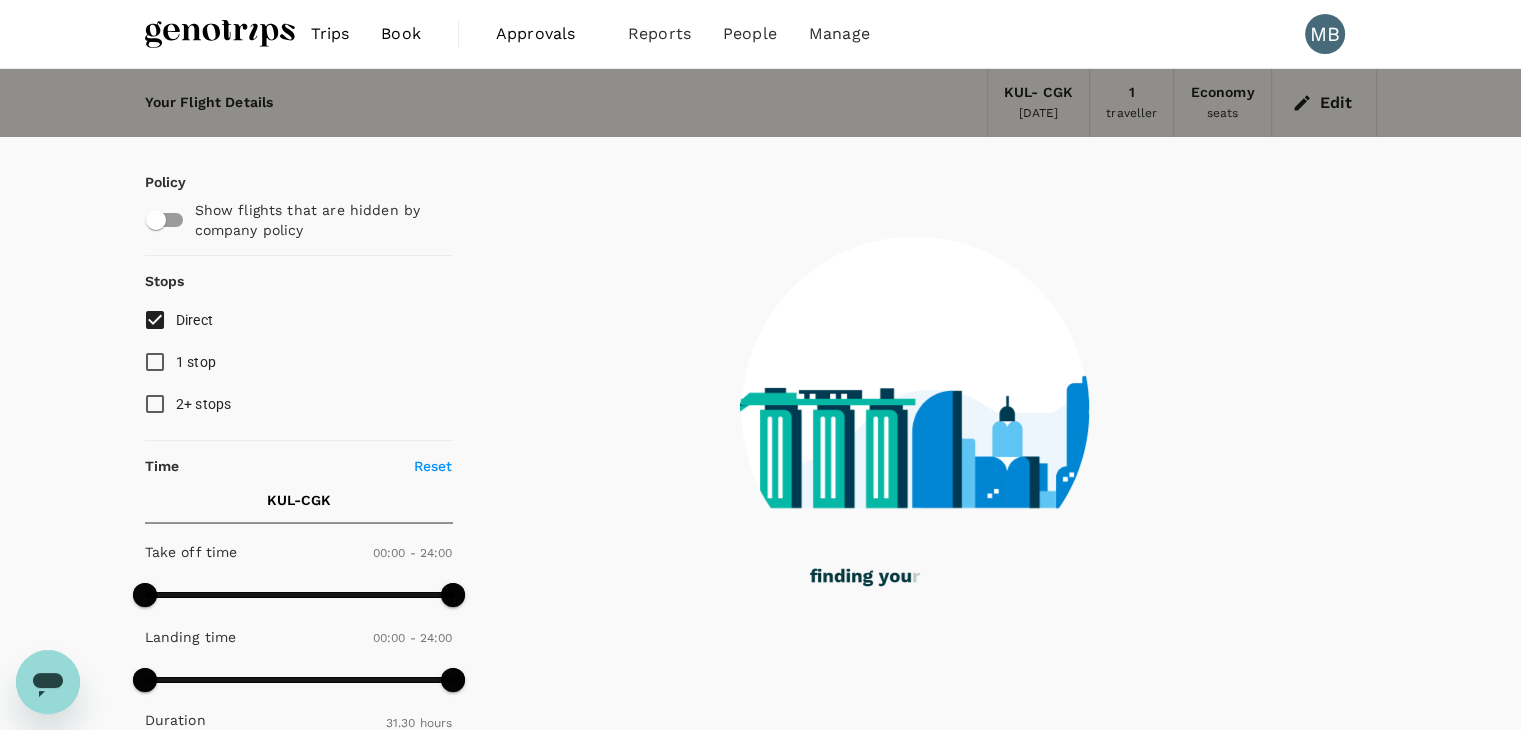 click on "Direct" at bounding box center (155, 320) 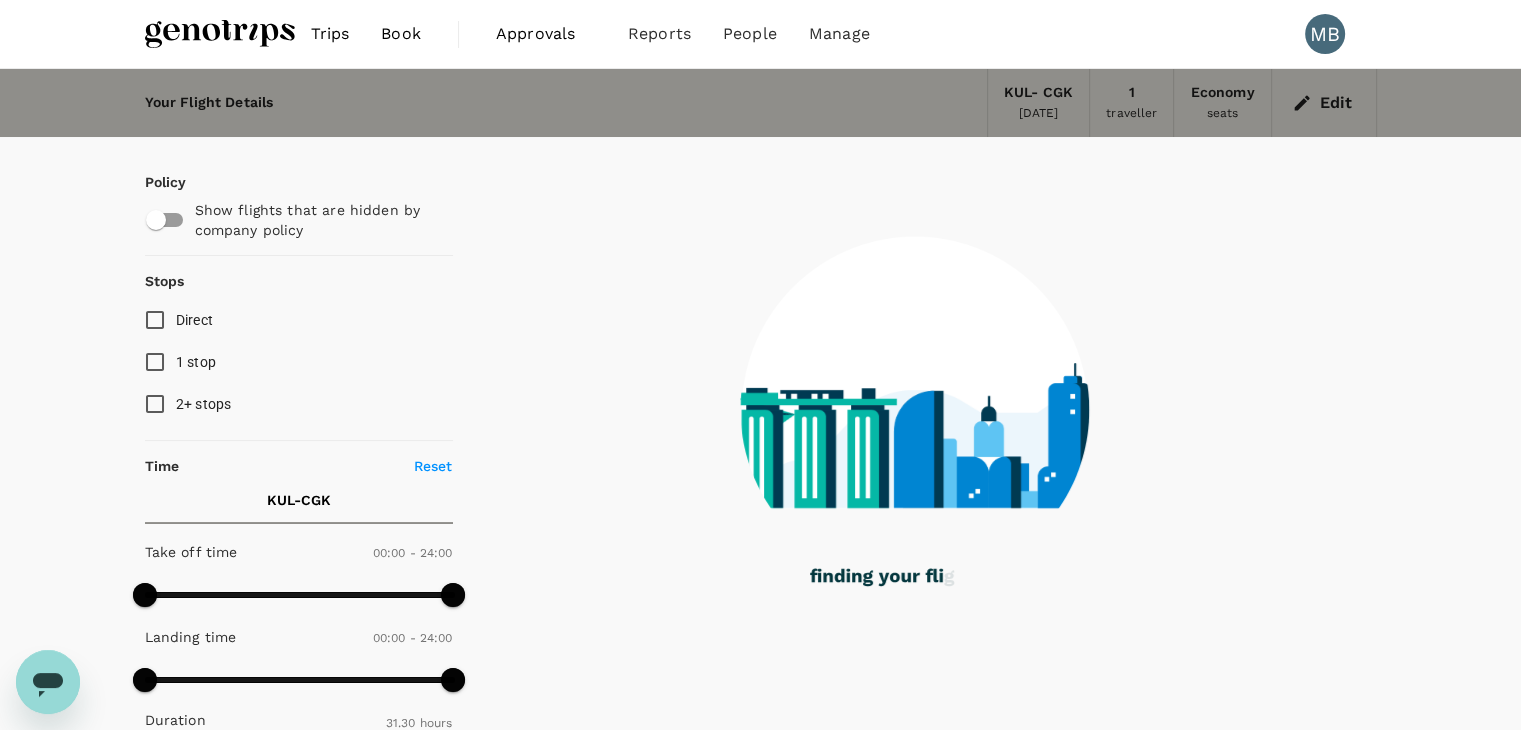 click on "Direct" at bounding box center (155, 320) 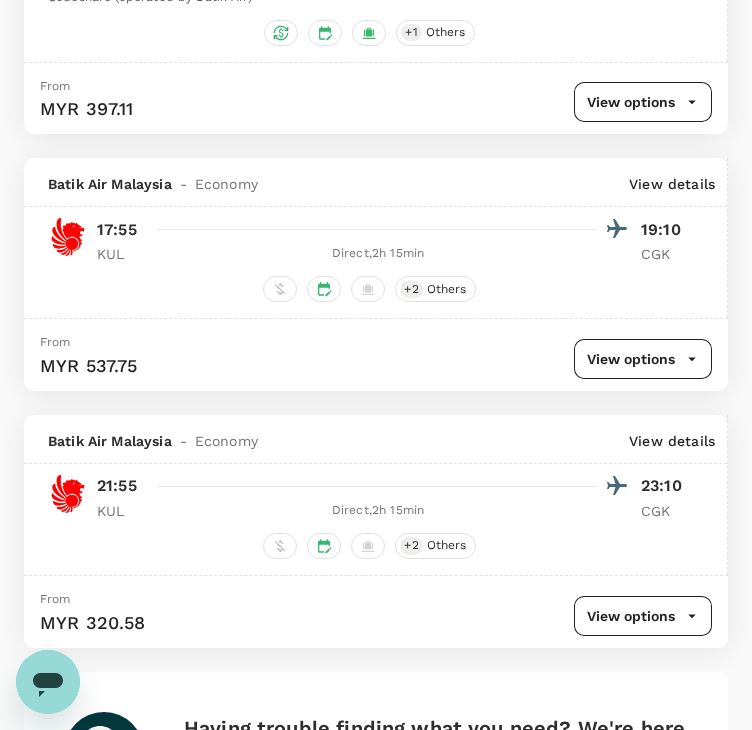 scroll, scrollTop: 1500, scrollLeft: 0, axis: vertical 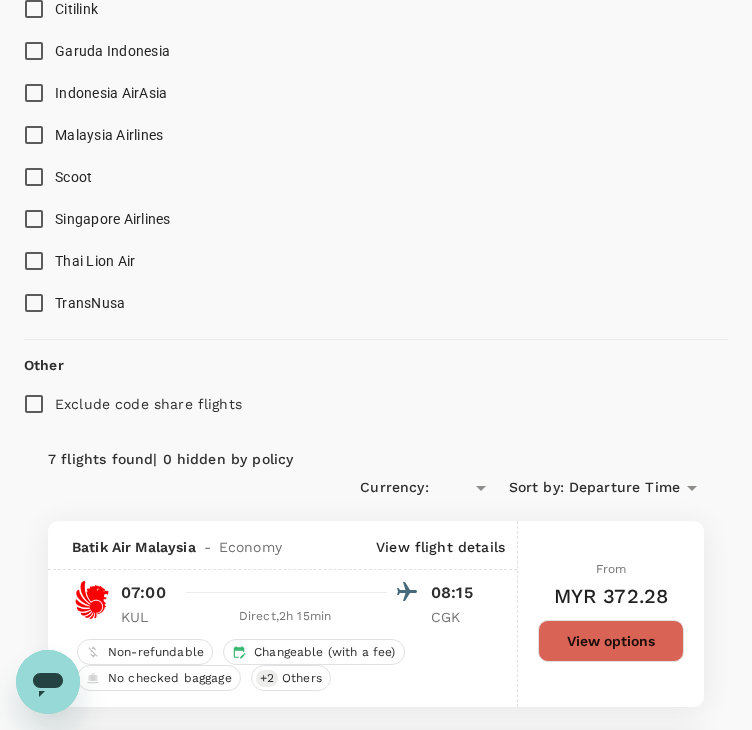 type on "1440" 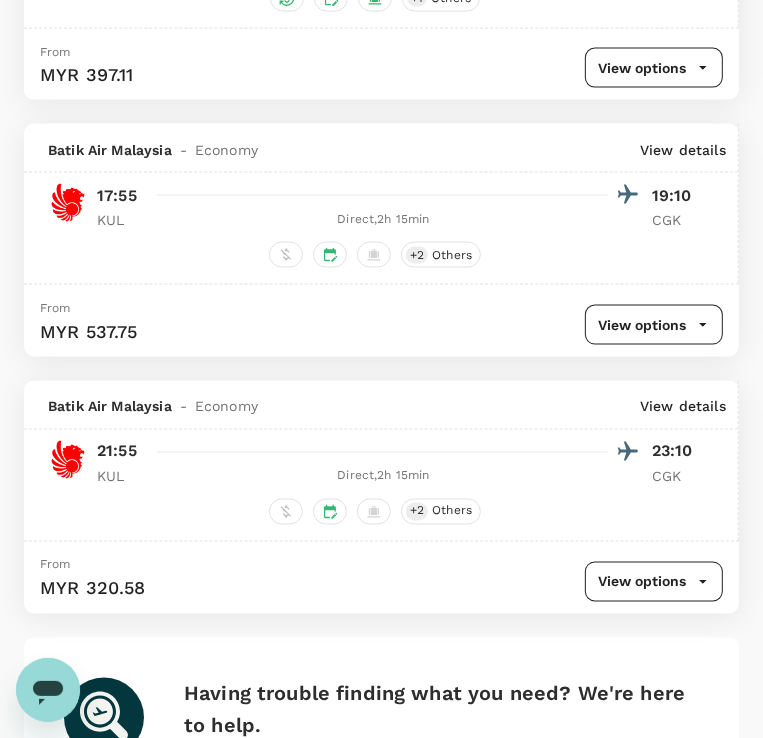 scroll, scrollTop: 1200, scrollLeft: 0, axis: vertical 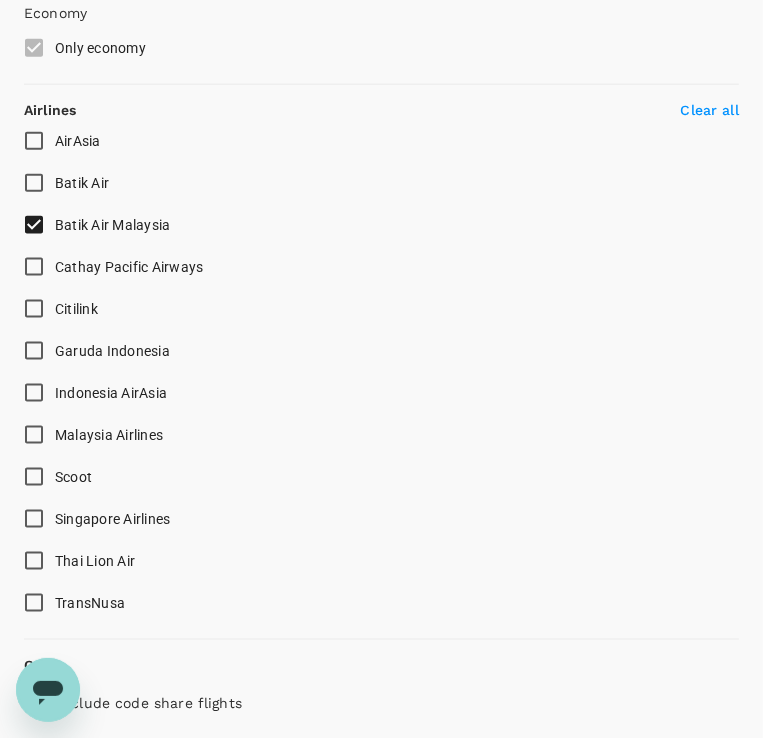 type on "1440" 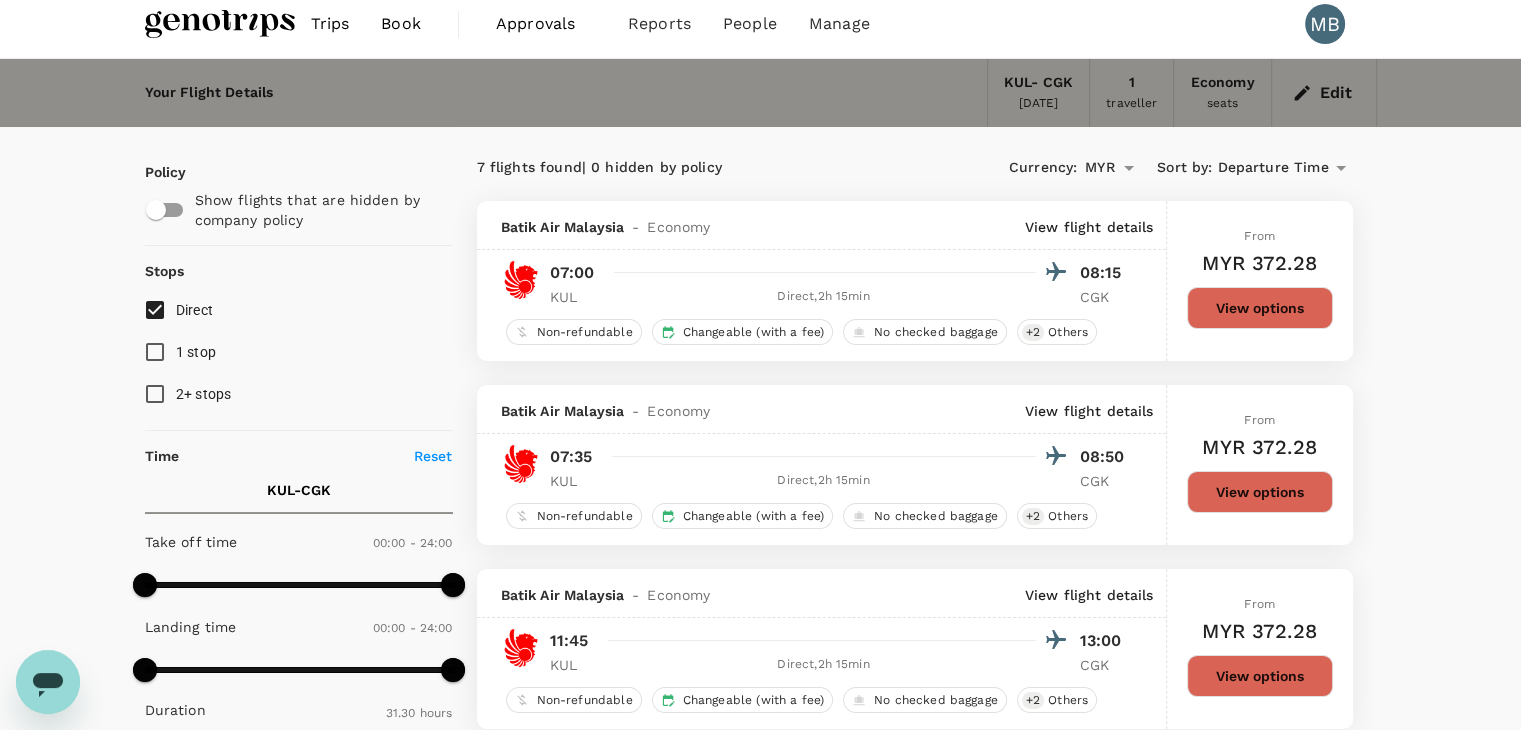 scroll, scrollTop: 0, scrollLeft: 0, axis: both 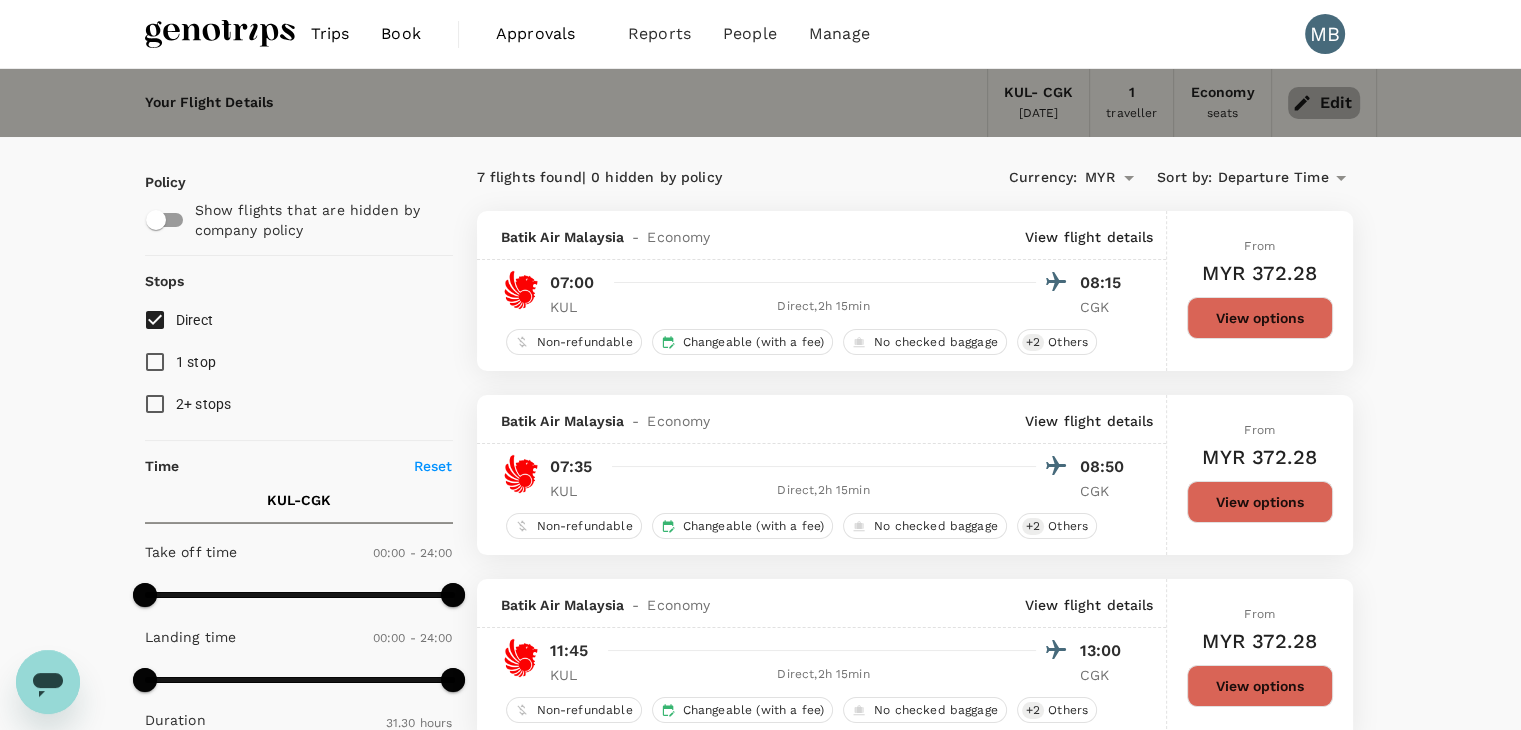 click 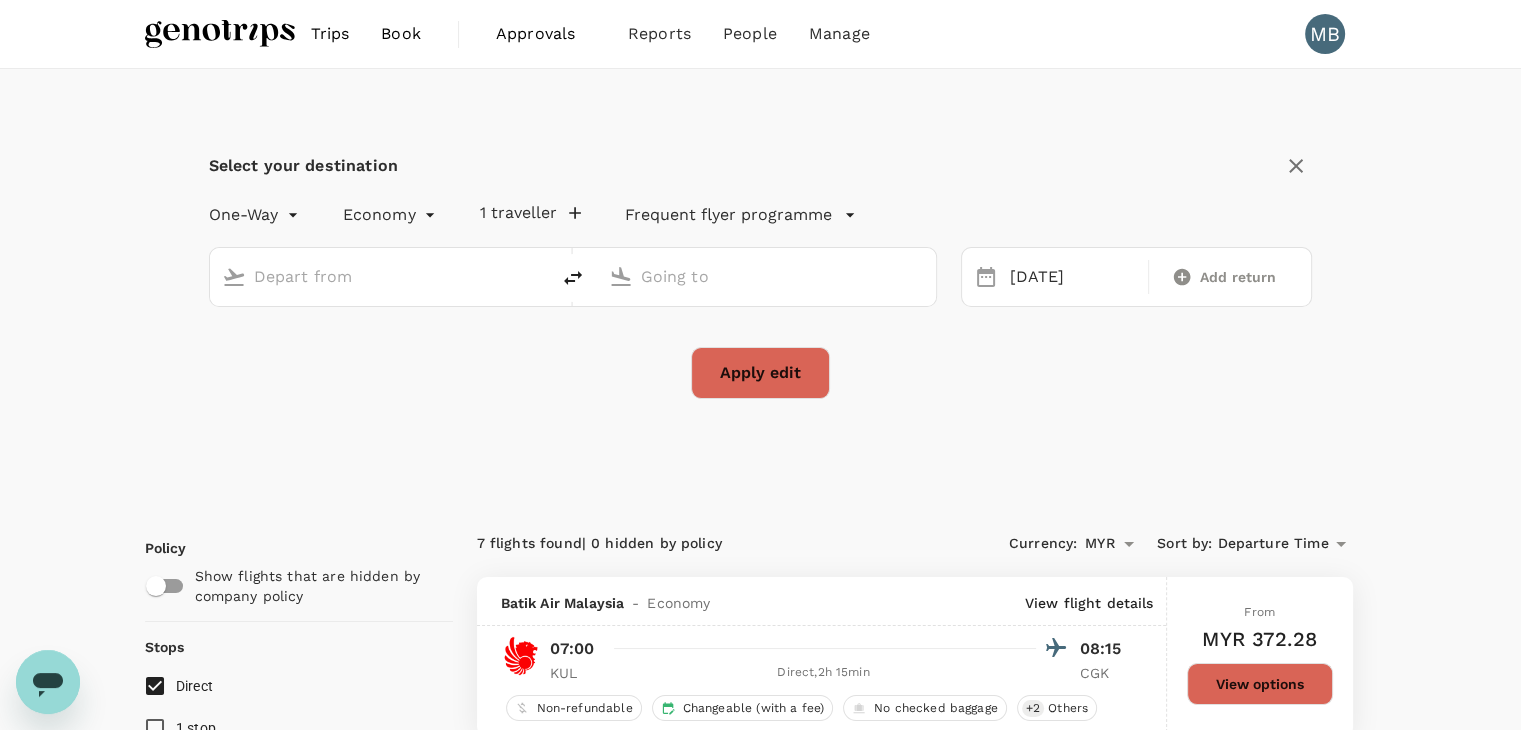 type on "Kuala Lumpur Intl ([GEOGRAPHIC_DATA])" 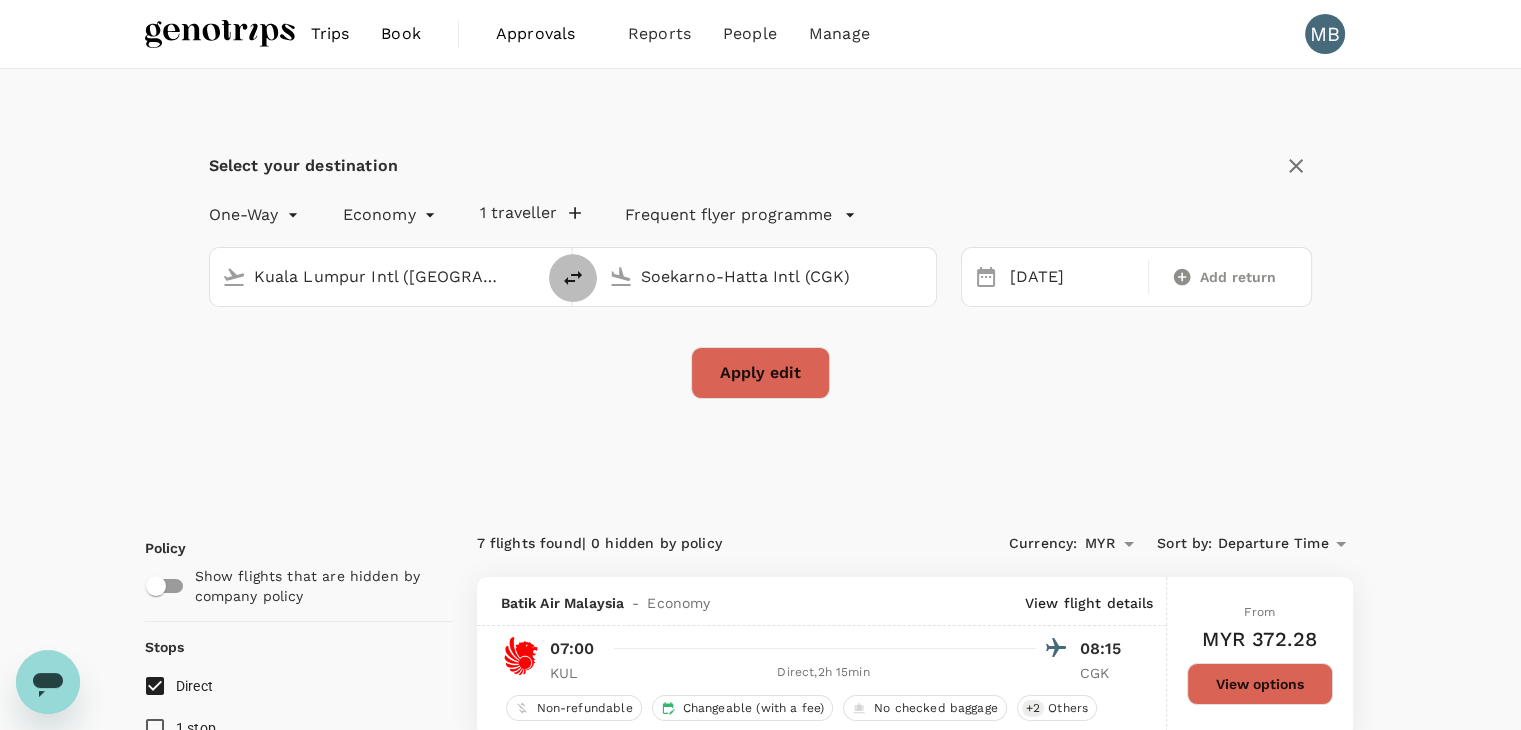 click 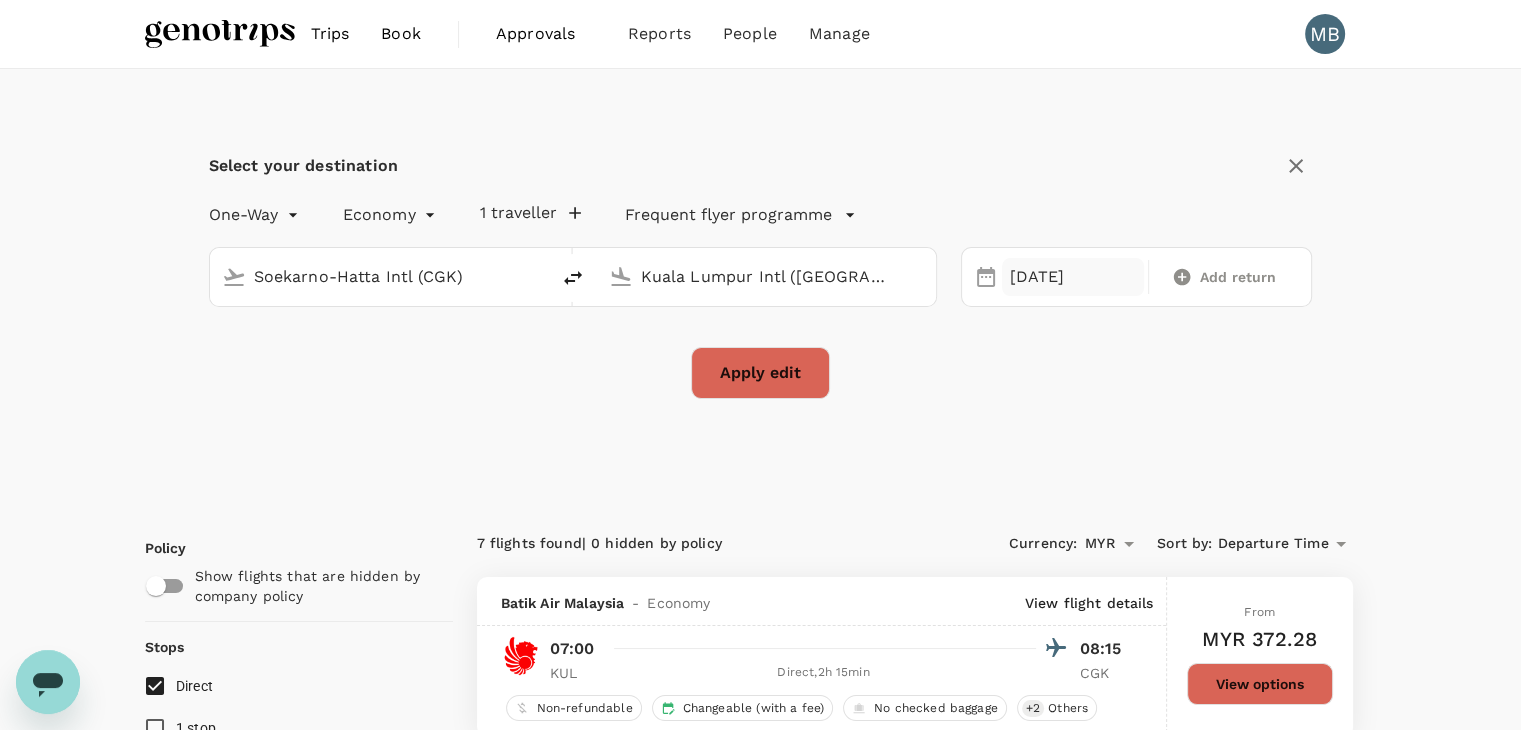 click on "[DATE]" at bounding box center (1073, 277) 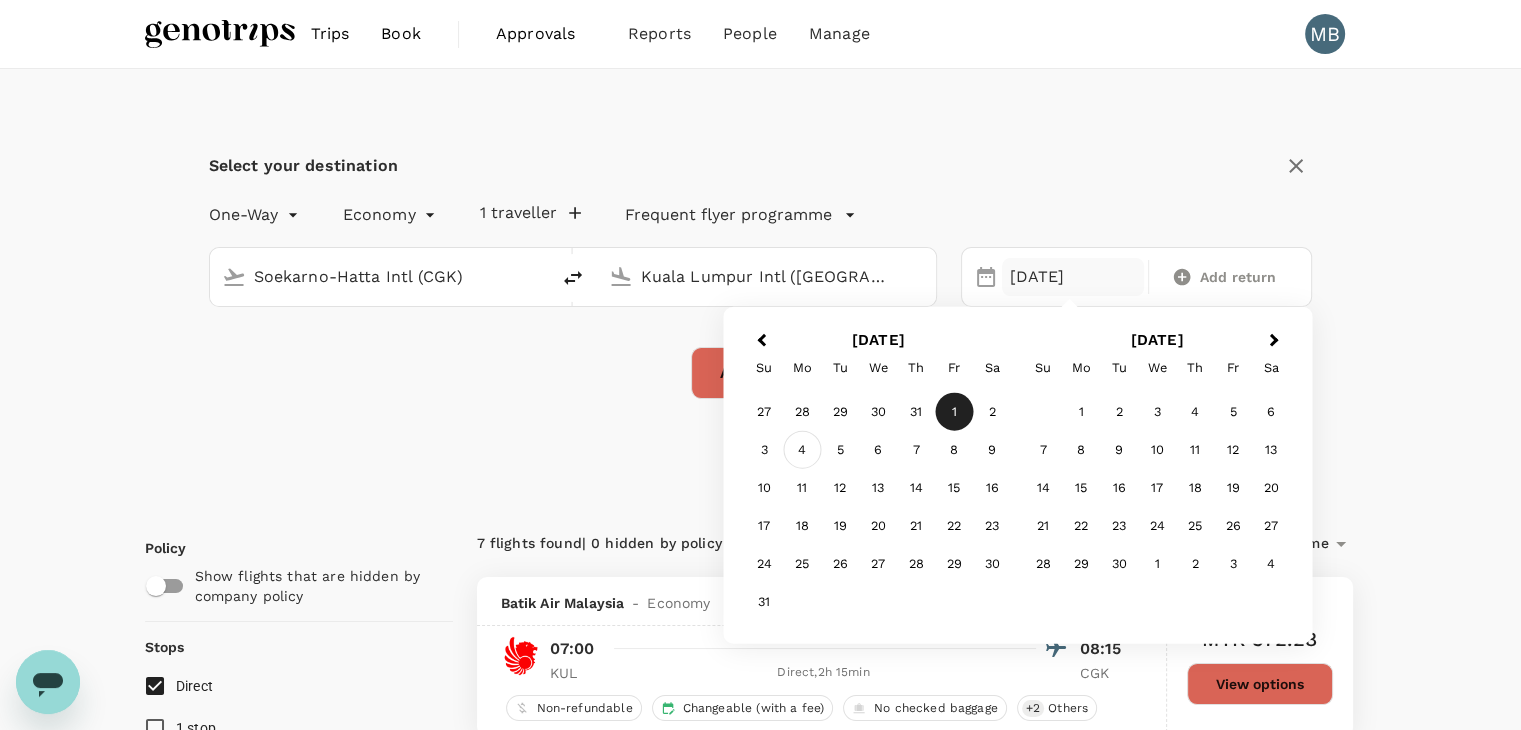 click on "4" at bounding box center (802, 450) 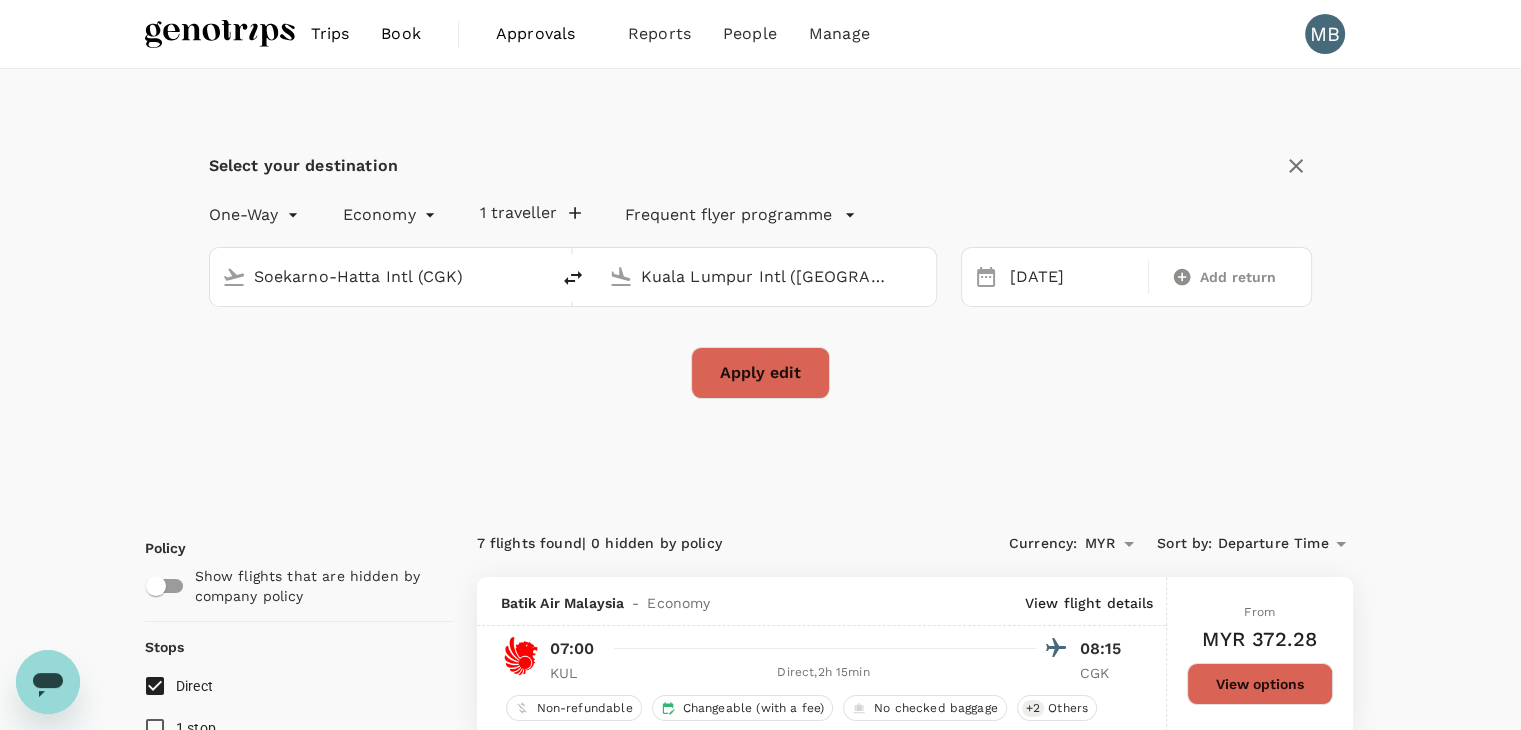 click on "Apply edit" at bounding box center [760, 373] 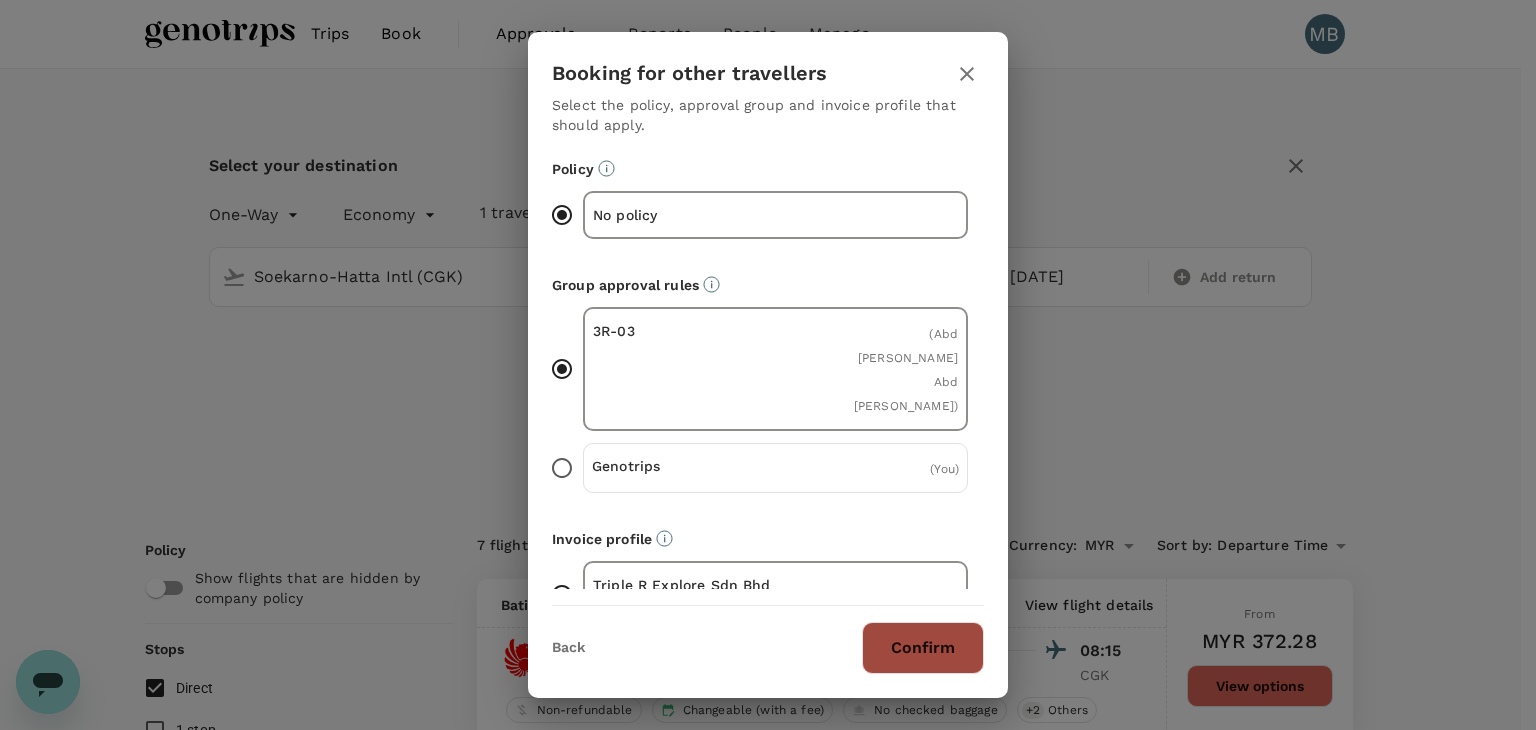 click on "Confirm" at bounding box center (923, 648) 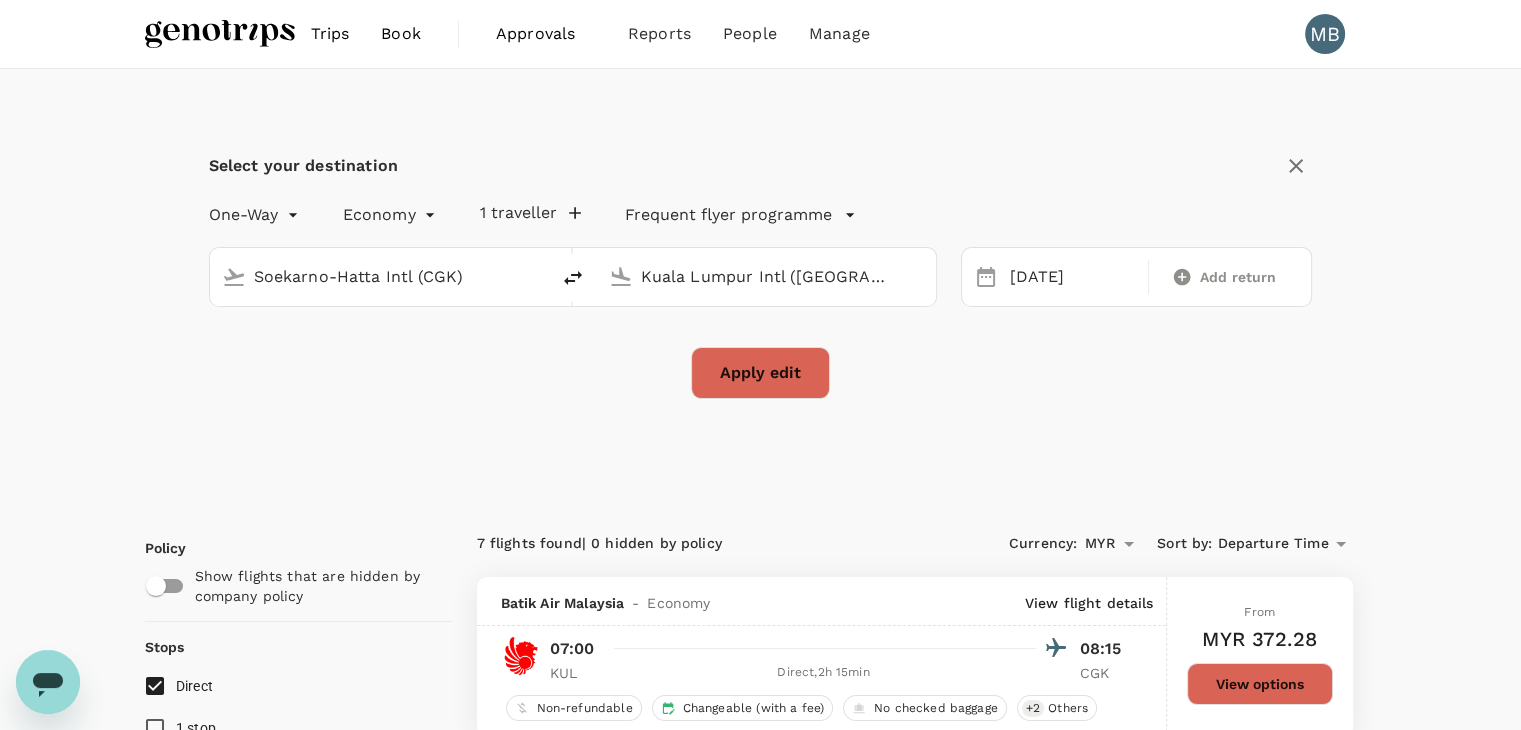 checkbox on "false" 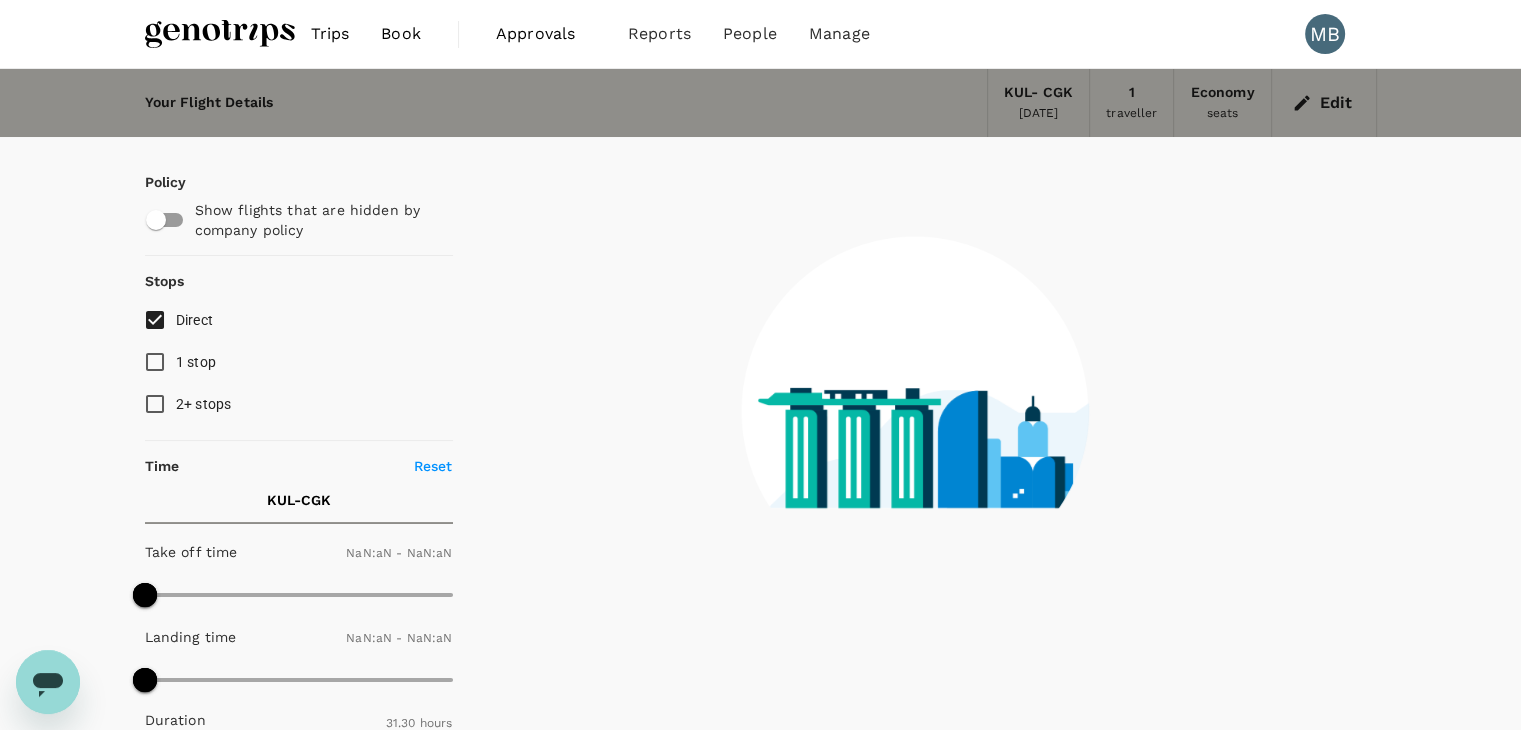 checkbox on "false" 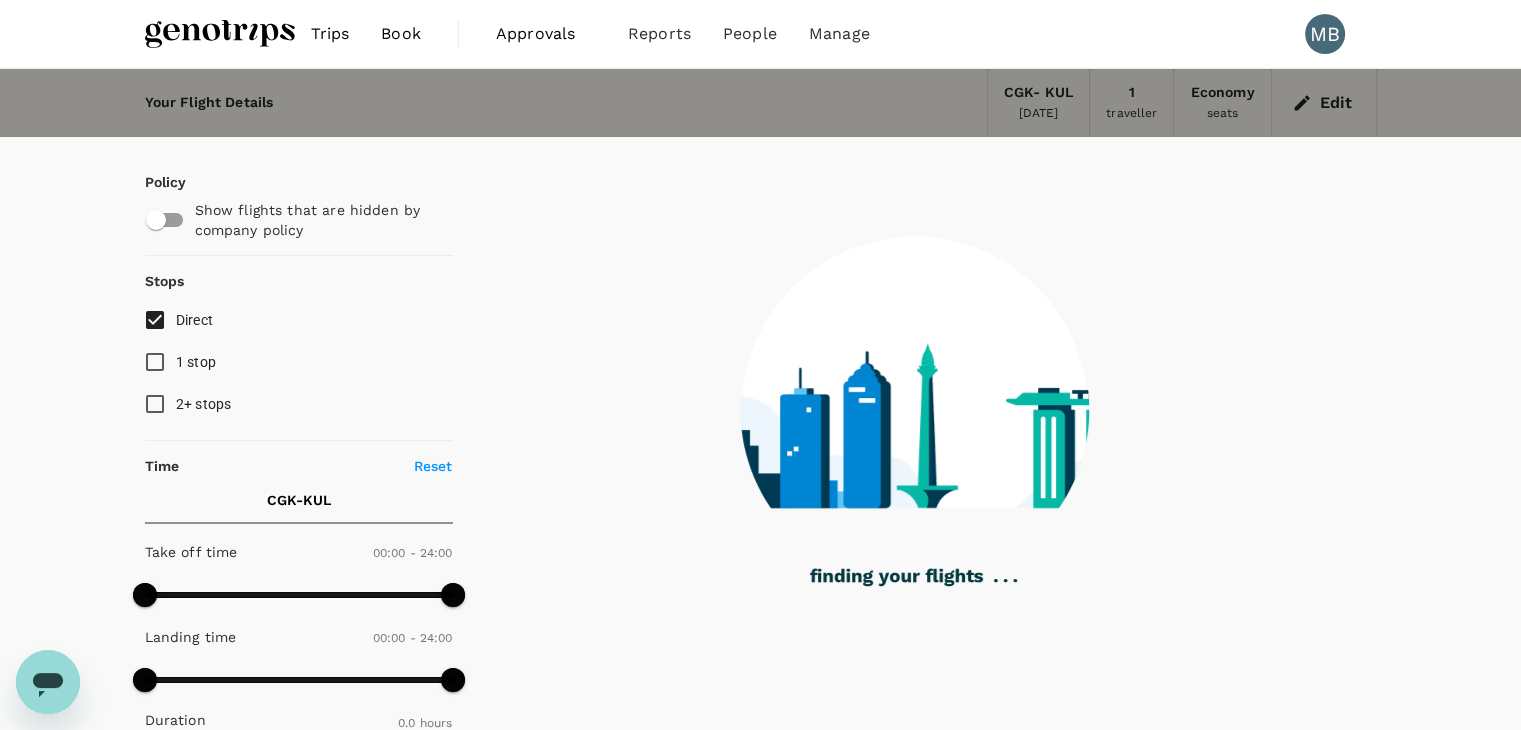 type on "1045" 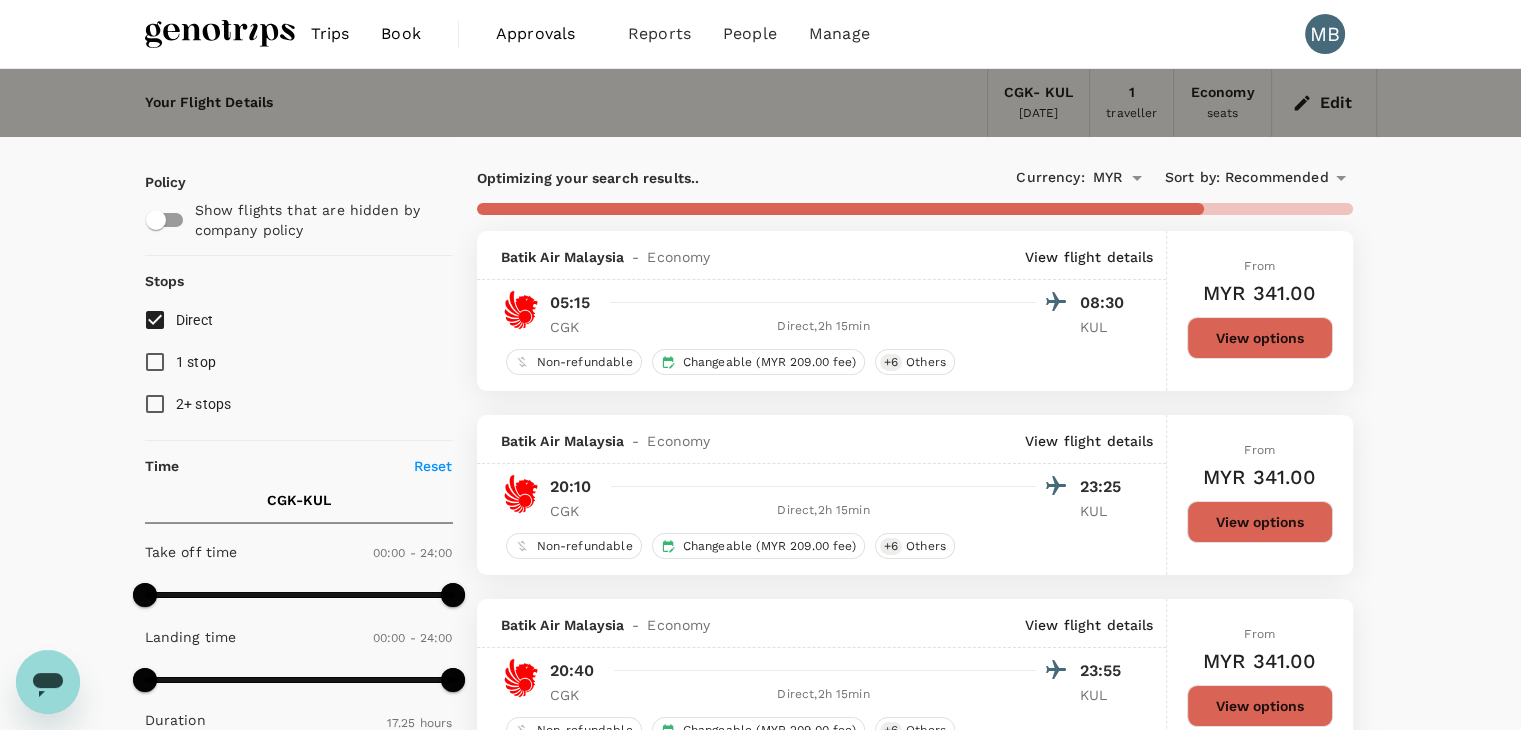 type on "1890" 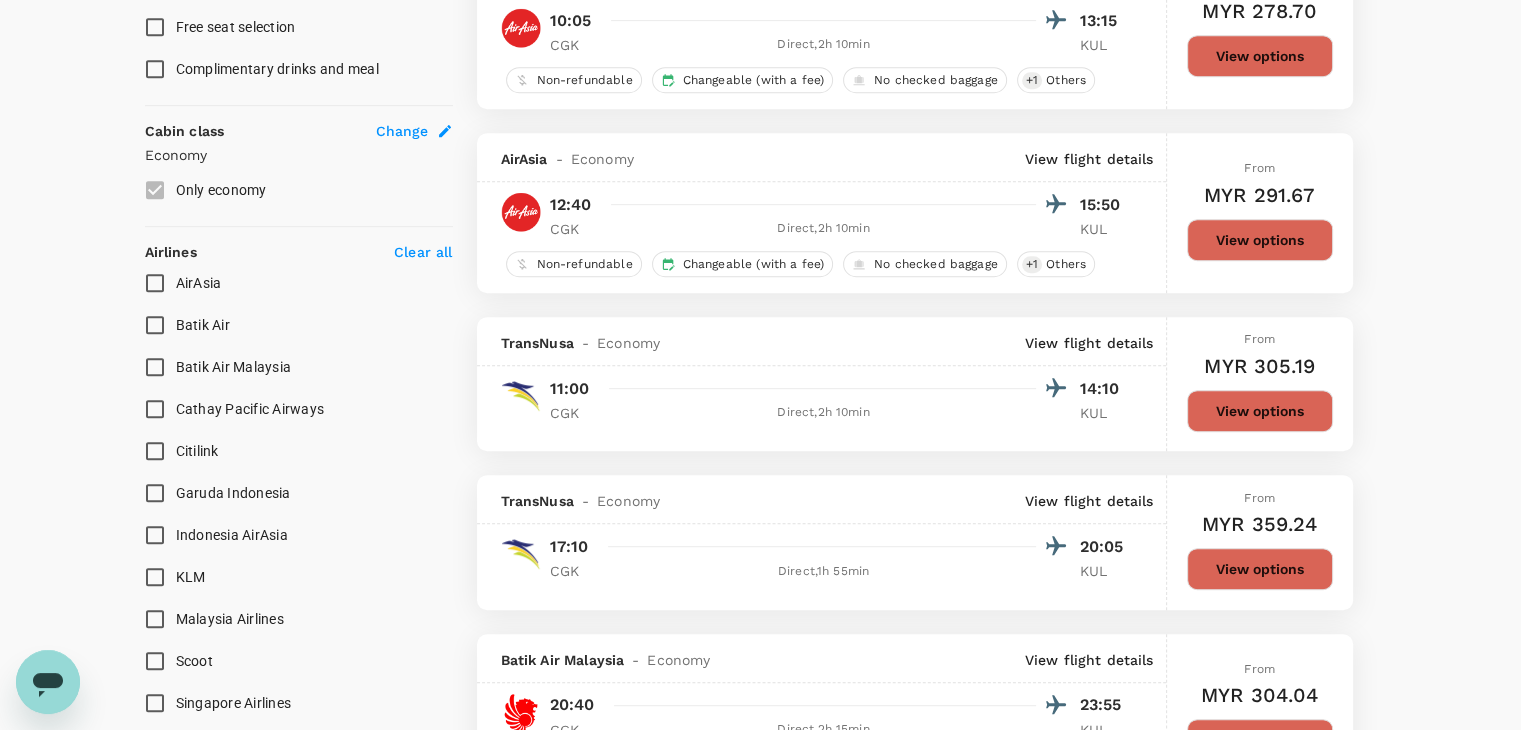 scroll, scrollTop: 1000, scrollLeft: 0, axis: vertical 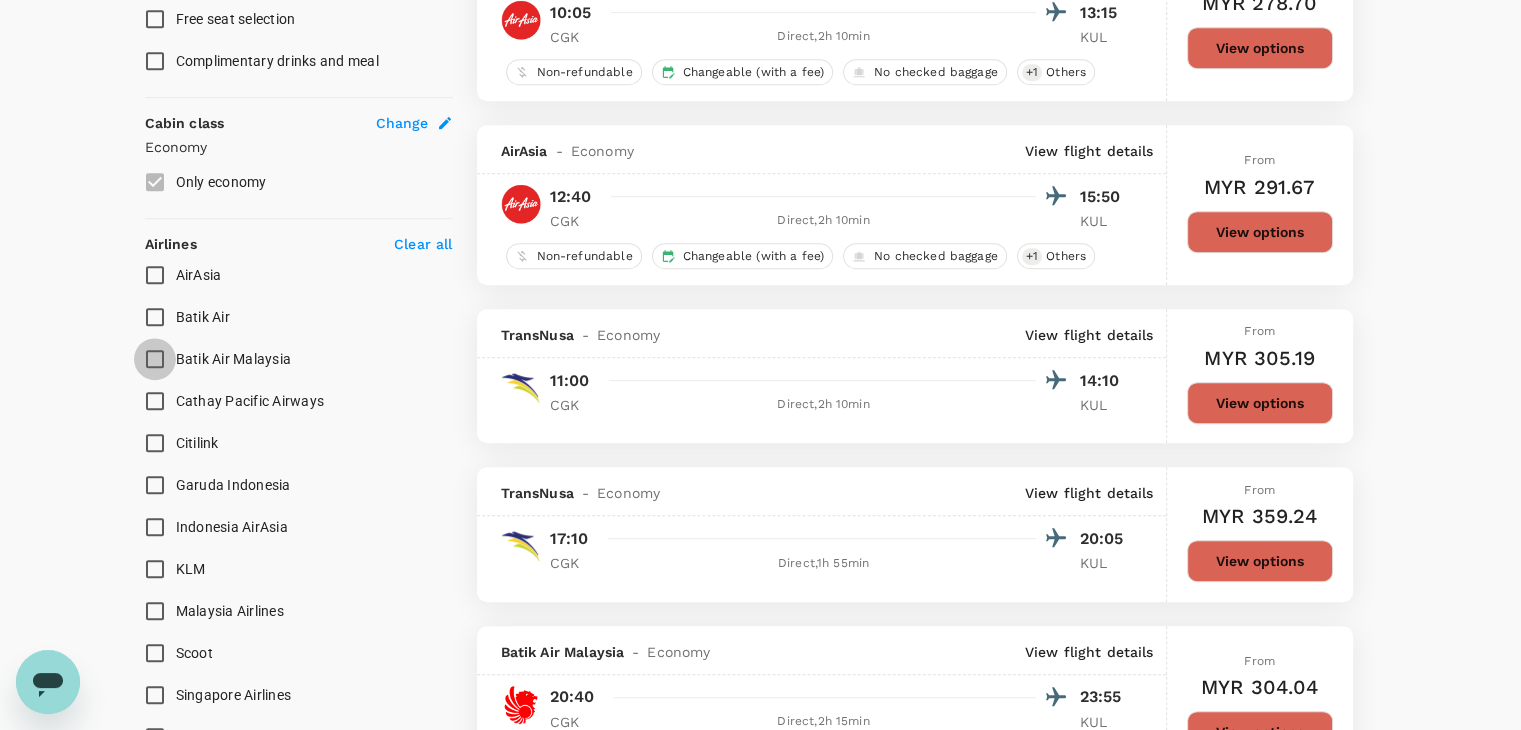 click on "Batik Air Malaysia" at bounding box center [155, 359] 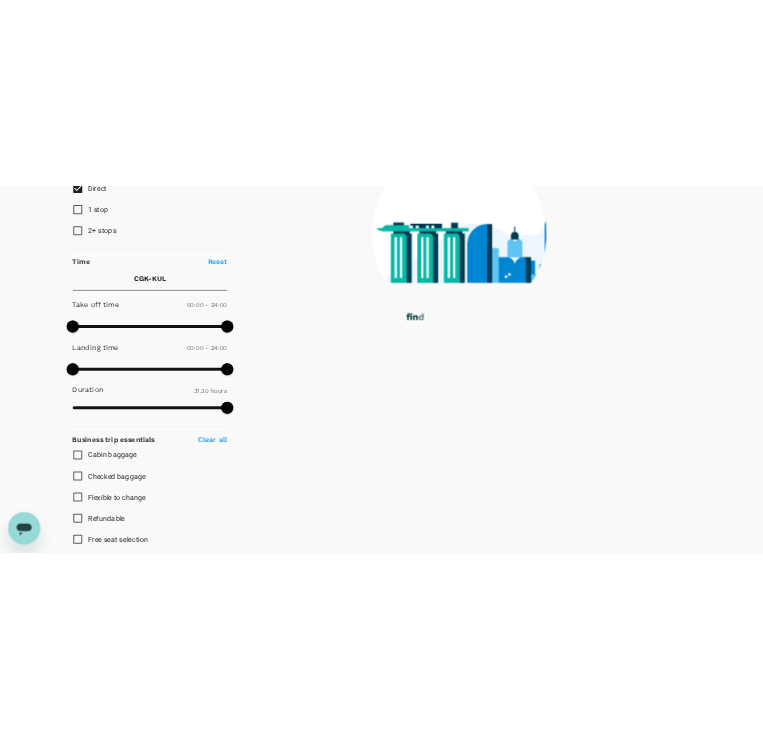 scroll, scrollTop: 0, scrollLeft: 0, axis: both 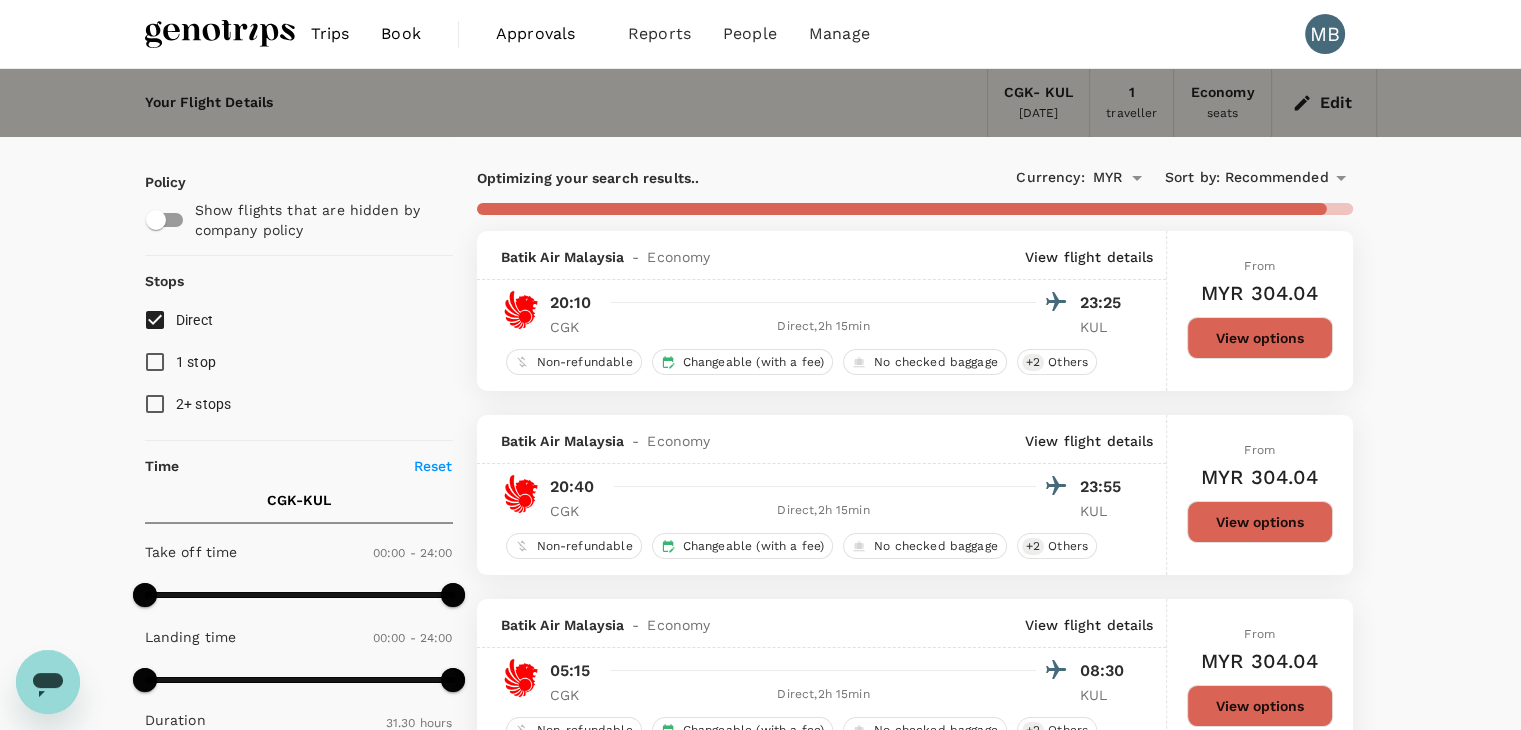 click 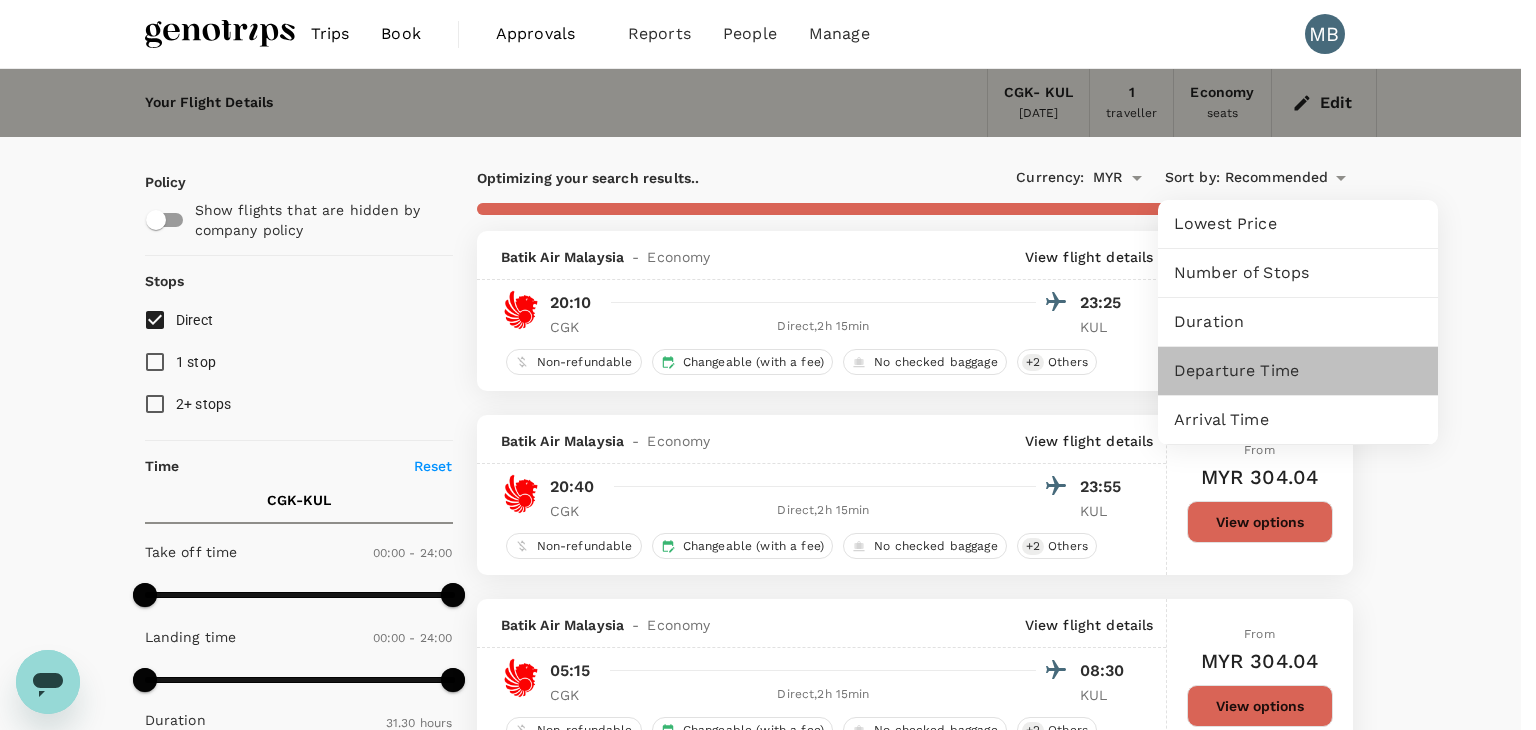 click on "Departure Time" at bounding box center [1298, 371] 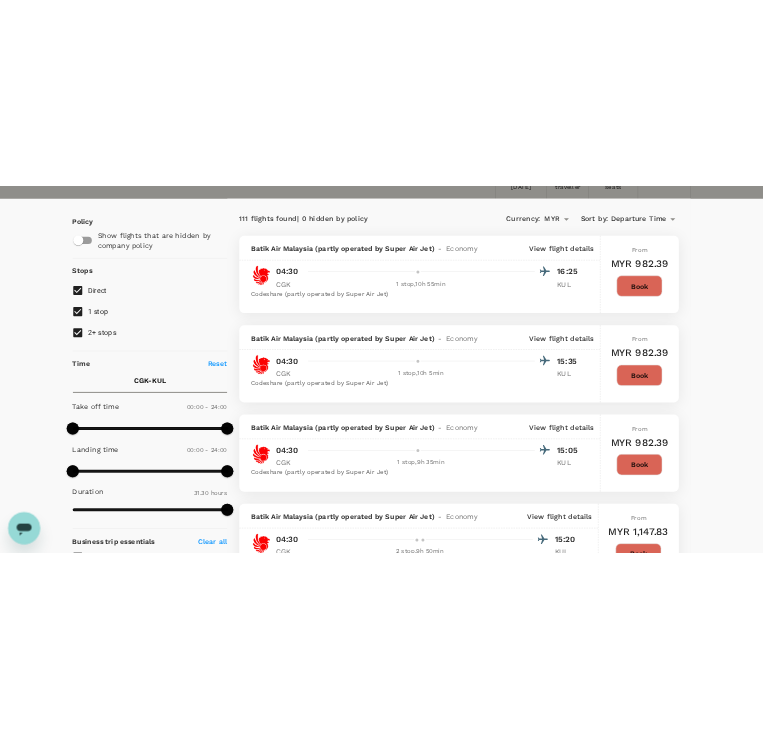 scroll, scrollTop: 0, scrollLeft: 0, axis: both 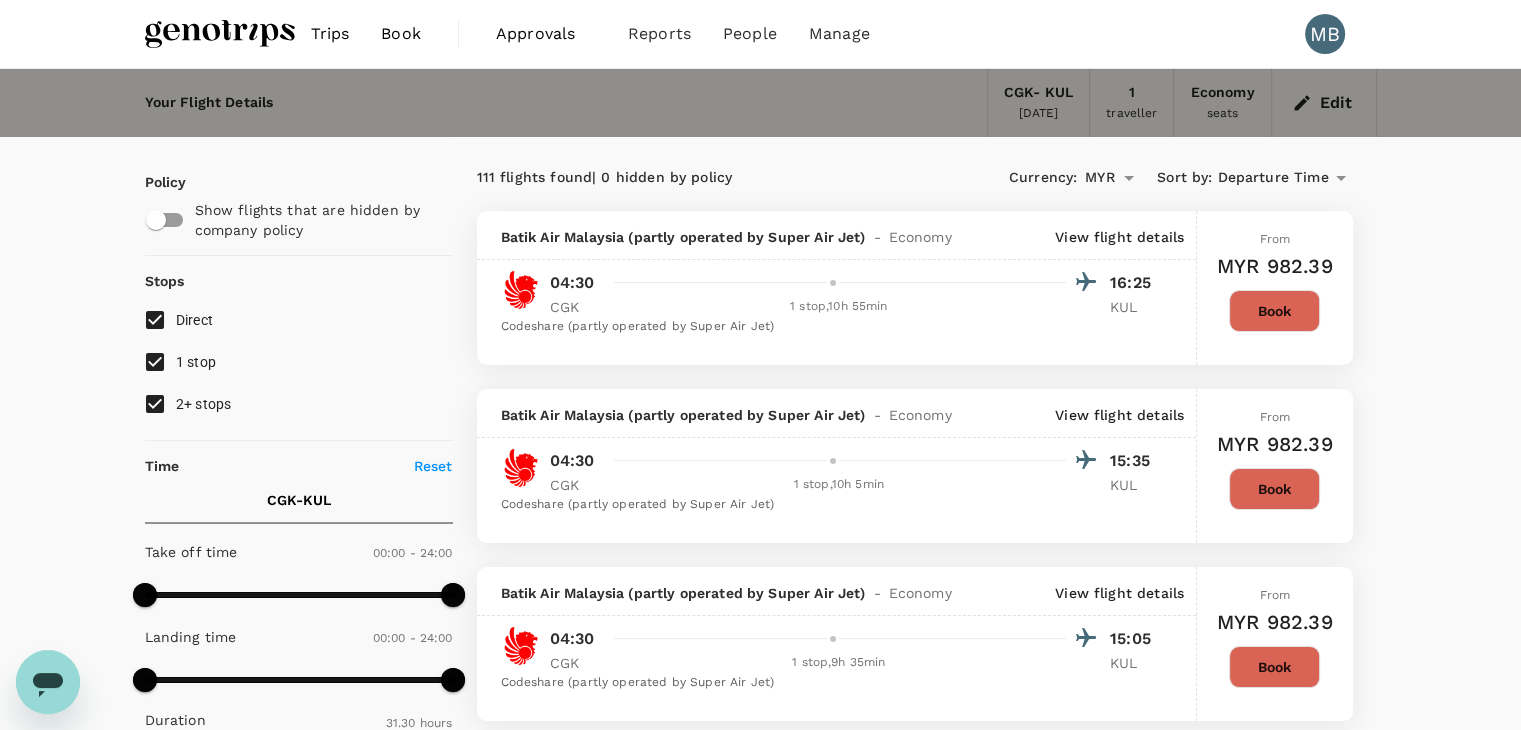 click on "1 stop" at bounding box center [155, 362] 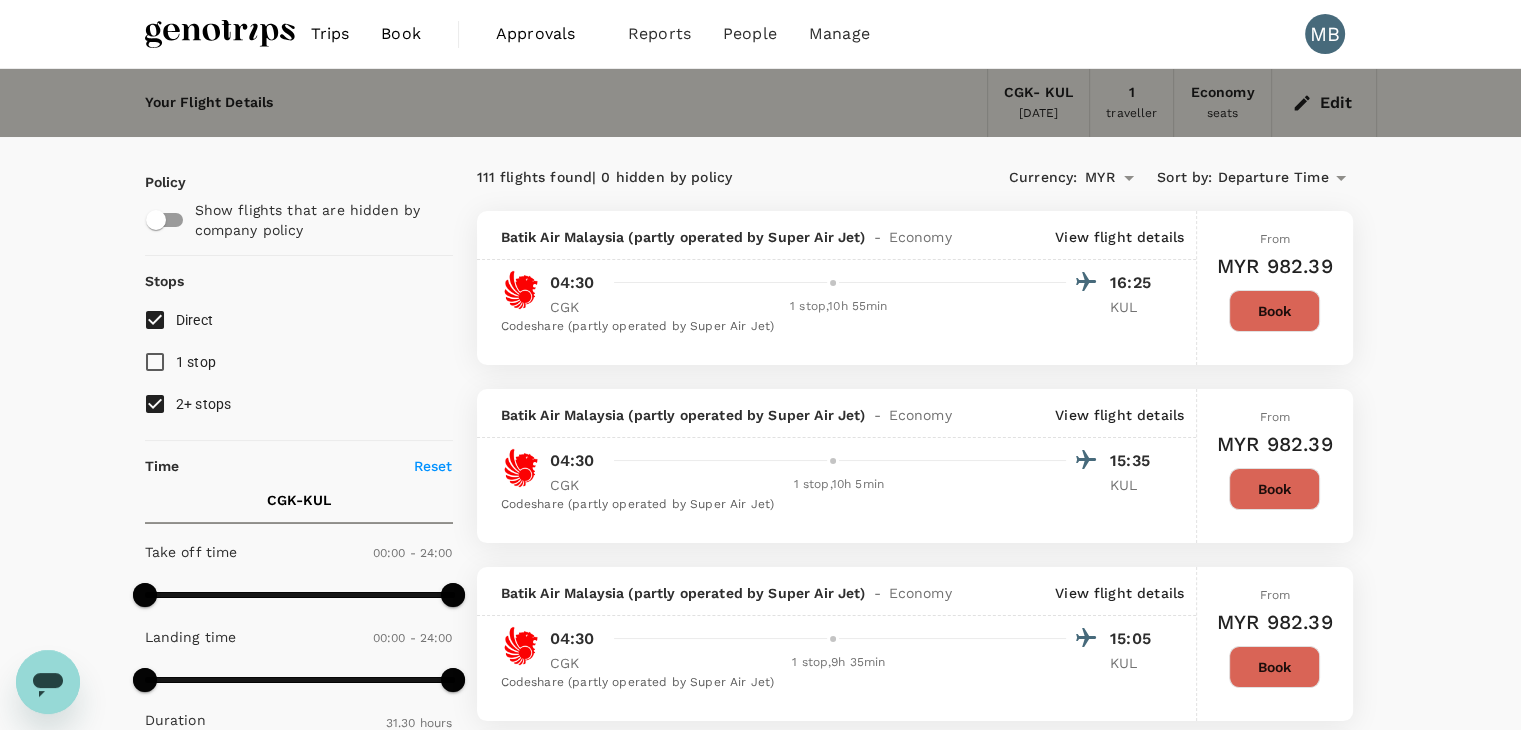click on "2+ stops" at bounding box center [155, 404] 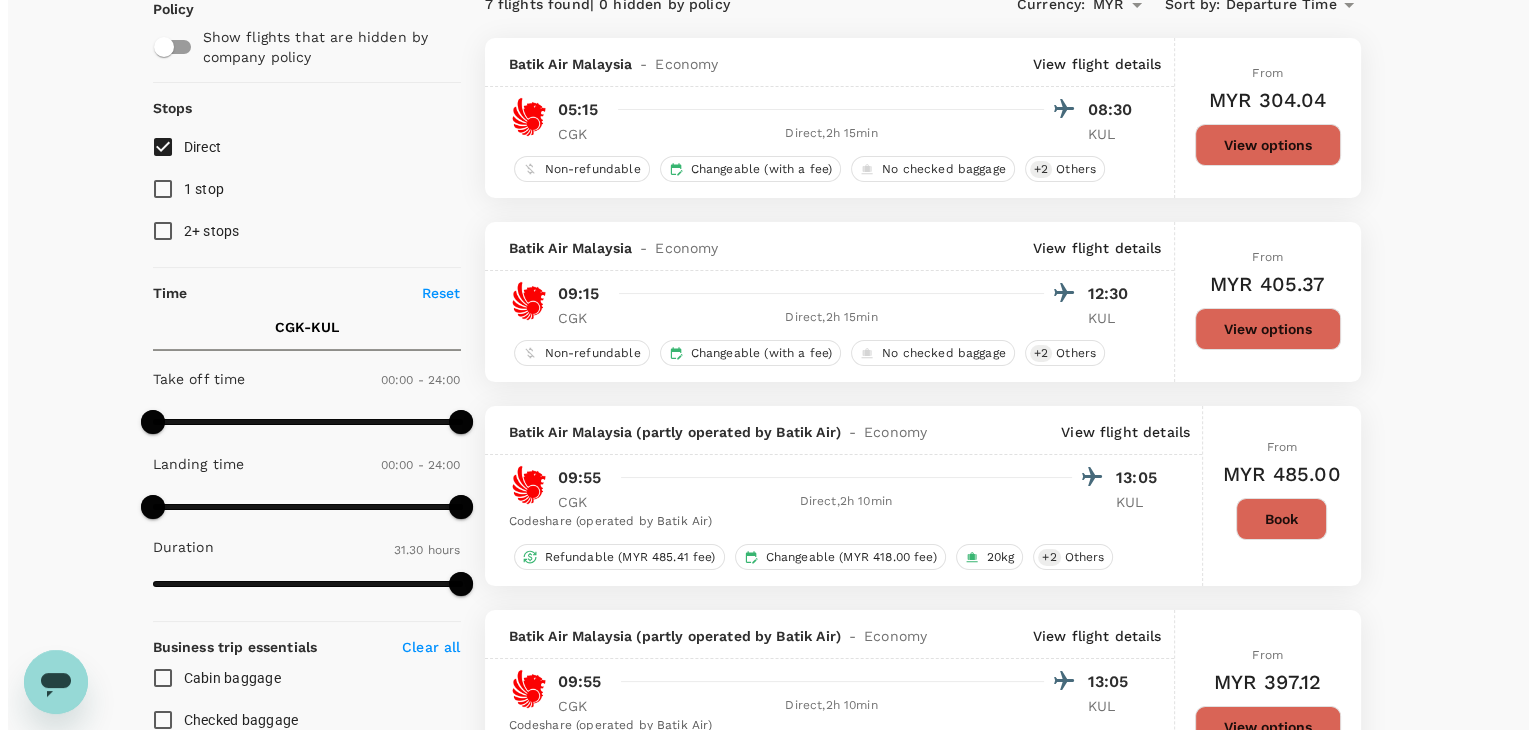 scroll, scrollTop: 0, scrollLeft: 0, axis: both 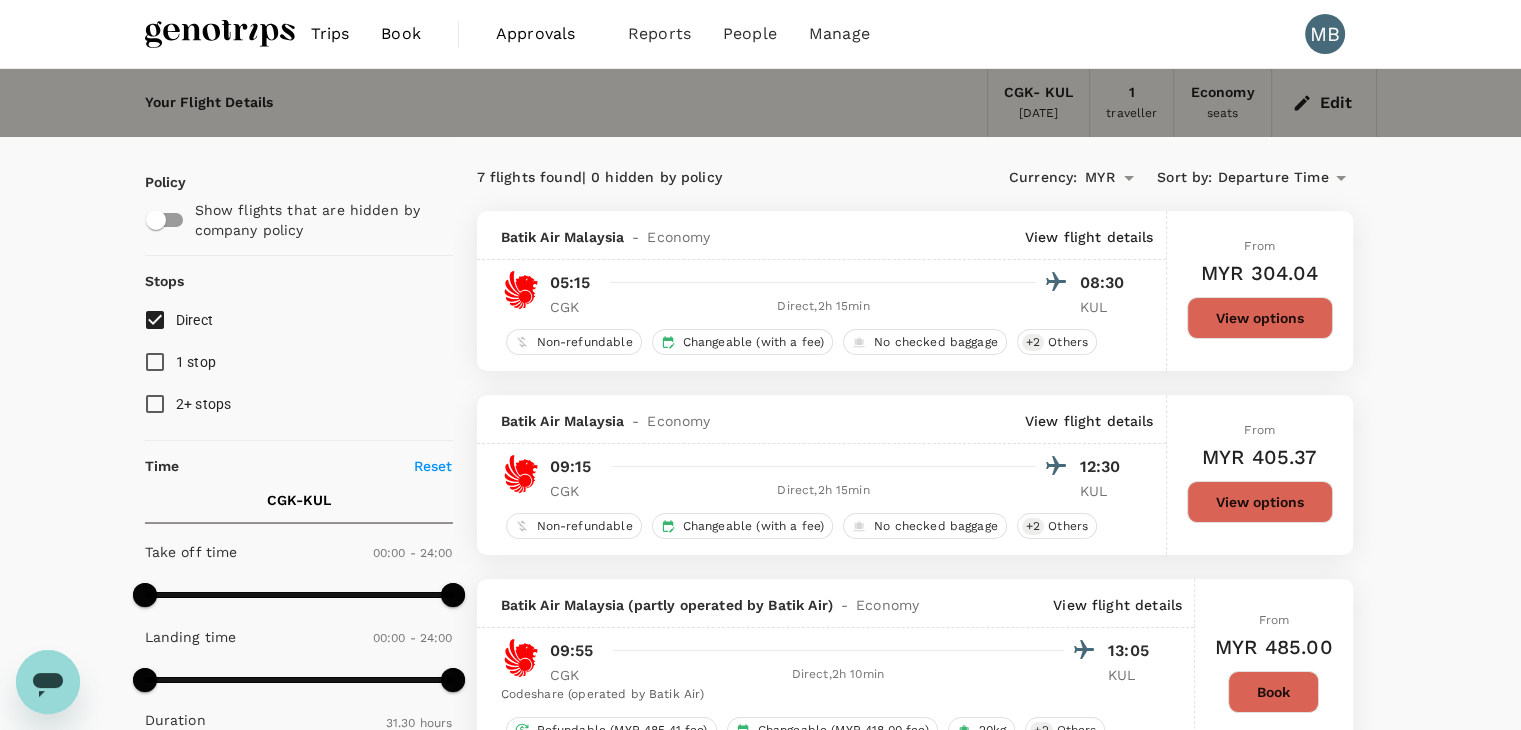 click on "Edit" at bounding box center [1324, 103] 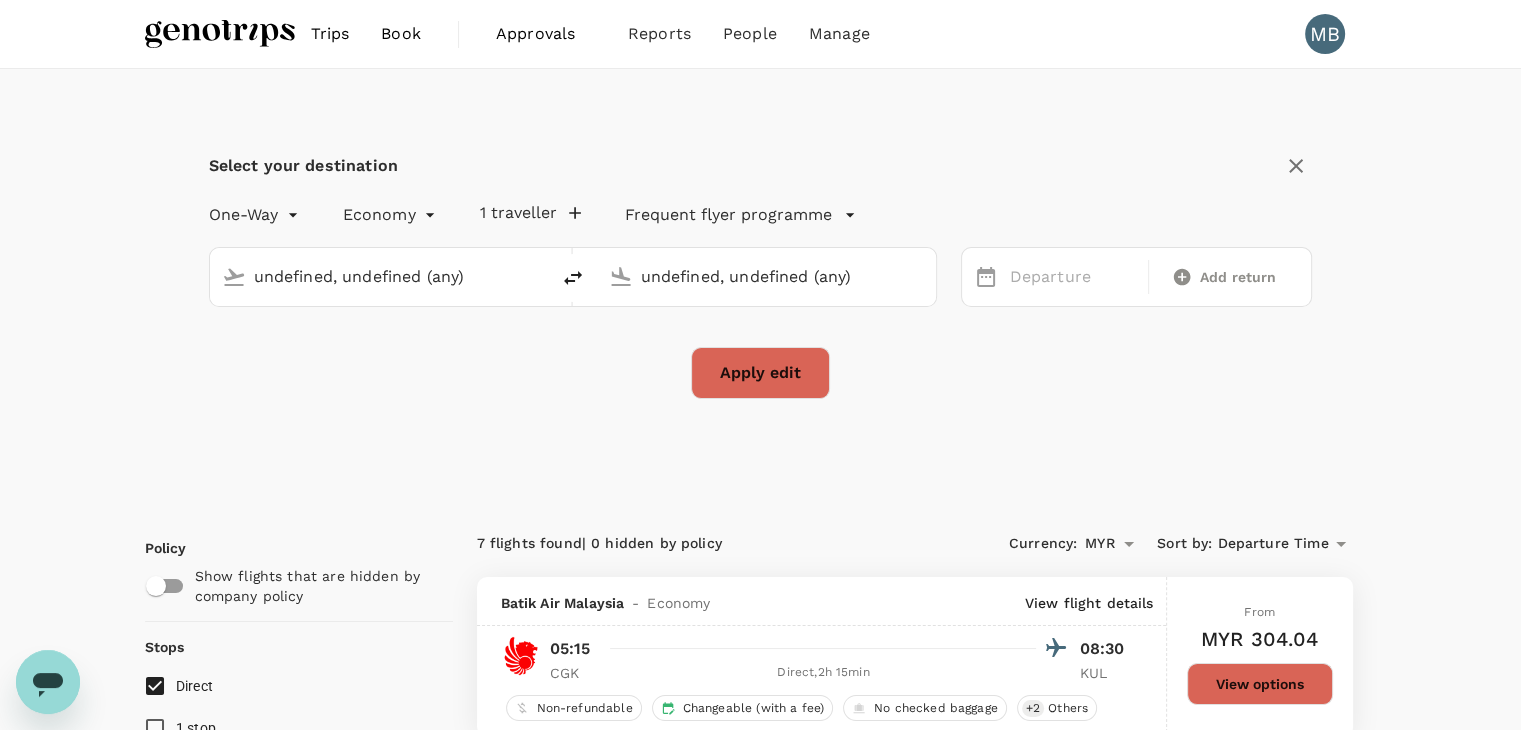type 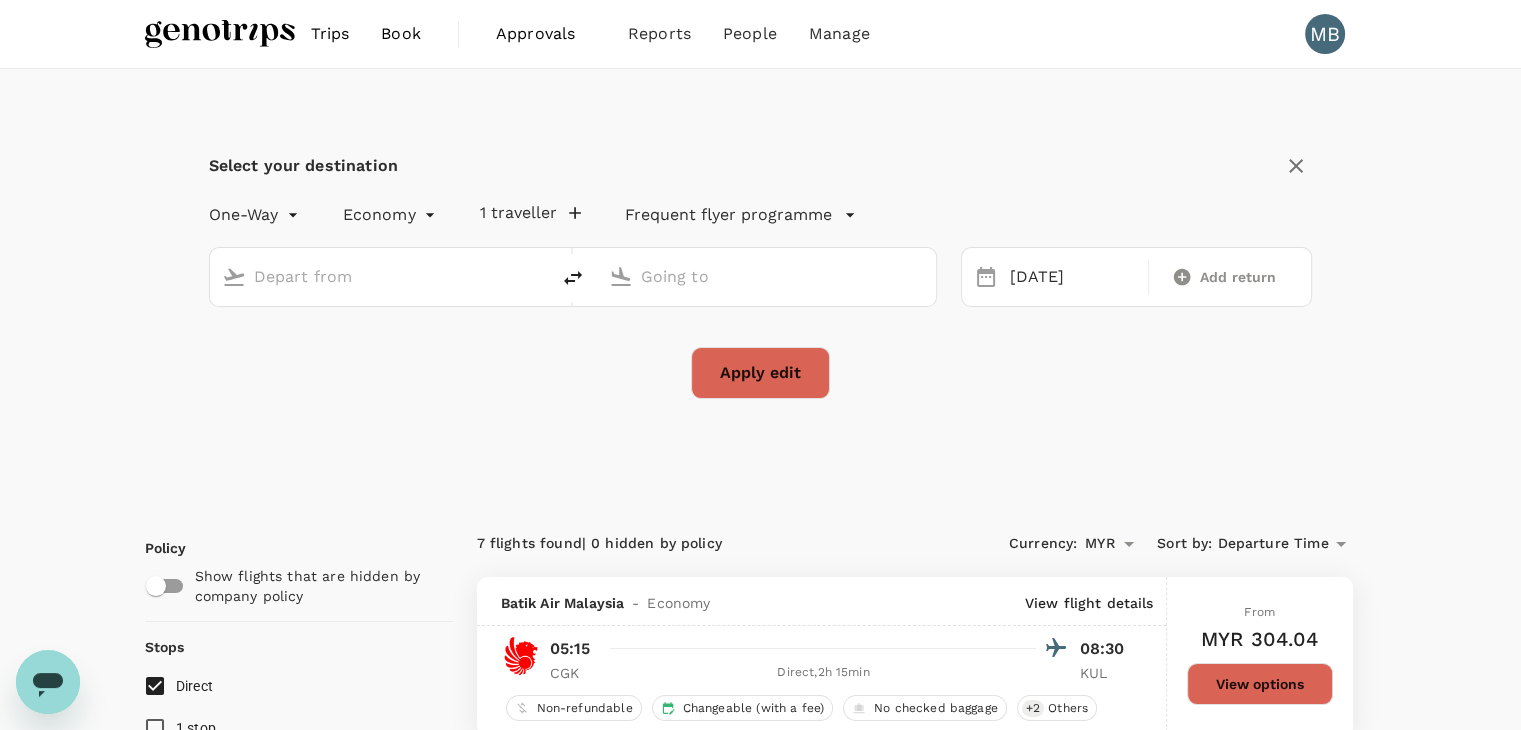 type on "Soekarno-Hatta Intl (CGK)" 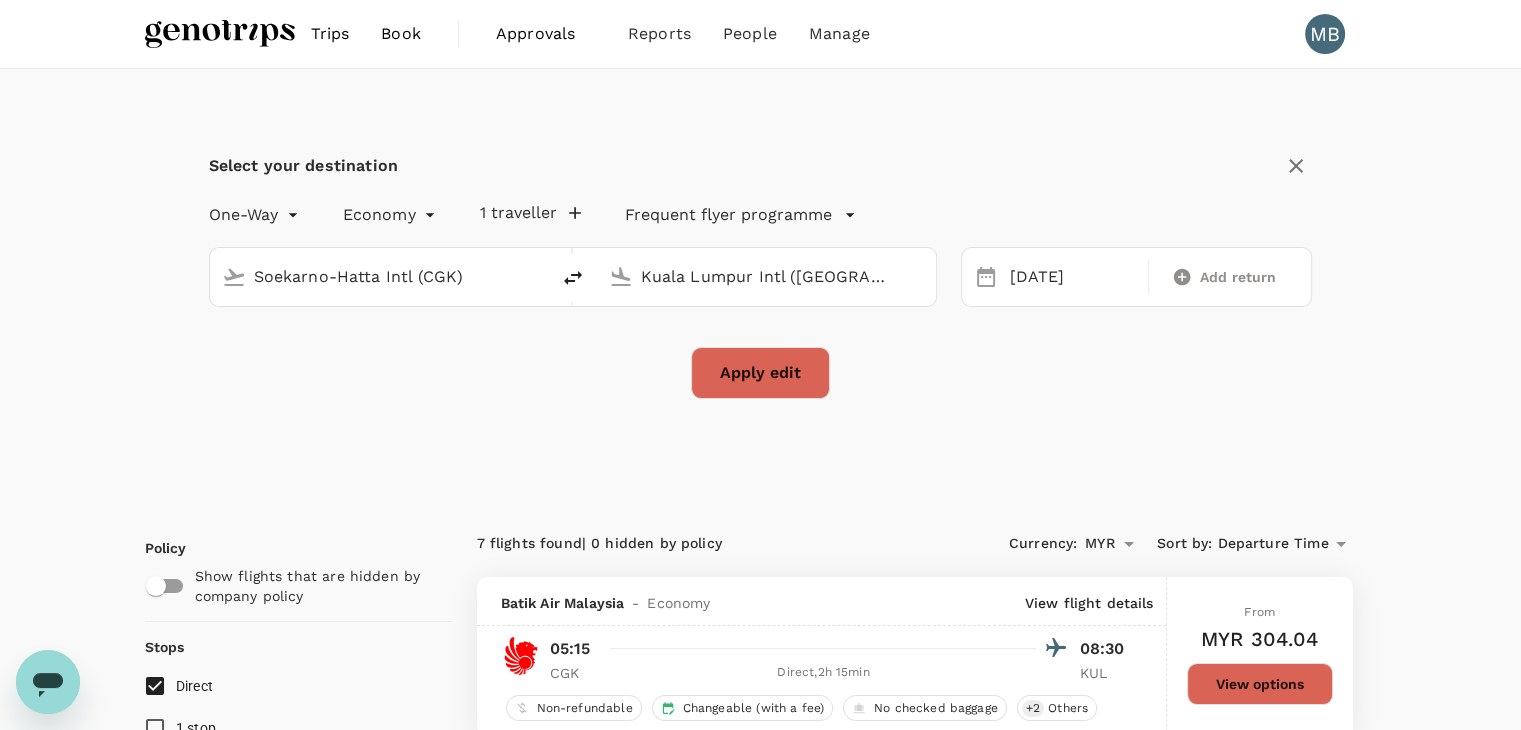 click 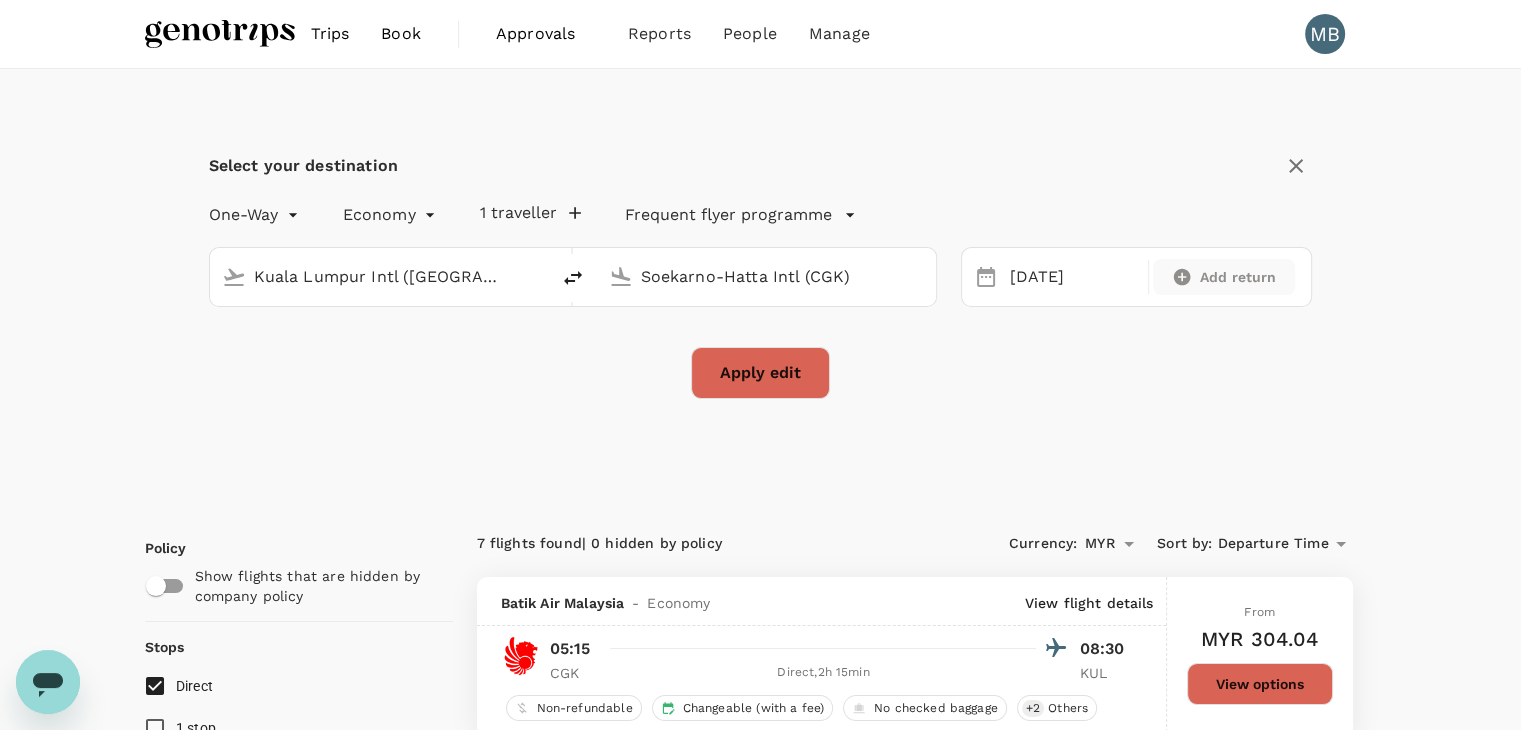 click on "Add return" at bounding box center (1224, 277) 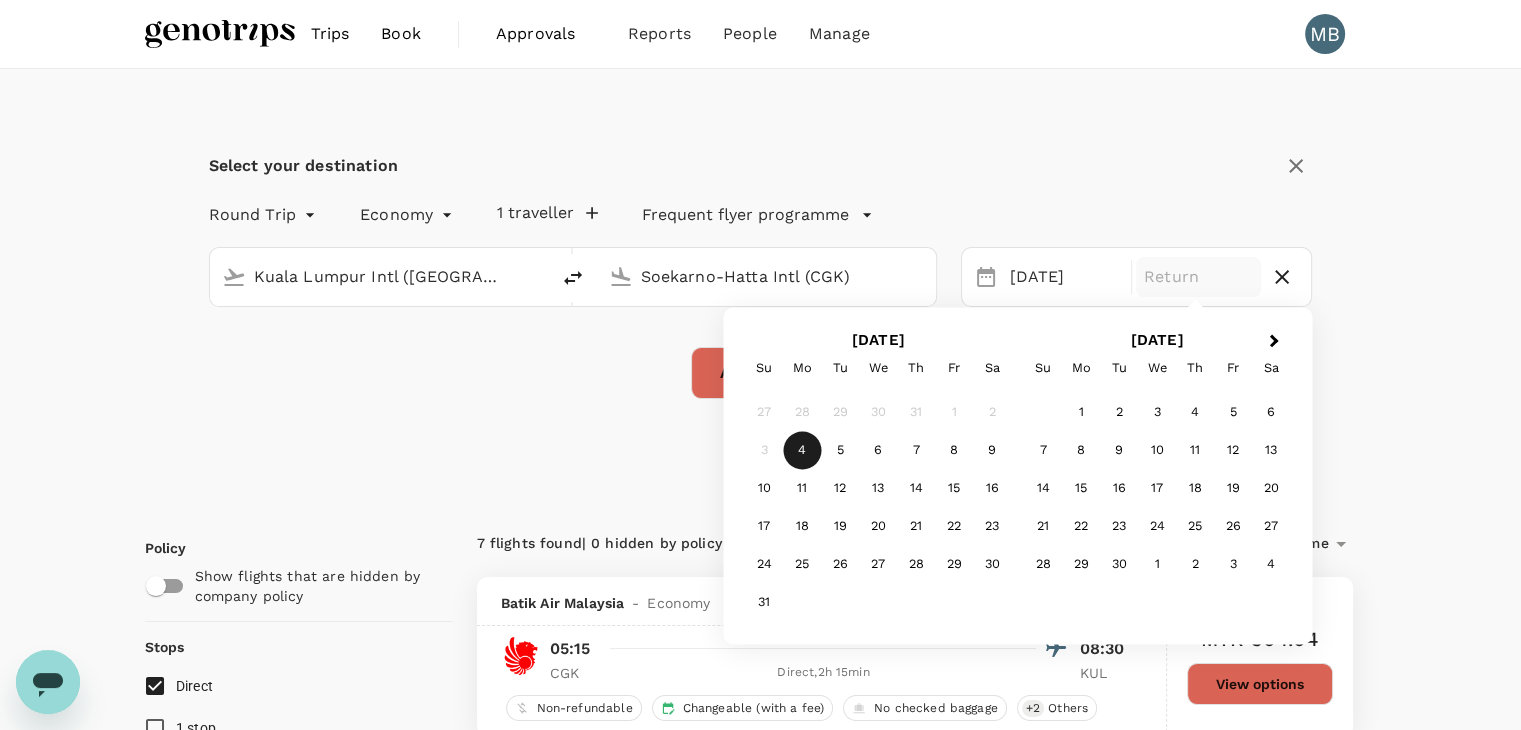 click on "1" at bounding box center (954, 413) 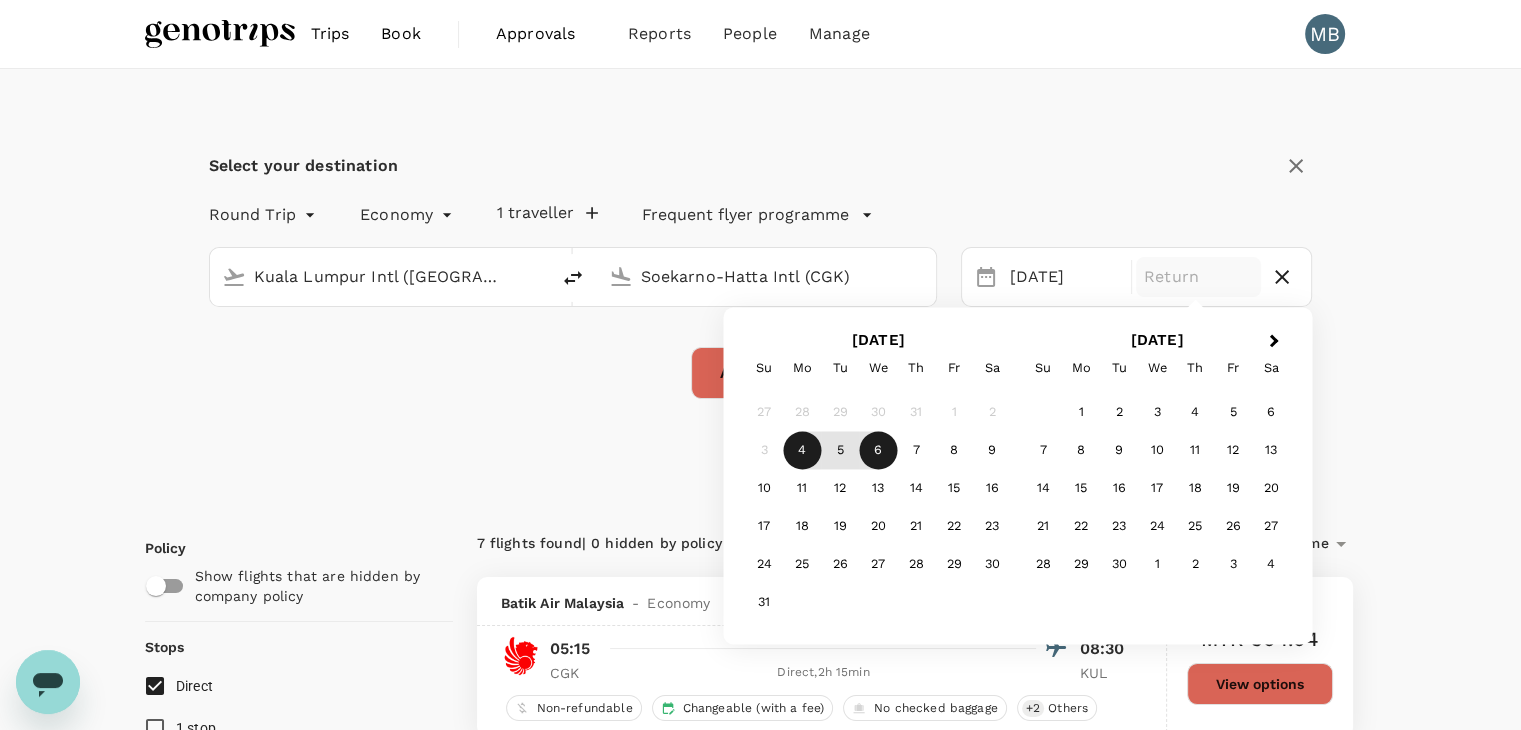 click on "6" at bounding box center [878, 451] 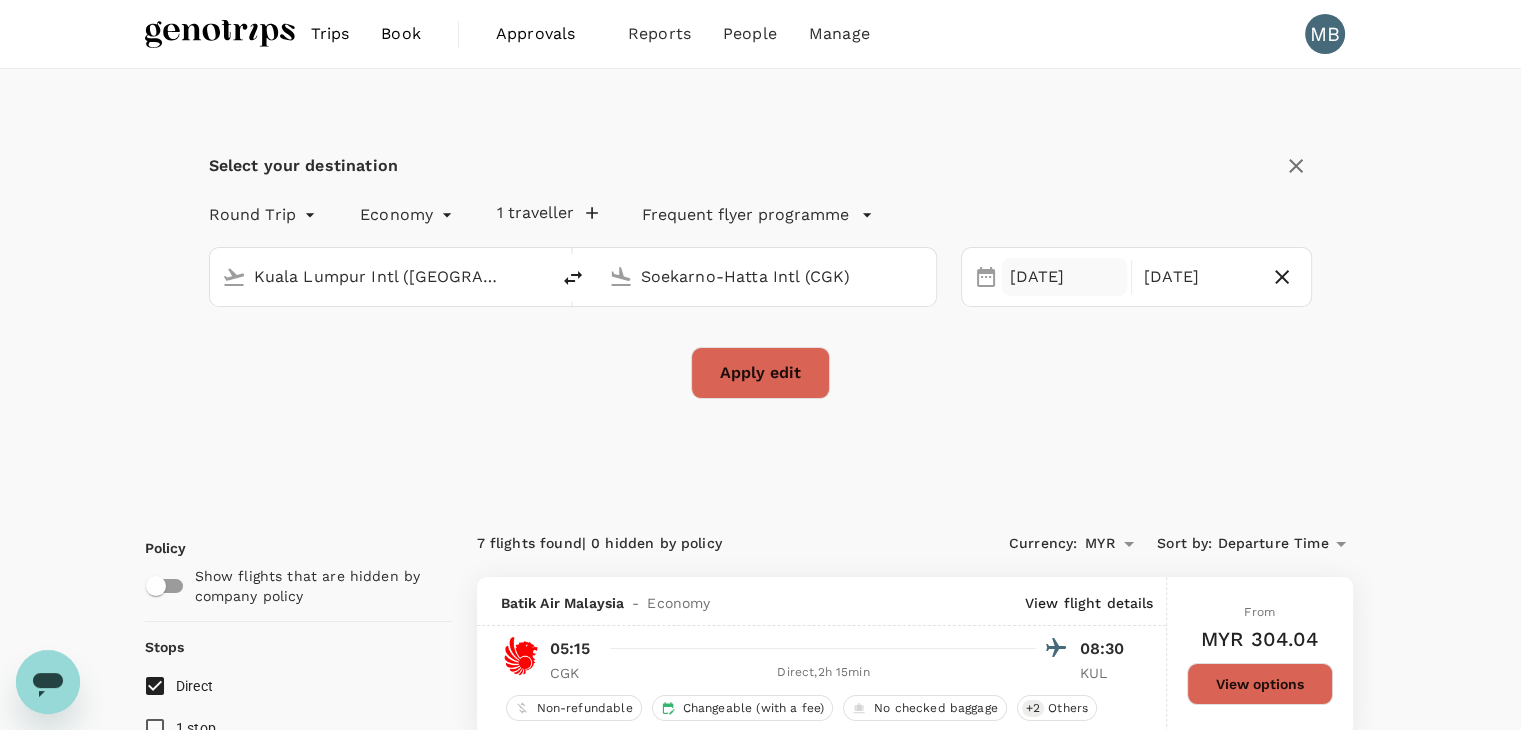click on "[DATE]" at bounding box center [1064, 277] 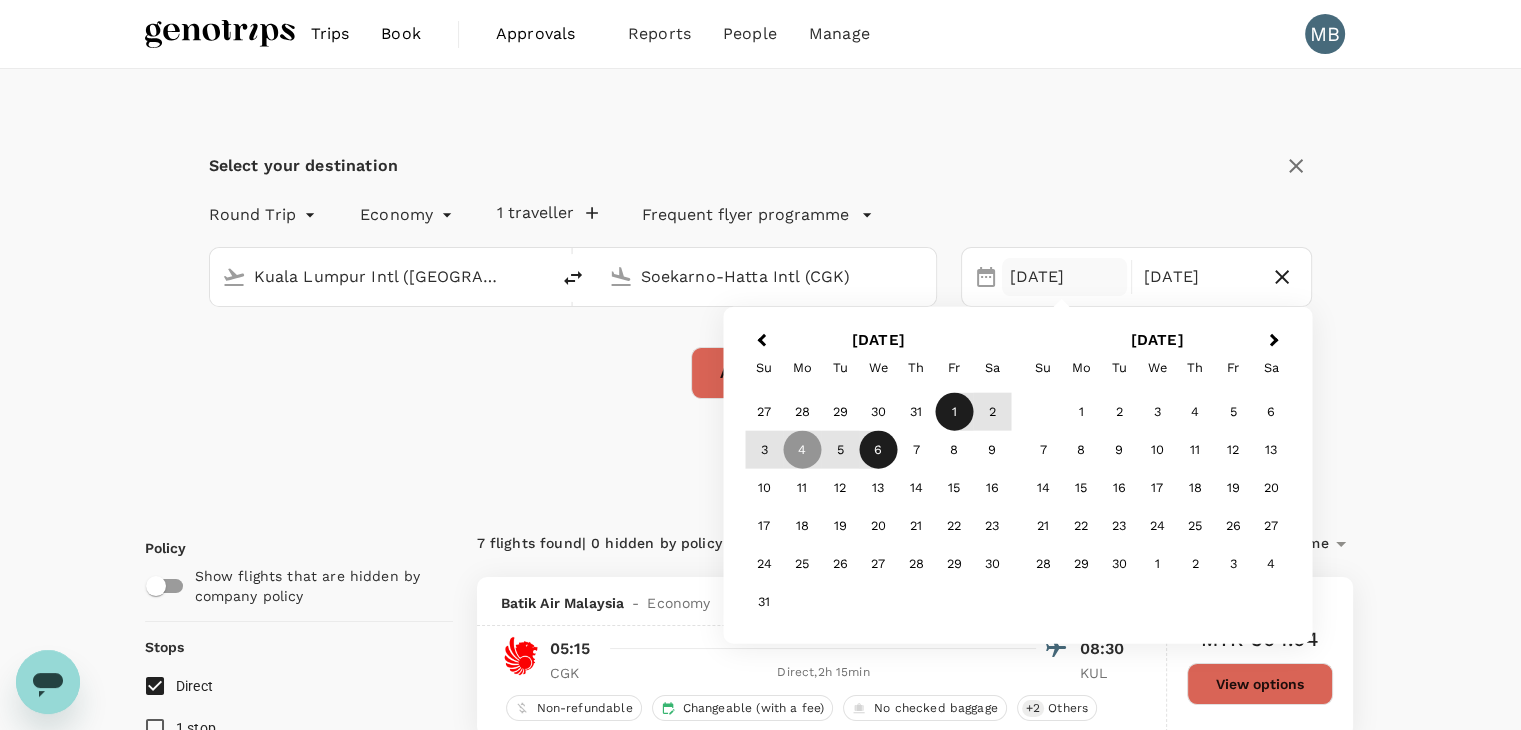 click on "1" at bounding box center (954, 412) 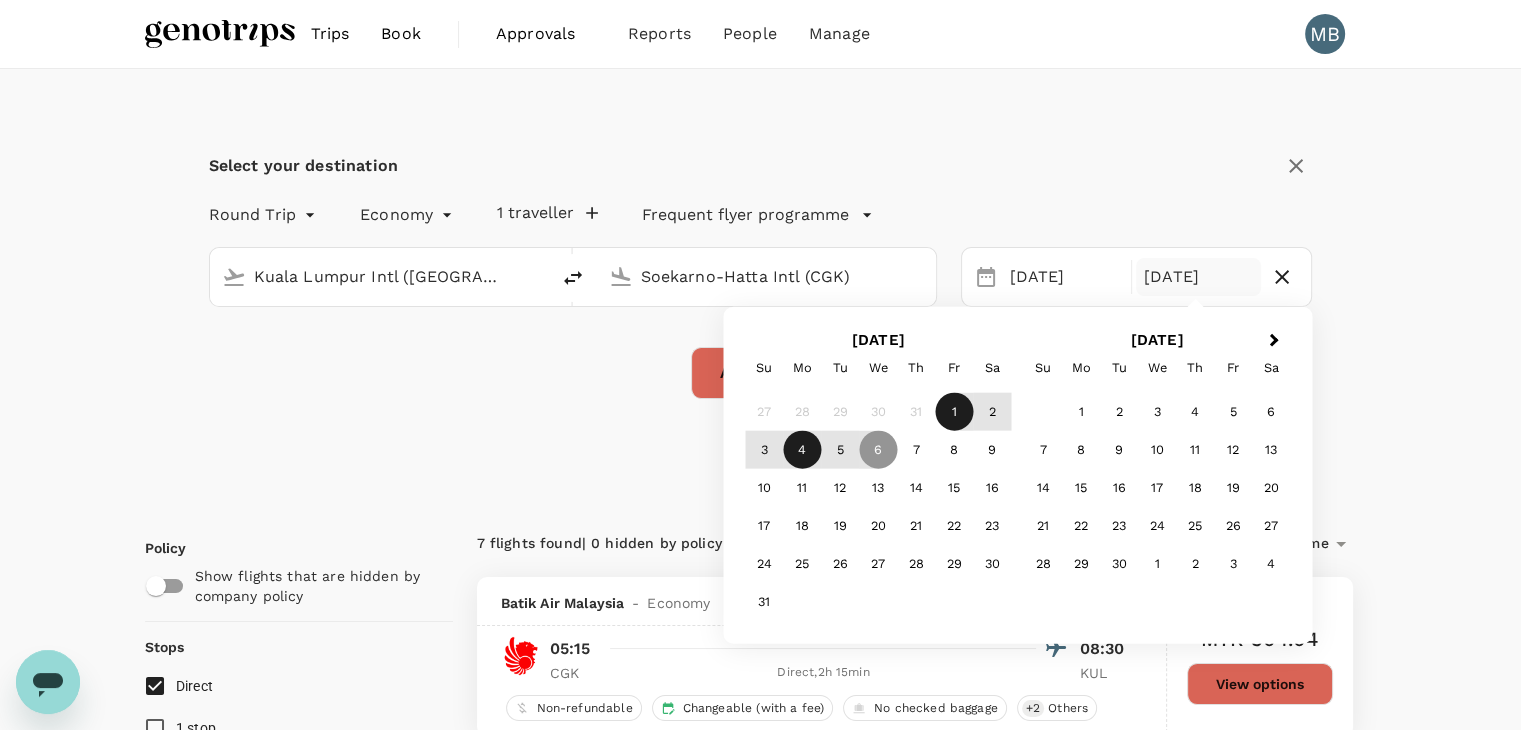 click on "4" at bounding box center [802, 450] 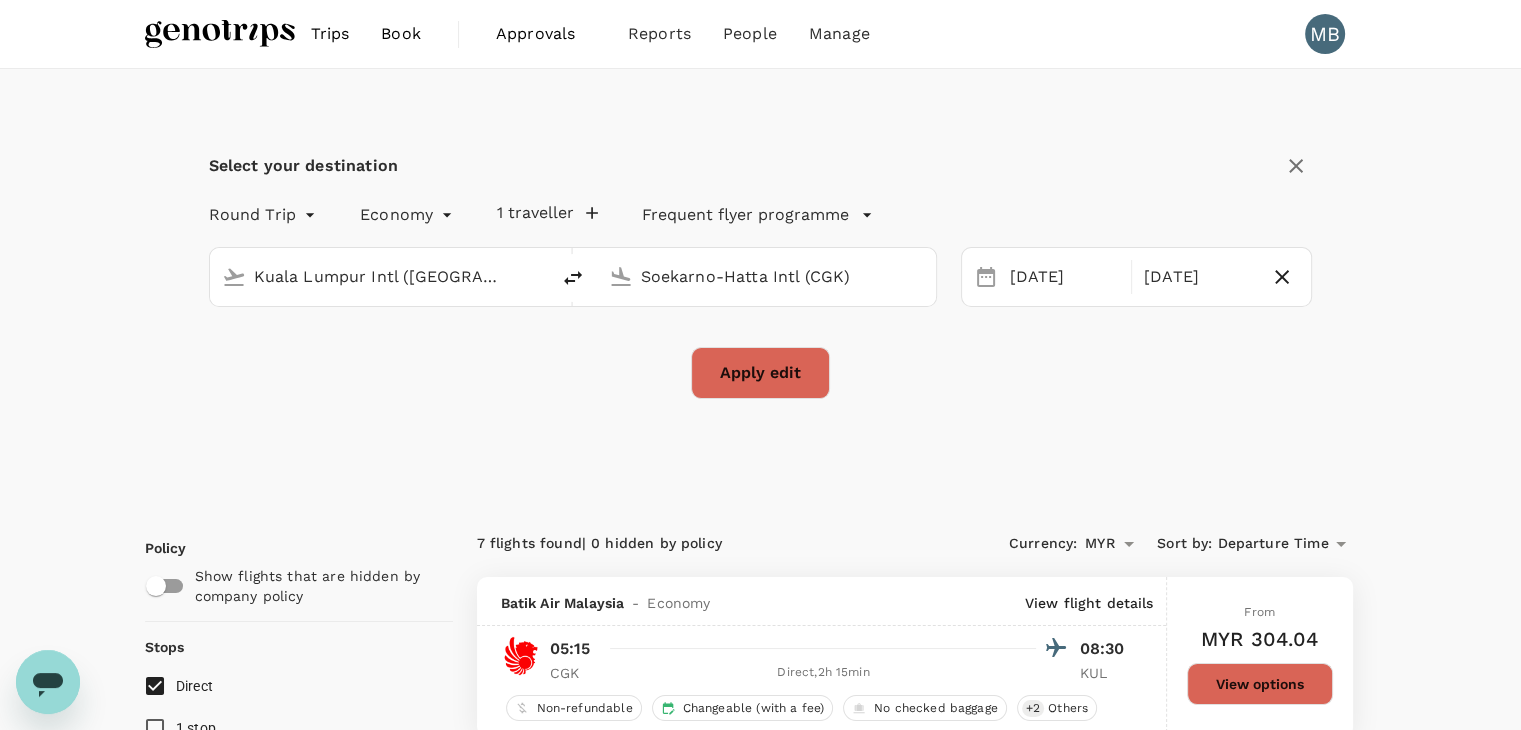 click on "Apply edit" at bounding box center (760, 373) 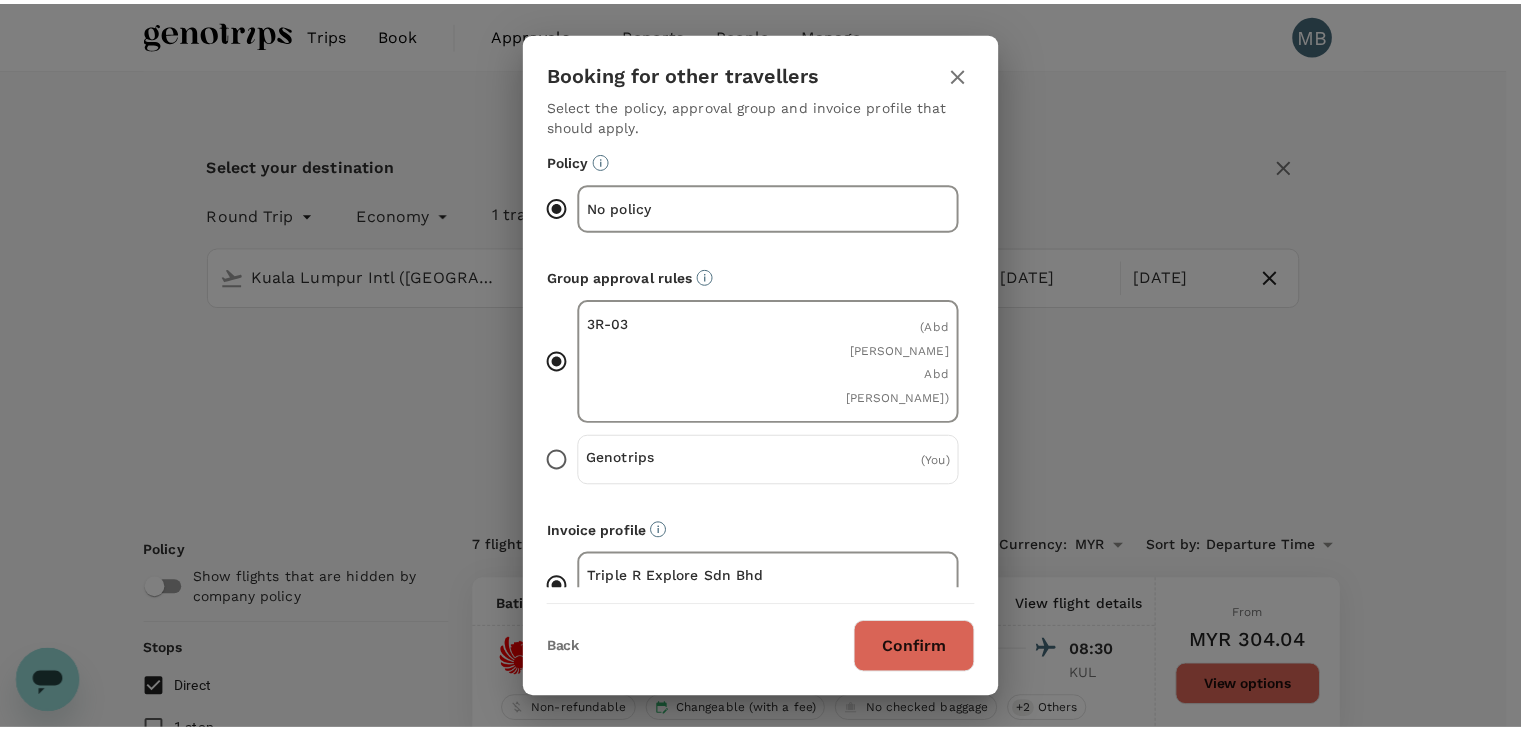 scroll, scrollTop: 0, scrollLeft: 0, axis: both 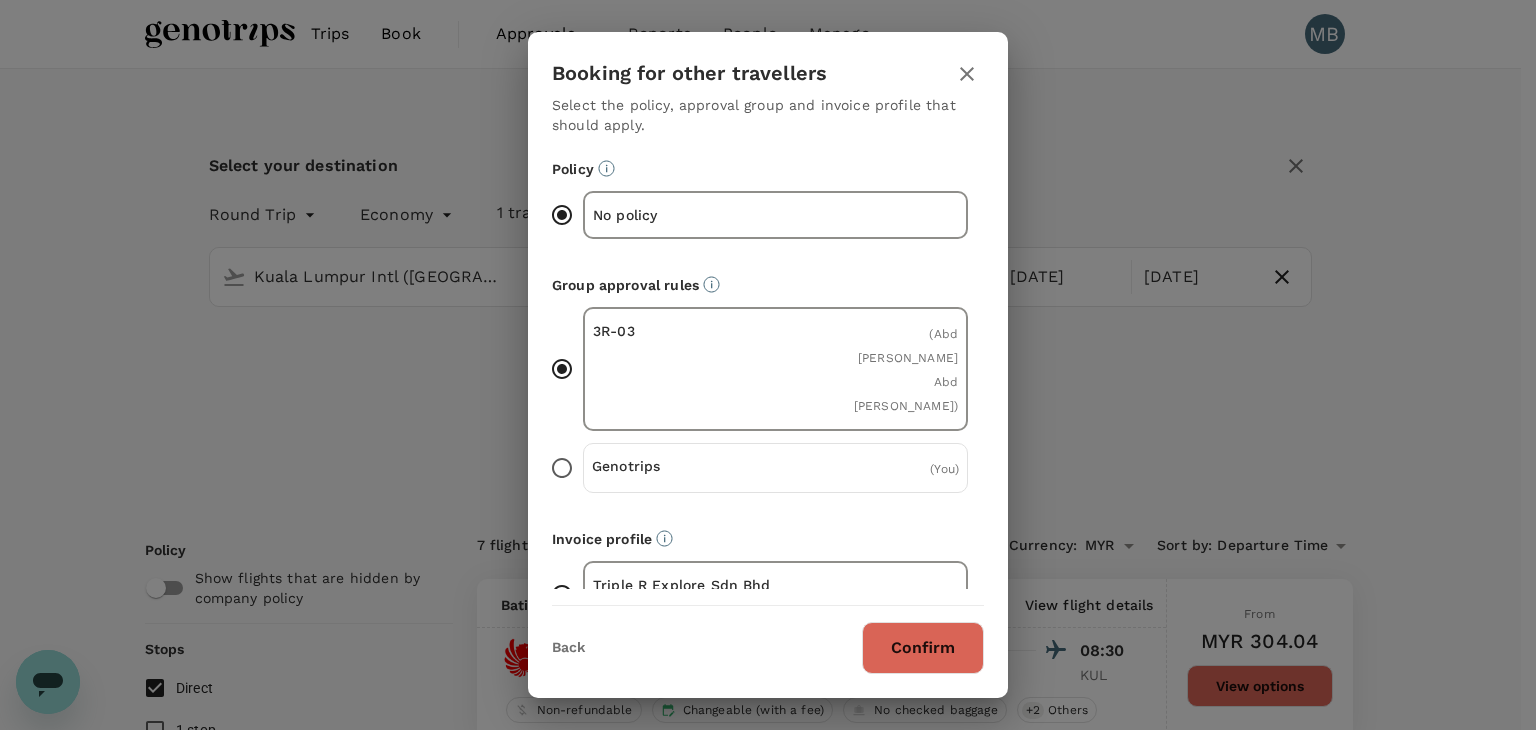 click on "Confirm" at bounding box center [923, 648] 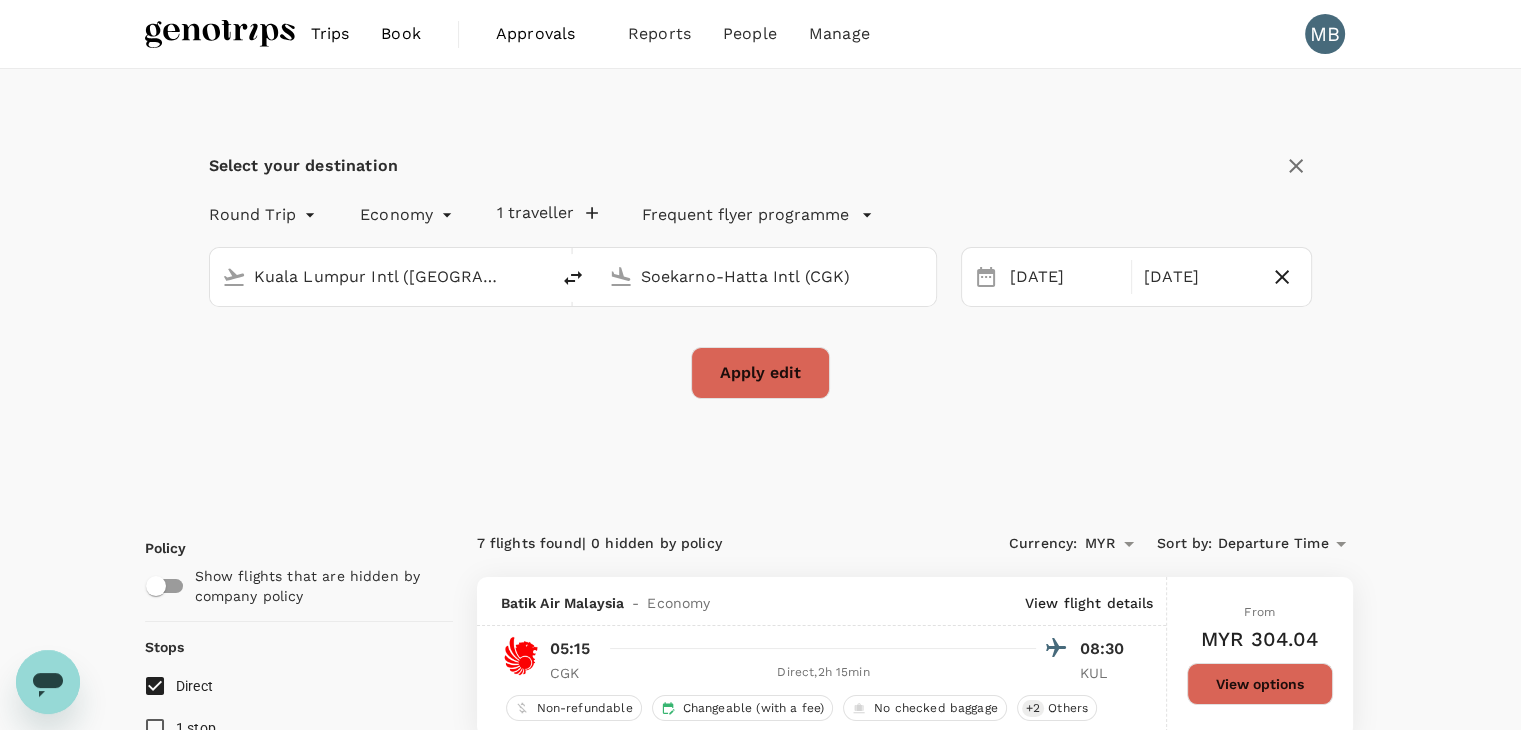 checkbox on "false" 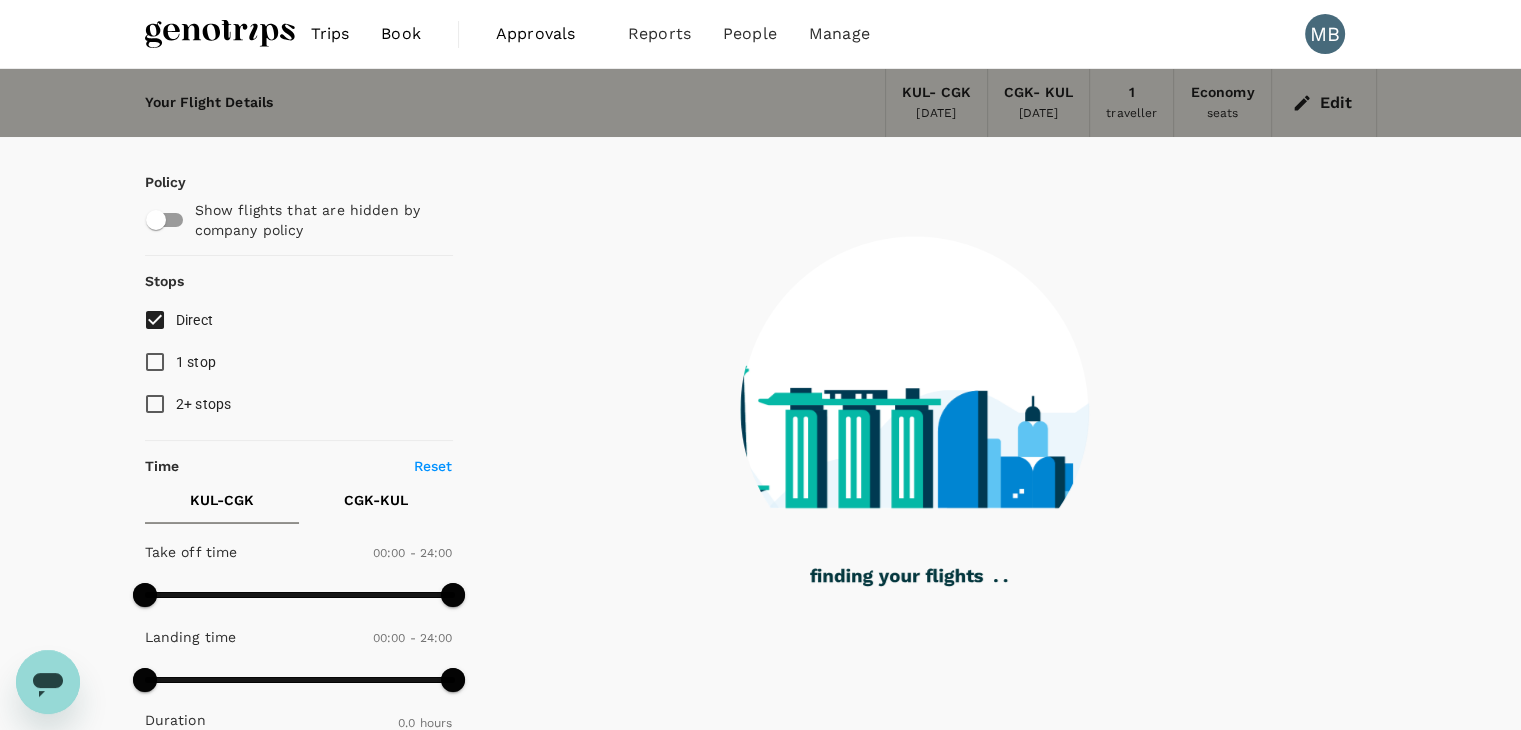 type on "145" 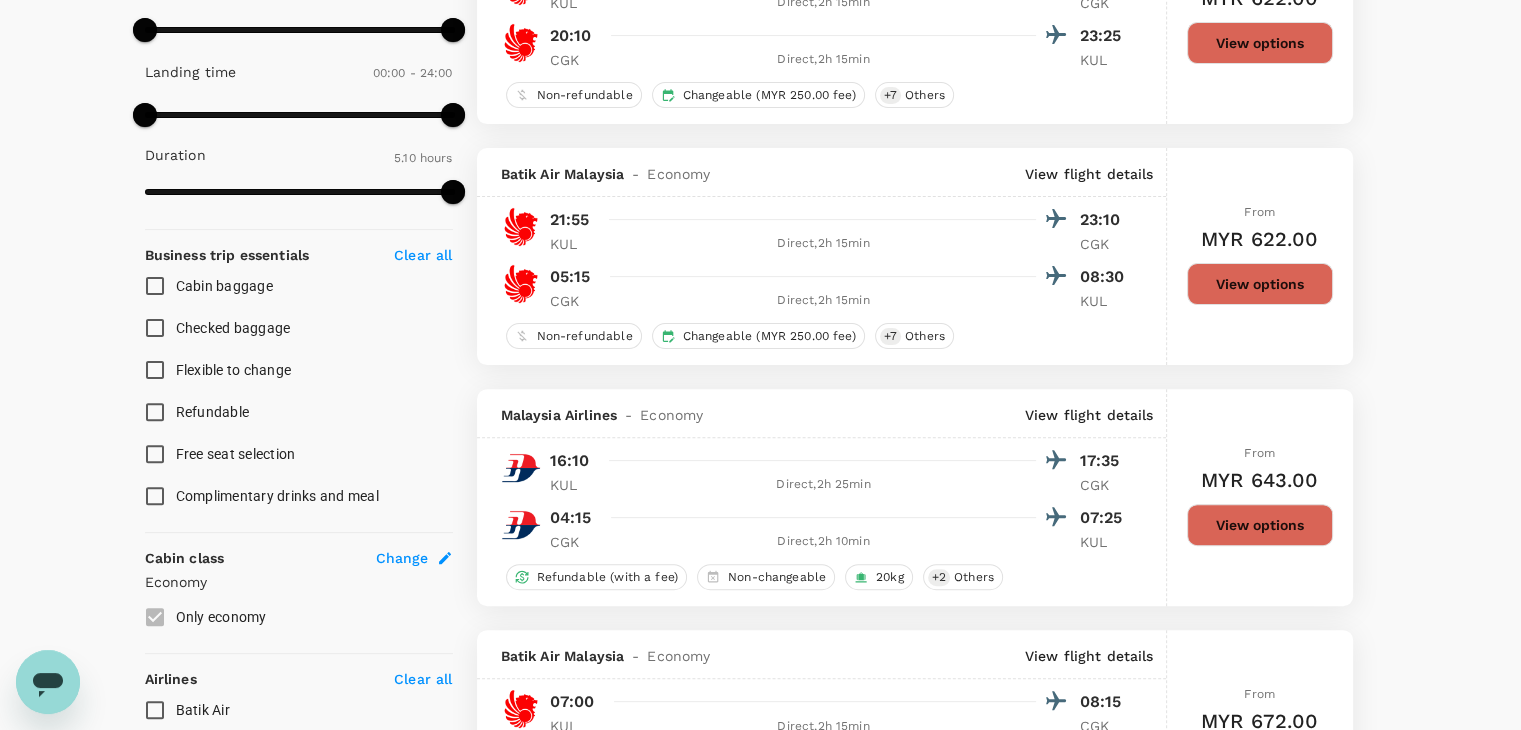 scroll, scrollTop: 0, scrollLeft: 0, axis: both 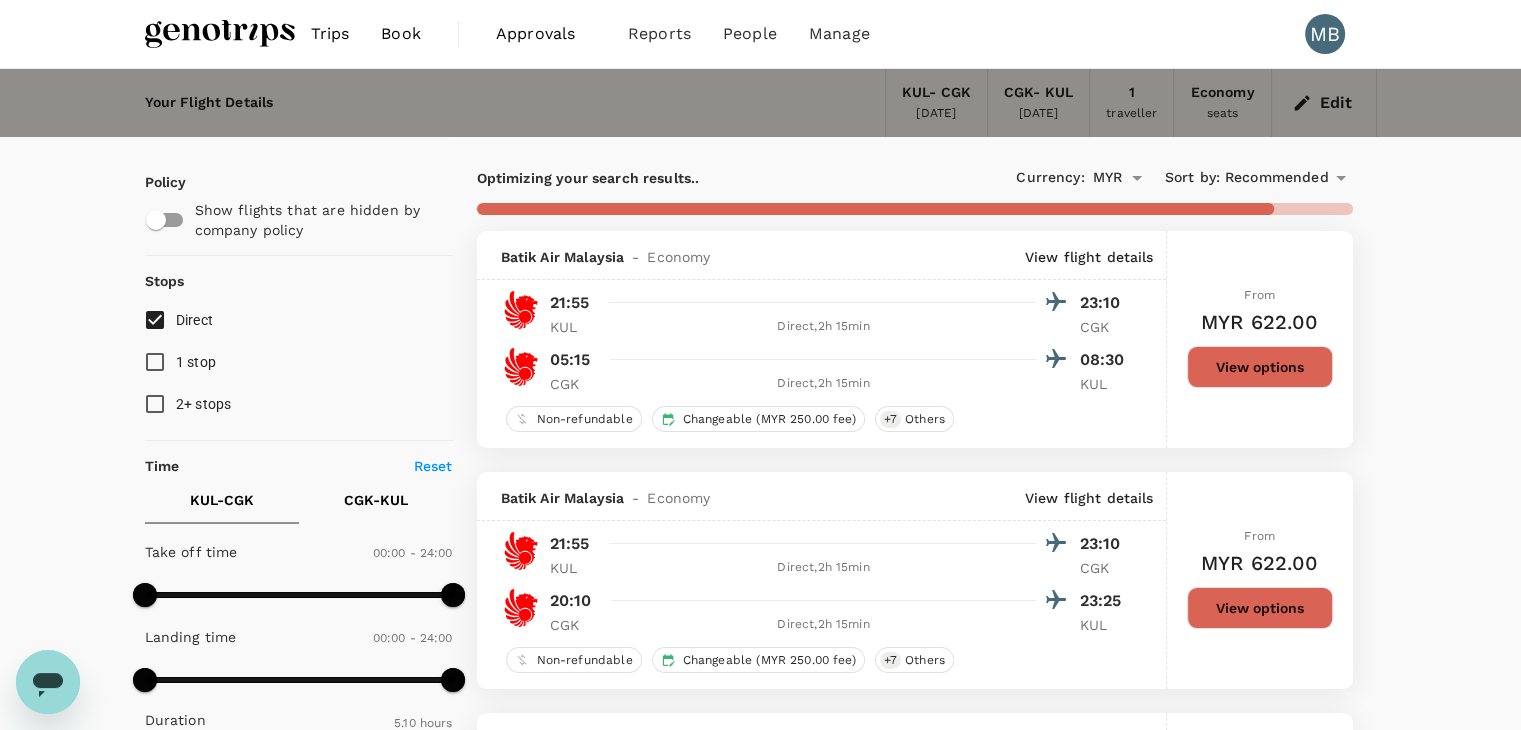 type on "1620" 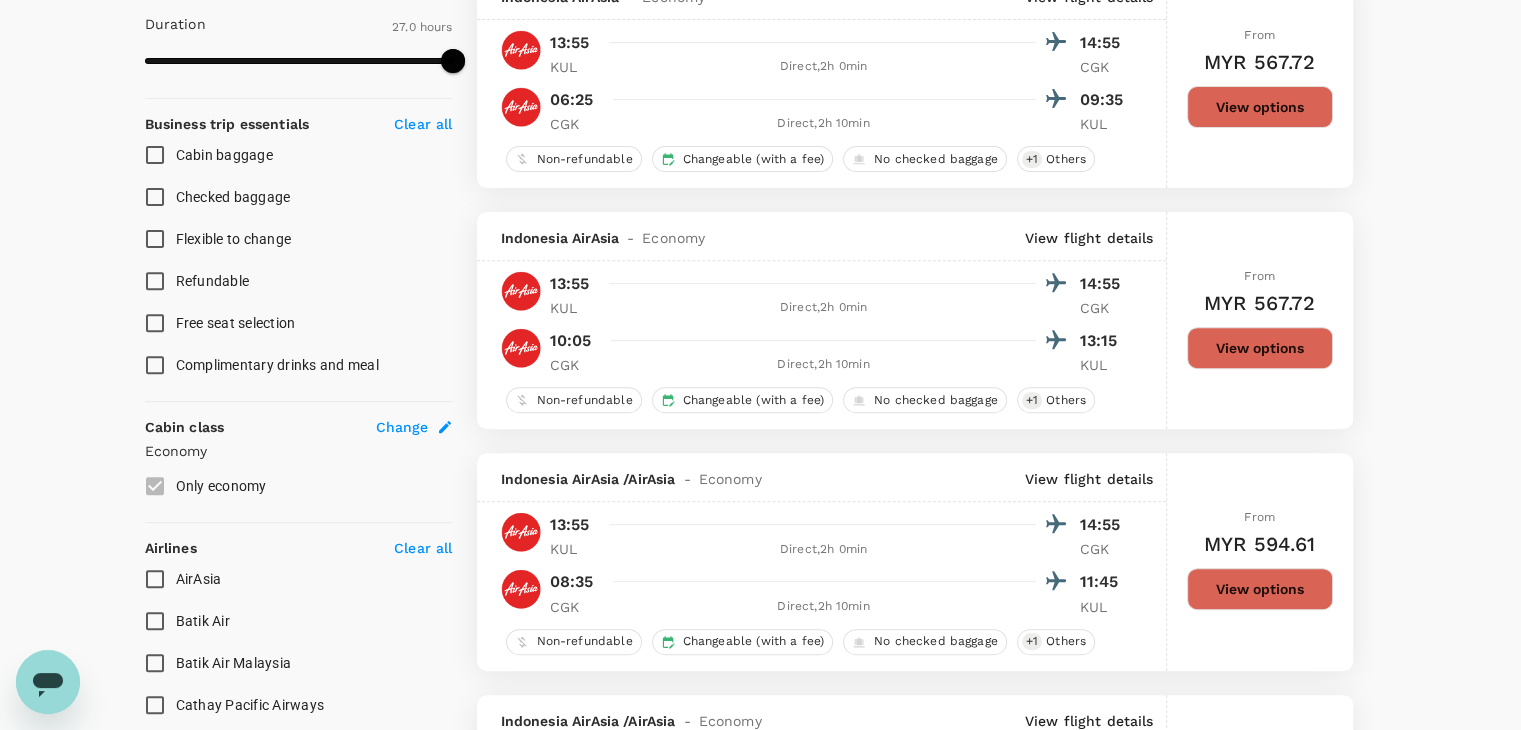 scroll, scrollTop: 700, scrollLeft: 0, axis: vertical 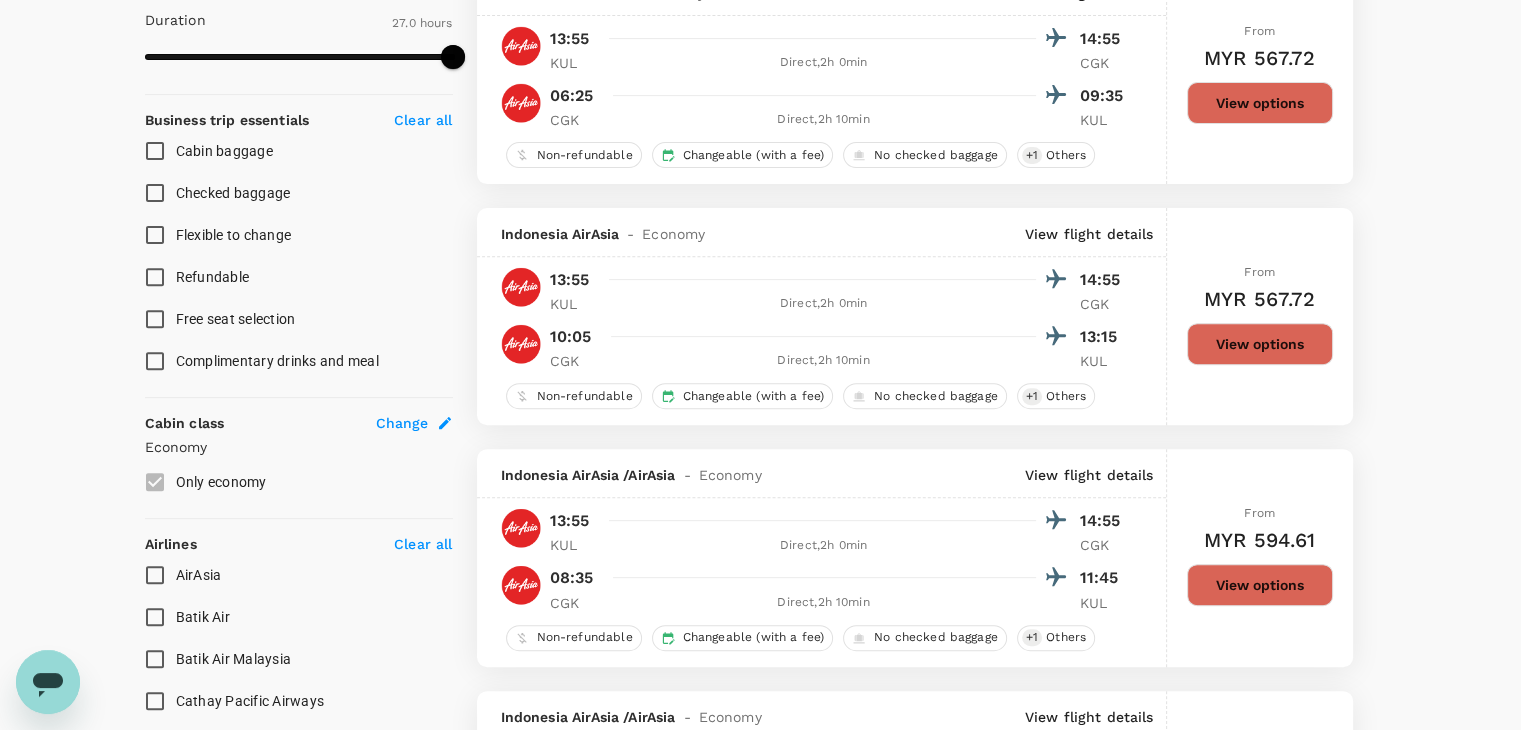 click on "AirAsia" at bounding box center (155, 575) 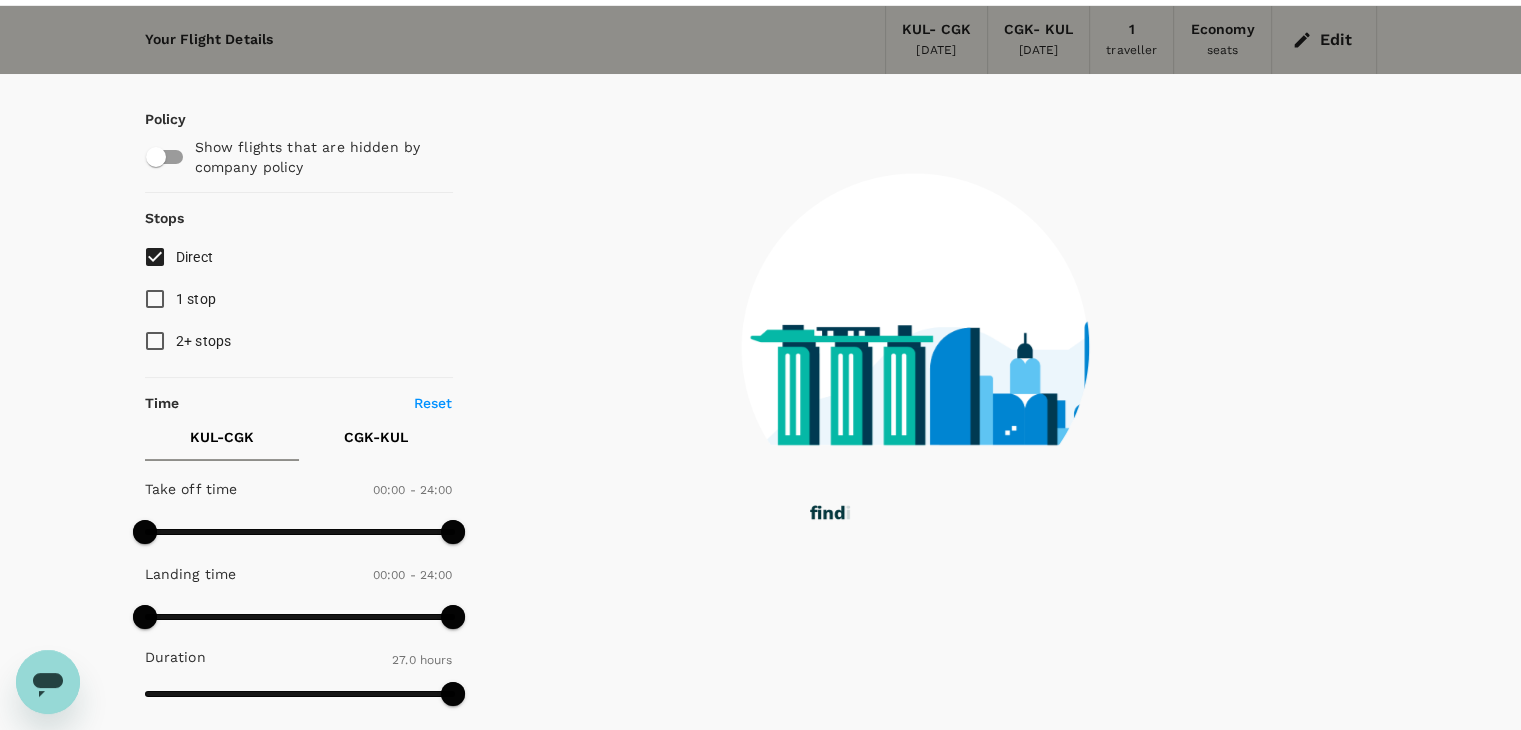 scroll, scrollTop: 0, scrollLeft: 0, axis: both 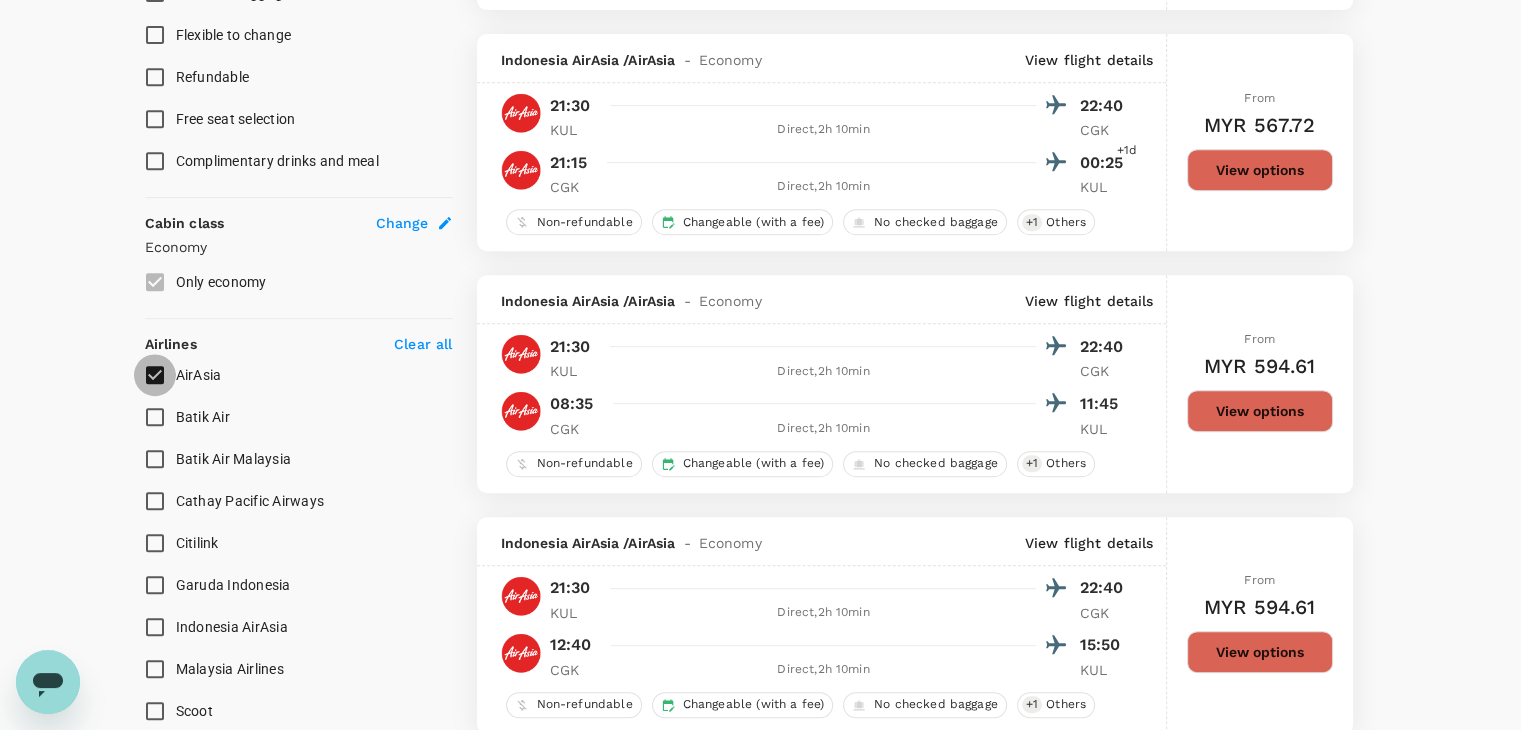 click on "AirAsia" at bounding box center [155, 375] 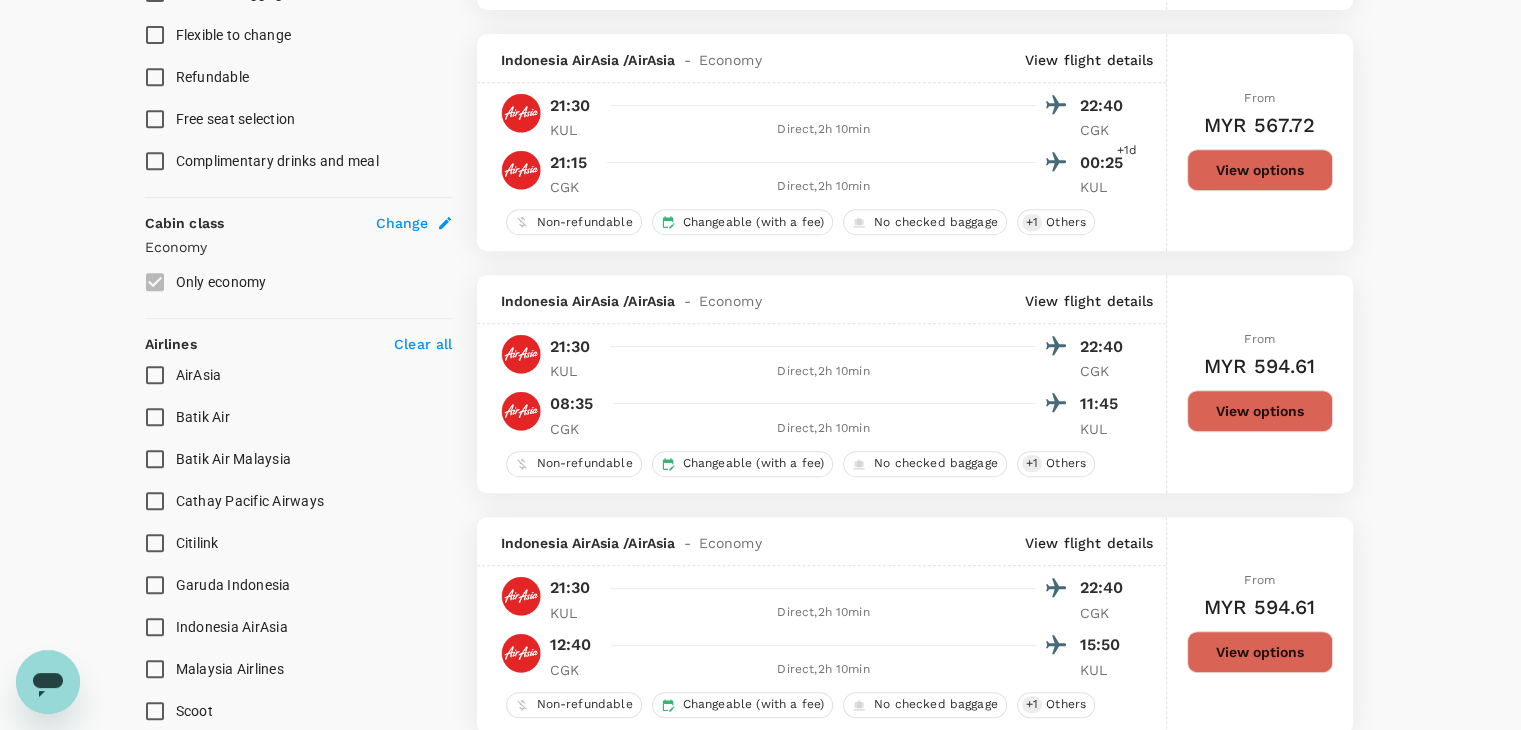 click on "AirAsia" at bounding box center [155, 375] 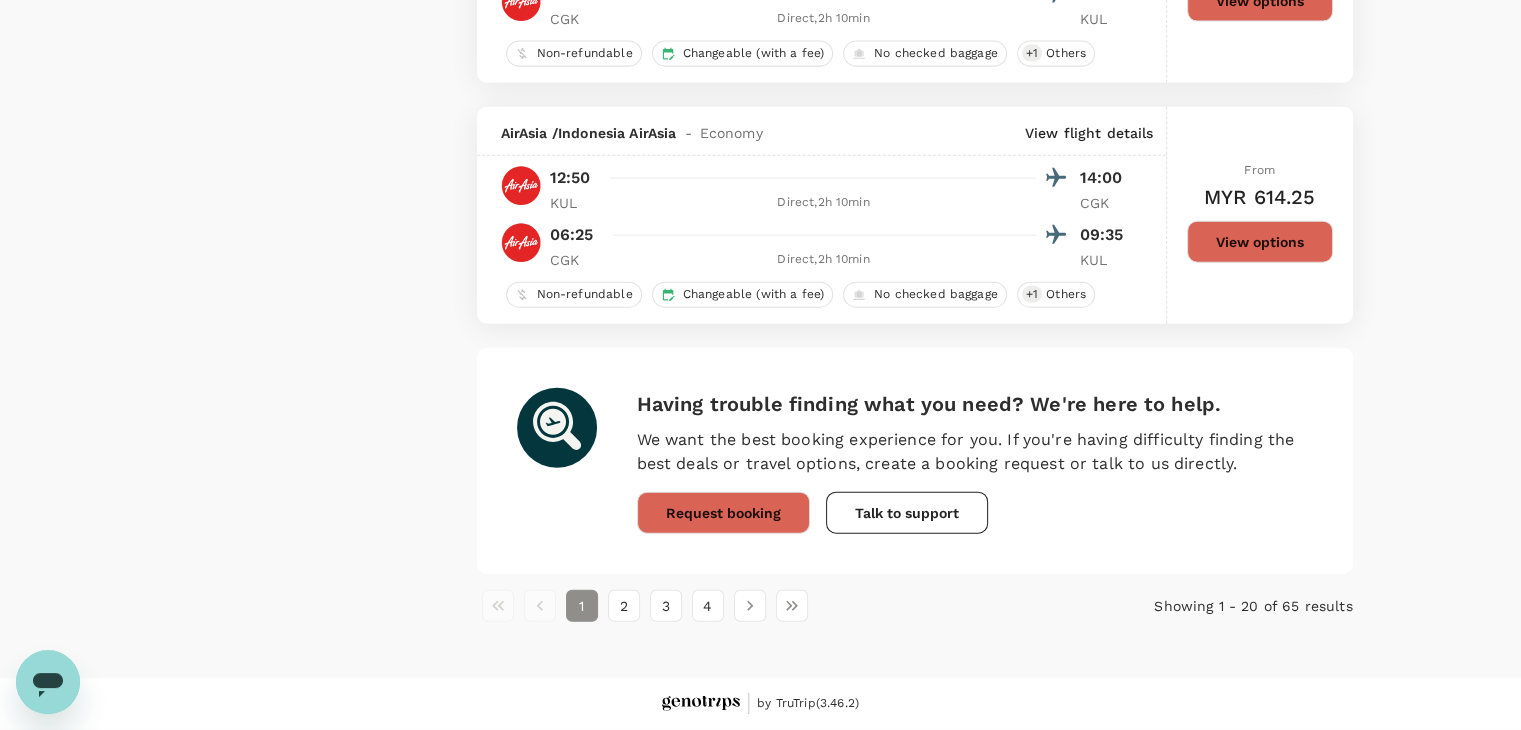 scroll, scrollTop: 4696, scrollLeft: 0, axis: vertical 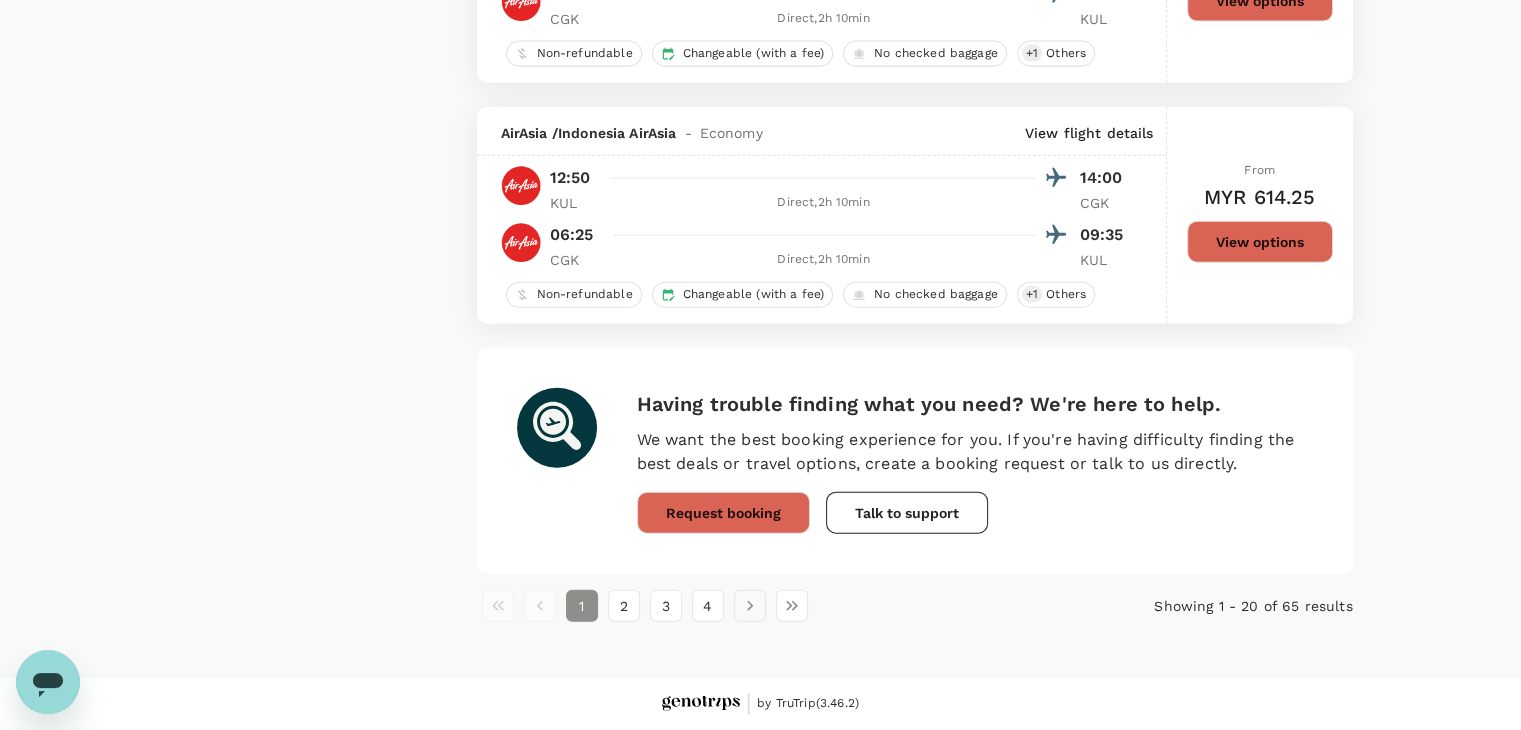 click 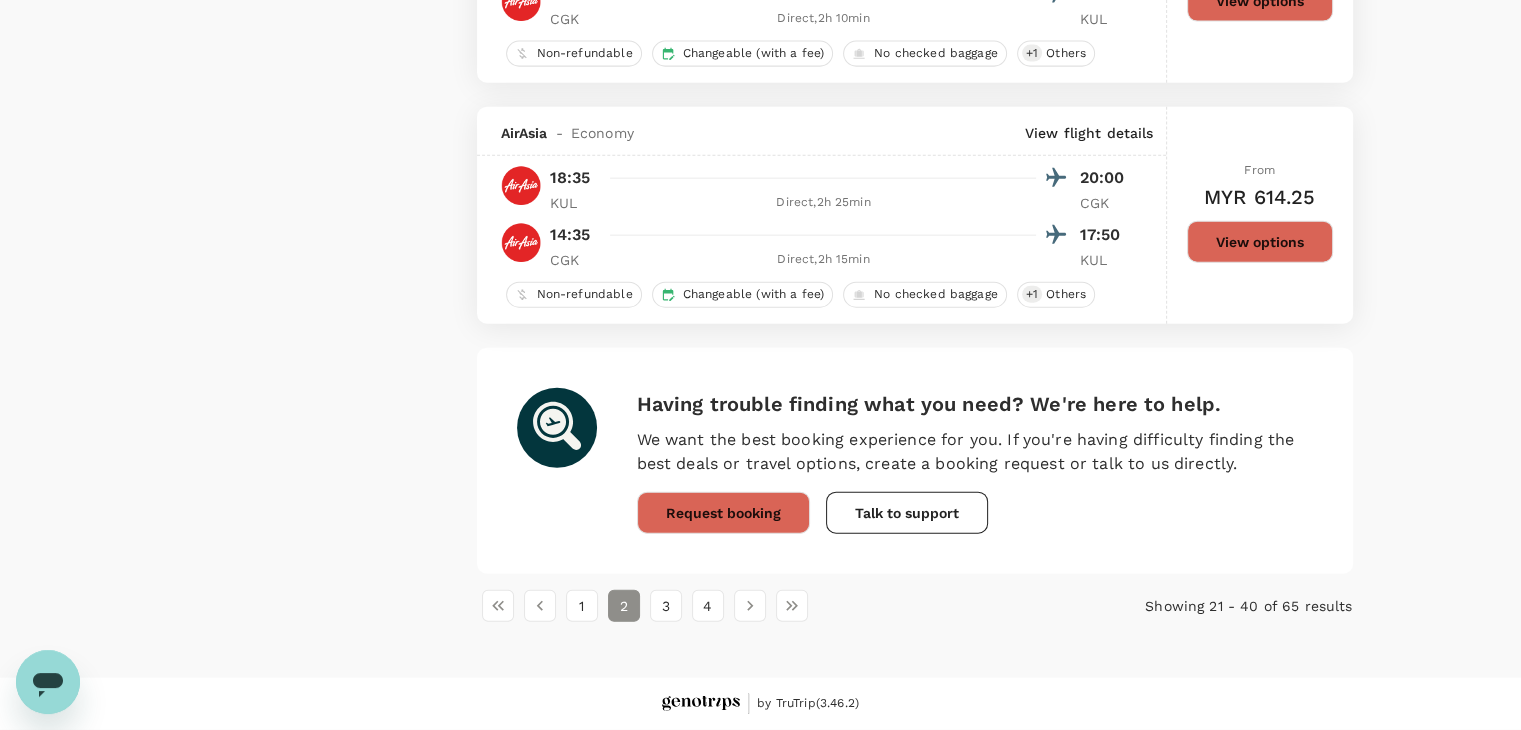 scroll, scrollTop: 4696, scrollLeft: 0, axis: vertical 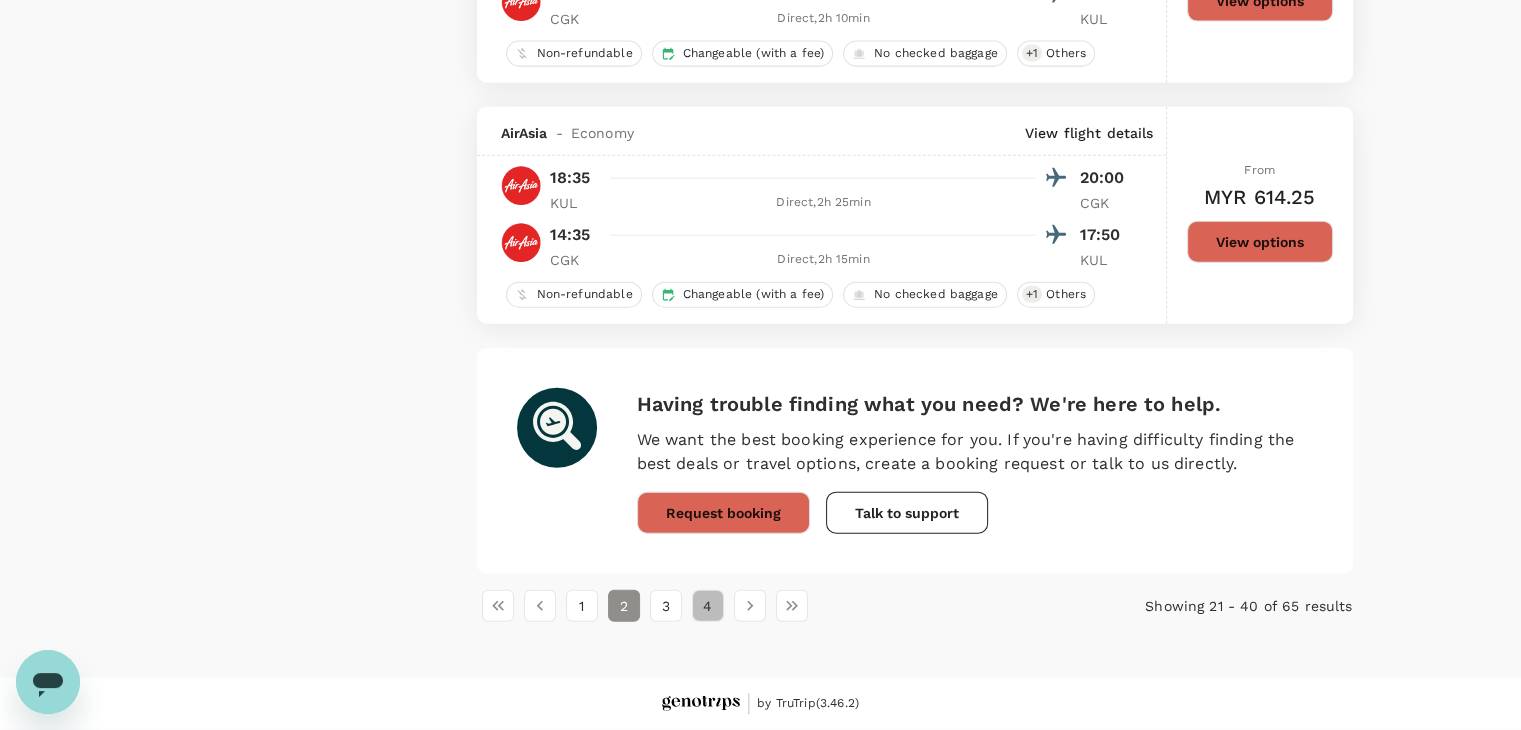 click on "4" at bounding box center [708, 606] 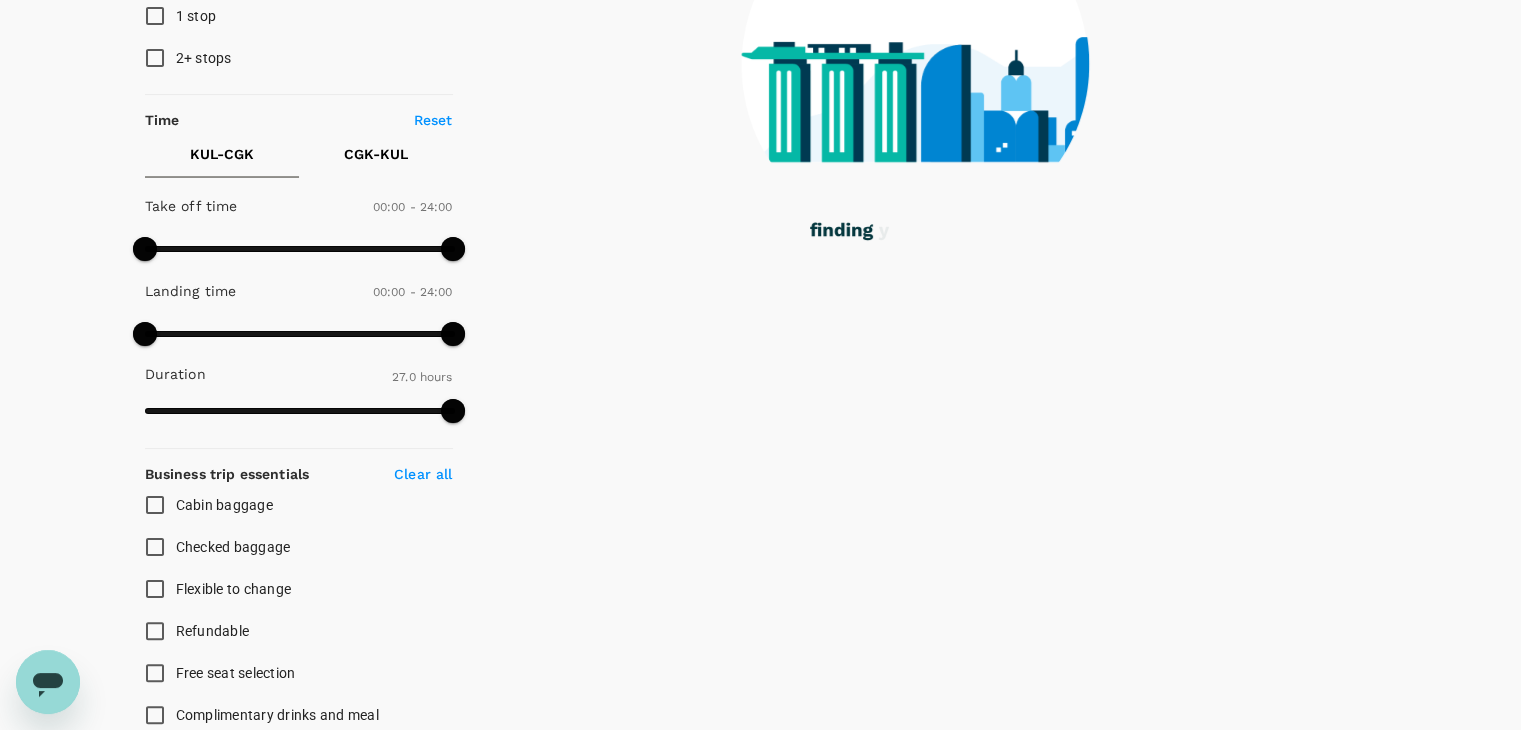 scroll, scrollTop: 0, scrollLeft: 0, axis: both 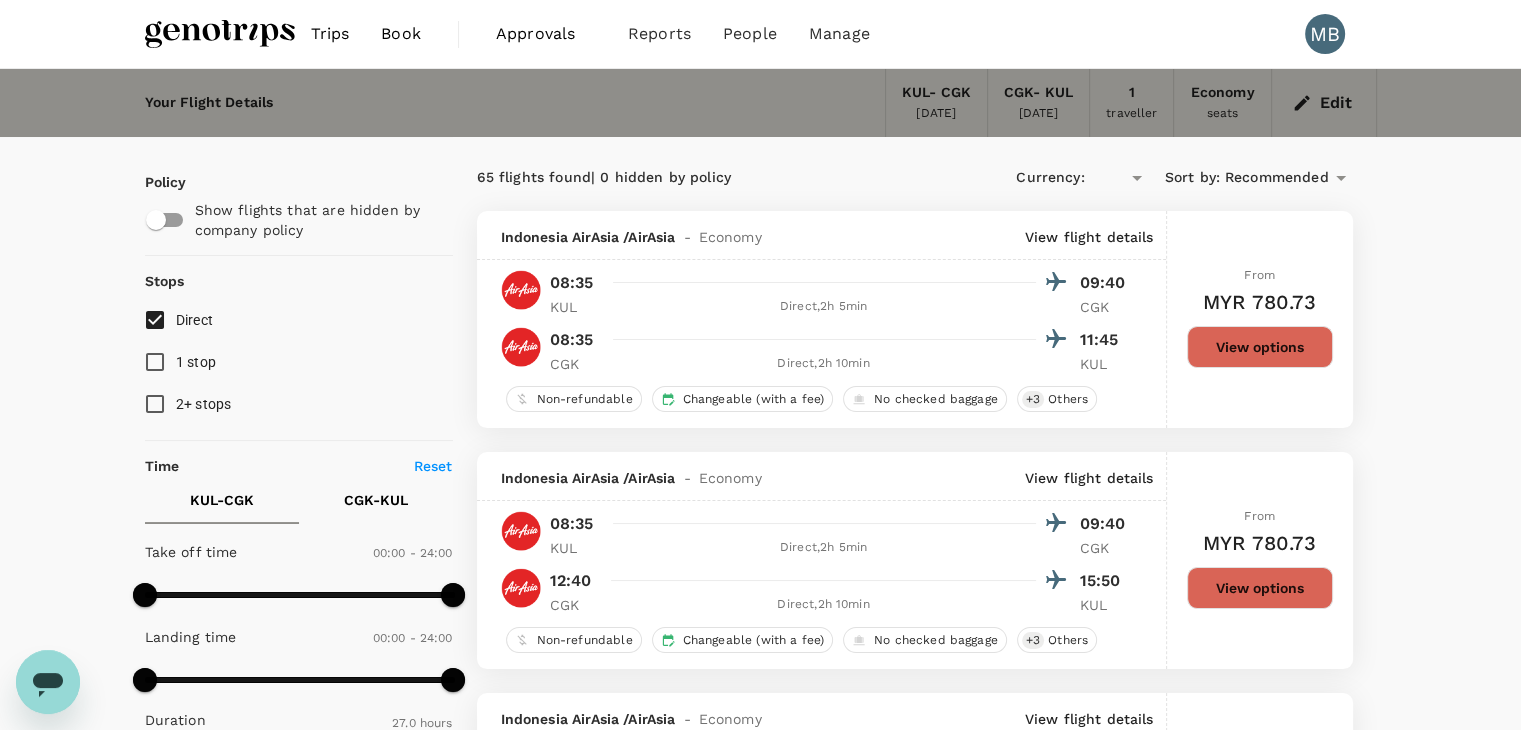 type on "MYR" 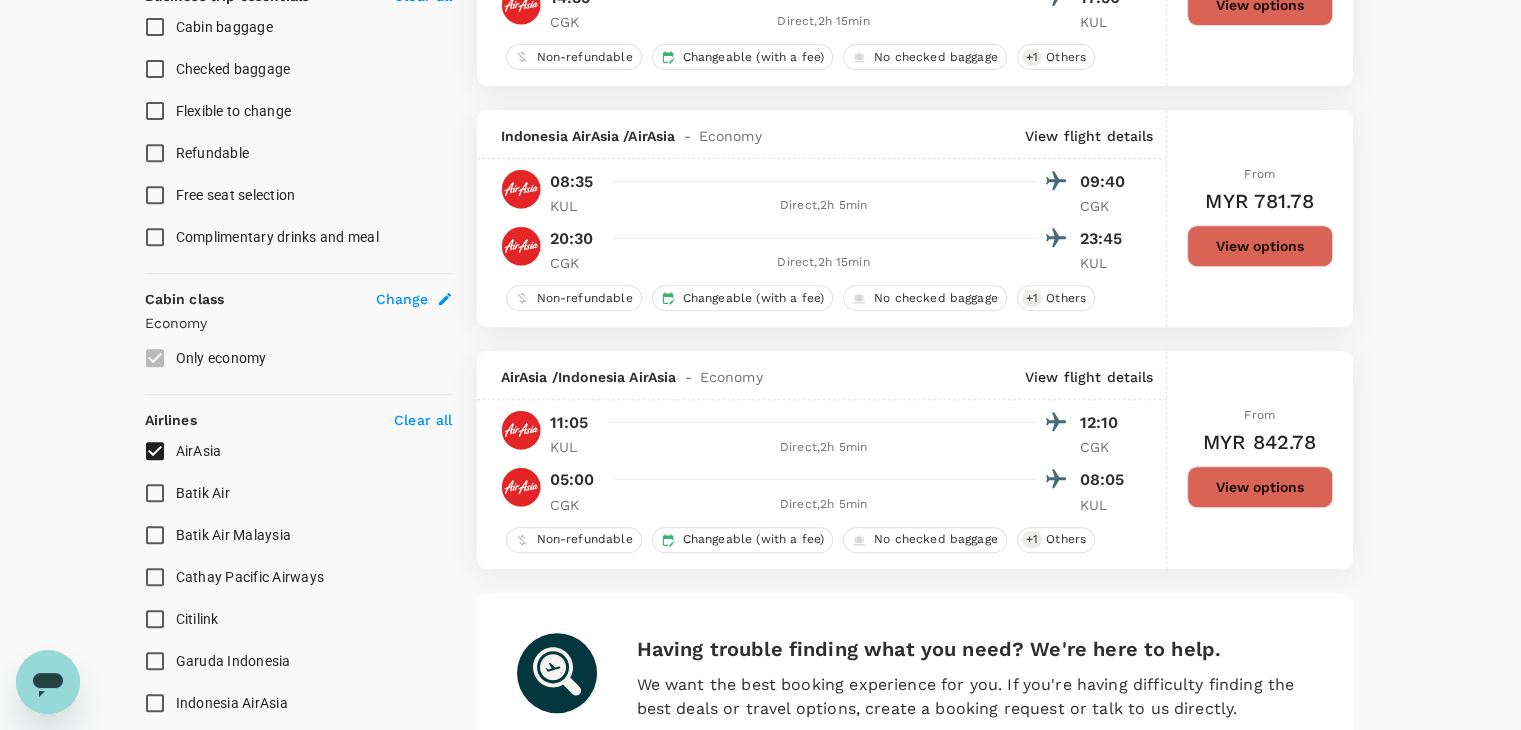 scroll, scrollTop: 810, scrollLeft: 0, axis: vertical 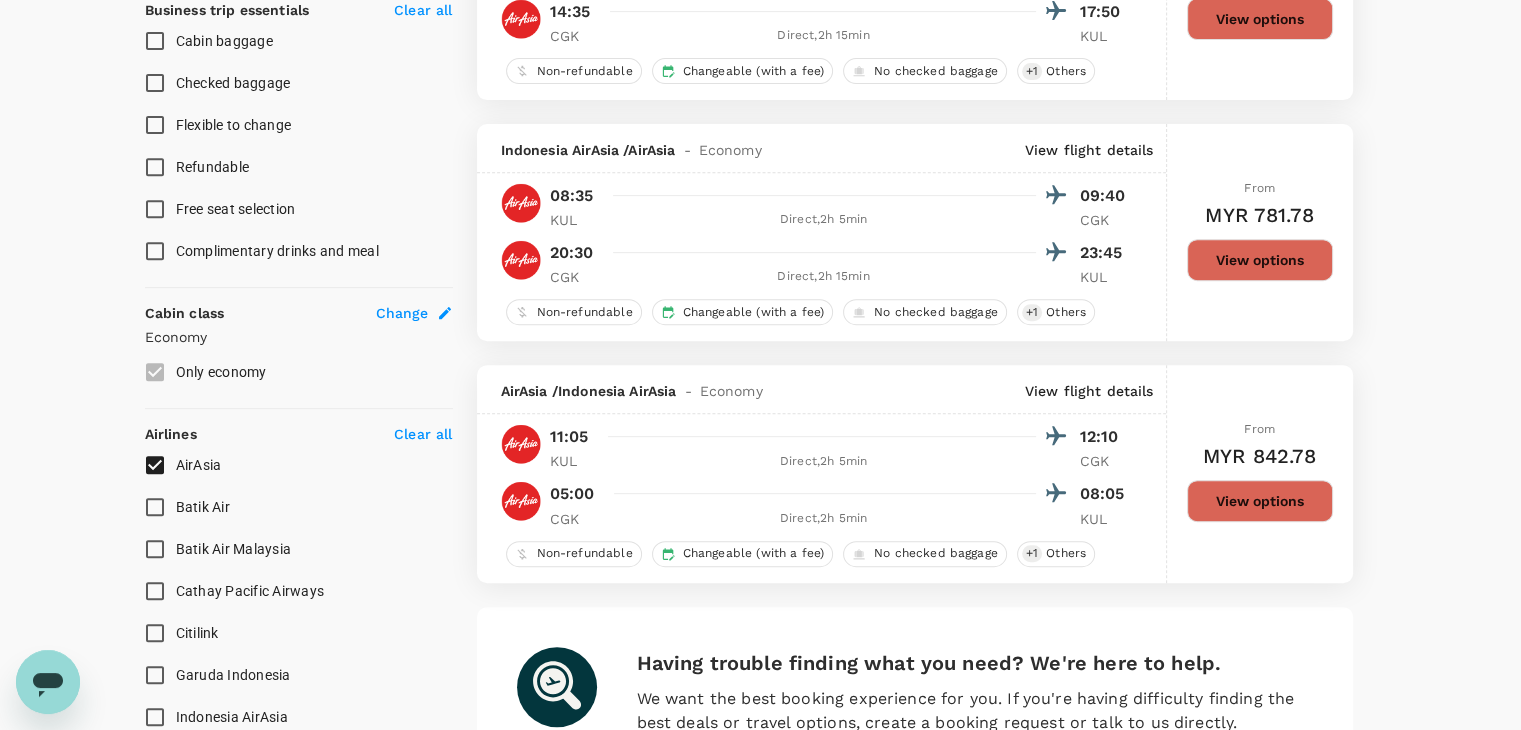 click on "View options" at bounding box center (1260, 501) 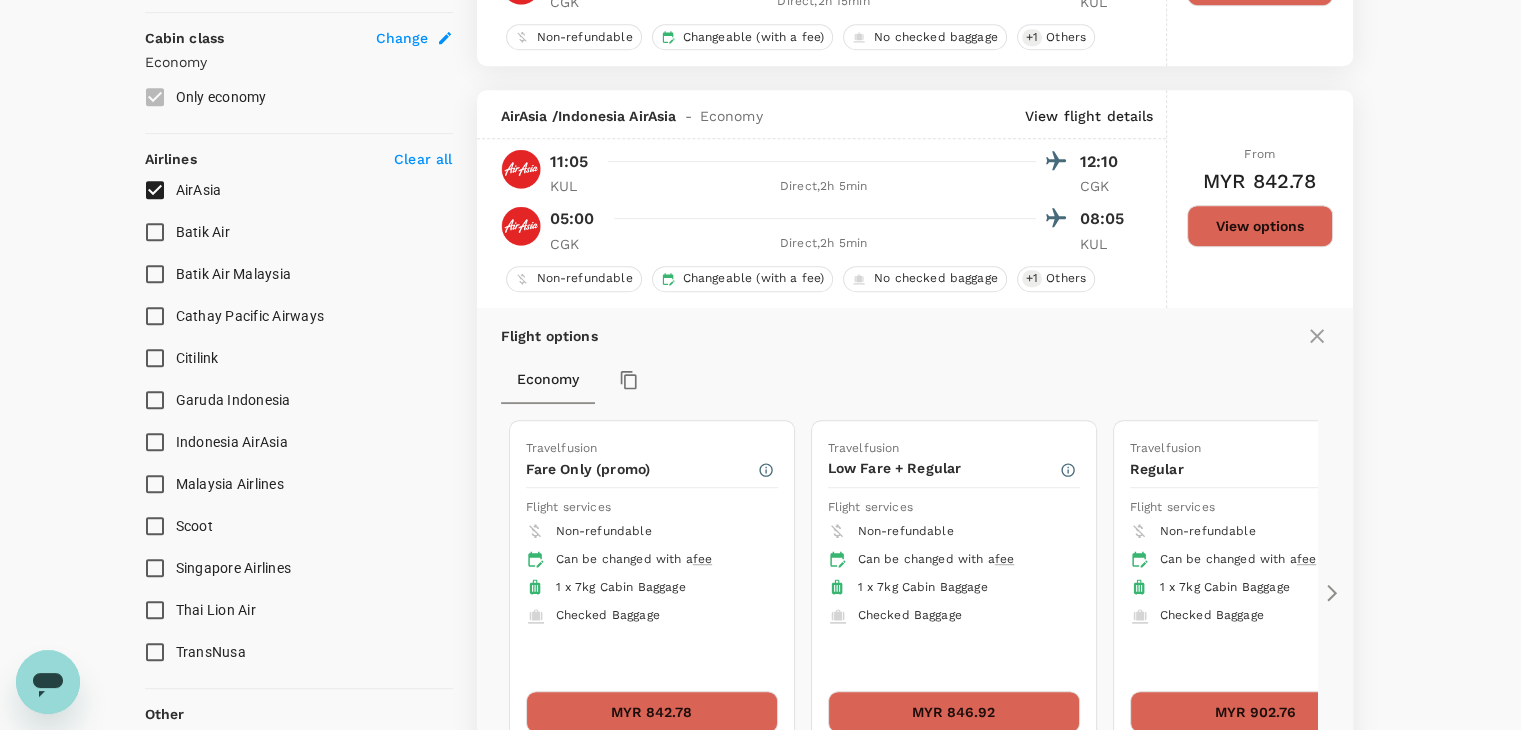 scroll, scrollTop: 1177, scrollLeft: 0, axis: vertical 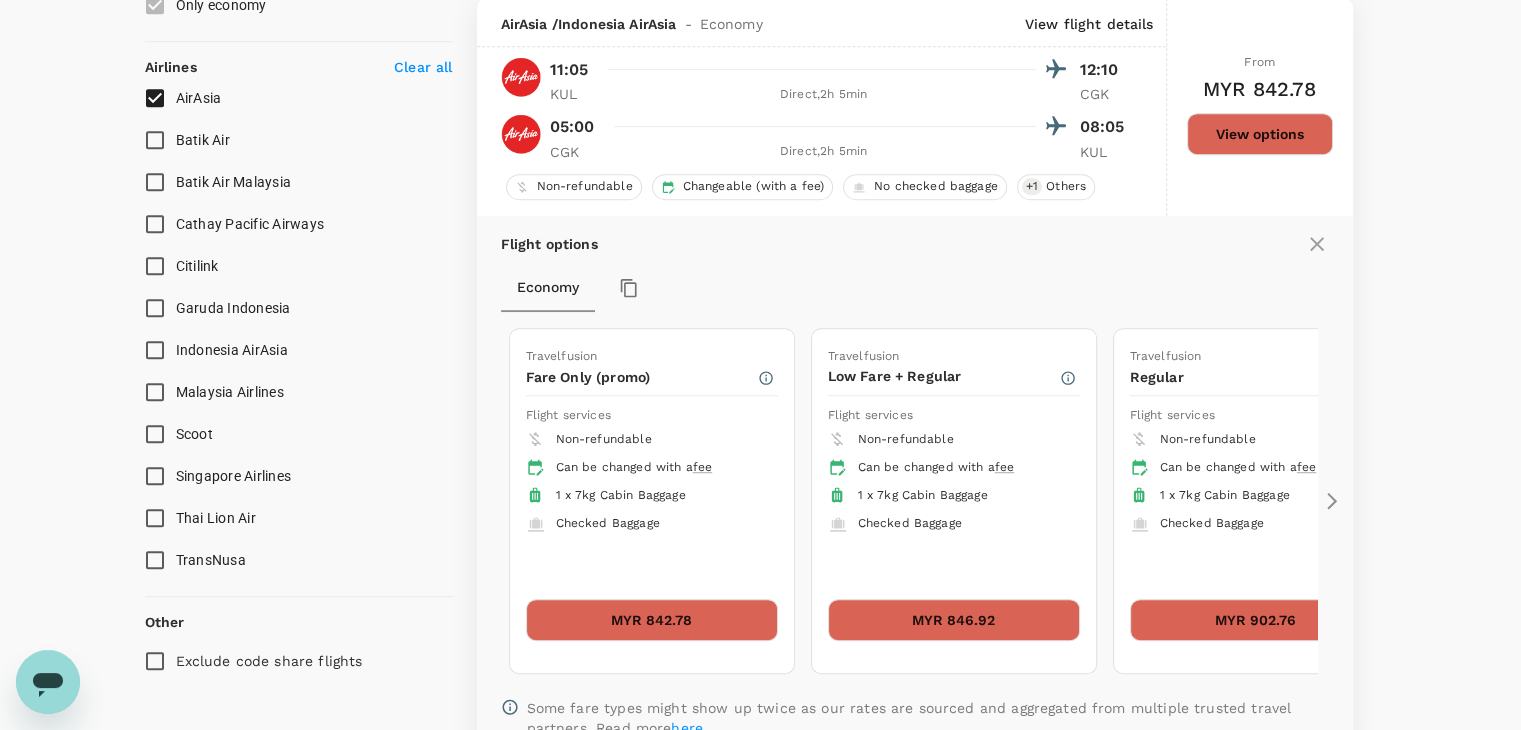 click 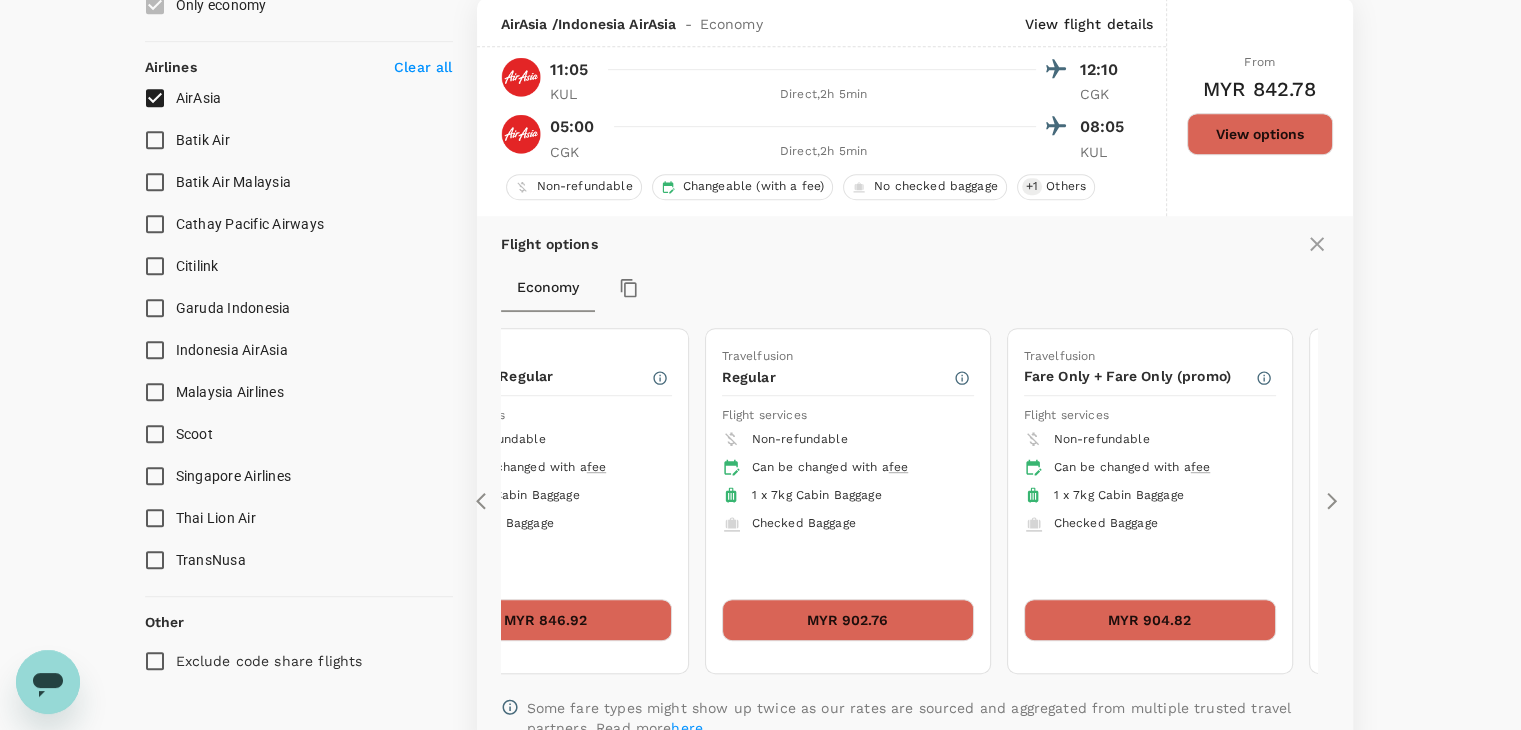 click on "MYR 902.76" at bounding box center (848, 620) 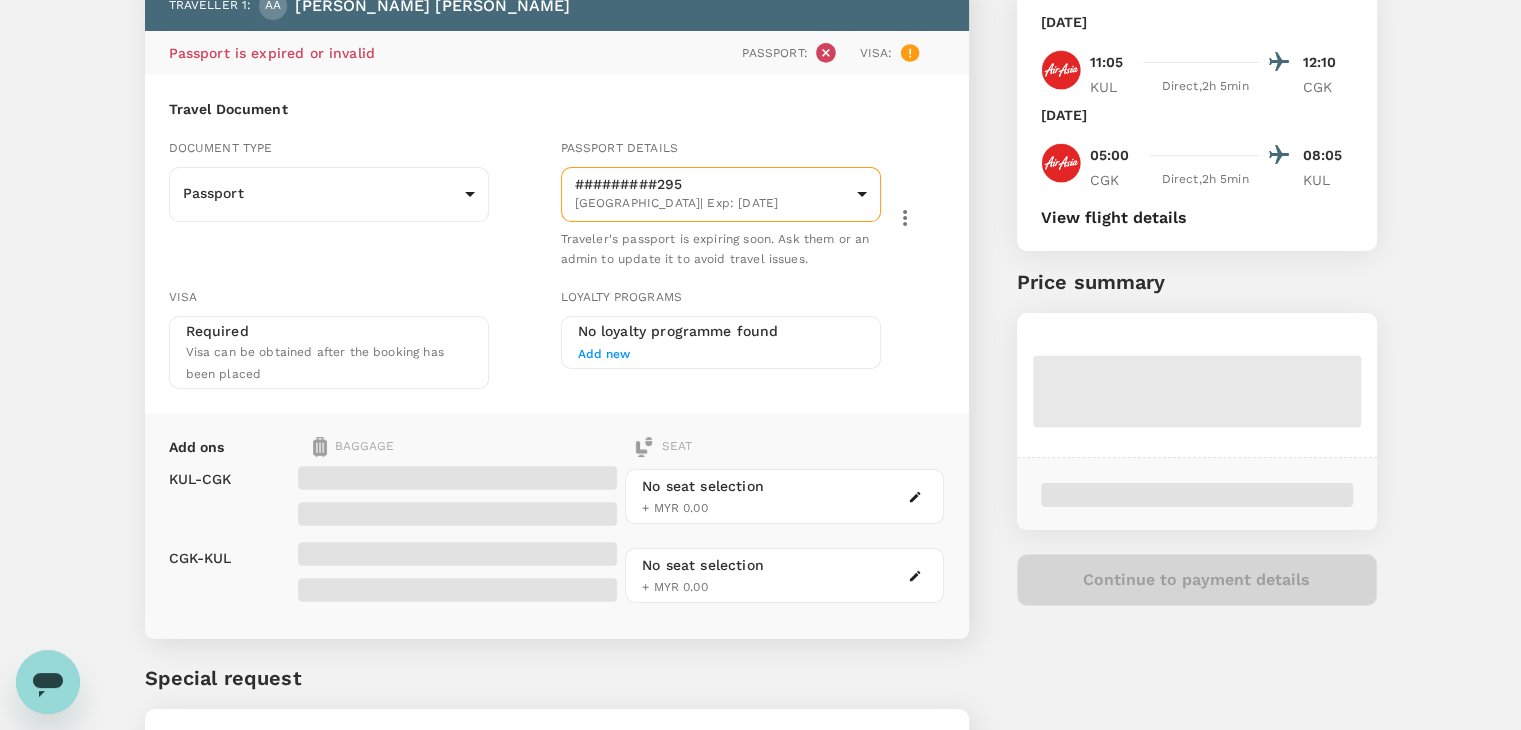 scroll, scrollTop: 100, scrollLeft: 0, axis: vertical 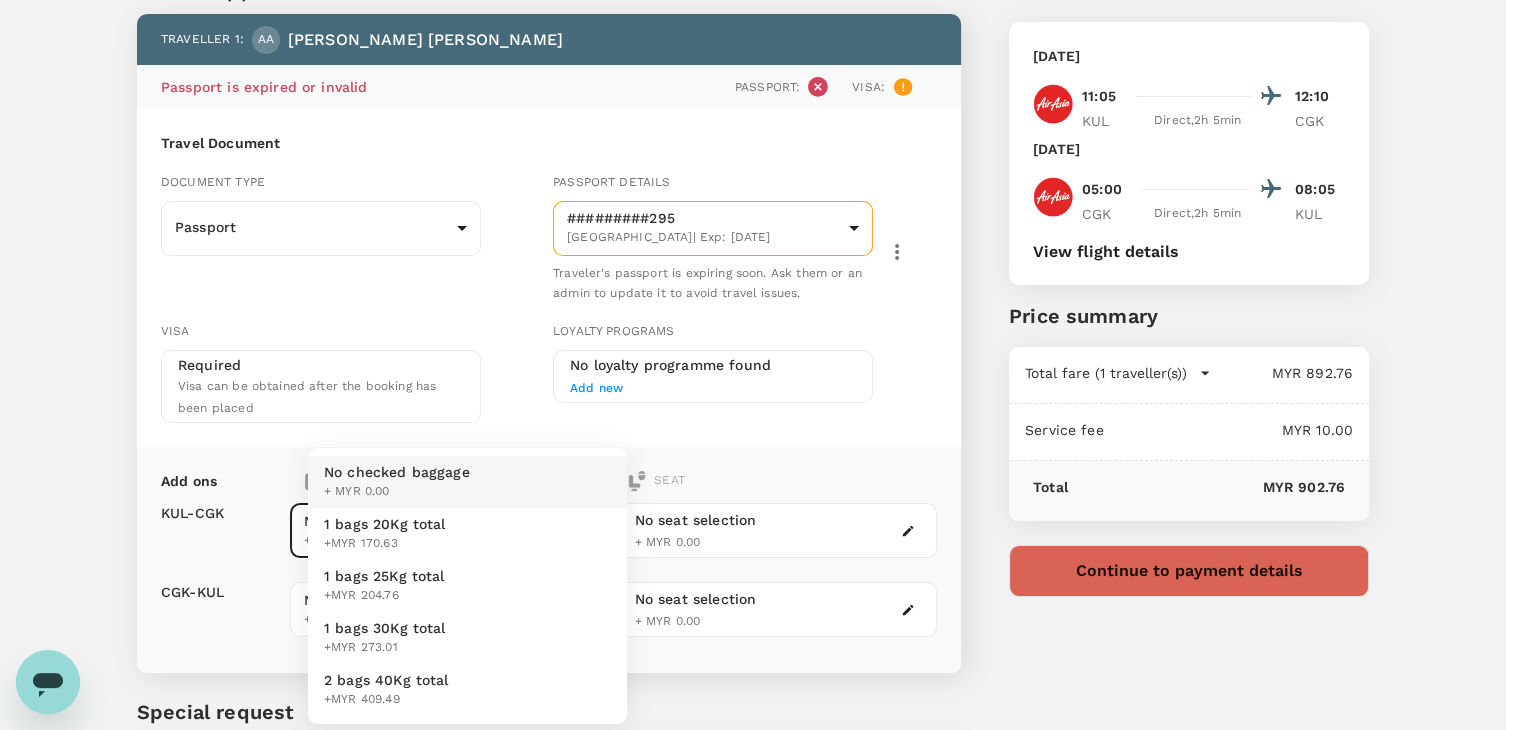 click on "Back to flight results Flight review Traveller(s) Traveller   1 : AA Abd [PERSON_NAME]   Abd [PERSON_NAME] Passport is expired or invalid Passport : Visa : Travel Document Document type Passport Passport ​ Passport details #########295 [GEOGRAPHIC_DATA]  | Exp:   [DATE] 3ae6d3ab-3fab-46ef-955e-b4456b20d03b ​ Traveler's passport is expiring soon. Ask them or an admin to update it to avoid travel issues. Visa Required Visa can be obtained after the booking has been placed Loyalty programs No loyalty programme found Add new Add ons Baggage Seat KUL  -  CGK CGK  -  KUL No checked baggage + MYR 0.00 ​ No checked baggage + MYR 0.00 ​ No seat selection + MYR 0.00 No seat selection + MYR 0.00 Special request Add any special requests here. Our support team will attend to it and reach out to you as soon as possible. Add request You've selected [DATE] 11:05 12:10 KUL Direct ,  2h 5min CGK [DATE] 05:00 08:05 CGK Direct ,  2h 5min KUL View flight details Price summary Total fare (1 traveller(s)) MYR 892.76" at bounding box center (760, 413) 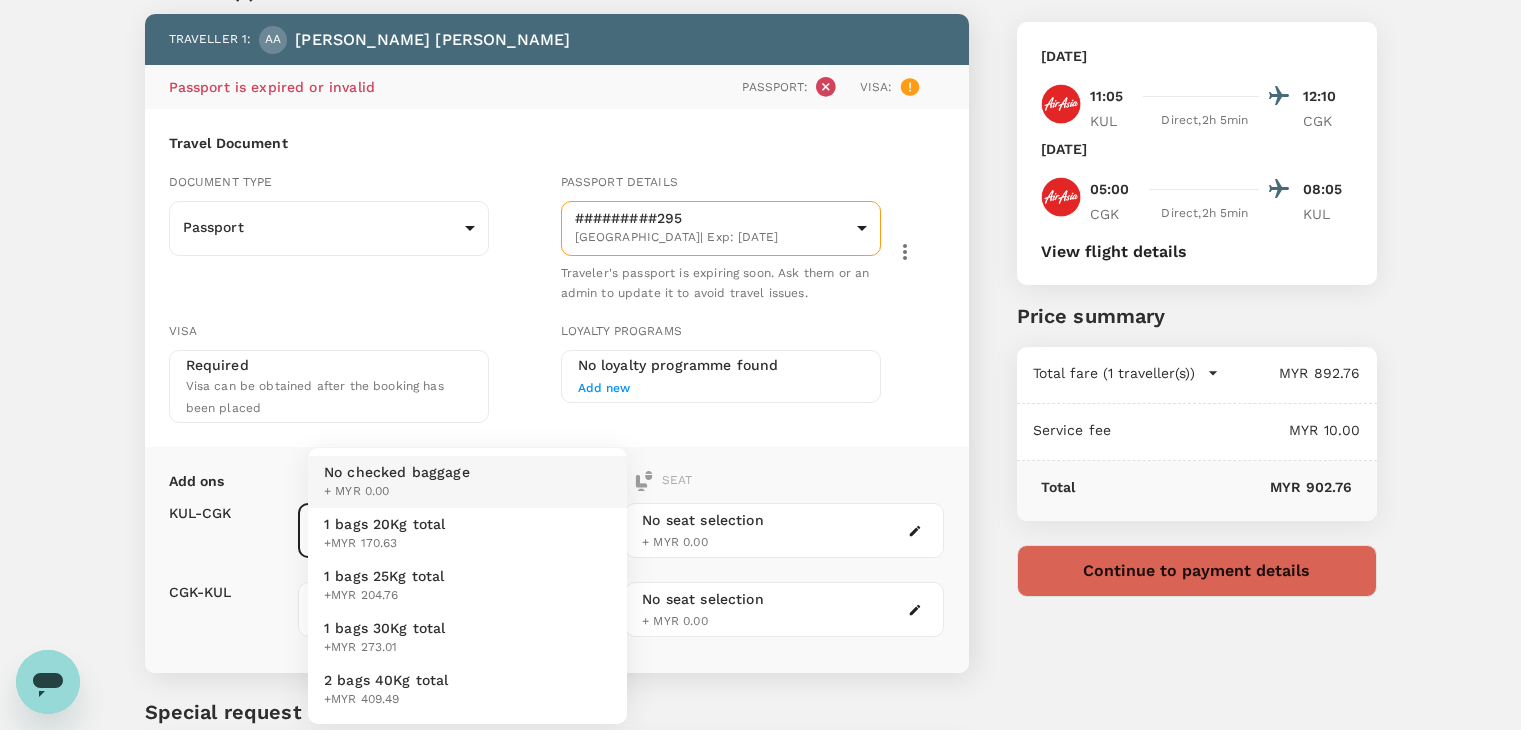 click at bounding box center (768, 365) 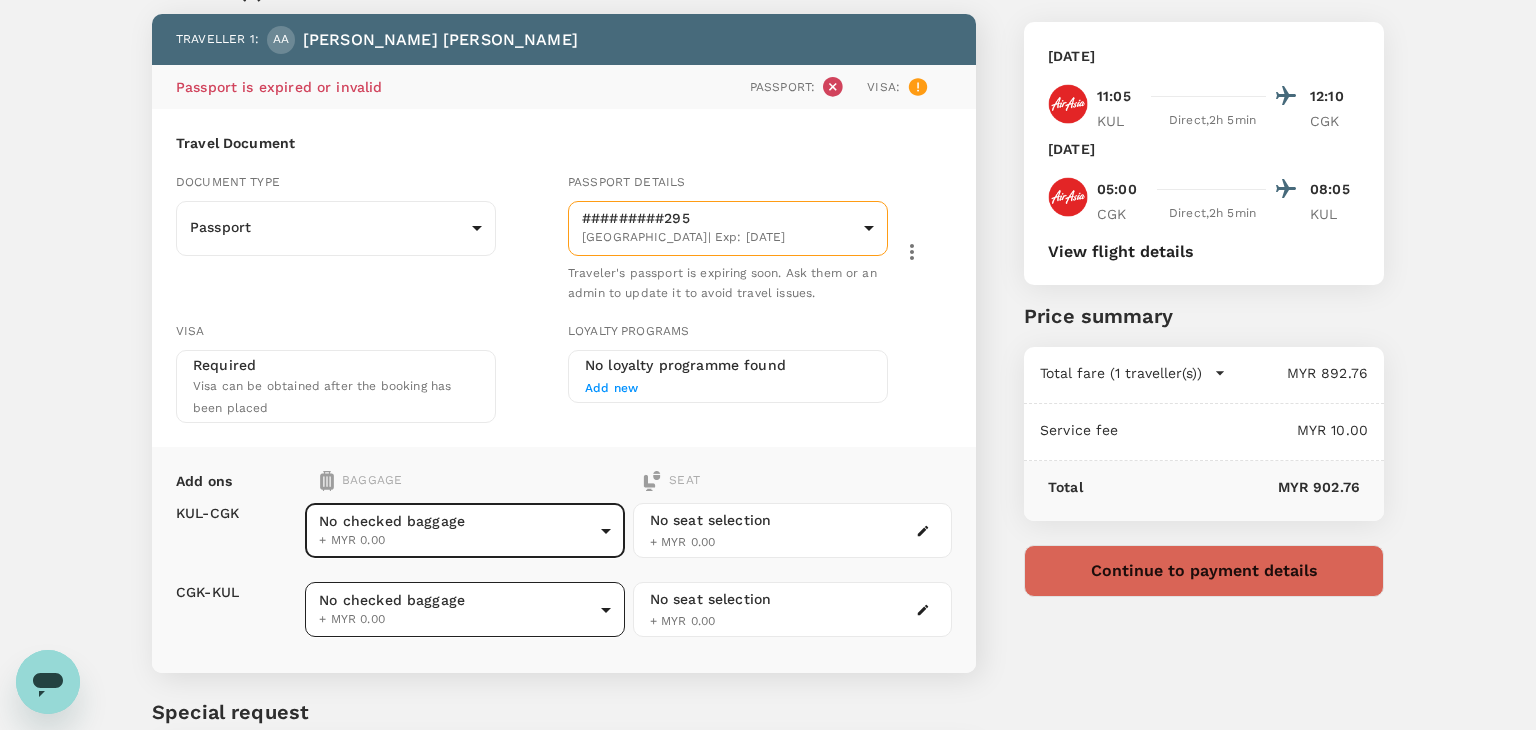 click on "Back to flight results Flight review Traveller(s) Traveller   1 : AA Abd [PERSON_NAME]   Abd [PERSON_NAME] Passport is expired or invalid Passport : Visa : Travel Document Document type Passport Passport ​ Passport details #########295 [GEOGRAPHIC_DATA]  | Exp:   [DATE] 3ae6d3ab-3fab-46ef-955e-b4456b20d03b ​ Traveler's passport is expiring soon. Ask them or an admin to update it to avoid travel issues. Visa Required Visa can be obtained after the booking has been placed Loyalty programs No loyalty programme found Add new Add ons Baggage Seat KUL  -  CGK CGK  -  KUL No checked baggage + MYR 0.00 ​ No checked baggage + MYR 0.00 ​ No seat selection + MYR 0.00 No seat selection + MYR 0.00 Special request Add any special requests here. Our support team will attend to it and reach out to you as soon as possible. Add request You've selected [DATE] 11:05 12:10 KUL Direct ,  2h 5min CGK [DATE] 05:00 08:05 CGK Direct ,  2h 5min KUL View flight details Price summary Total fare (1 traveller(s)) MYR 892.76" at bounding box center [768, 413] 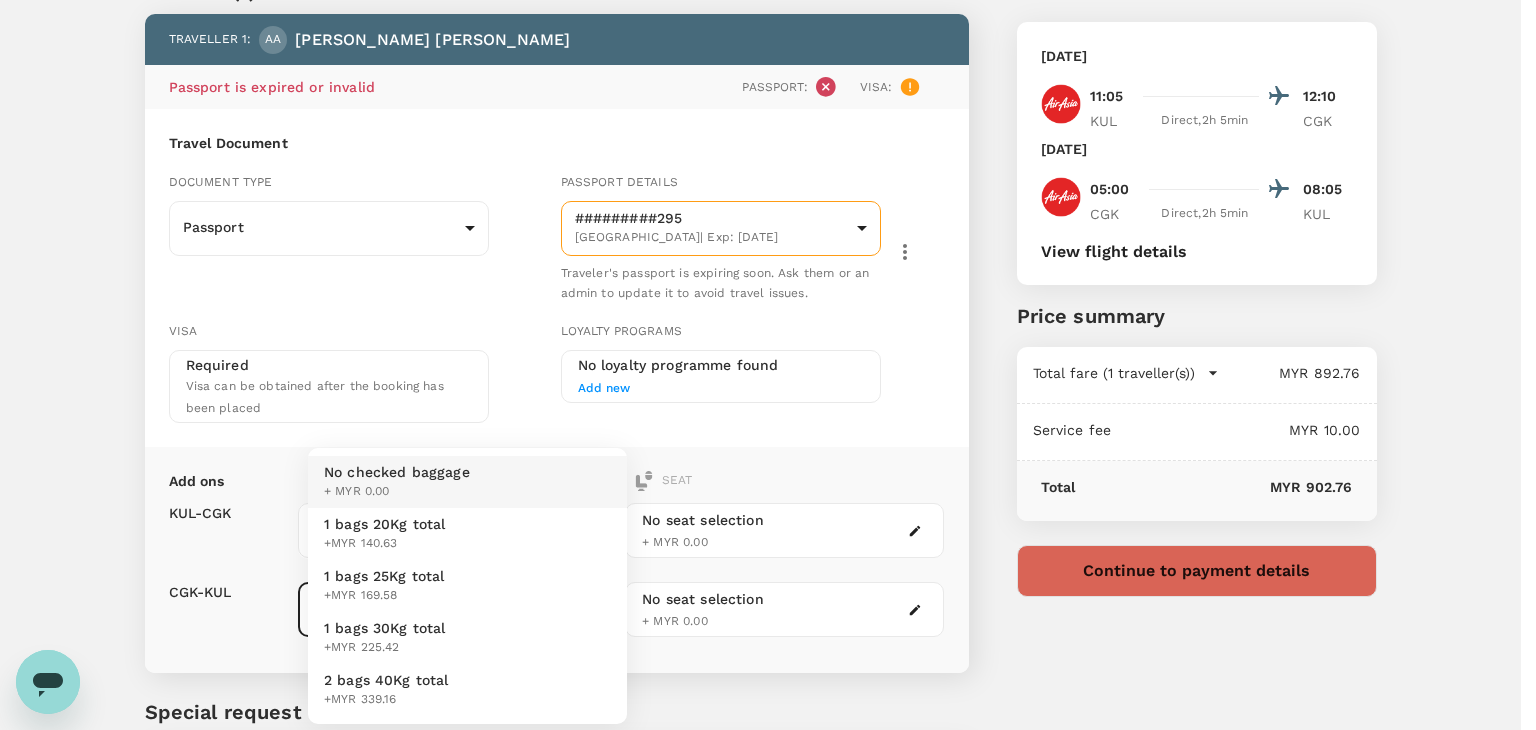 click at bounding box center [768, 365] 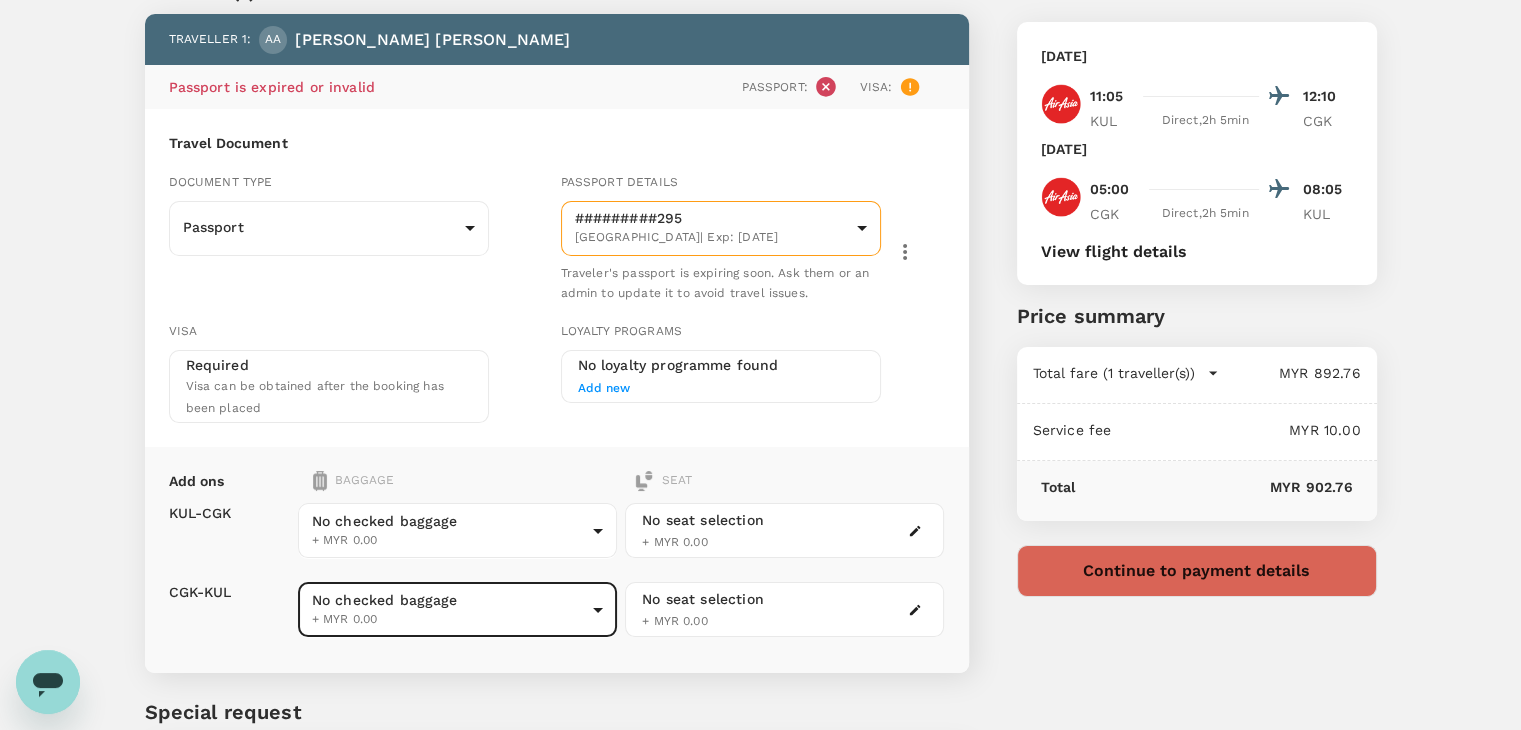 scroll, scrollTop: 0, scrollLeft: 0, axis: both 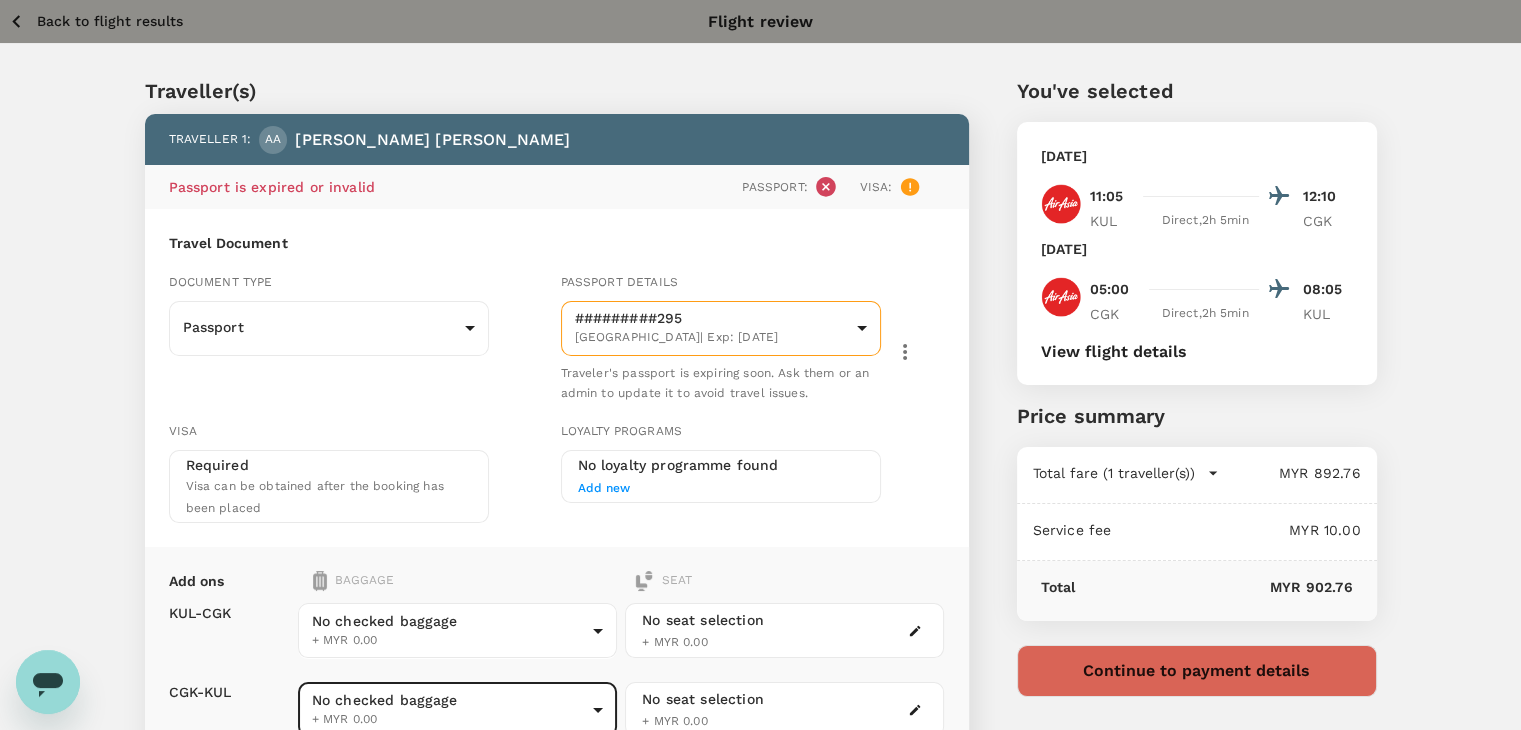 click on "Back to flight results" at bounding box center [110, 21] 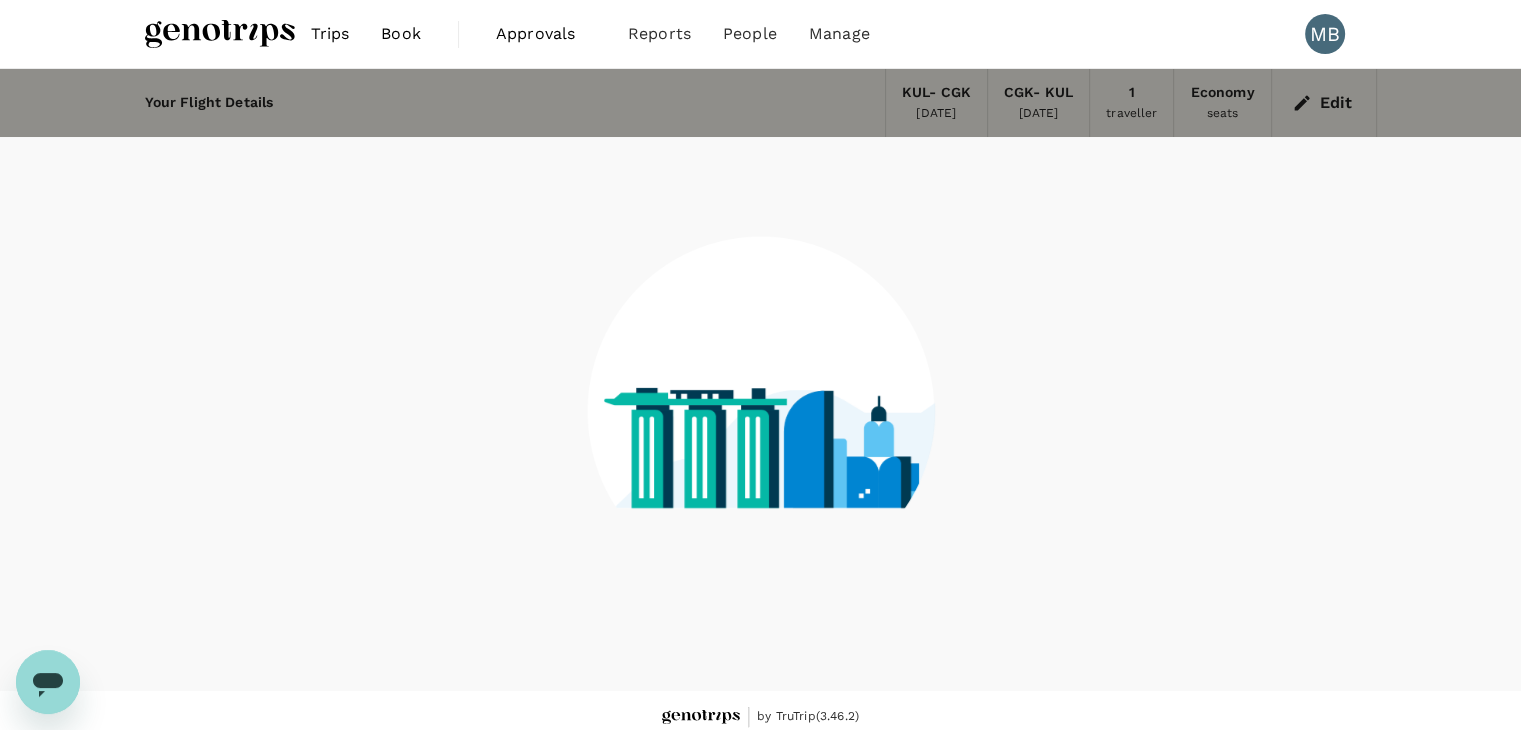 scroll, scrollTop: 13, scrollLeft: 0, axis: vertical 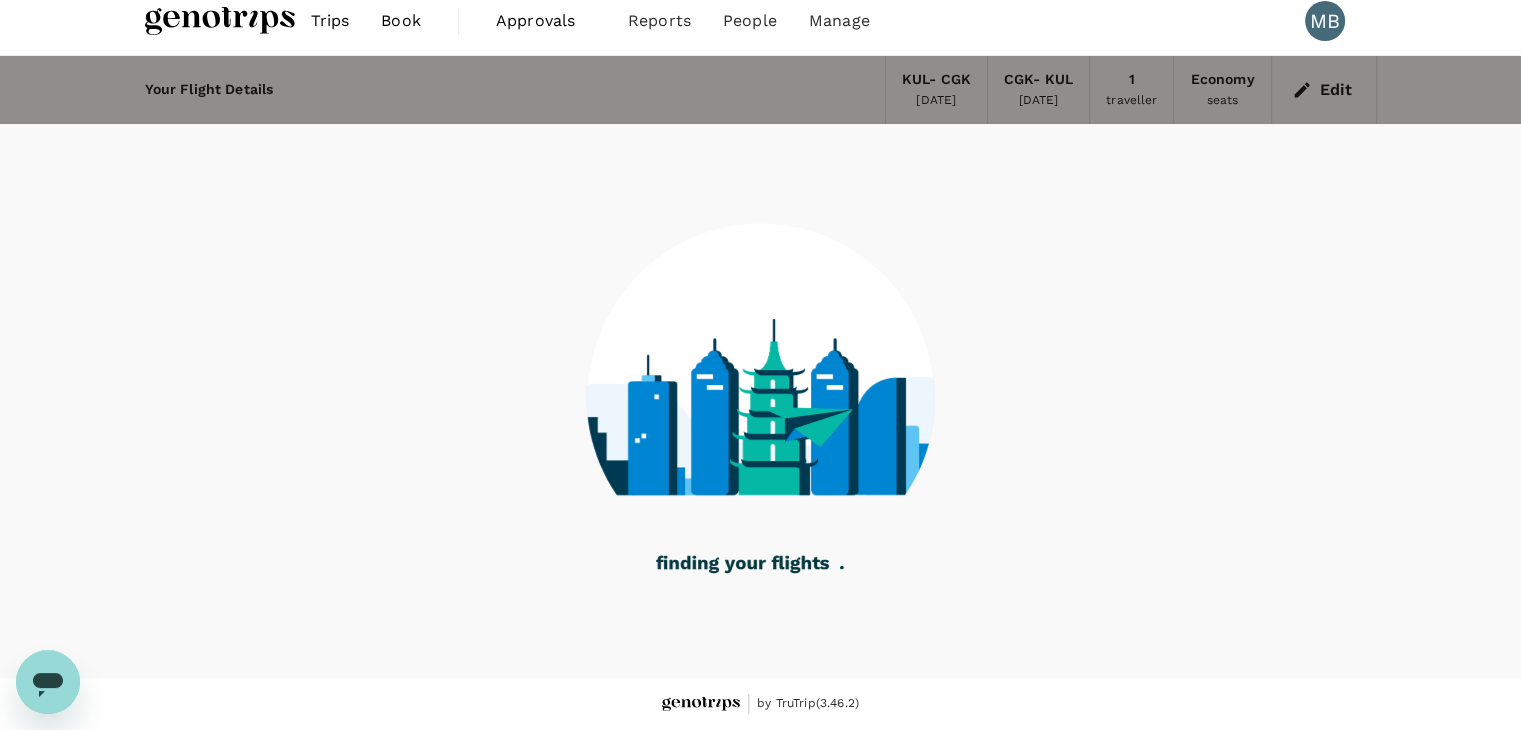 click at bounding box center [220, 21] 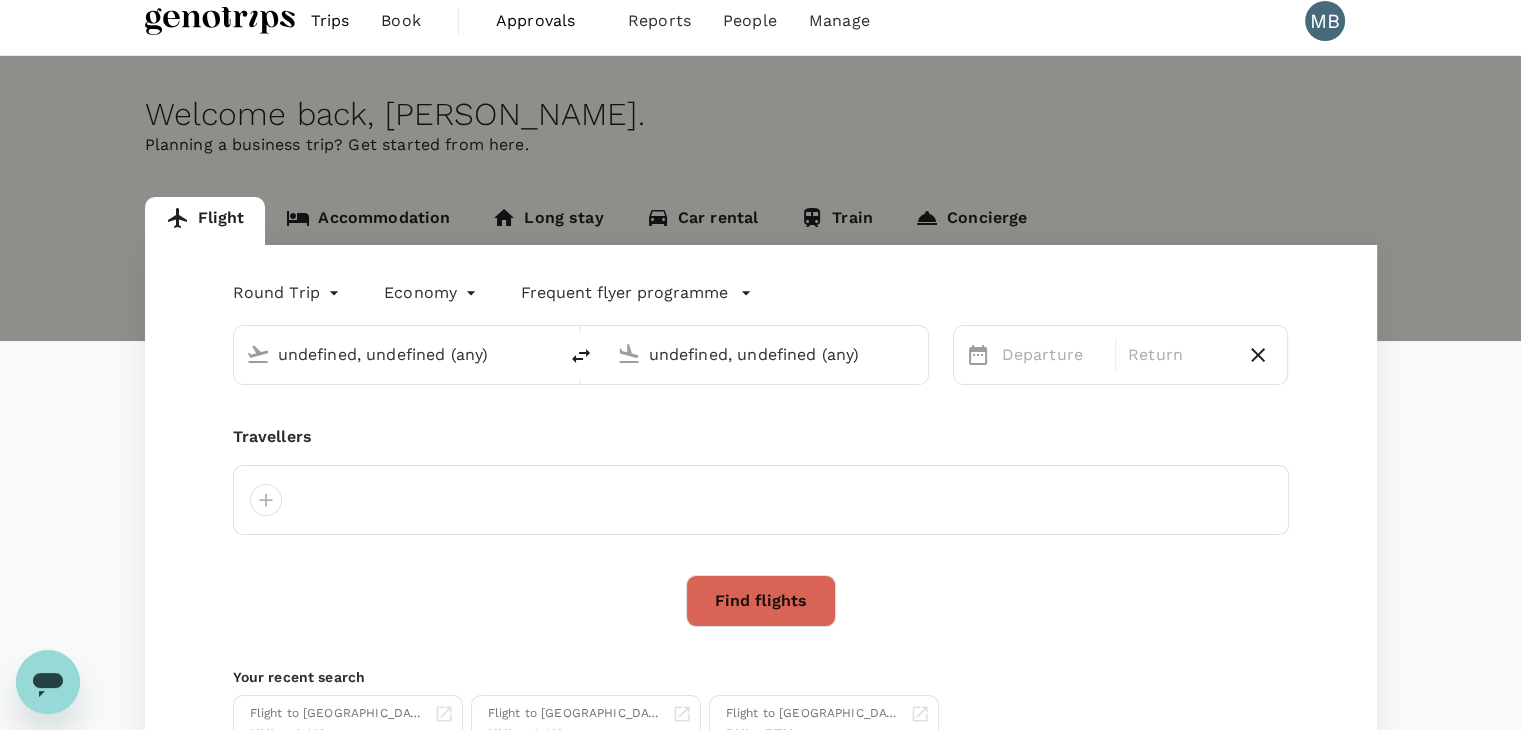 scroll, scrollTop: 0, scrollLeft: 0, axis: both 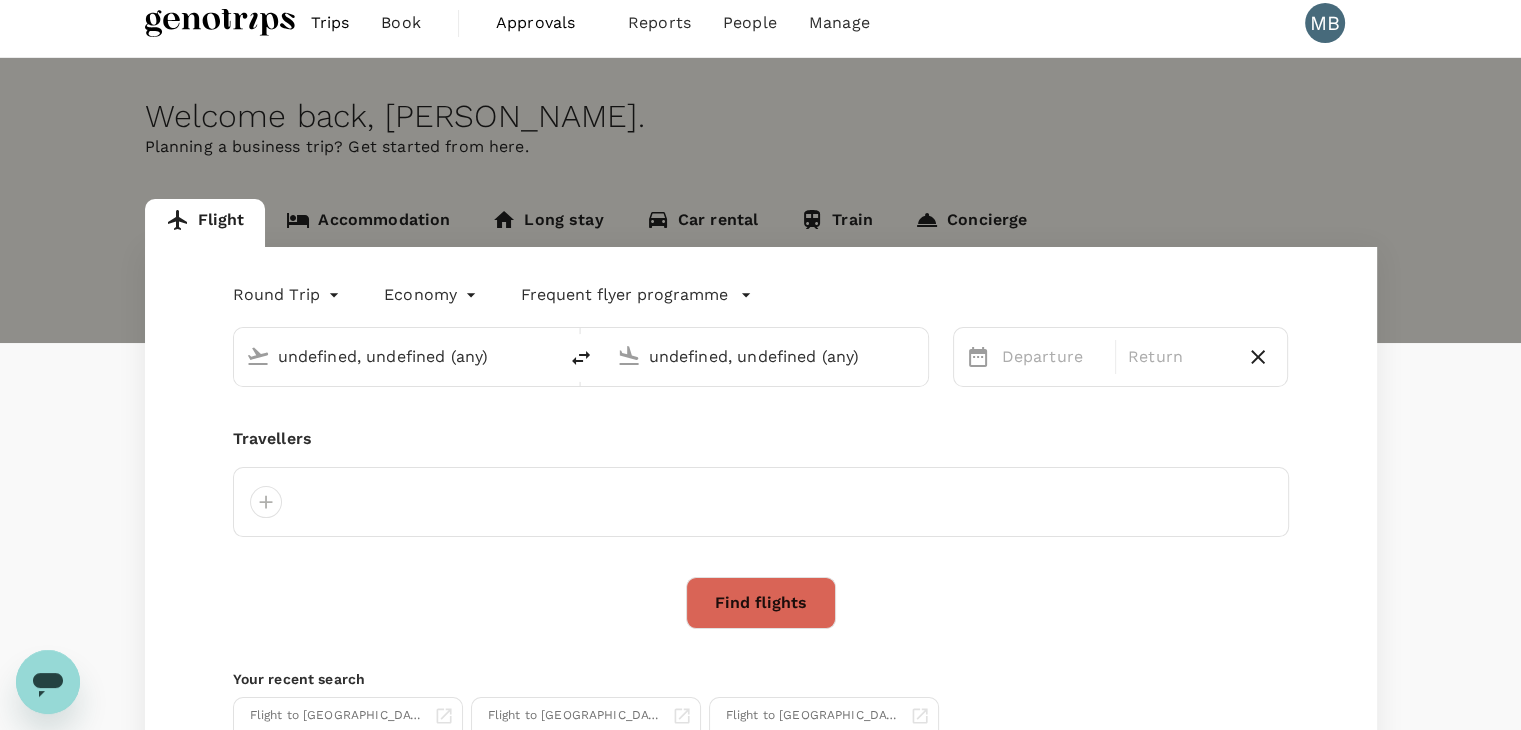 type 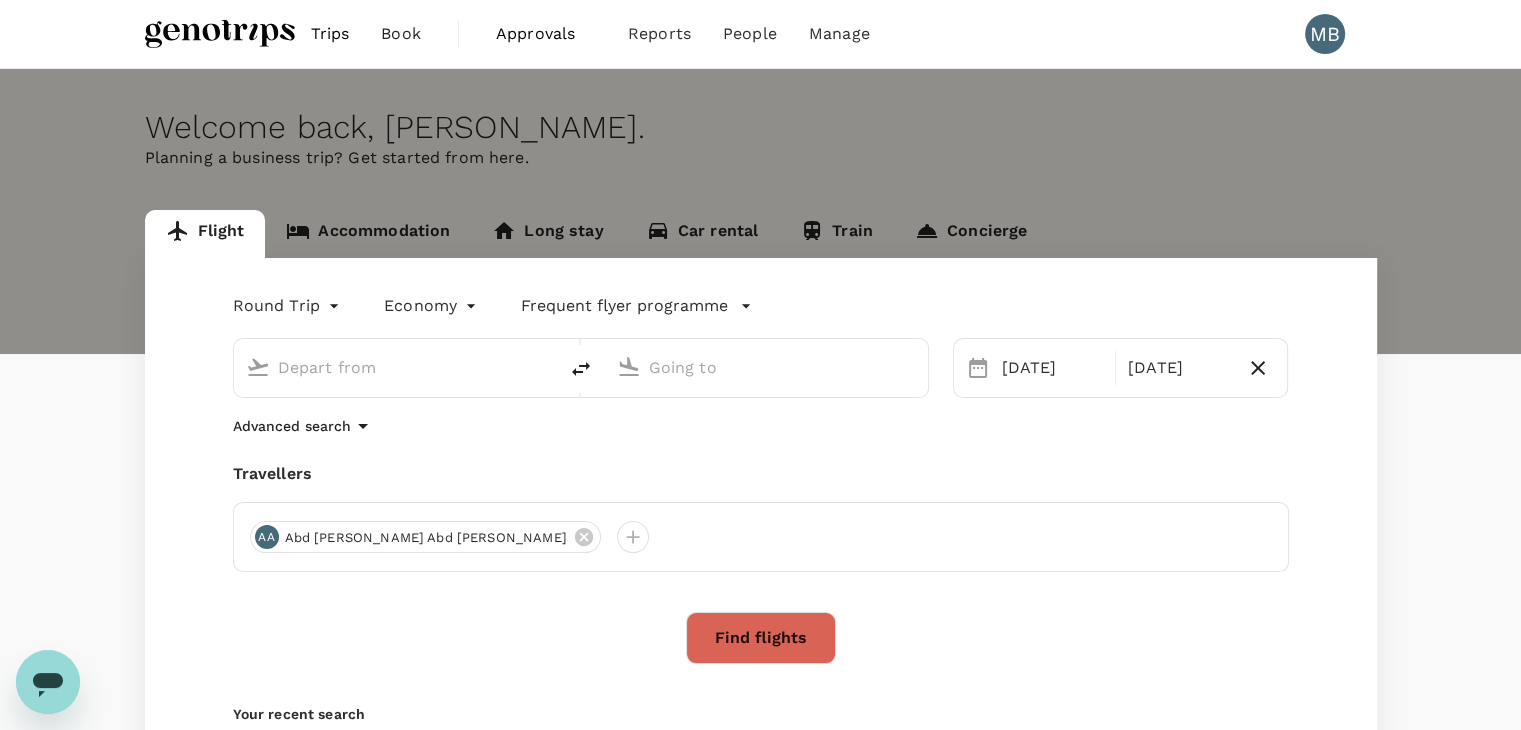 type on "Kuala Lumpur Intl ([GEOGRAPHIC_DATA])" 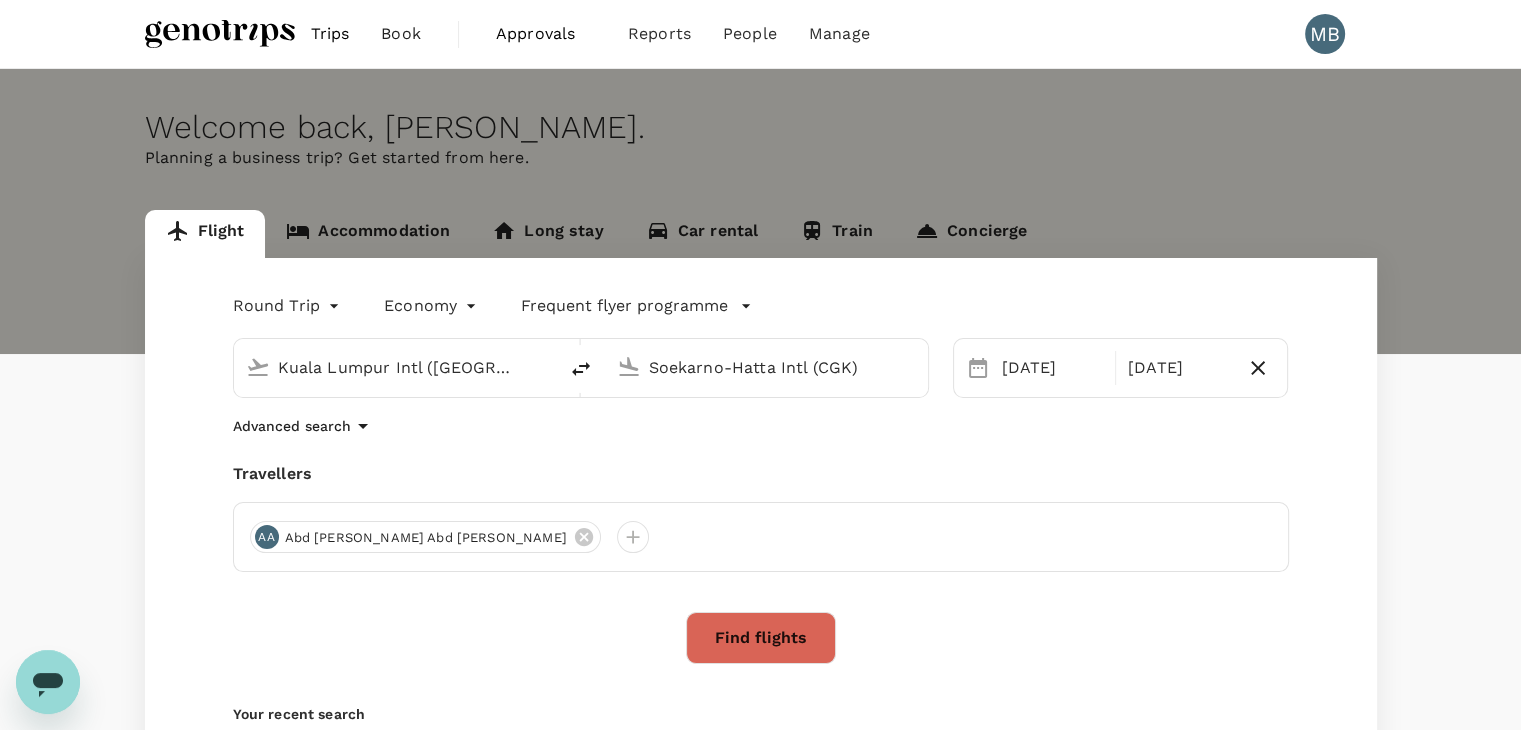 type 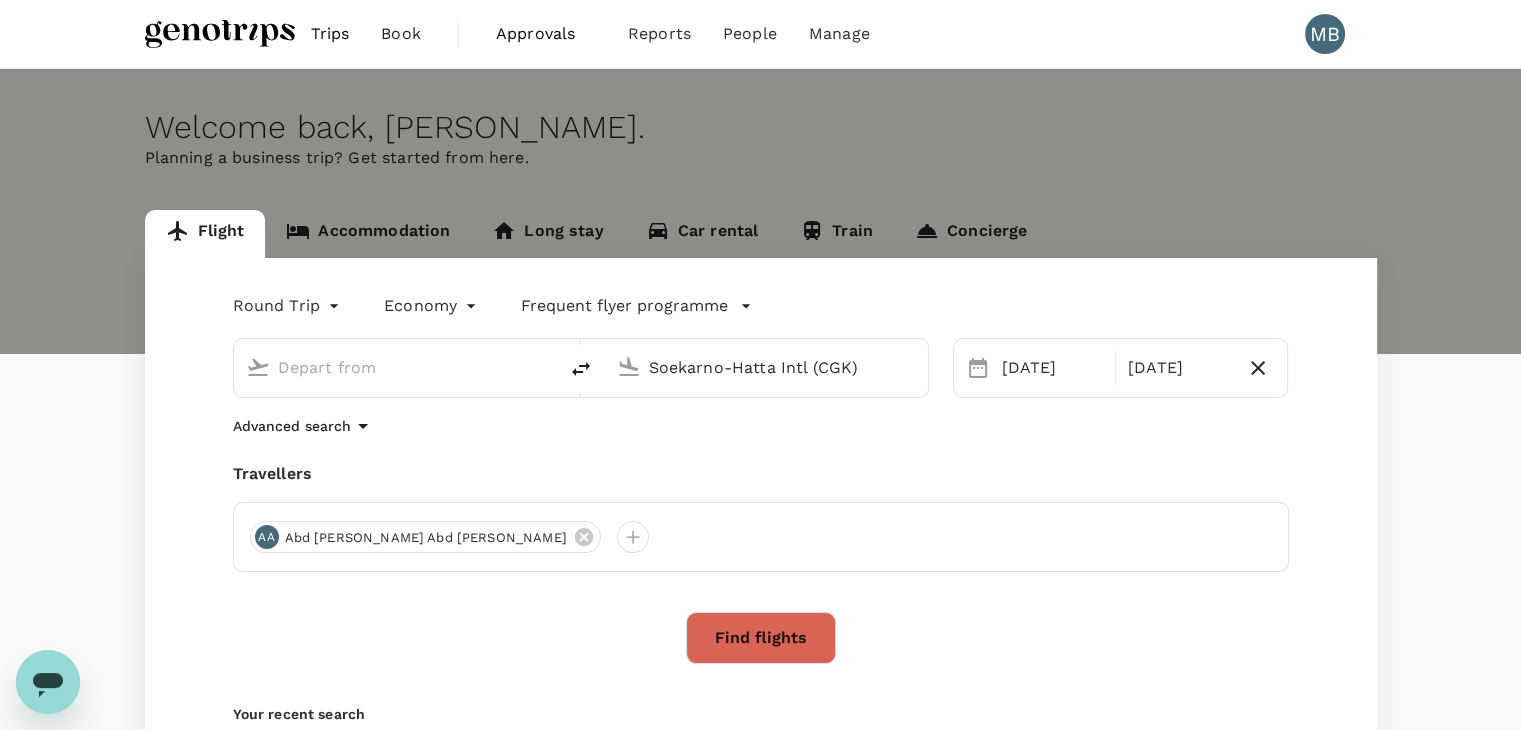 type 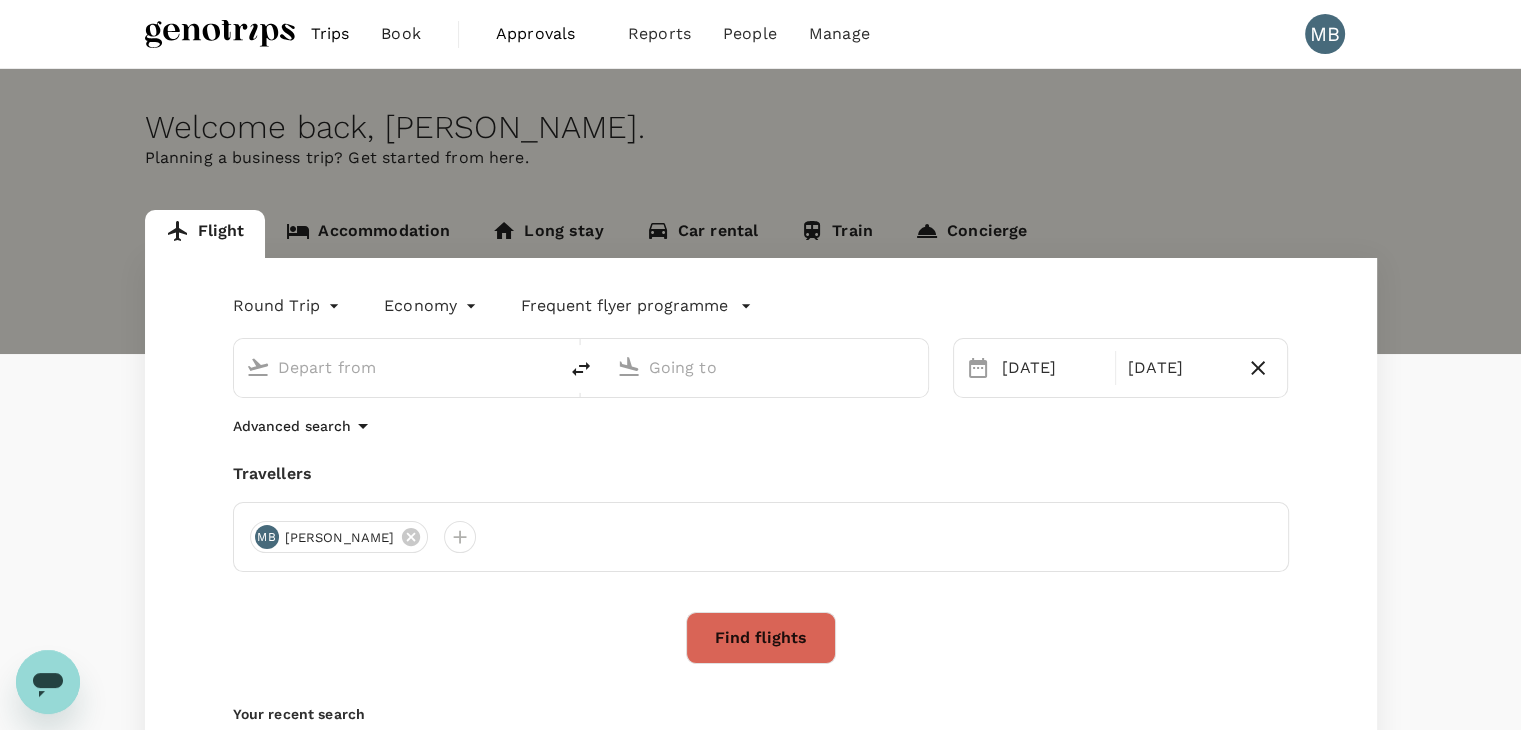 type on "Kuala Lumpur Intl ([GEOGRAPHIC_DATA])" 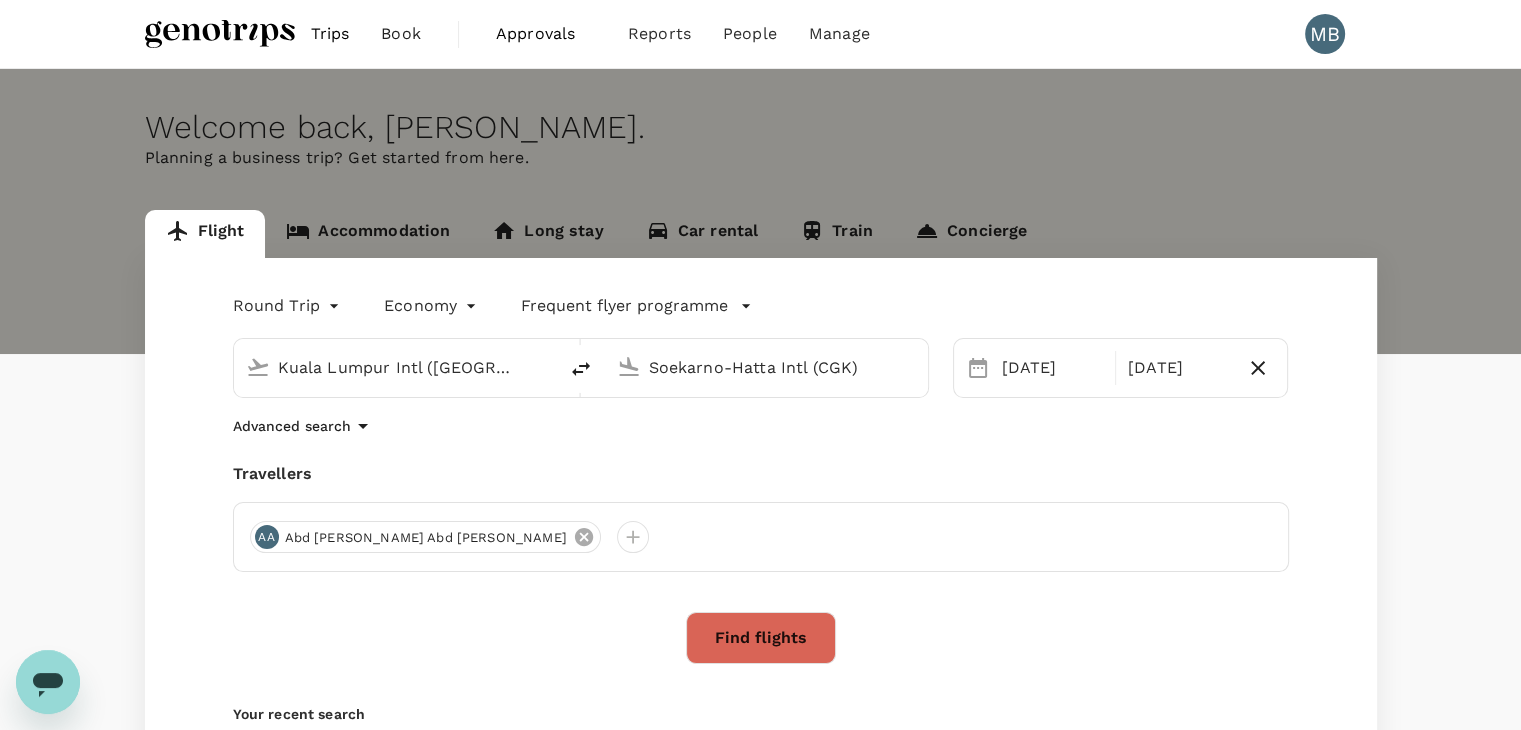 click 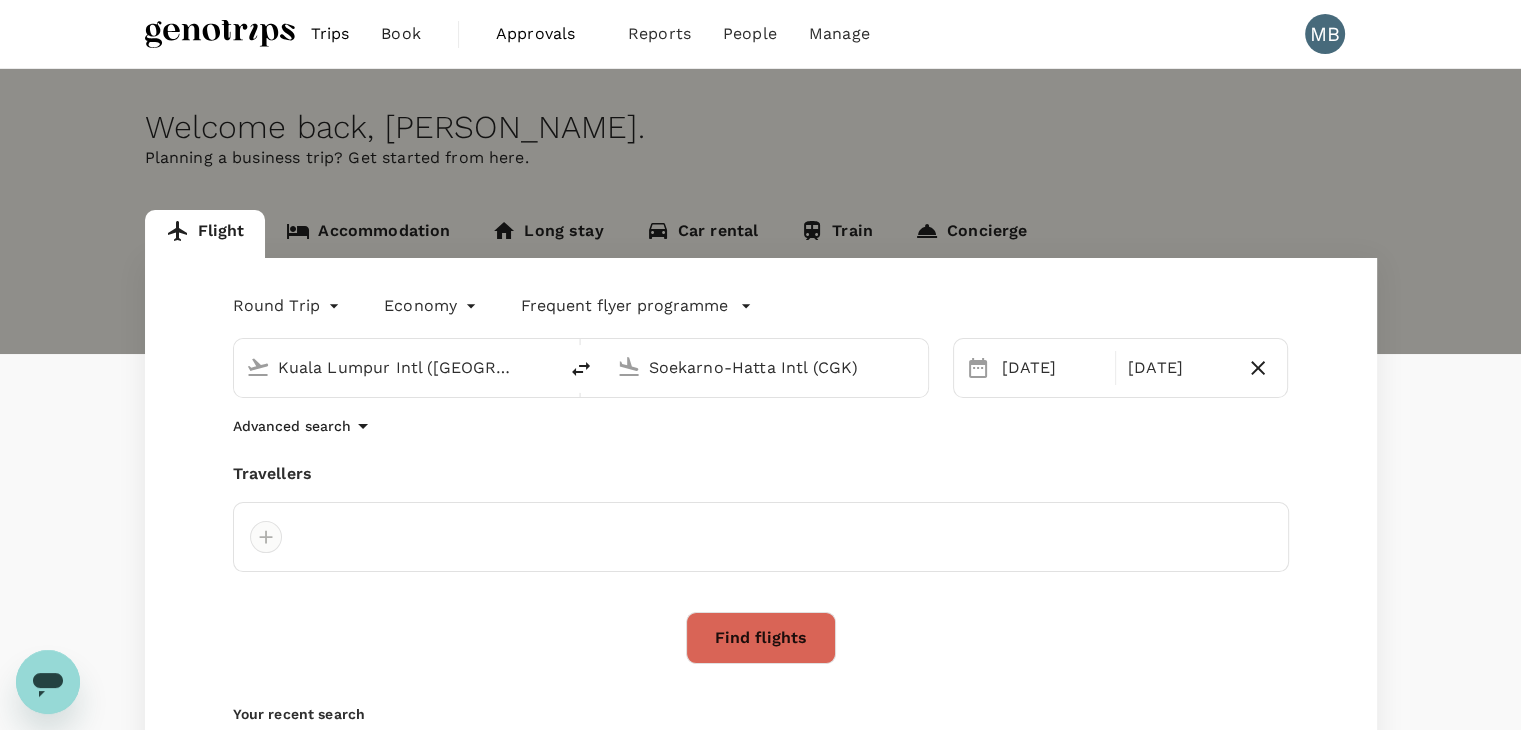 click at bounding box center (266, 537) 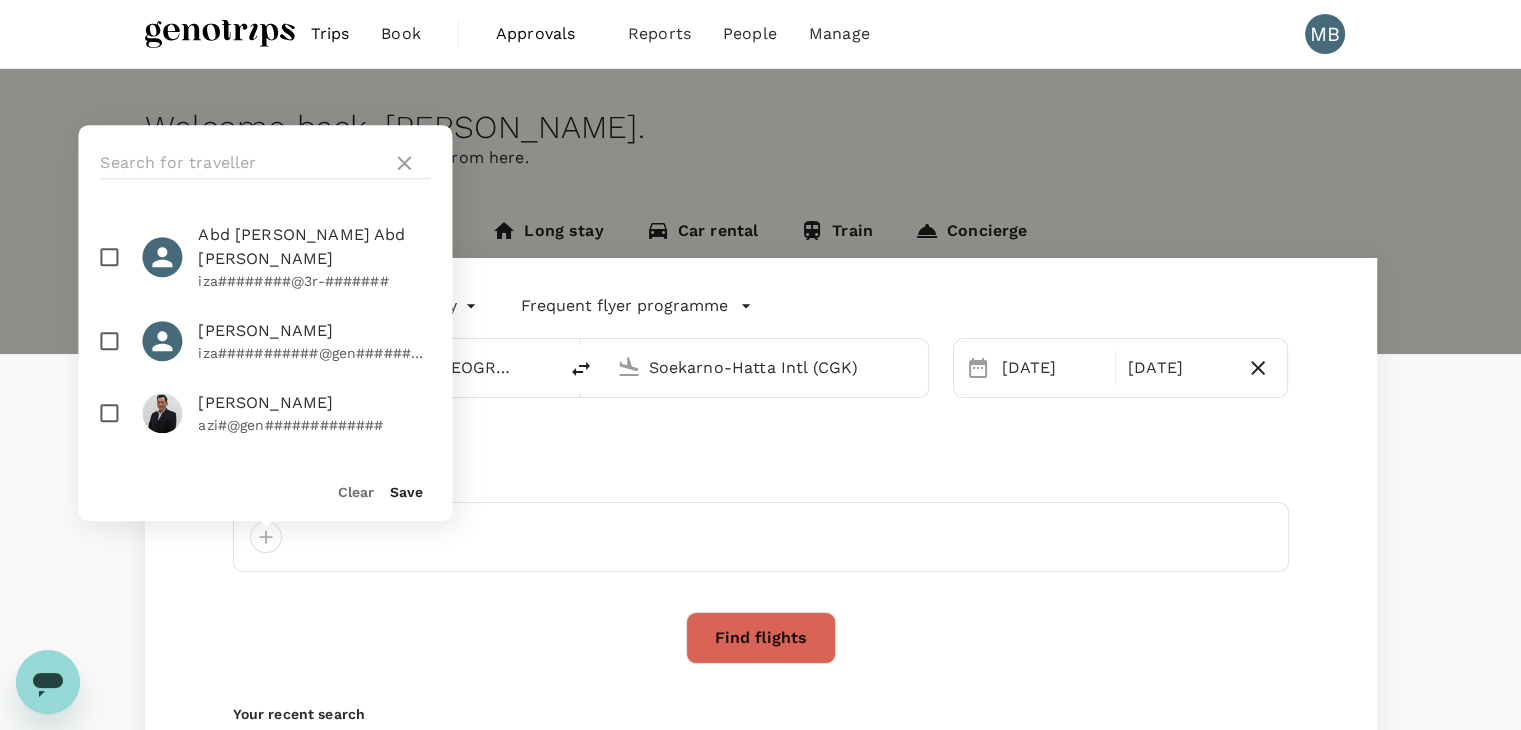 click at bounding box center [109, 341] 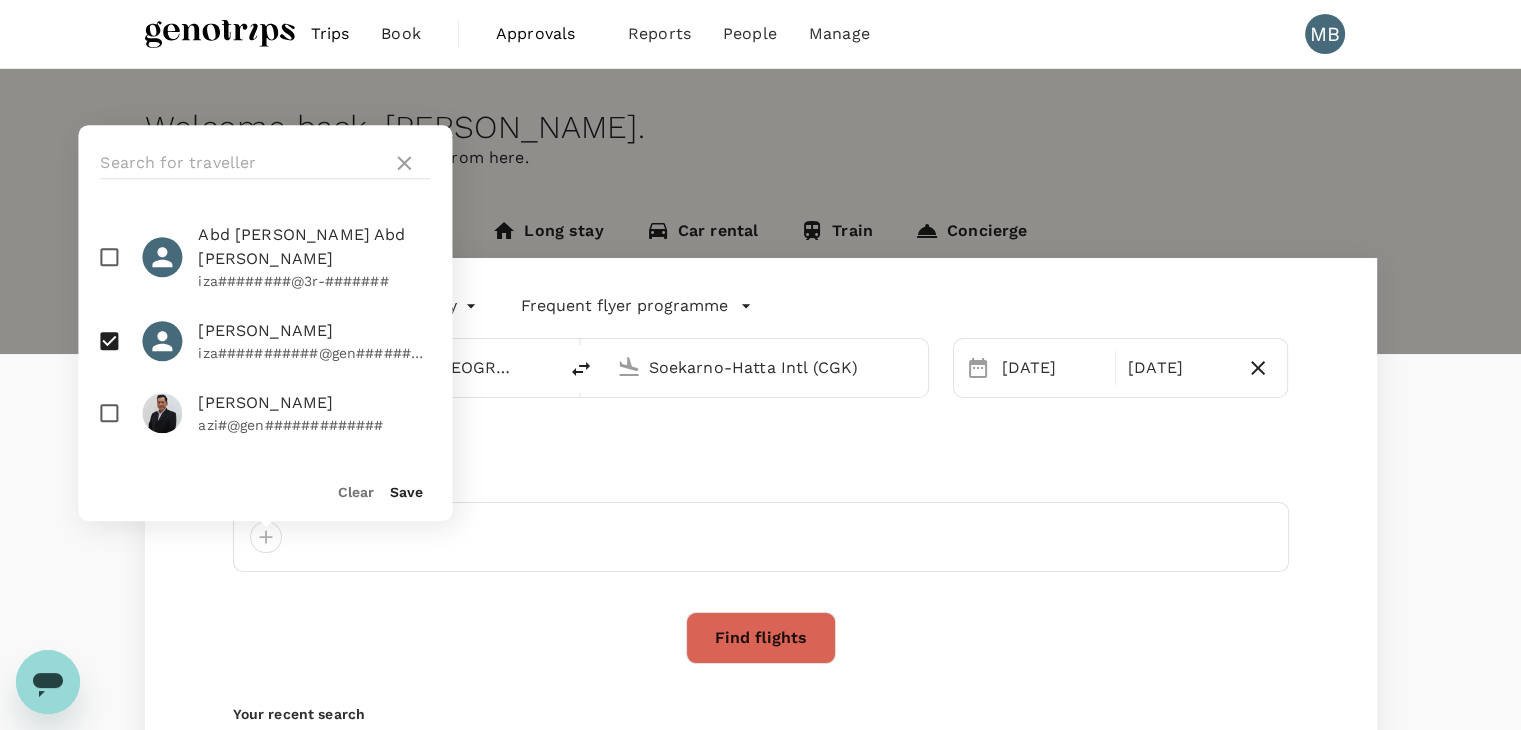 click on "Save" at bounding box center (406, 492) 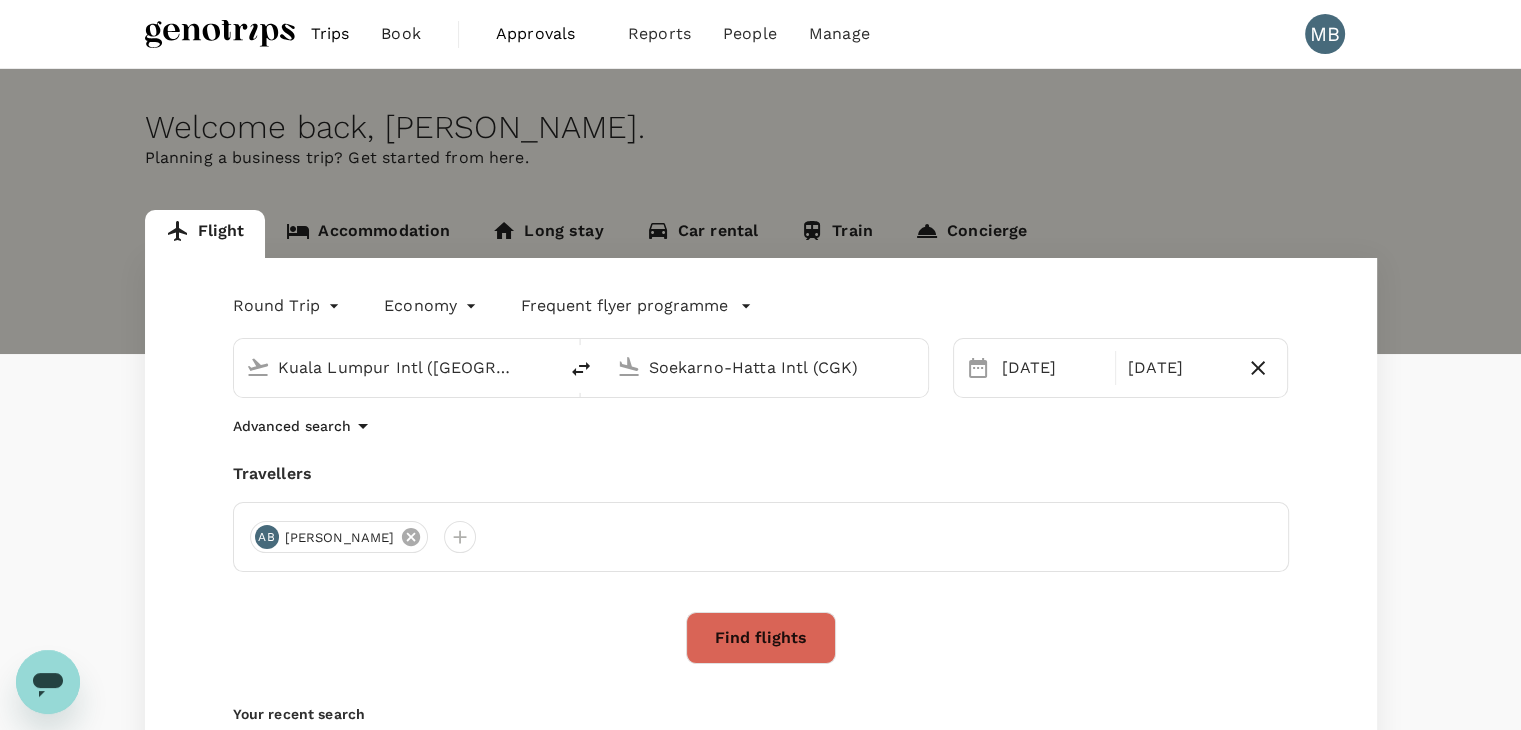 click 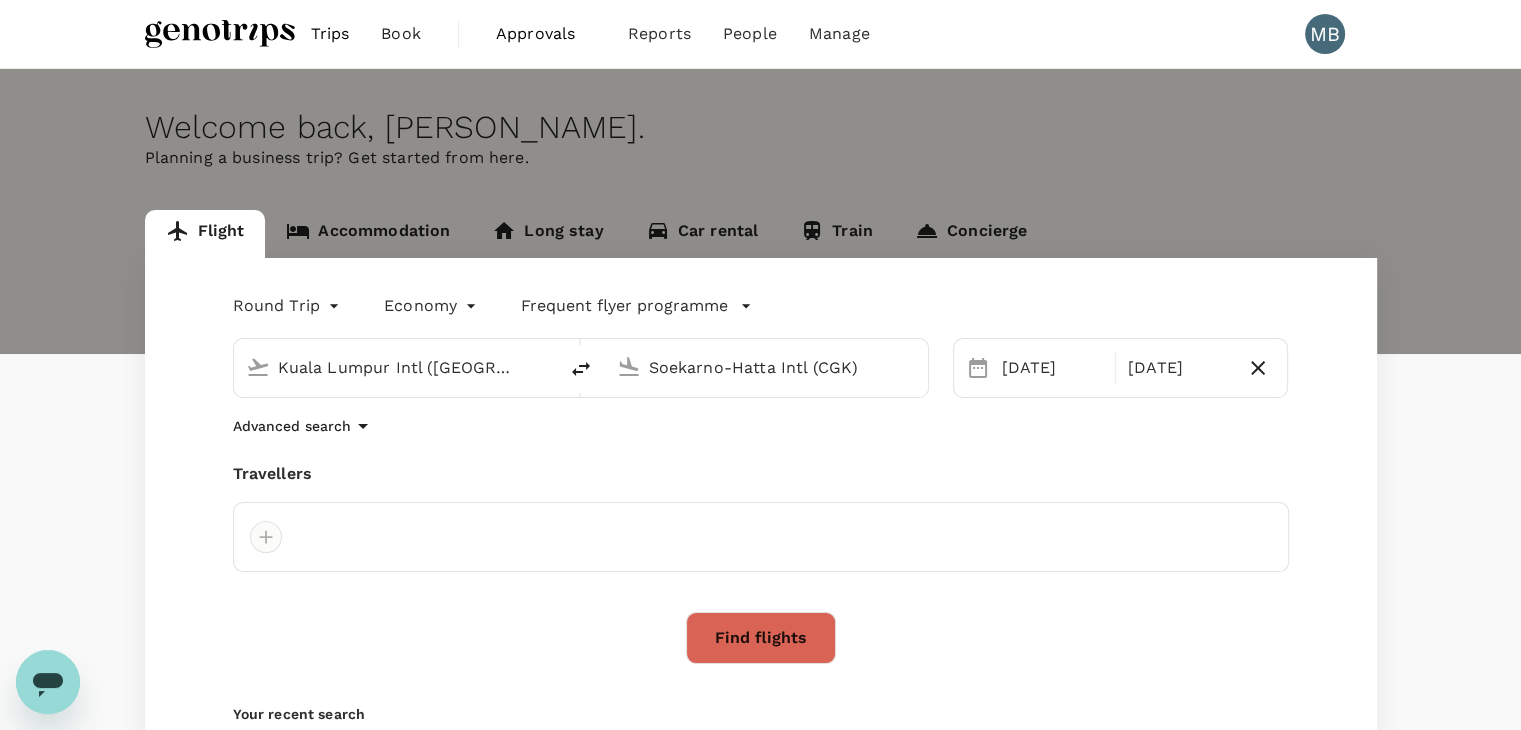 click at bounding box center (266, 537) 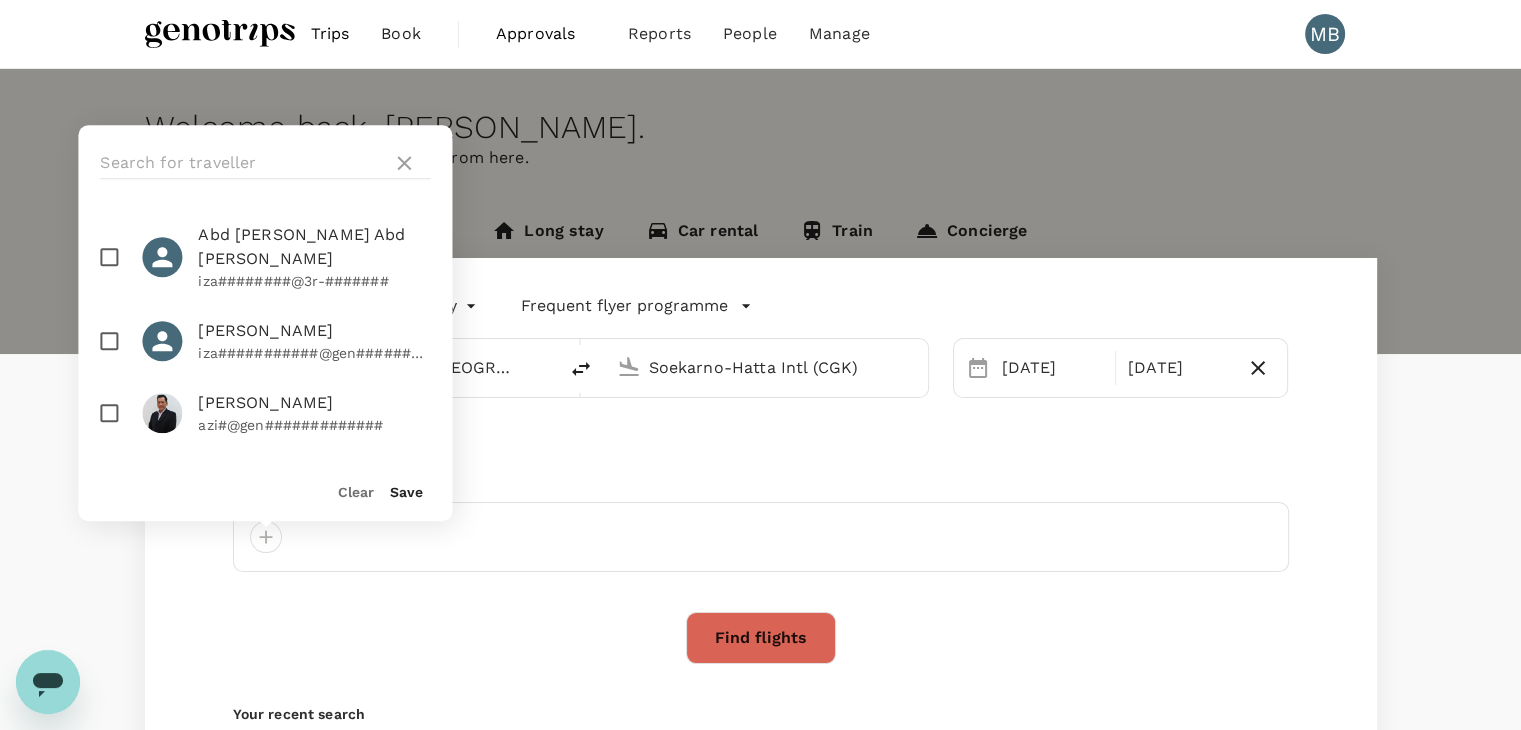 click at bounding box center [109, 341] 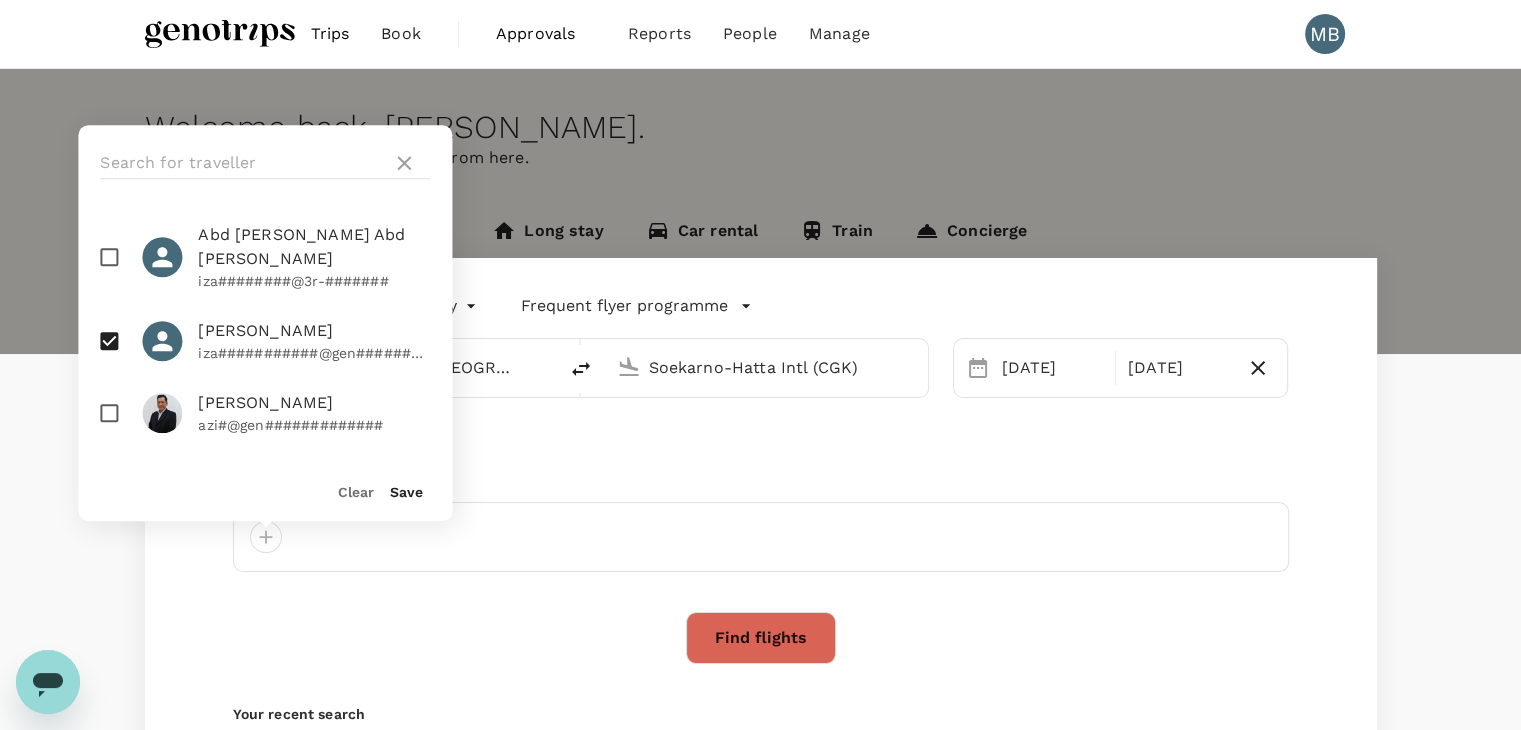 click on "Save" at bounding box center (406, 492) 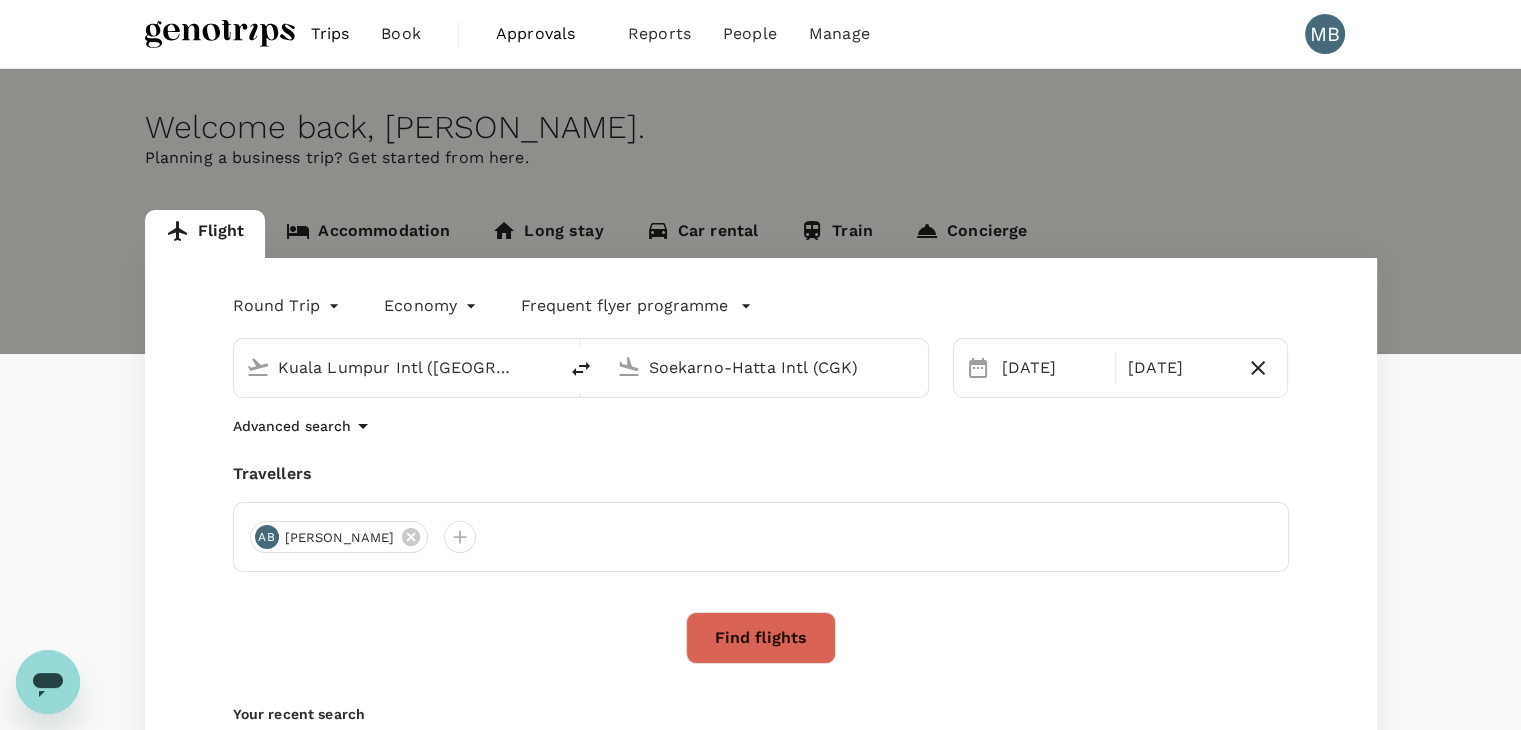 click on "Find flights" at bounding box center [761, 638] 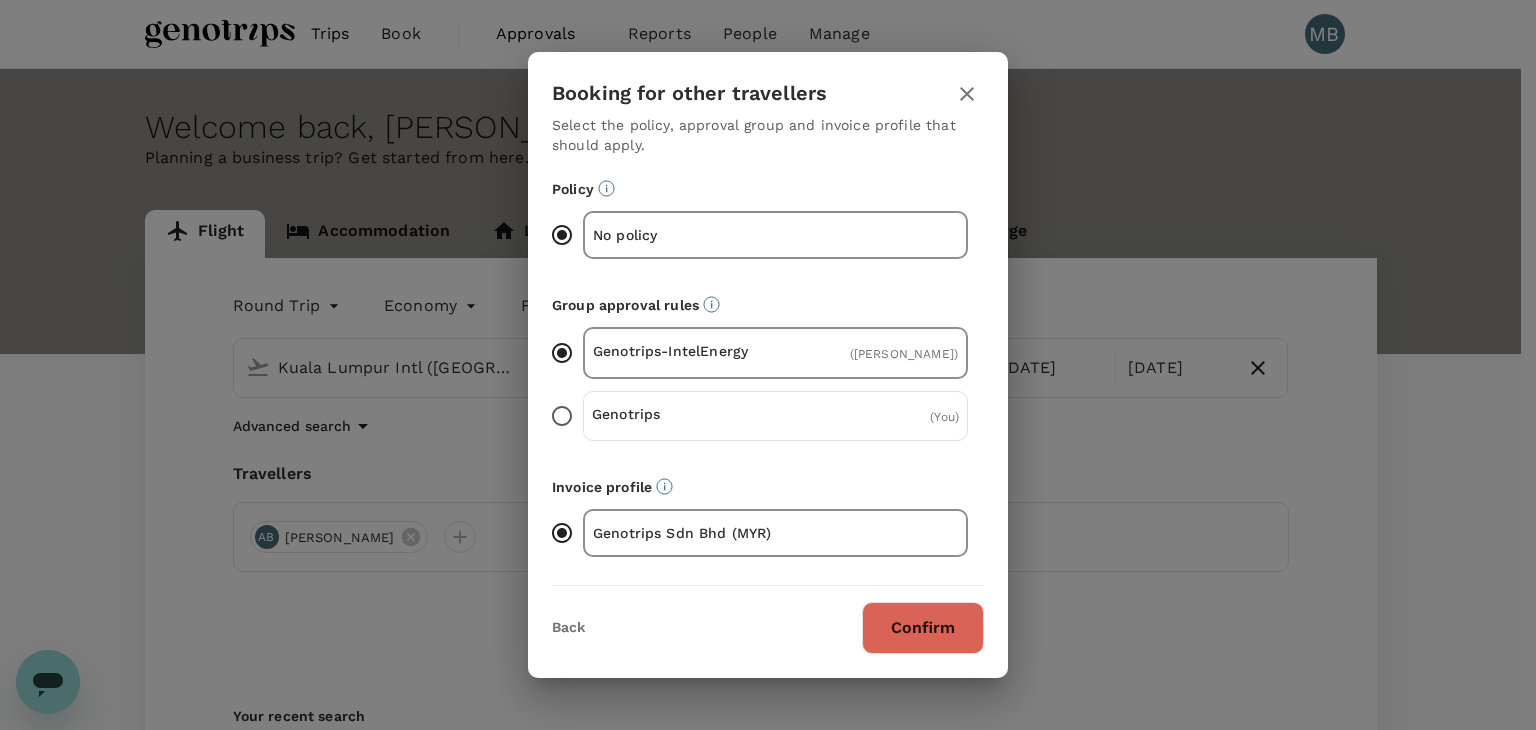 click on "Confirm" at bounding box center [923, 628] 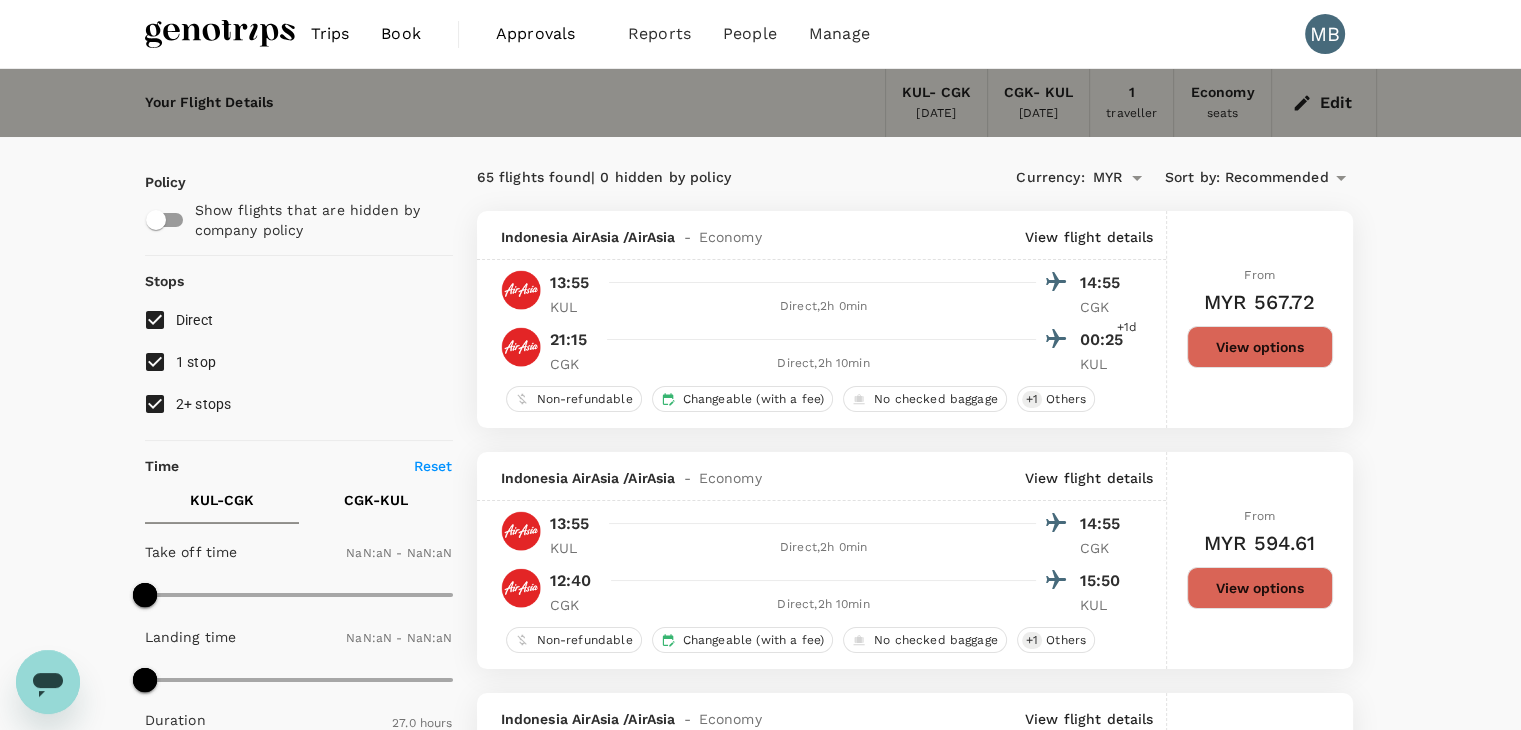type on "1440" 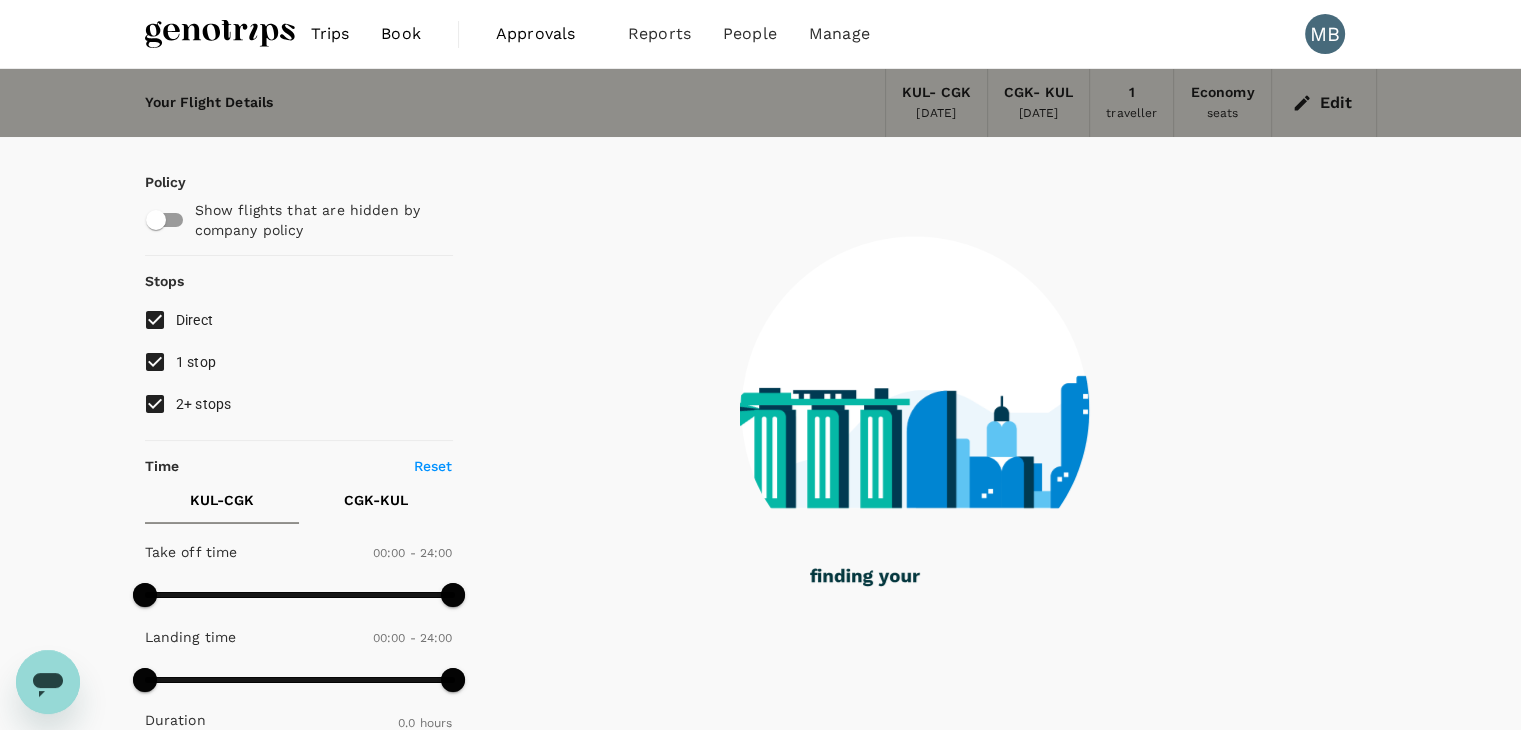 click on "1 stop" at bounding box center [155, 362] 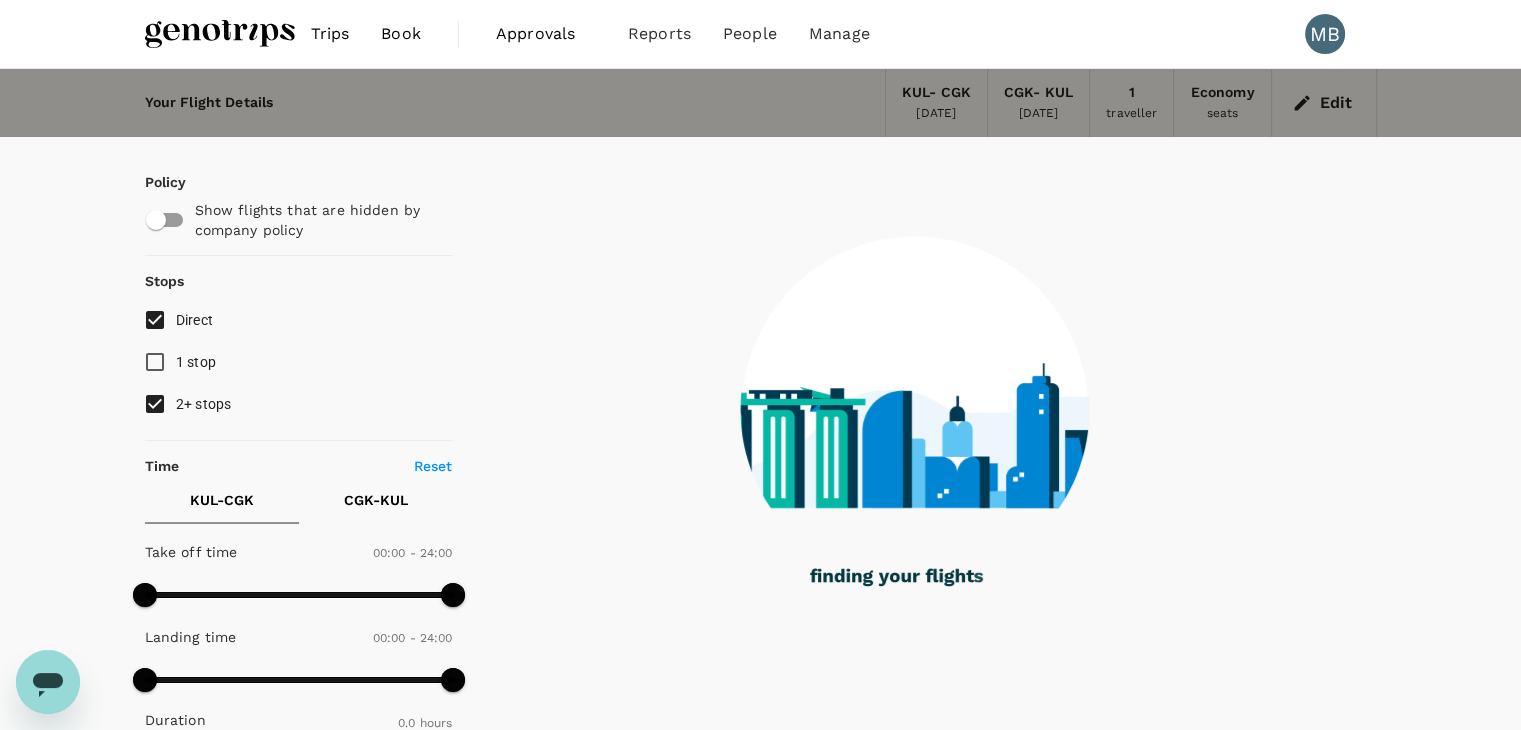 click on "2+ stops" at bounding box center [155, 404] 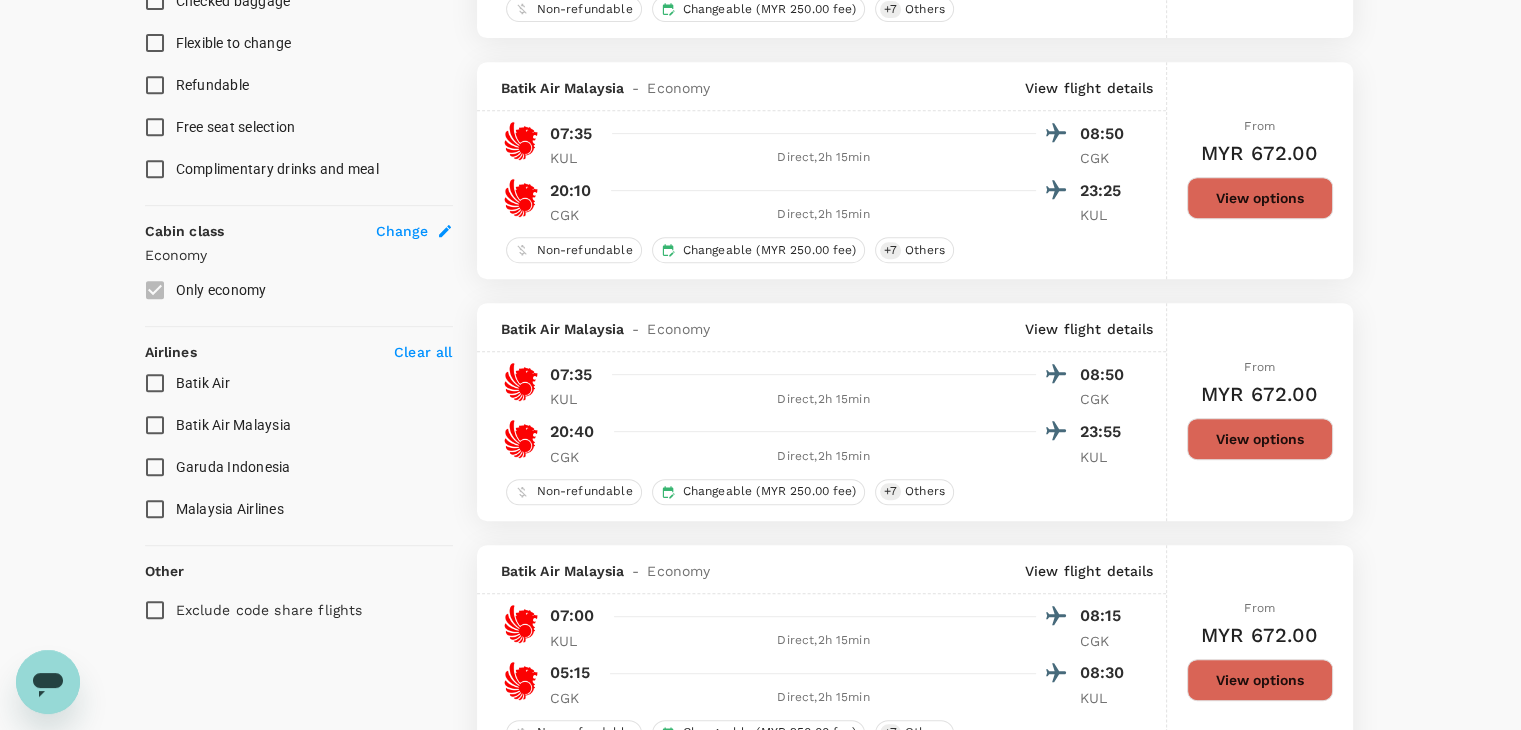 scroll, scrollTop: 900, scrollLeft: 0, axis: vertical 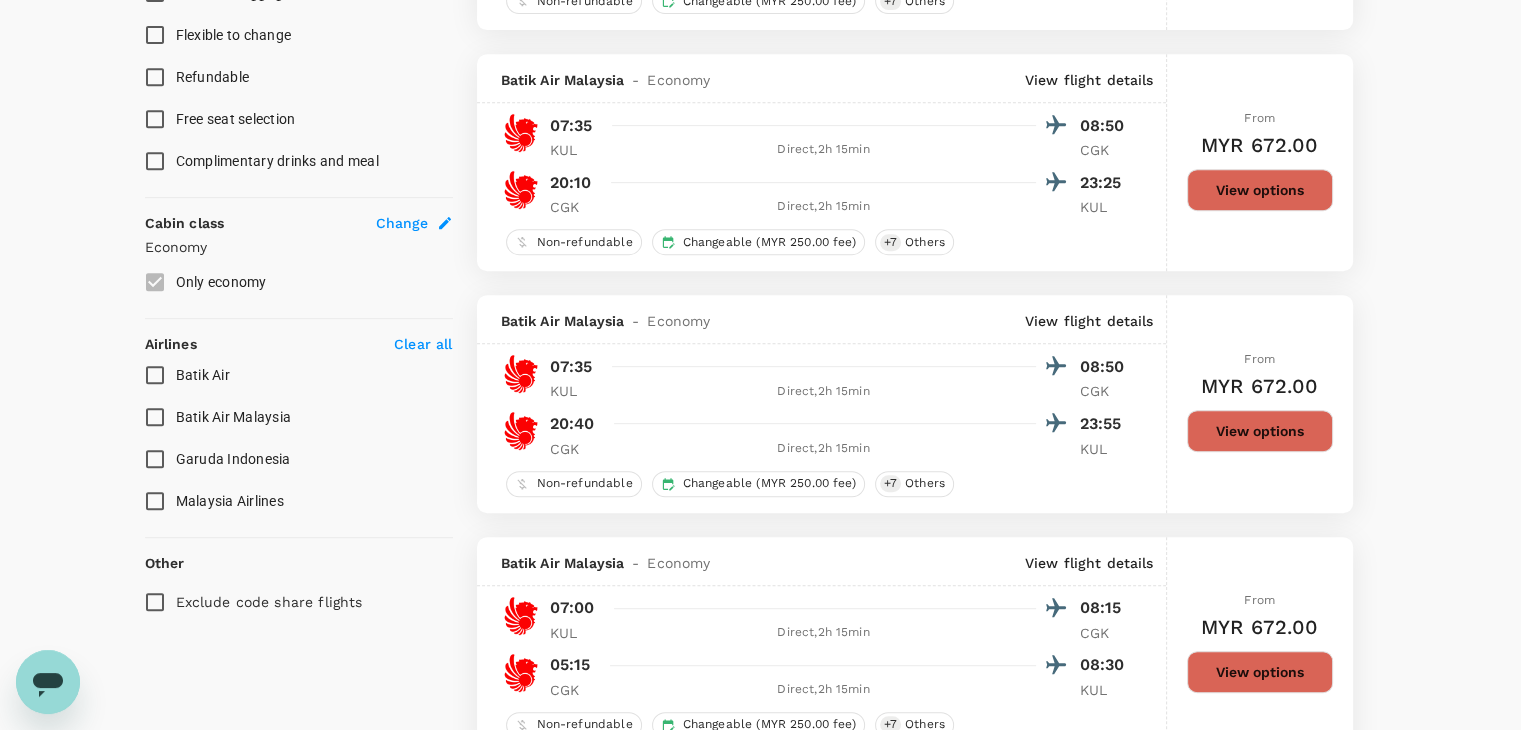 type on "310" 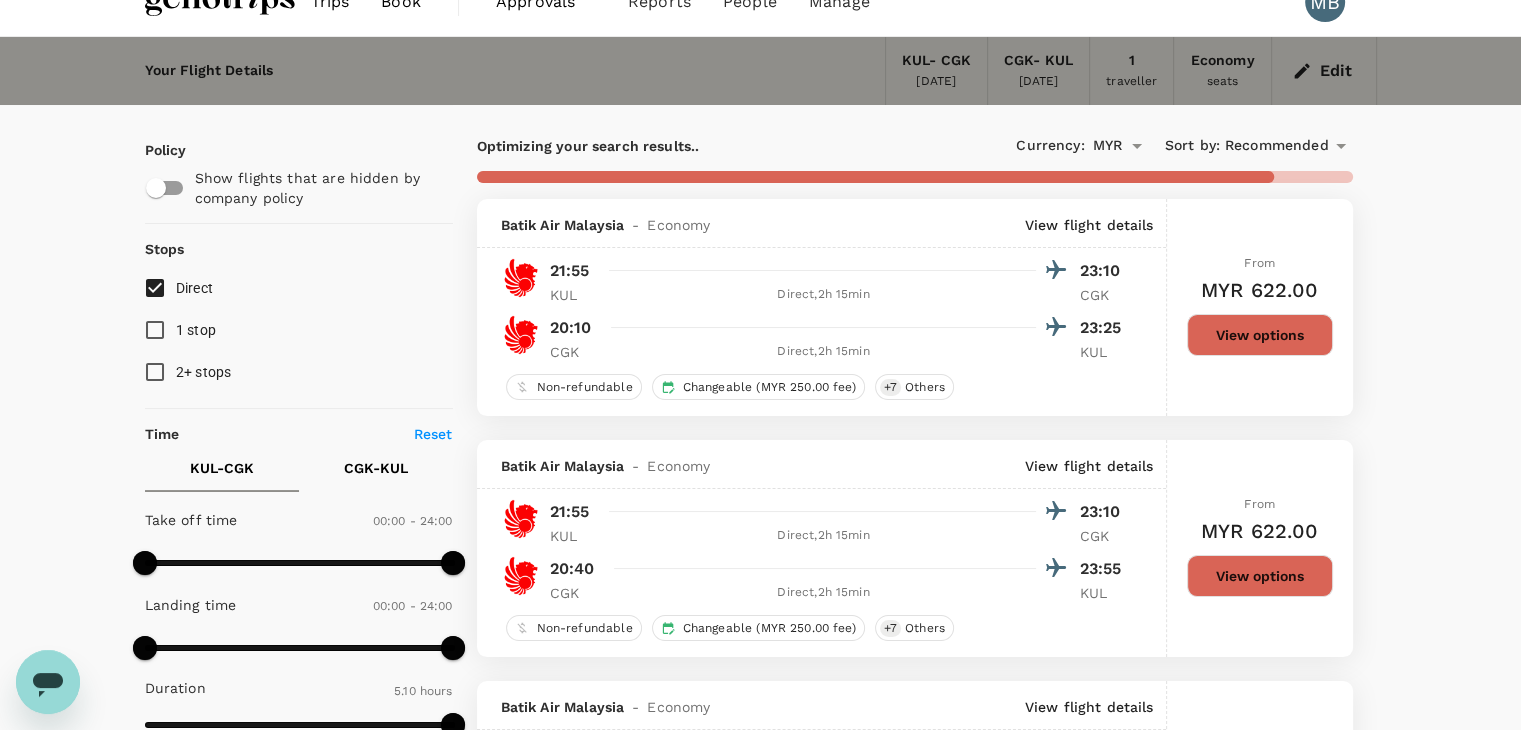 scroll, scrollTop: 0, scrollLeft: 0, axis: both 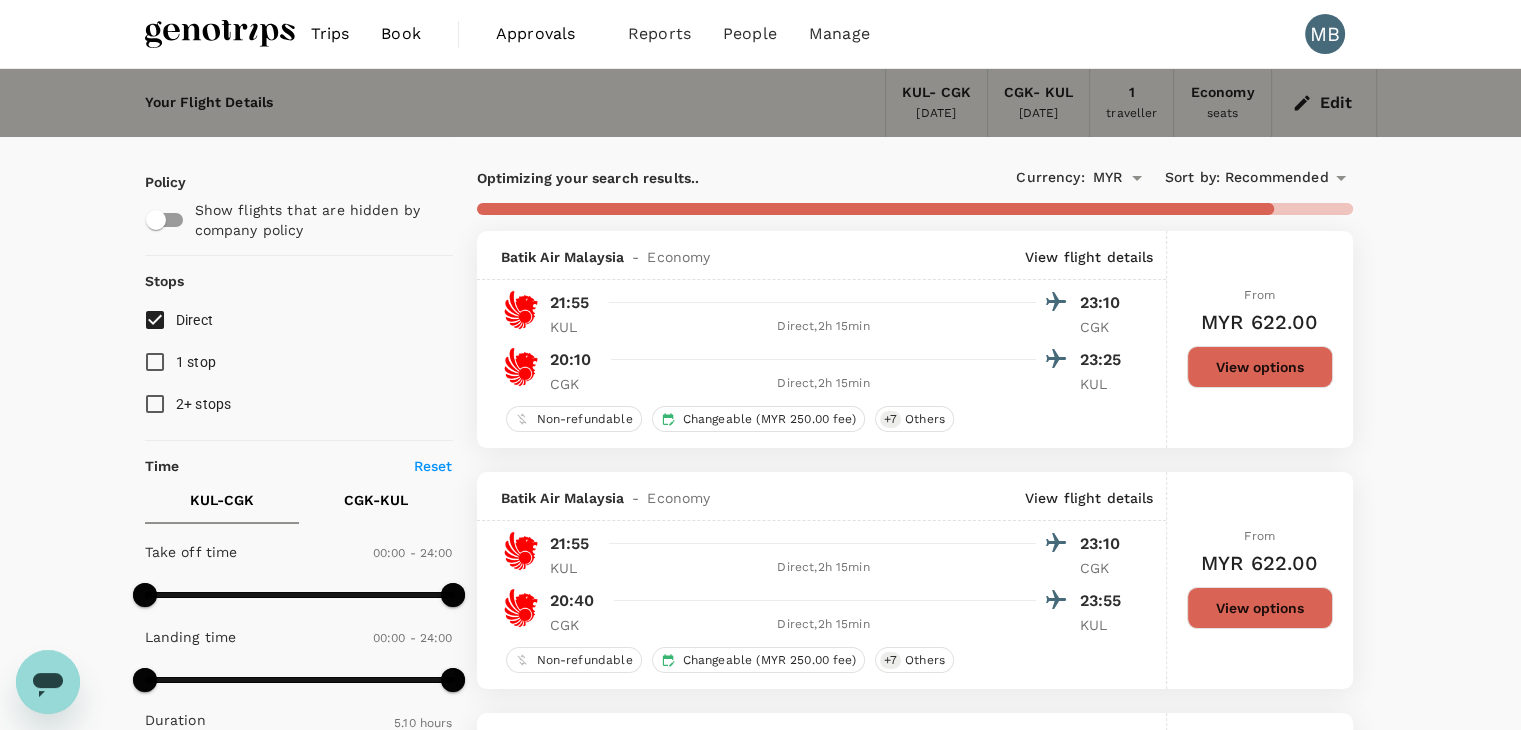 click on "Direct" at bounding box center [155, 320] 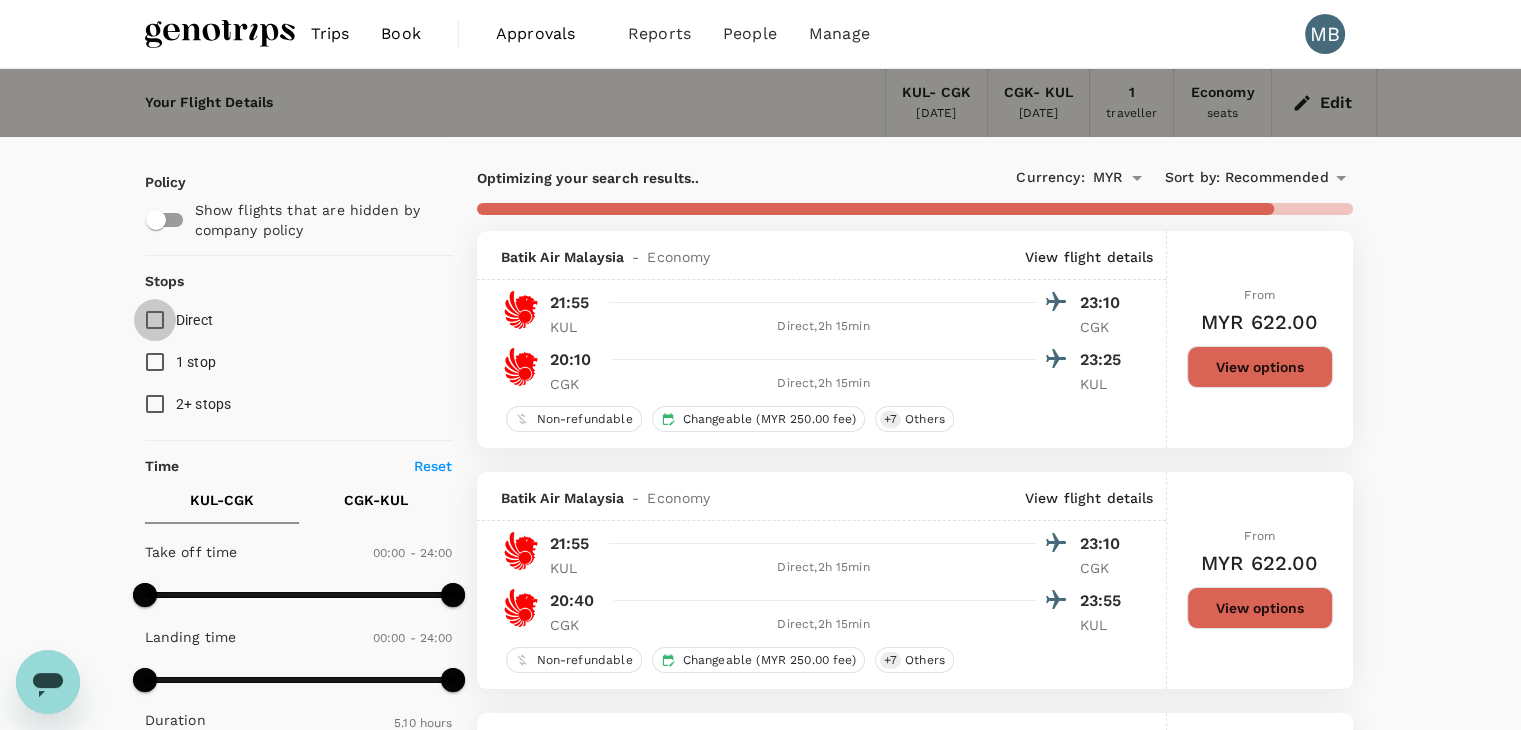 click on "Direct" at bounding box center [155, 320] 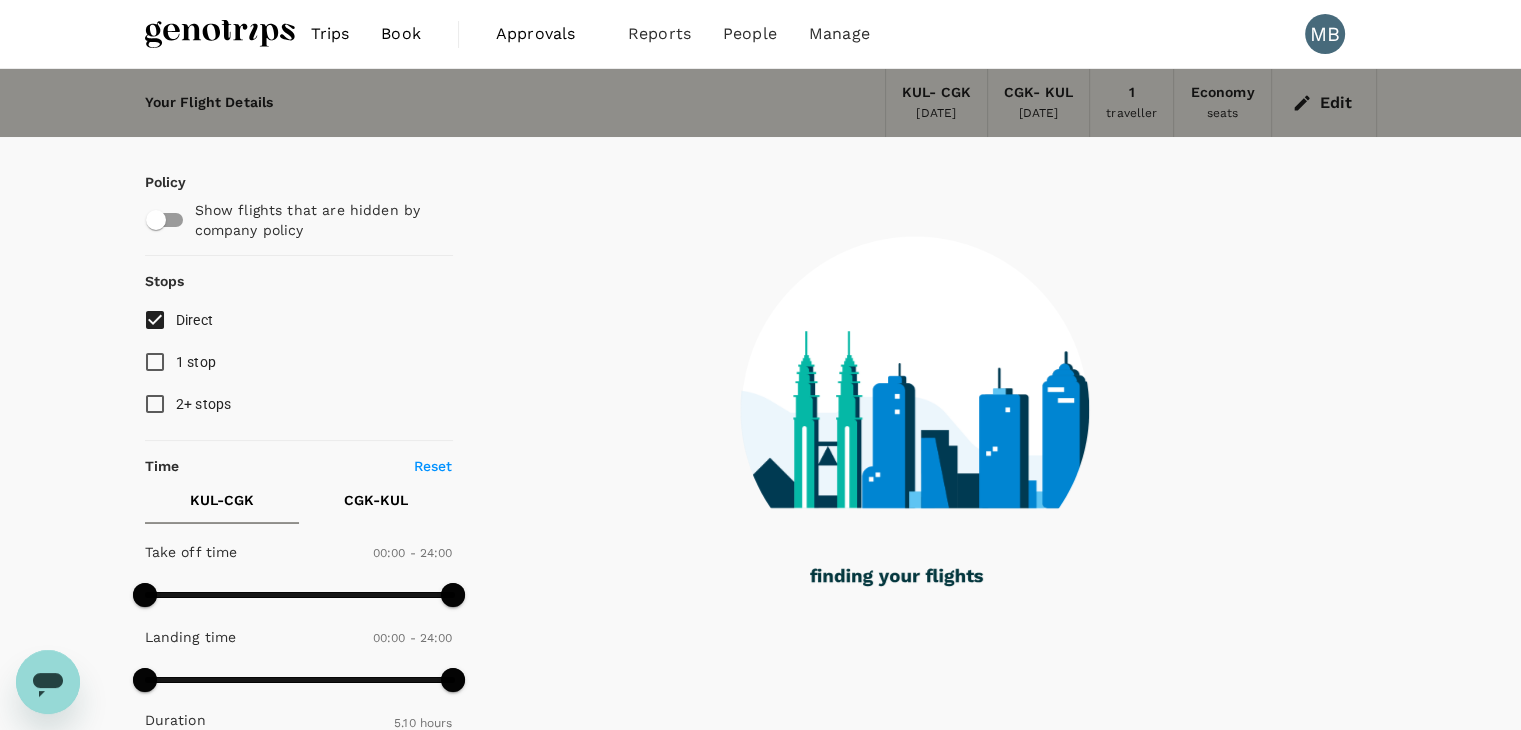 type on "1620" 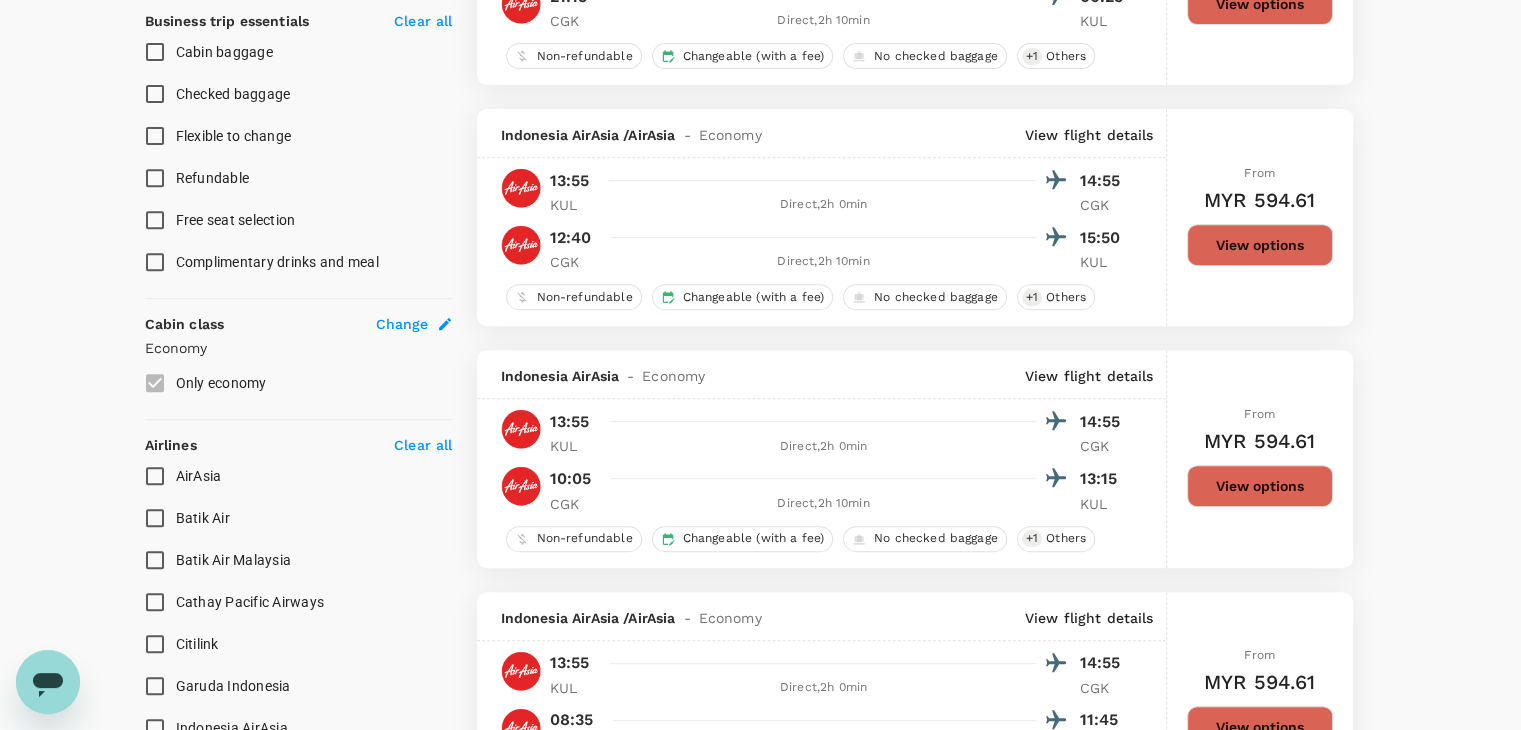 scroll, scrollTop: 800, scrollLeft: 0, axis: vertical 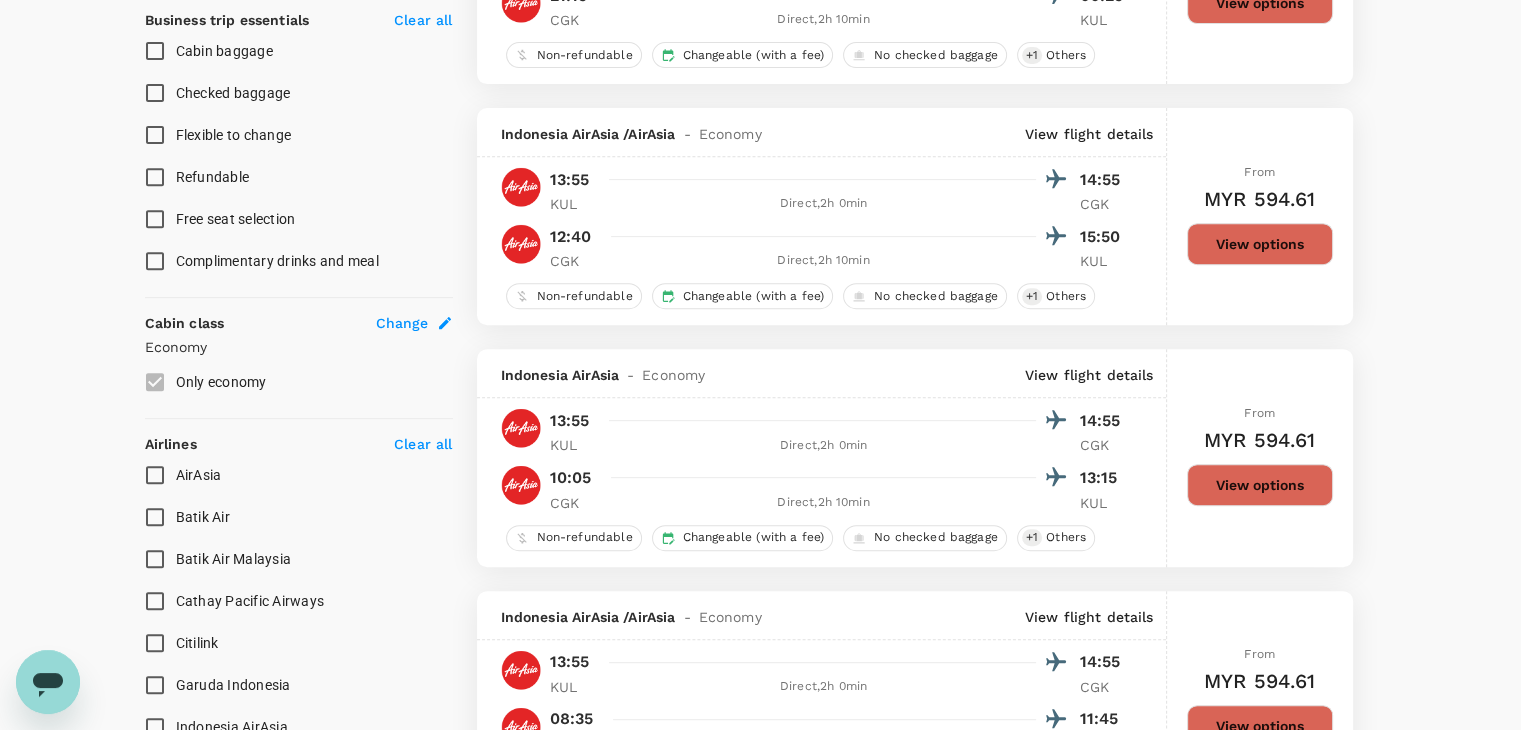 click on "AirAsia" at bounding box center [155, 475] 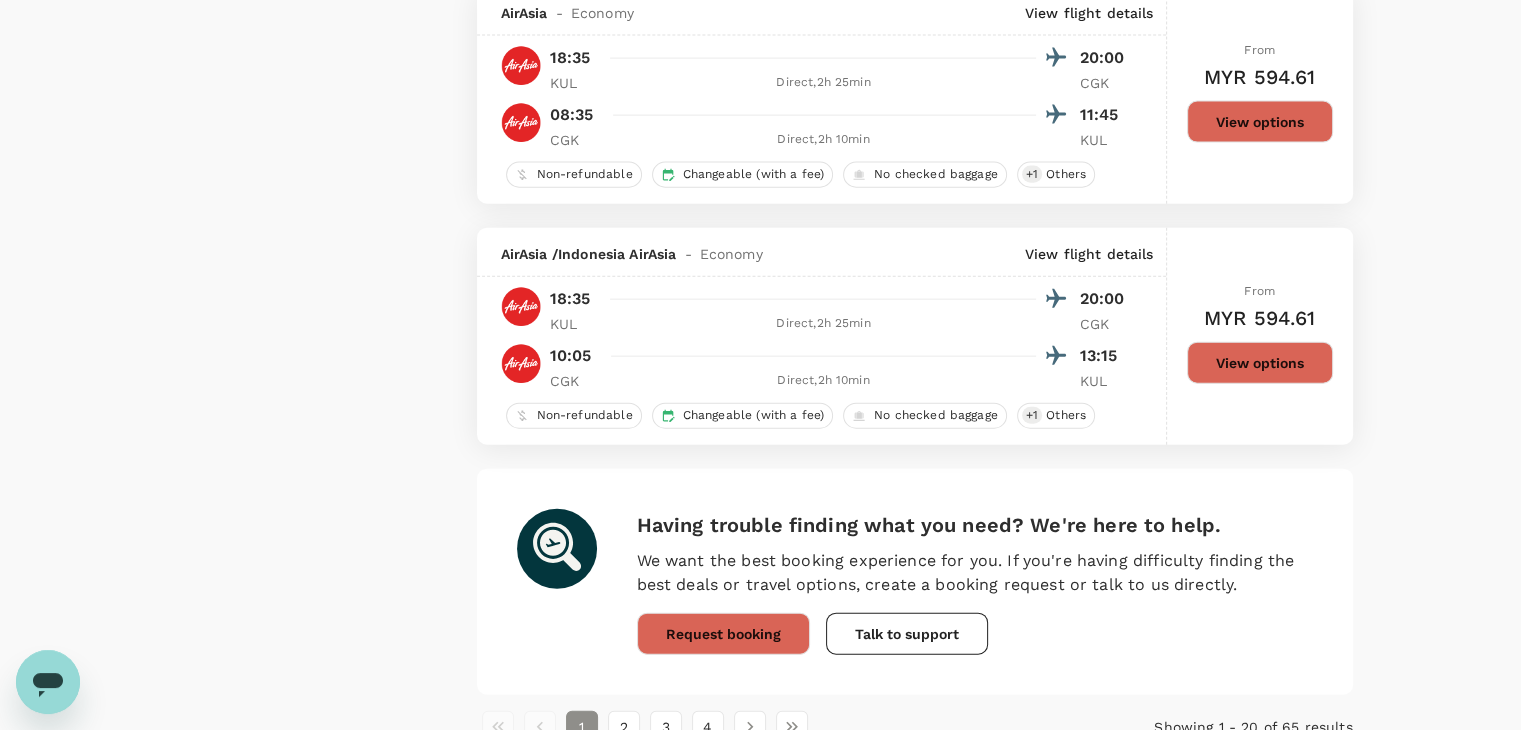 scroll, scrollTop: 4716, scrollLeft: 0, axis: vertical 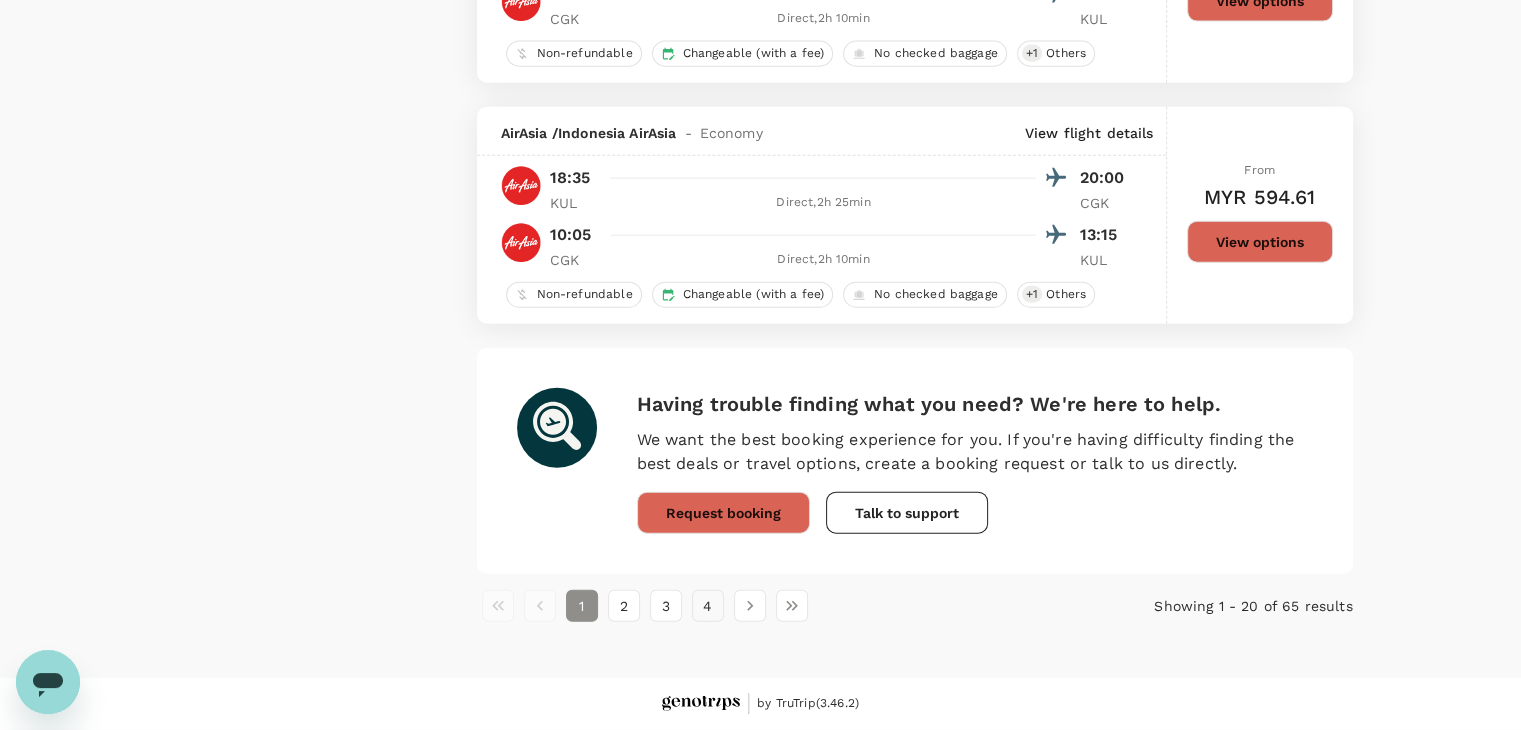 click on "4" at bounding box center [708, 606] 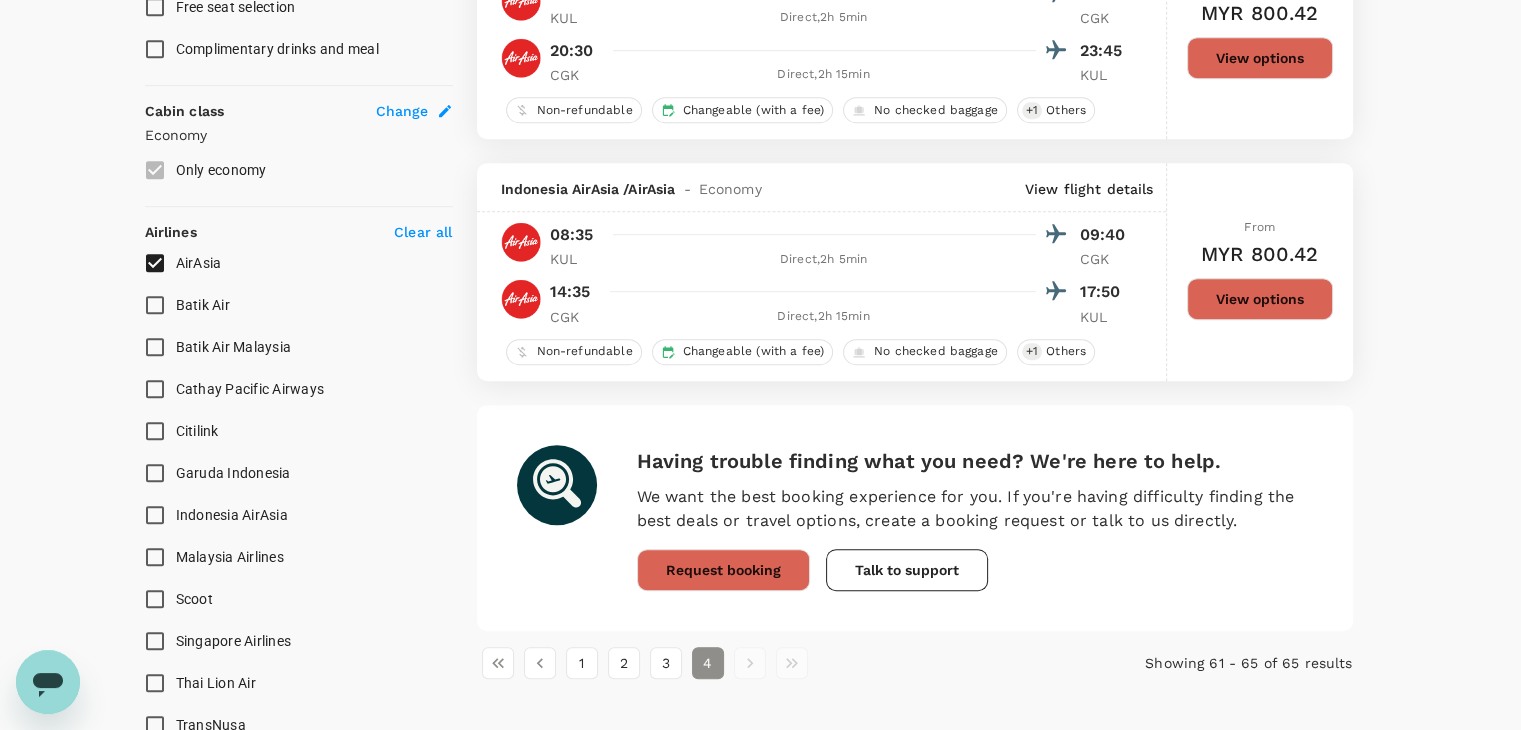 scroll, scrollTop: 1010, scrollLeft: 0, axis: vertical 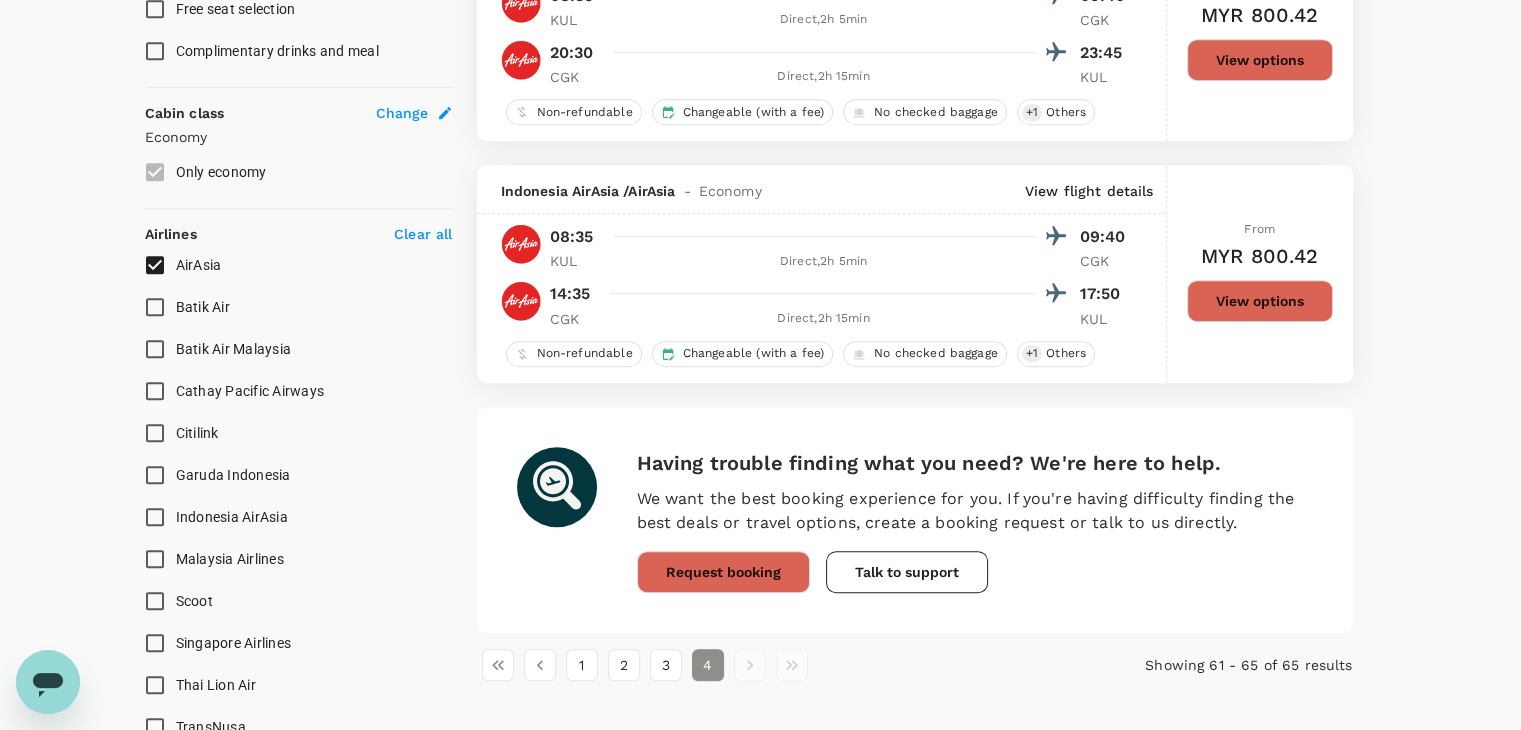 click on "View options" at bounding box center (1260, 301) 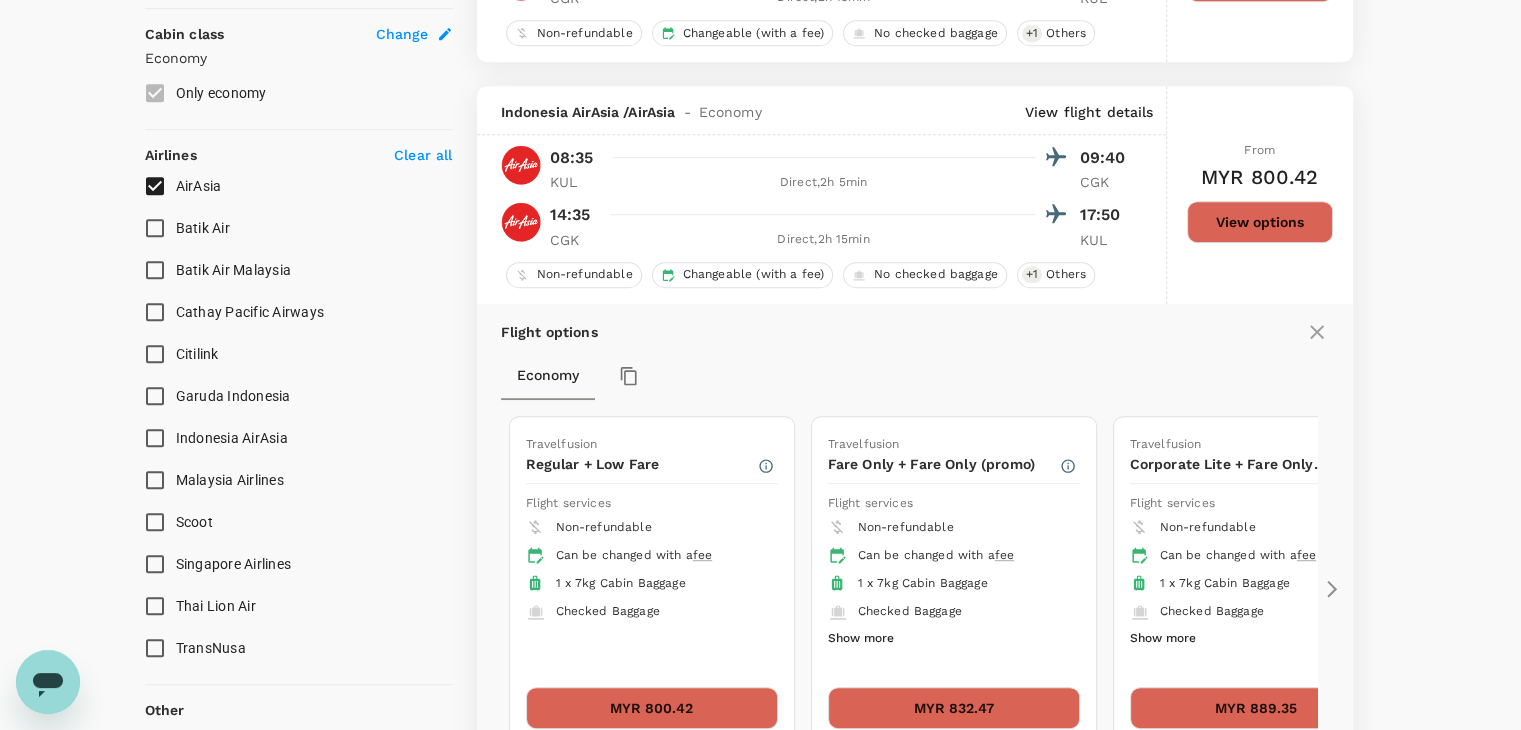 scroll, scrollTop: 1177, scrollLeft: 0, axis: vertical 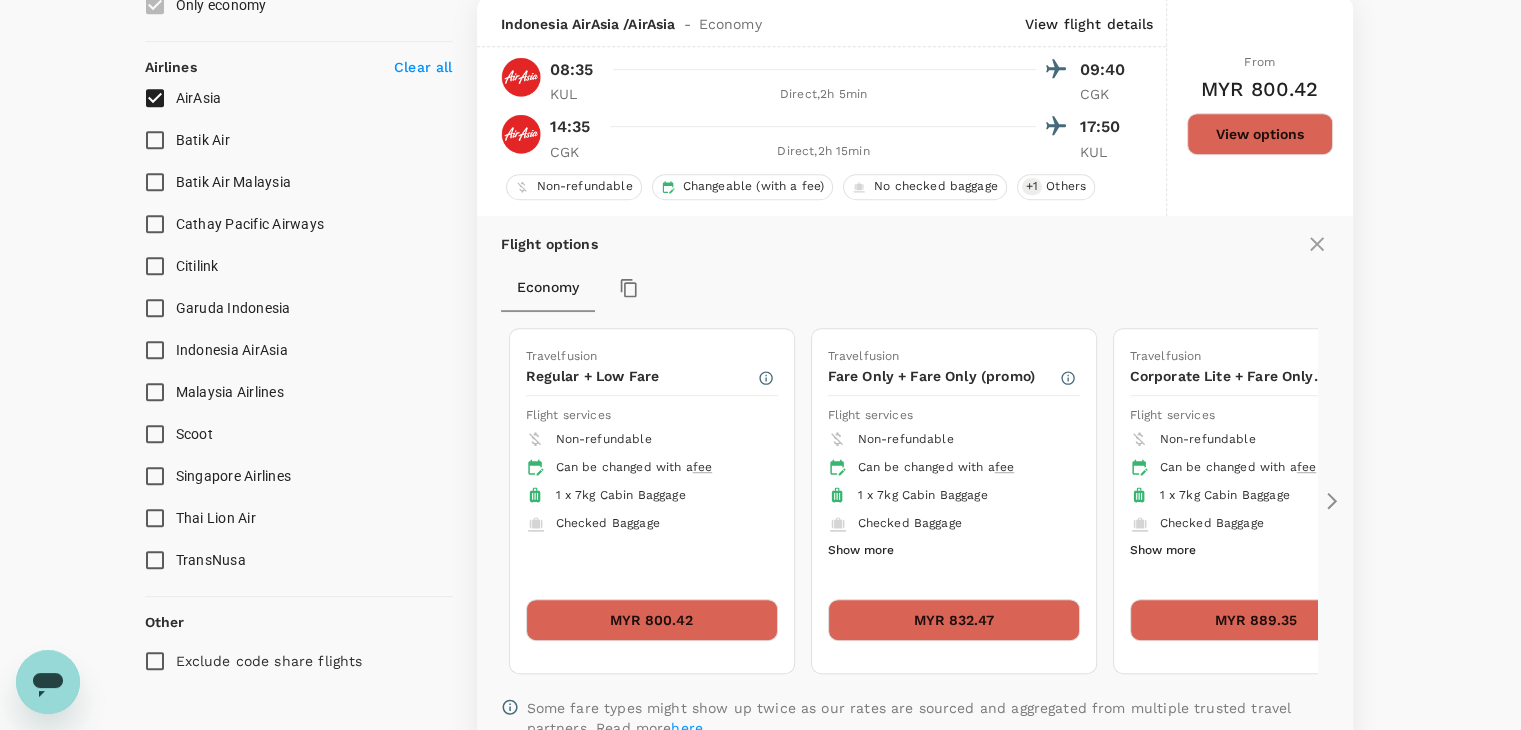 click 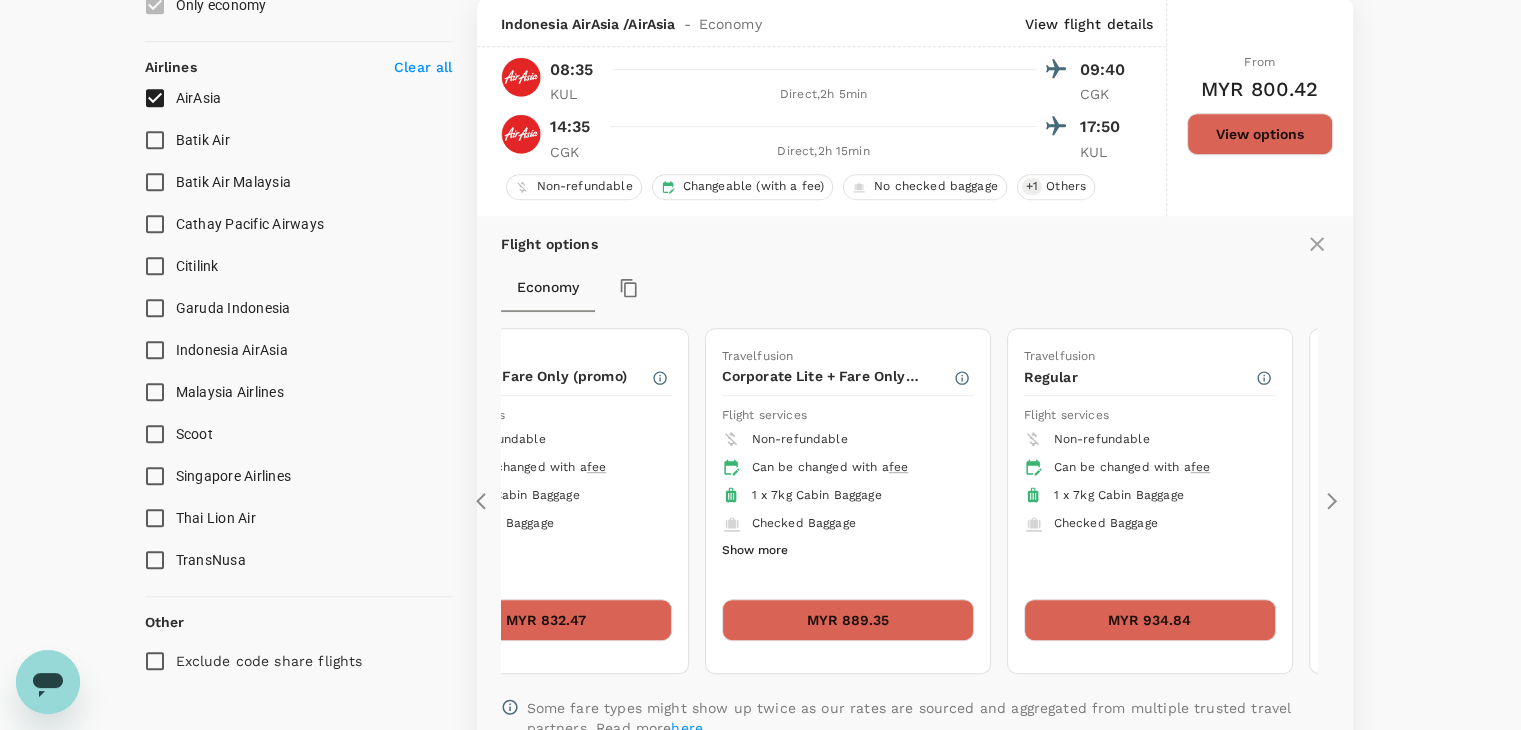 click on "MYR 934.84" at bounding box center (1150, 620) 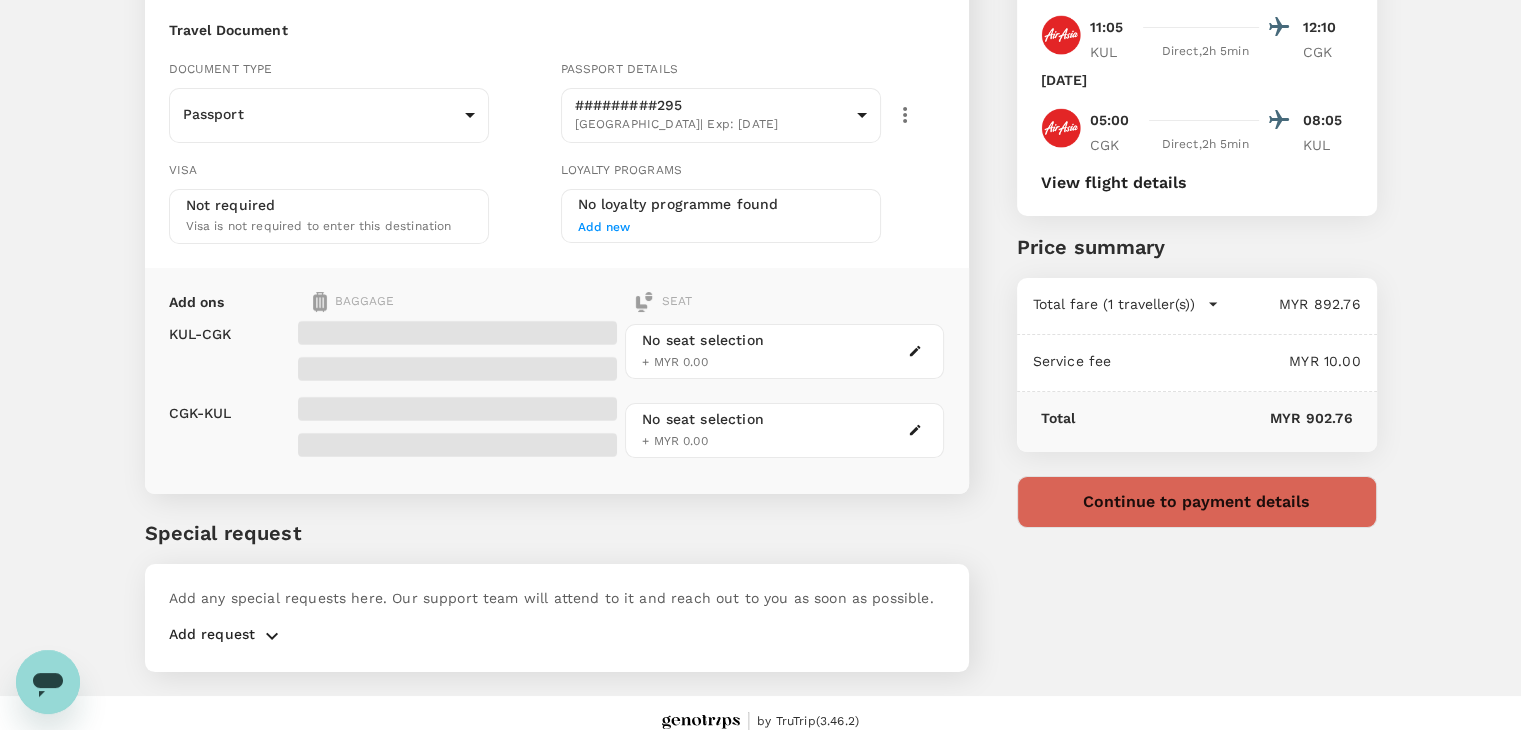 scroll, scrollTop: 0, scrollLeft: 0, axis: both 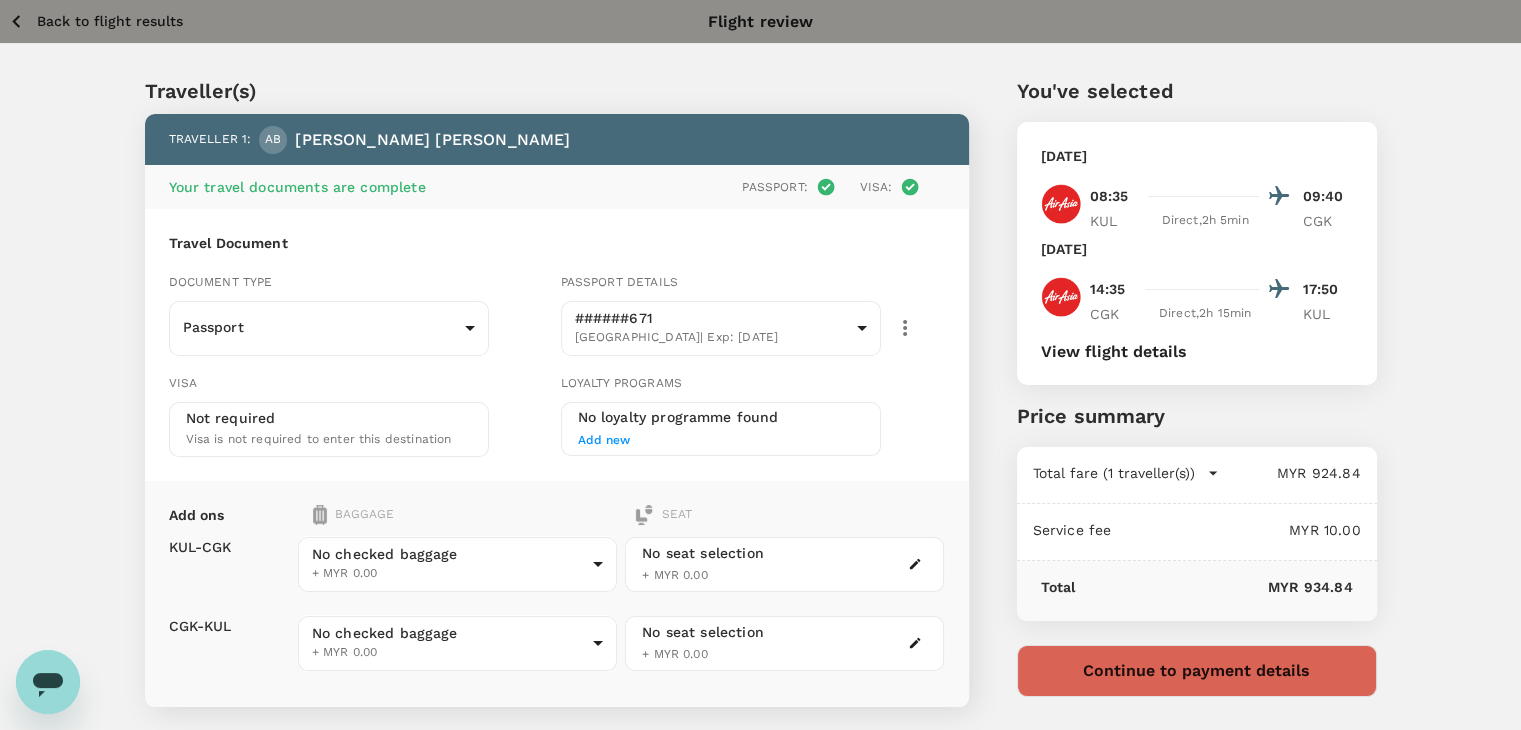 click on "Back to flight results Flight review Traveller(s) Traveller   1 : AB [PERSON_NAME] Your travel documents are complete Passport : Visa : Travel Document Document type Passport Passport ​ Passport details ######671 [GEOGRAPHIC_DATA]  | Exp:   [DATE] e20b3a4d-109a-4a45-8e85-e1128ad94a31 ​ Visa Not required Visa is not required to enter this destination Loyalty programs No loyalty programme found Add new Add ons Baggage Seat KUL  -  CGK CGK  -  KUL No checked baggage + MYR 0.00 ​ No checked baggage + MYR 0.00 ​ No seat selection + MYR 0.00 No seat selection + MYR 0.00 Special request Add any special requests here. Our support team will attend to it and reach out to you as soon as possible. Add request You've selected [DATE] 08:35 09:40 KUL Direct ,  2h 5min CGK [DATE] 14:35 17:50 CGK Direct ,  2h 15min KUL View flight details Price summary Total fare (1 traveller(s)) MYR 924.84 Air fare MYR 924.84 Baggage fee MYR 0.00 Seat fee MYR 0.00 Service fee MYR 10.00 Total MYR 934.84" at bounding box center [760, 480] 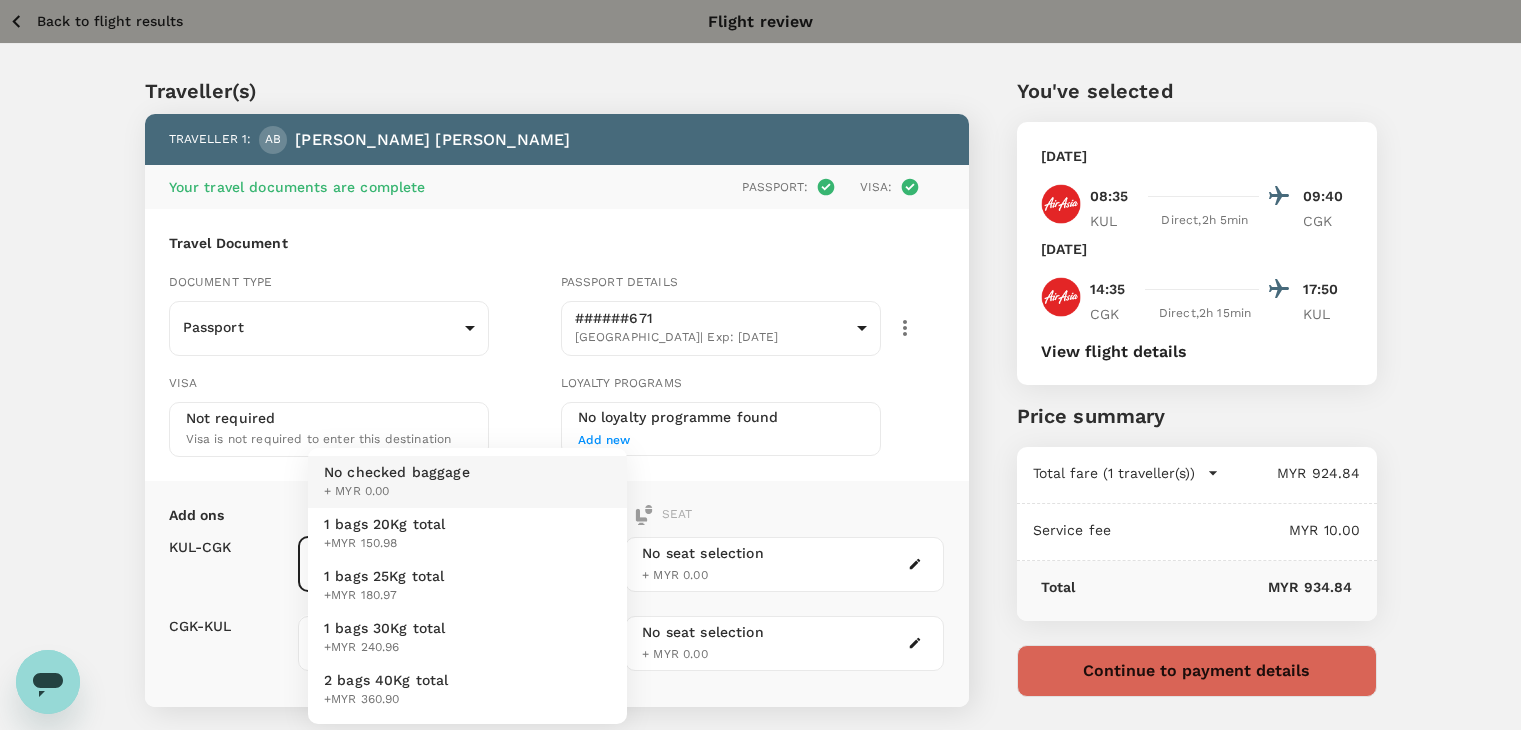 click on "1 bags 20Kg total +MYR 150.98" at bounding box center (467, 534) 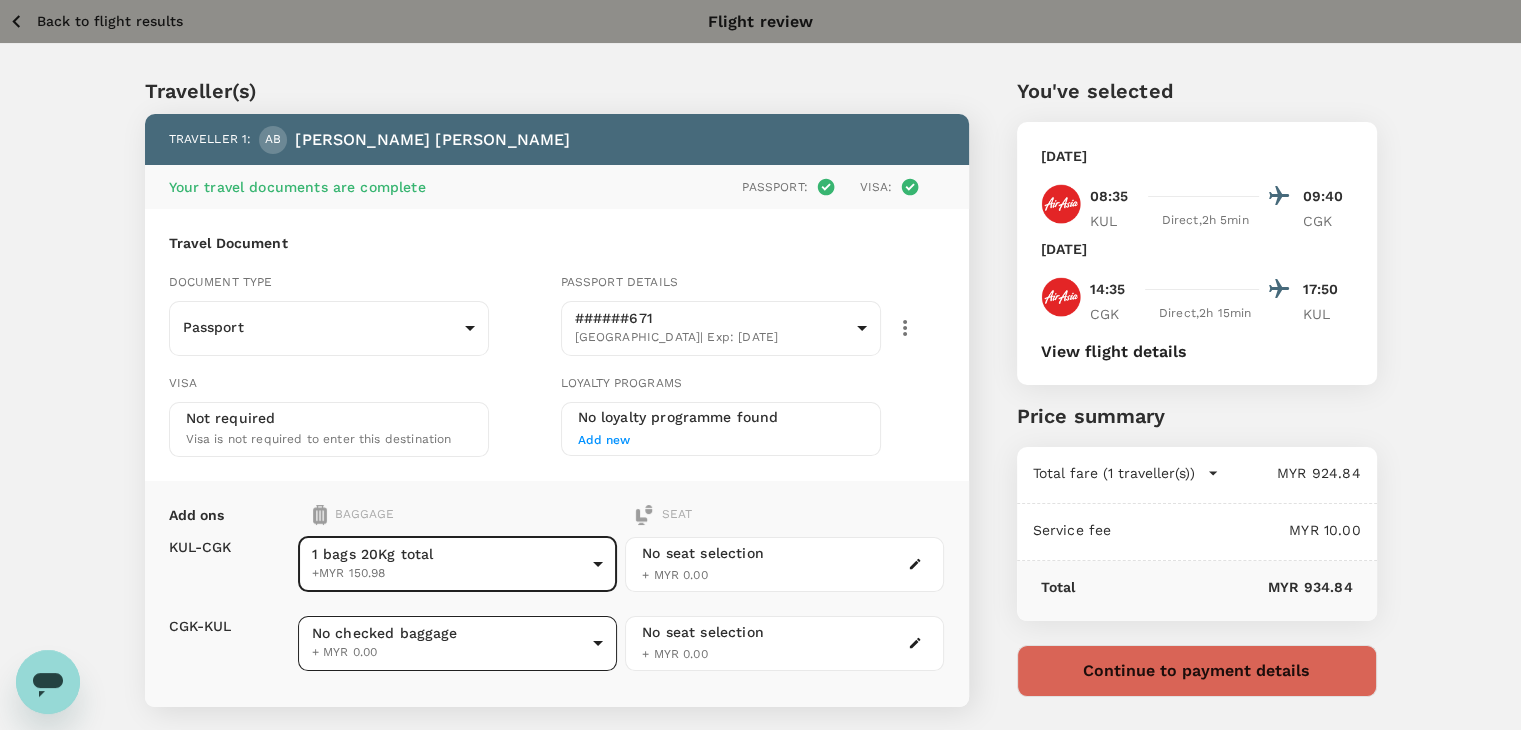 click on "Back to flight results Flight review Traveller(s) Traveller   1 : AB [PERSON_NAME] Your travel documents are complete Passport : Visa : Travel Document Document type Passport Passport ​ Passport details ######671 [GEOGRAPHIC_DATA]  | Exp:   [DATE] e20b3a4d-109a-4a45-8e85-e1128ad94a31 ​ Visa Not required Visa is not required to enter this destination Loyalty programs No loyalty programme found Add new Add ons Baggage Seat KUL  -  CGK CGK  -  KUL 1 bags 20Kg total +MYR 150.98 1 - 150.98 ​ No checked baggage + MYR 0.00 ​ No seat selection + MYR 0.00 No seat selection + MYR 0.00 Special request Add any special requests here. Our support team will attend to it and reach out to you as soon as possible. Add request You've selected [DATE] 08:35 09:40 KUL Direct ,  2h 5min CGK [DATE] 14:35 17:50 CGK Direct ,  2h 15min KUL View flight details Price summary Total fare (1 traveller(s)) MYR 924.84 Air fare MYR 924.84 Baggage fee MYR 0.00 Seat fee MYR 0.00 Service fee MYR 10.00 Total" at bounding box center [760, 480] 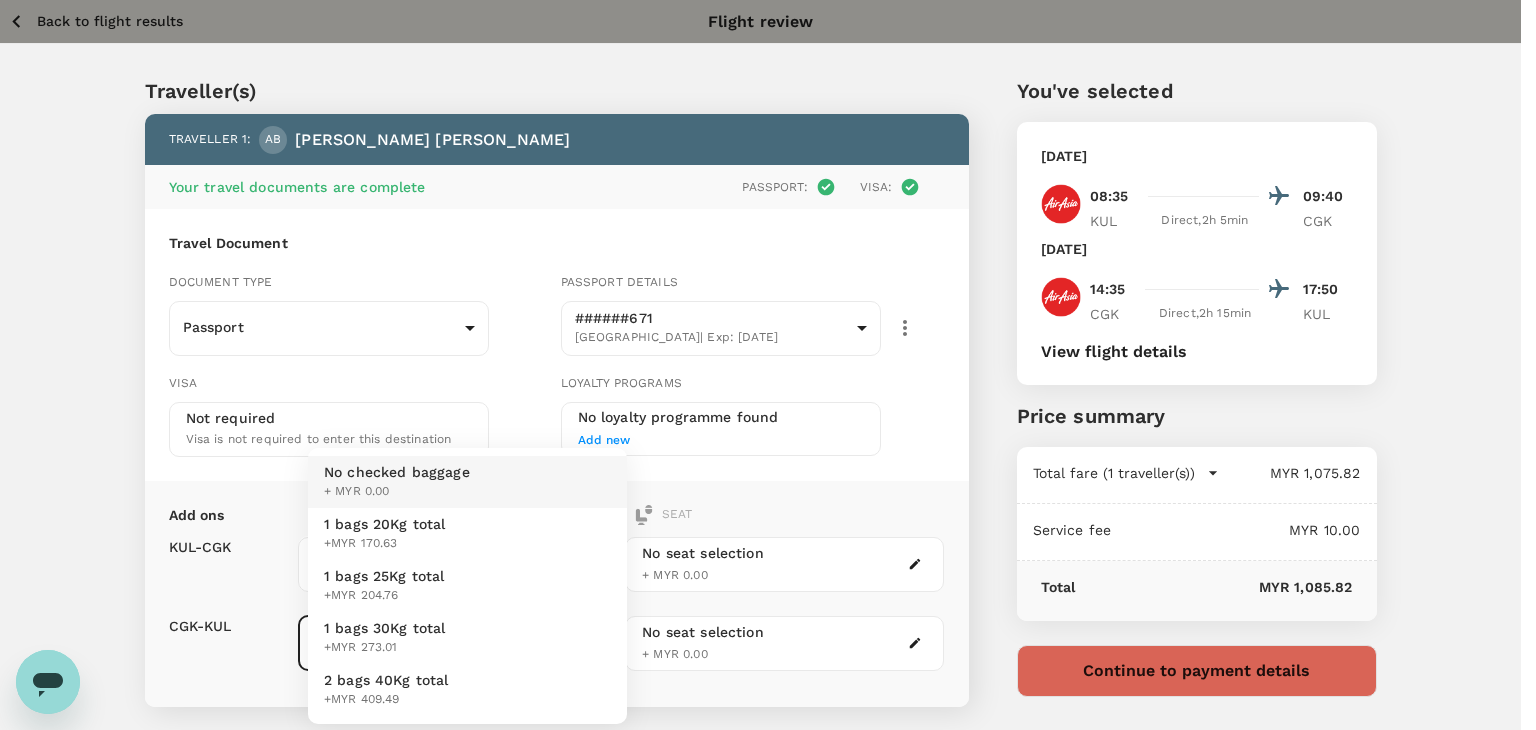click on "1 bags 20Kg total +MYR 170.63" at bounding box center (467, 534) 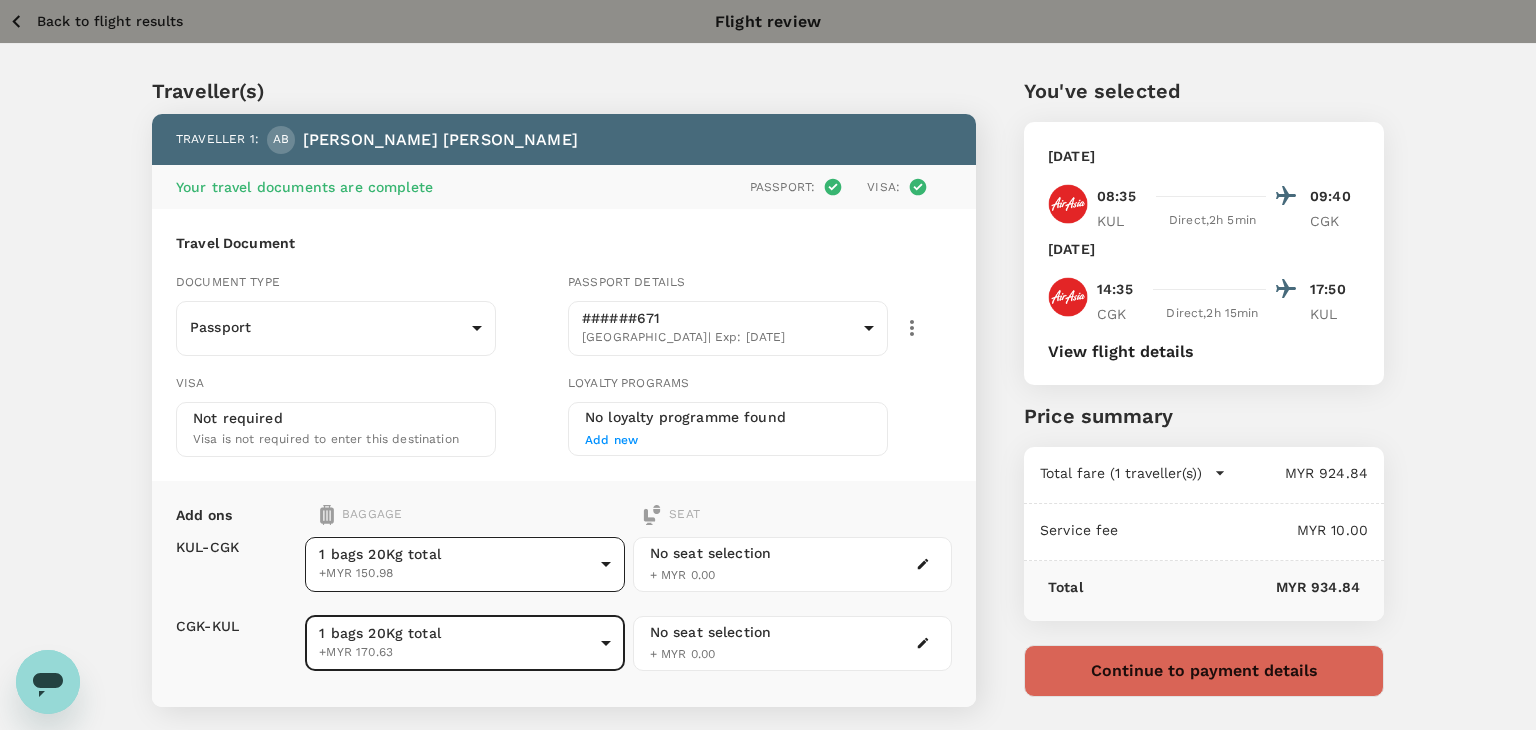 click on "Back to flight results Flight review Traveller(s) Traveller   1 : AB [PERSON_NAME] Your travel documents are complete Passport : Visa : Travel Document Document type Passport Passport ​ Passport details ######671 [GEOGRAPHIC_DATA]  | Exp:   [DATE] e20b3a4d-109a-4a45-8e85-e1128ad94a31 ​ Visa Not required Visa is not required to enter this destination Loyalty programs No loyalty programme found Add new Add ons Baggage Seat KUL  -  CGK CGK  -  KUL 1 bags 20Kg total +MYR 150.98 1 - 150.98 ​ 1 bags 20Kg total +MYR 170.63 1 - 170.63 ​ No seat selection + MYR 0.00 No seat selection + MYR 0.00 Special request Add any special requests here. Our support team will attend to it and reach out to you as soon as possible. Add request You've selected [DATE] 08:35 09:40 KUL Direct ,  2h 5min CGK [DATE] 14:35 17:50 CGK Direct ,  2h 15min KUL View flight details Price summary Total fare (1 traveller(s)) MYR 924.84 Air fare MYR 924.84 Baggage fee MYR 0.00 Seat fee MYR 0.00 Service fee Total" at bounding box center [768, 480] 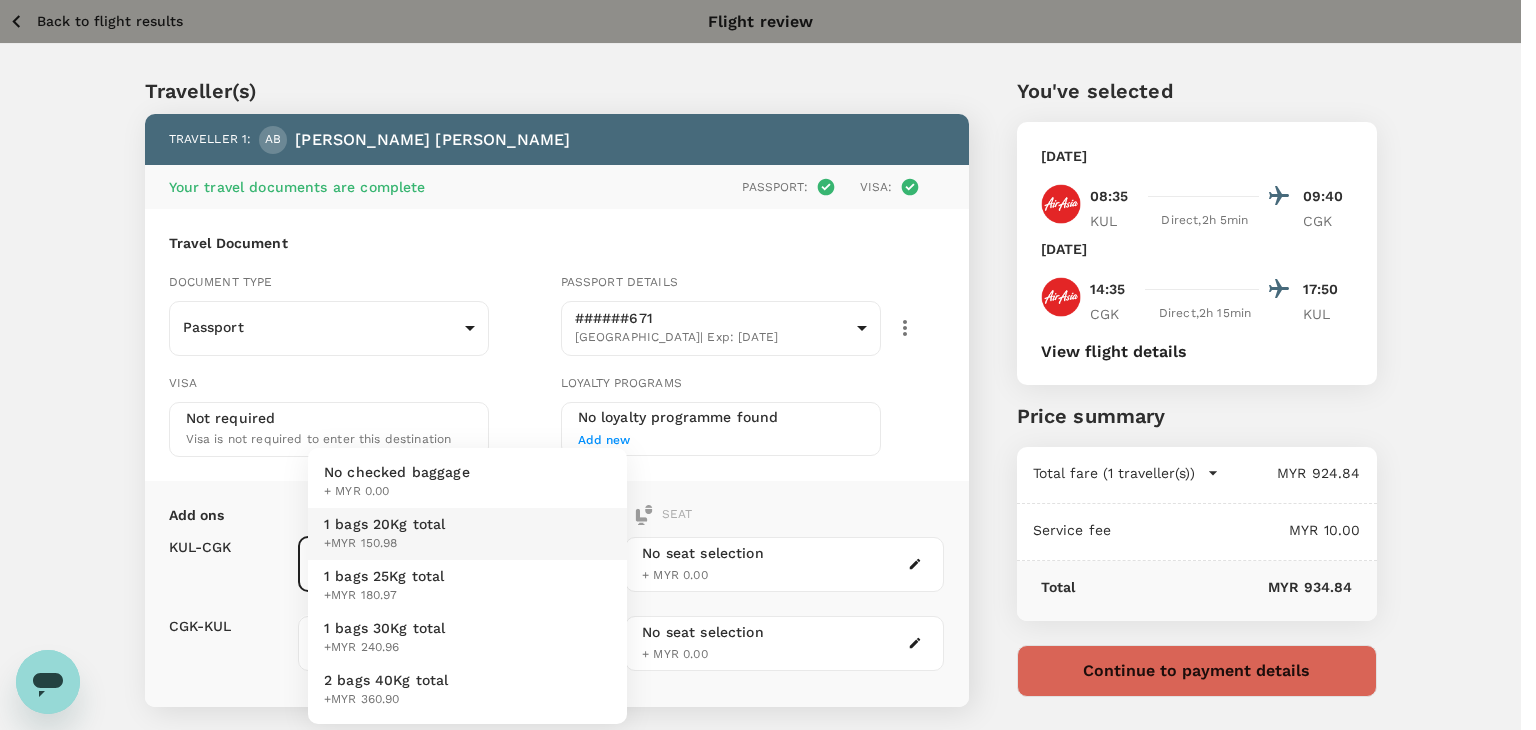 click on "No checked baggage + MYR 0.00" at bounding box center [467, 482] 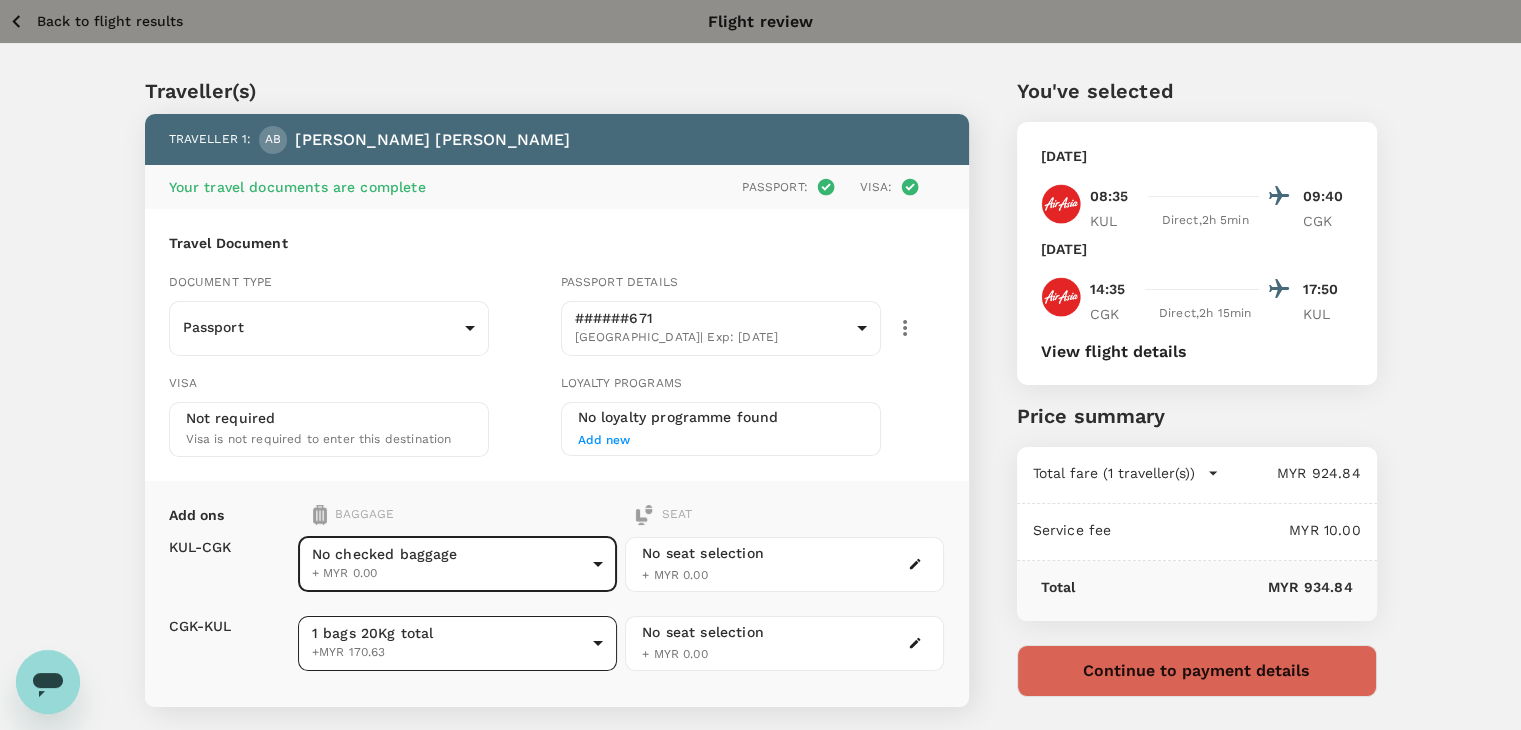 click on "Back to flight results Flight review Traveller(s) Traveller   1 : AB [PERSON_NAME] Your travel documents are complete Passport : Visa : Travel Document Document type Passport Passport ​ Passport details ######671 [GEOGRAPHIC_DATA]  | Exp:   [DATE] e20b3a4d-109a-4a45-8e85-e1128ad94a31 ​ Visa Not required Visa is not required to enter this destination Loyalty programs No loyalty programme found Add new Add ons Baggage Seat KUL  -  CGK CGK  -  KUL No checked baggage + MYR 0.00 ​ 1 bags 20Kg total +MYR 170.63 1 - 170.63 ​ No seat selection + MYR 0.00 No seat selection + MYR 0.00 Special request Add any special requests here. Our support team will attend to it and reach out to you as soon as possible. Add request You've selected [DATE] 08:35 09:40 KUL Direct ,  2h 5min CGK [DATE] 14:35 17:50 CGK Direct ,  2h 15min KUL View flight details Price summary Total fare (1 traveller(s)) MYR 924.84 Air fare MYR 924.84 Baggage fee MYR 0.00 Seat fee MYR 0.00 Service fee MYR 10.00 Total" at bounding box center [760, 480] 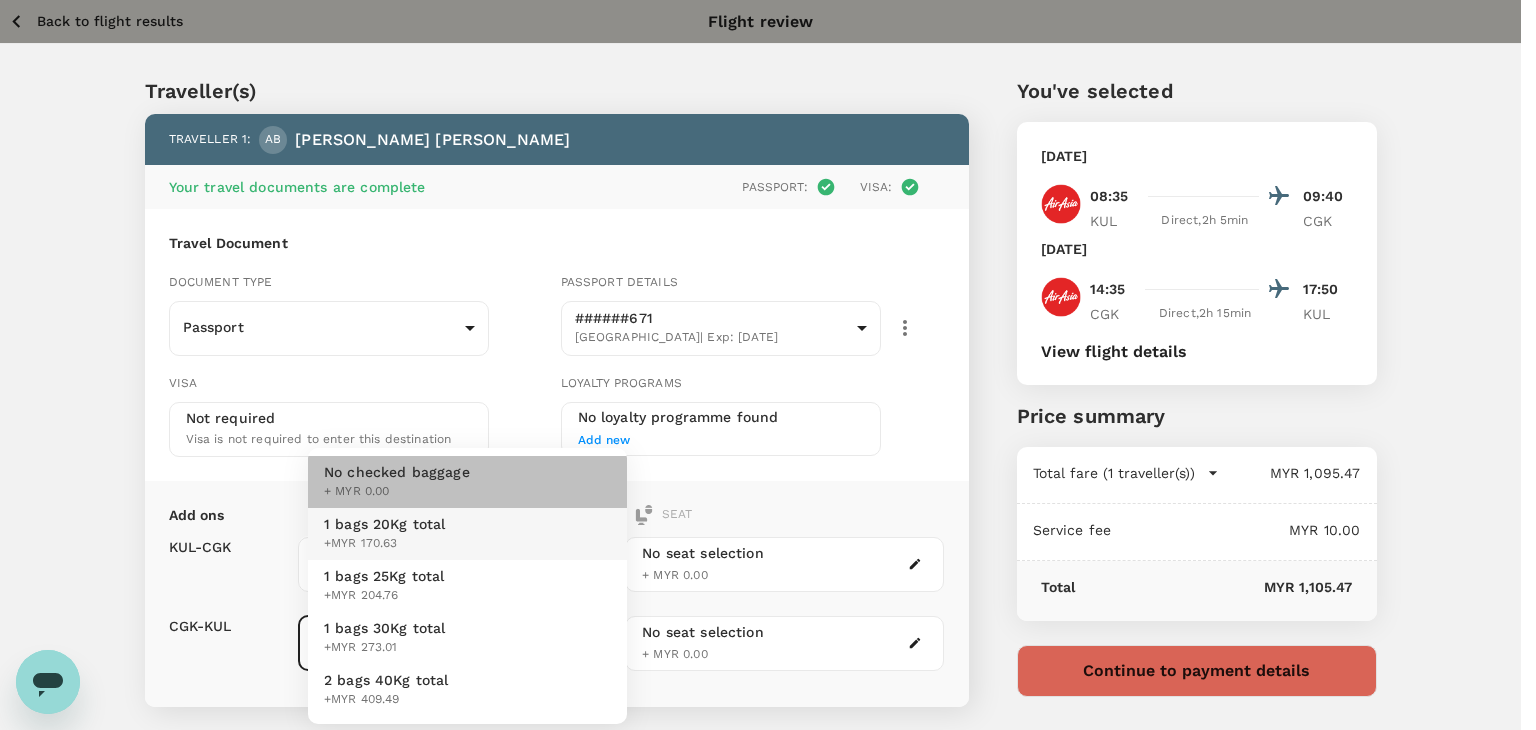 click on "No checked baggage + MYR 0.00" at bounding box center (467, 482) 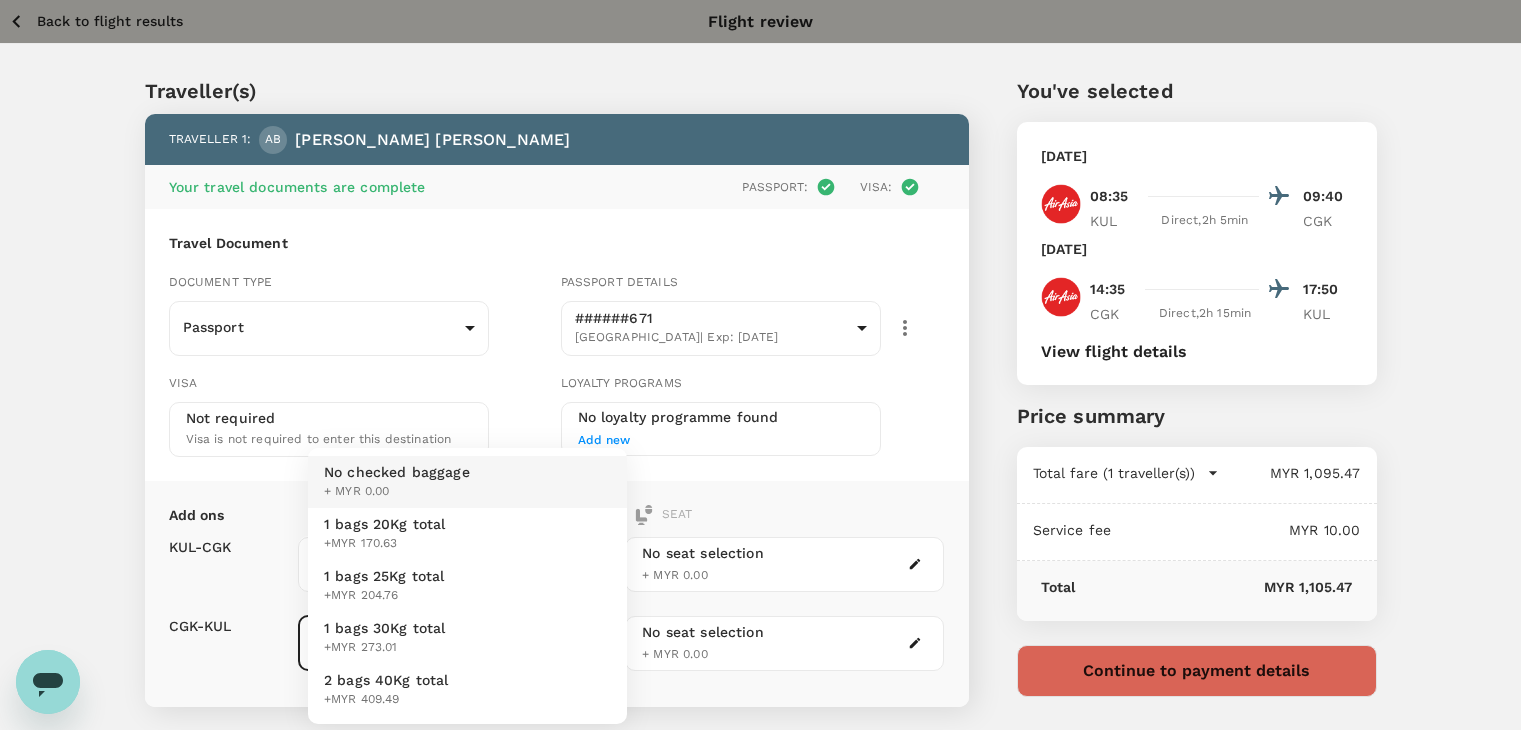 click on "Back to flight results Flight review Traveller(s) Traveller   1 : AB [PERSON_NAME] Your travel documents are complete Passport : Visa : Travel Document Document type Passport Passport ​ Passport details ######671 [GEOGRAPHIC_DATA]  | Exp:   [DATE] e20b3a4d-109a-4a45-8e85-e1128ad94a31 ​ Visa Not required Visa is not required to enter this destination Loyalty programs No loyalty programme found Add new Add ons Baggage Seat KUL  -  CGK CGK  -  KUL No checked baggage + MYR 0.00 ​ No checked baggage + MYR 0.00 ​ No seat selection + MYR 0.00 No seat selection + MYR 0.00 Special request Add any special requests here. Our support team will attend to it and reach out to you as soon as possible. Add request You've selected [DATE] 08:35 09:40 KUL Direct ,  2h 5min CGK [DATE] 14:35 17:50 CGK Direct ,  2h 15min KUL View flight details Price summary Total fare (1 traveller(s)) MYR 1,095.47 Air fare MYR 924.84 Baggage fee MYR 170.63 Seat fee MYR 0.00 Service fee MYR 10.00 Total  ( )" at bounding box center [768, 480] 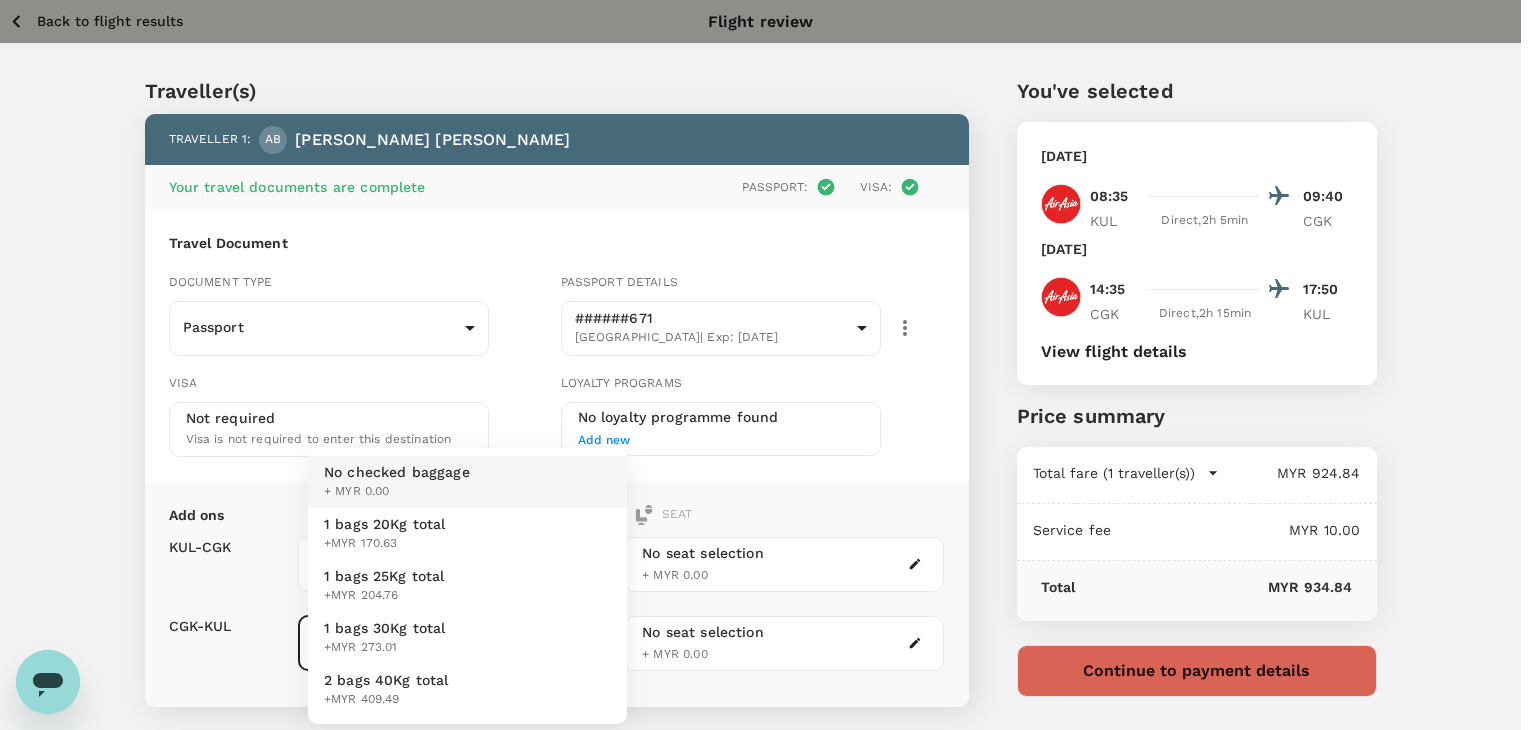 click on "+MYR 170.63" at bounding box center (385, 544) 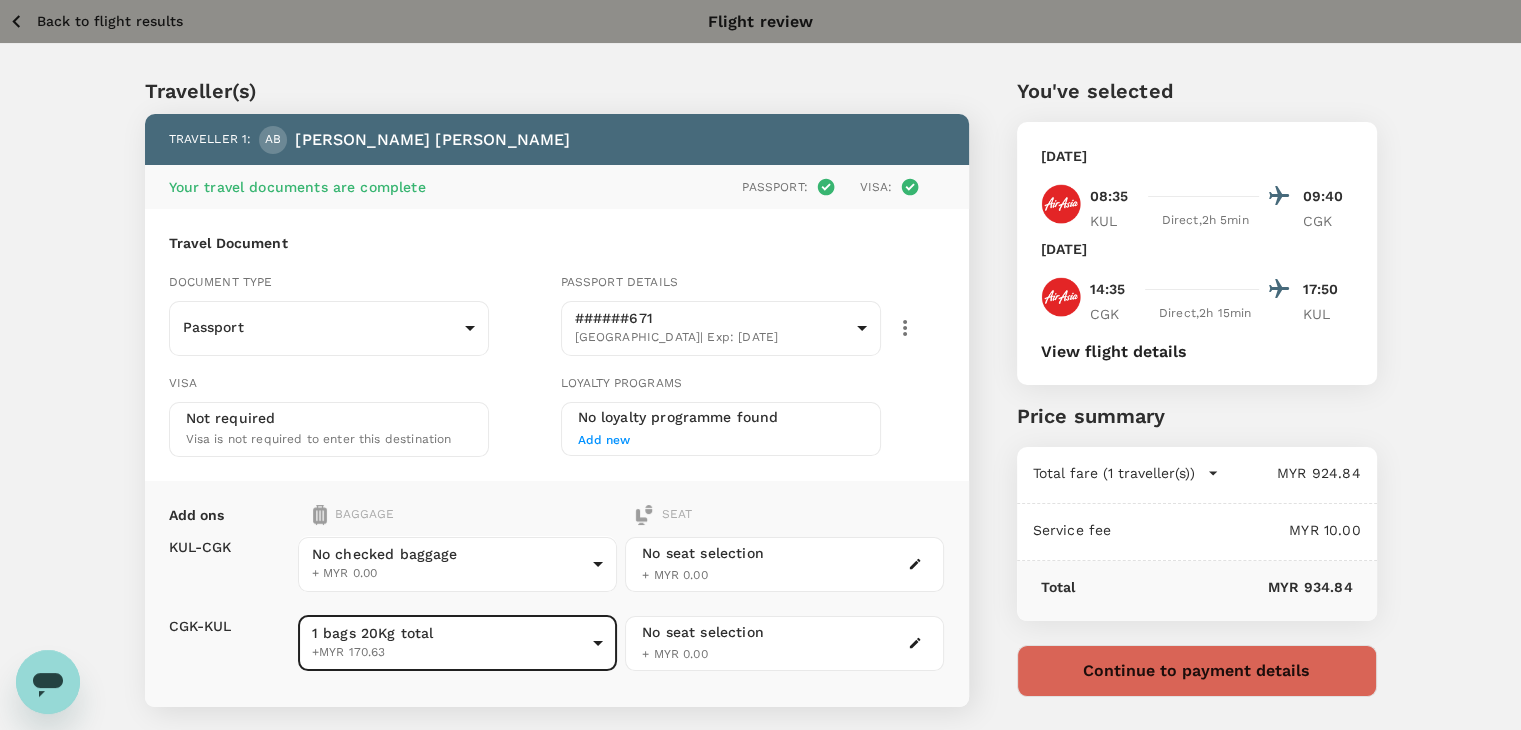 click on "Back to flight results Flight review Traveller(s) Traveller   1 : AB [PERSON_NAME] Your travel documents are complete Passport : Visa : Travel Document Document type Passport Passport ​ Passport details ######671 [GEOGRAPHIC_DATA]  | Exp:   [DATE] e20b3a4d-109a-4a45-8e85-e1128ad94a31 ​ Visa Not required Visa is not required to enter this destination Loyalty programs No loyalty programme found Add new Add ons Baggage Seat KUL  -  CGK CGK  -  KUL No checked baggage + MYR 0.00 ​ 1 bags 20Kg total +MYR 170.63 1 - 170.63 ​ No seat selection + MYR 0.00 No seat selection + MYR 0.00 Special request Add any special requests here. Our support team will attend to it and reach out to you as soon as possible. Add request You've selected [DATE] 08:35 09:40 KUL Direct ,  2h 5min CGK [DATE] 14:35 17:50 CGK Direct ,  2h 15min KUL View flight details Price summary Total fare (1 traveller(s)) MYR 924.84 Air fare MYR 924.84 Baggage fee MYR 0.00 Seat fee MYR 0.00 Service fee MYR 10.00 Total" at bounding box center [760, 480] 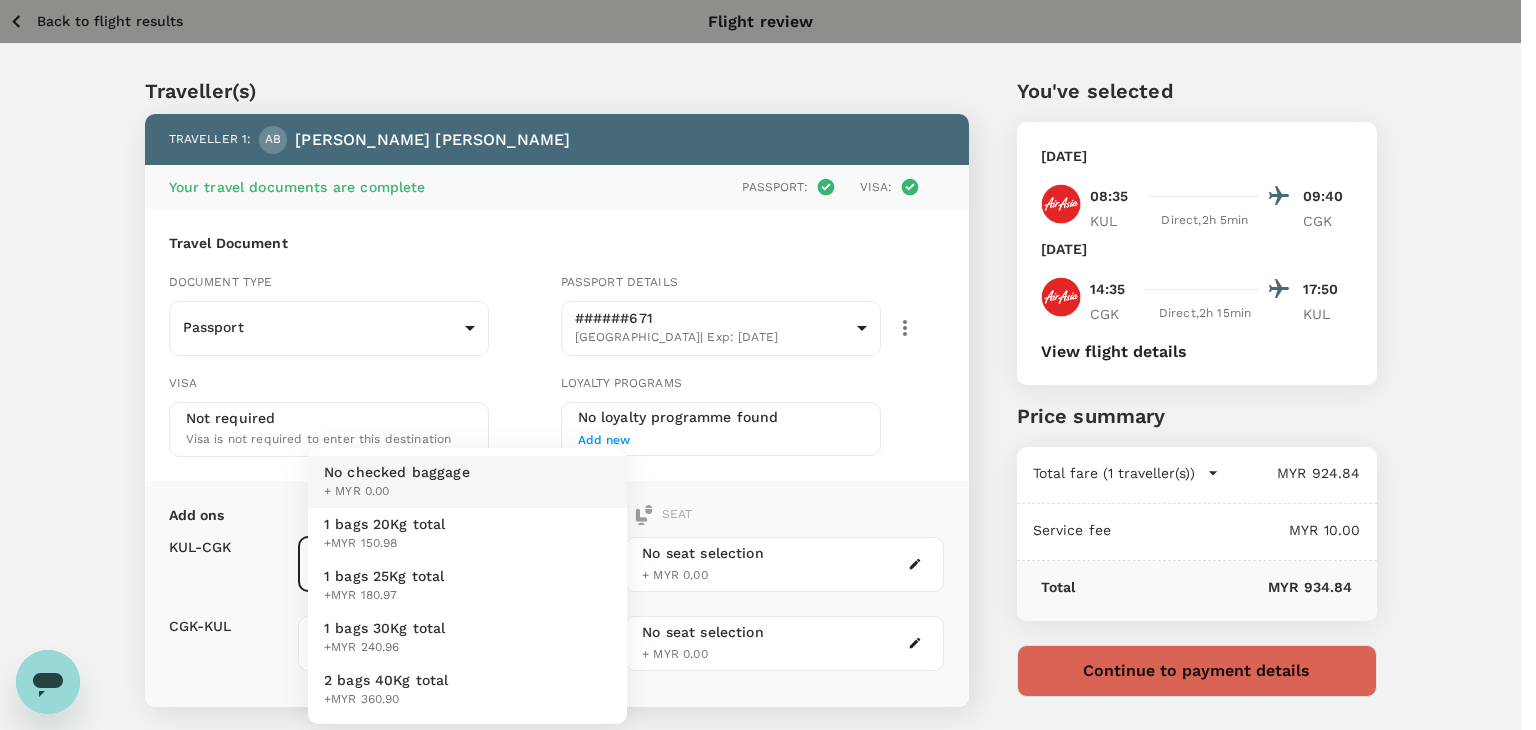 click on "1 bags 20Kg total +MYR 150.98" at bounding box center [467, 534] 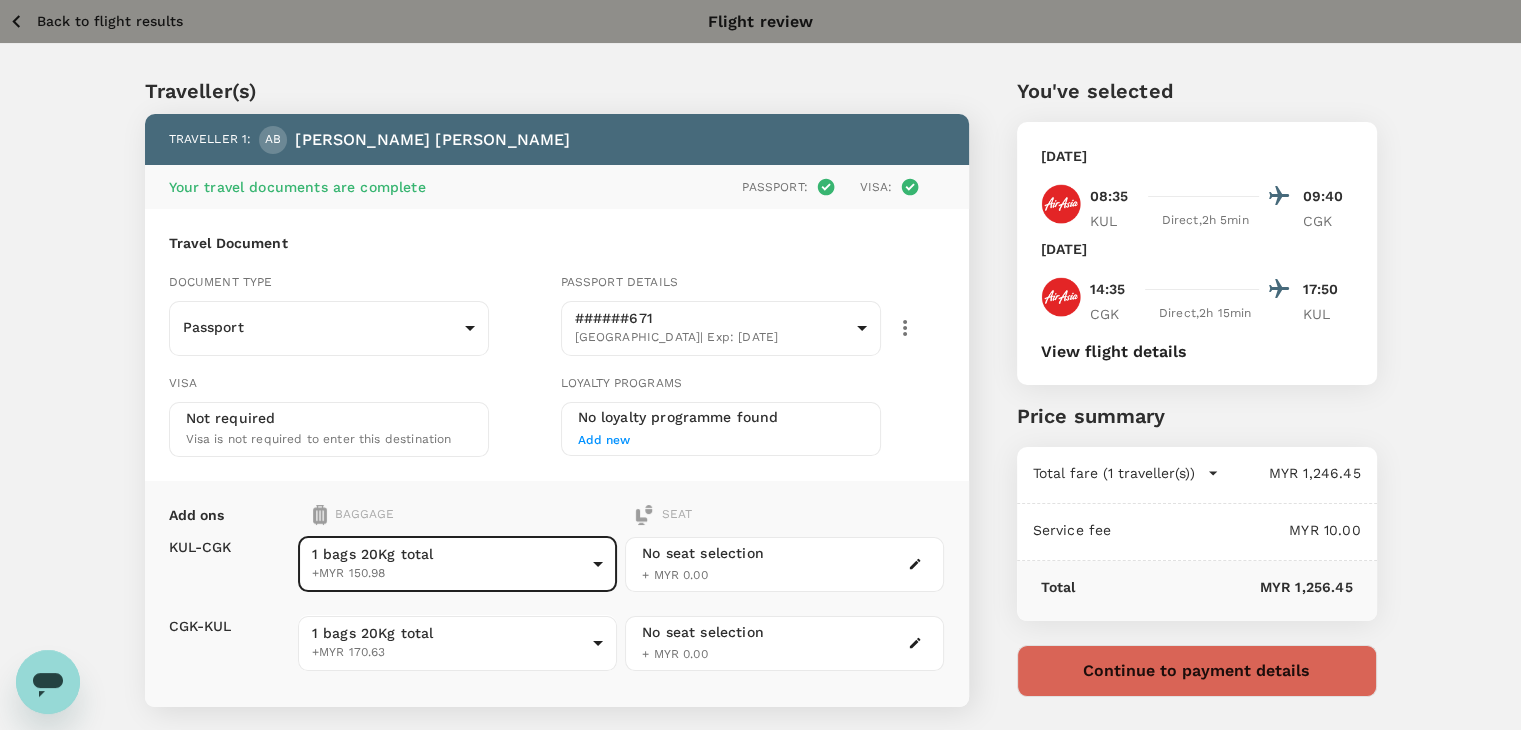 click on "Back to flight results" at bounding box center (110, 21) 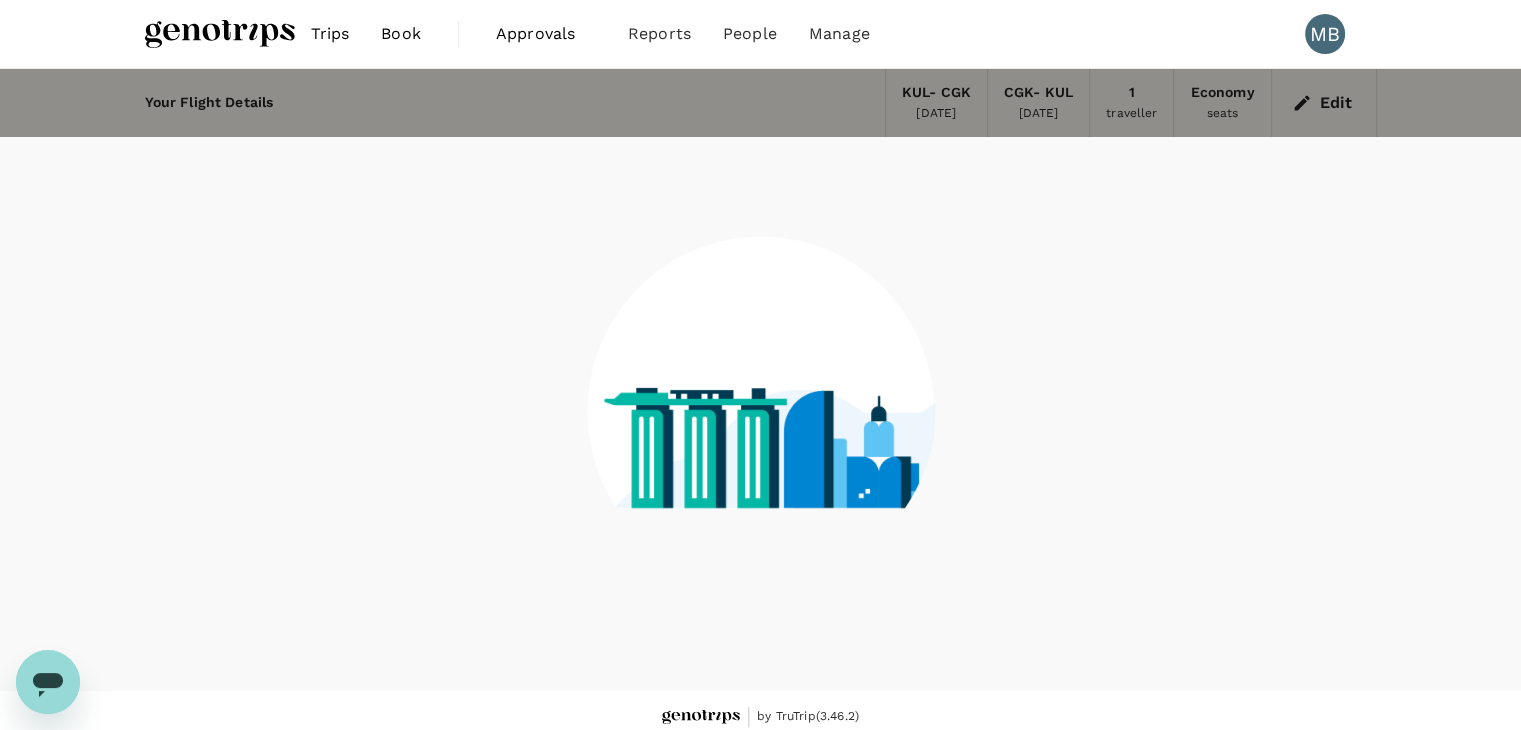 scroll, scrollTop: 13, scrollLeft: 0, axis: vertical 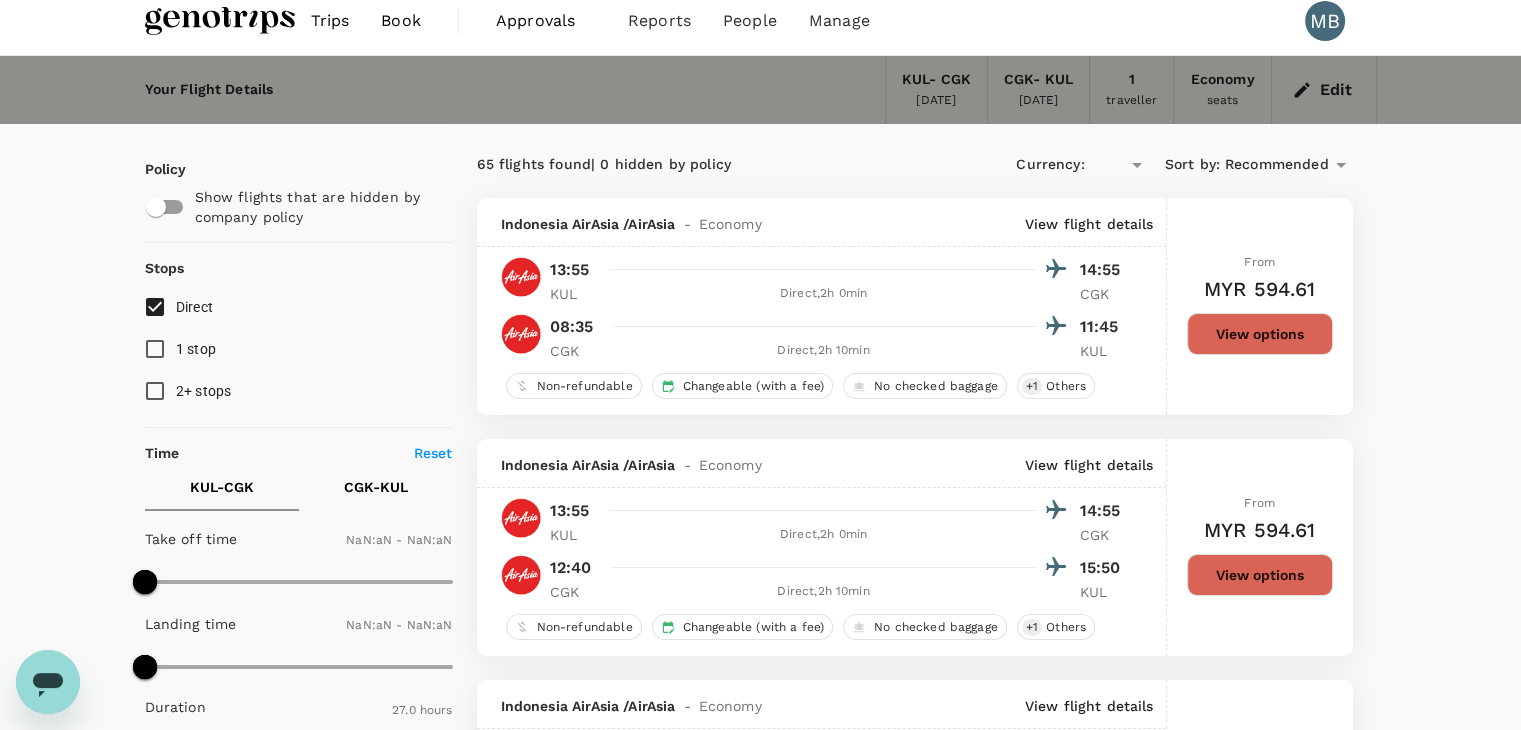 type on "MYR" 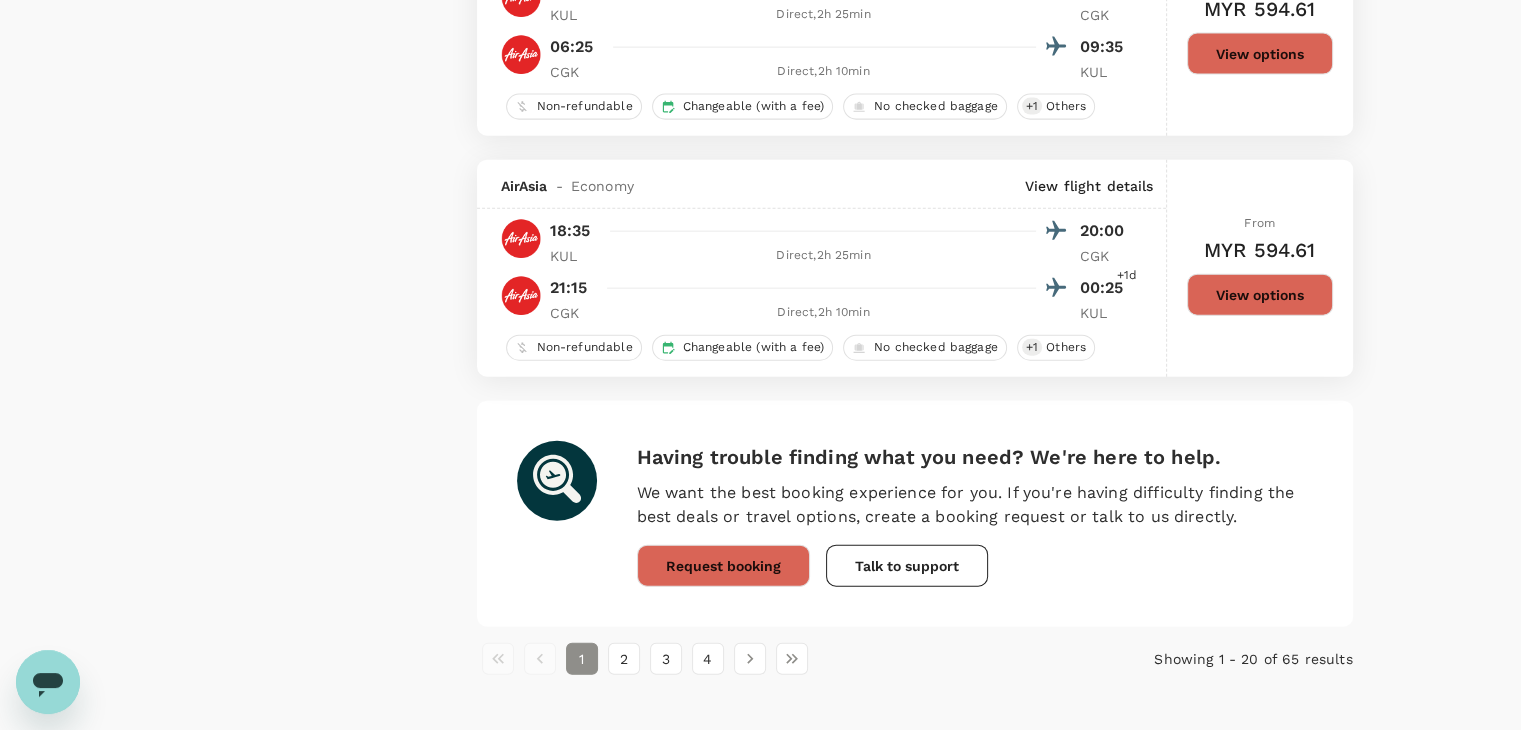 scroll, scrollTop: 4696, scrollLeft: 0, axis: vertical 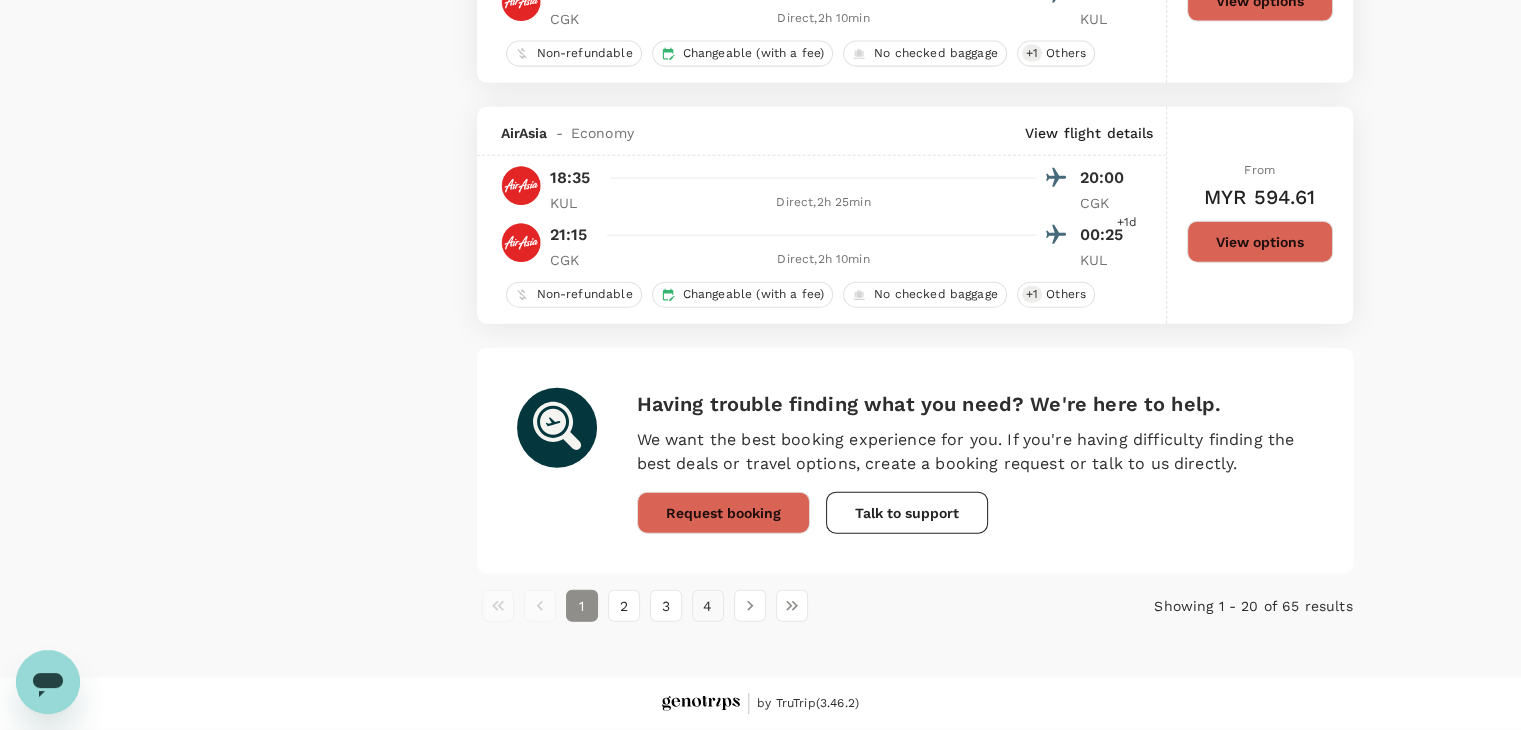click on "4" at bounding box center [708, 606] 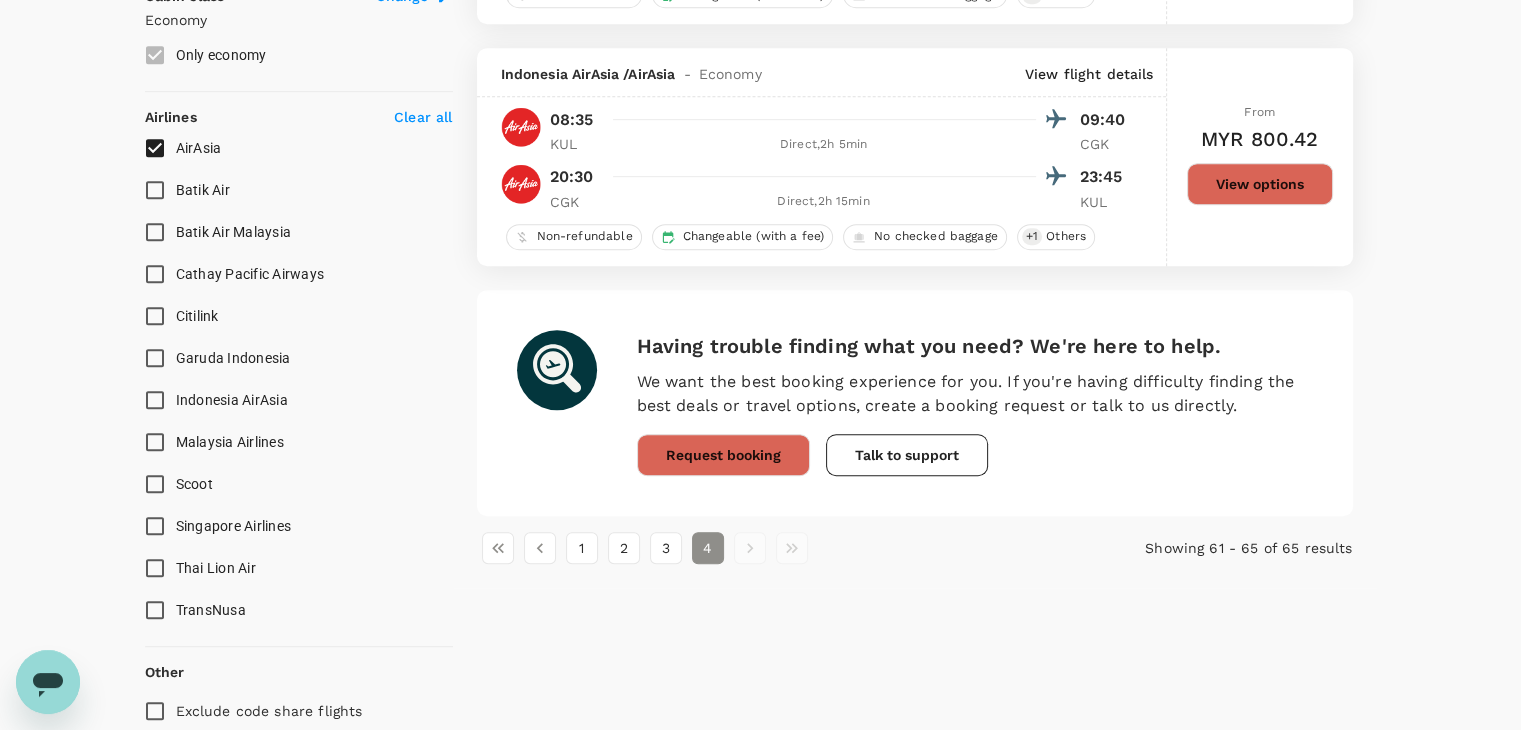 scroll, scrollTop: 1010, scrollLeft: 0, axis: vertical 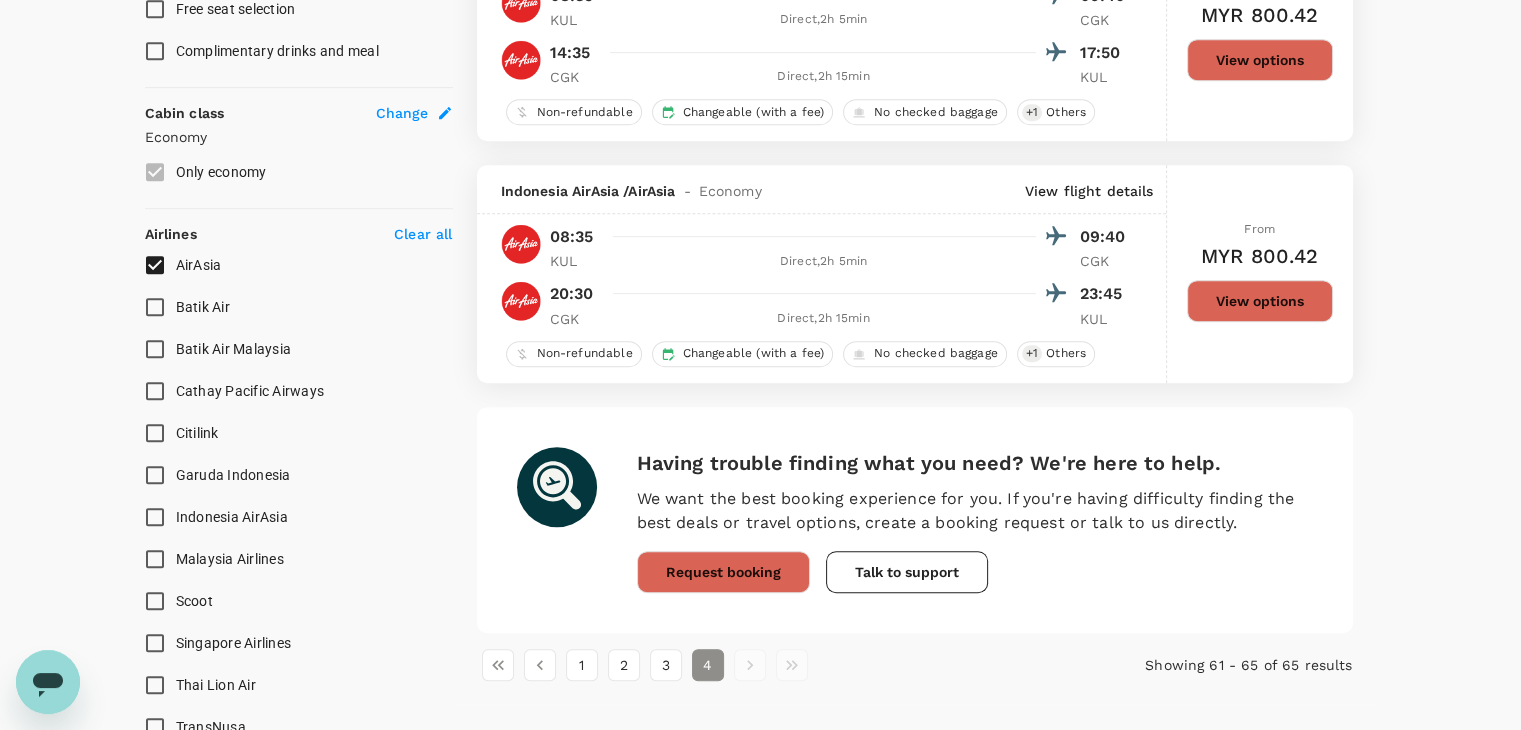 click on "View options" at bounding box center (1260, 301) 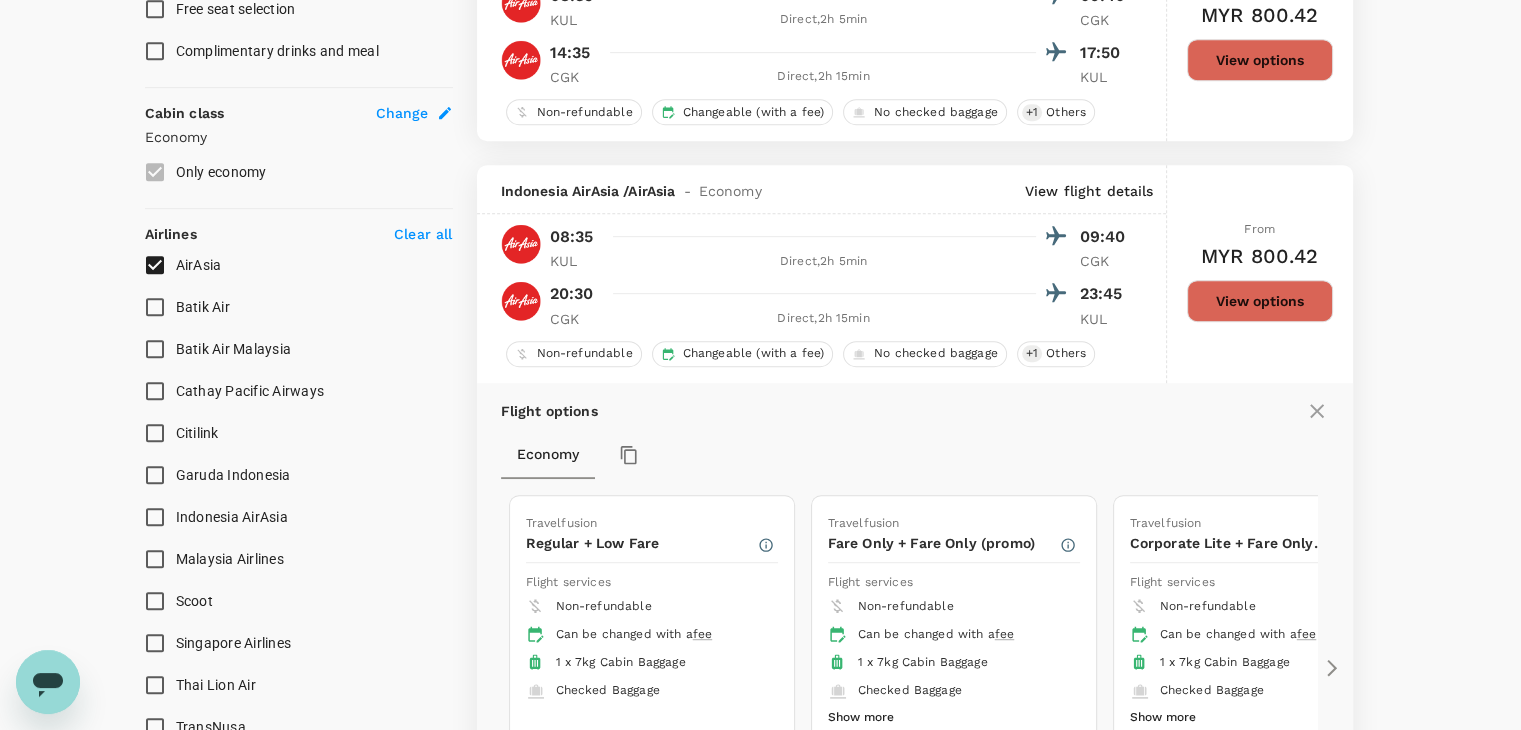 scroll, scrollTop: 1177, scrollLeft: 0, axis: vertical 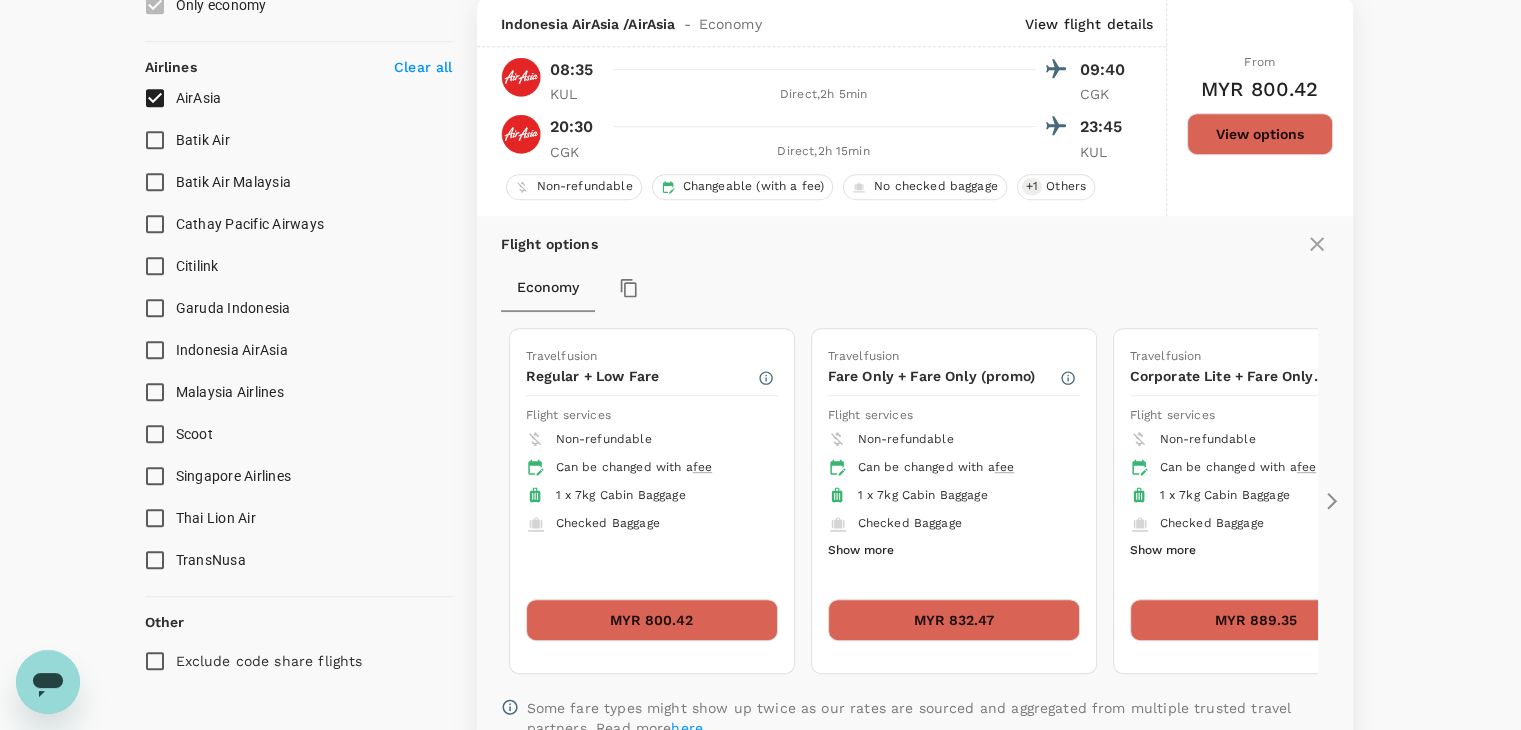 click 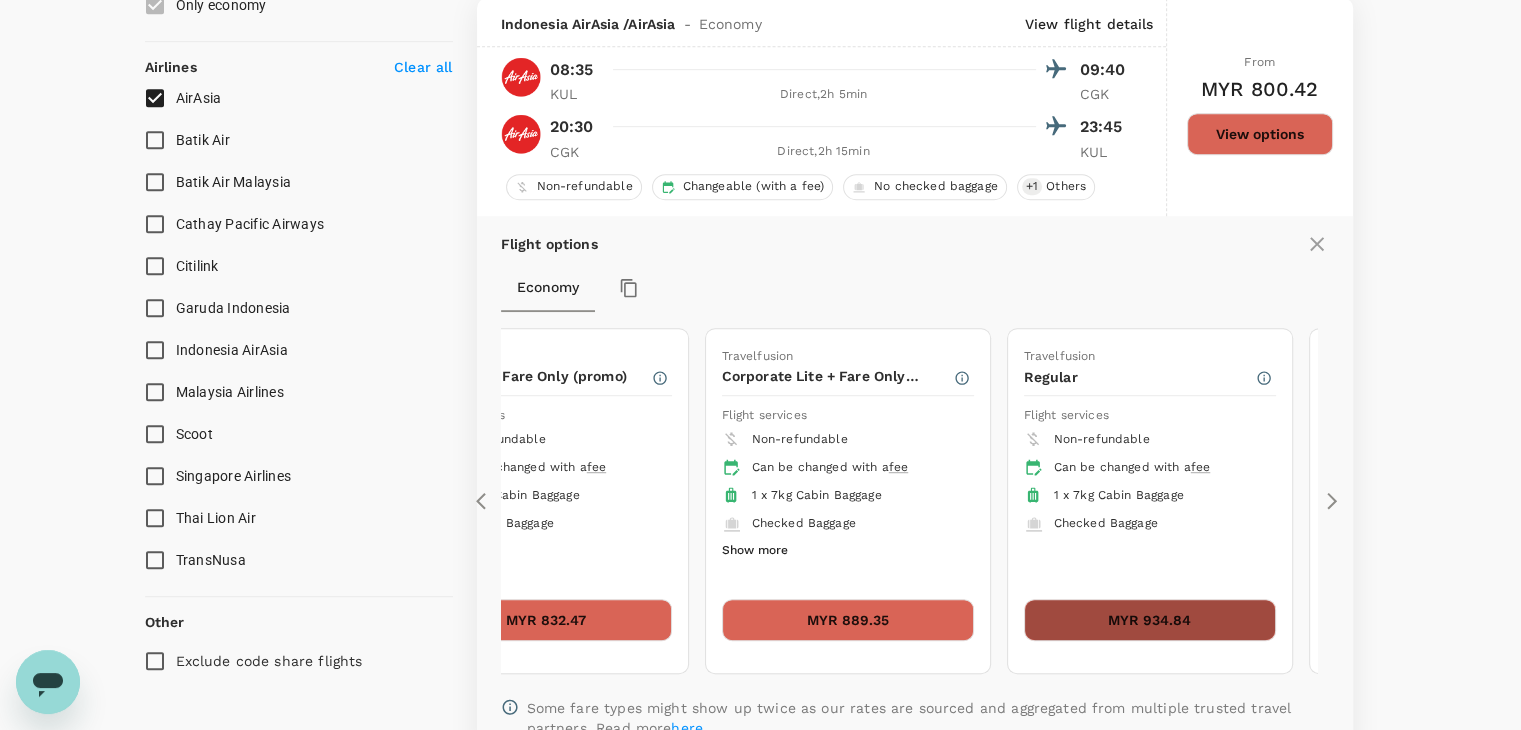 click on "MYR 934.84" at bounding box center (1150, 620) 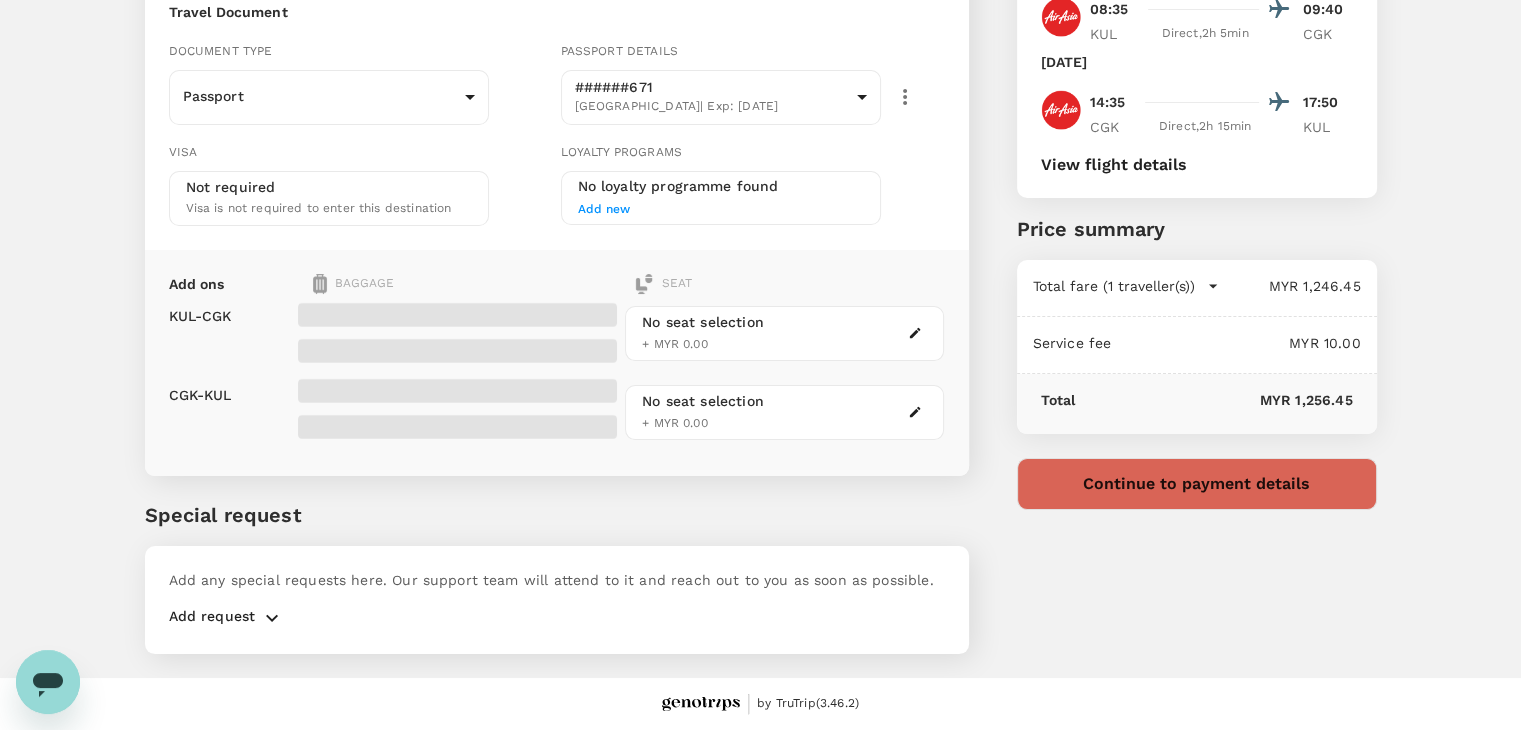 scroll, scrollTop: 0, scrollLeft: 0, axis: both 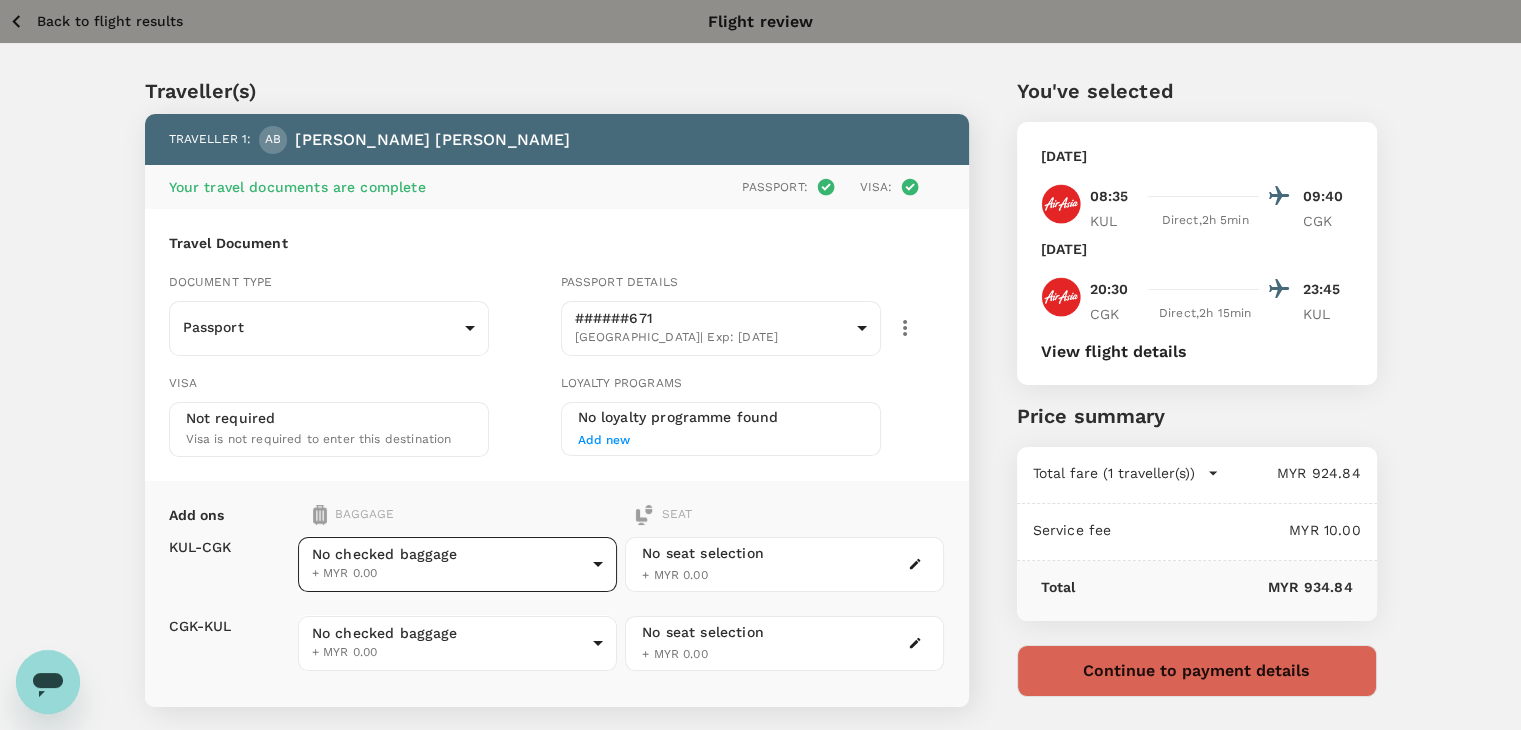 click on "Back to flight results Flight review Traveller(s) Traveller   1 : AB [PERSON_NAME] Your travel documents are complete Passport : Visa : Travel Document Document type Passport Passport ​ Passport details ######671 [GEOGRAPHIC_DATA]  | Exp:   [DATE] e20b3a4d-109a-4a45-8e85-e1128ad94a31 ​ Visa Not required Visa is not required to enter this destination Loyalty programs No loyalty programme found Add new Add ons Baggage Seat KUL  -  CGK CGK  -  KUL No checked baggage + MYR 0.00 ​ No checked baggage + MYR 0.00 ​ No seat selection + MYR 0.00 No seat selection + MYR 0.00 Special request Add any special requests here. Our support team will attend to it and reach out to you as soon as possible. Add request You've selected [DATE] 08:35 09:40 KUL Direct ,  2h 5min CGK [DATE] 20:30 23:45 CGK Direct ,  2h 15min KUL View flight details Price summary Total fare (1 traveller(s)) MYR 924.84 Air fare MYR 924.84 Baggage fee MYR 0.00 Seat fee MYR 0.00 Service fee MYR 10.00 Total MYR 934.84" at bounding box center (760, 480) 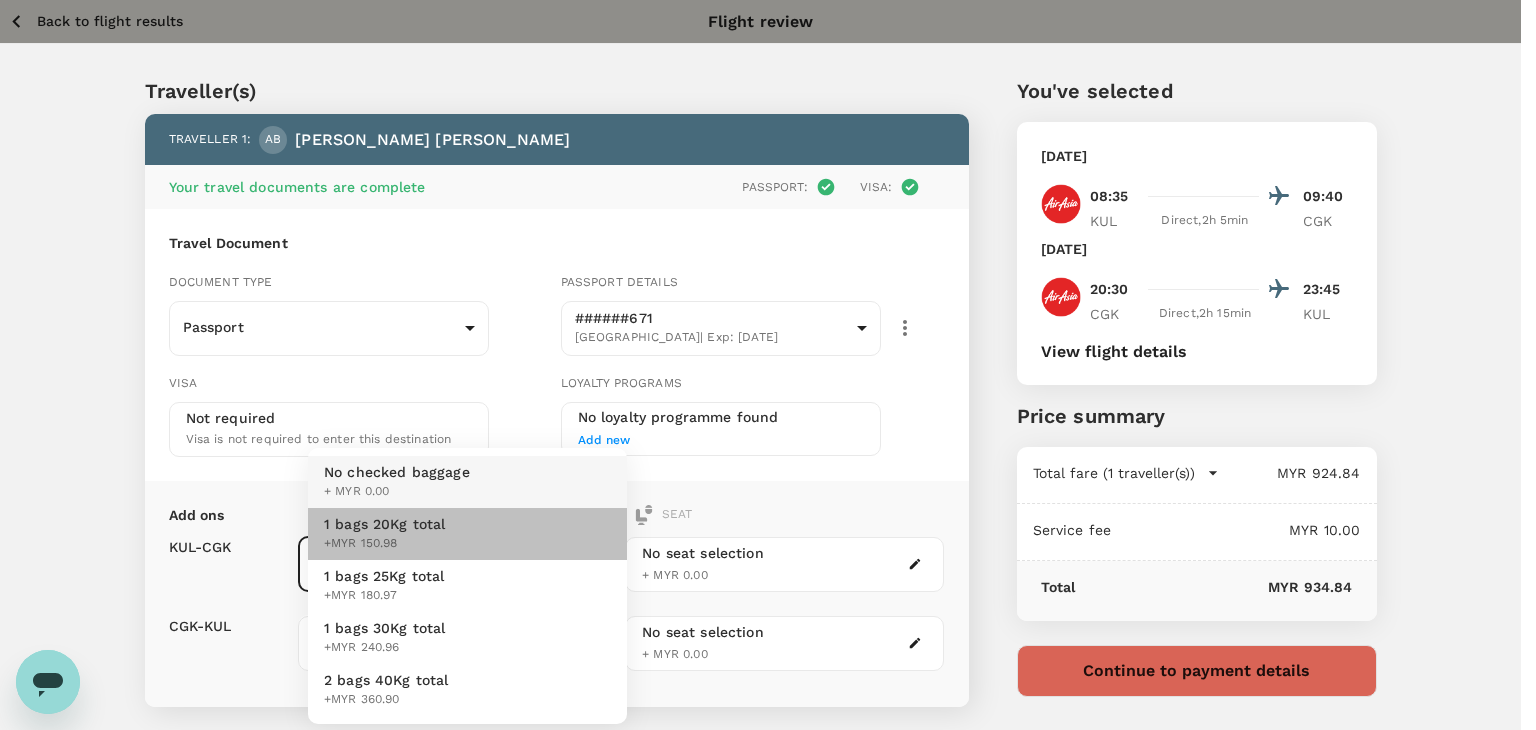 click on "1 bags 20Kg total +MYR 150.98" at bounding box center [467, 534] 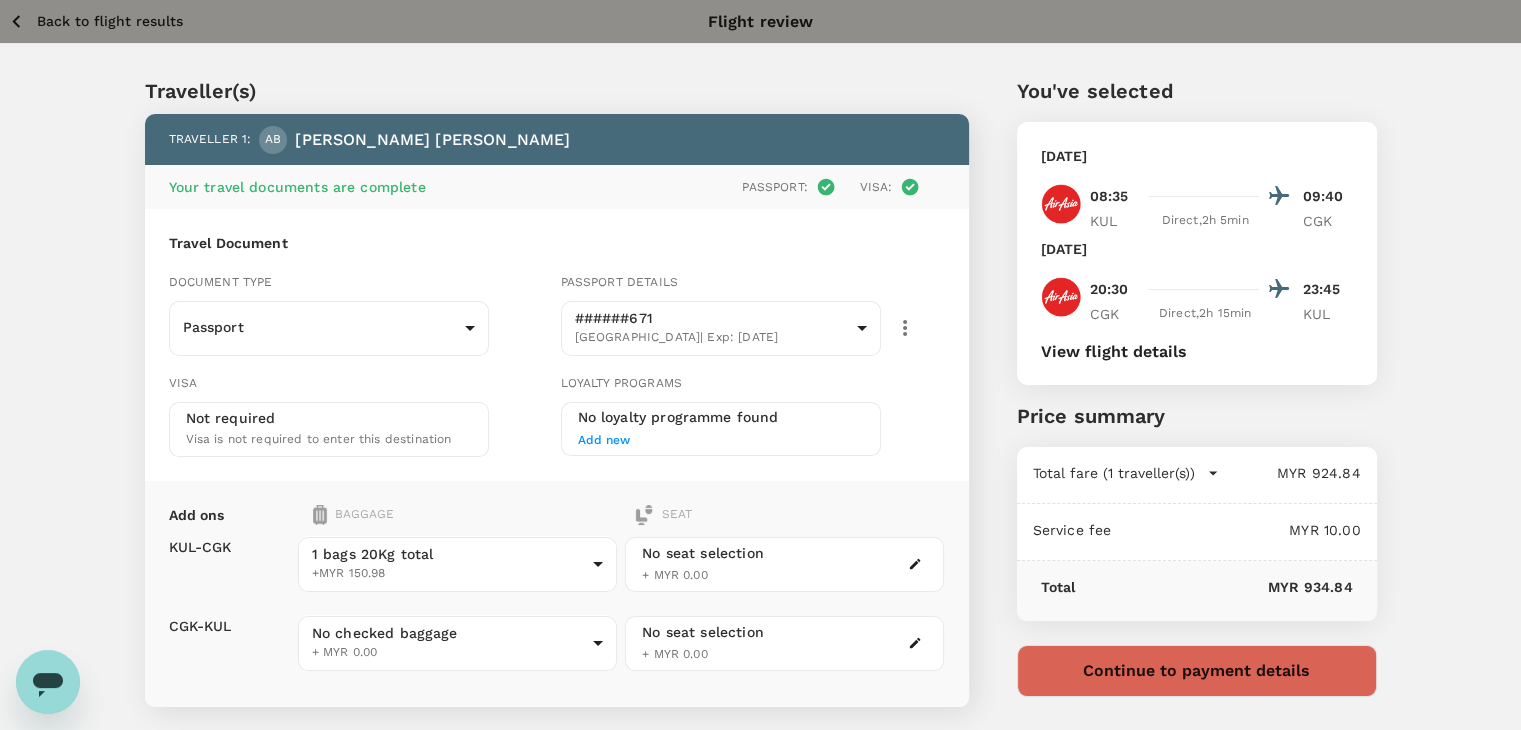 click on "Back to flight results" at bounding box center (110, 21) 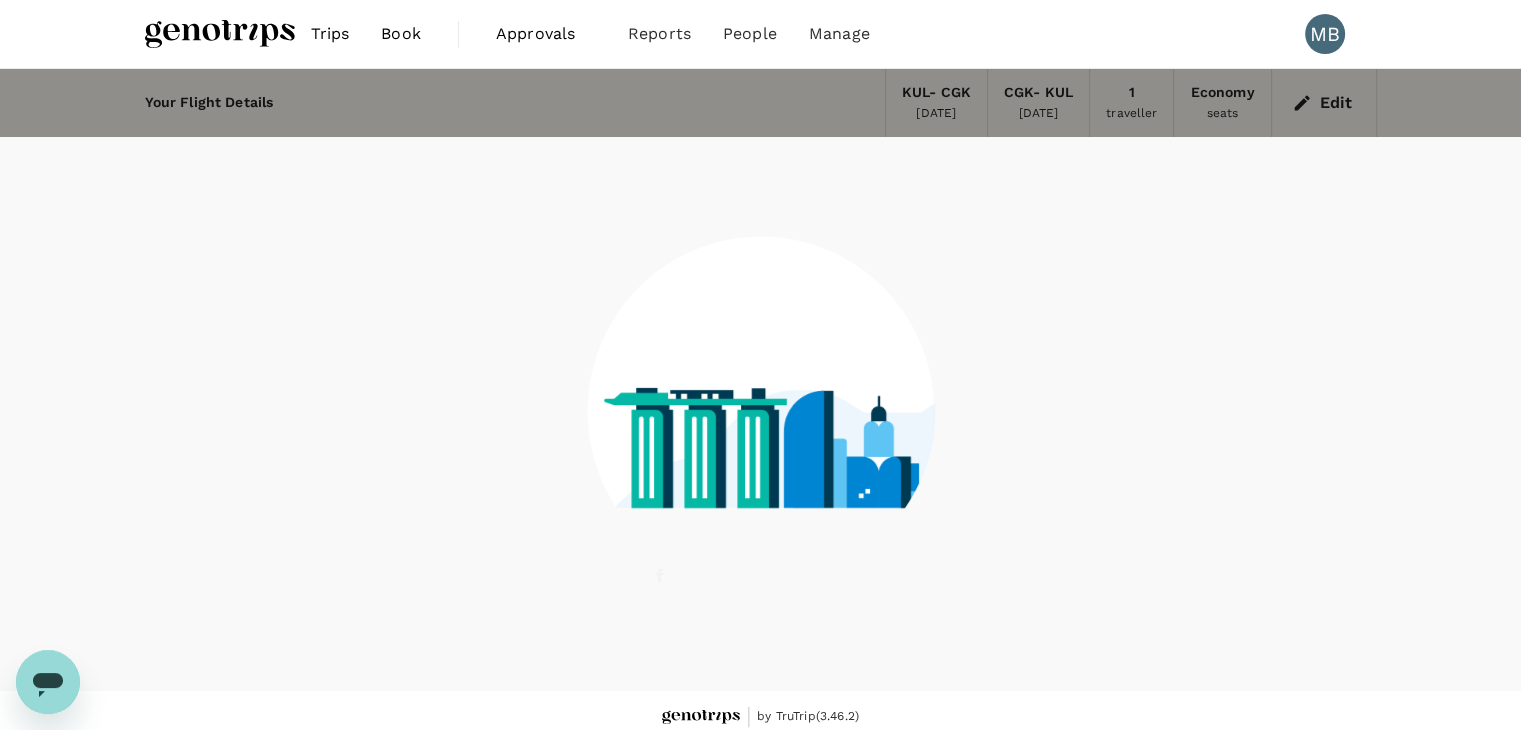 scroll, scrollTop: 13, scrollLeft: 0, axis: vertical 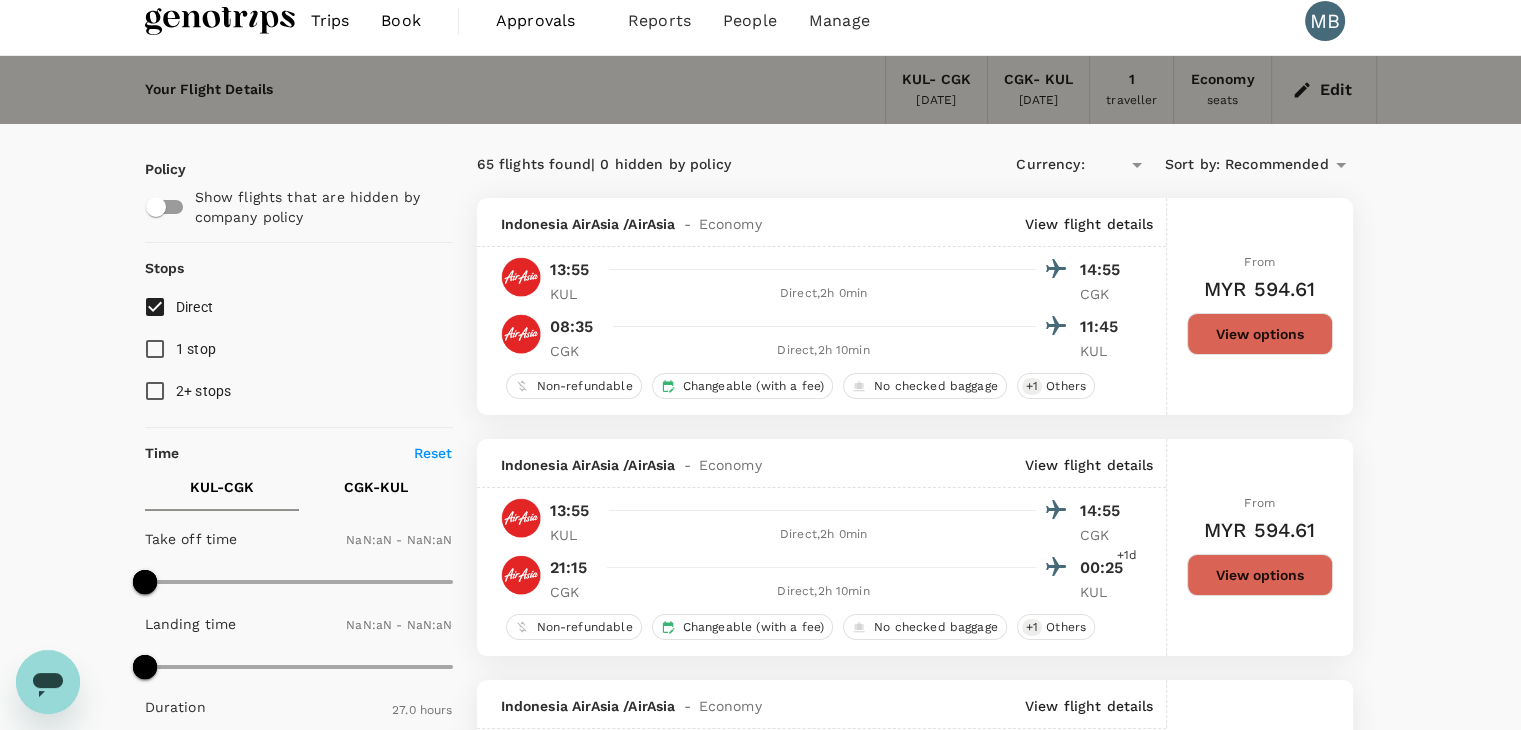 type on "MYR" 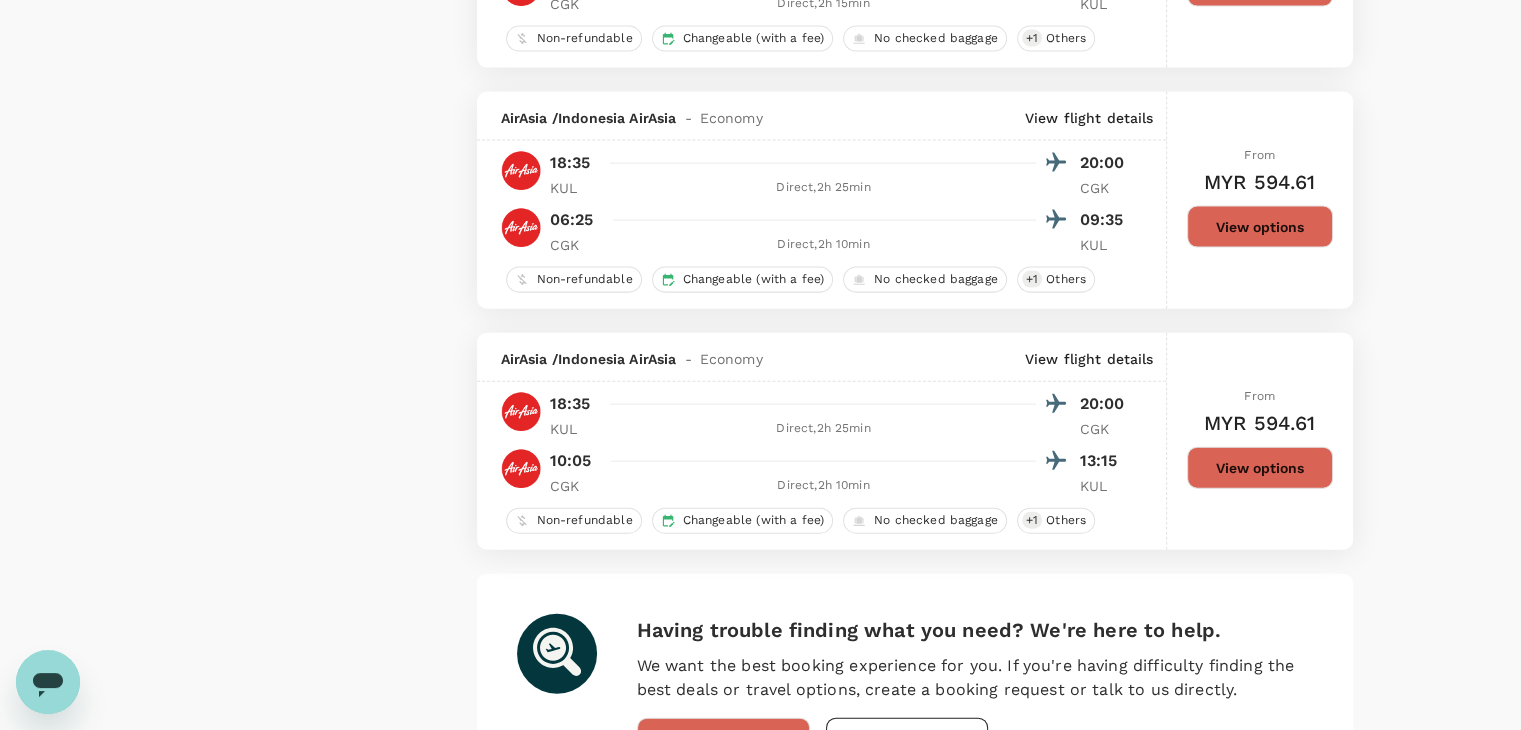 scroll, scrollTop: 4696, scrollLeft: 0, axis: vertical 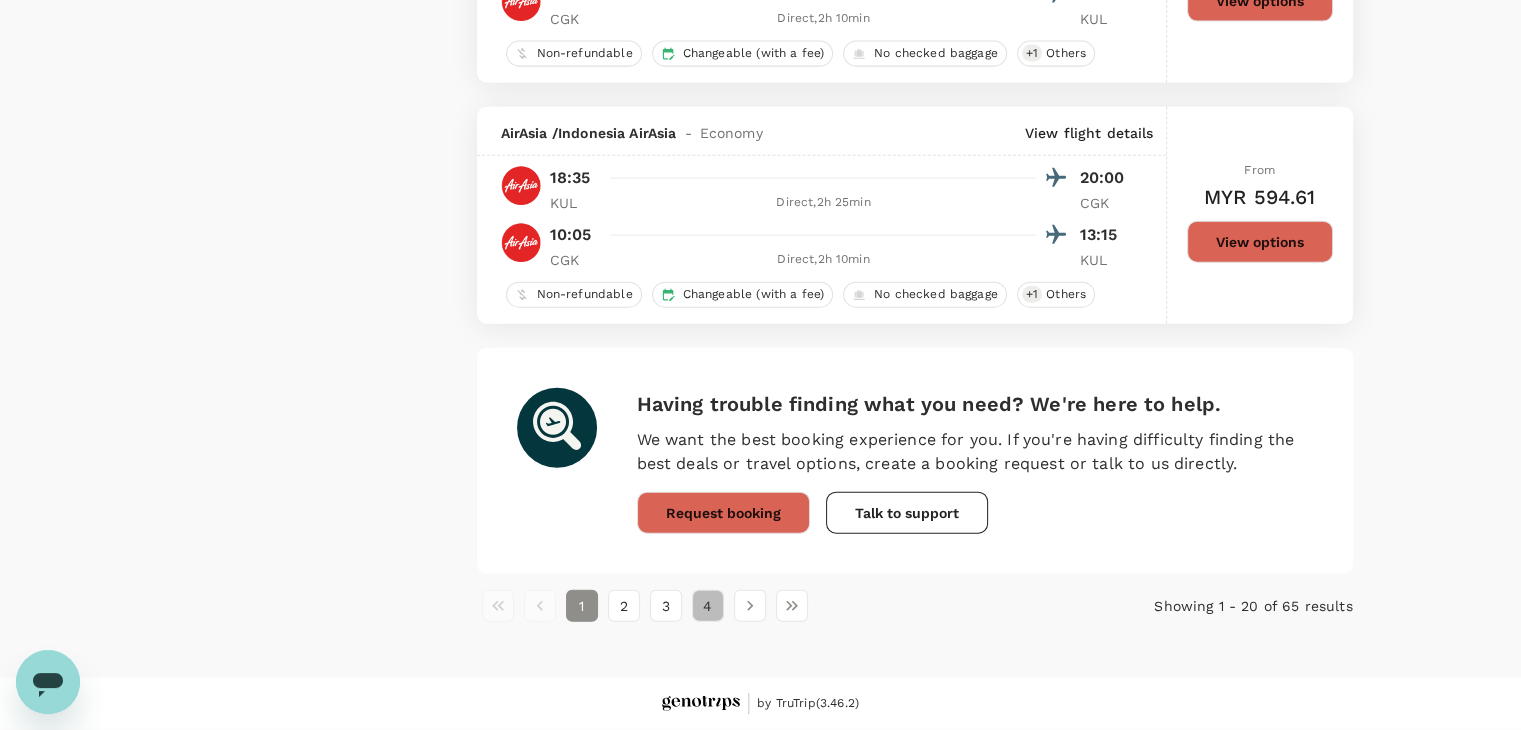 click on "4" at bounding box center (708, 606) 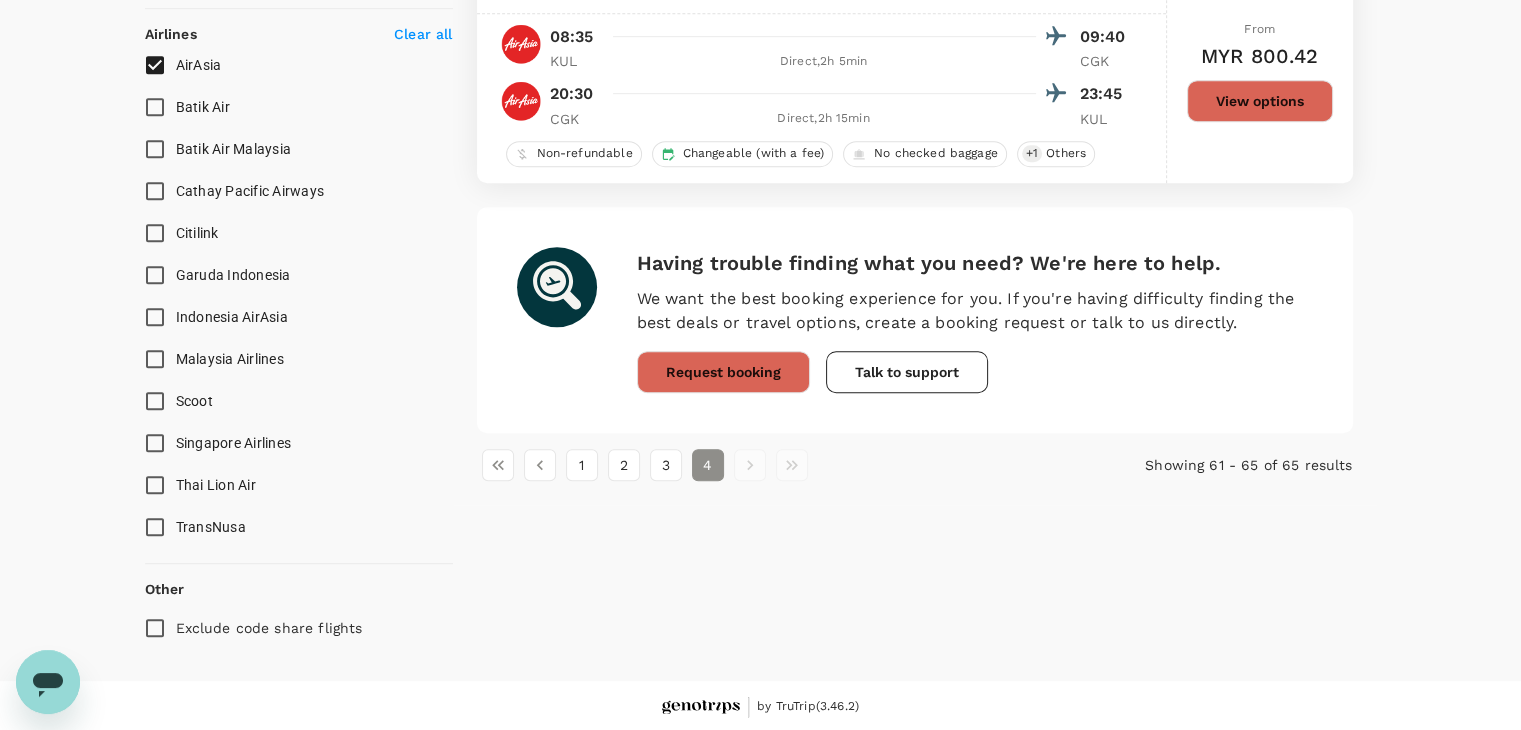 scroll, scrollTop: 910, scrollLeft: 0, axis: vertical 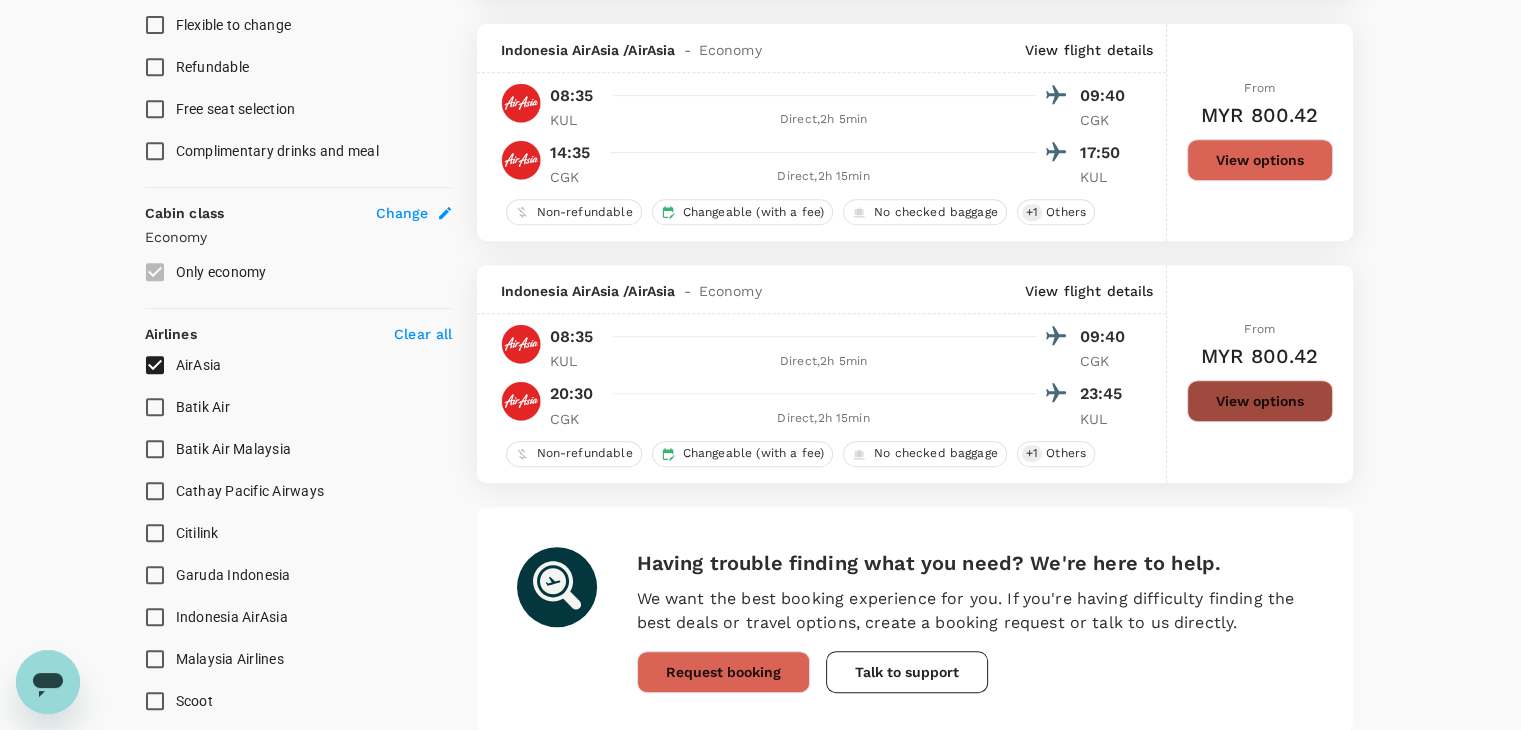 click on "View options" at bounding box center (1260, 401) 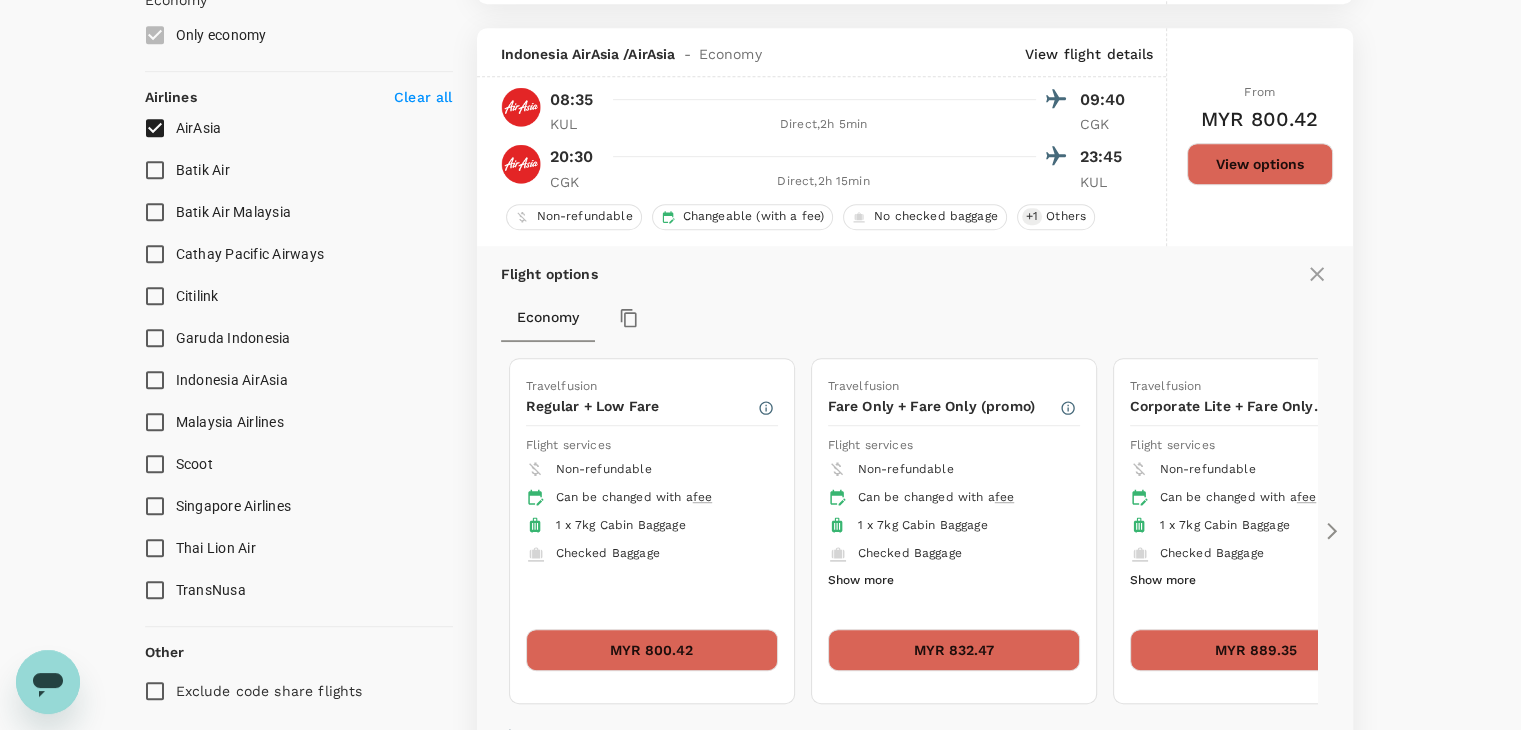 scroll, scrollTop: 1177, scrollLeft: 0, axis: vertical 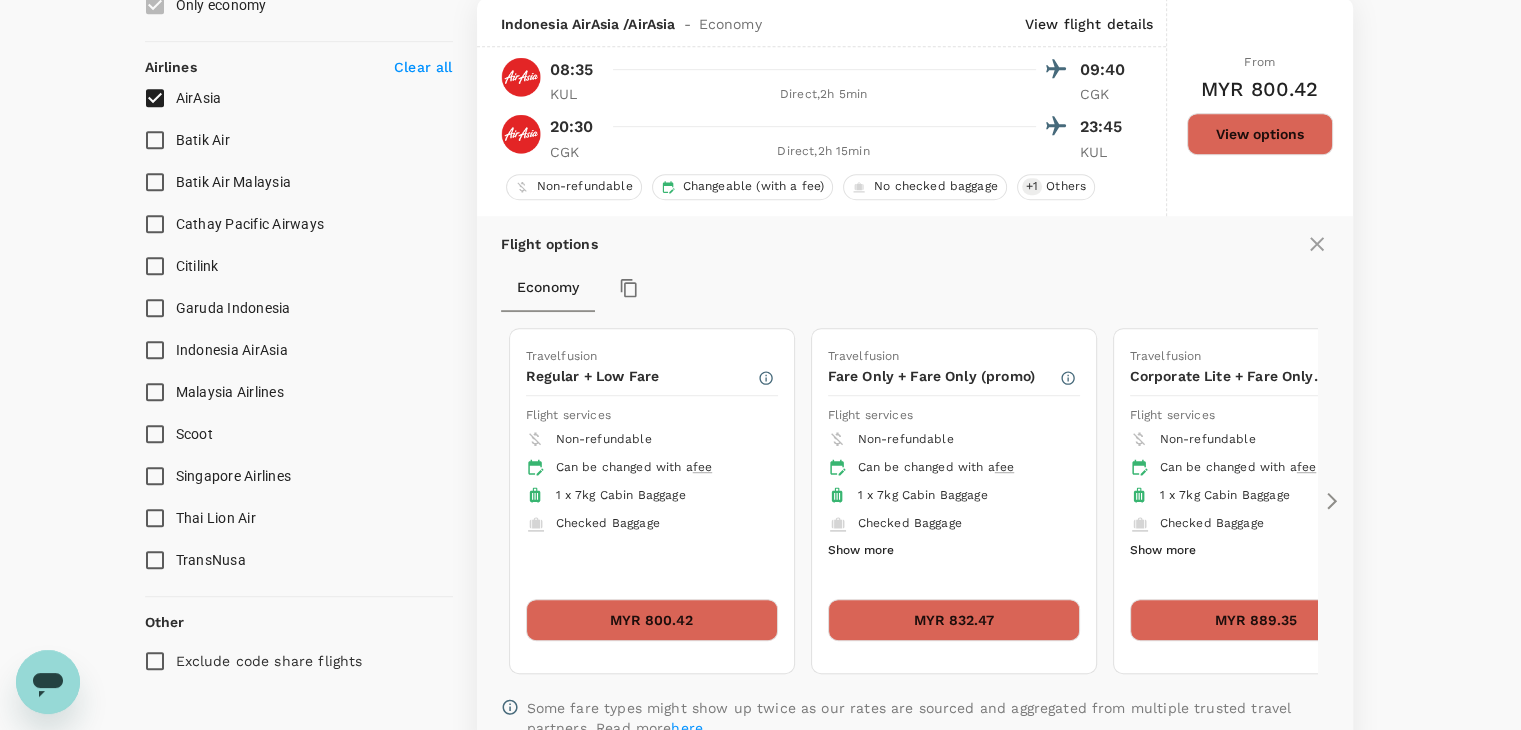 click 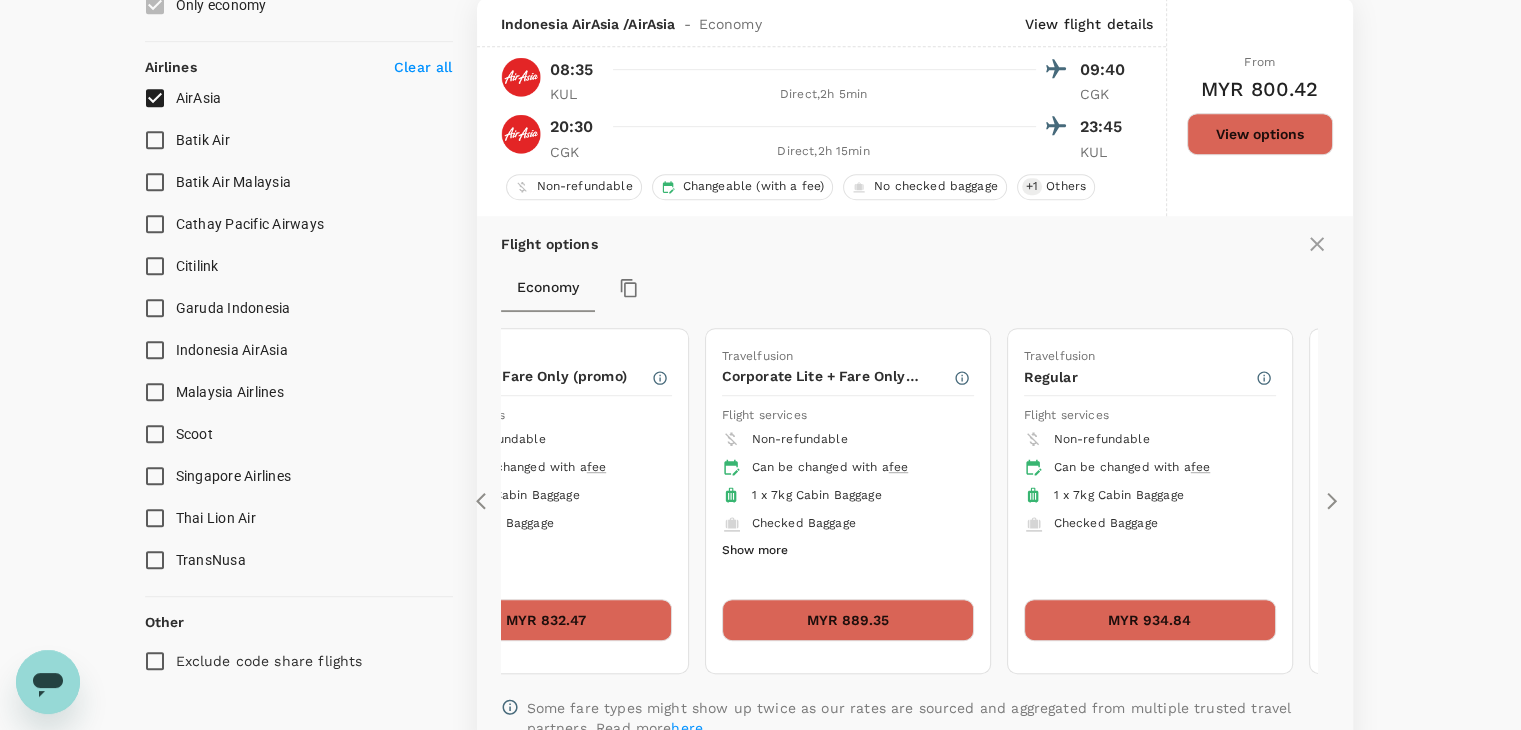 click 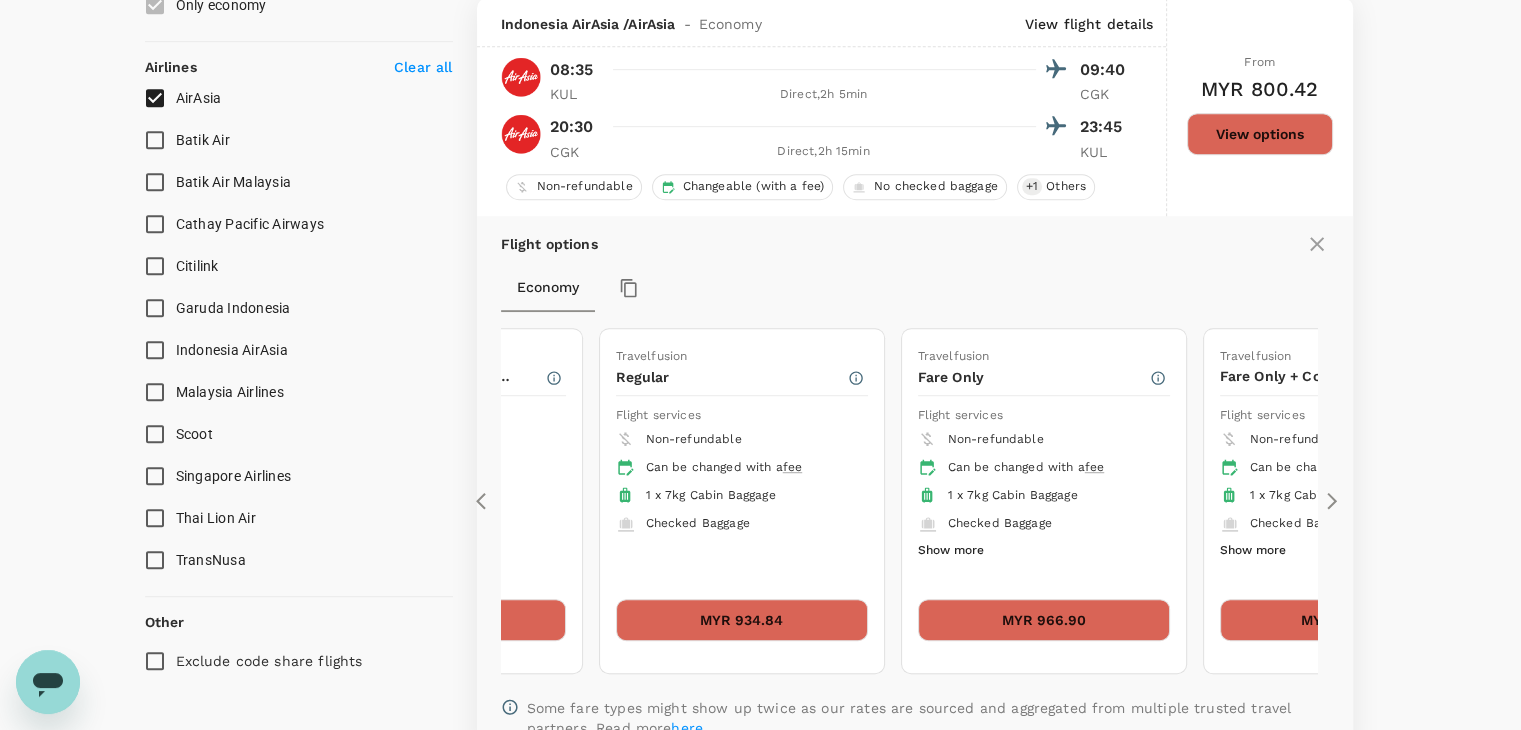 click 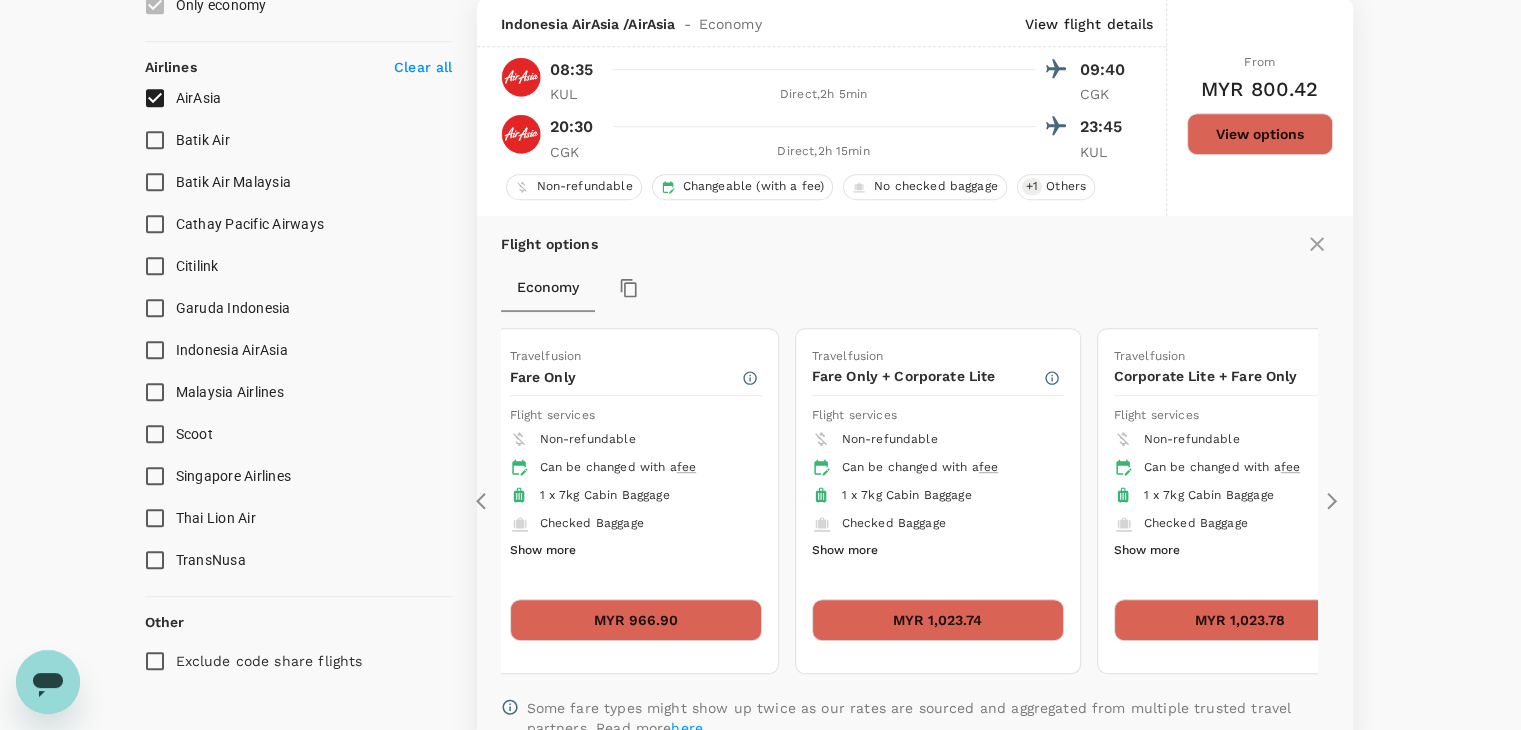 click 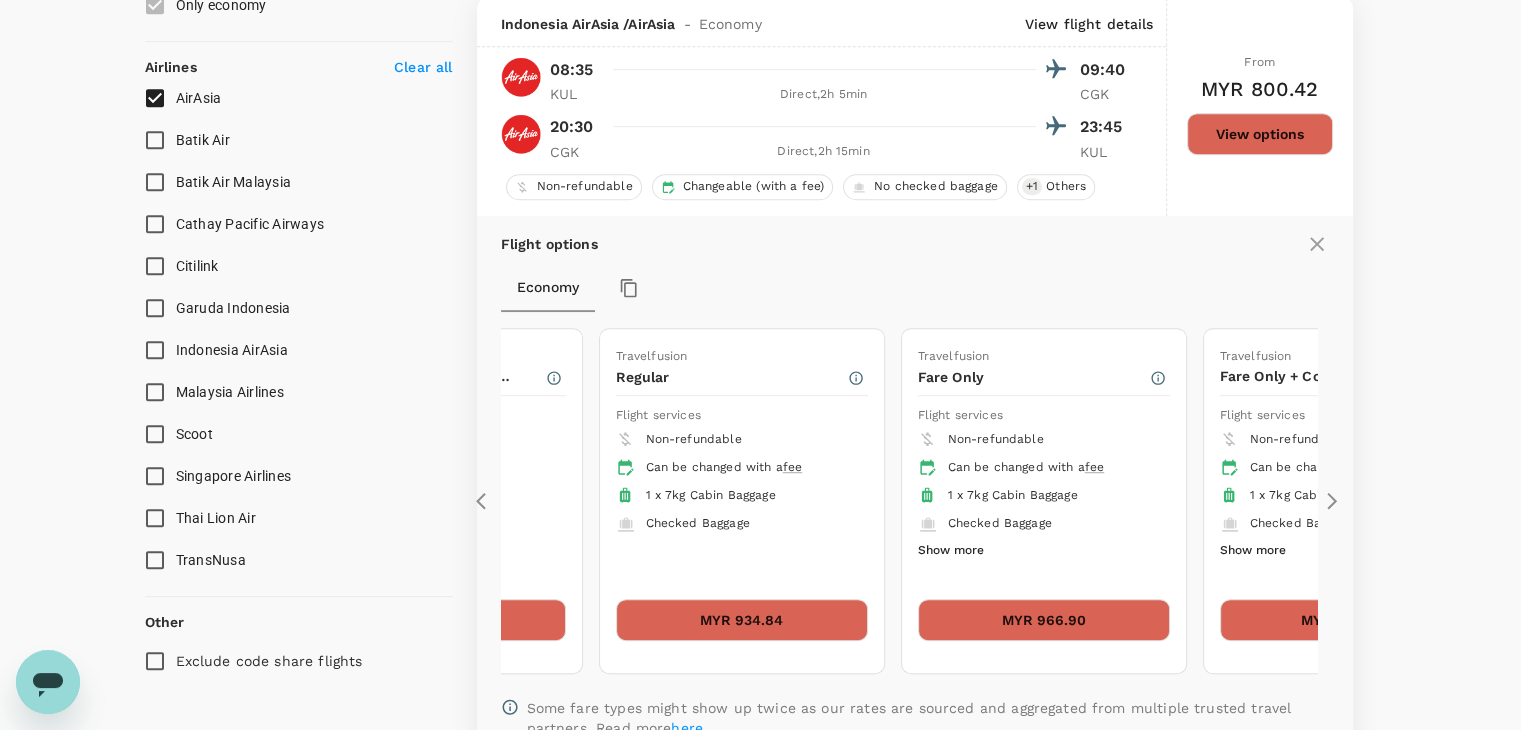 click on "MYR 966.90" at bounding box center [1044, 620] 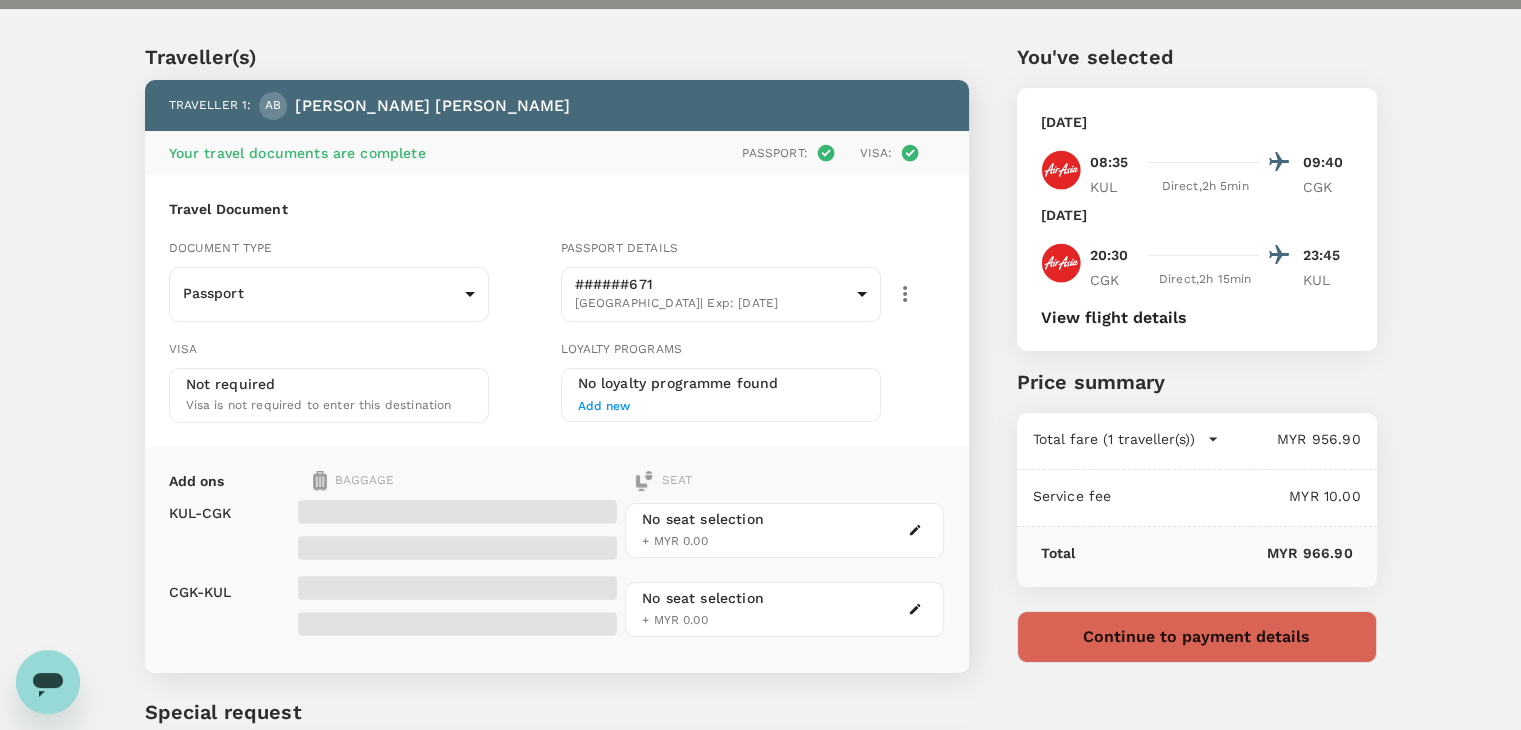 scroll, scrollTop: 0, scrollLeft: 0, axis: both 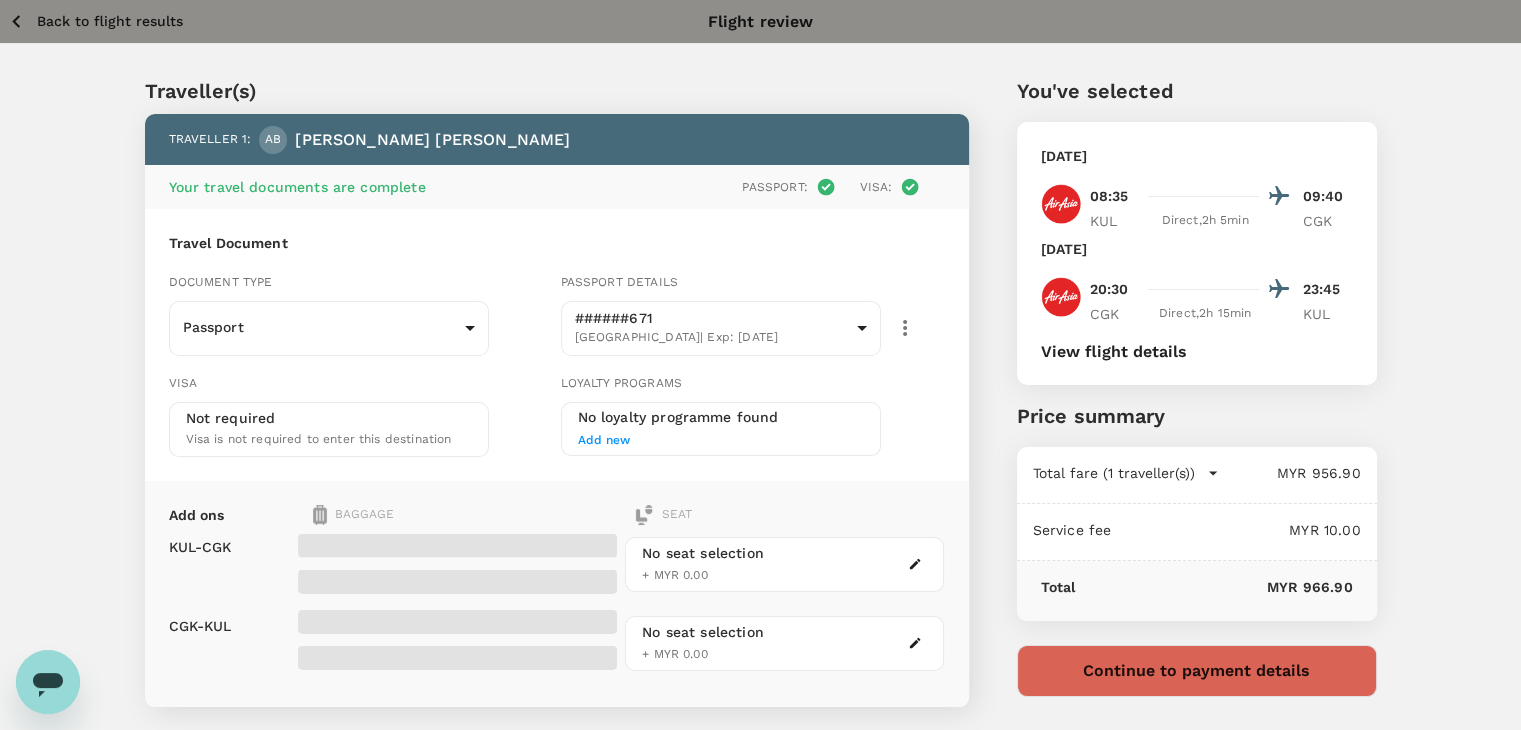 click on "Back to flight results" at bounding box center [110, 21] 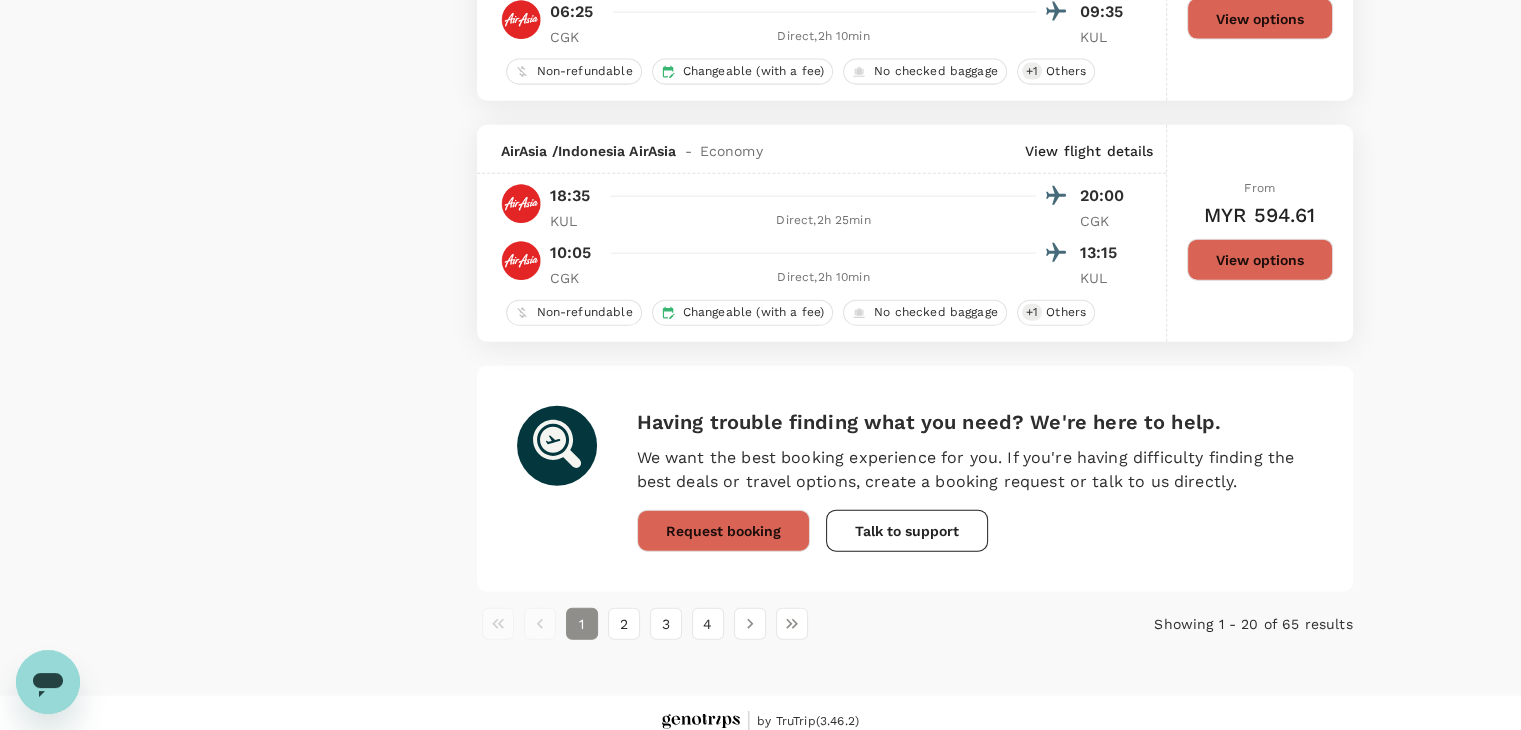scroll, scrollTop: 4696, scrollLeft: 0, axis: vertical 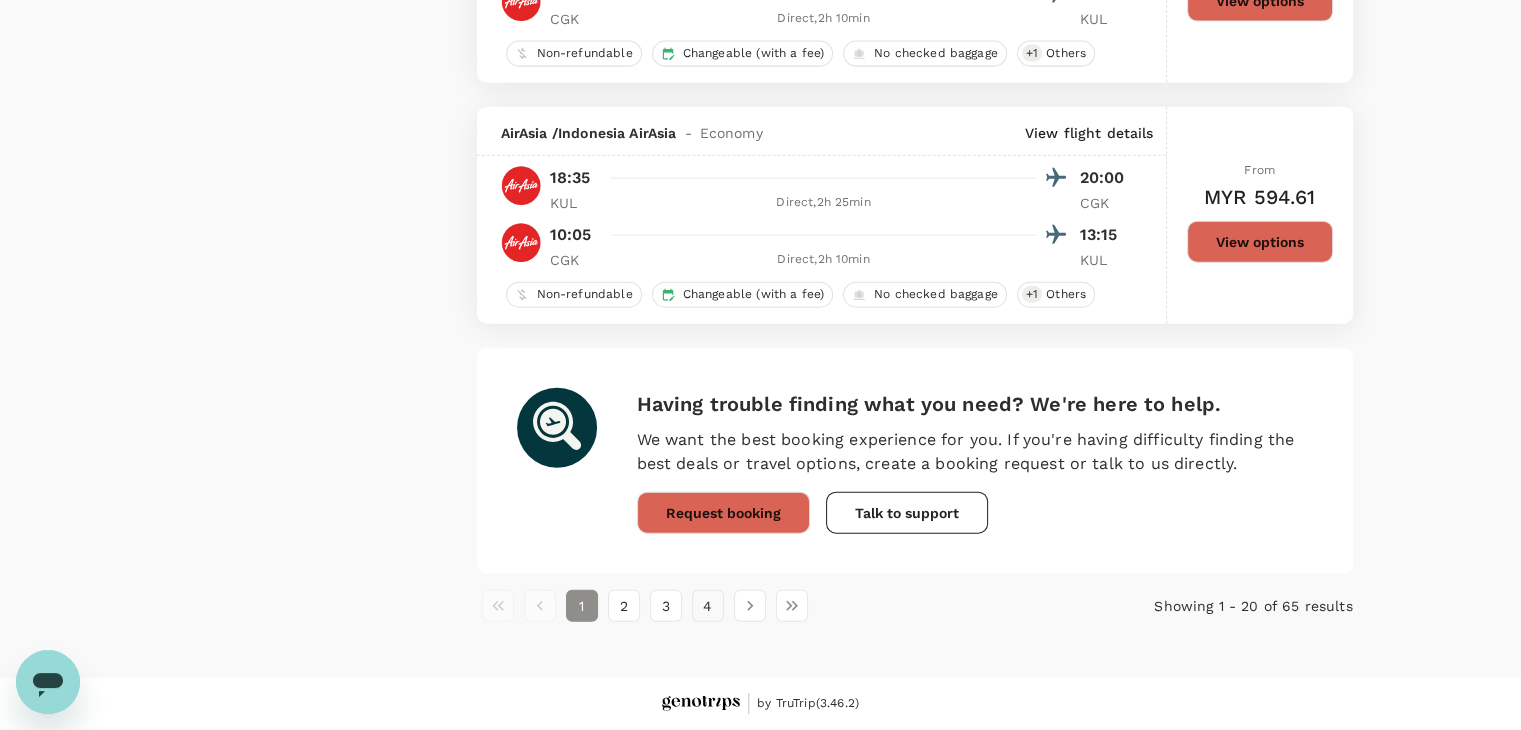 click on "4" at bounding box center [708, 606] 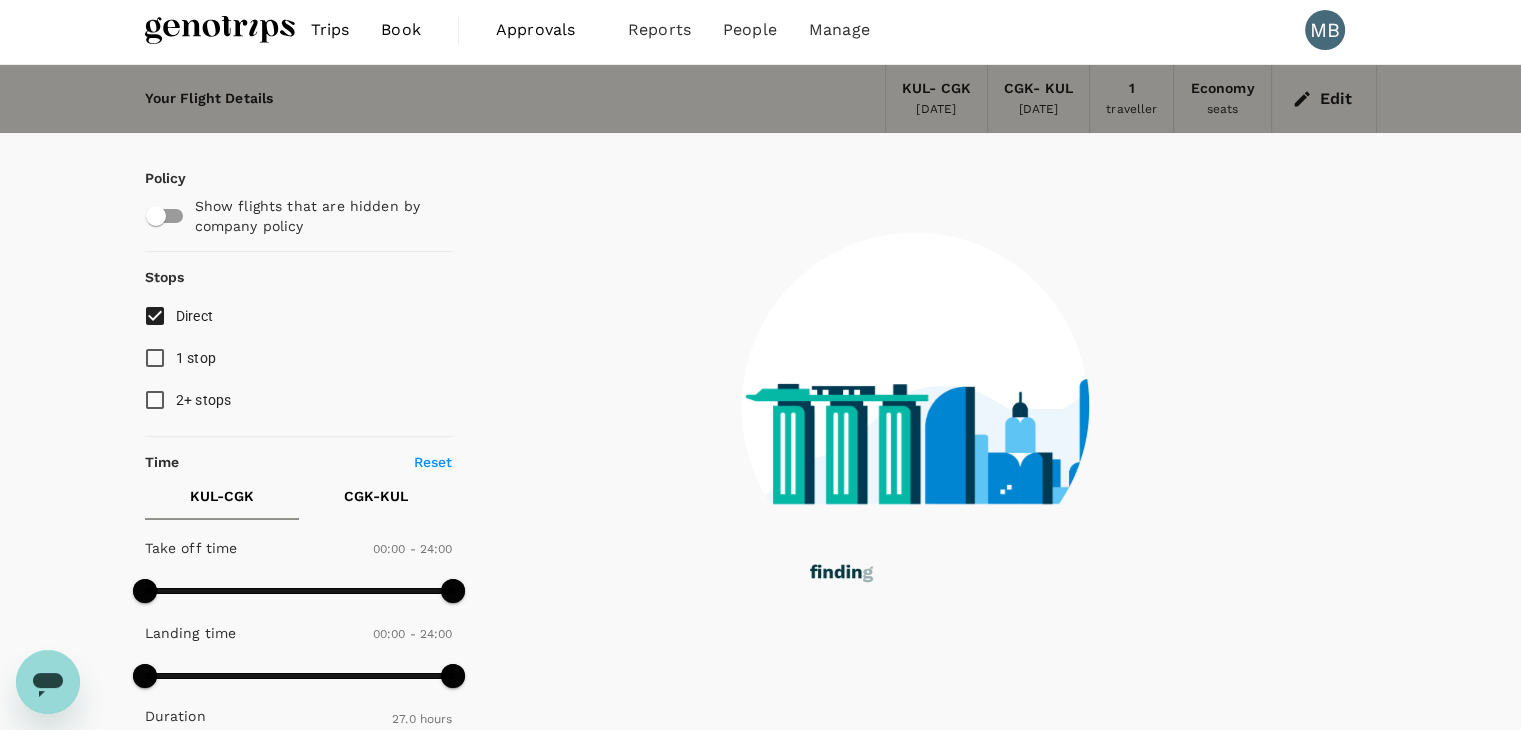 scroll, scrollTop: 0, scrollLeft: 0, axis: both 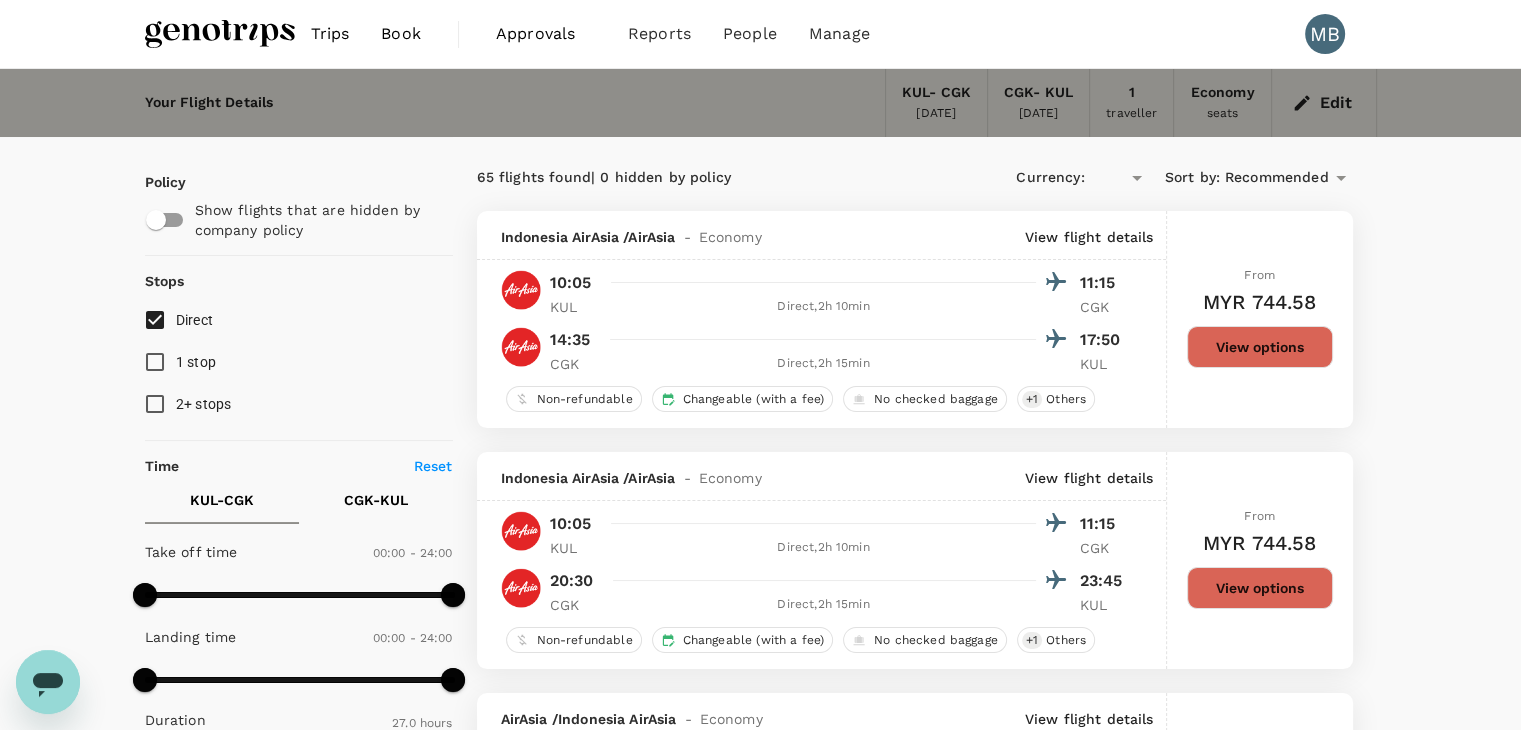 type on "MYR" 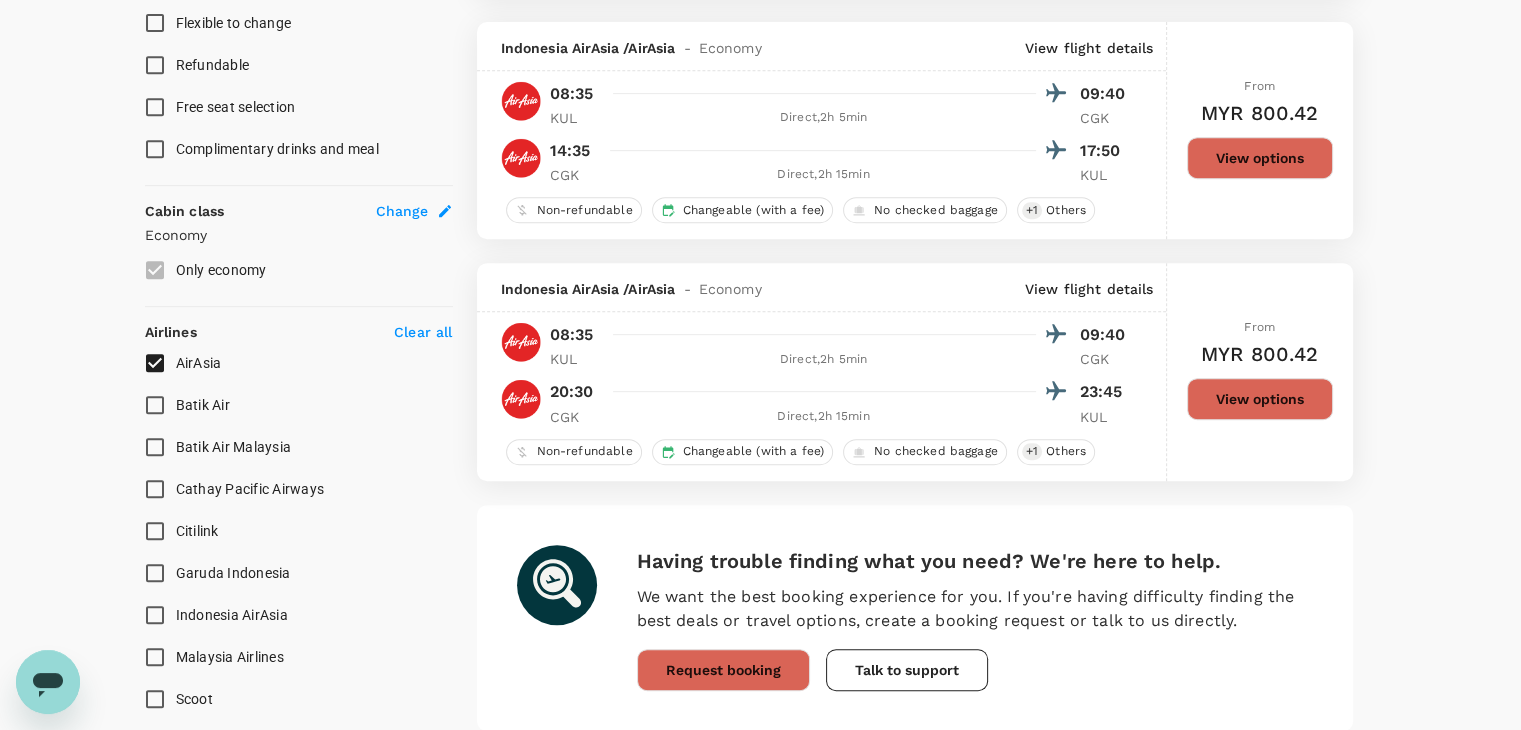 scroll, scrollTop: 910, scrollLeft: 0, axis: vertical 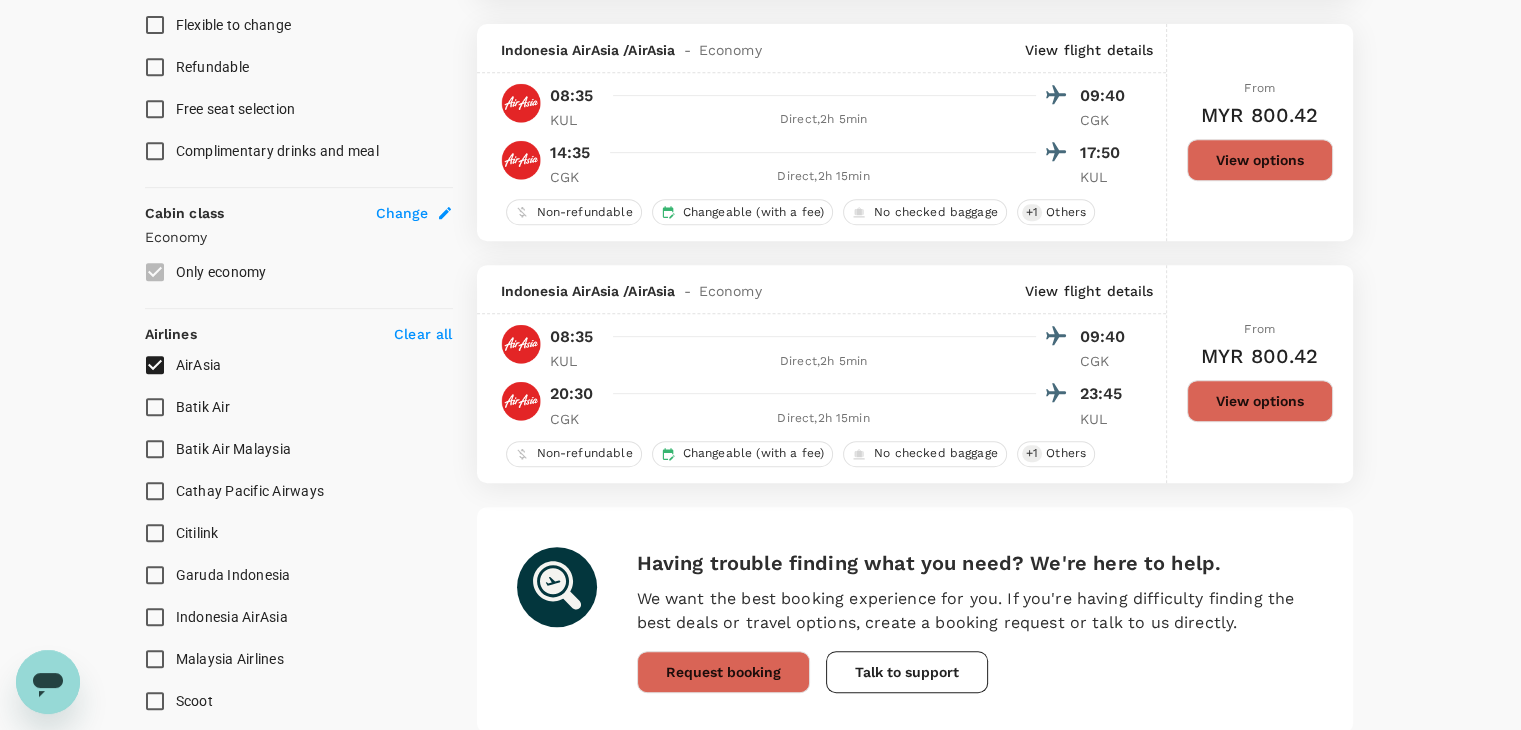 click on "View options" at bounding box center [1260, 401] 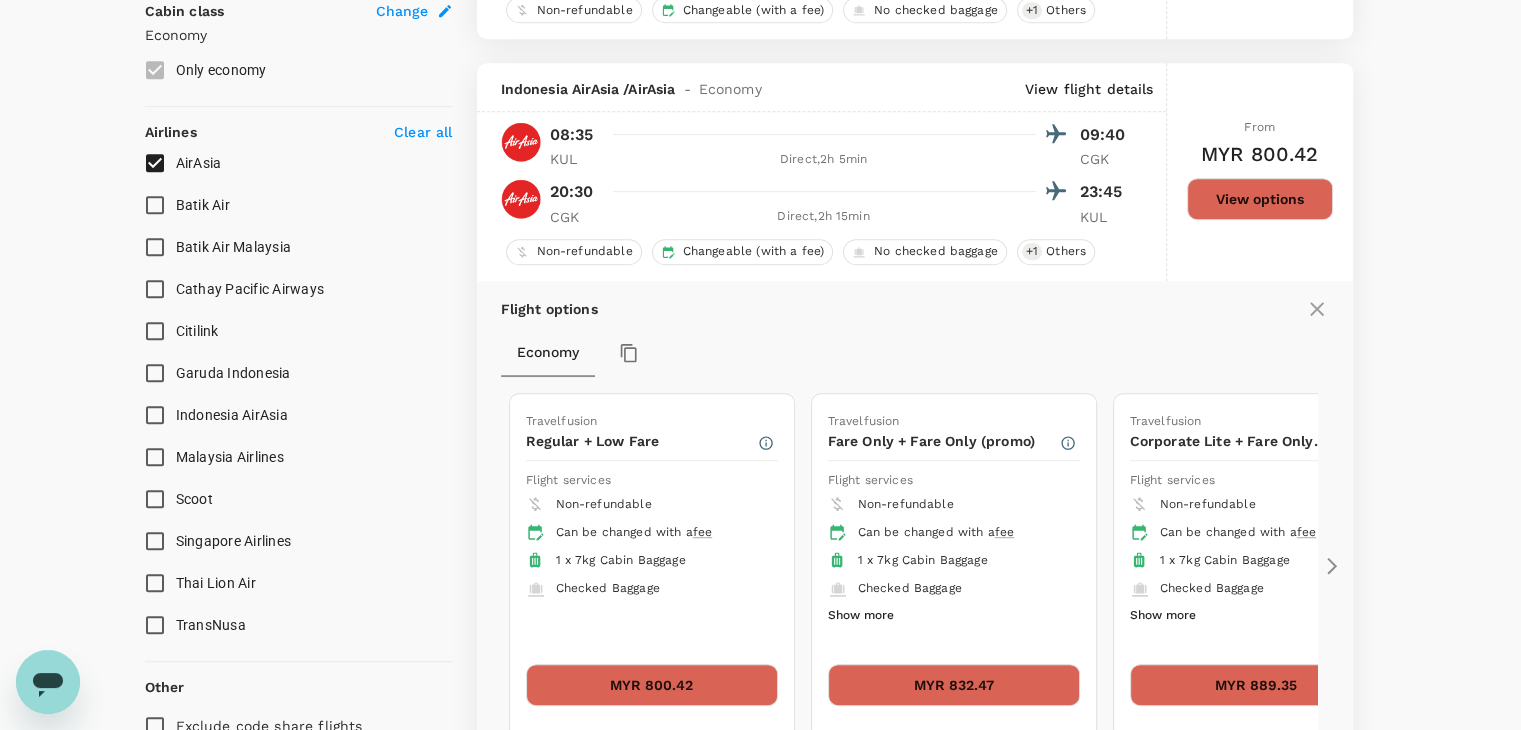 scroll, scrollTop: 1177, scrollLeft: 0, axis: vertical 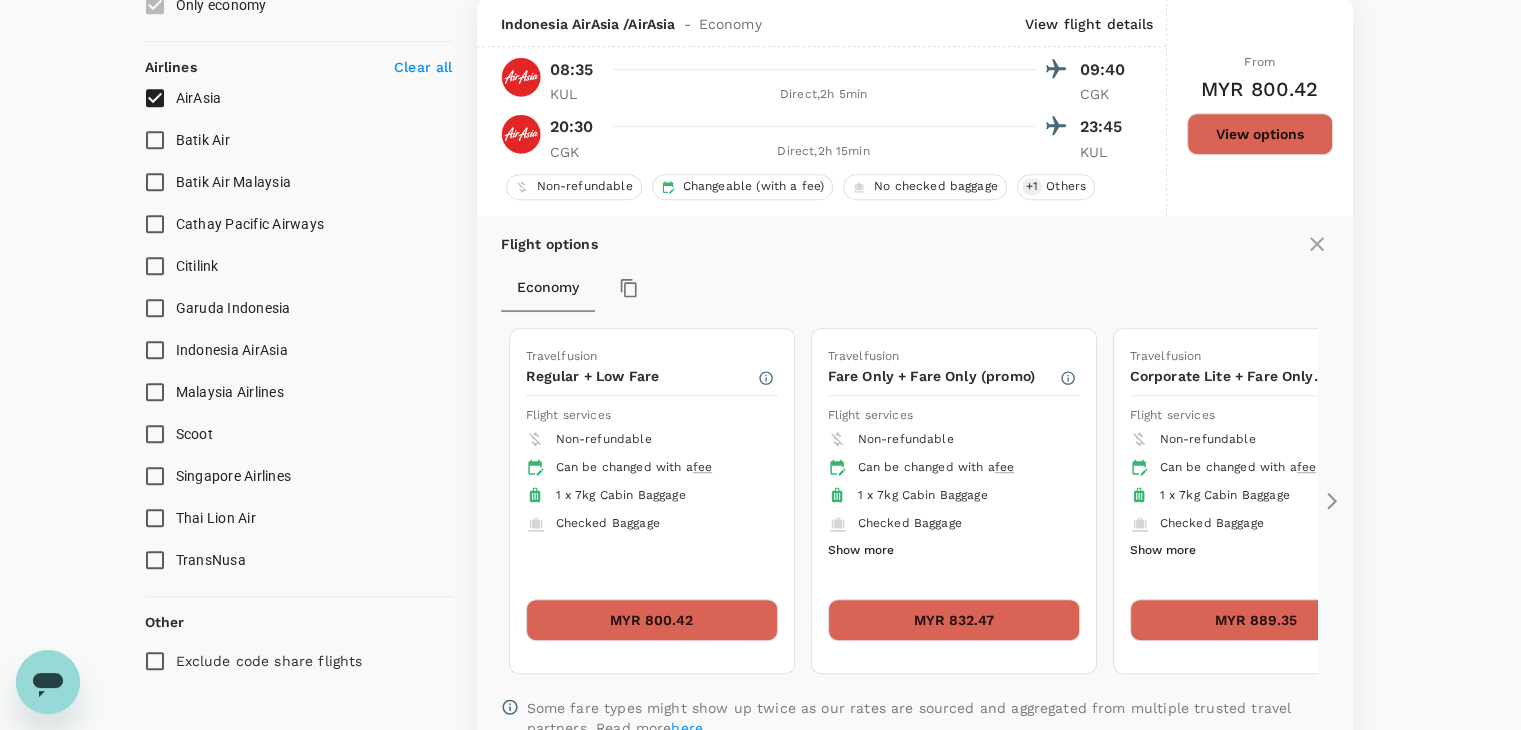 click 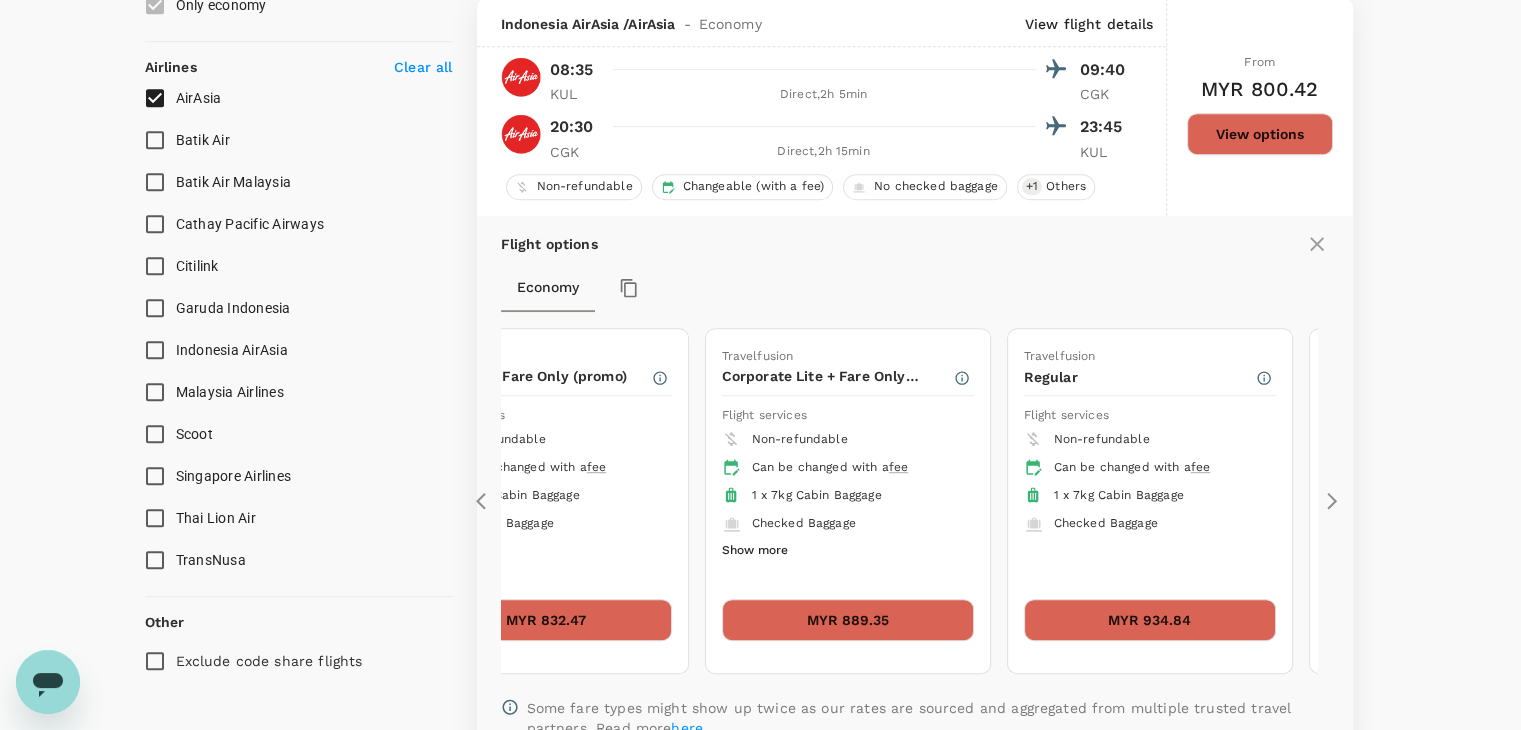 click 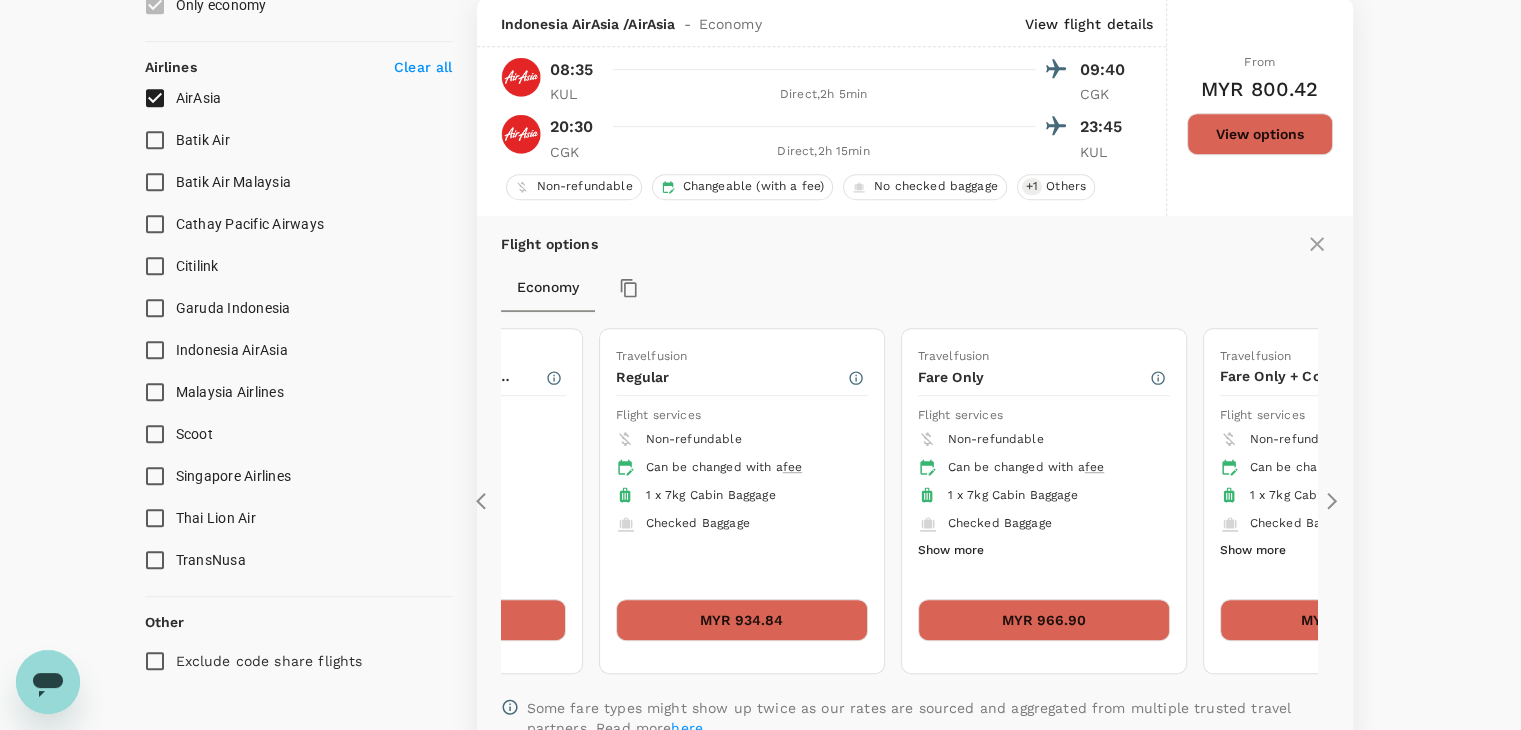 click 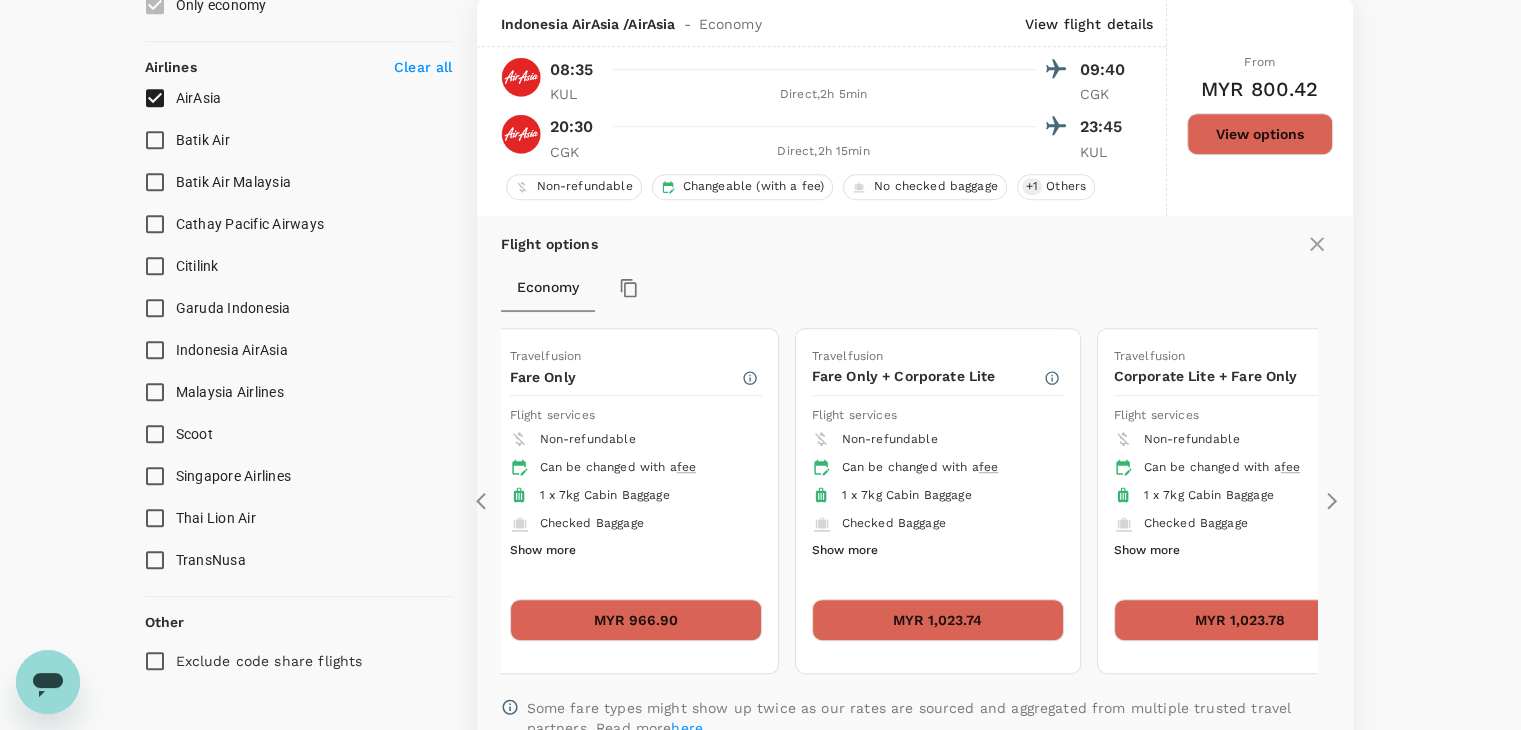 click 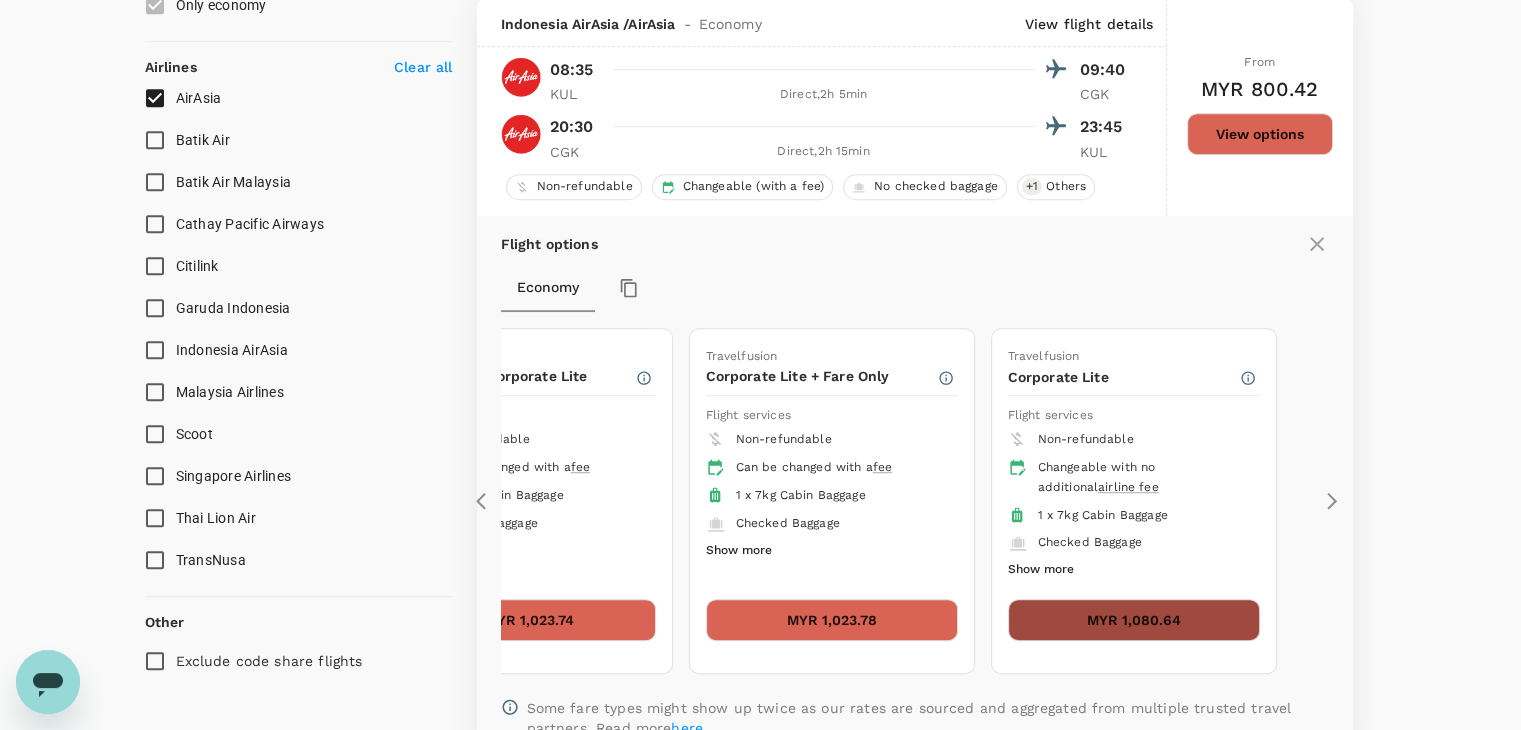 click on "MYR 1,080.64" at bounding box center (1134, 620) 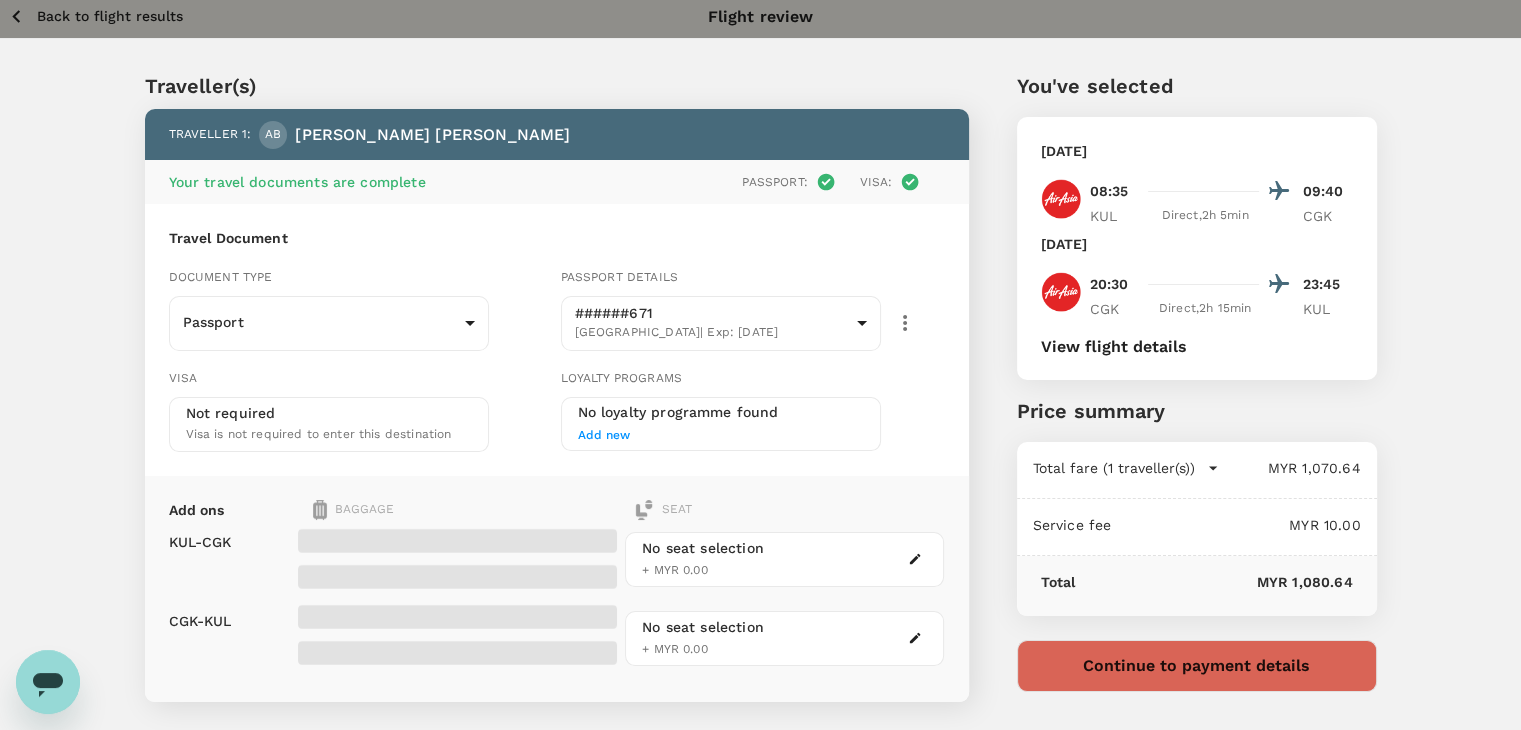 scroll, scrollTop: 0, scrollLeft: 0, axis: both 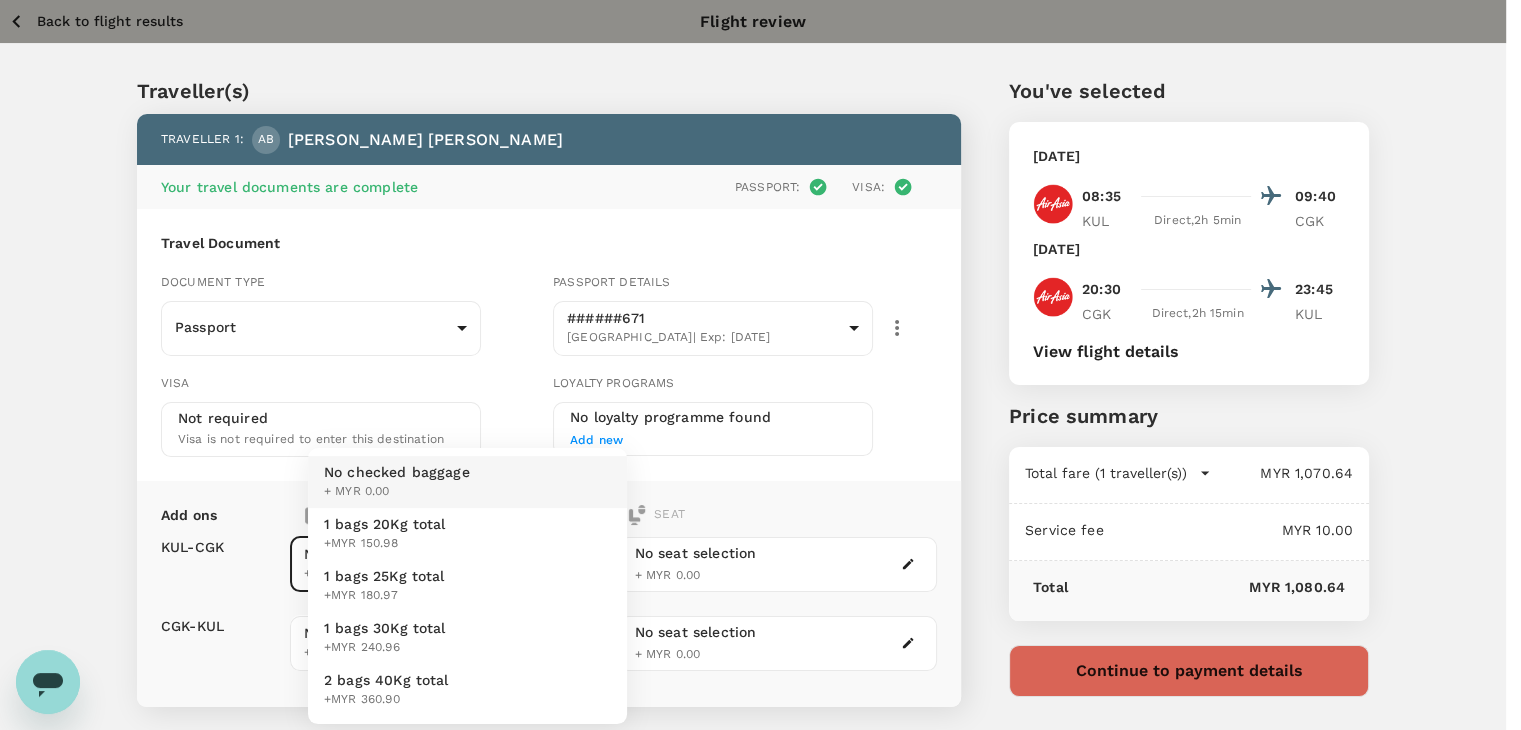 click on "Back to flight results Flight review Traveller(s) Traveller   1 : AB [PERSON_NAME] Your travel documents are complete Passport : Visa : Travel Document Document type Passport Passport ​ Passport details ######671 [GEOGRAPHIC_DATA]  | Exp:   [DATE] e20b3a4d-109a-4a45-8e85-e1128ad94a31 ​ Visa Not required Visa is not required to enter this destination Loyalty programs No loyalty programme found Add new Add ons Baggage Seat KUL  -  CGK CGK  -  KUL No checked baggage + MYR 0.00 ​ No checked baggage + MYR 0.00 ​ No seat selection + MYR 0.00 No seat selection + MYR 0.00 Special request Add any special requests here. Our support team will attend to it and reach out to you as soon as possible. Add request You've selected [DATE] 08:35 09:40 KUL Direct ,  2h 5min CGK [DATE] 20:30 23:45 CGK Direct ,  2h 15min KUL View flight details Price summary Total fare (1 traveller(s)) MYR 1,070.64 Air fare MYR 1,070.64 Baggage fee MYR 0.00 Seat fee MYR 0.00 Service fee MYR 10.00 Total  ( )" at bounding box center (760, 480) 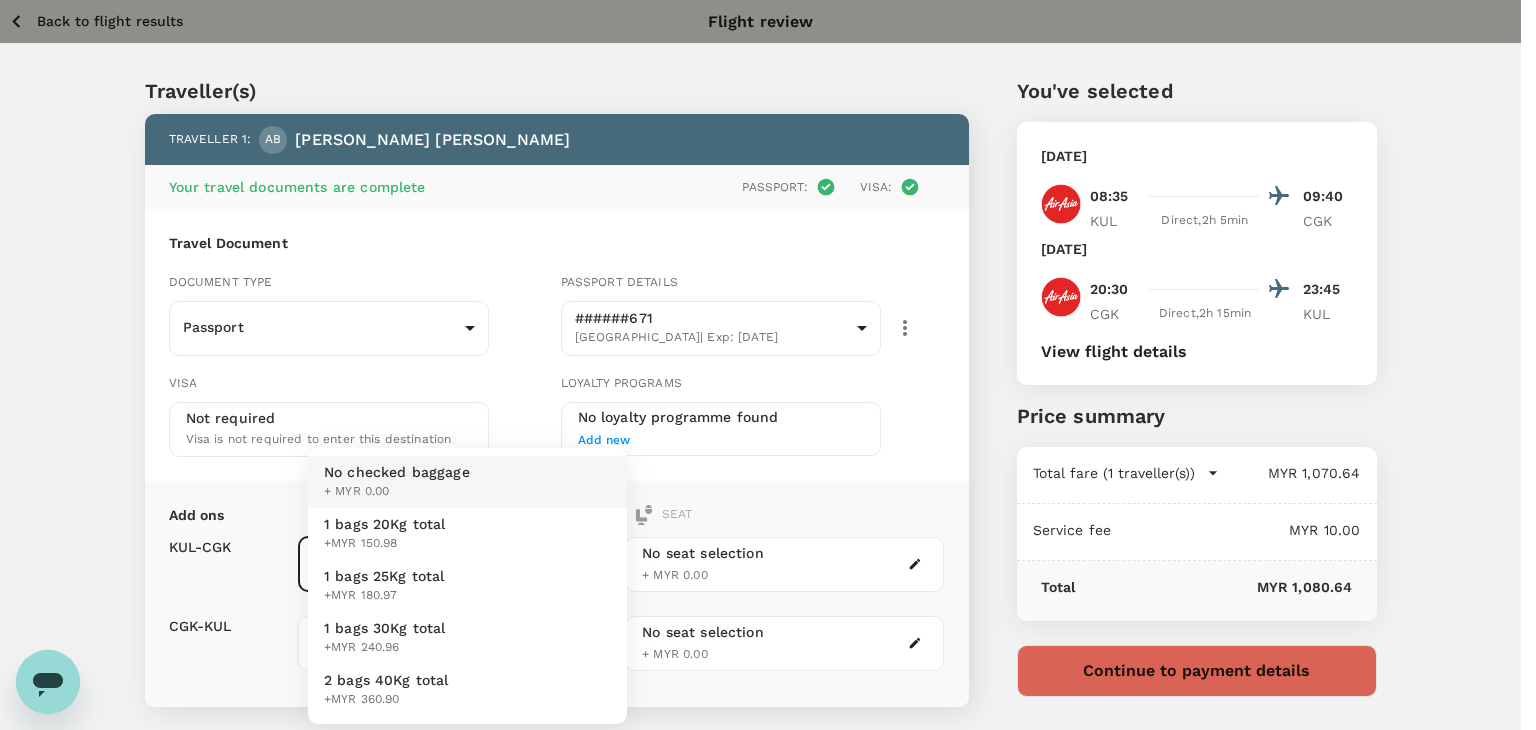 click on "1 bags 20Kg total +MYR 150.98" at bounding box center [467, 534] 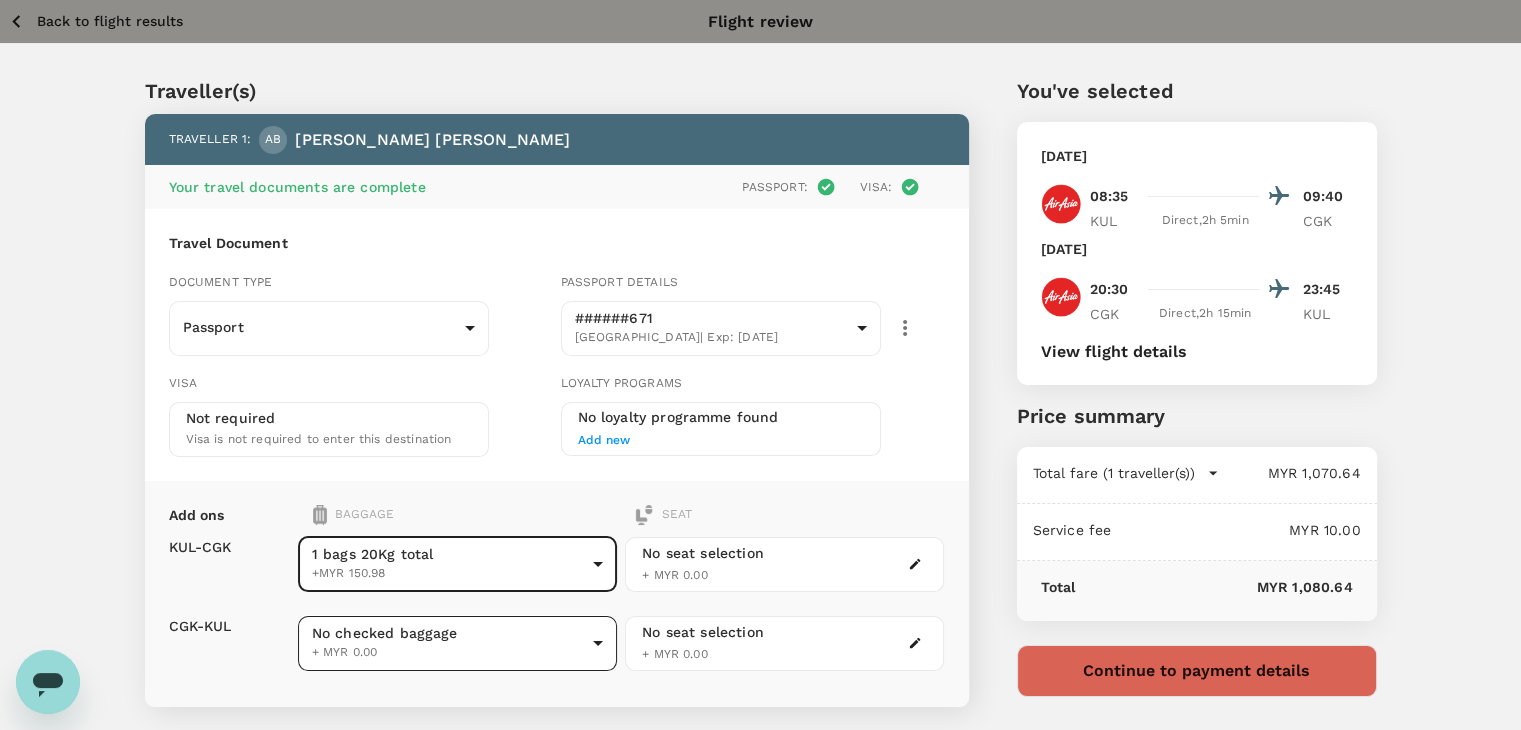 click on "Back to flight results Flight review Traveller(s) Traveller   1 : AB [PERSON_NAME] Your travel documents are complete Passport : Visa : Travel Document Document type Passport Passport ​ Passport details ######671 [GEOGRAPHIC_DATA]  | Exp:   [DATE] e20b3a4d-109a-4a45-8e85-e1128ad94a31 ​ Visa Not required Visa is not required to enter this destination Loyalty programs No loyalty programme found Add new Add ons Baggage Seat KUL  -  CGK CGK  -  KUL 1 bags 20Kg total +MYR 150.98 1 - 150.98 ​ No checked baggage + MYR 0.00 ​ No seat selection + MYR 0.00 No seat selection + MYR 0.00 Special request Add any special requests here. Our support team will attend to it and reach out to you as soon as possible. Add request You've selected [DATE] 08:35 09:40 KUL Direct ,  2h 5min CGK [DATE] 20:30 23:45 CGK Direct ,  2h 15min KUL View flight details Price summary Total fare (1 traveller(s)) MYR 1,070.64 Air fare MYR 1,070.64 Baggage fee MYR 0.00 Seat fee MYR 0.00 Service fee MYR 10.00  (" at bounding box center (760, 480) 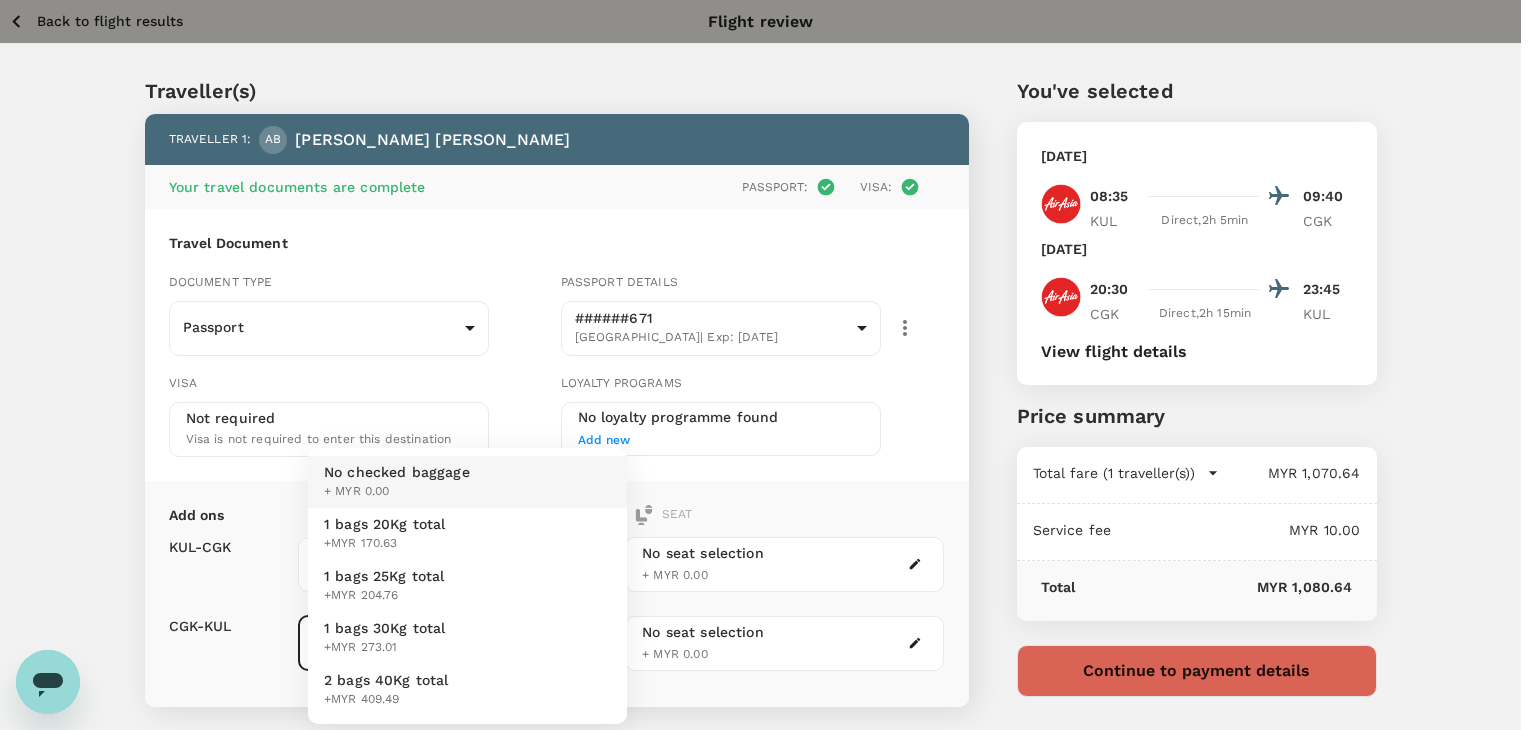 click on "1 bags 20Kg total +MYR 170.63" at bounding box center (467, 534) 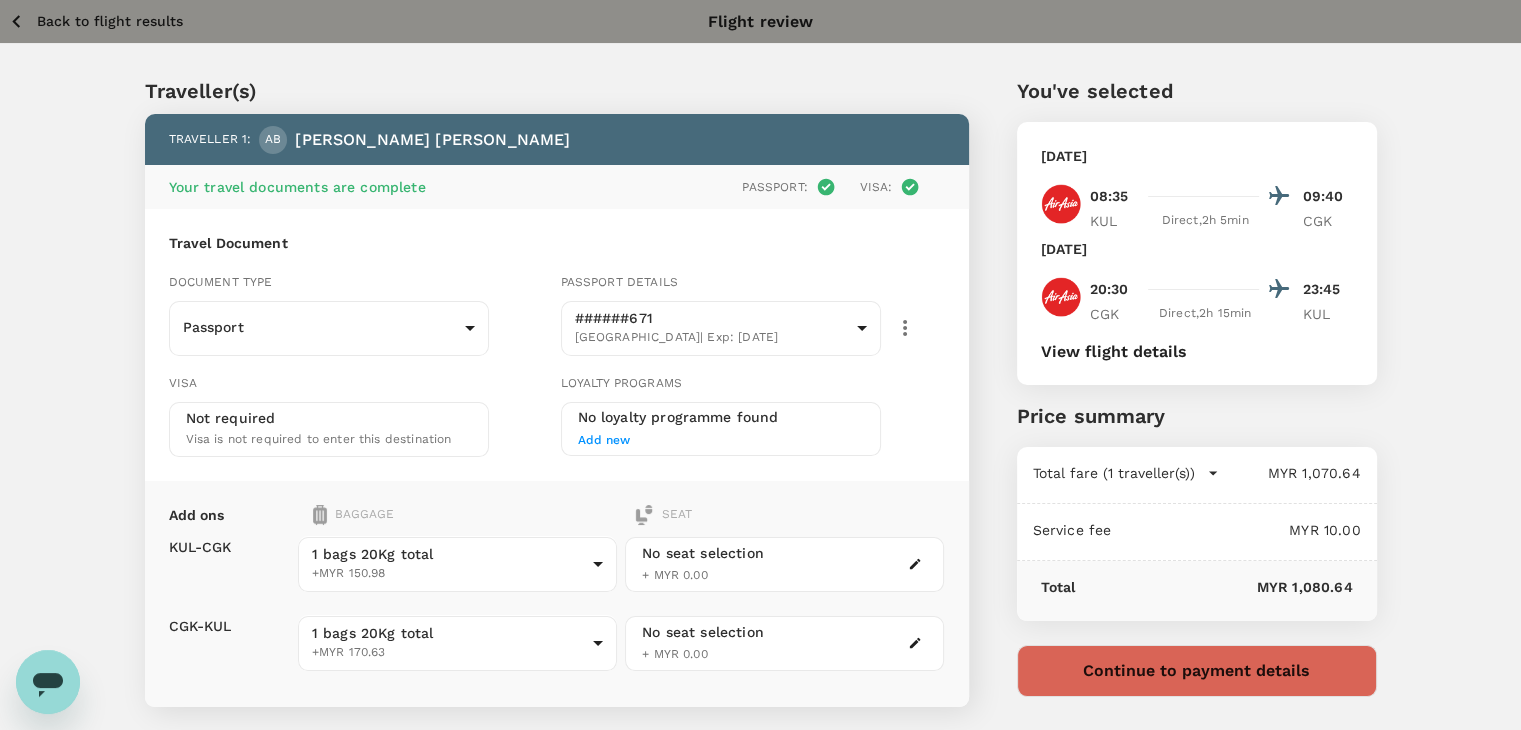 click 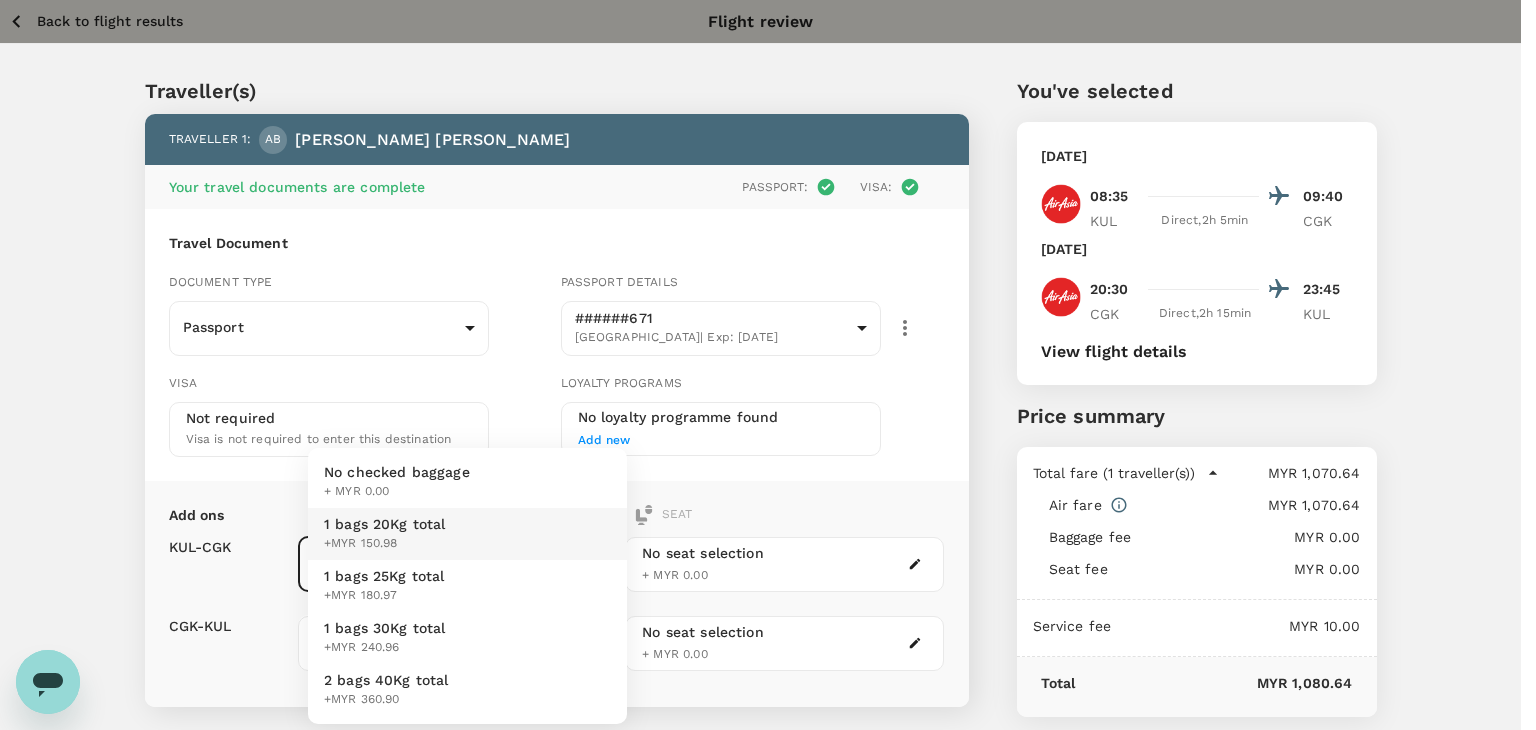 click on "Back to flight results Flight review Traveller(s) Traveller   1 : AB [PERSON_NAME] Your travel documents are complete Passport : Visa : Travel Document Document type Passport Passport ​ Passport details ######671 [GEOGRAPHIC_DATA]  | Exp:   [DATE] e20b3a4d-109a-4a45-8e85-e1128ad94a31 ​ Visa Not required Visa is not required to enter this destination Loyalty programs No loyalty programme found Add new Add ons Baggage Seat KUL  -  CGK CGK  -  KUL 1 bags 20Kg total +MYR 150.98 1 - 150.98 ​ 1 bags 20Kg total +MYR 170.63 1 - 170.63 ​ No seat selection + MYR 0.00 No seat selection + MYR 0.00 Special request Add any special requests here. Our support team will attend to it and reach out to you as soon as possible. Add request You've selected [DATE] 08:35 09:40 KUL Direct ,  2h 5min CGK [DATE] 20:30 23:45 CGK Direct ,  2h 15min KUL View flight details Price summary Total fare (1 traveller(s)) MYR 1,070.64 Air fare MYR 1,070.64 Baggage fee MYR 0.00 Seat fee MYR 0.00 Service fee )" at bounding box center [768, 480] 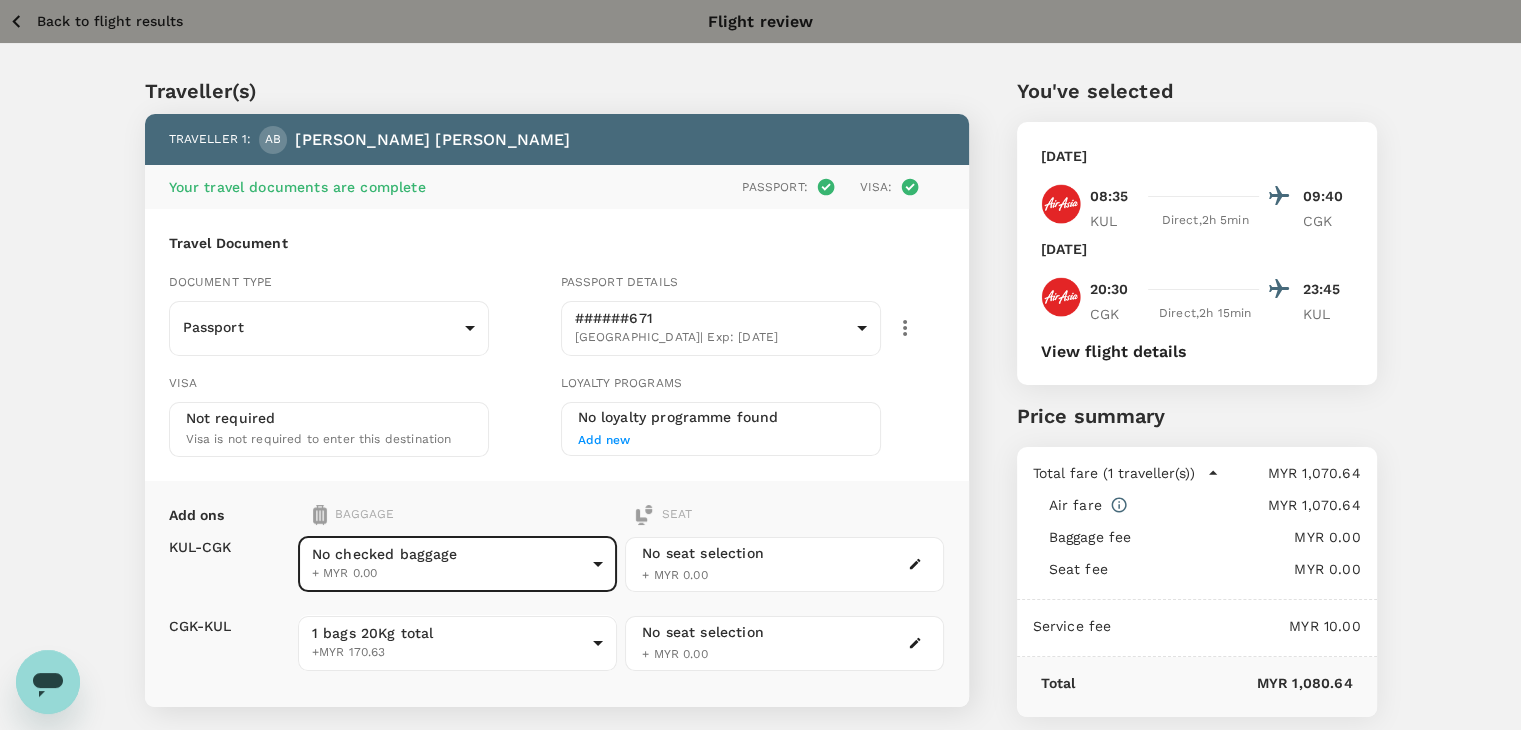 click on "Back to flight results Flight review Traveller(s) Traveller   1 : AB [PERSON_NAME] Your travel documents are complete Passport : Visa : Travel Document Document type Passport Passport ​ Passport details ######671 [GEOGRAPHIC_DATA]  | Exp:   [DATE] e20b3a4d-109a-4a45-8e85-e1128ad94a31 ​ Visa Not required Visa is not required to enter this destination Loyalty programs No loyalty programme found Add new Add ons Baggage Seat KUL  -  CGK CGK  -  KUL No checked baggage + MYR 0.00 ​ 1 bags 20Kg total +MYR 170.63 1 - 170.63 ​ No seat selection + MYR 0.00 No seat selection + MYR 0.00 Special request Add any special requests here. Our support team will attend to it and reach out to you as soon as possible. Add request You've selected [DATE] 08:35 09:40 KUL Direct ,  2h 5min CGK [DATE] 20:30 23:45 CGK Direct ,  2h 15min KUL View flight details Price summary Total fare (1 traveller(s)) MYR 1,070.64 Air fare MYR 1,070.64 Baggage fee MYR 0.00 Seat fee MYR 0.00 Service fee MYR 10.00  (" at bounding box center (760, 480) 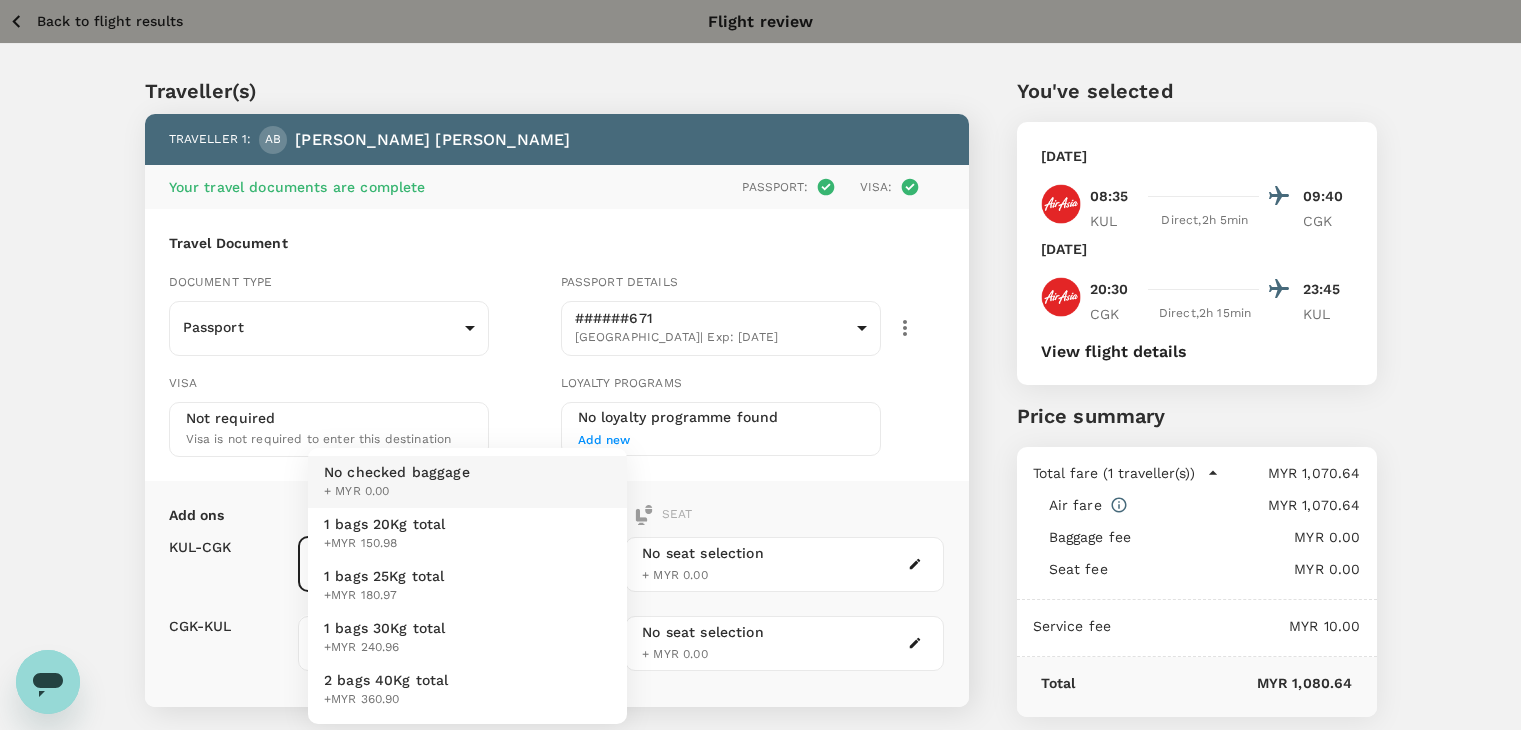 click on "1 bags 20Kg total" at bounding box center (385, 524) 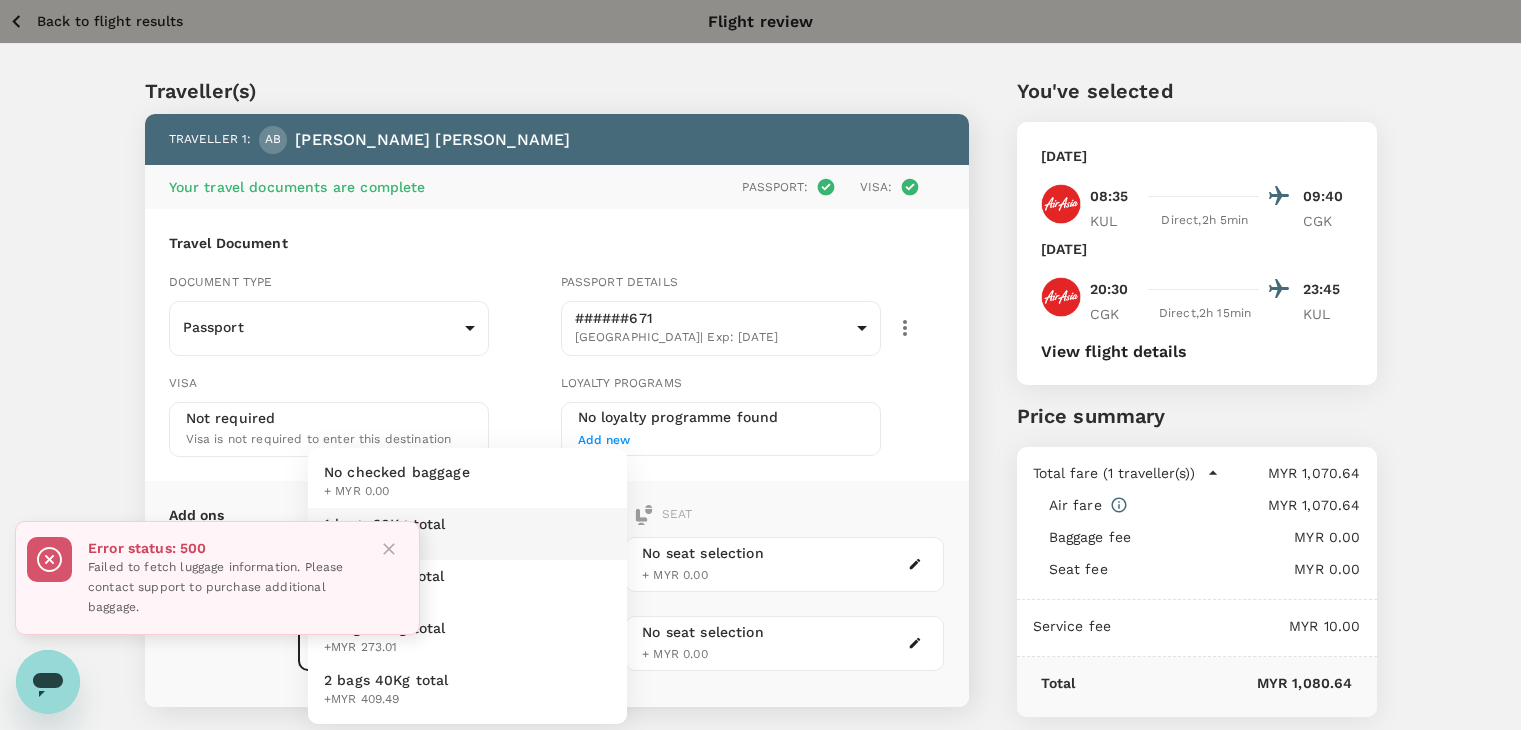 click on "Back to flight results Flight review Traveller(s) Traveller   1 : AB [PERSON_NAME] Your travel documents are complete Passport : Visa : Travel Document Document type Passport Passport ​ Passport details ######671 [GEOGRAPHIC_DATA]  | Exp:   [DATE] e20b3a4d-109a-4a45-8e85-e1128ad94a31 ​ Visa Not required Visa is not required to enter this destination Loyalty programs No loyalty programme found Add new Add ons Baggage Seat KUL  -  CGK CGK  -  KUL 1 bags 20Kg total +MYR 150.98 1 - 150.98 ​ 1 bags 20Kg total +MYR 170.63 1 - 170.63 ​ No seat selection + MYR 0.00 No seat selection + MYR 0.00 Special request Add any special requests here. Our support team will attend to it and reach out to you as soon as possible. Add request You've selected [DATE] 08:35 09:40 KUL Direct ,  2h 5min CGK [DATE] 20:30 23:45 CGK Direct ,  2h 15min KUL View flight details Price summary Total fare (1 traveller(s)) MYR 1,070.64 Air fare MYR 1,070.64 Baggage fee MYR 0.00 Seat fee MYR 0.00 Service fee )" at bounding box center (768, 480) 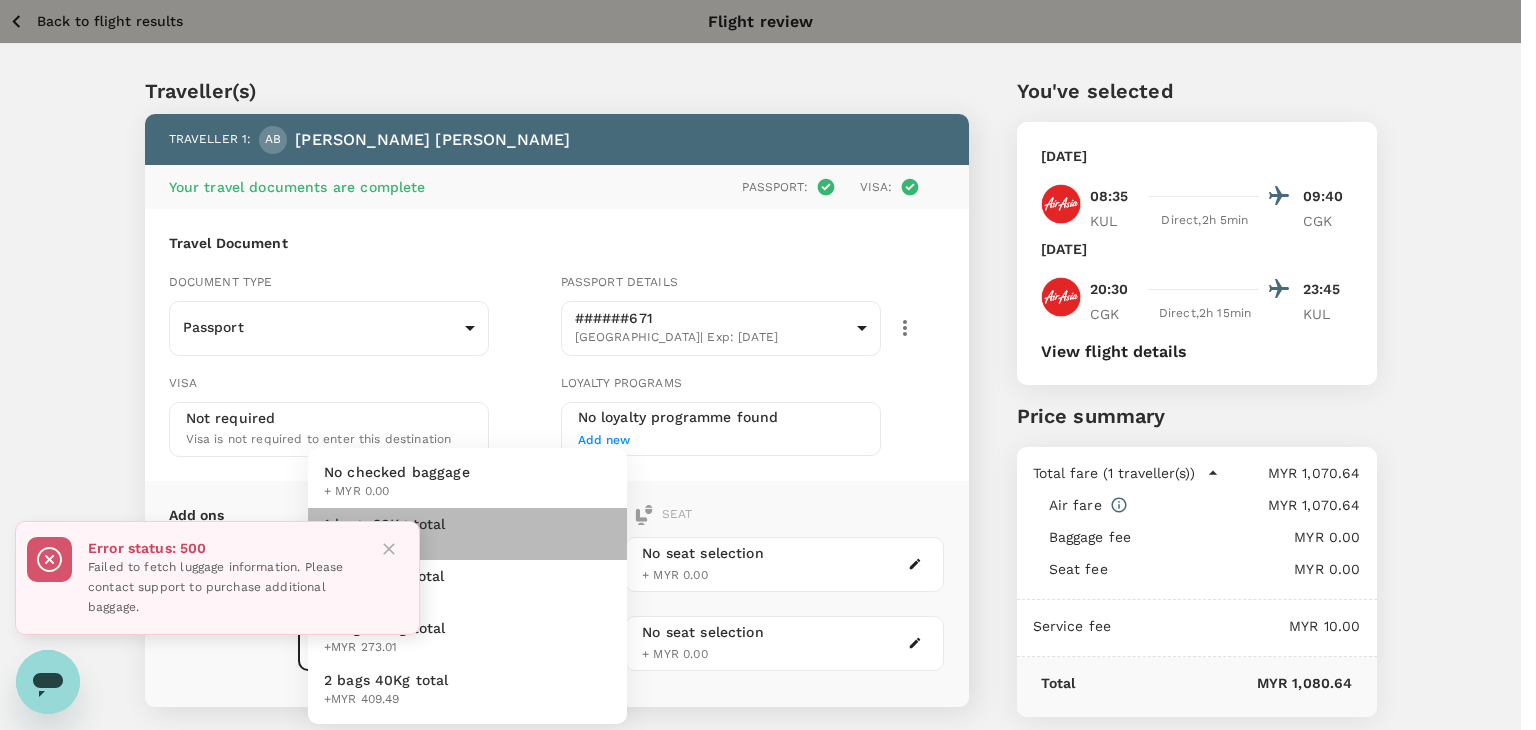 click on "1 bags 20Kg total +MYR 170.63" at bounding box center [467, 534] 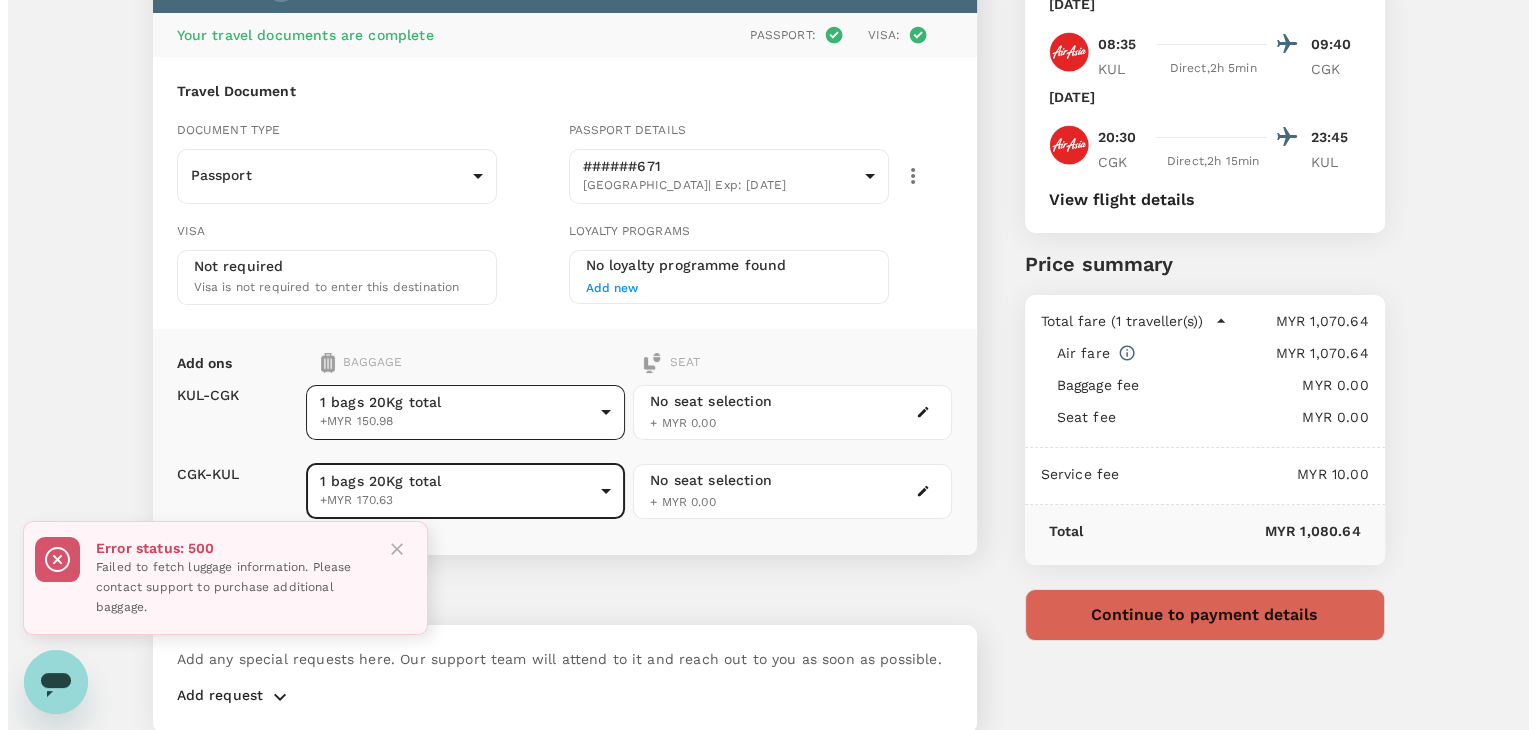 scroll, scrollTop: 200, scrollLeft: 0, axis: vertical 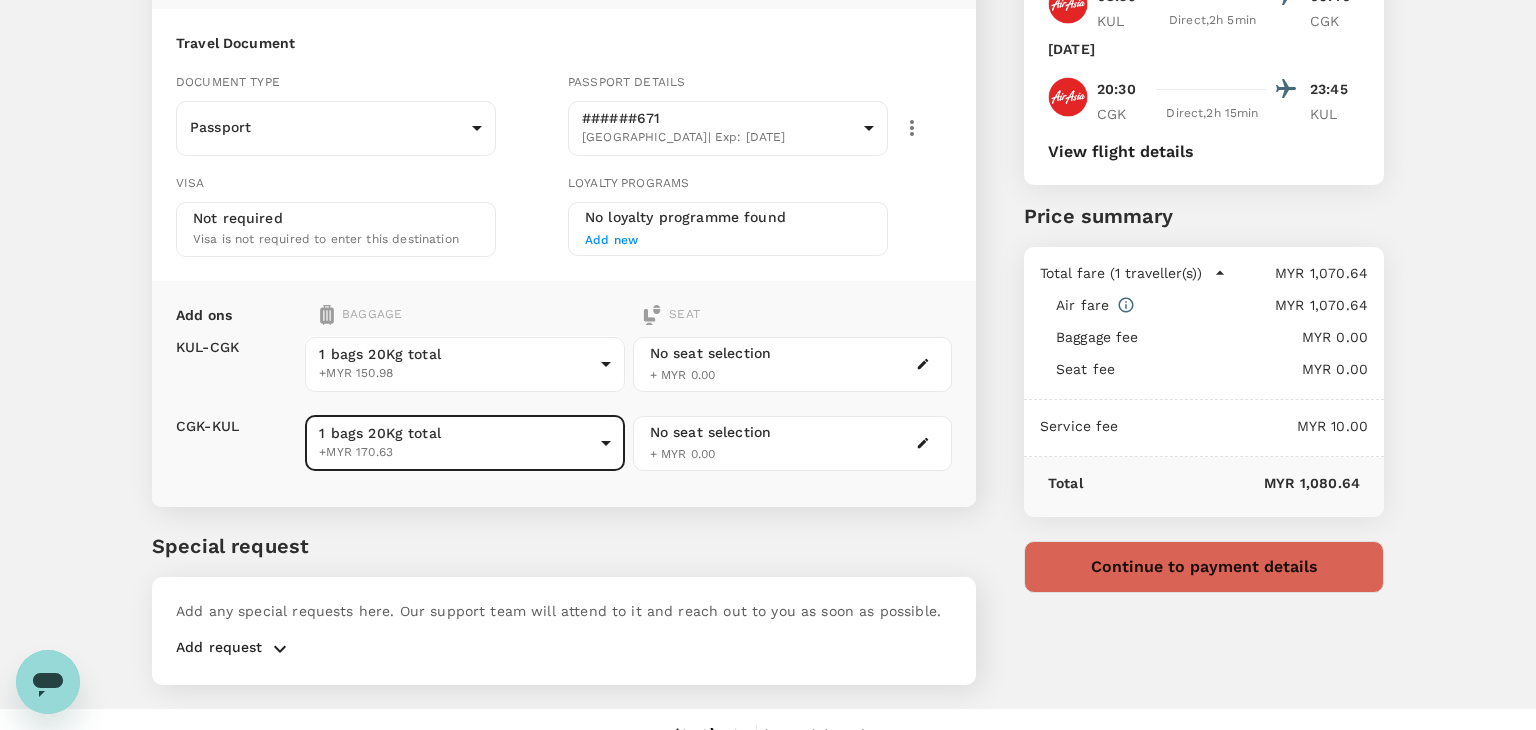 click on "Back to flight results Flight review Traveller(s) Traveller   1 : AB [PERSON_NAME] Your travel documents are complete Passport : Visa : Travel Document Document type Passport Passport ​ Passport details ######671 [GEOGRAPHIC_DATA]  | Exp:   [DATE] e20b3a4d-109a-4a45-8e85-e1128ad94a31 ​ Visa Not required Visa is not required to enter this destination Loyalty programs No loyalty programme found Add new Add ons Baggage Seat KUL  -  CGK CGK  -  KUL 1 bags 20Kg total +MYR 150.98 1 - 150.98 ​ 1 bags 20Kg total +MYR 170.63 1 - 170.63 ​ No seat selection + MYR 0.00 No seat selection + MYR 0.00 Special request Add any special requests here. Our support team will attend to it and reach out to you as soon as possible. Add request You've selected [DATE] 08:35 09:40 KUL Direct ,  2h 5min CGK [DATE] 20:30 23:45 CGK Direct ,  2h 15min KUL View flight details Price summary Total fare (1 traveller(s)) MYR 1,070.64 Air fare MYR 1,070.64 Baggage fee MYR 0.00 Seat fee MYR 0.00 Service fee )" at bounding box center [768, 280] 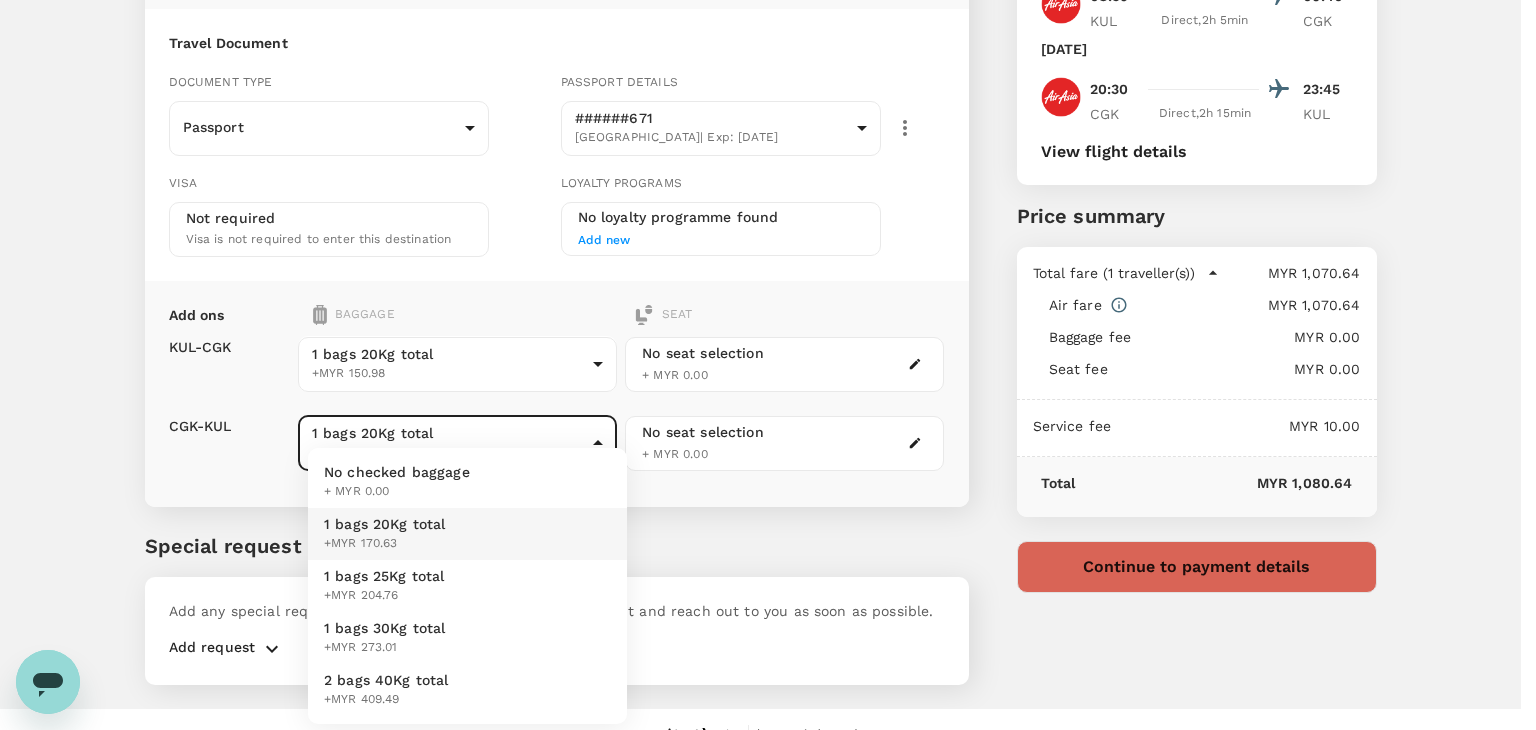 click on "No checked baggage + MYR 0.00" at bounding box center [467, 482] 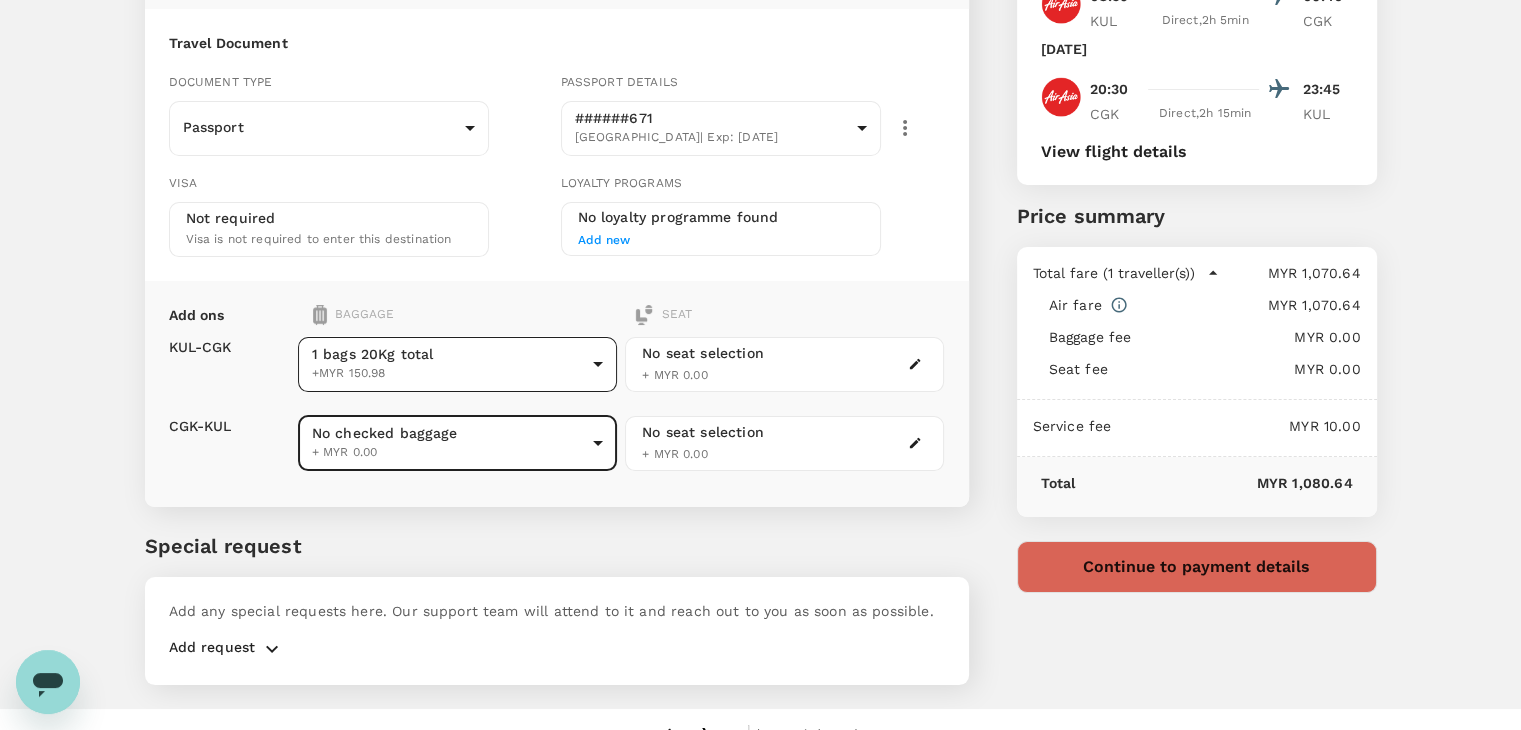 click on "Back to flight results Flight review Traveller(s) Traveller   1 : AB [PERSON_NAME] Your travel documents are complete Passport : Visa : Travel Document Document type Passport Passport ​ Passport details ######671 [GEOGRAPHIC_DATA]  | Exp:   [DATE] e20b3a4d-109a-4a45-8e85-e1128ad94a31 ​ Visa Not required Visa is not required to enter this destination Loyalty programs No loyalty programme found Add new Add ons Baggage Seat KUL  -  CGK CGK  -  KUL 1 bags 20Kg total +MYR 150.98 1 - 150.98 ​ No checked baggage + MYR 0.00 ​ No seat selection + MYR 0.00 No seat selection + MYR 0.00 Special request Add any special requests here. Our support team will attend to it and reach out to you as soon as possible. Add request You've selected [DATE] 08:35 09:40 KUL Direct ,  2h 5min CGK [DATE] 20:30 23:45 CGK Direct ,  2h 15min KUL View flight details Price summary Total fare (1 traveller(s)) MYR 1,070.64 Air fare MYR 1,070.64 Baggage fee MYR 0.00 Seat fee MYR 0.00 Service fee MYR 10.00  (" at bounding box center (760, 280) 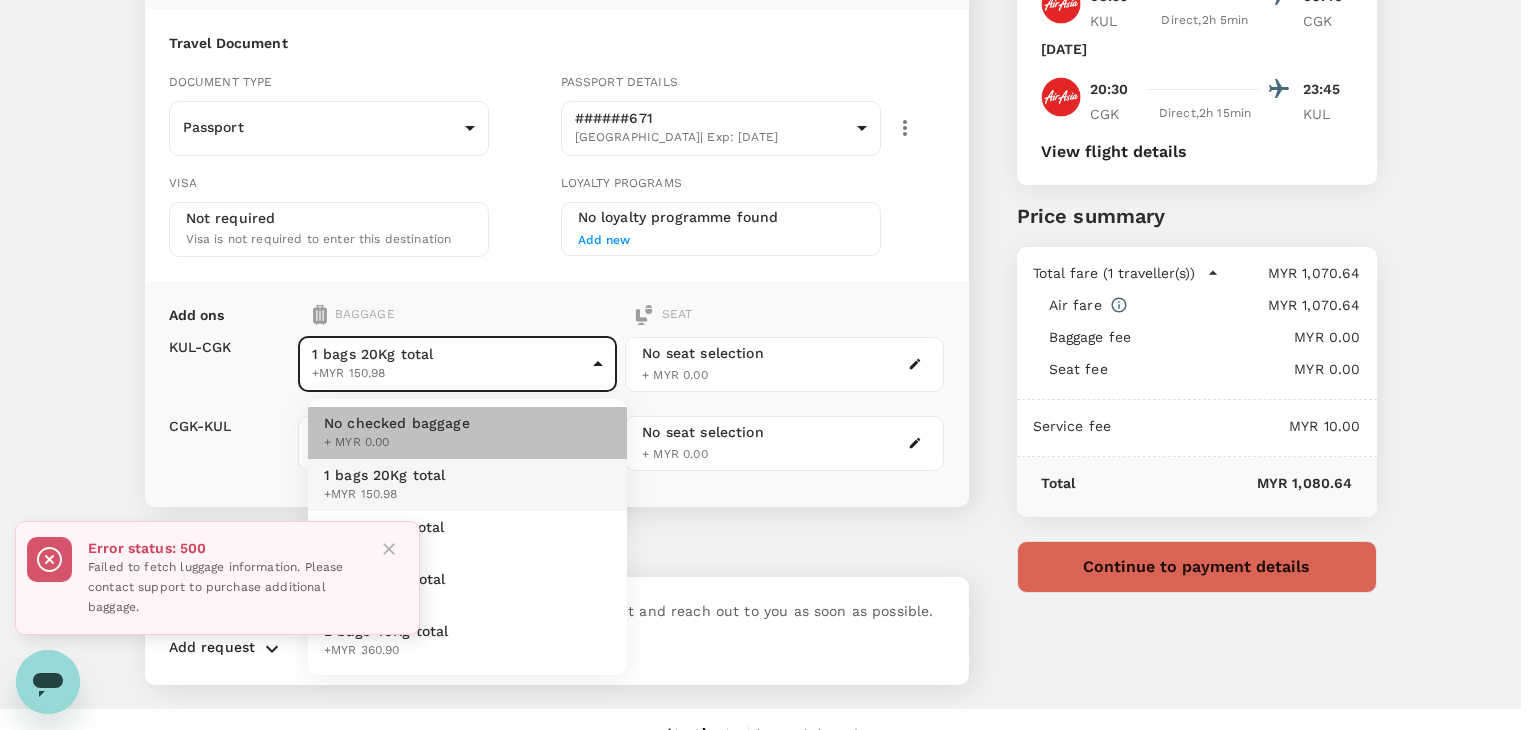 click on "No checked baggage + MYR 0.00" at bounding box center (467, 433) 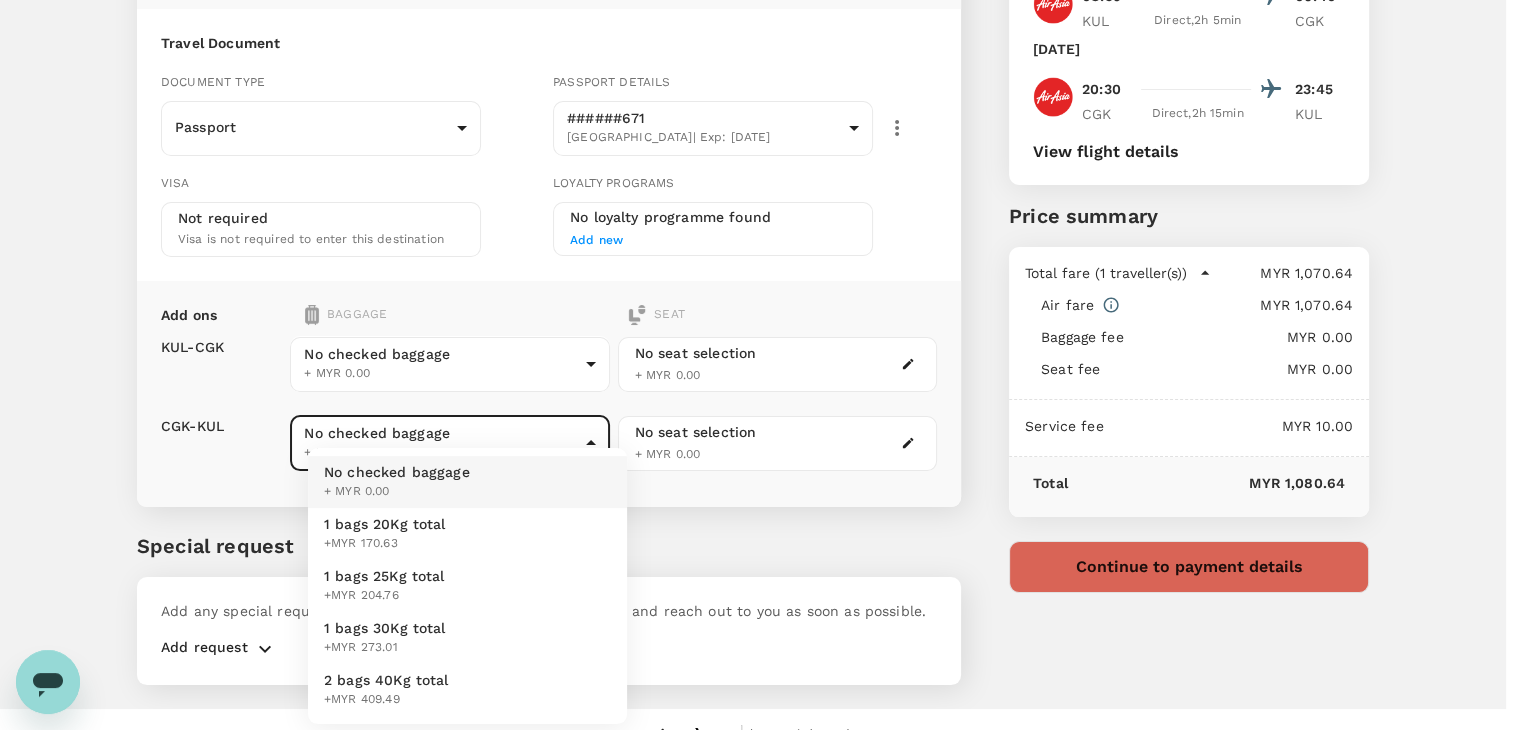 click on "Back to flight results Flight review Traveller(s) Traveller   1 : AB [PERSON_NAME] Your travel documents are complete Passport : Visa : Travel Document Document type Passport Passport ​ Passport details ######671 [GEOGRAPHIC_DATA]  | Exp:   [DATE] e20b3a4d-109a-4a45-8e85-e1128ad94a31 ​ Visa Not required Visa is not required to enter this destination Loyalty programs No loyalty programme found Add new Add ons Baggage Seat KUL  -  CGK CGK  -  KUL No checked baggage + MYR 0.00 ​ No checked baggage + MYR 0.00 ​ No seat selection + MYR 0.00 No seat selection + MYR 0.00 Special request Add any special requests here. Our support team will attend to it and reach out to you as soon as possible. Add request You've selected [DATE] 08:35 09:40 KUL Direct ,  2h 5min CGK [DATE] 20:30 23:45 CGK Direct ,  2h 15min KUL View flight details Price summary Total fare (1 traveller(s)) MYR 1,070.64 Air fare MYR 1,070.64 Baggage fee MYR 0.00 Seat fee MYR 0.00 Service fee MYR 10.00 Total  ( )" at bounding box center [760, 280] 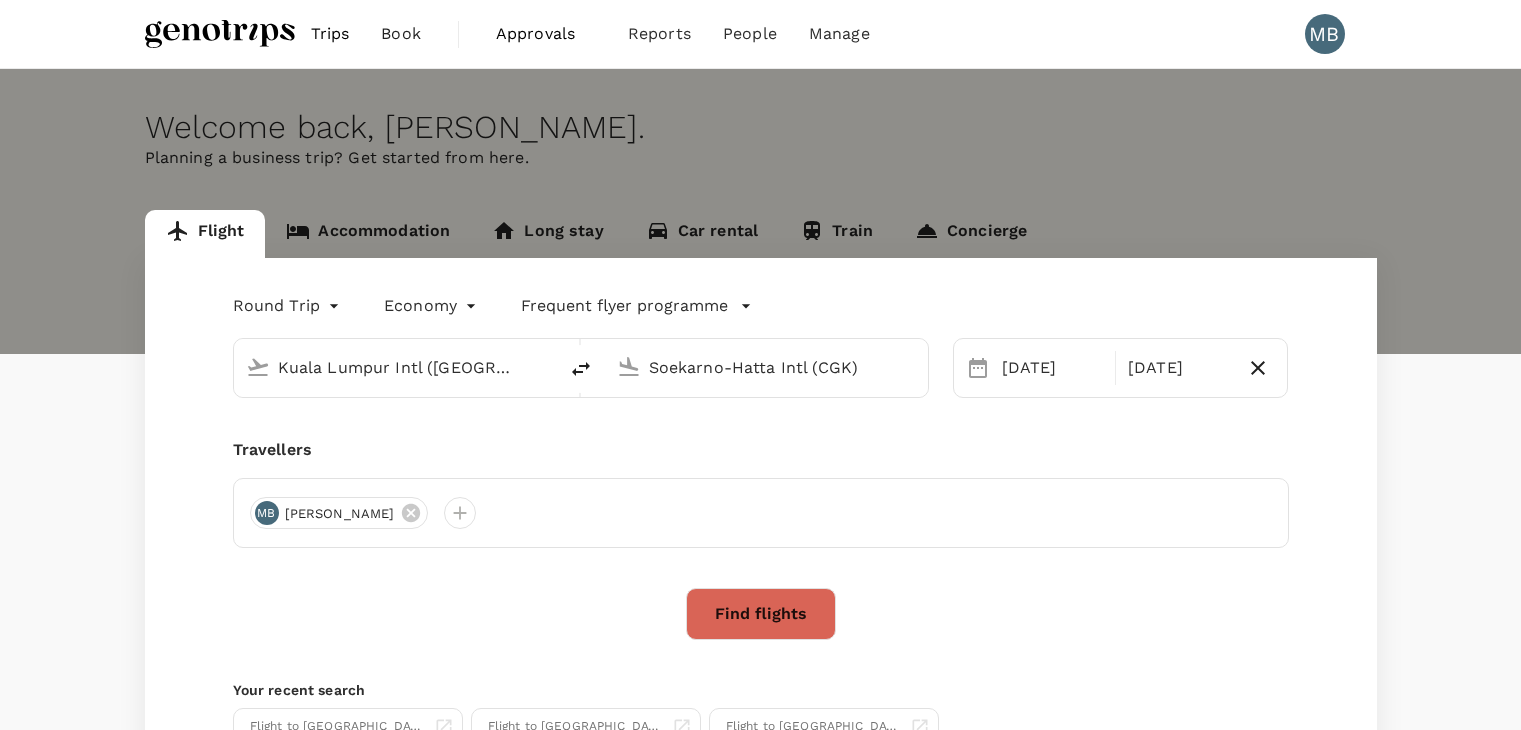 type 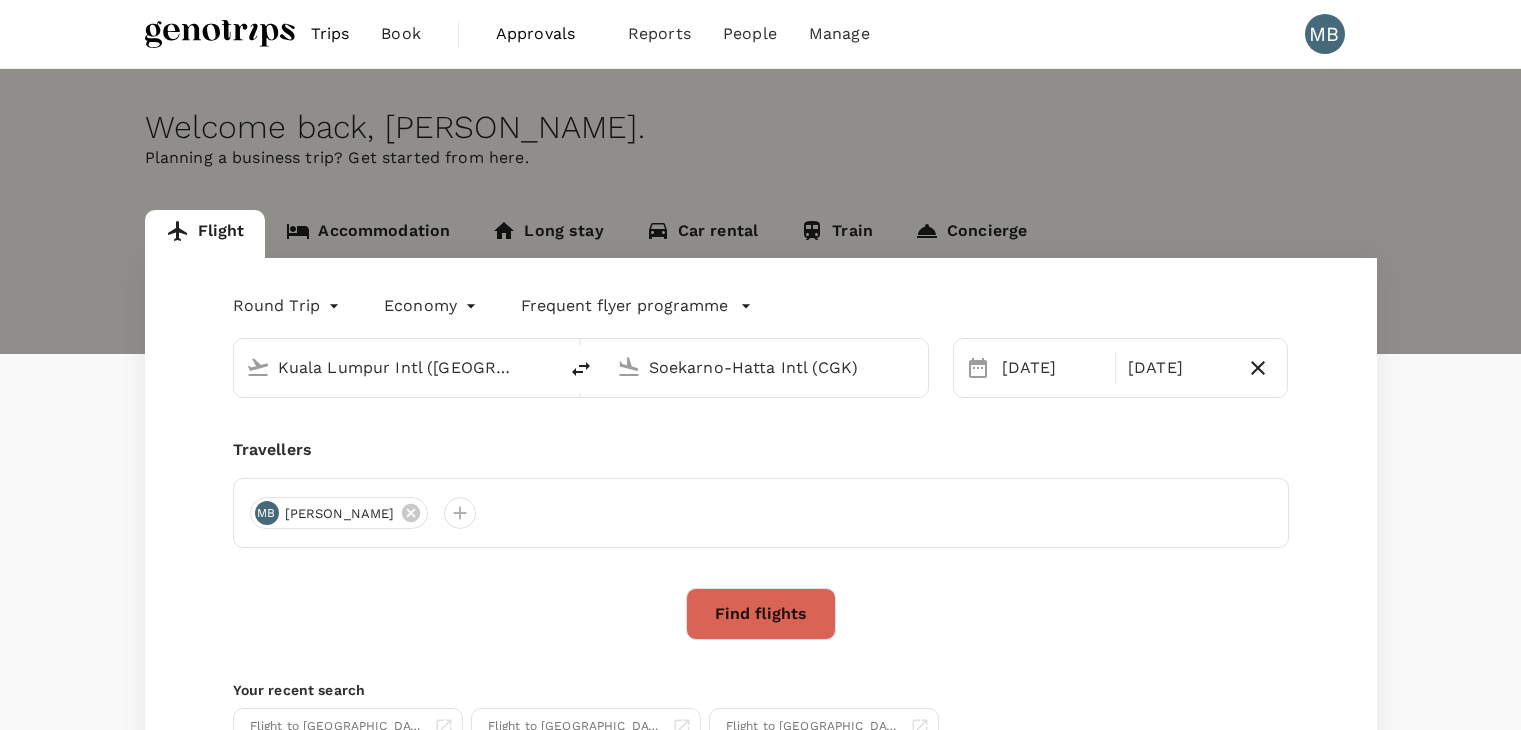 type 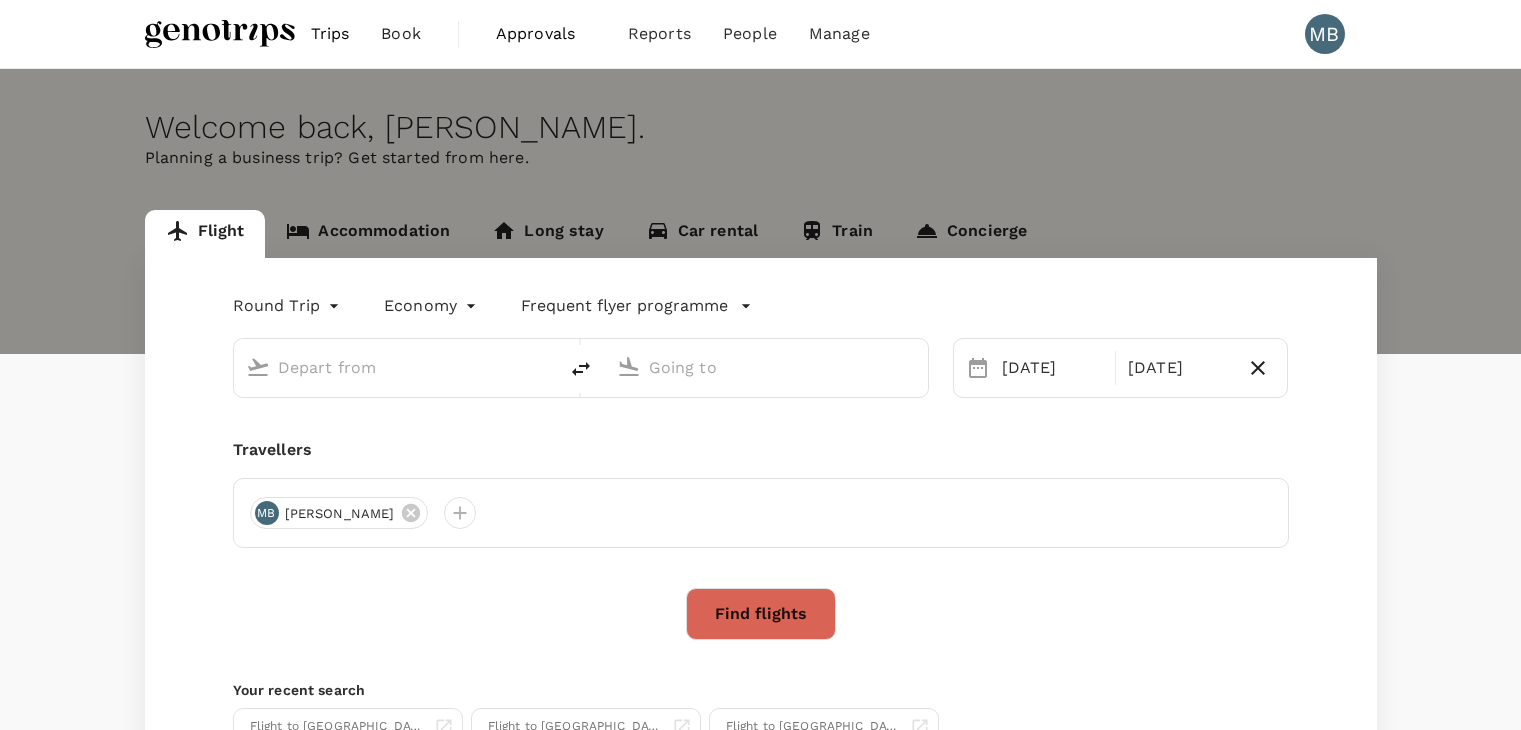 scroll, scrollTop: 0, scrollLeft: 0, axis: both 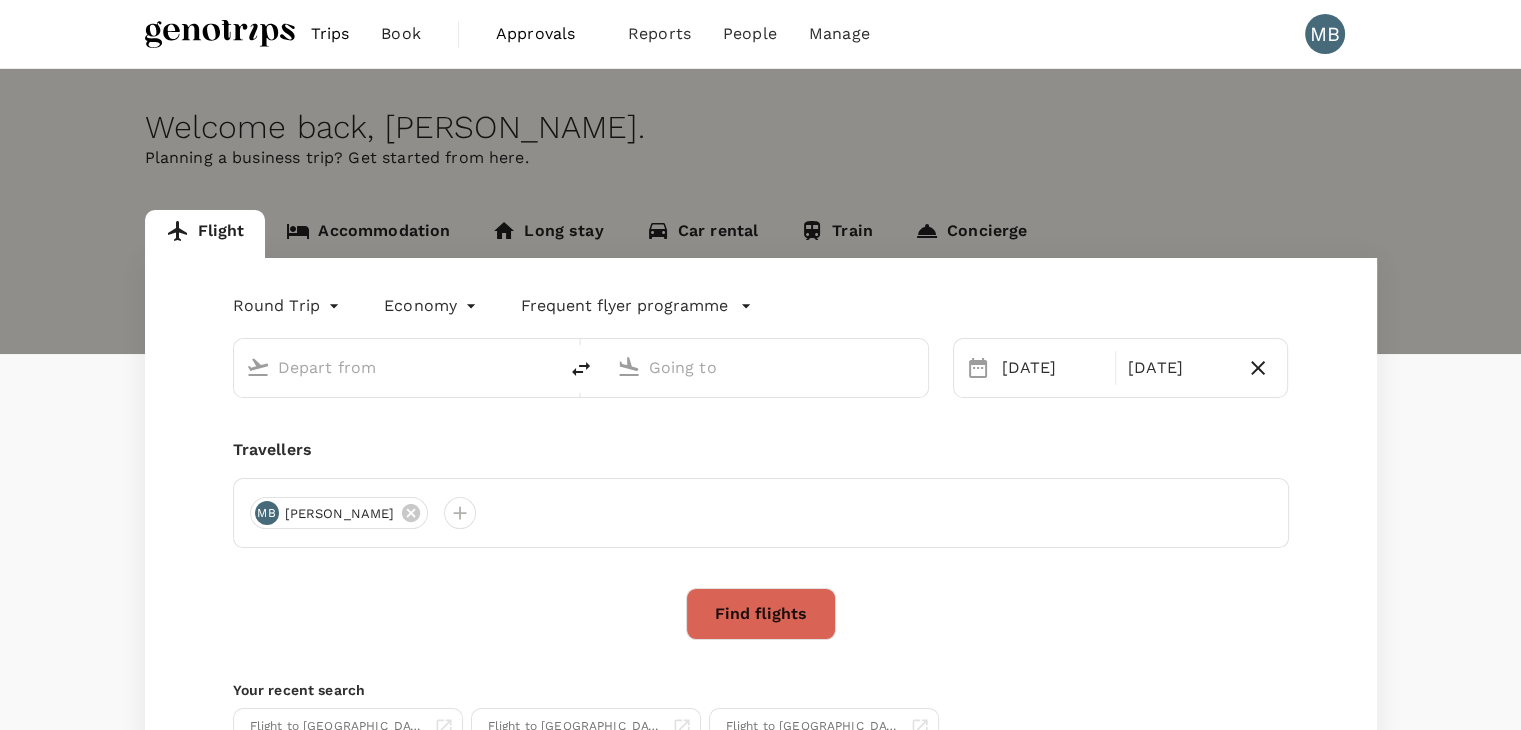 type on "Kuala Lumpur Intl ([GEOGRAPHIC_DATA])" 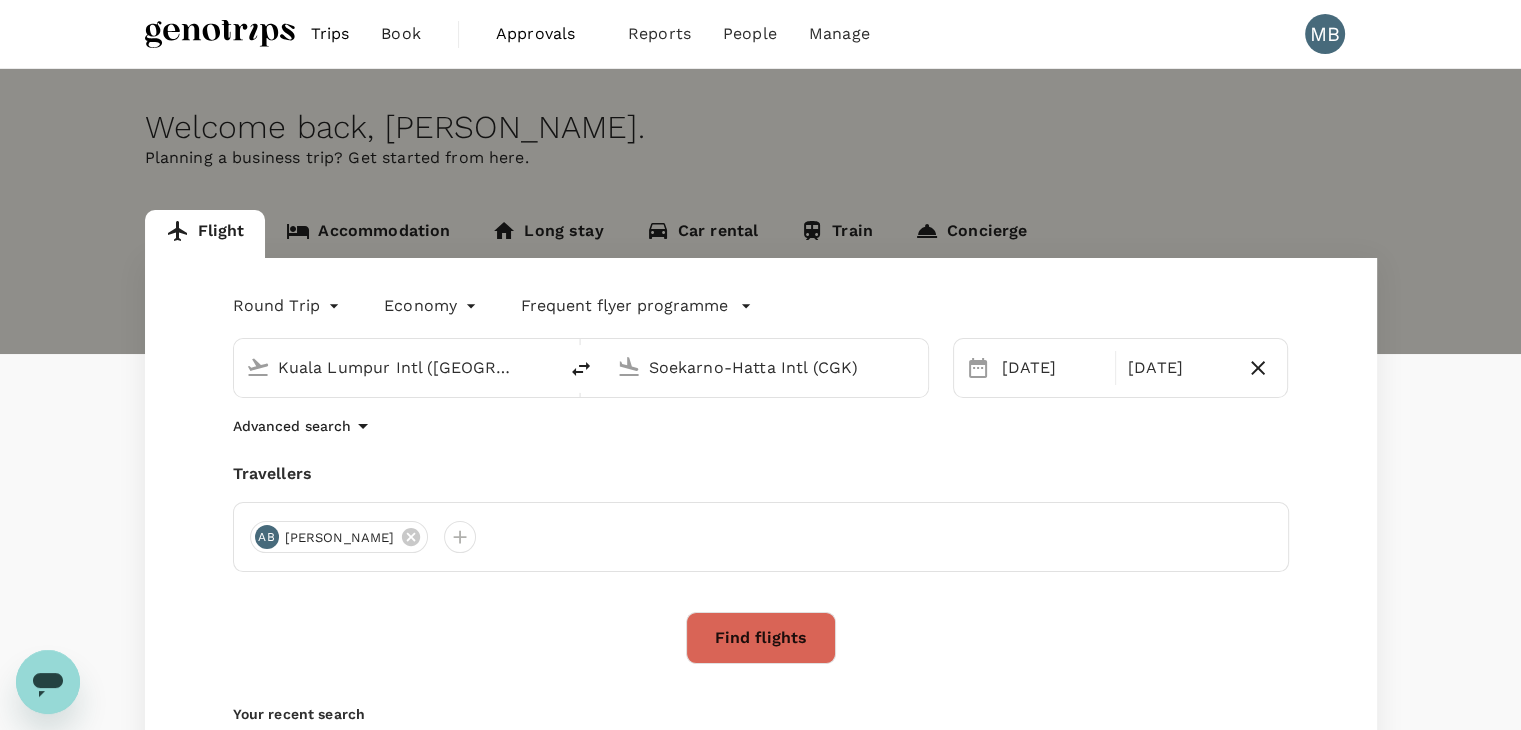 scroll, scrollTop: 0, scrollLeft: 0, axis: both 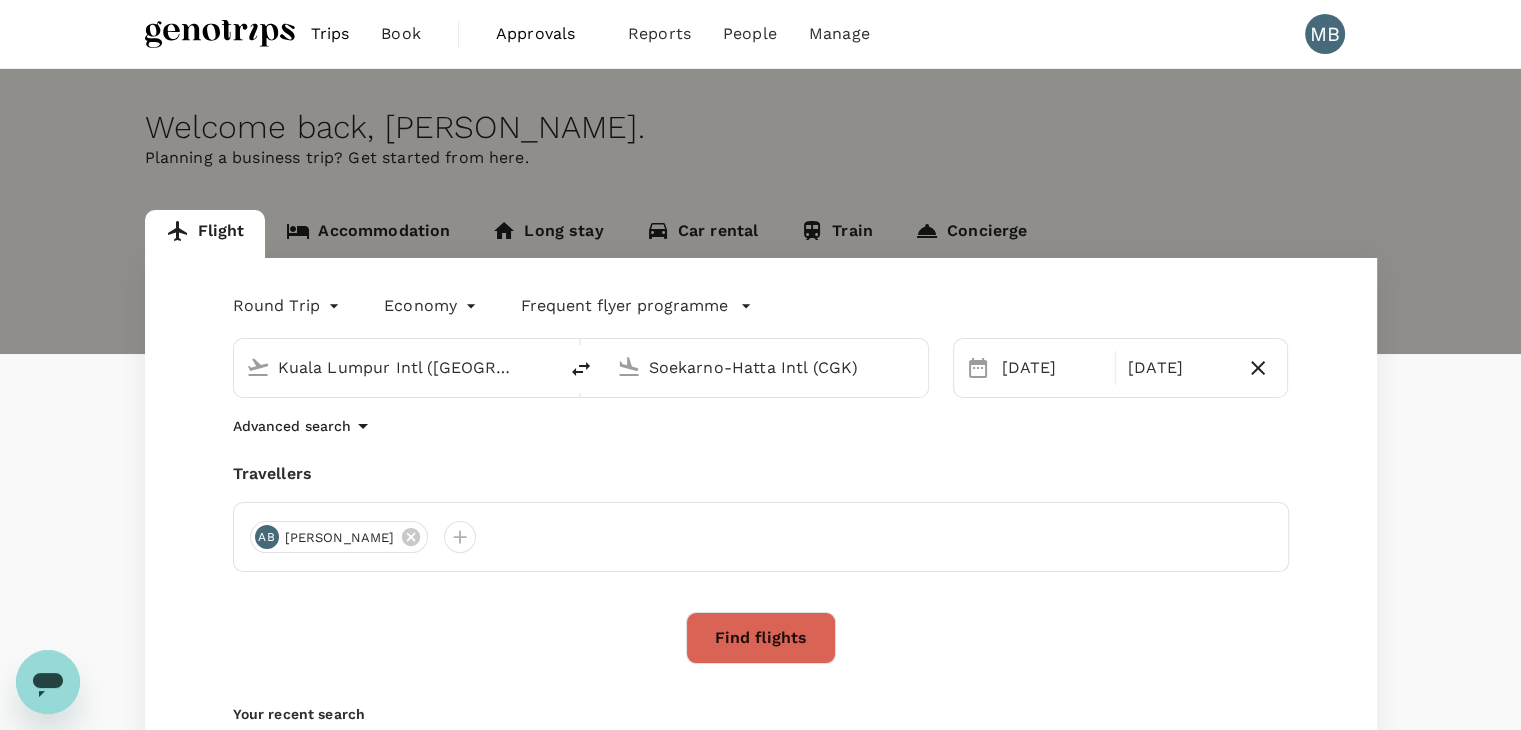 click on "Find flights" at bounding box center [761, 638] 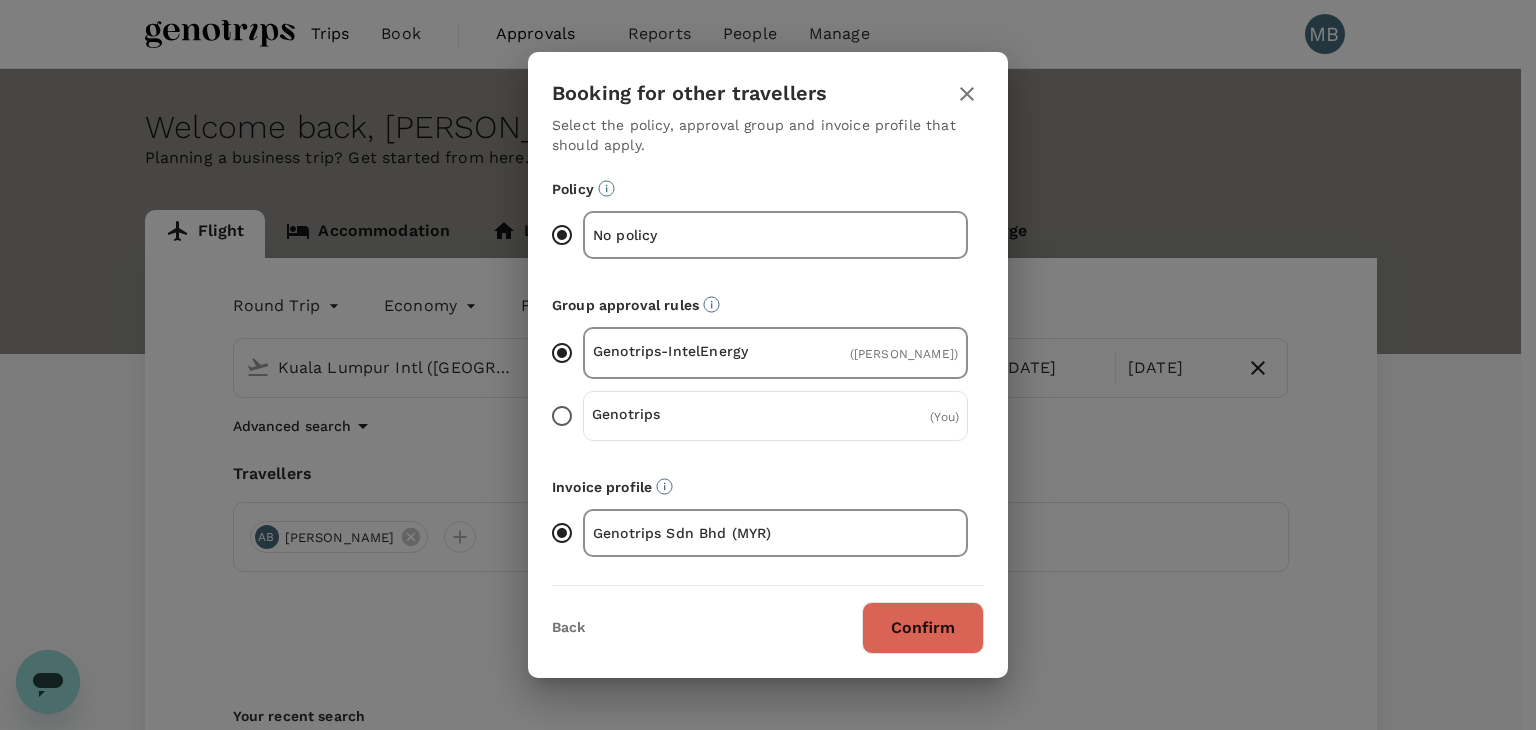 click on "Confirm" at bounding box center [923, 628] 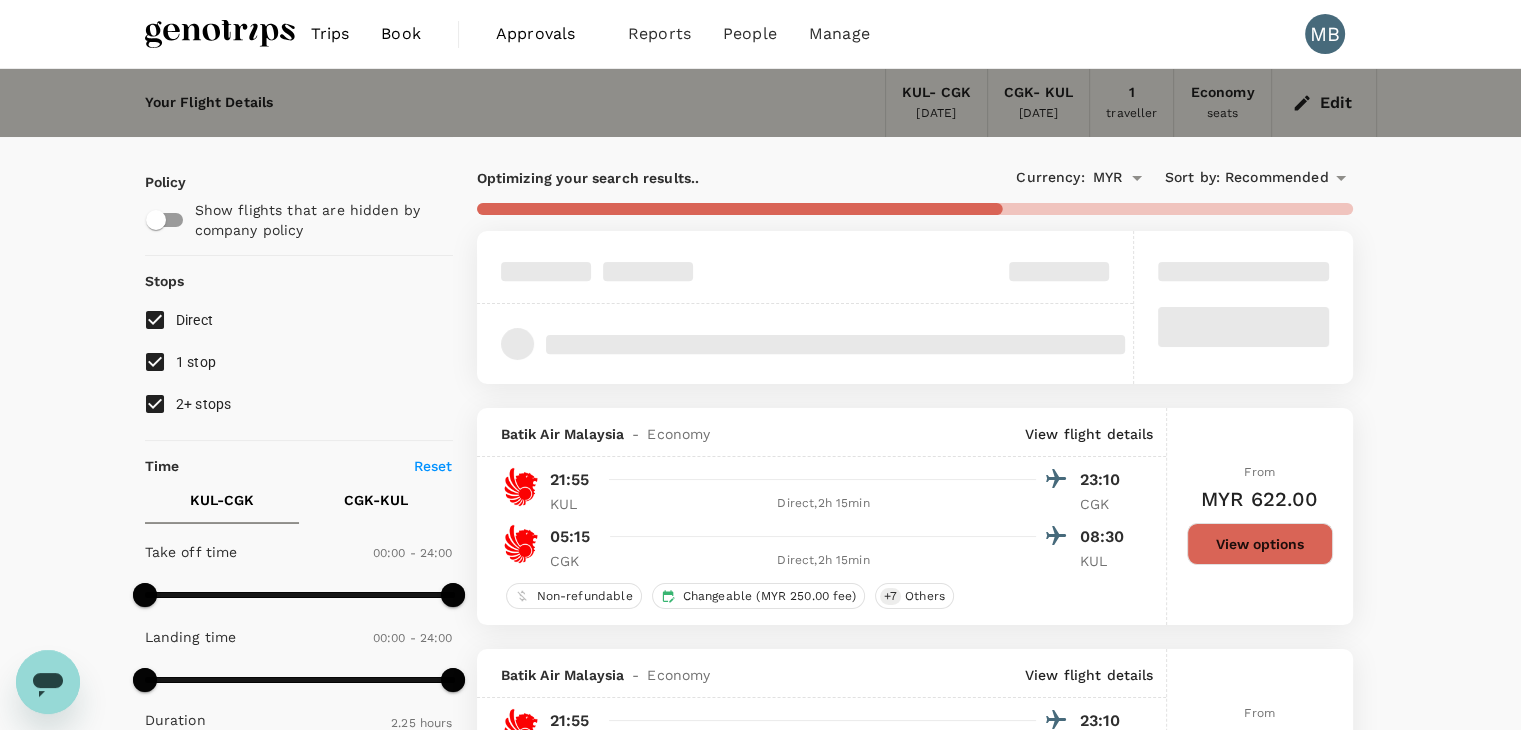type on "1440" 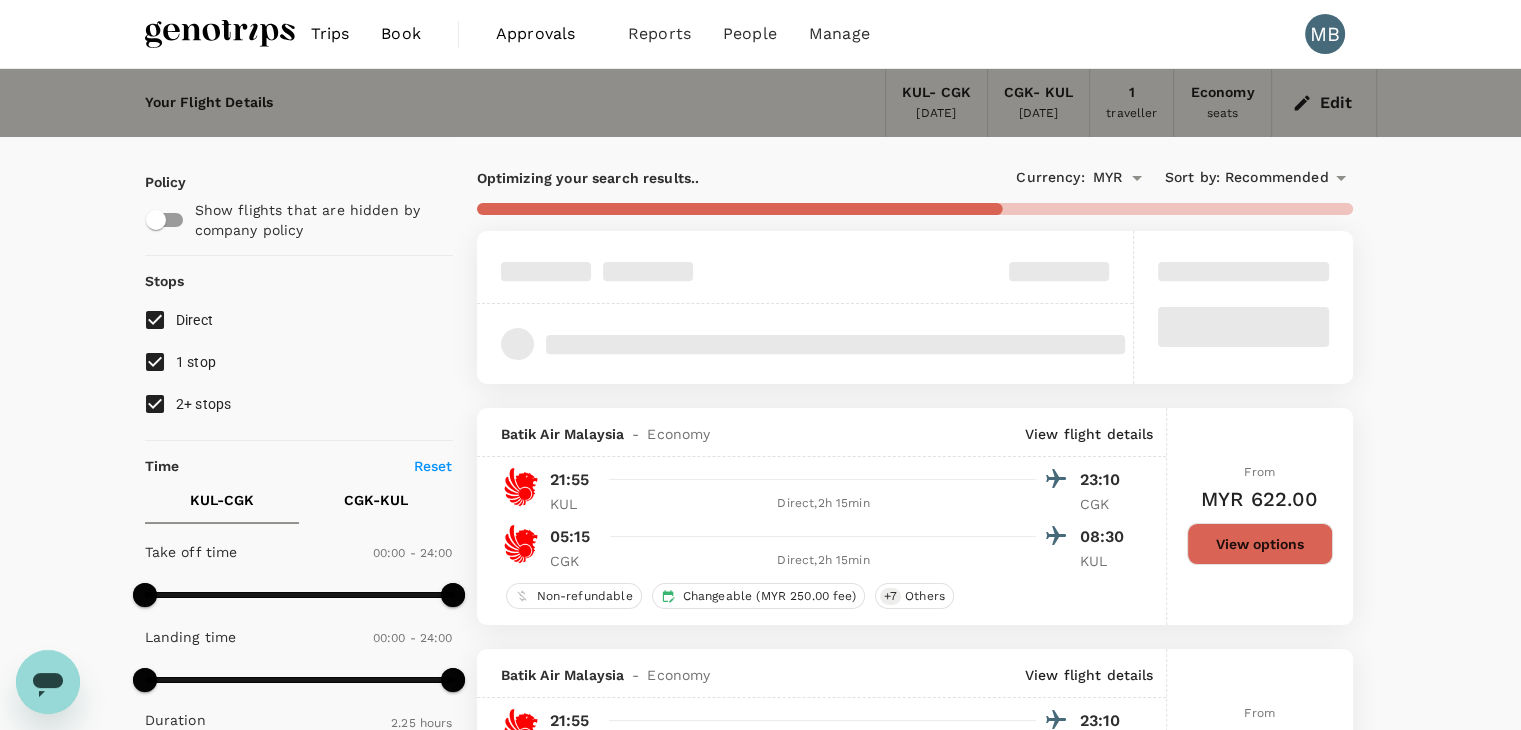 type on "1440" 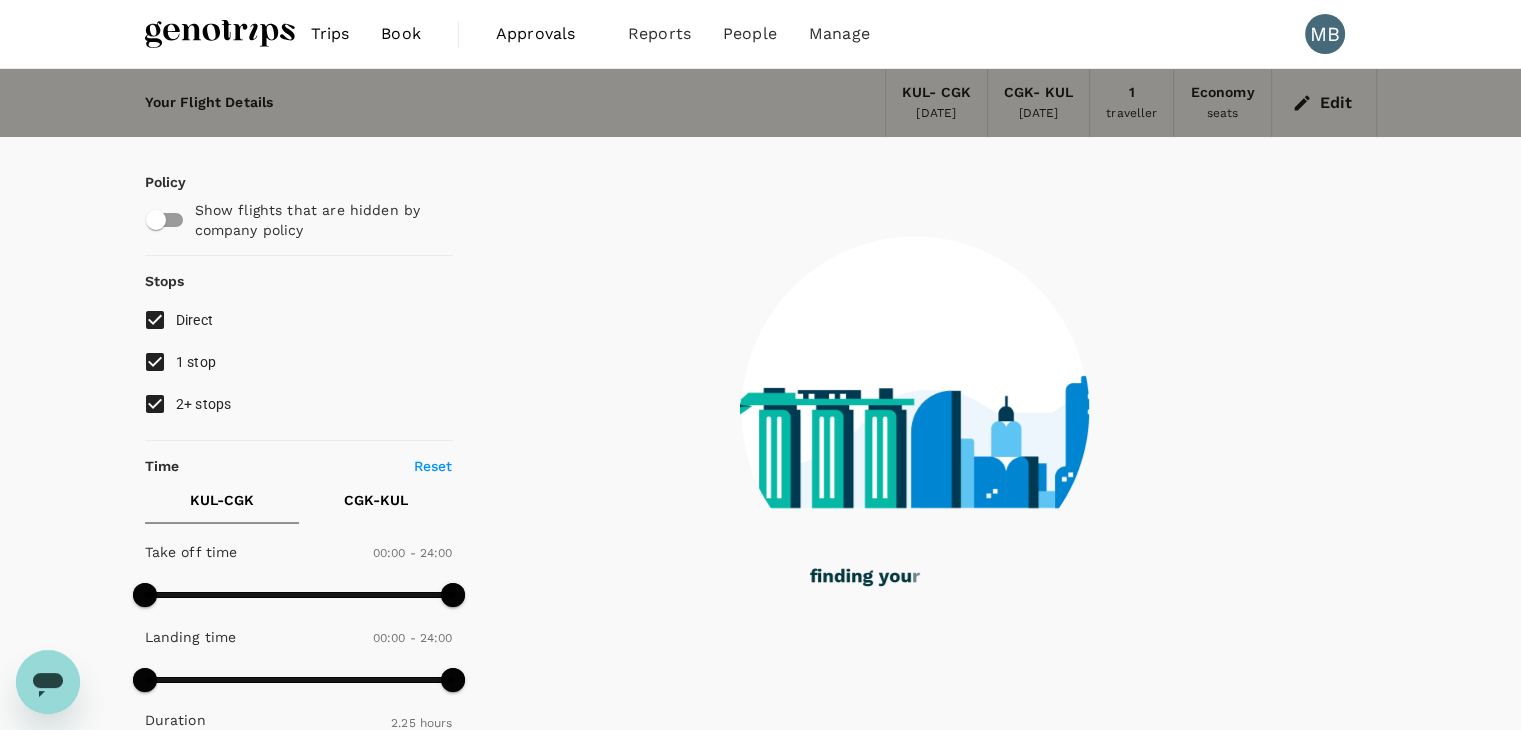 click on "1 stop" at bounding box center [155, 362] 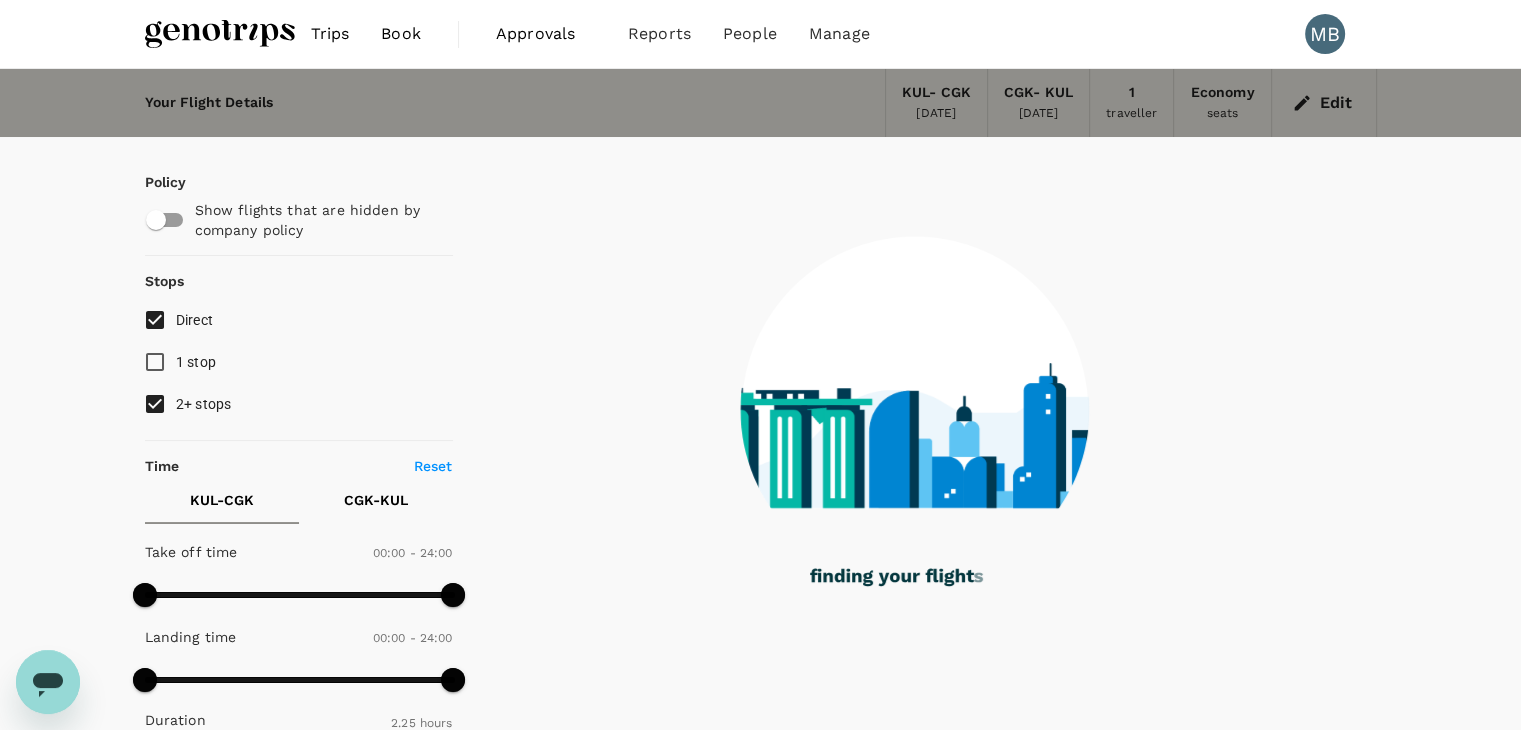 click on "2+ stops" at bounding box center (155, 404) 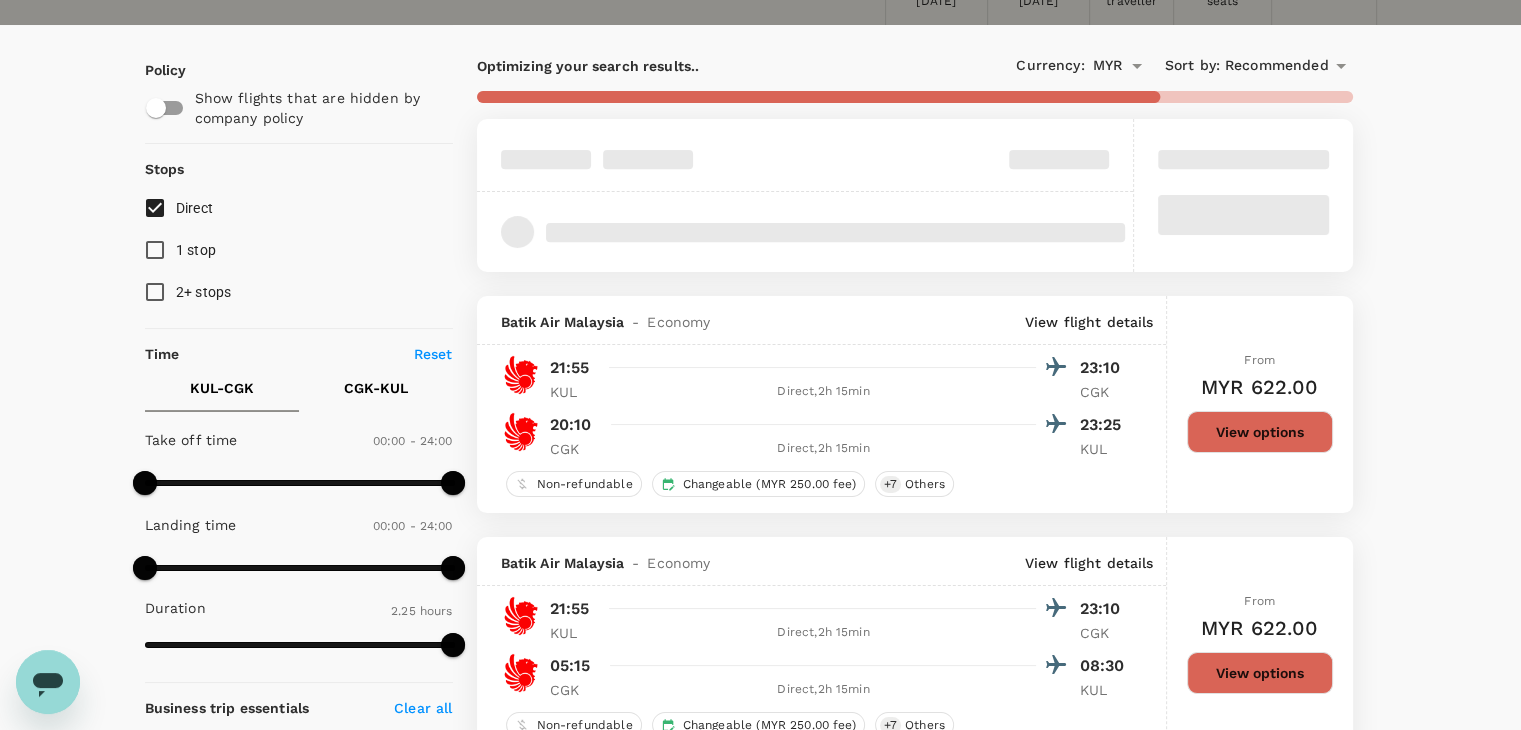 scroll, scrollTop: 0, scrollLeft: 0, axis: both 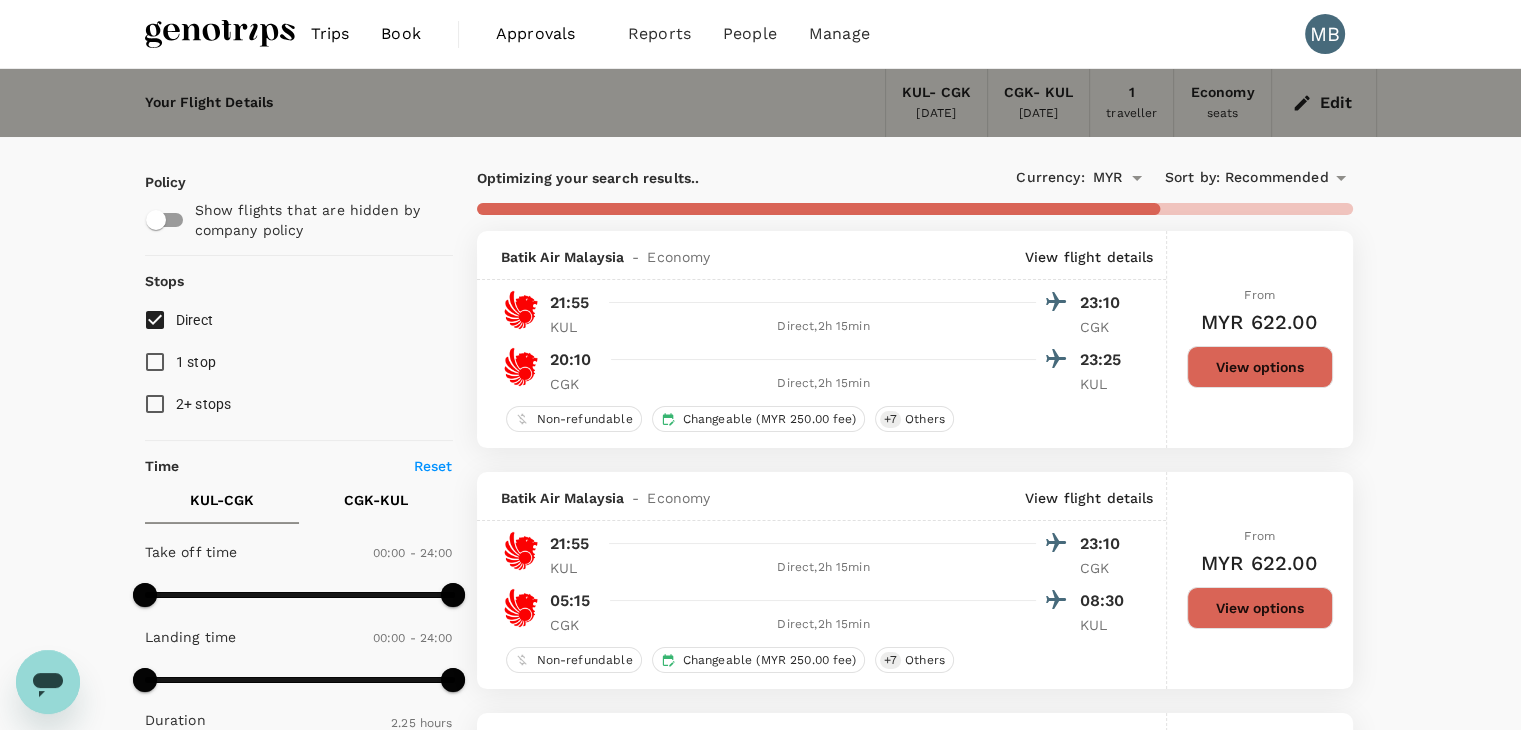 type on "315" 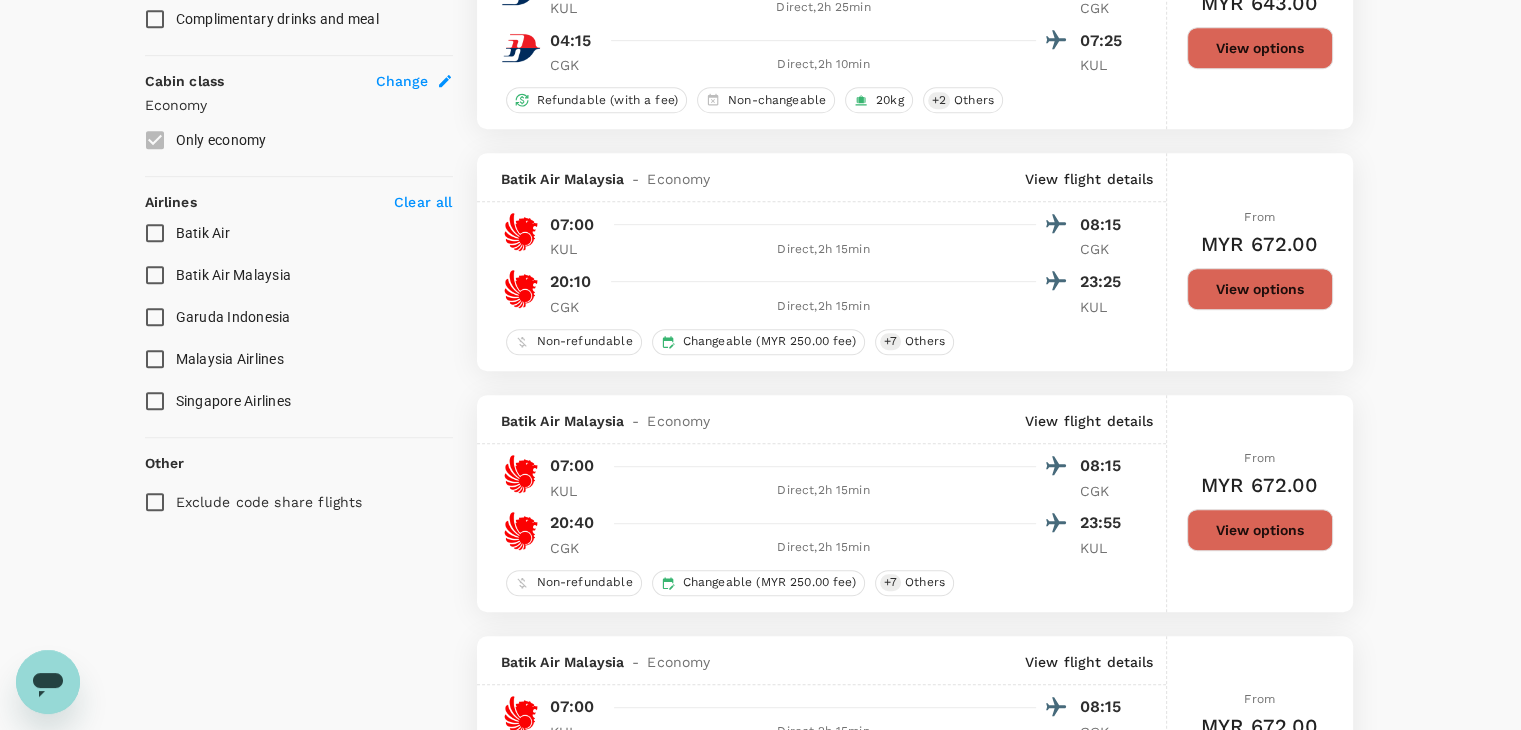 scroll, scrollTop: 900, scrollLeft: 0, axis: vertical 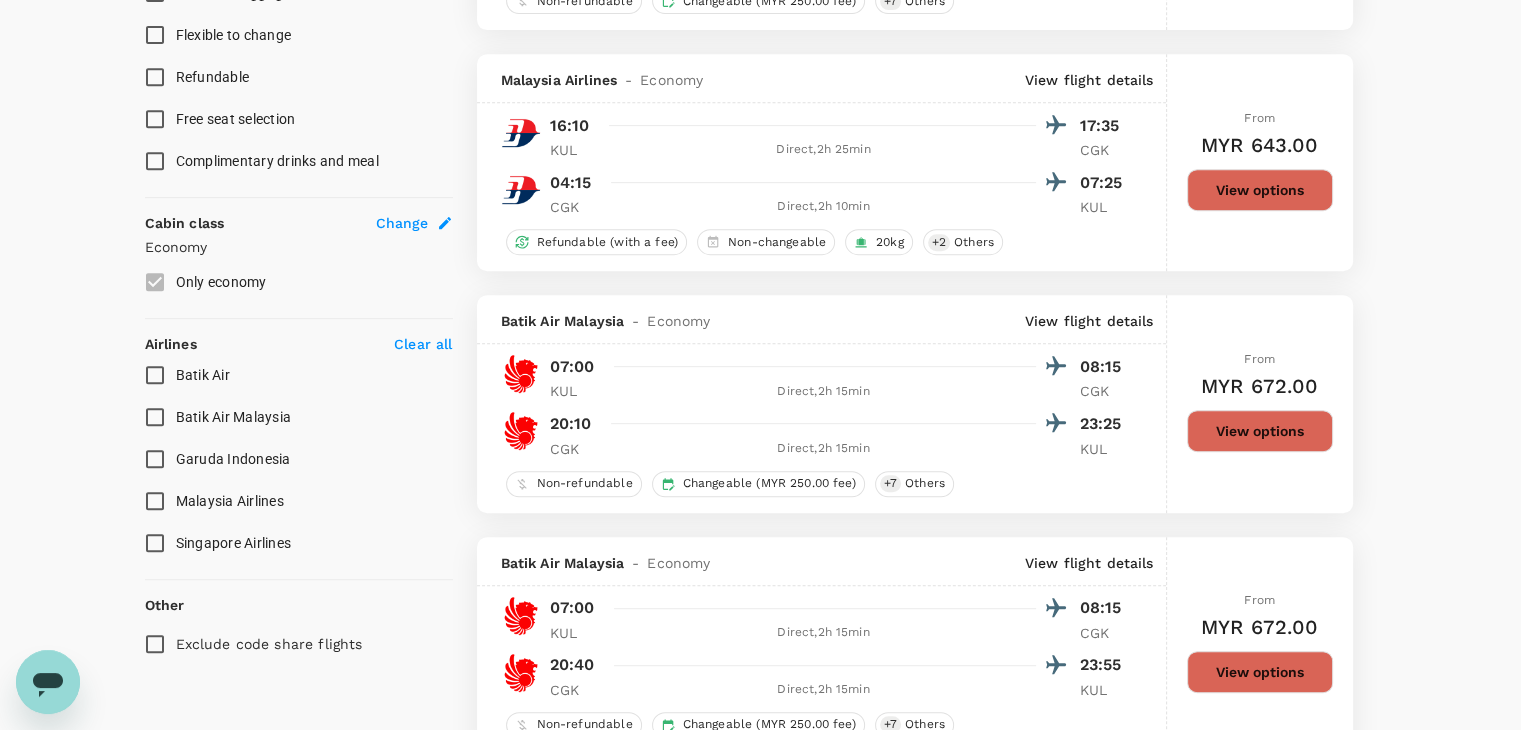 click on "Malaysia Airlines" at bounding box center [155, 501] 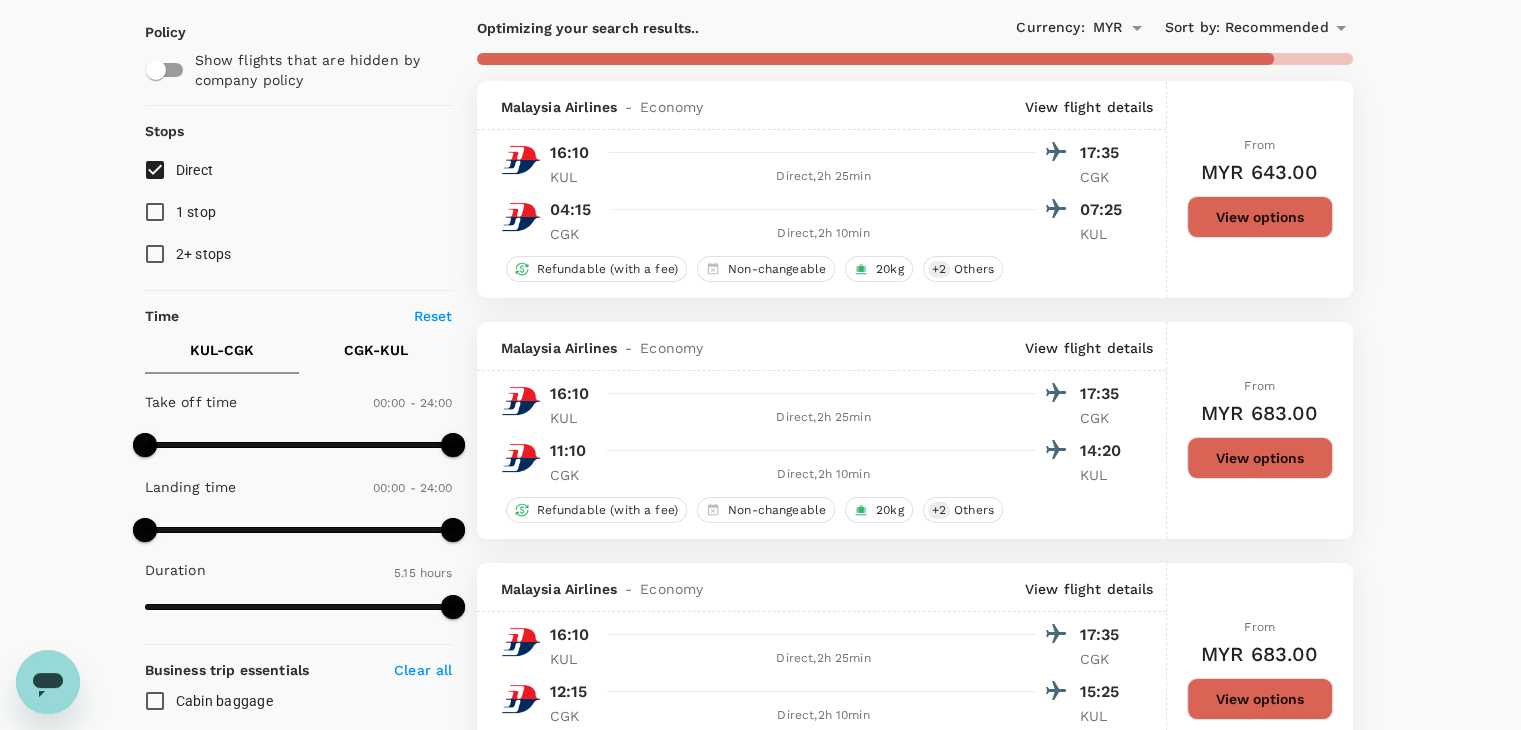 scroll, scrollTop: 0, scrollLeft: 0, axis: both 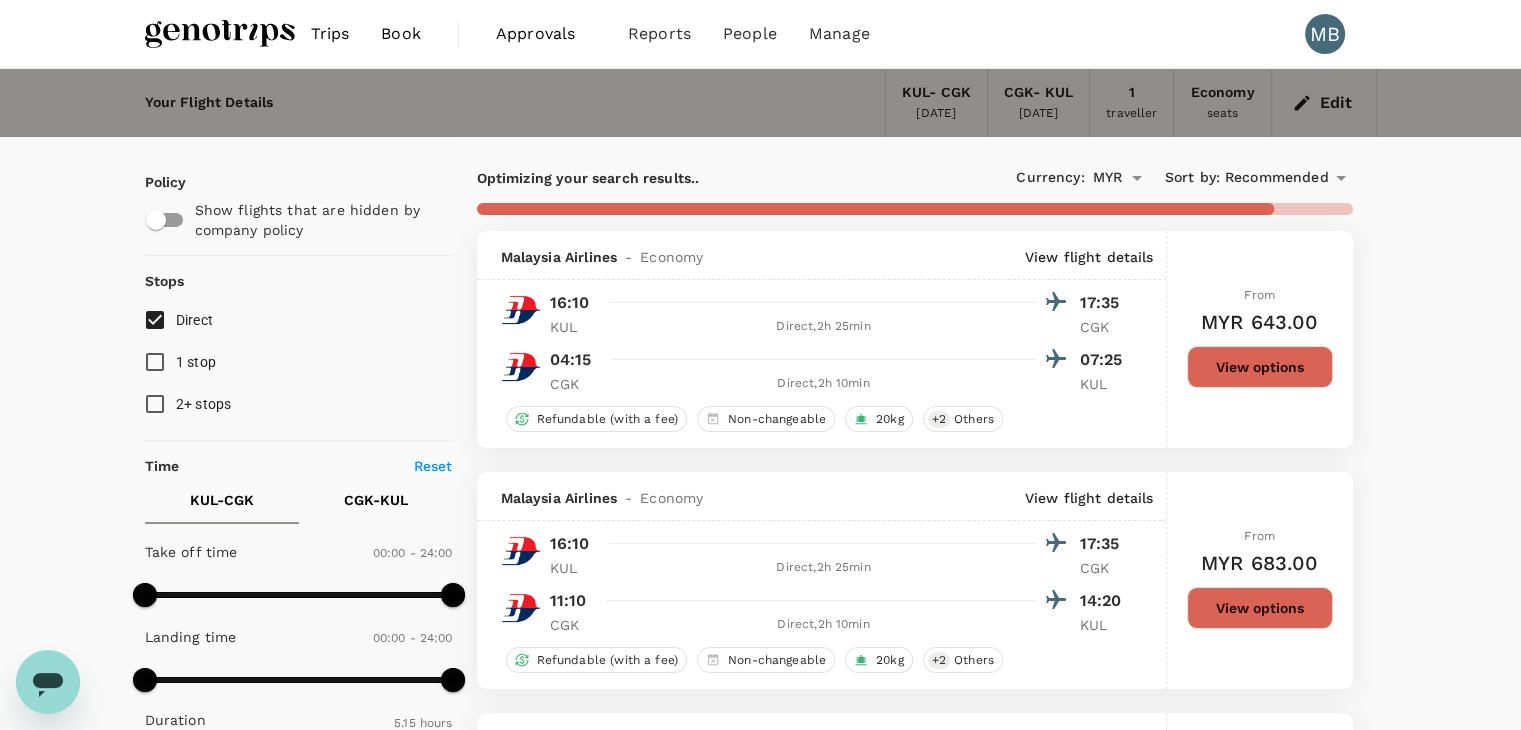 type on "1620" 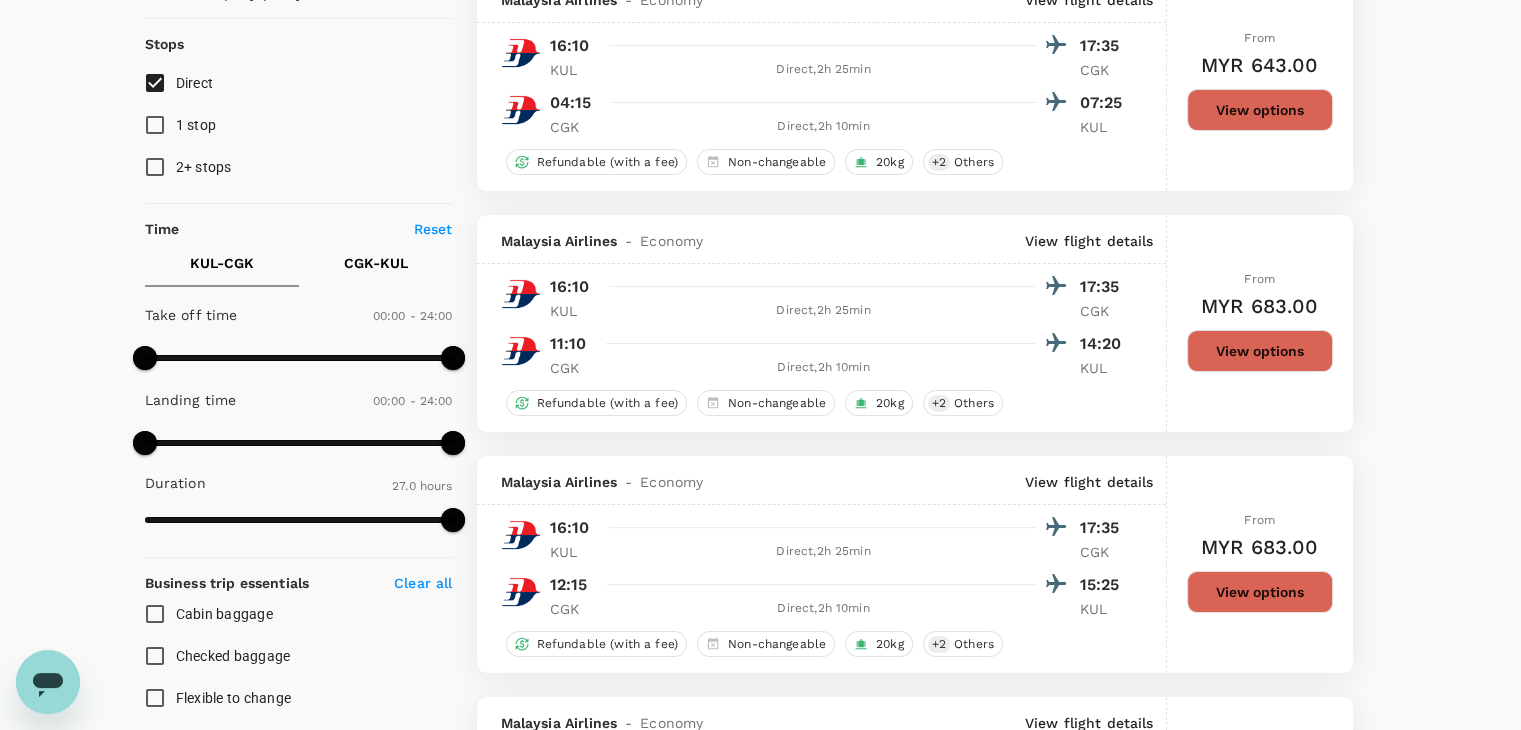 scroll, scrollTop: 0, scrollLeft: 0, axis: both 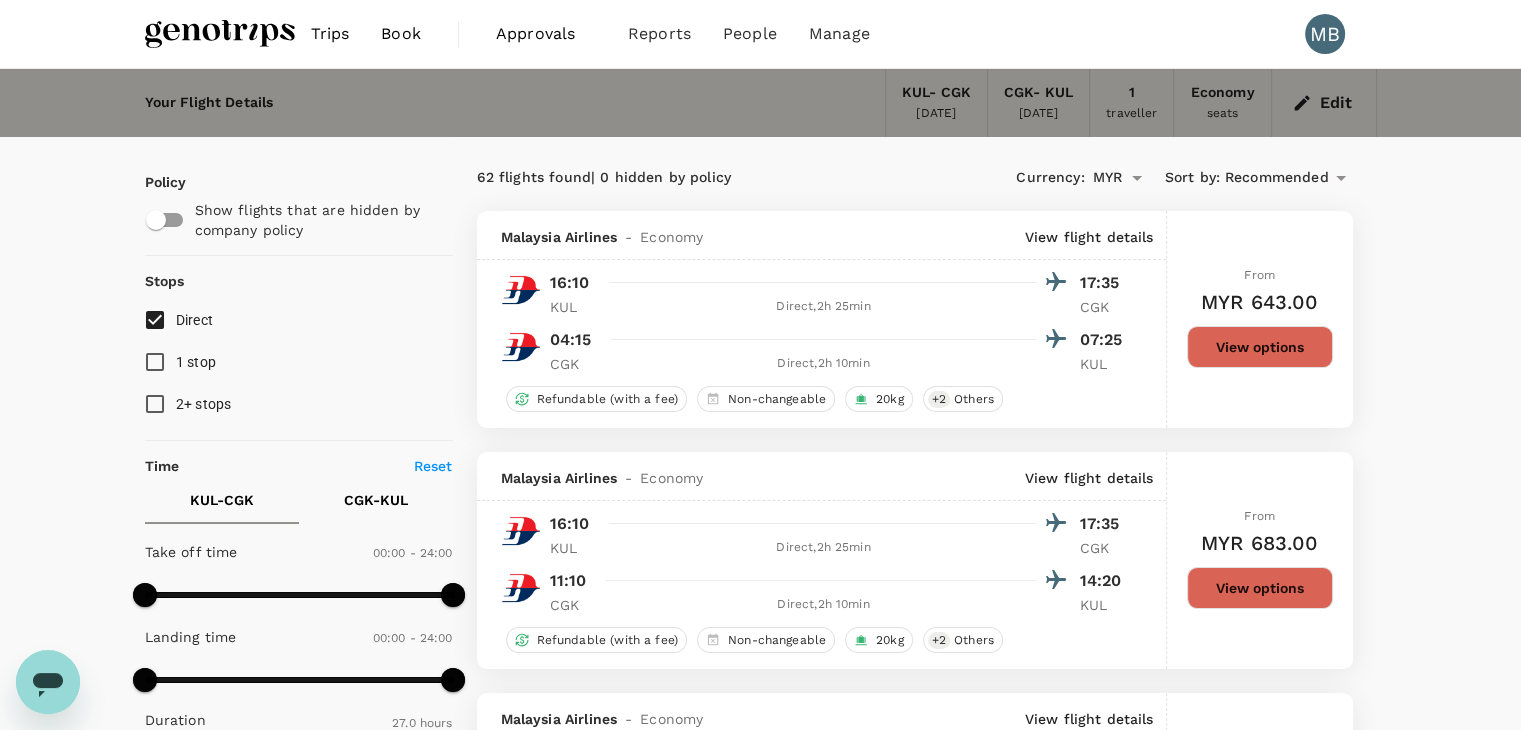click on "Direct" at bounding box center (155, 320) 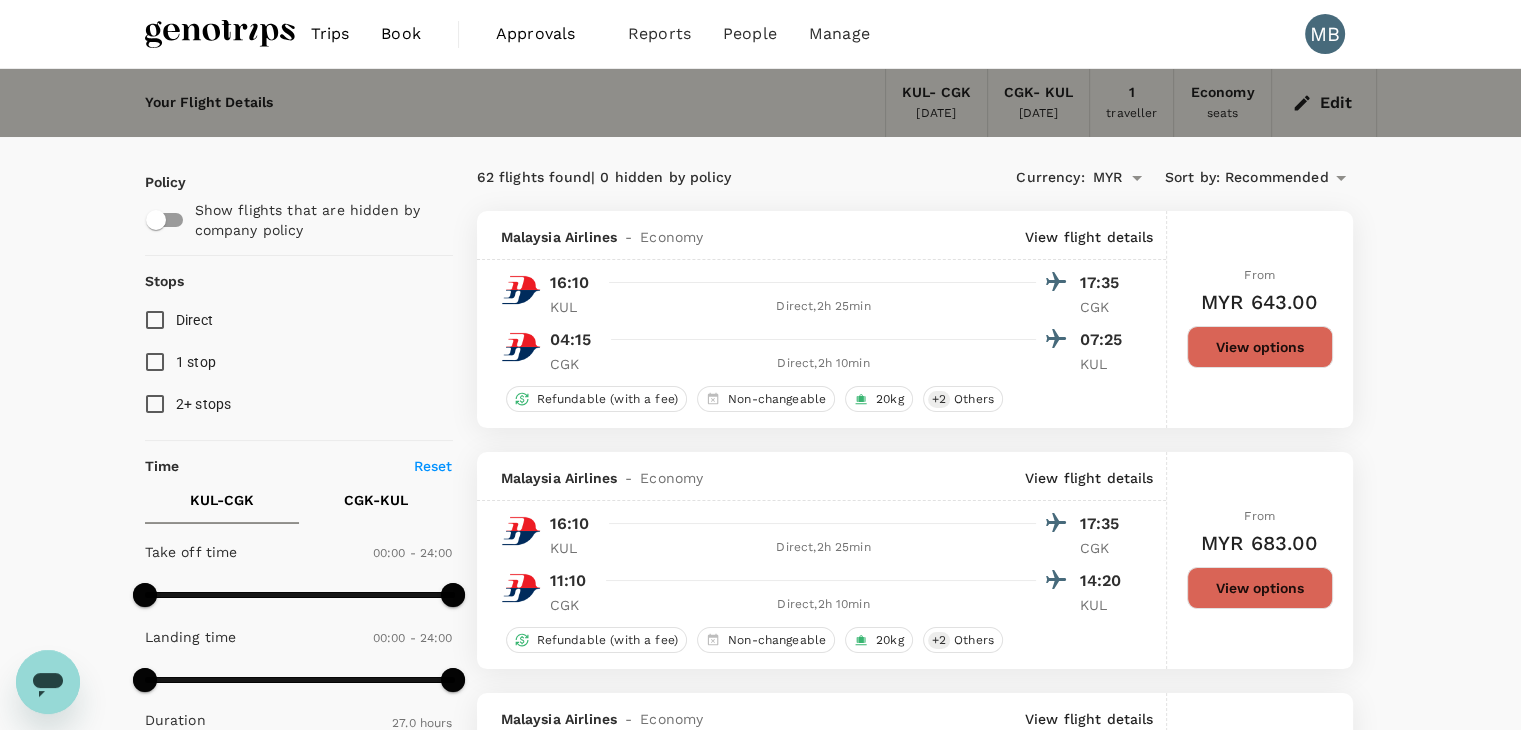 click on "Direct" at bounding box center (155, 320) 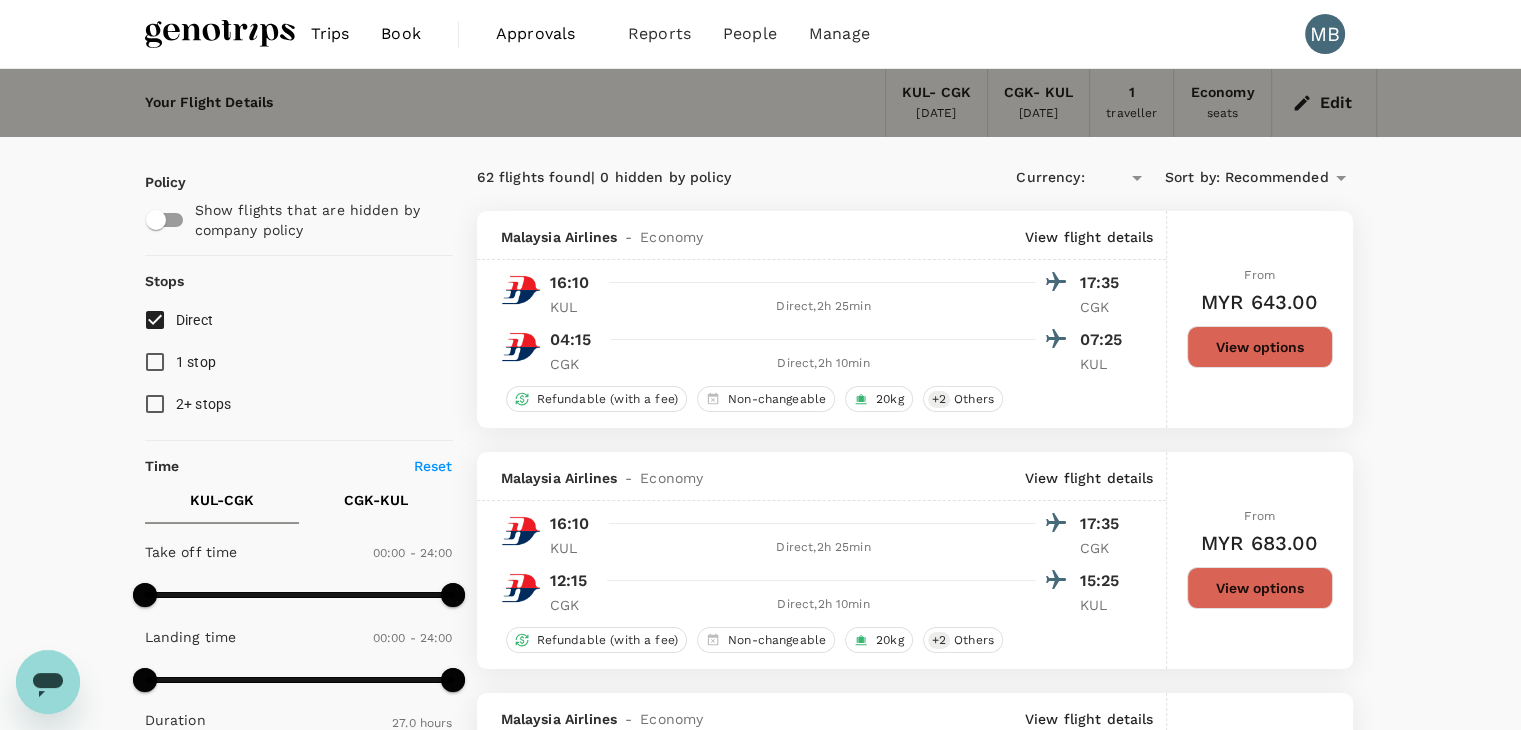 type on "MYR" 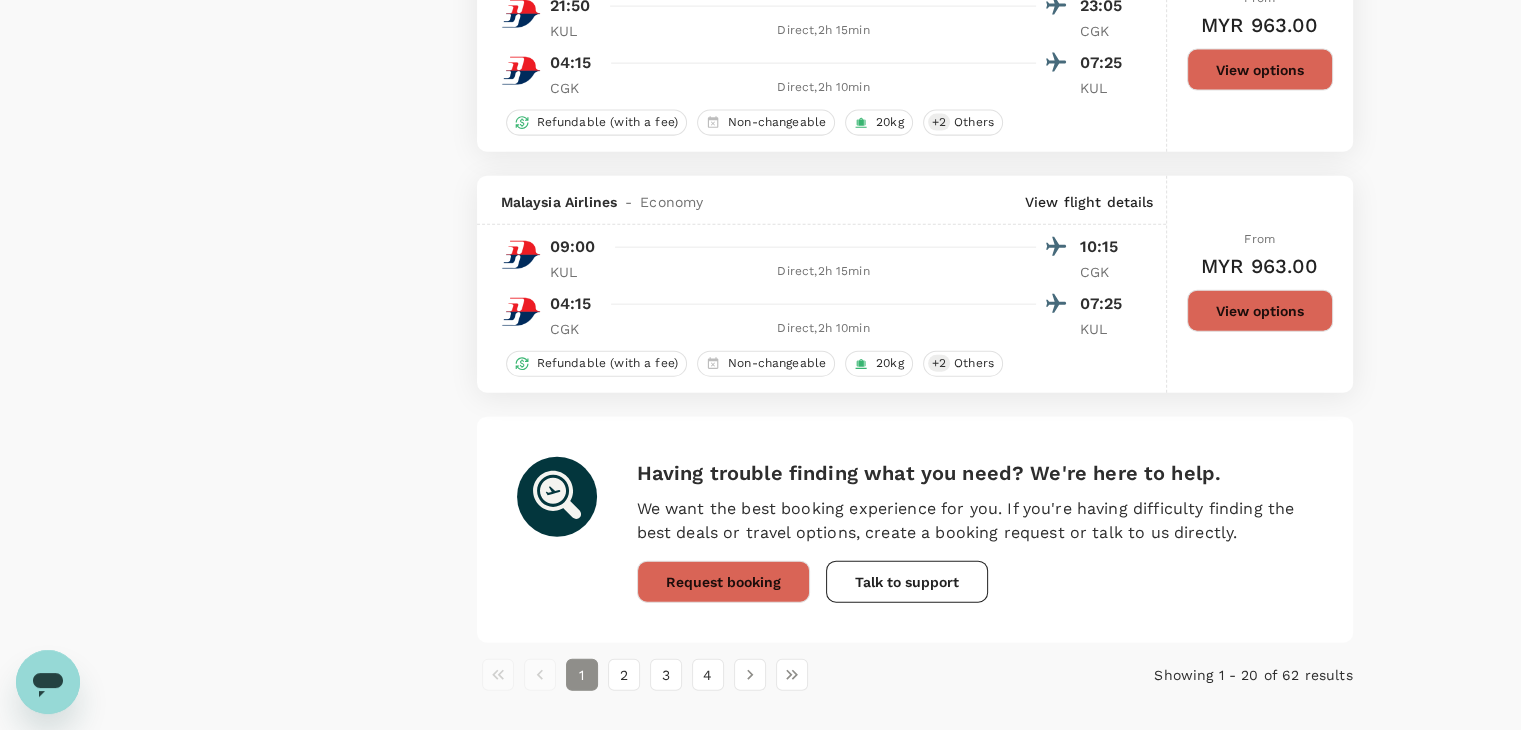 scroll, scrollTop: 4696, scrollLeft: 0, axis: vertical 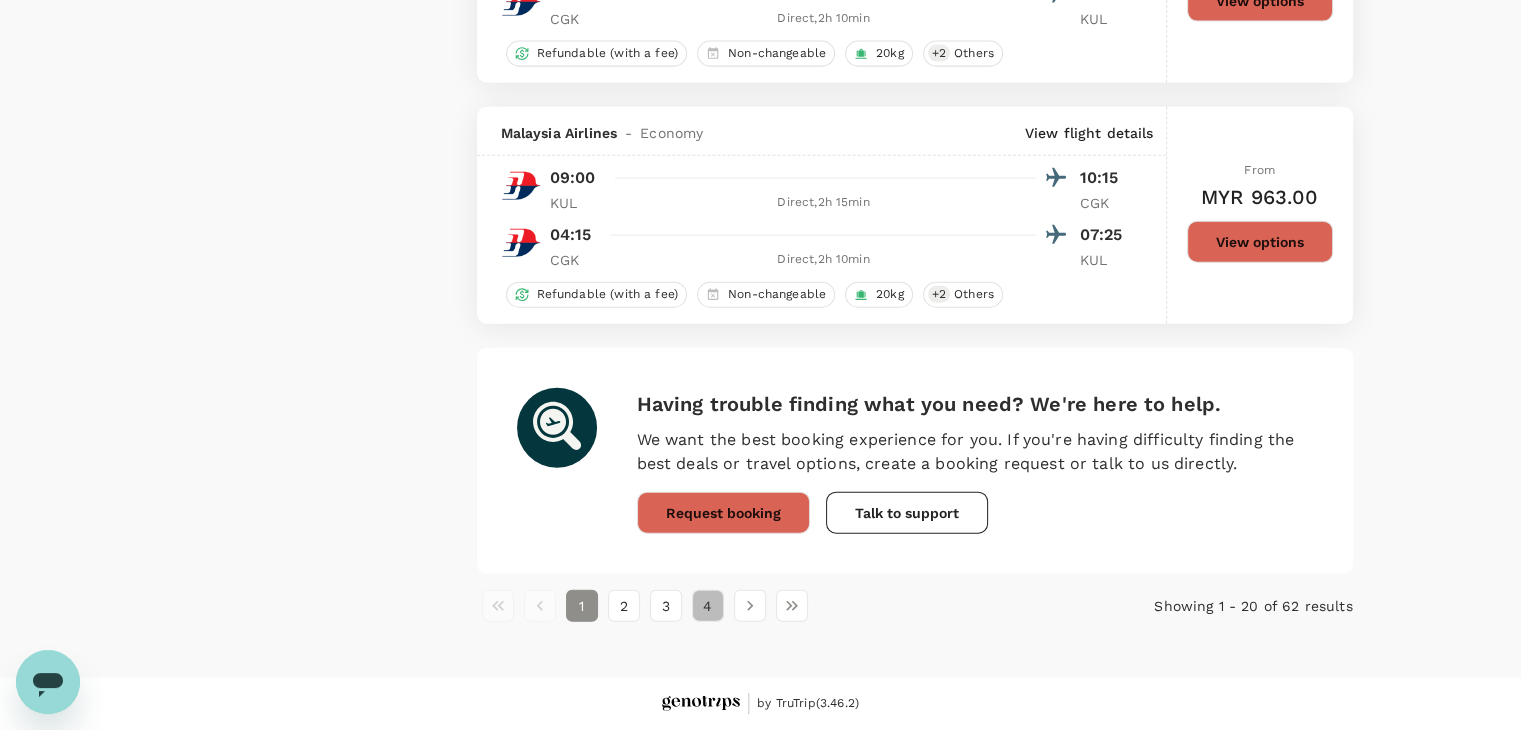 click on "4" at bounding box center (708, 606) 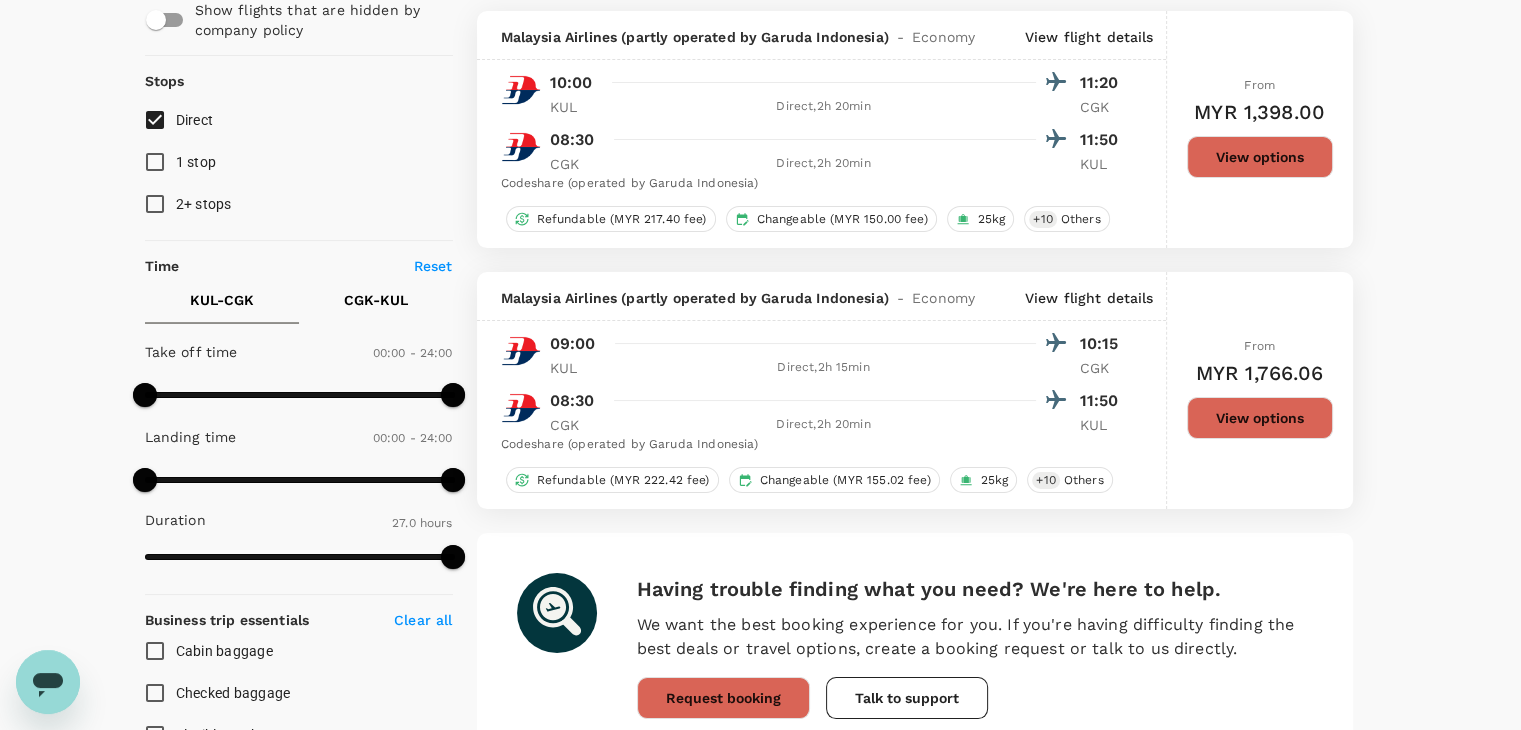 scroll, scrollTop: 100, scrollLeft: 0, axis: vertical 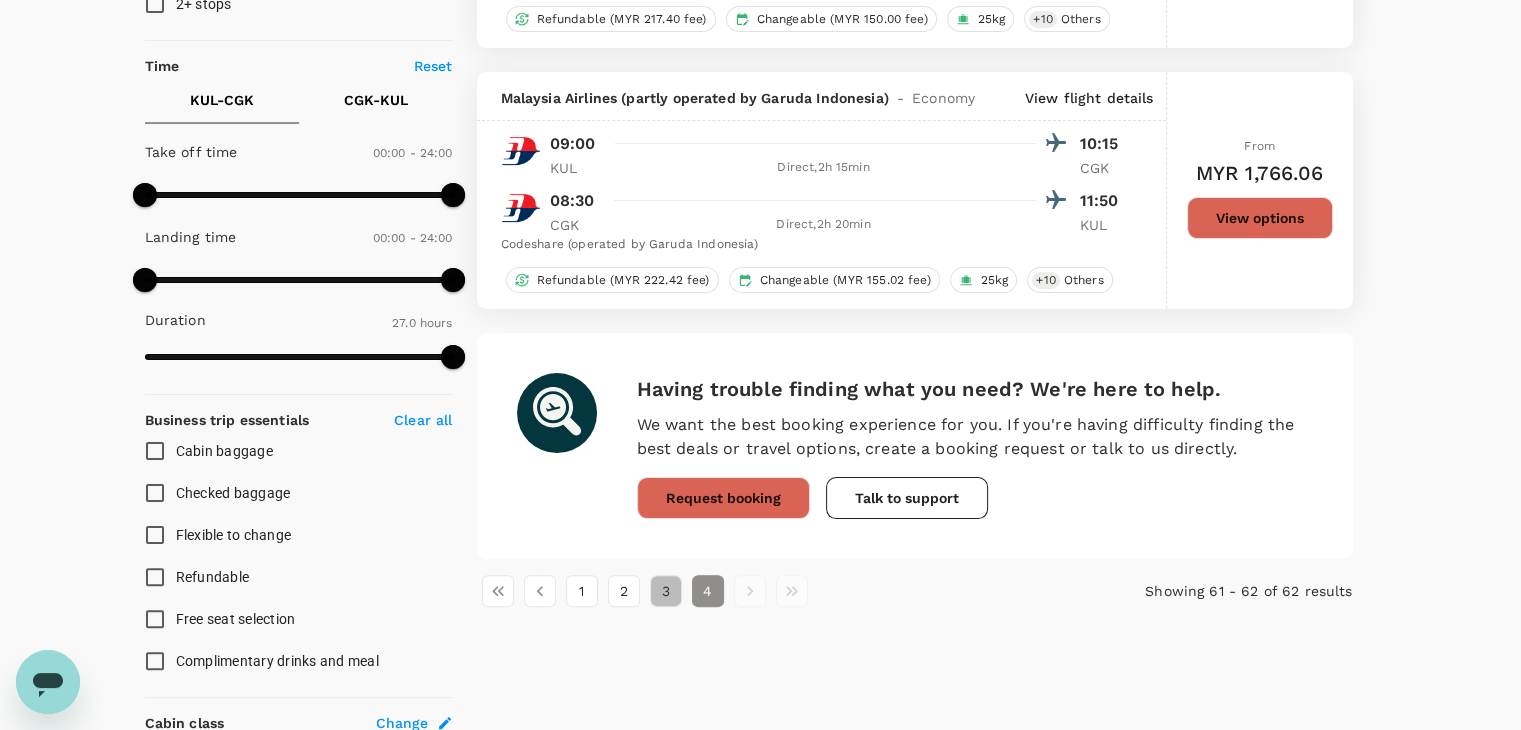 click on "3" at bounding box center (666, 591) 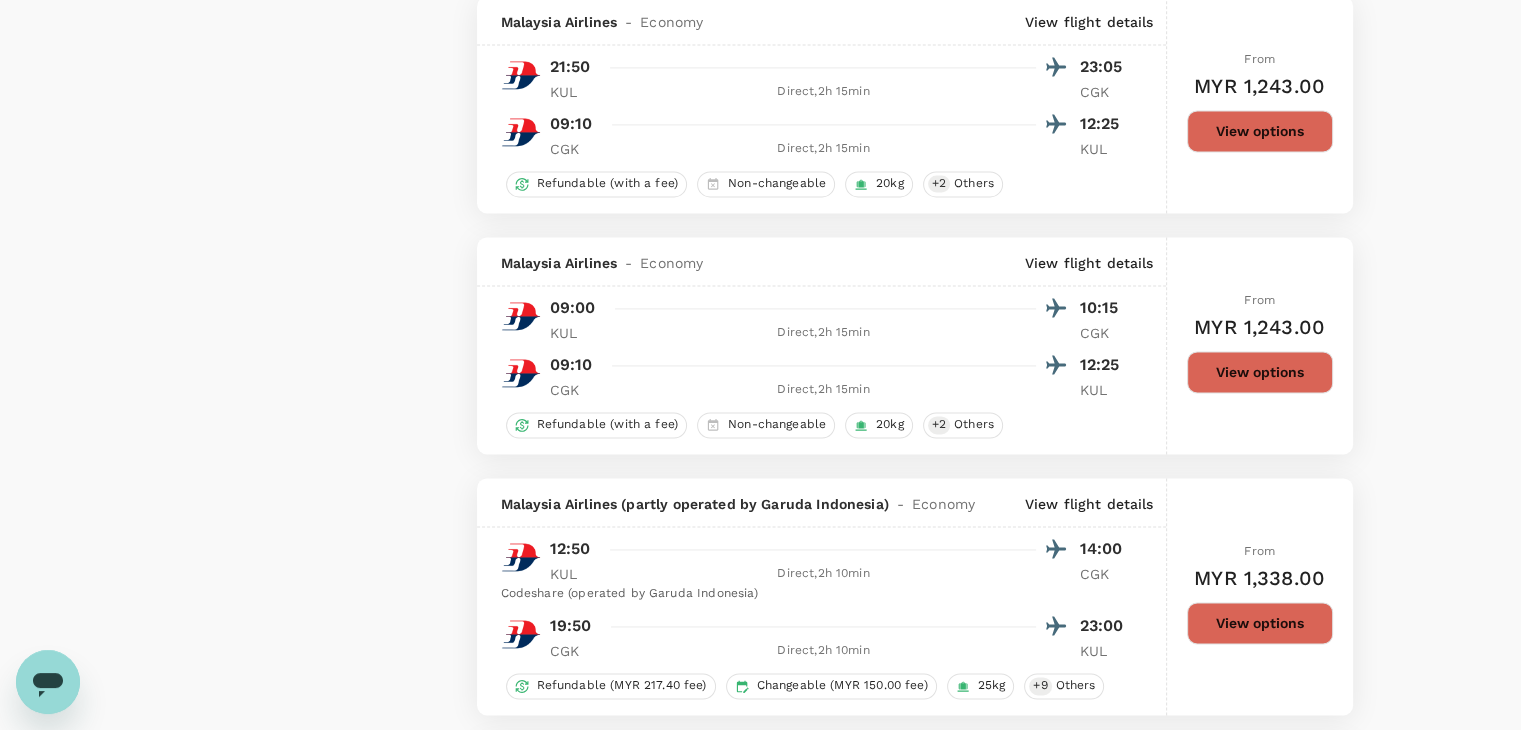 scroll, scrollTop: 2875, scrollLeft: 0, axis: vertical 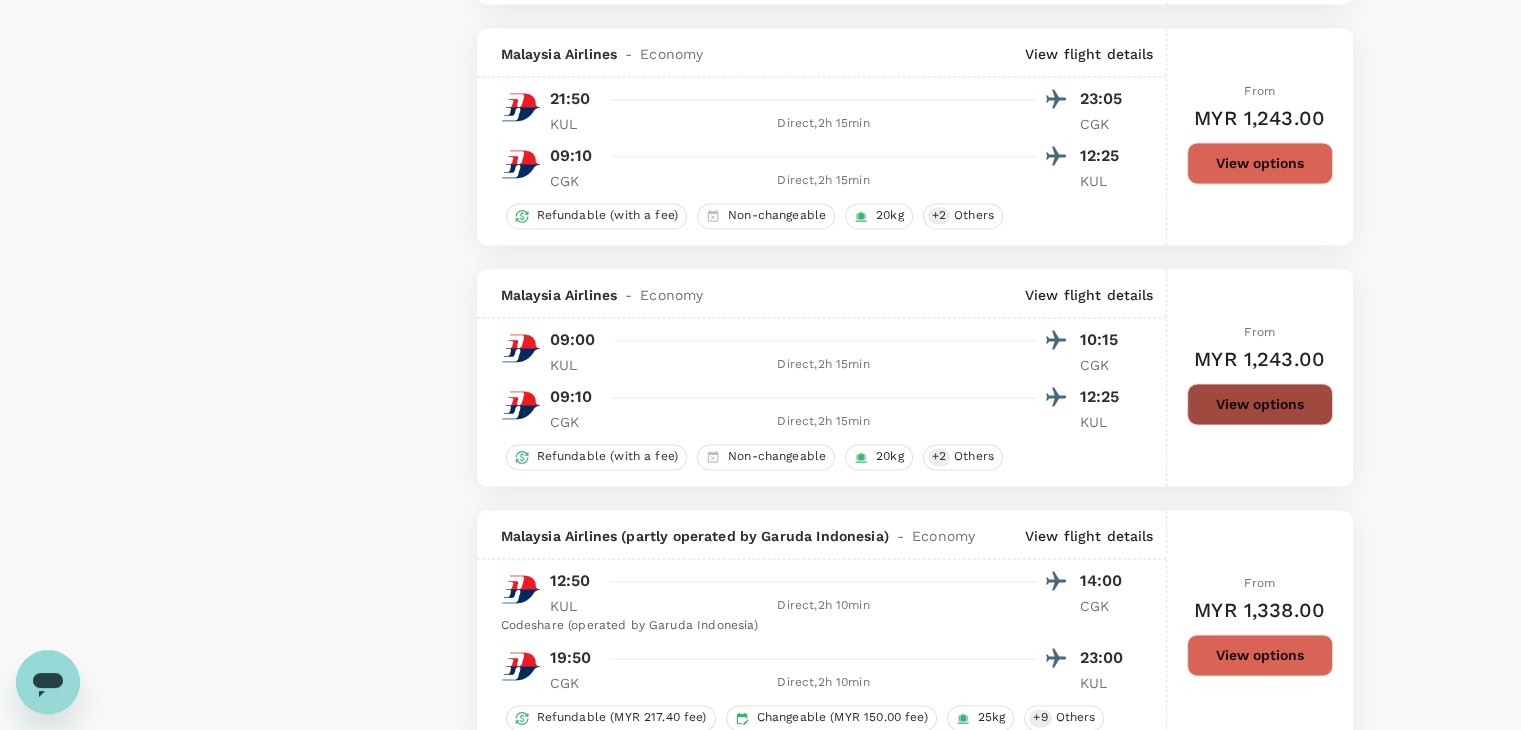 click on "View options" at bounding box center [1260, 404] 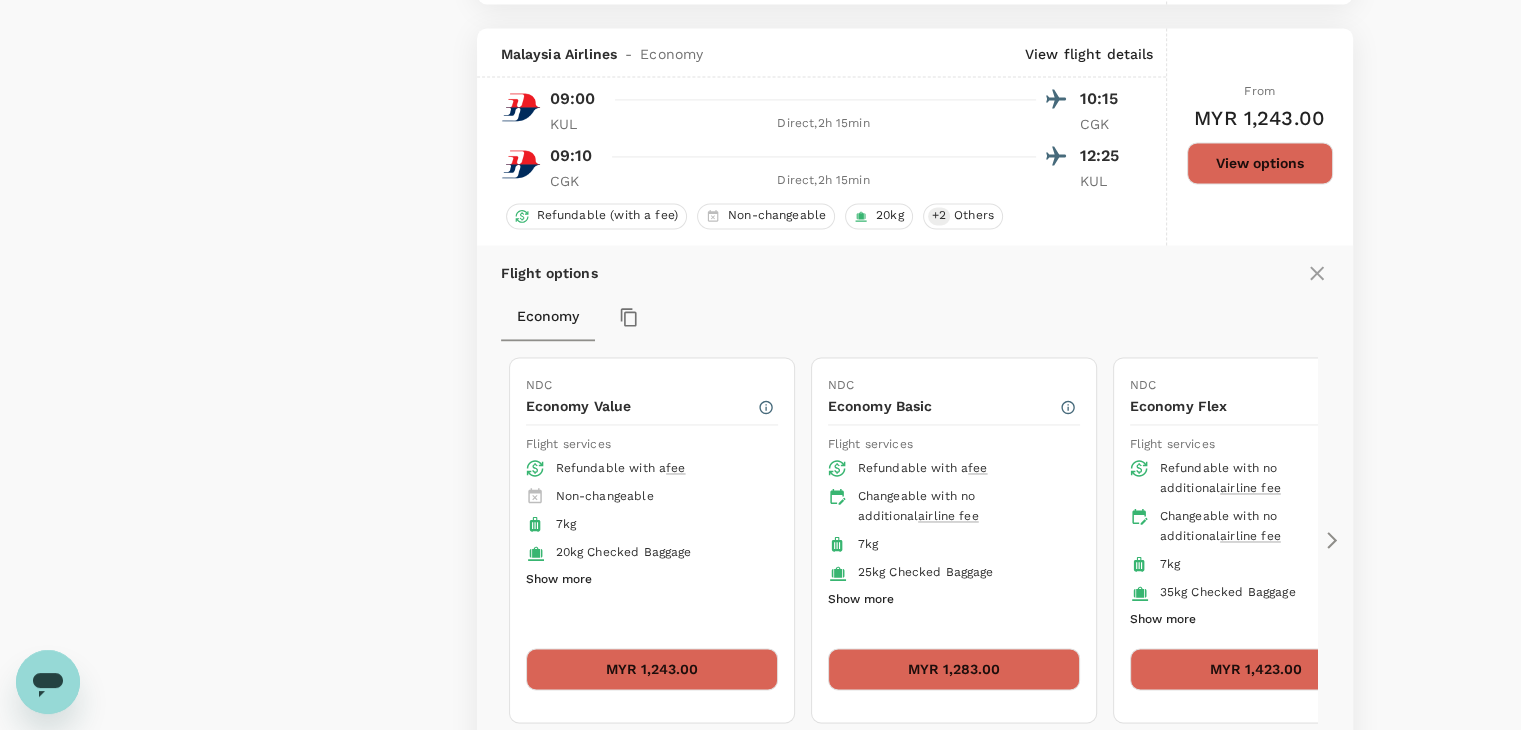 scroll, scrollTop: 3150, scrollLeft: 0, axis: vertical 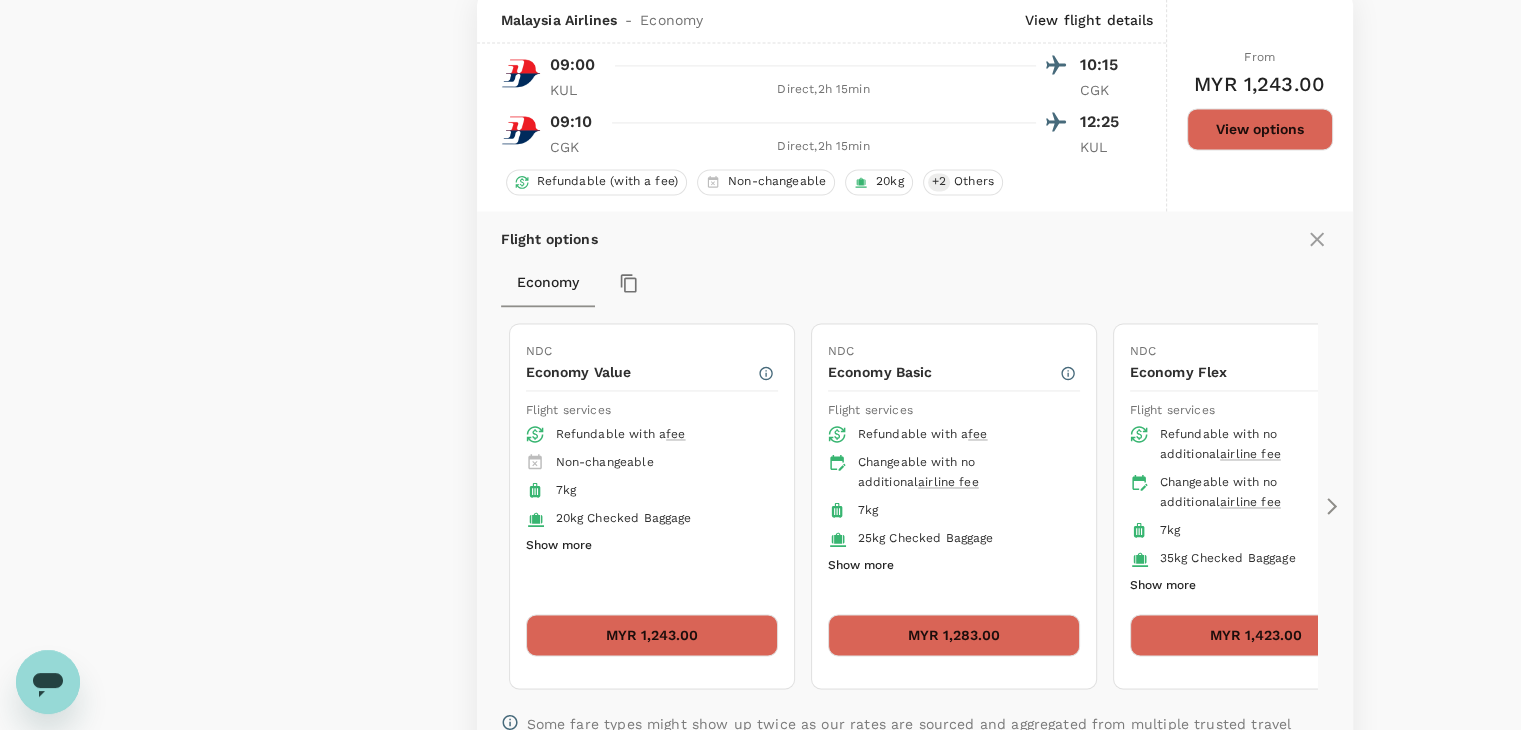click 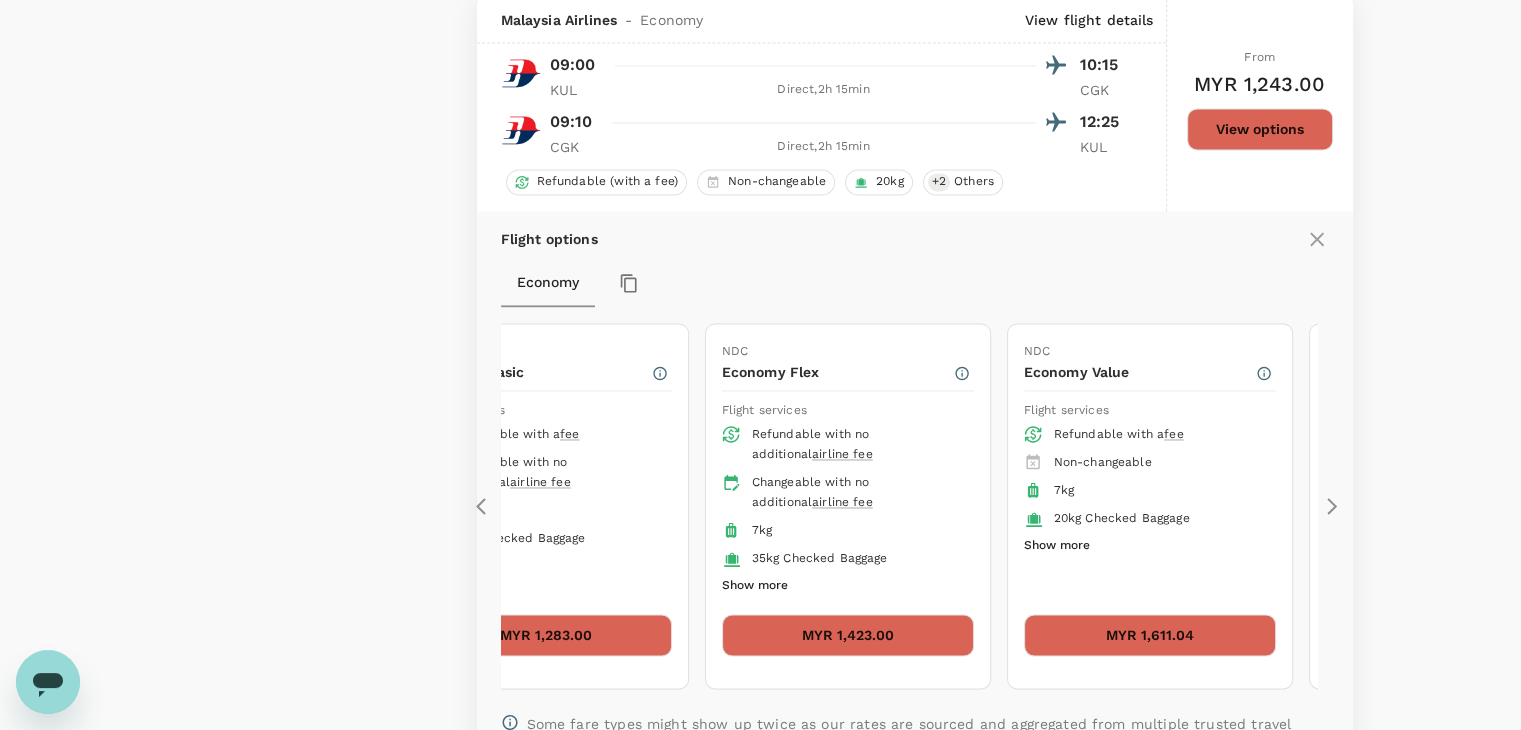click 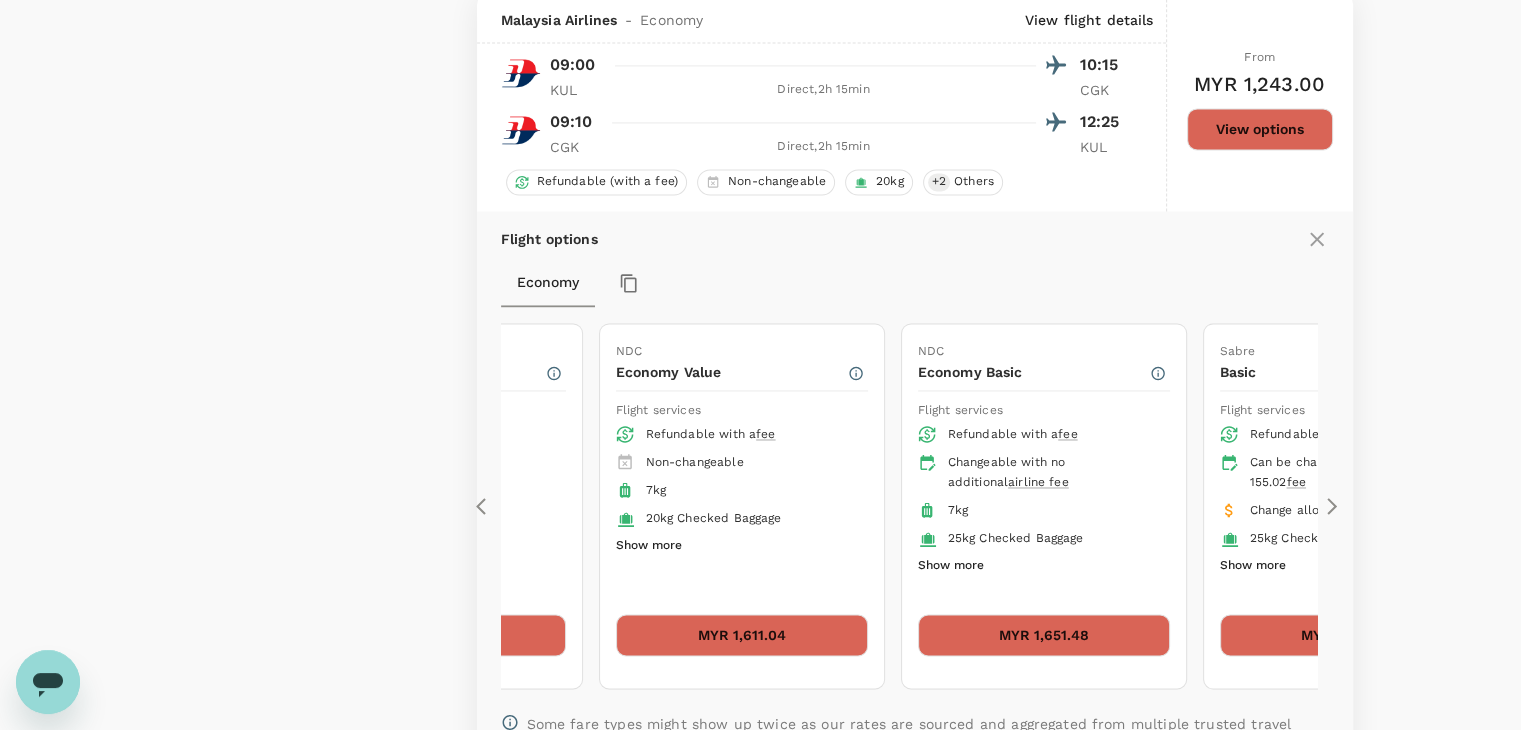 click 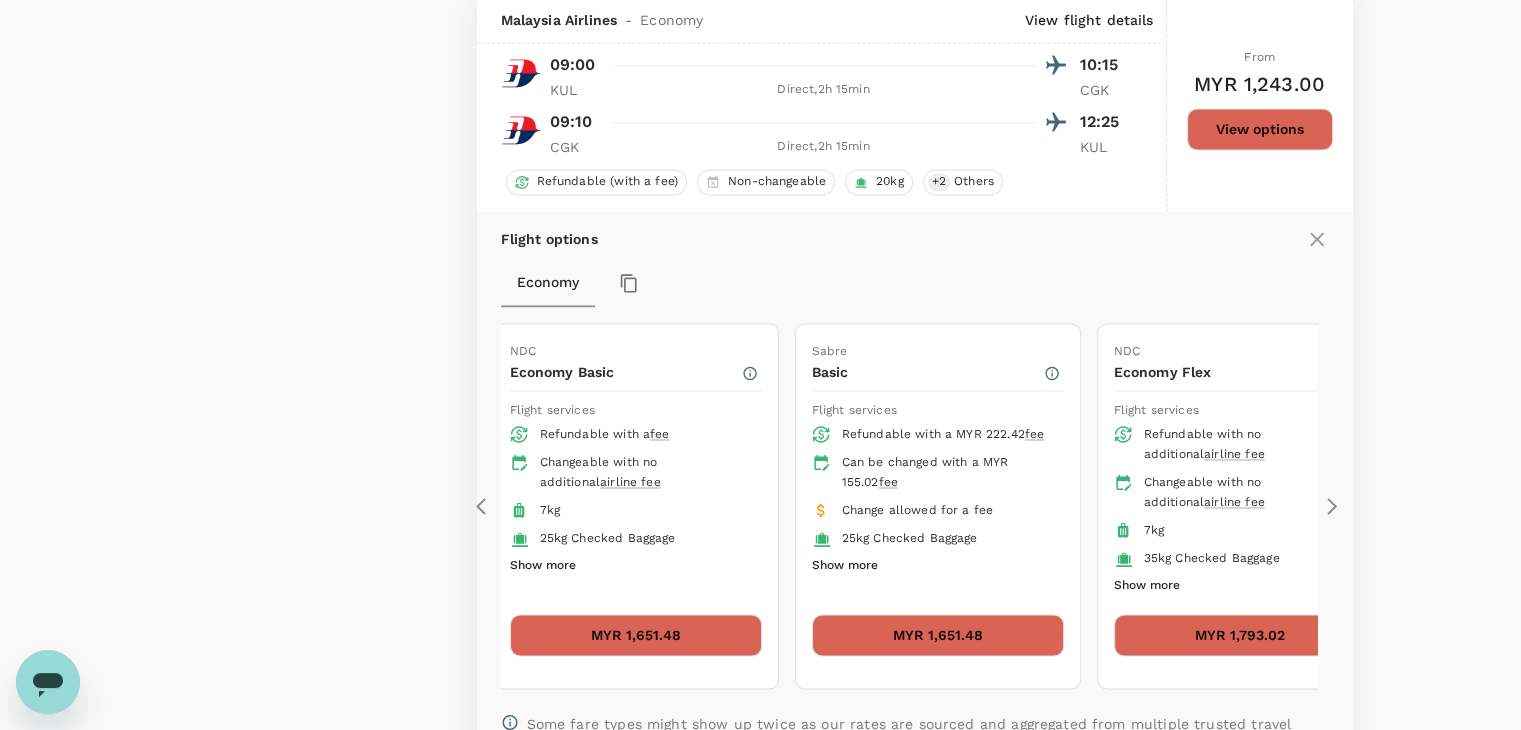click 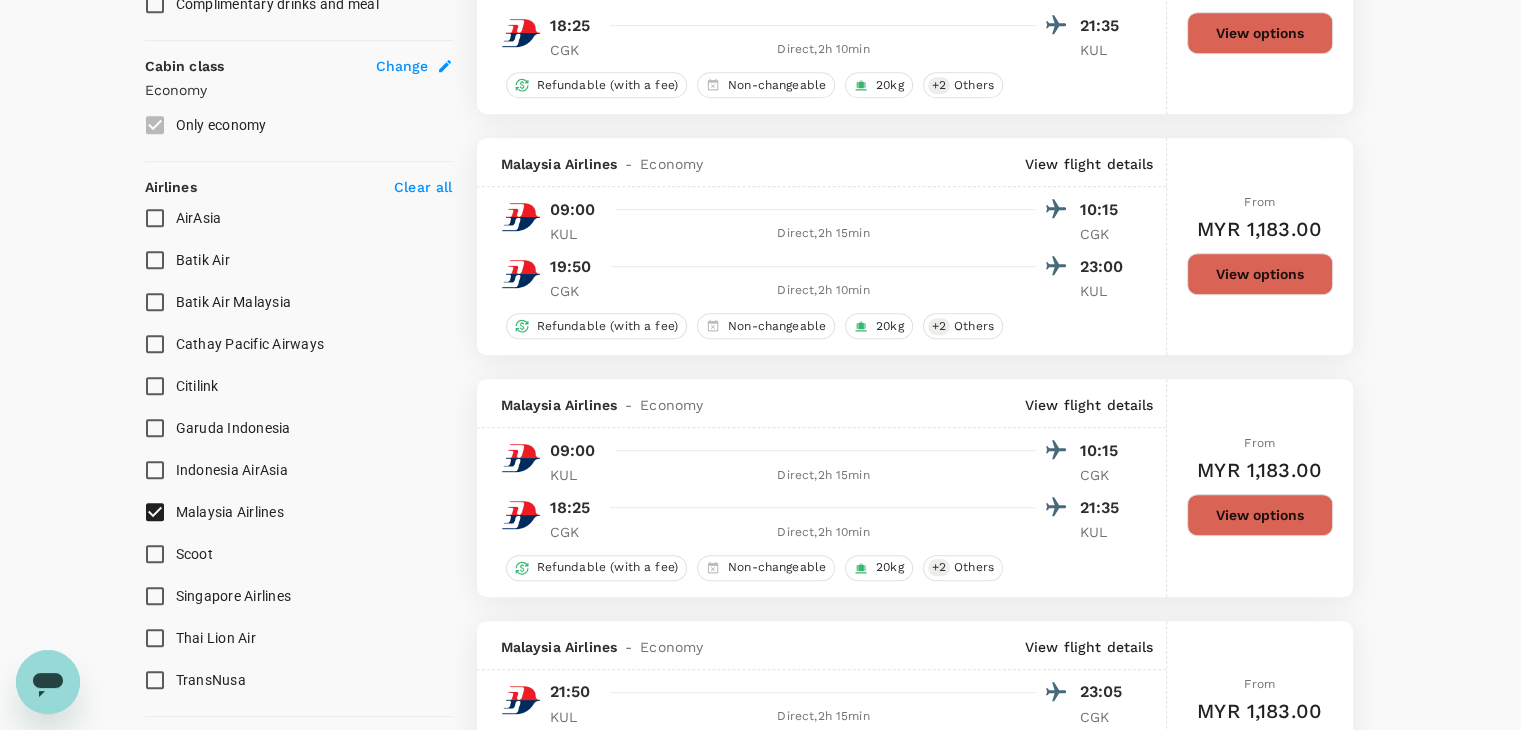 scroll, scrollTop: 1100, scrollLeft: 0, axis: vertical 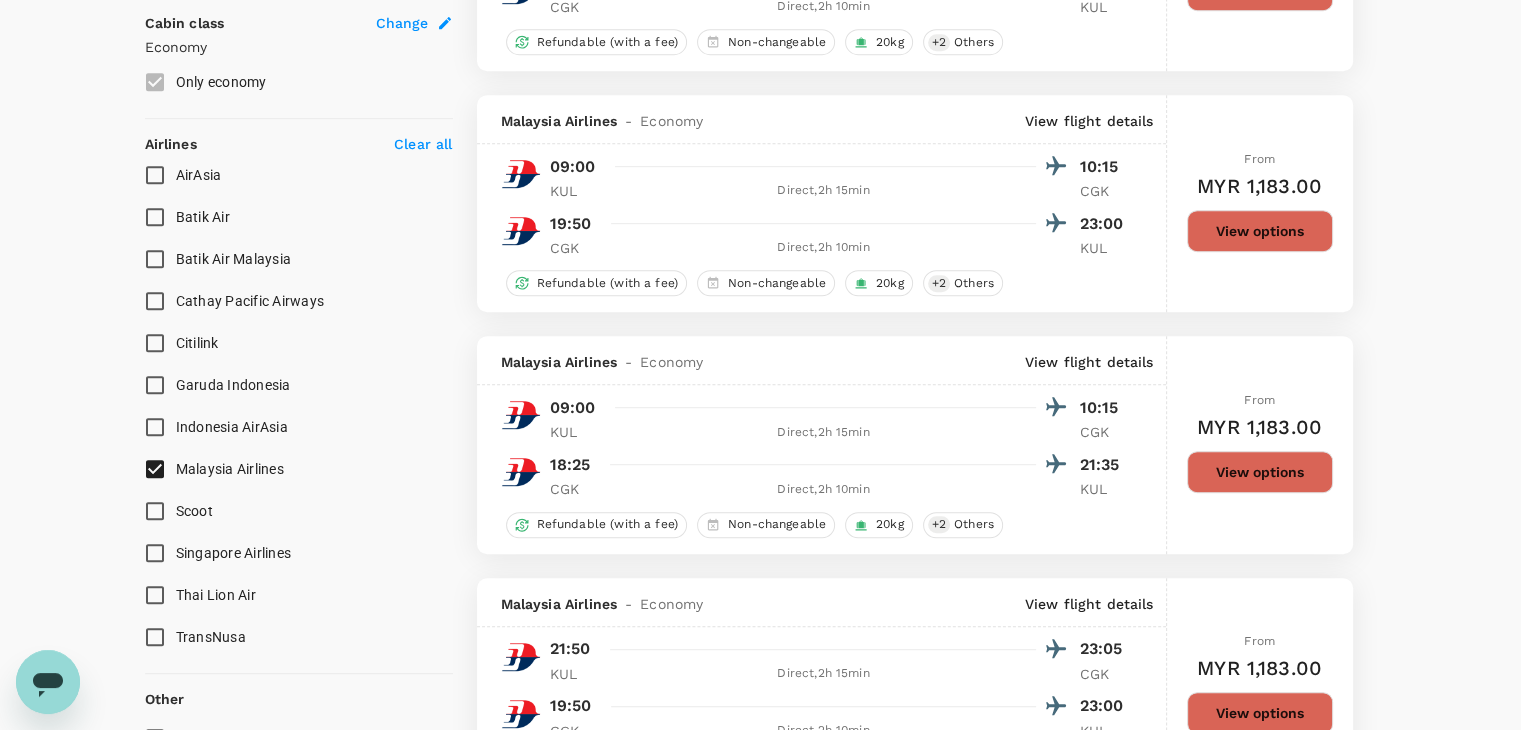 click on "Batik Air" at bounding box center [155, 217] 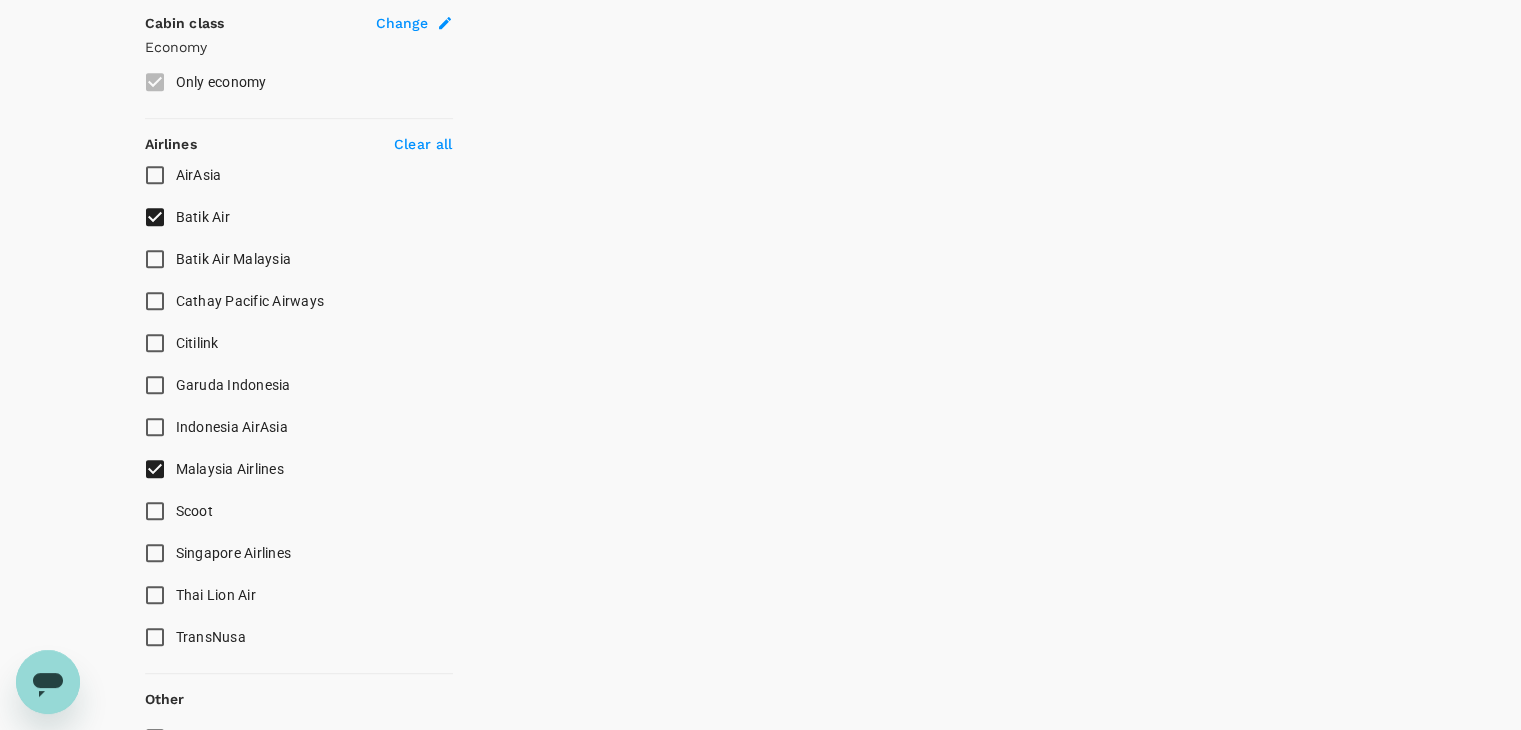 click on "Batik Air" at bounding box center [155, 217] 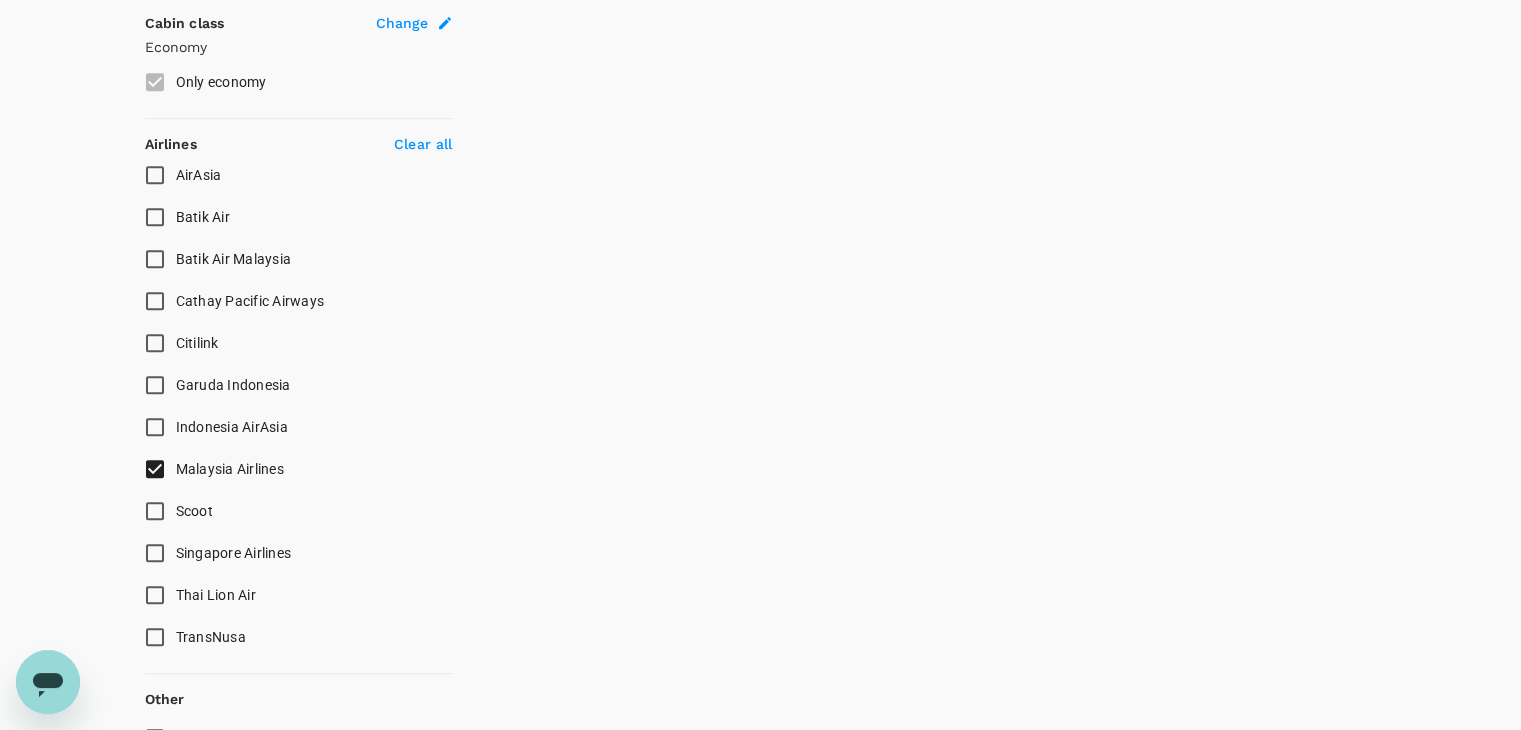 click on "Batik Air Malaysia" at bounding box center [155, 259] 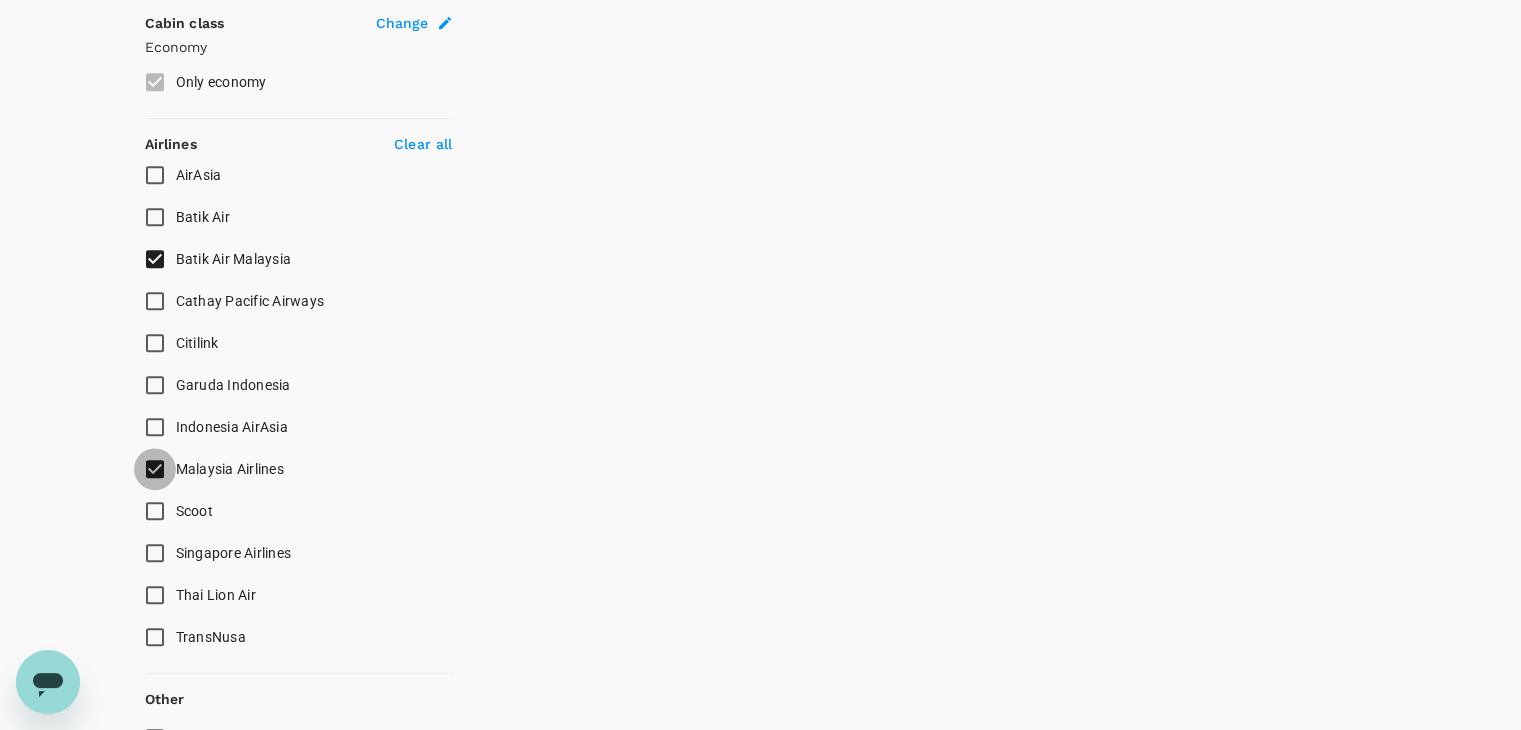 click on "Malaysia Airlines" at bounding box center (155, 469) 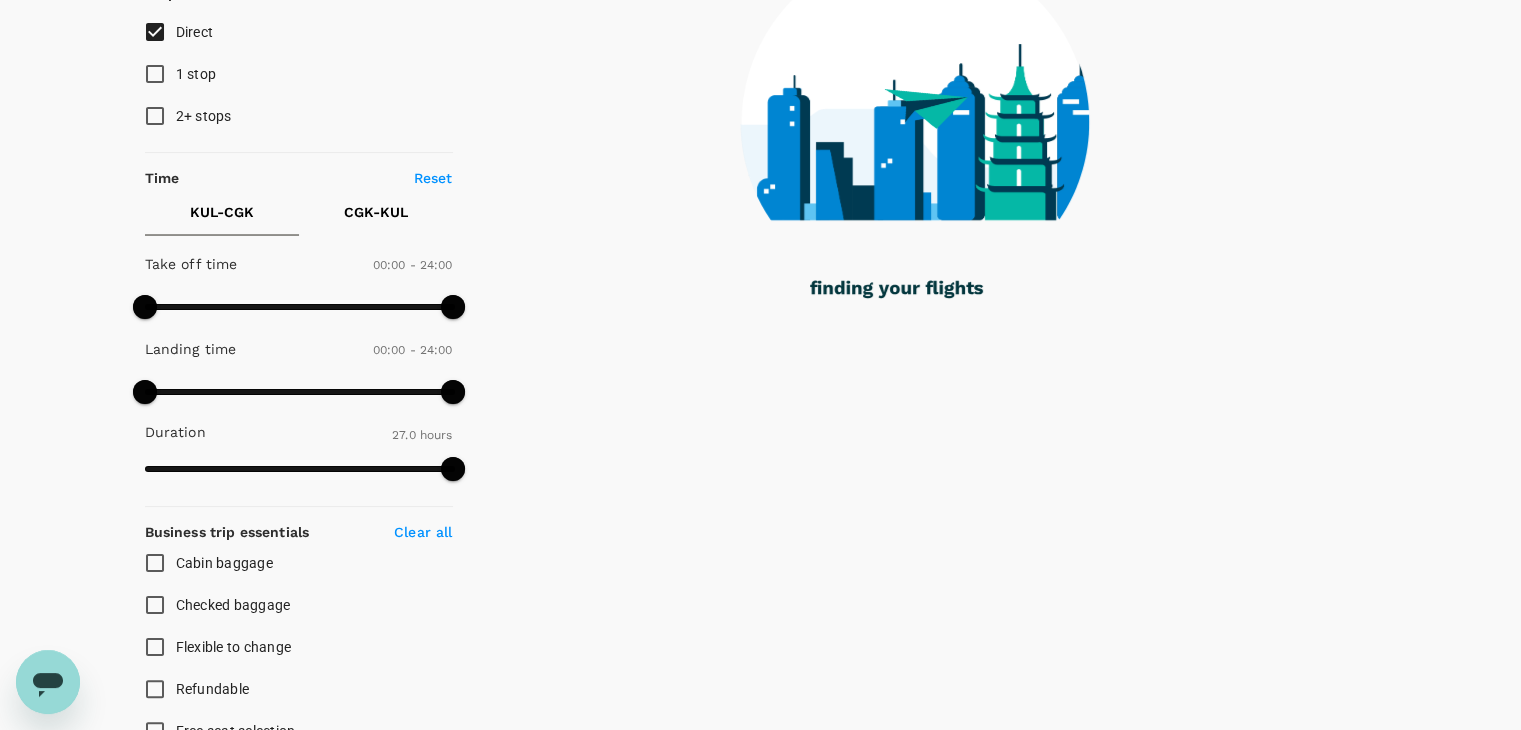 scroll, scrollTop: 0, scrollLeft: 0, axis: both 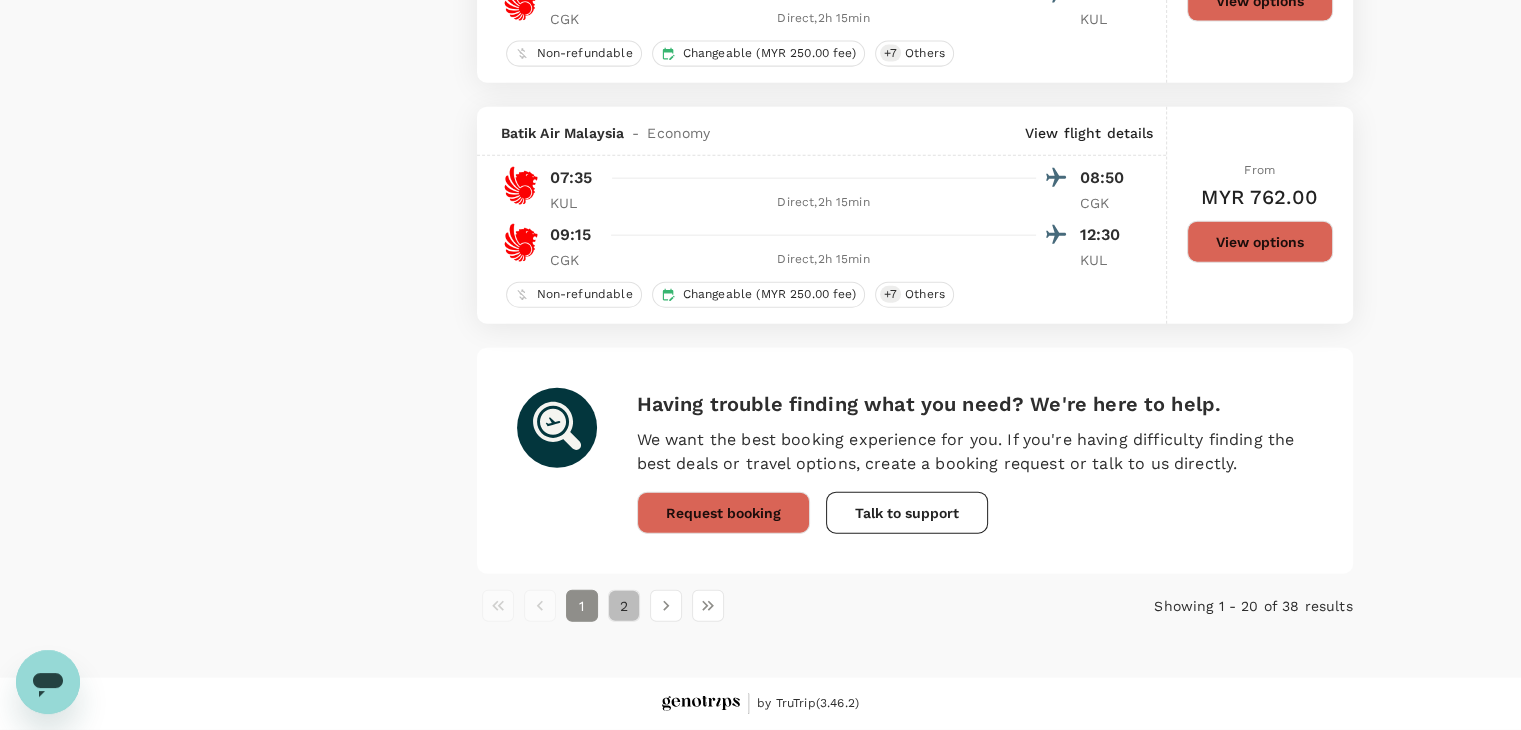 click on "2" at bounding box center (624, 606) 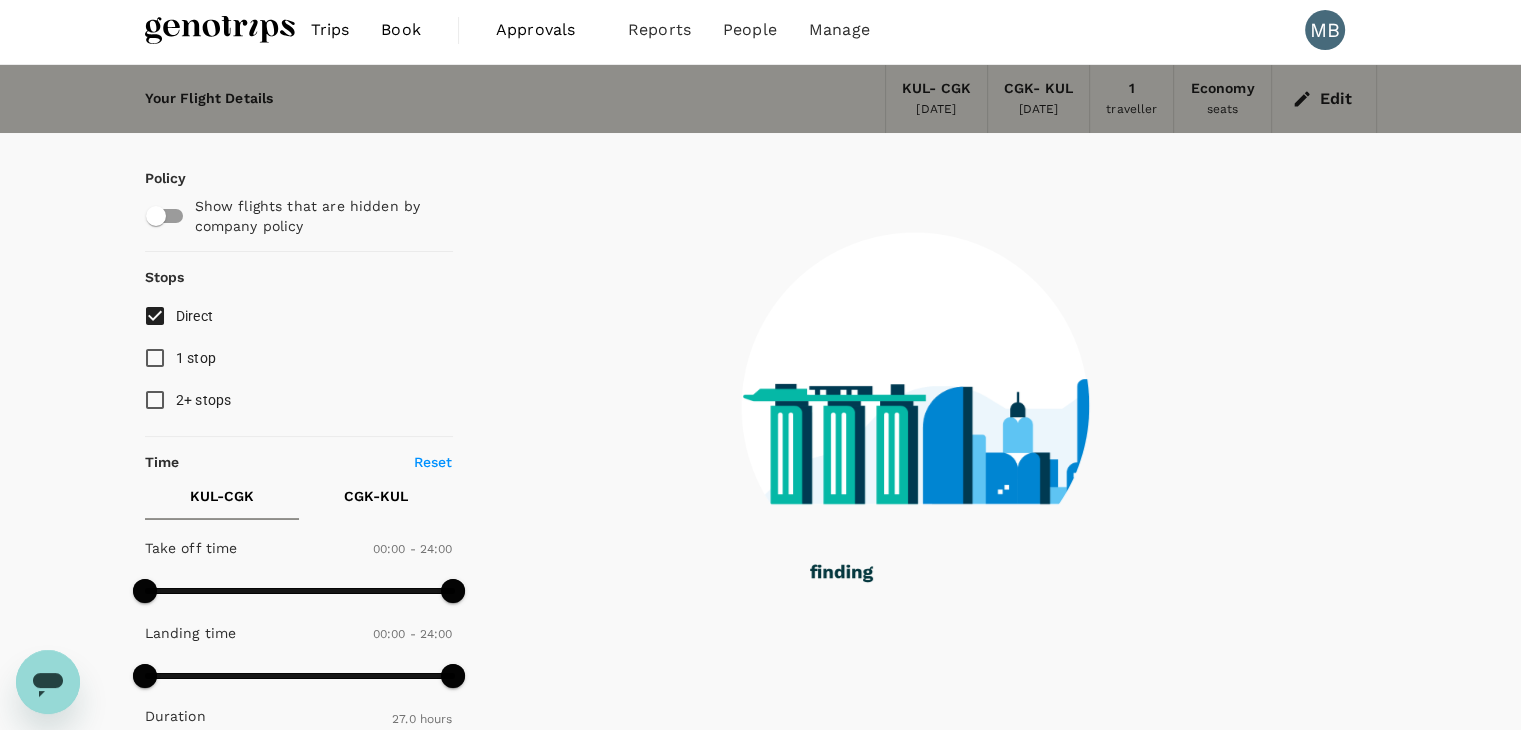 scroll, scrollTop: 0, scrollLeft: 0, axis: both 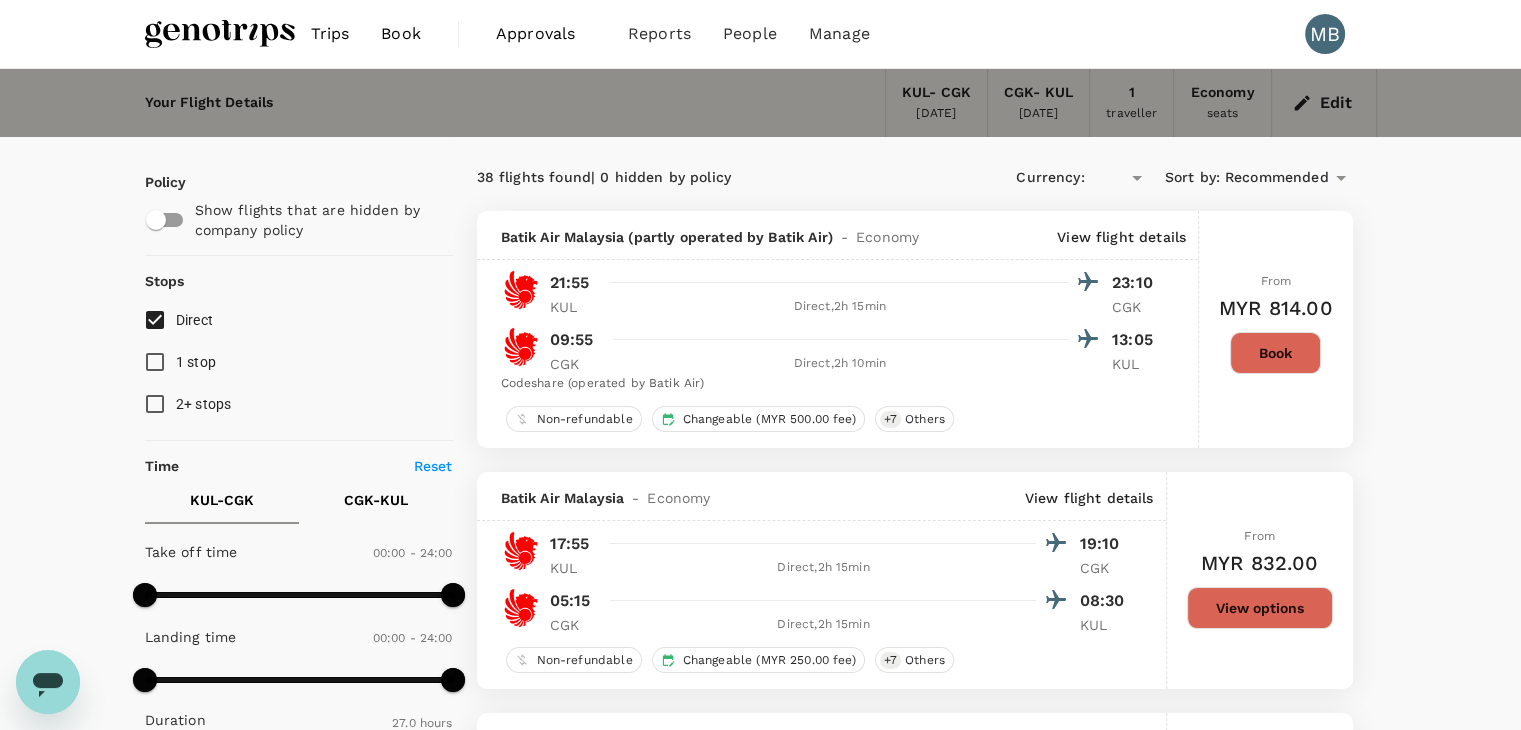 type on "MYR" 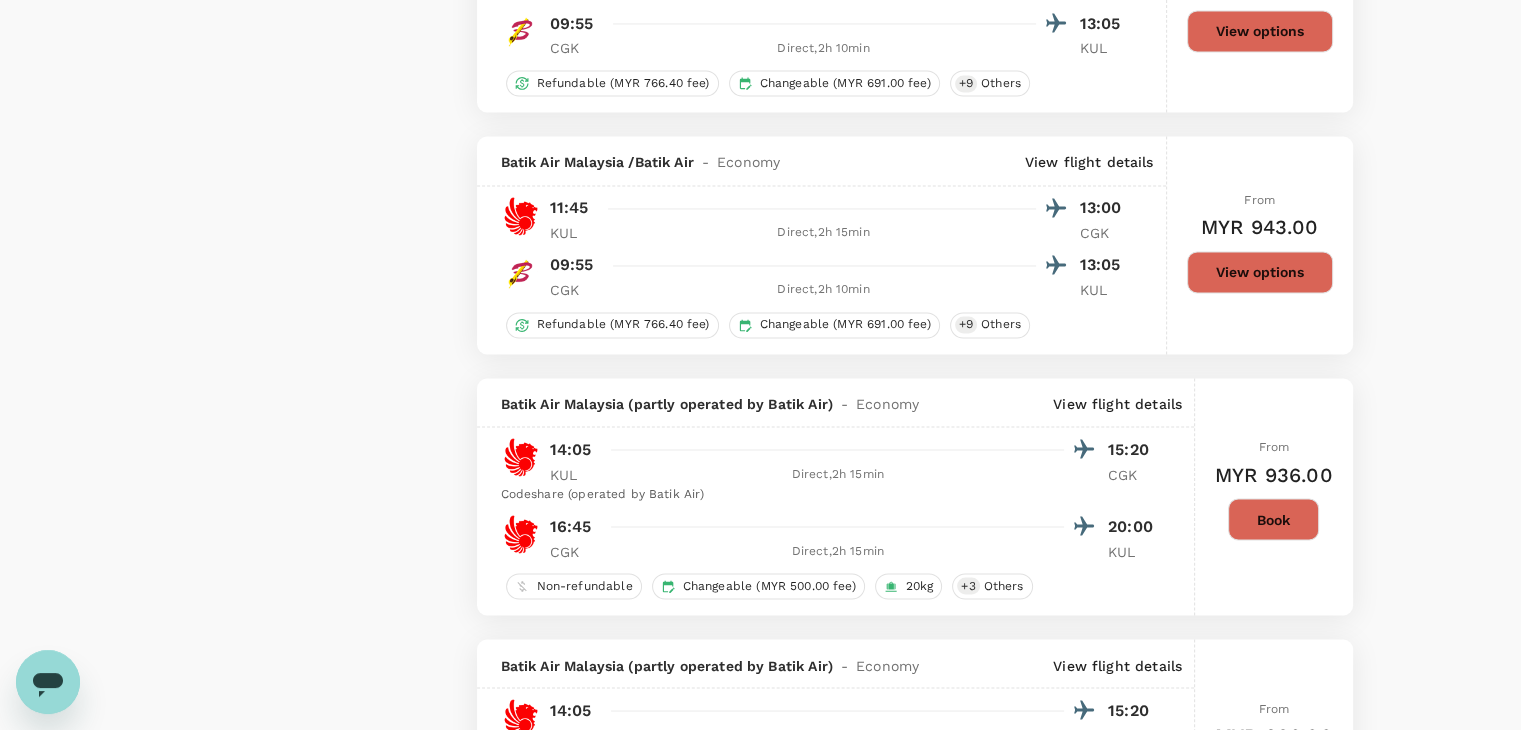 scroll, scrollTop: 3412, scrollLeft: 0, axis: vertical 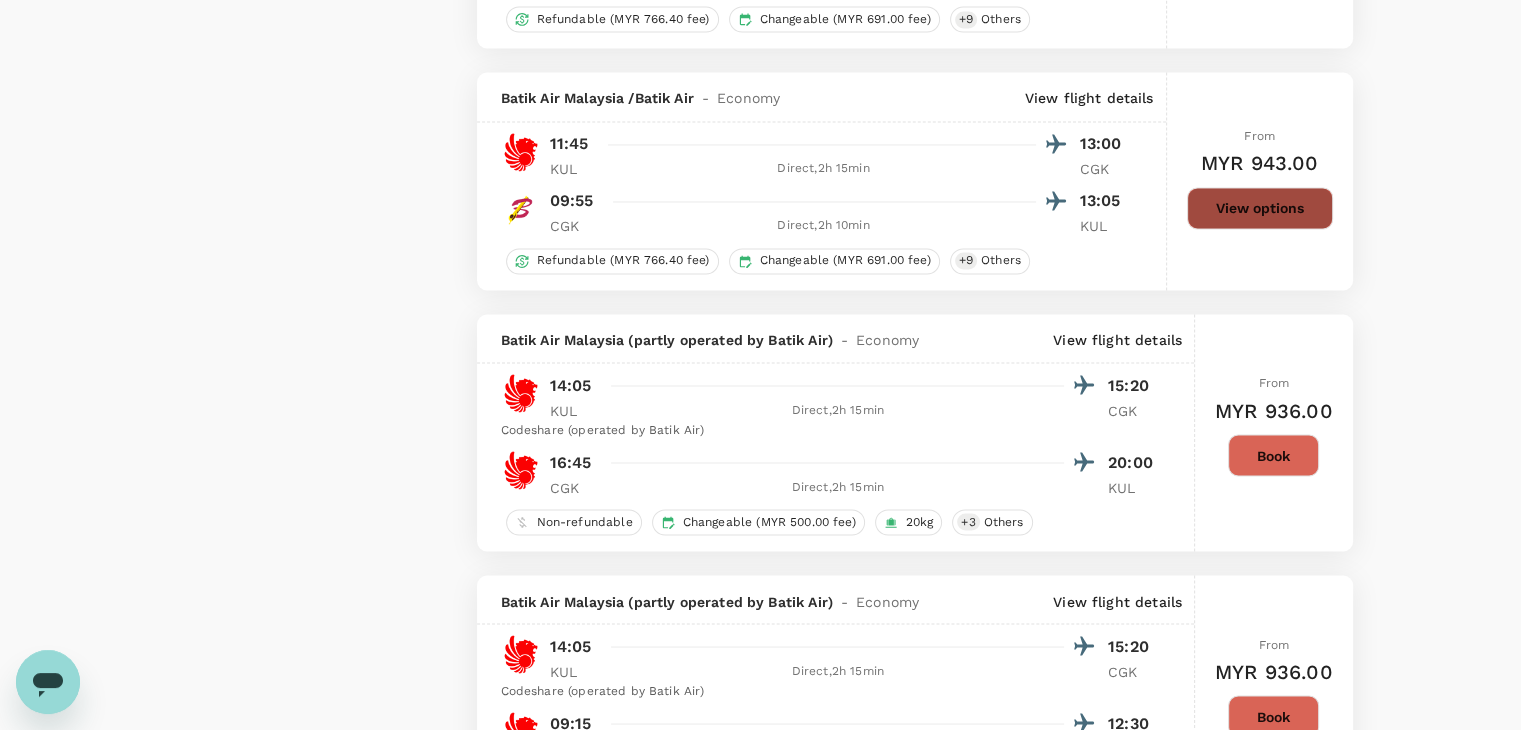 click on "View options" at bounding box center (1260, 208) 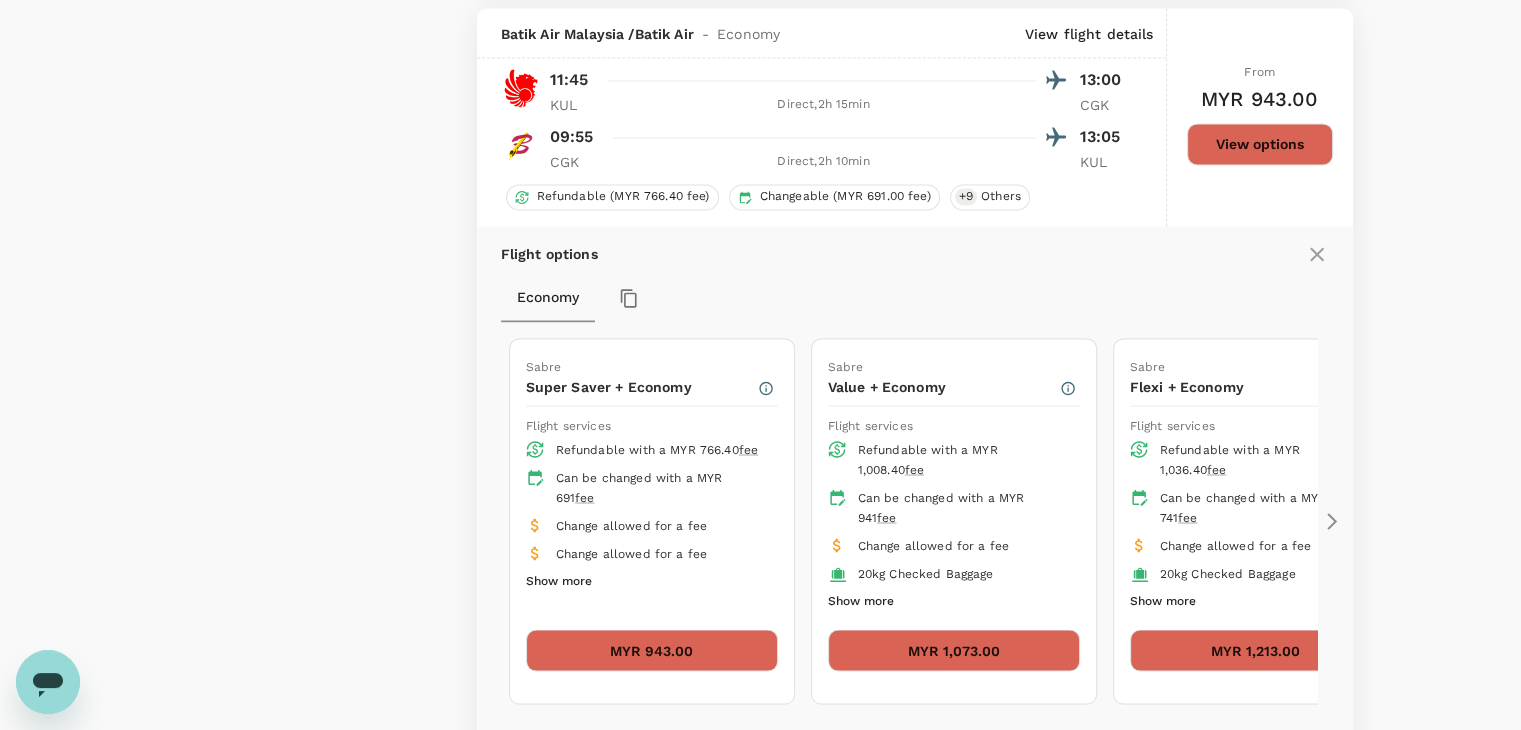 scroll, scrollTop: 3492, scrollLeft: 0, axis: vertical 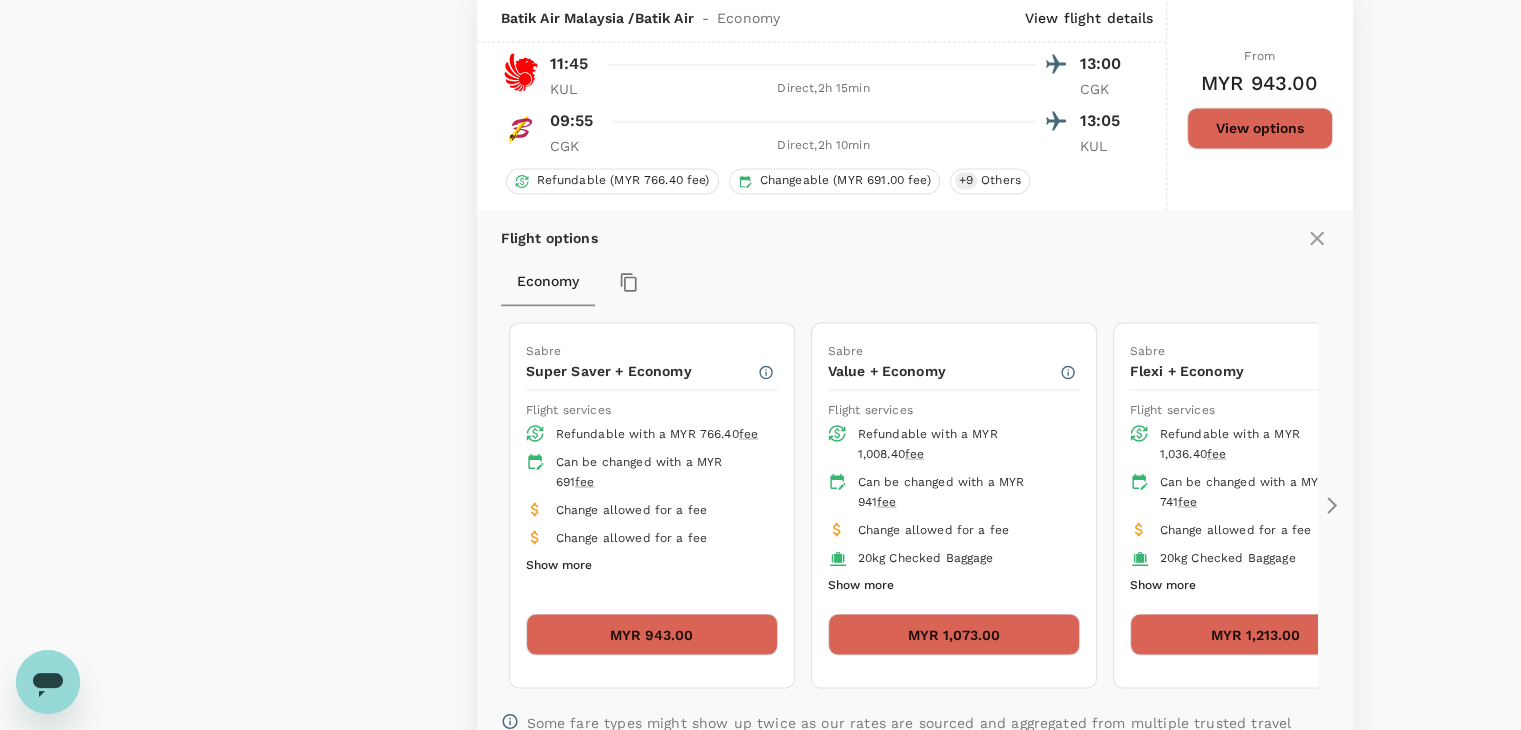 click on "Show more" at bounding box center (559, 565) 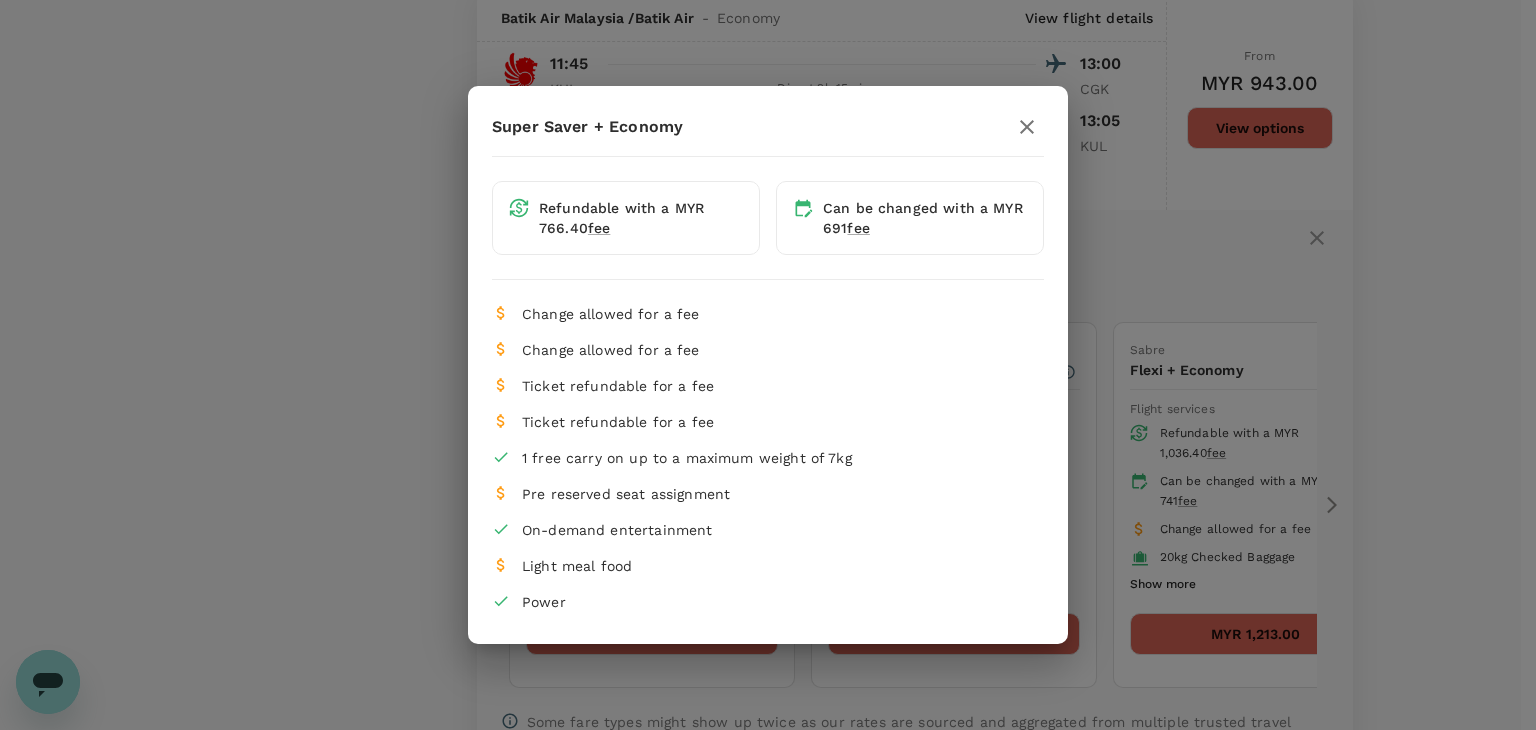 click at bounding box center (1027, 127) 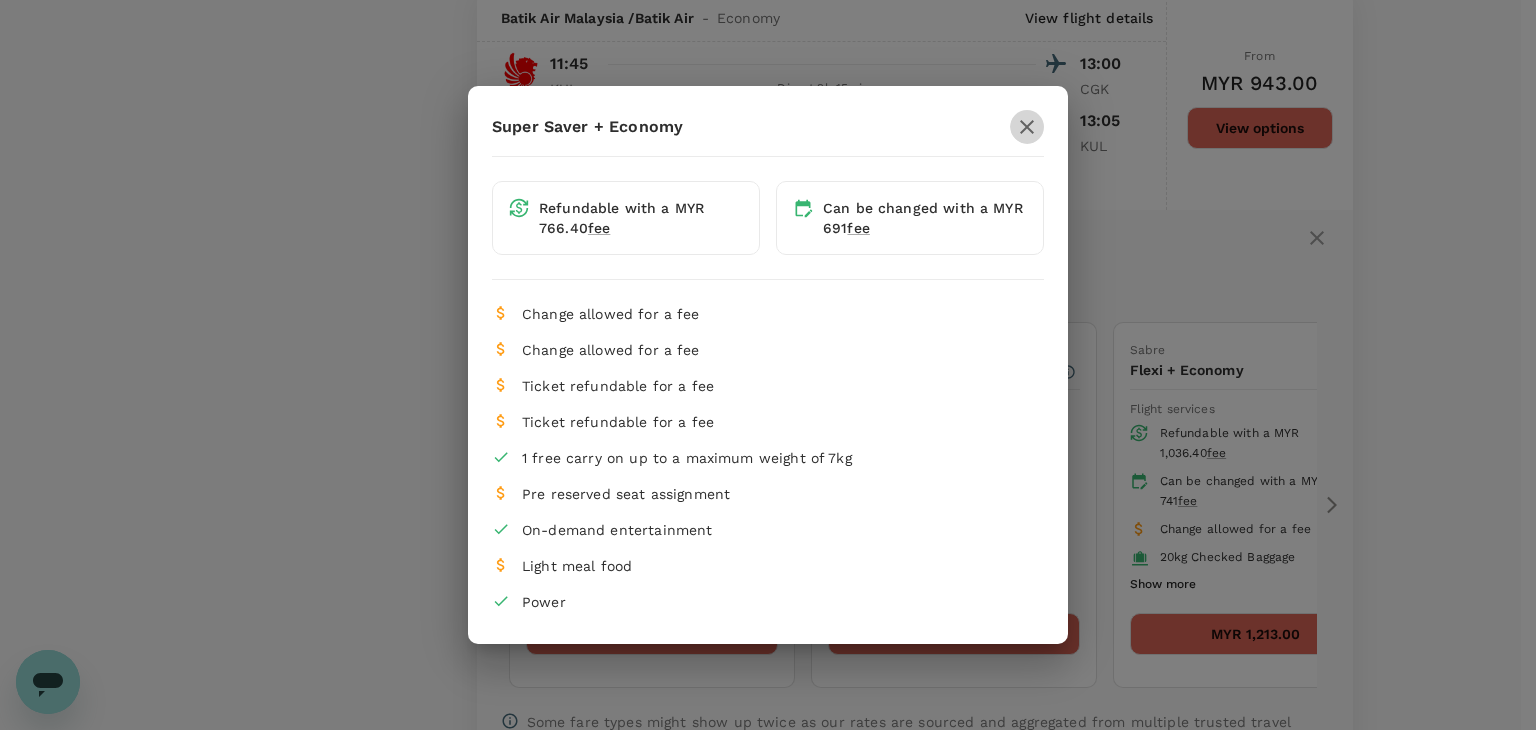 click 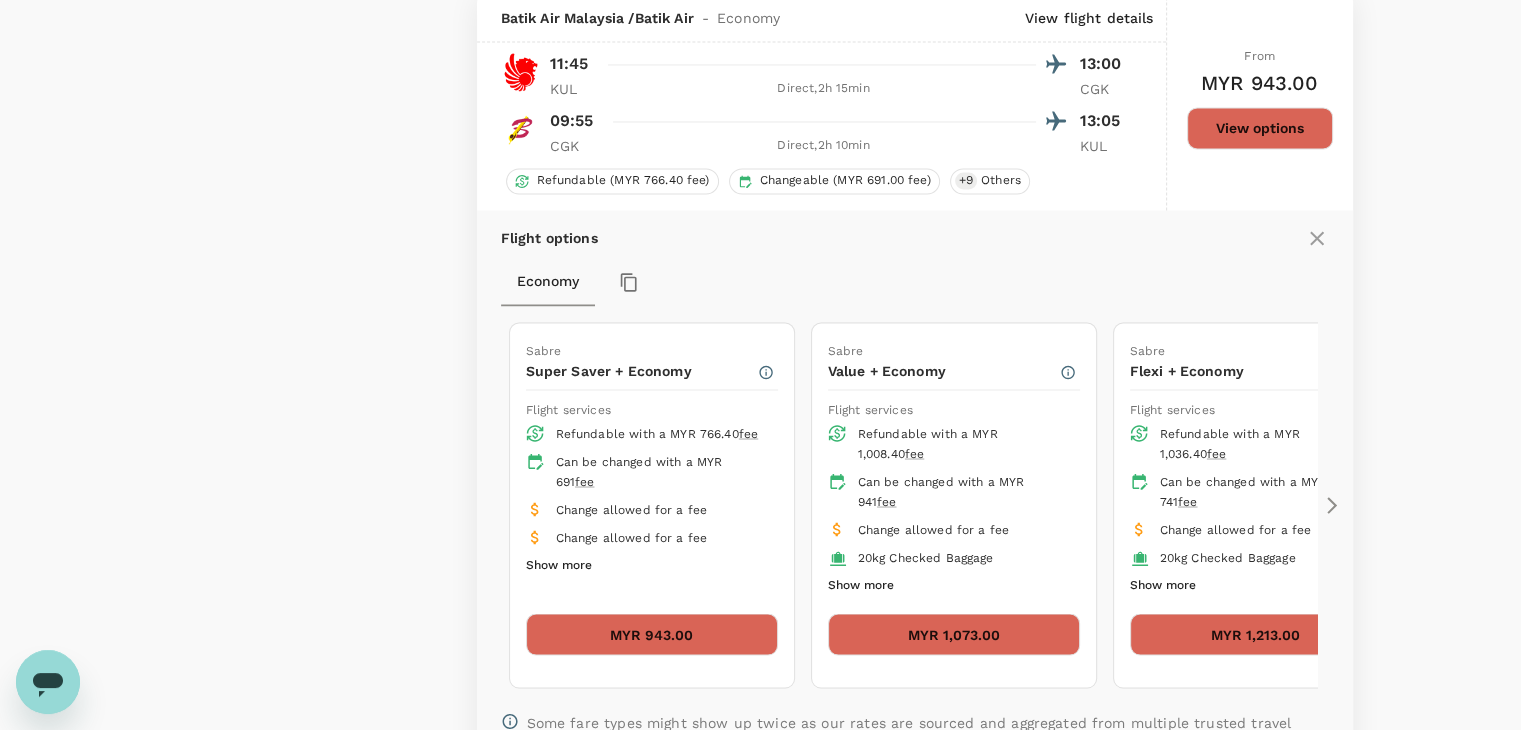 click 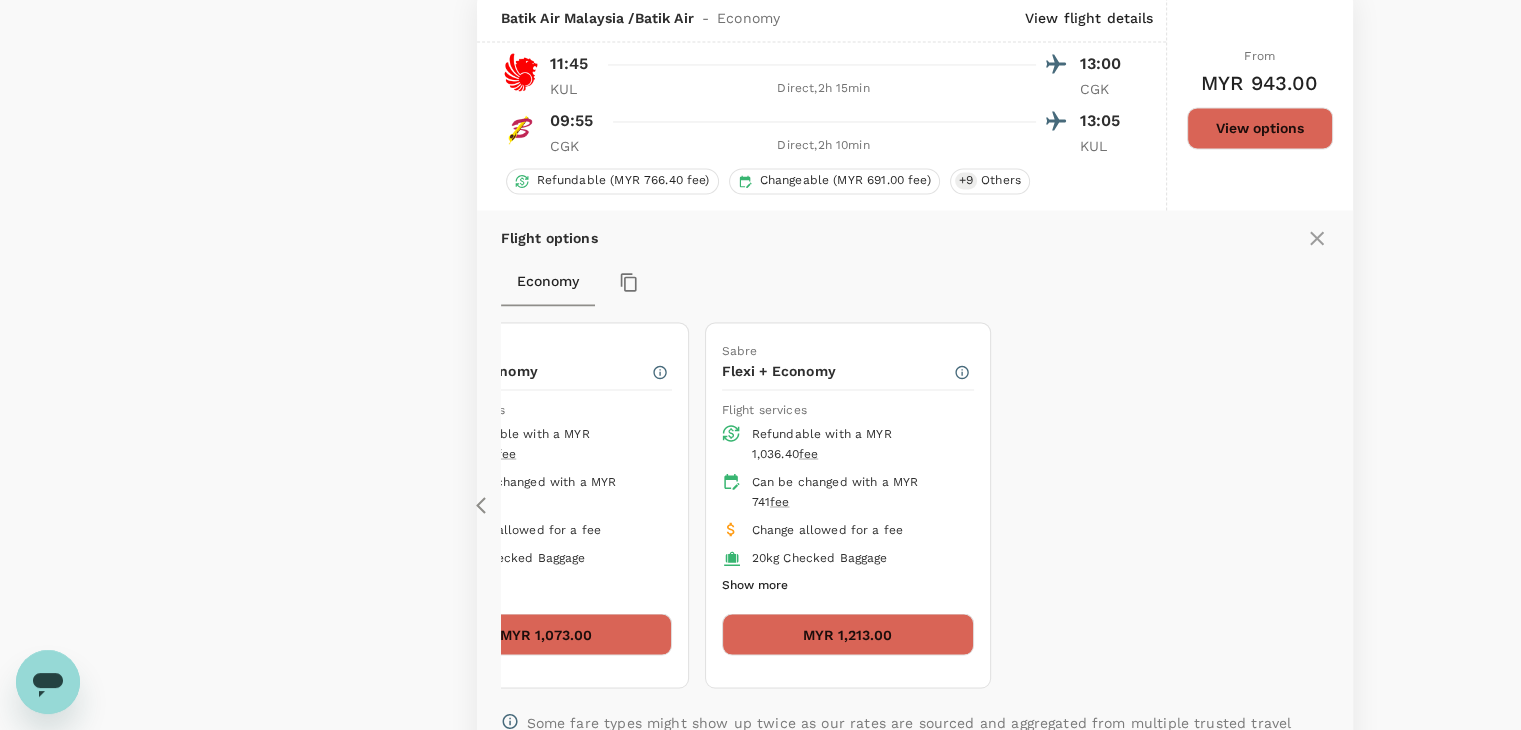 click 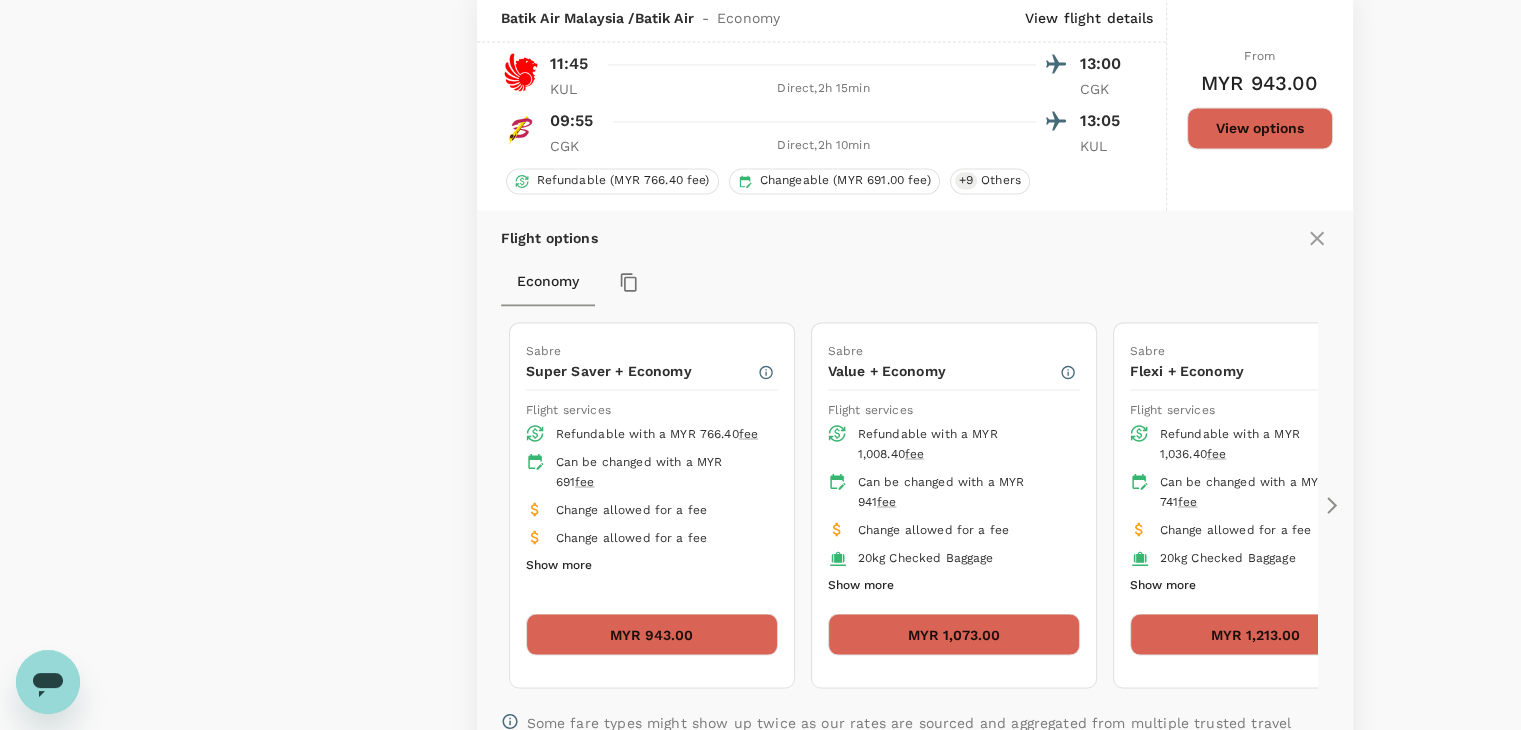 click on "Show more" at bounding box center [1163, 585] 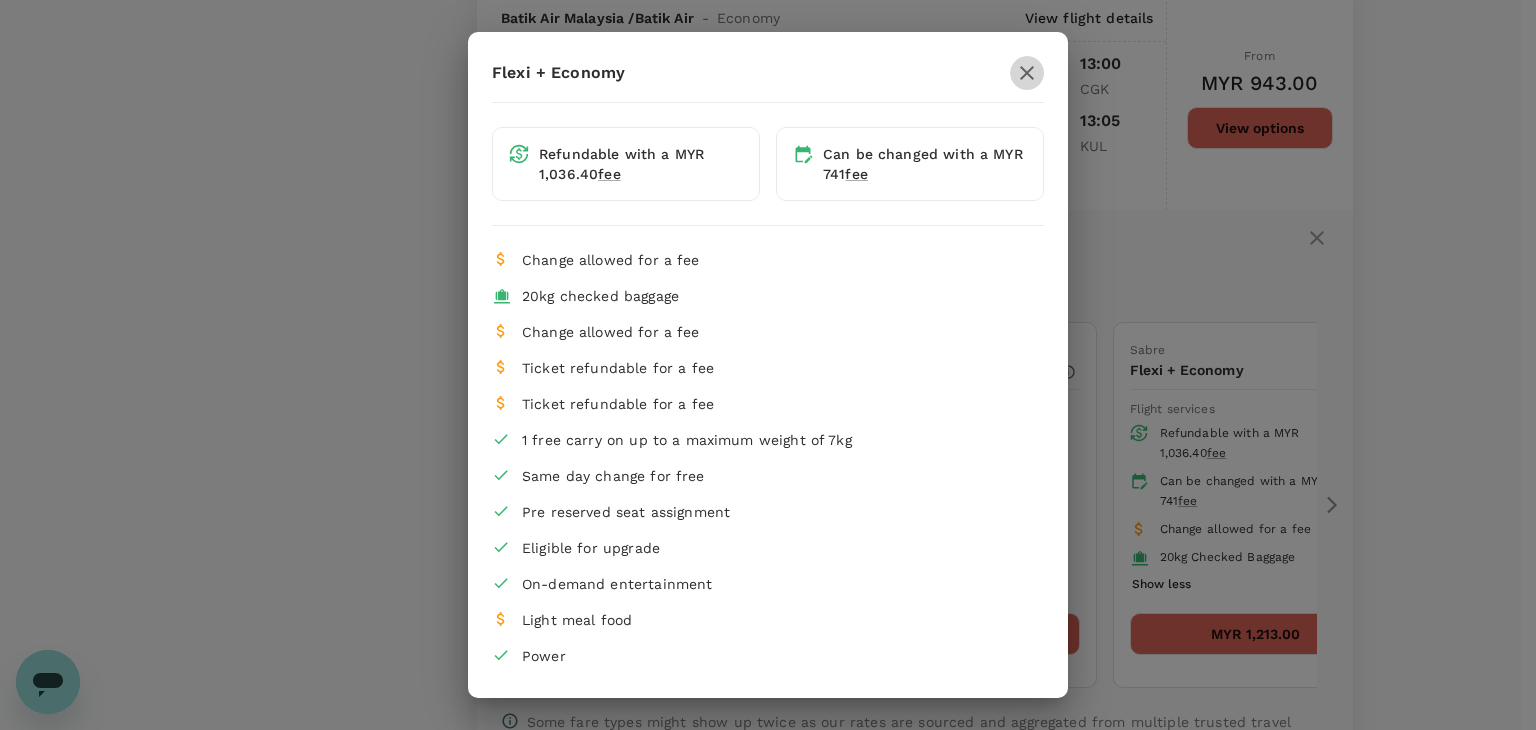 click 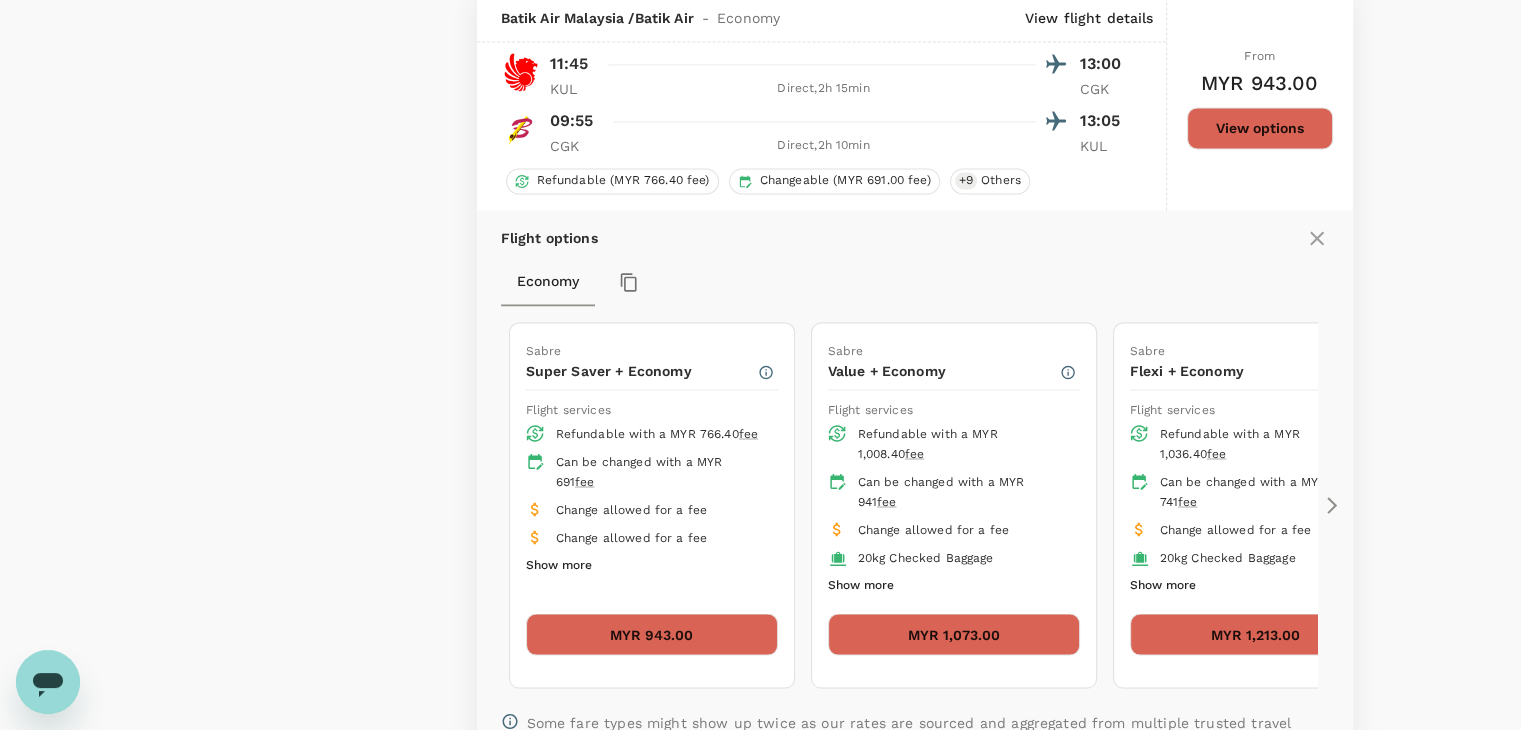 click on "Show more" at bounding box center [861, 585] 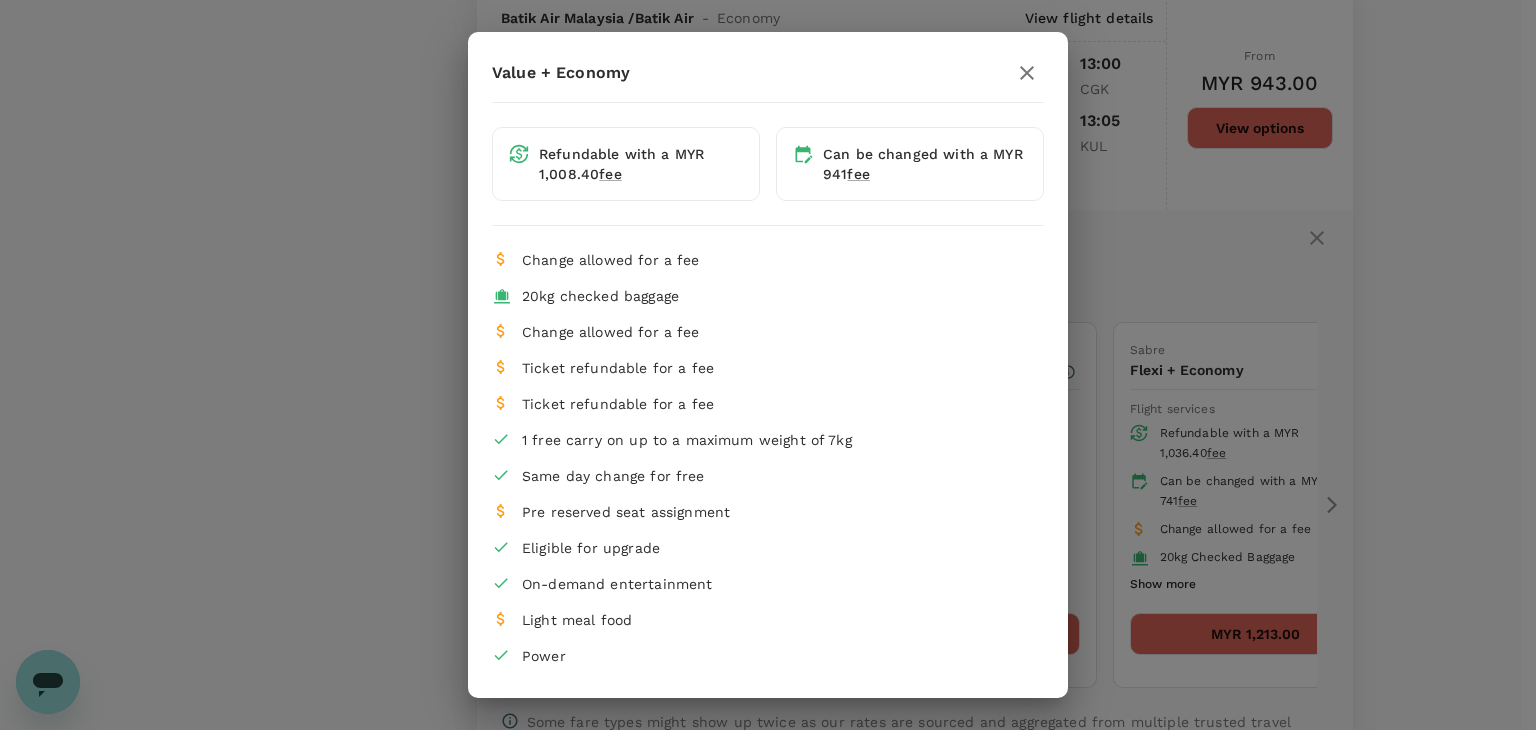 click 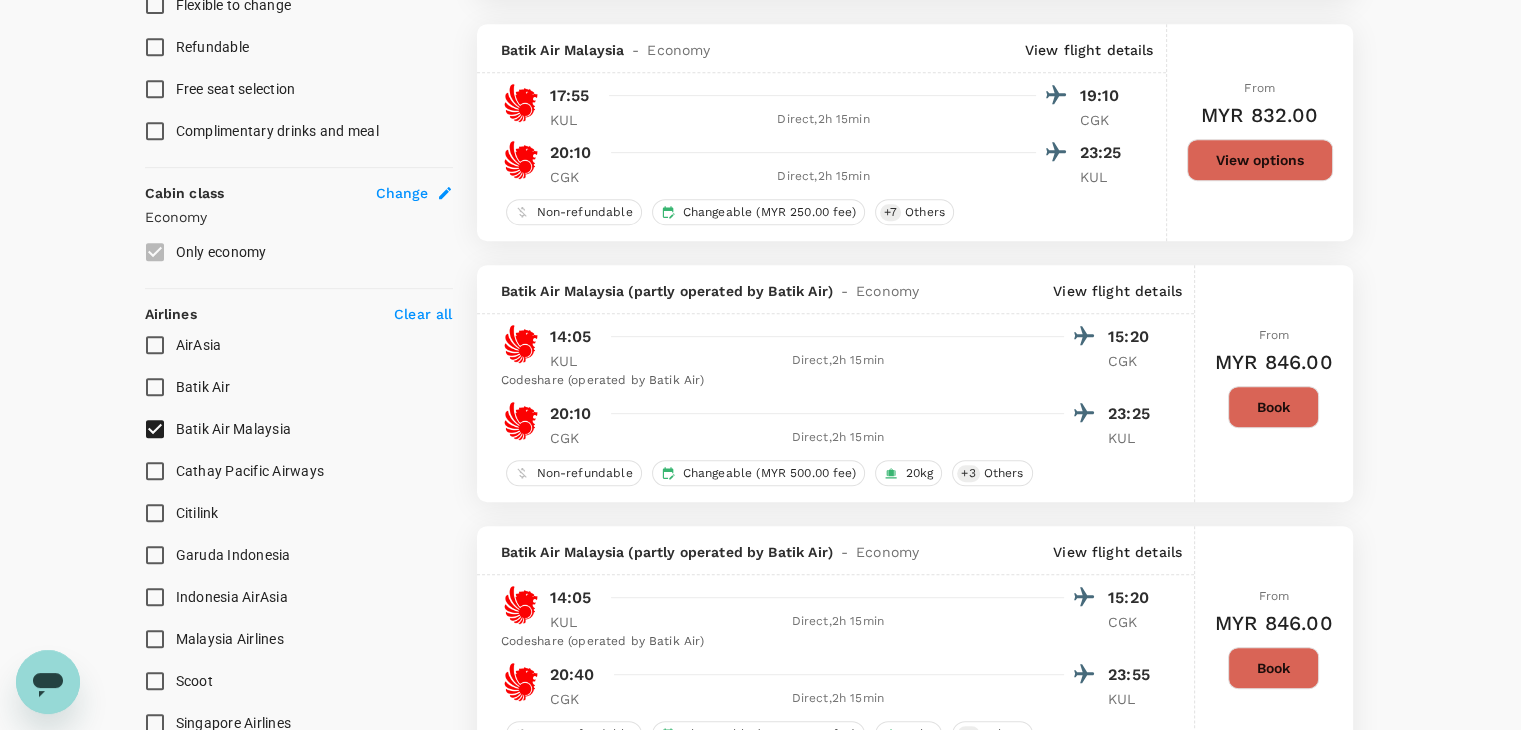 scroll, scrollTop: 1092, scrollLeft: 0, axis: vertical 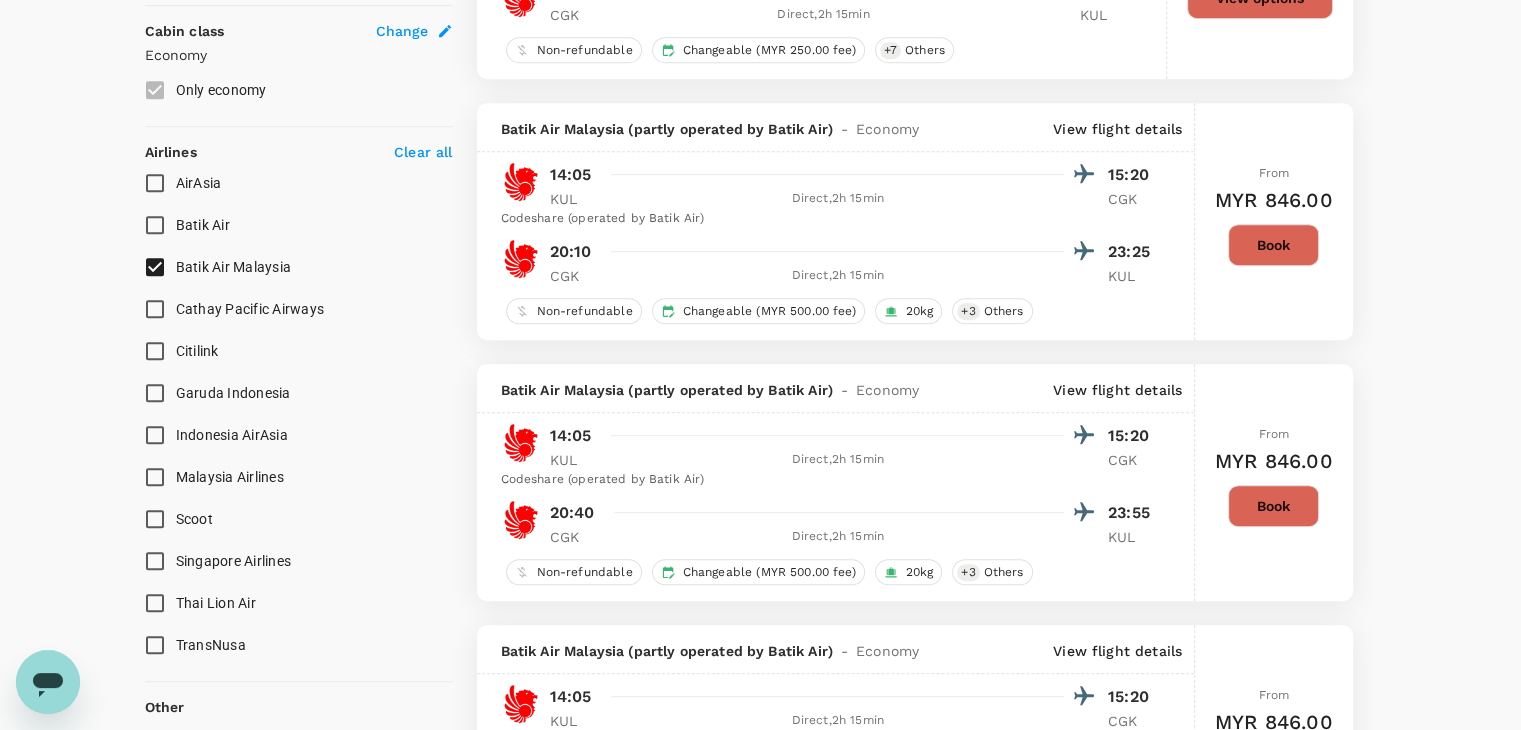 click on "Batik Air Malaysia" at bounding box center [155, 267] 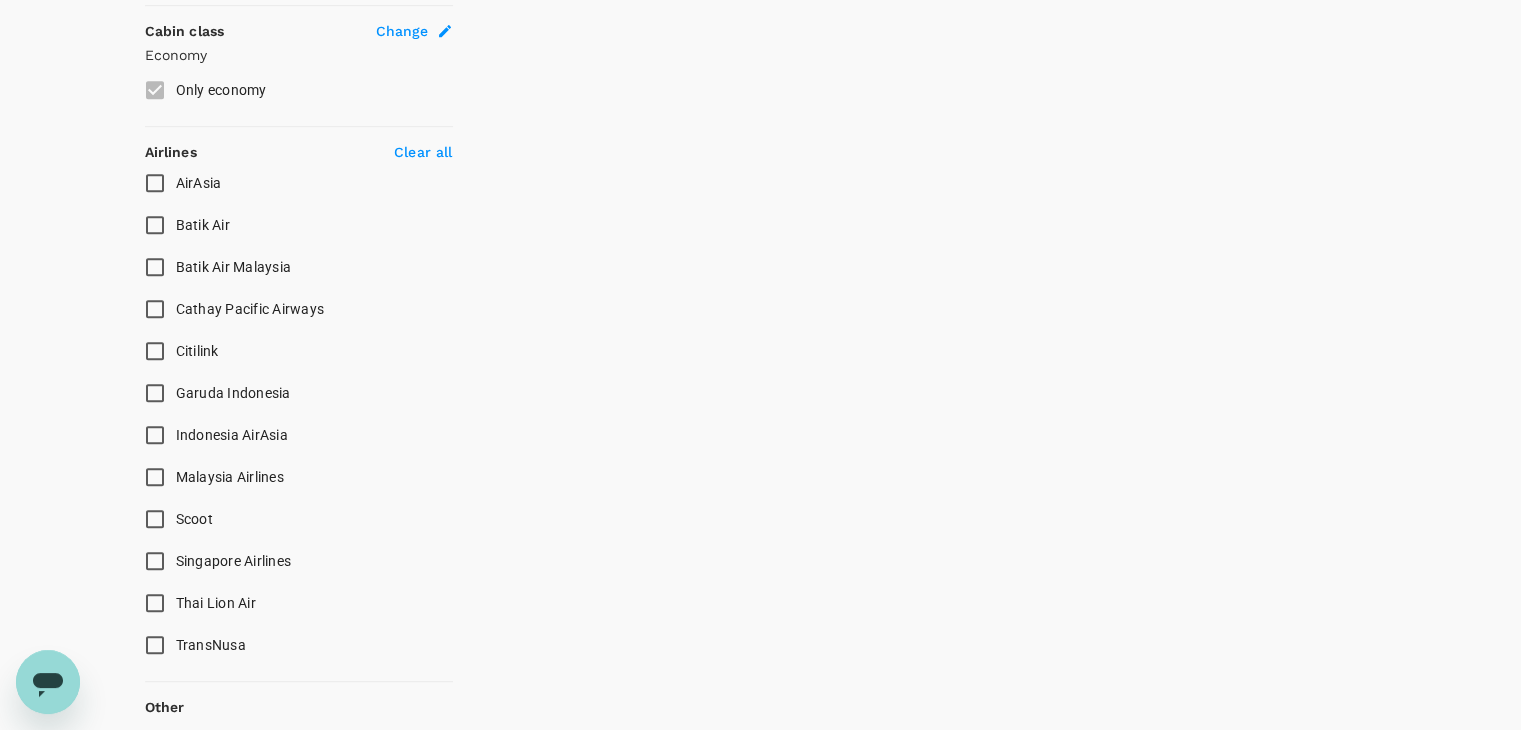 click on "AirAsia" at bounding box center (155, 183) 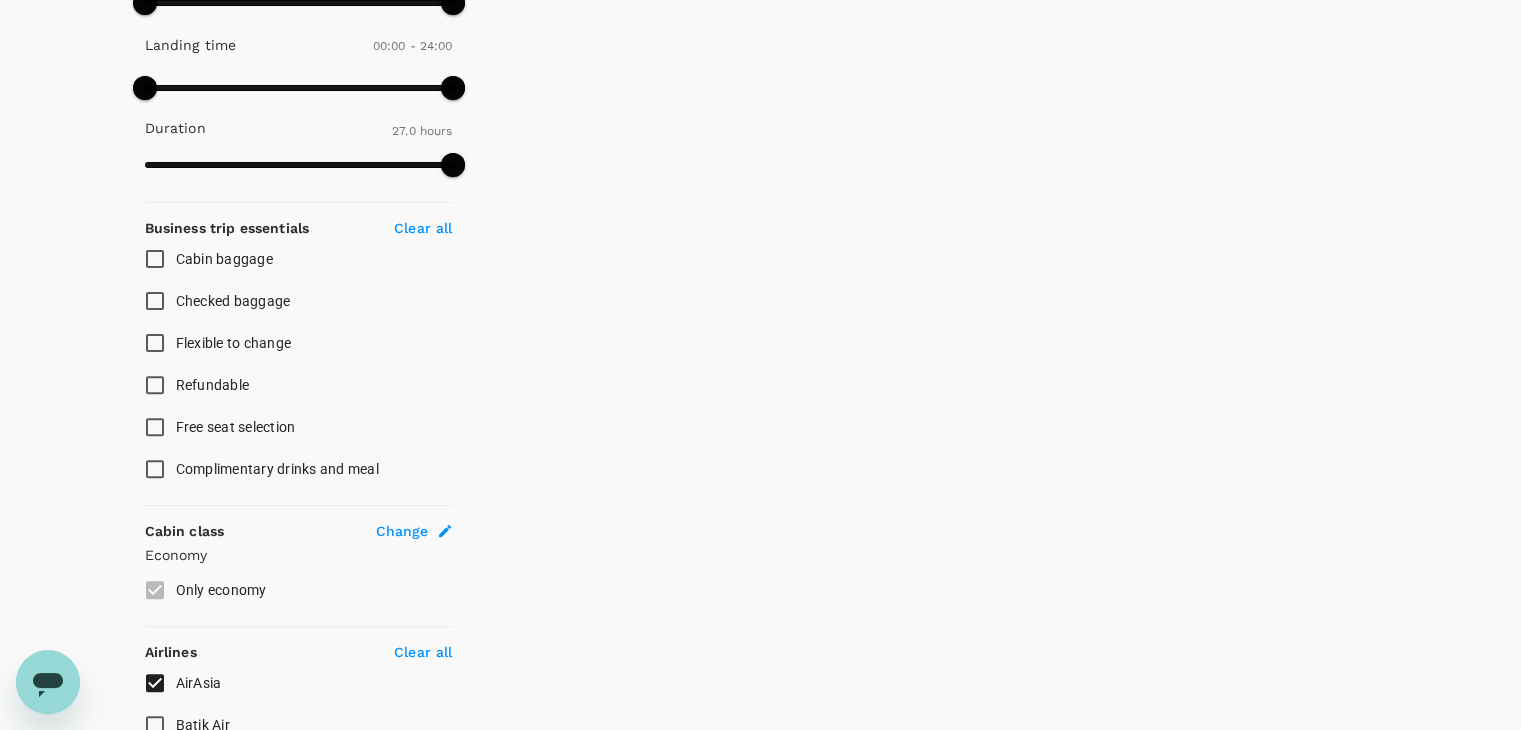 scroll, scrollTop: 0, scrollLeft: 0, axis: both 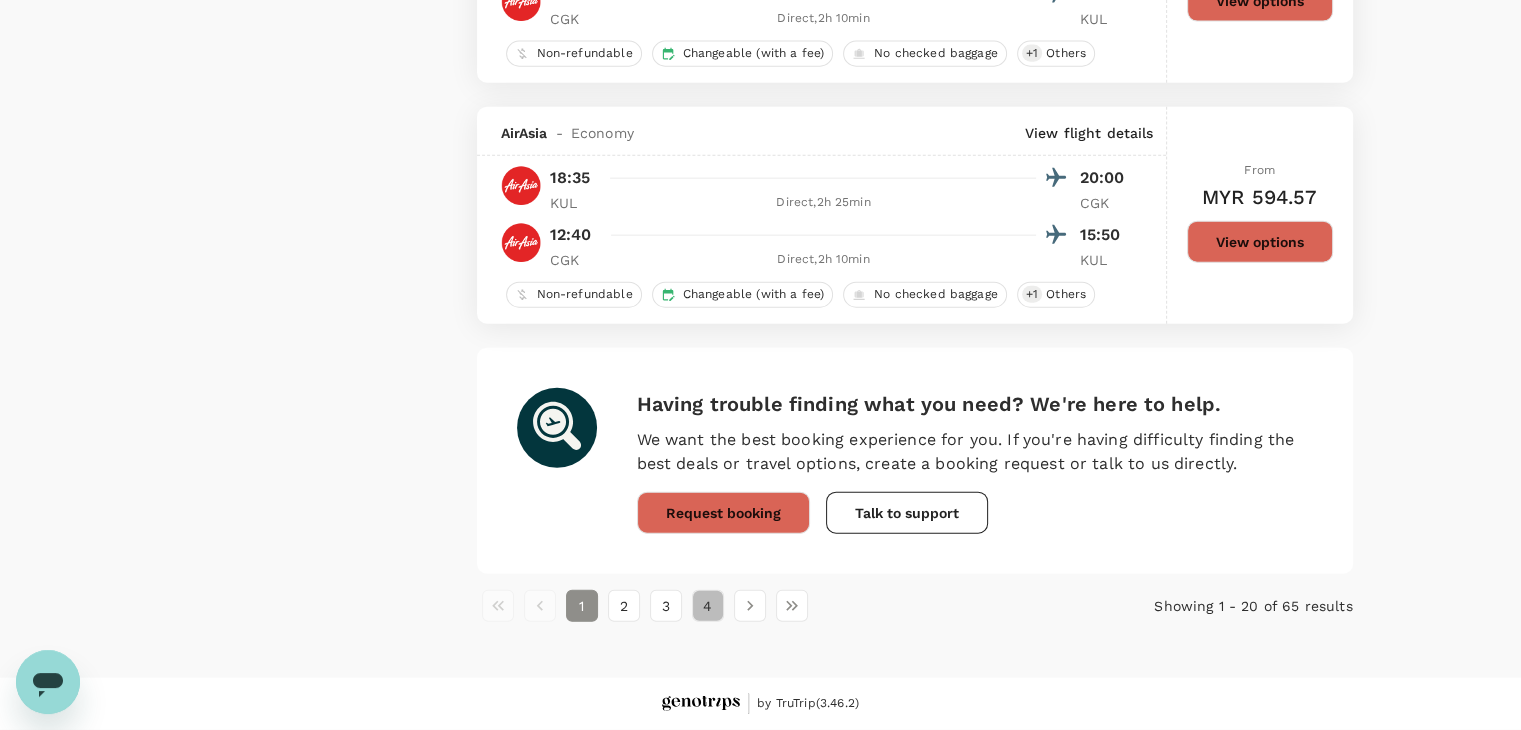 click on "4" at bounding box center [708, 606] 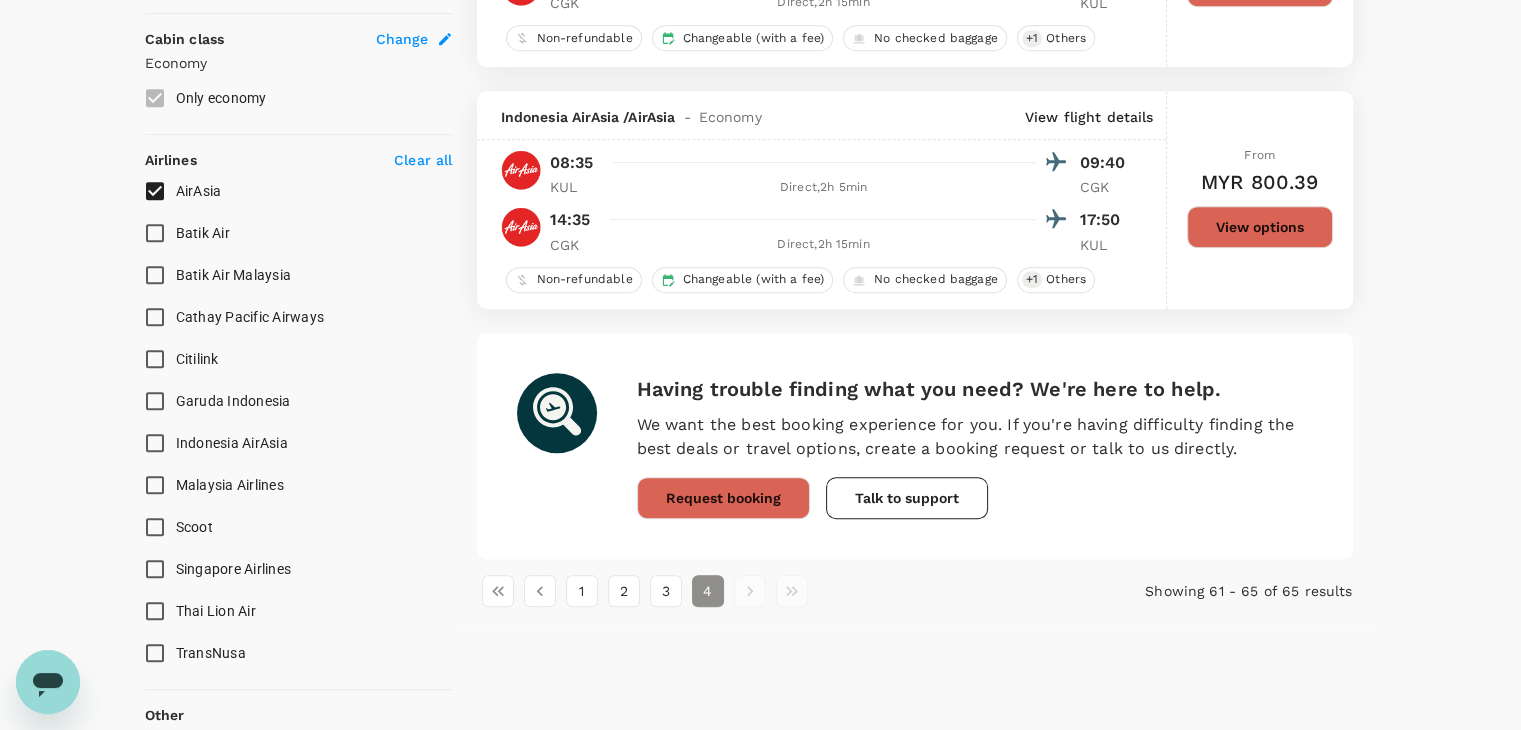 scroll, scrollTop: 910, scrollLeft: 0, axis: vertical 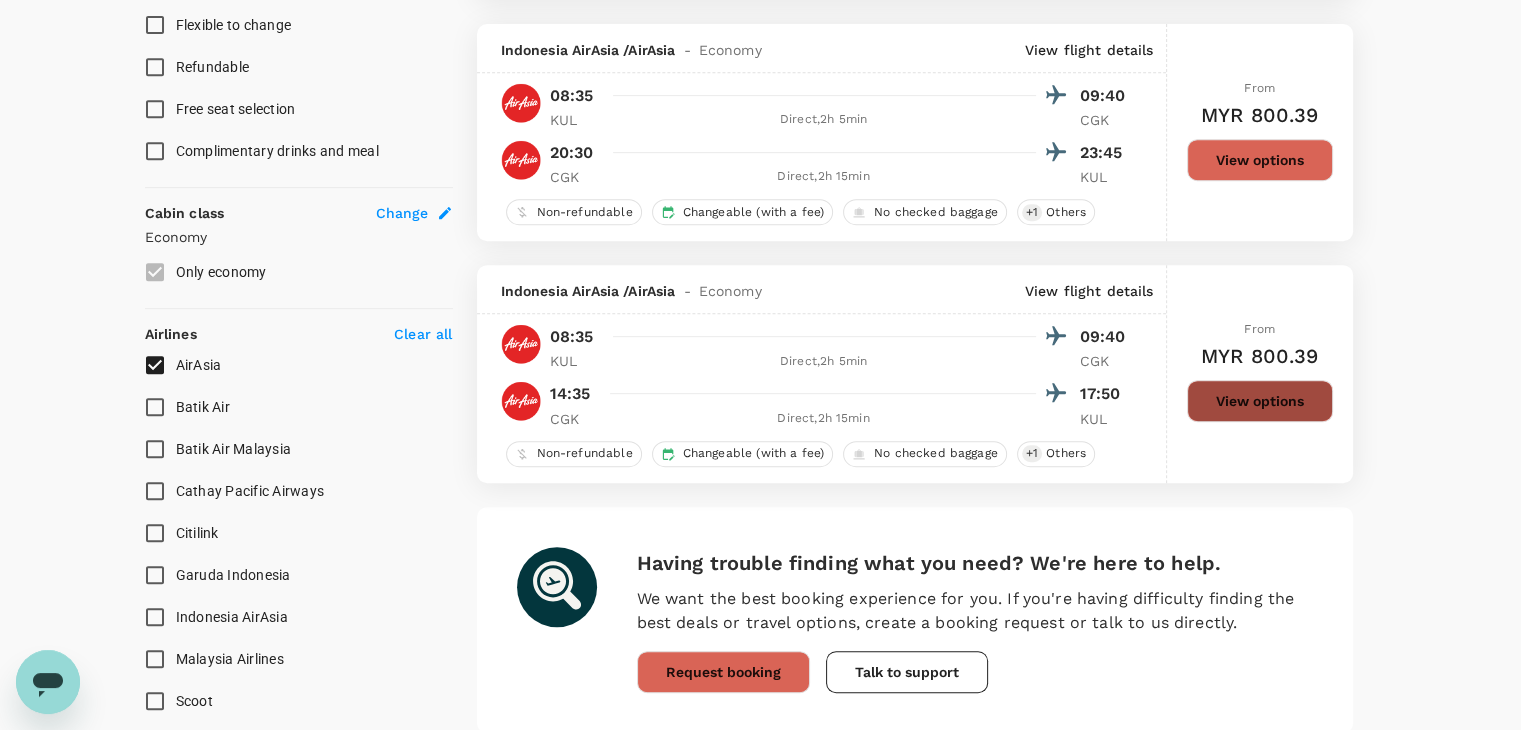 click on "View options" at bounding box center [1260, 401] 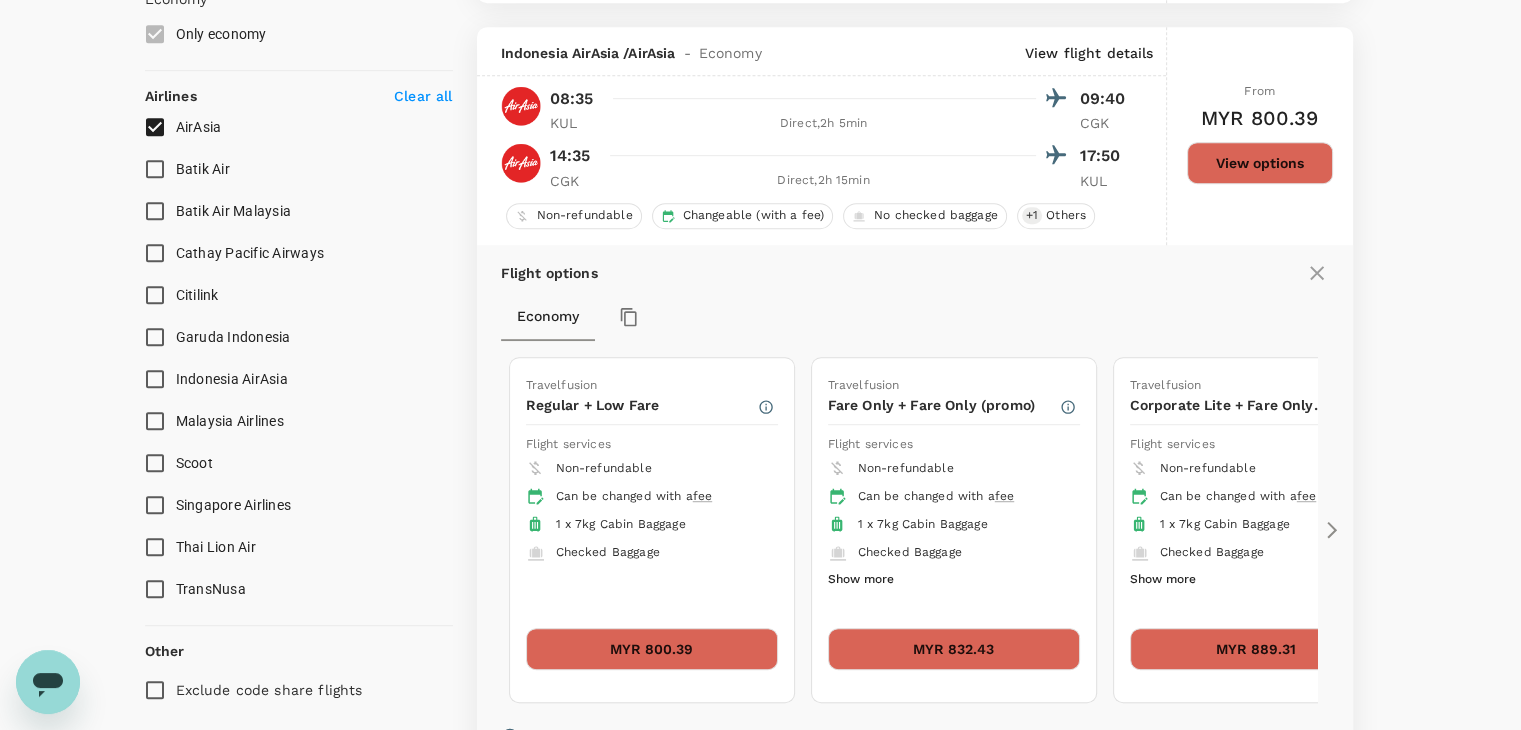 scroll, scrollTop: 1177, scrollLeft: 0, axis: vertical 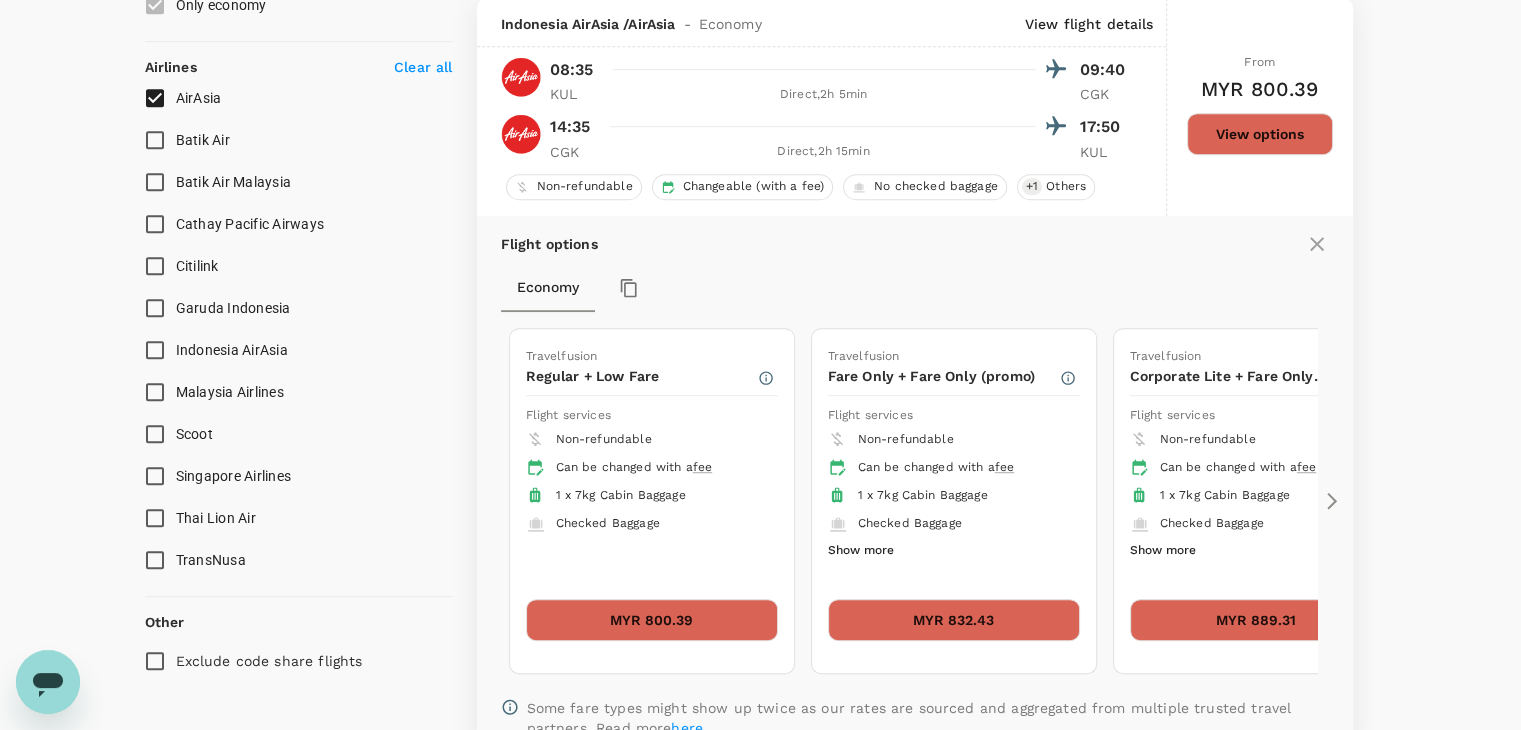 click 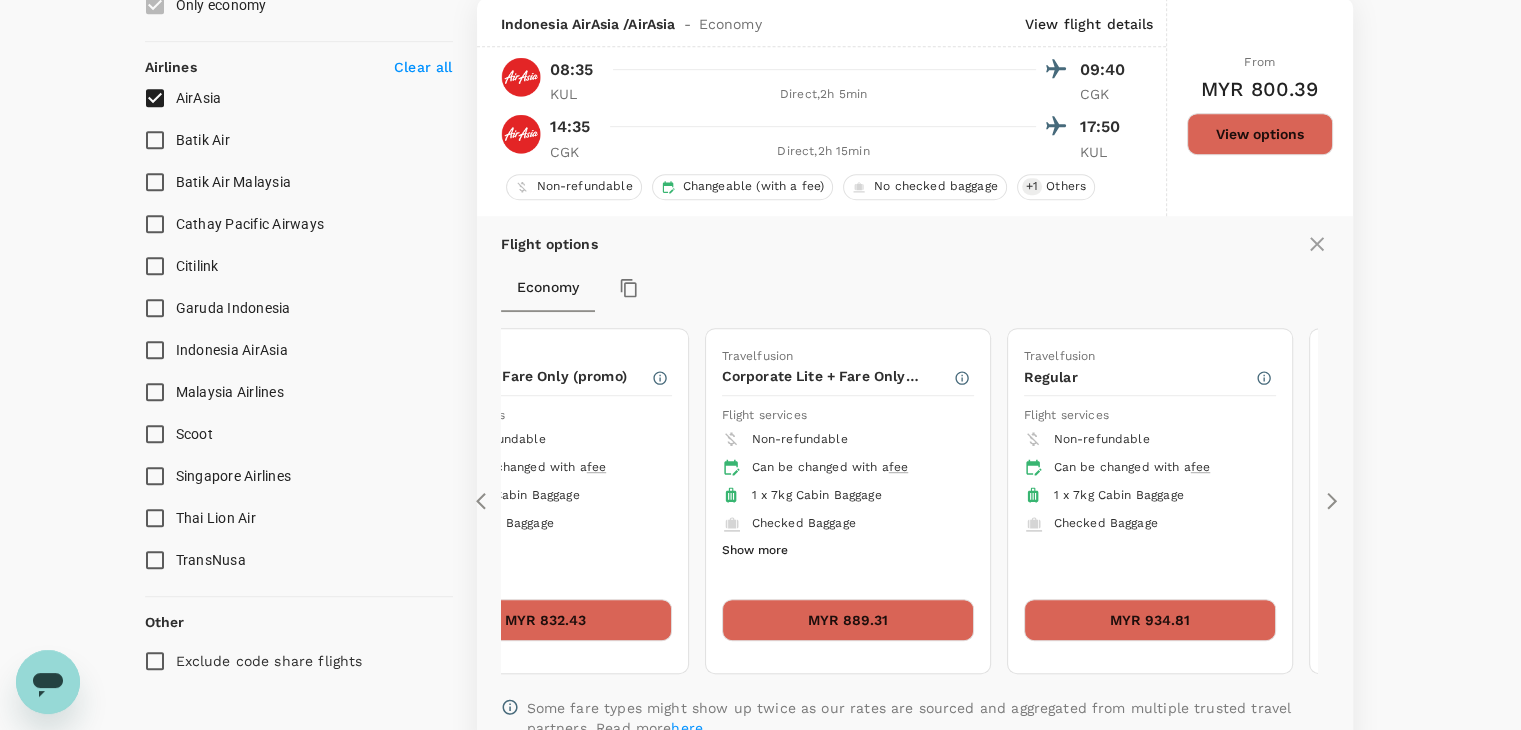 click 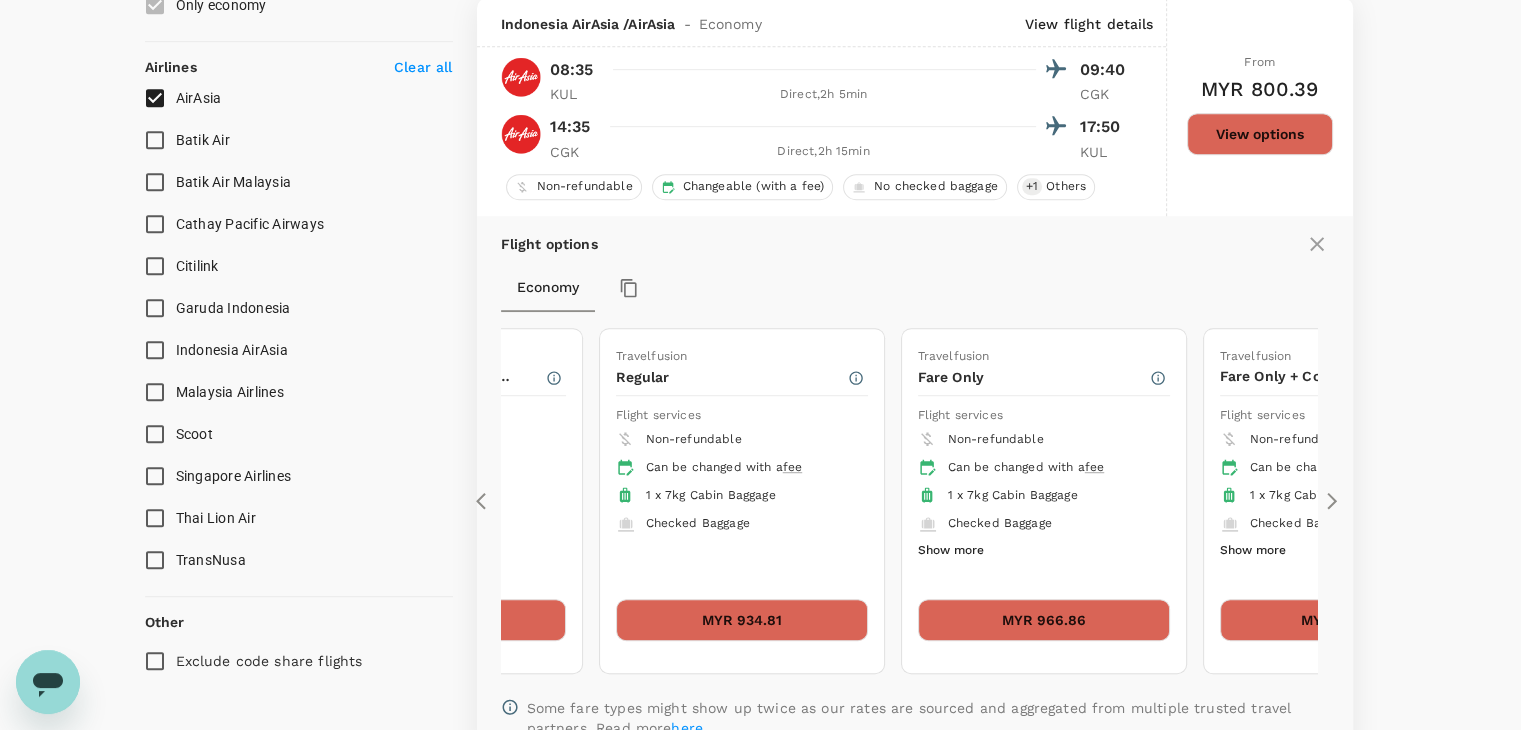 click 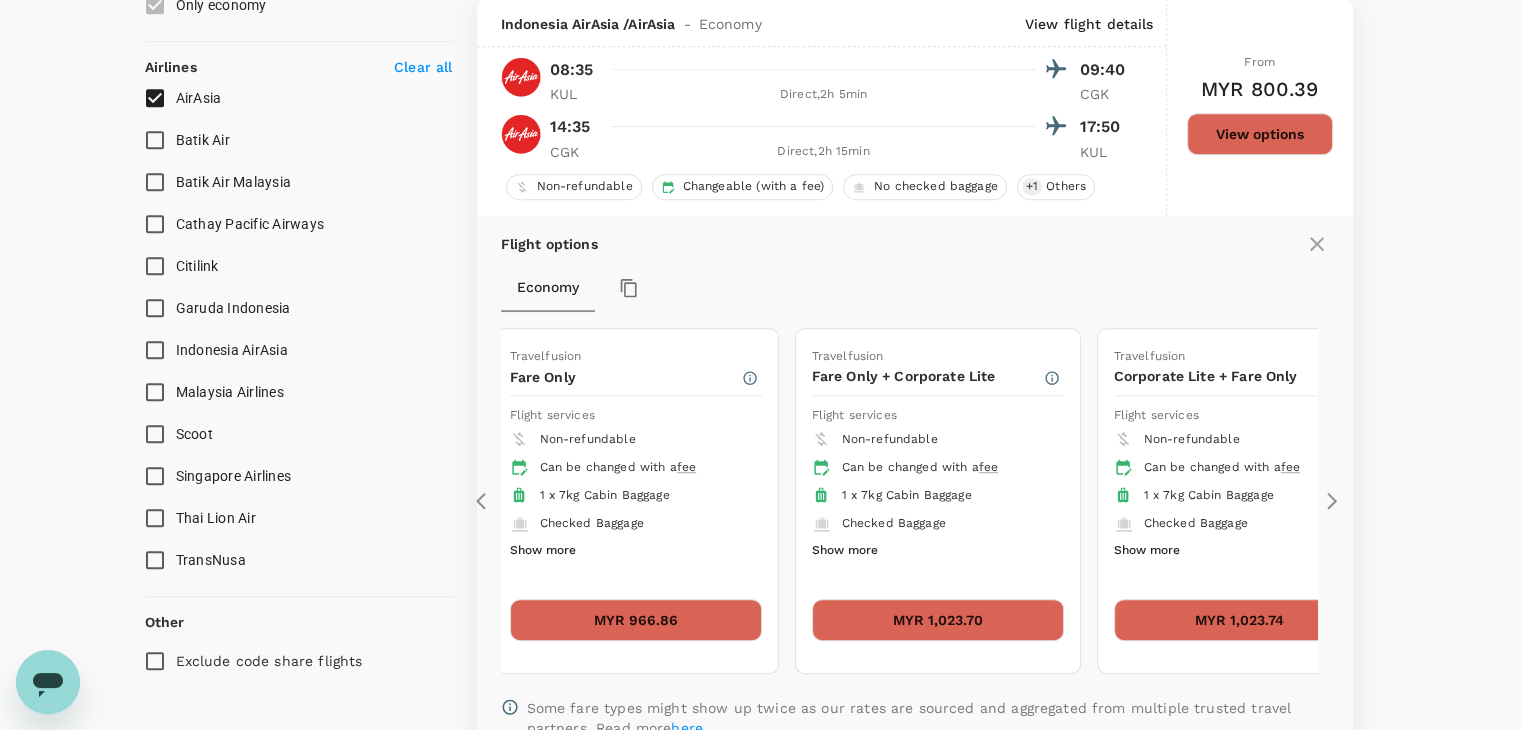 click 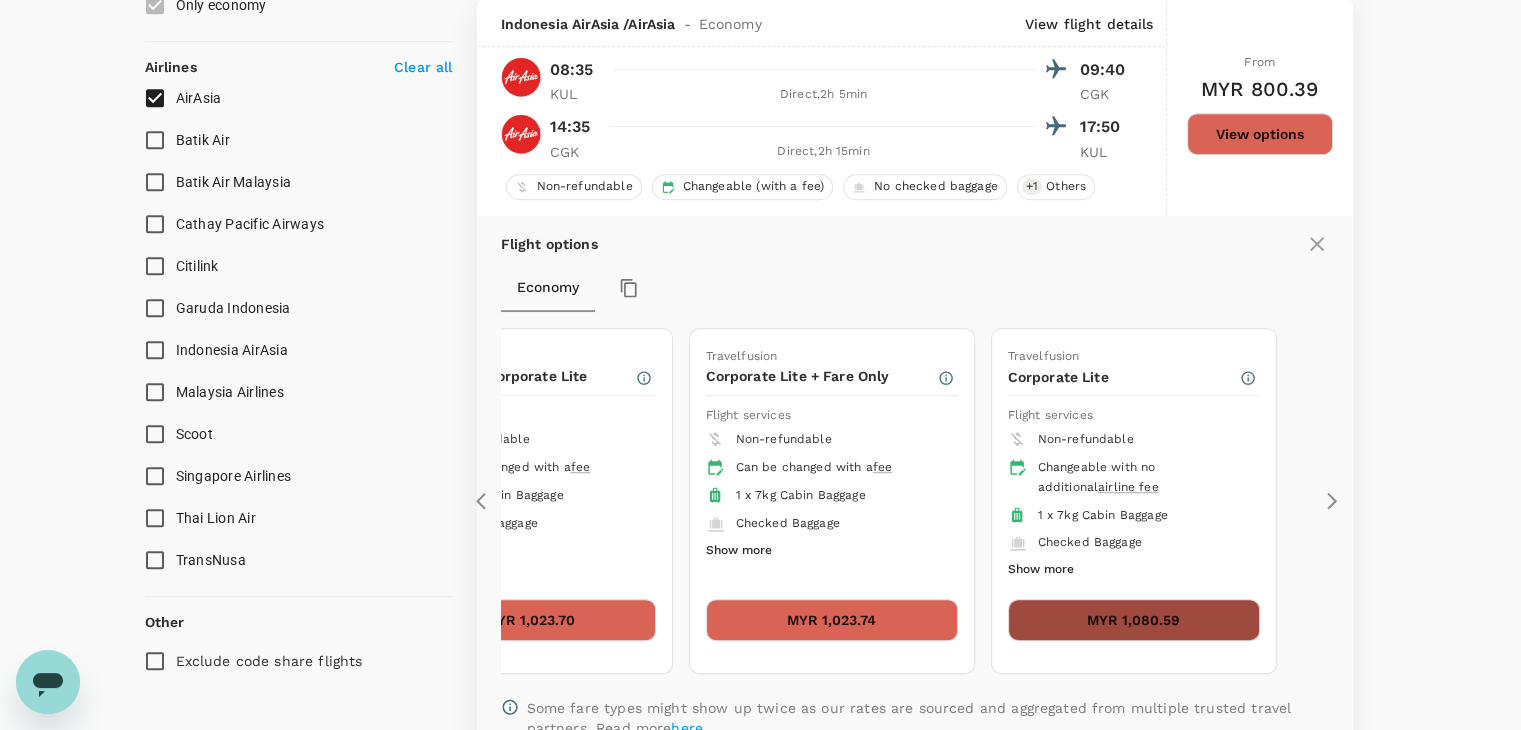 click on "MYR 1,080.59" at bounding box center (1134, 620) 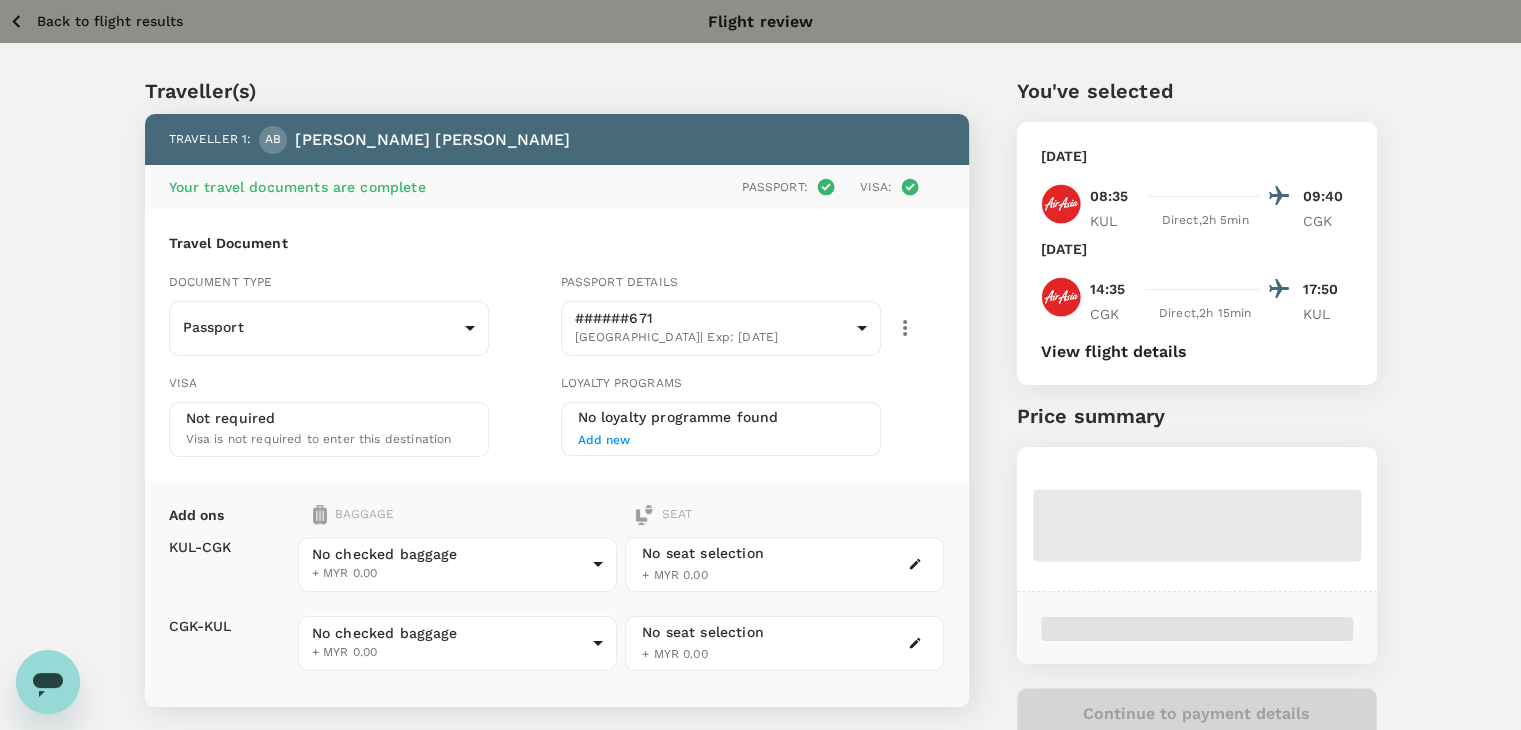 click on "Back to flight results Flight review Traveller(s) Traveller   1 : AB ABDUL AZIZ   BIN AHMAD Your travel documents are complete Passport : Visa : Travel Document Document type Passport Passport ​ Passport details ######671 Malaysia  | Exp:   05 Apr 2029 e20b3a4d-109a-4a45-8e85-e1128ad94a31 ​ Visa Not required Visa is not required to enter this destination Loyalty programs No loyalty programme found Add new Add ons Baggage Seat KUL  -  CGK CGK  -  KUL No checked baggage + MYR 0.00 ​ No checked baggage + MYR 0.00 ​ No seat selection + MYR 0.00 No seat selection + MYR 0.00 Special request Add any special requests here. Our support team will attend to it and reach out to you as soon as possible. Add request You've selected Friday, 01 Aug 2025 08:35 09:40 KUL Direct ,  2h 5min CGK Monday, 04 Aug 2025 14:35 17:50 CGK Direct ,  2h 15min KUL View flight details Price summary Continue to payment details by TruTrip  ( 3.46.2   ) View details Edit Add new" at bounding box center [760, 480] 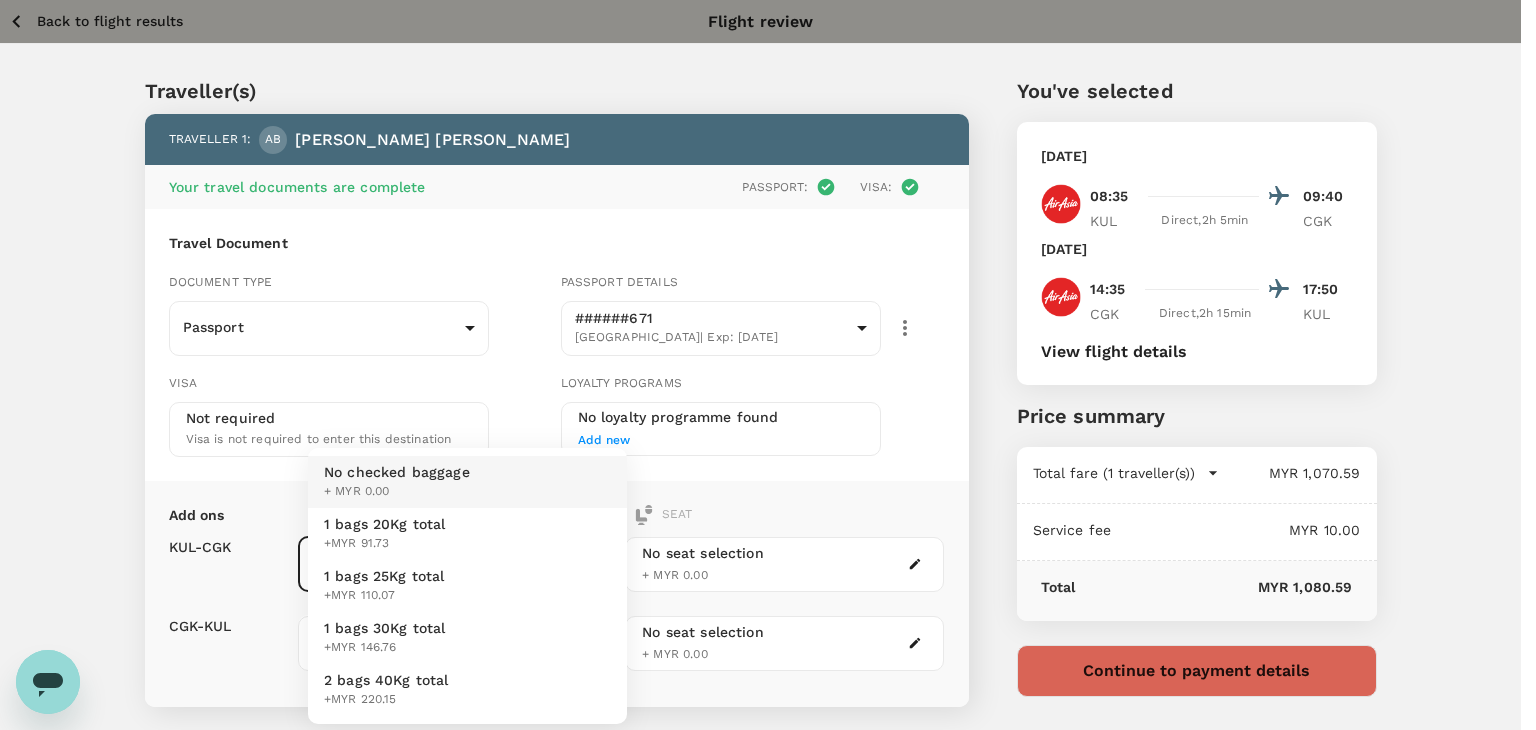 click on "1 bags 20Kg total +MYR 91.73" at bounding box center [467, 534] 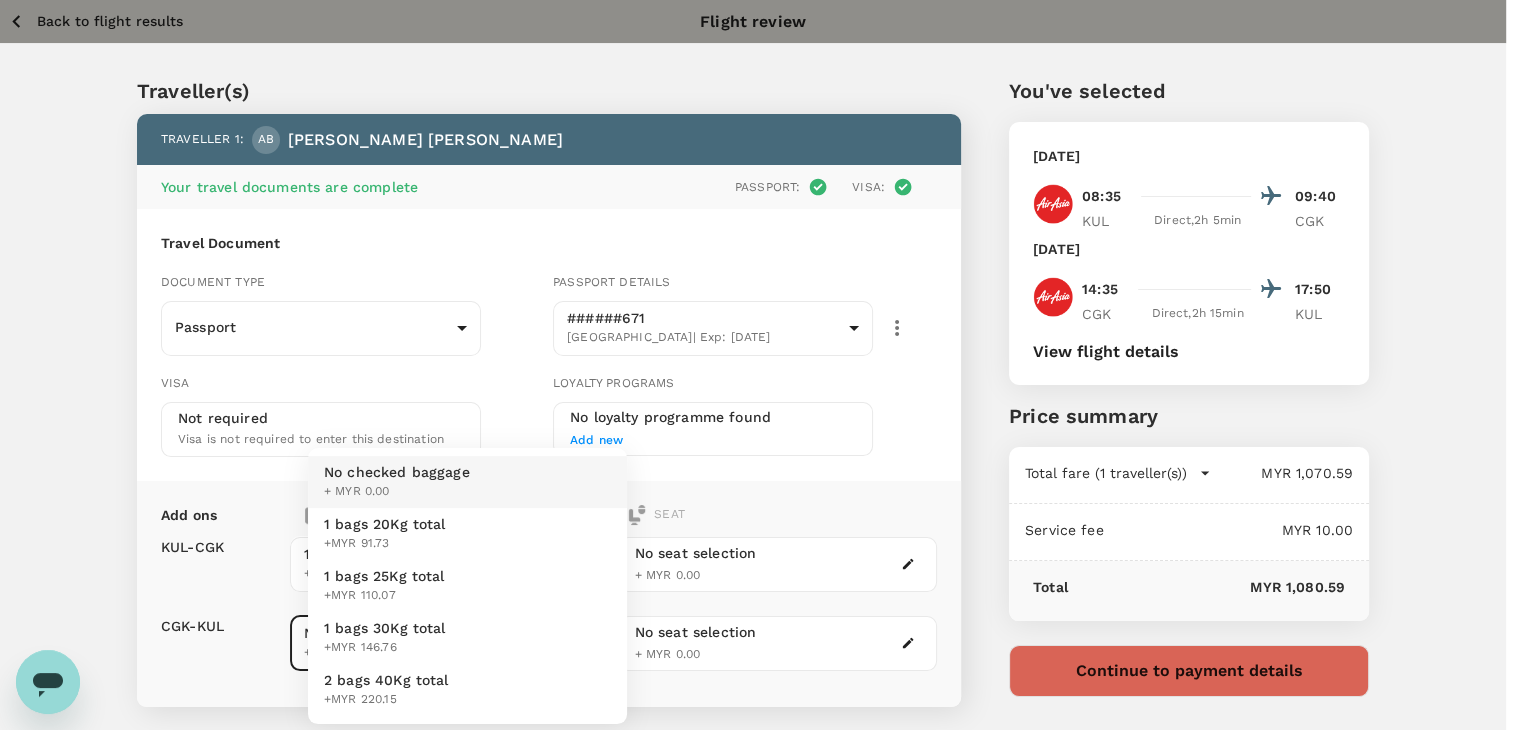 click on "Back to flight results Flight review Traveller(s) Traveller   1 : AB ABDUL AZIZ   BIN AHMAD Your travel documents are complete Passport : Visa : Travel Document Document type Passport Passport ​ Passport details ######671 Malaysia  | Exp:   05 Apr 2029 e20b3a4d-109a-4a45-8e85-e1128ad94a31 ​ Visa Not required Visa is not required to enter this destination Loyalty programs No loyalty programme found Add new Add ons Baggage Seat KUL  -  CGK CGK  -  KUL 1 bags 20Kg total +MYR 91.73 1 - 91.73 ​ No checked baggage + MYR 0.00 ​ No seat selection + MYR 0.00 No seat selection + MYR 0.00 Special request Add any special requests here. Our support team will attend to it and reach out to you as soon as possible. Add request You've selected Friday, 01 Aug 2025 08:35 09:40 KUL Direct ,  2h 5min CGK Monday, 04 Aug 2025 14:35 17:50 CGK Direct ,  2h 15min KUL View flight details Price summary Total fare (1 traveller(s)) MYR 1,070.59 Air fare MYR 1,070.59 Baggage fee MYR 0.00 Seat fee MYR 0.00 Service fee MYR 10.00  ( )" at bounding box center [760, 480] 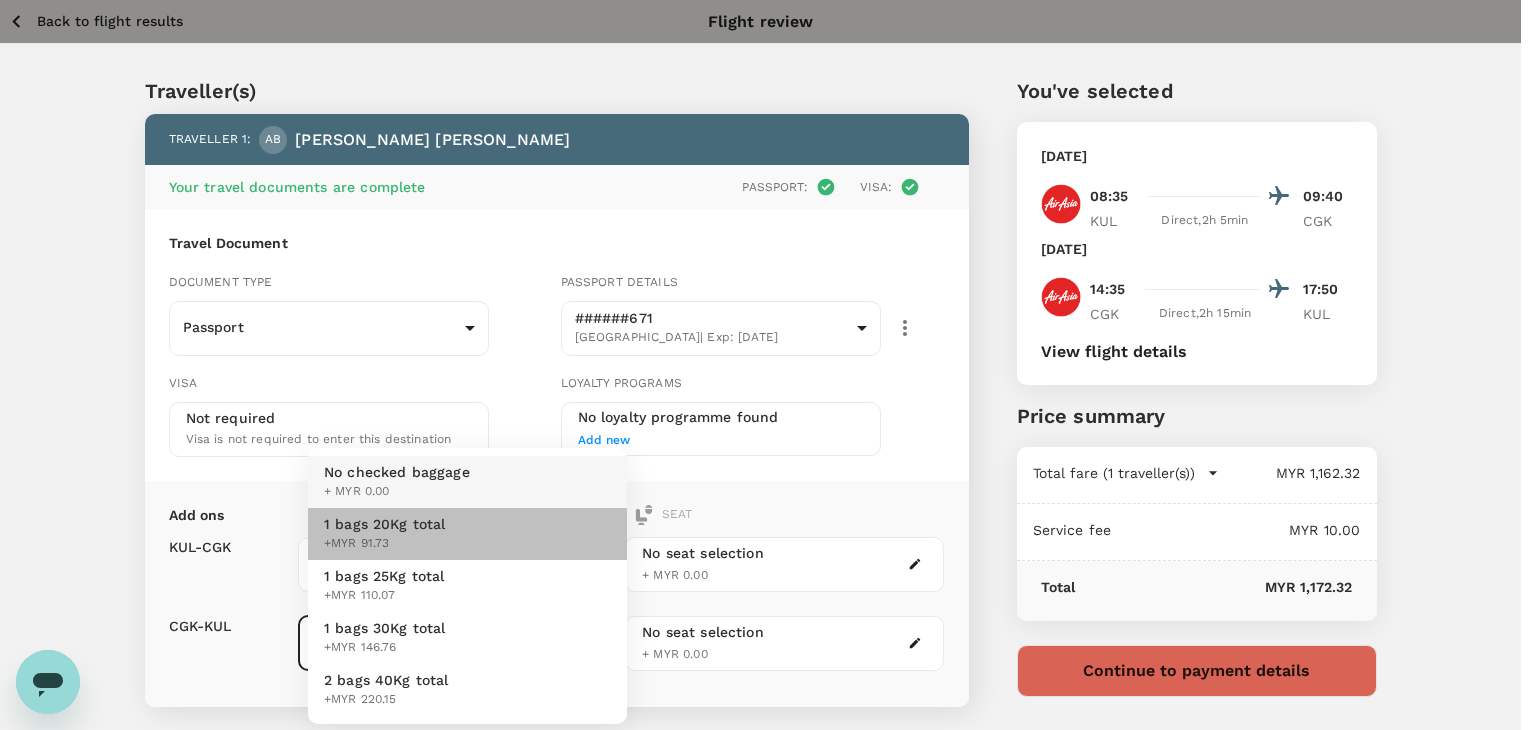 click on "1 bags 20Kg total +MYR 91.73" at bounding box center (467, 534) 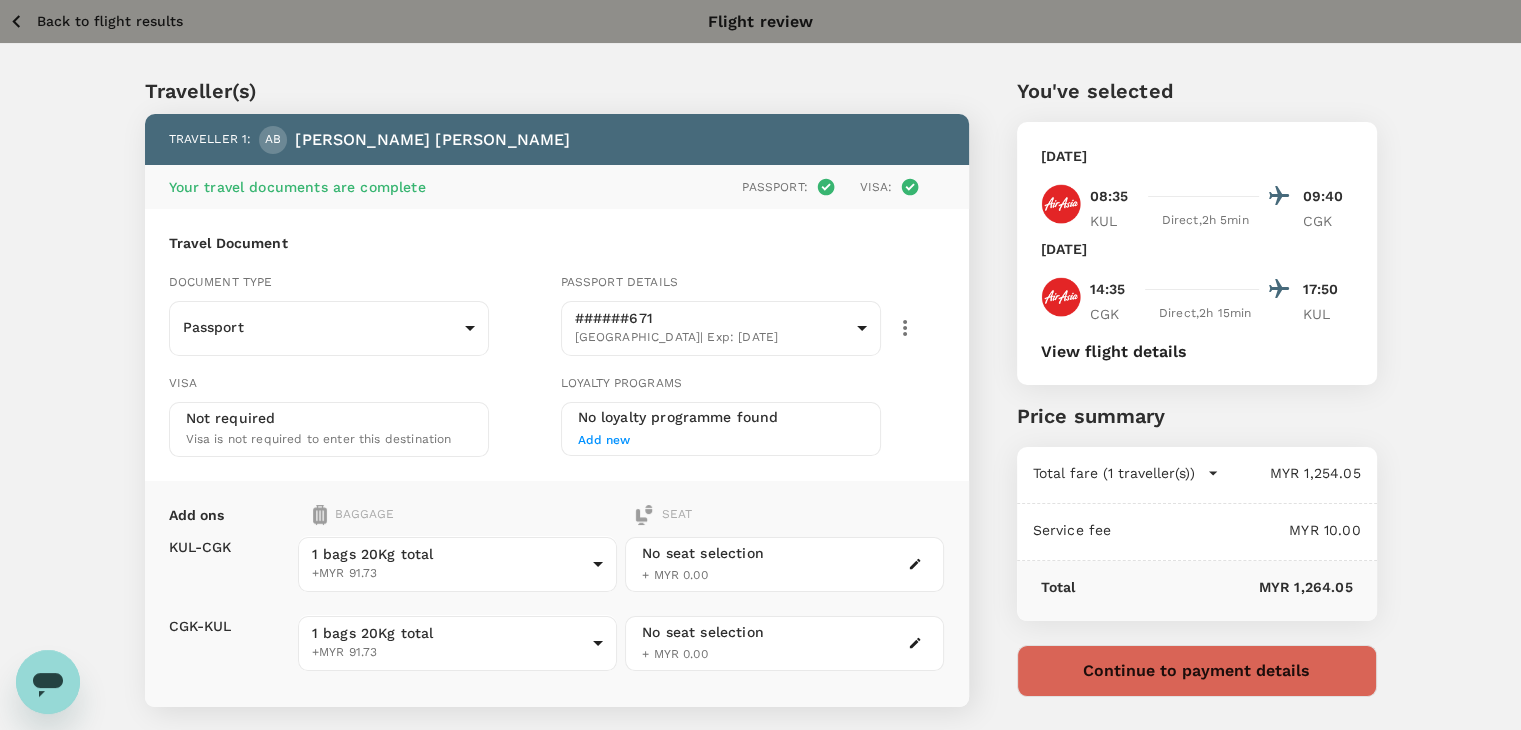 click on "1 bags 20Kg total +MYR 91.73 1 - 91.73 ​" at bounding box center [457, 564] 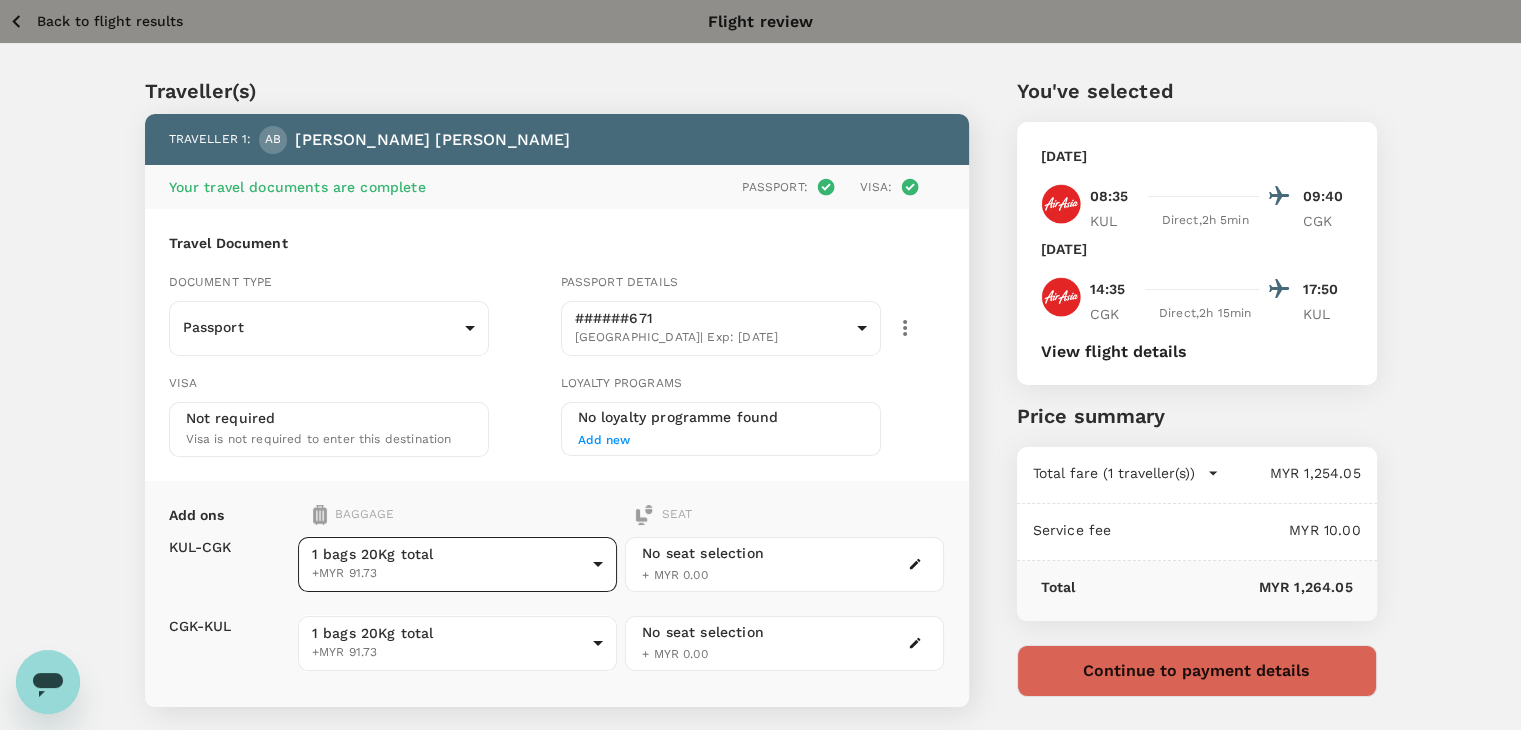 click on "Back to flight results Flight review Traveller(s) Traveller   1 : AB ABDUL AZIZ   BIN AHMAD Your travel documents are complete Passport : Visa : Travel Document Document type Passport Passport ​ Passport details ######671 Malaysia  | Exp:   05 Apr 2029 e20b3a4d-109a-4a45-8e85-e1128ad94a31 ​ Visa Not required Visa is not required to enter this destination Loyalty programs No loyalty programme found Add new Add ons Baggage Seat KUL  -  CGK CGK  -  KUL 1 bags 20Kg total +MYR 91.73 1 - 91.73 ​ 1 bags 20Kg total +MYR 91.73 1 - 91.73 ​ No seat selection + MYR 0.00 No seat selection + MYR 0.00 Special request Add any special requests here. Our support team will attend to it and reach out to you as soon as possible. Add request You've selected Friday, 01 Aug 2025 08:35 09:40 KUL Direct ,  2h 5min CGK Monday, 04 Aug 2025 14:35 17:50 CGK Direct ,  2h 15min KUL View flight details Price summary Total fare (1 traveller(s)) MYR 1,254.05 Air fare MYR 1,070.59 Baggage fee MYR 183.46 Seat fee MYR 0.00 Service fee  (" at bounding box center (760, 480) 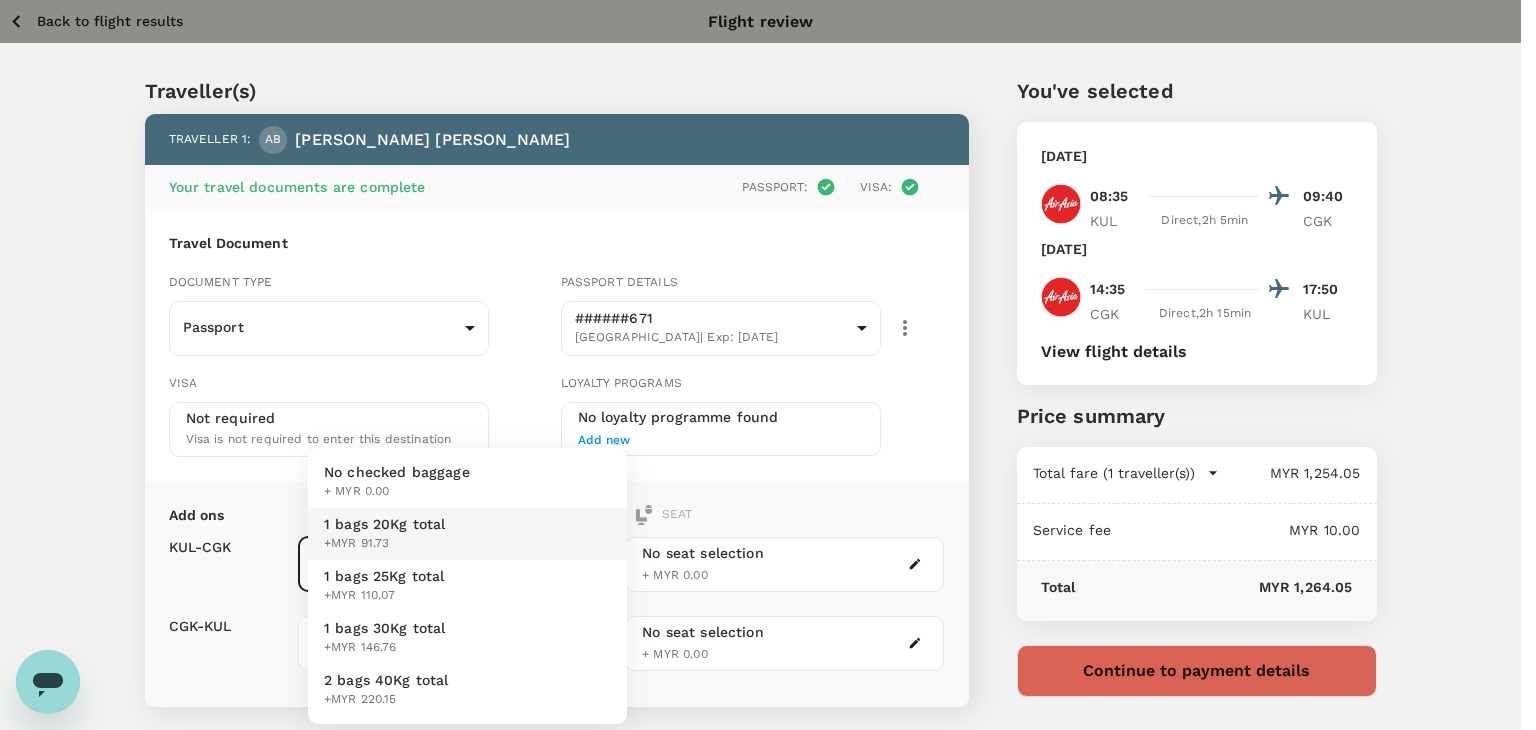 click at bounding box center [768, 365] 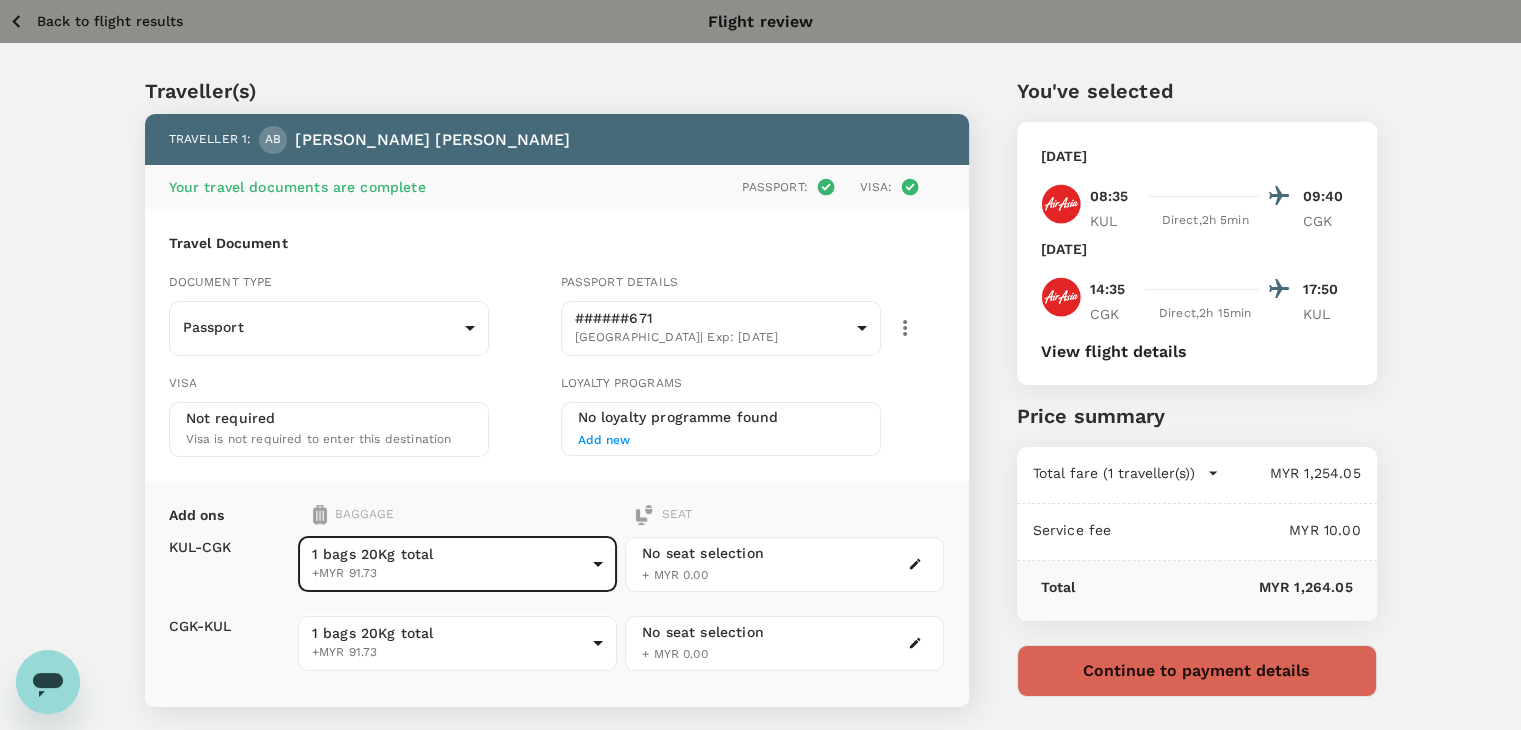 click 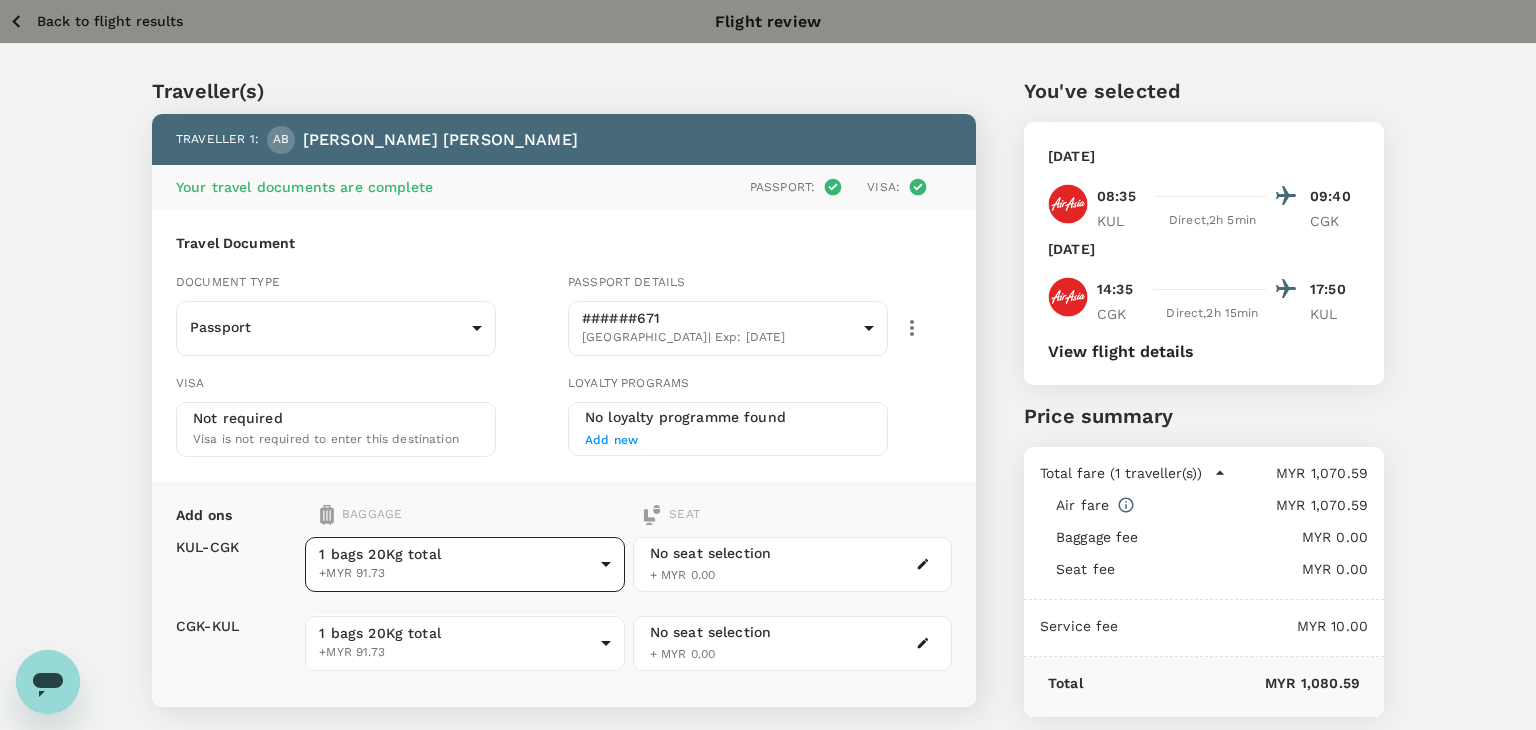 click on "Back to flight results Flight review Traveller(s) Traveller   1 : AB ABDUL AZIZ   BIN AHMAD Your travel documents are complete Passport : Visa : Travel Document Document type Passport Passport ​ Passport details ######671 Malaysia  | Exp:   05 Apr 2029 e20b3a4d-109a-4a45-8e85-e1128ad94a31 ​ Visa Not required Visa is not required to enter this destination Loyalty programs No loyalty programme found Add new Add ons Baggage Seat KUL  -  CGK CGK  -  KUL 1 bags 20Kg total +MYR 91.73 1 - 91.73 ​ 1 bags 20Kg total +MYR 91.73 1 - 91.73 ​ No seat selection + MYR 0.00 No seat selection + MYR 0.00 Special request Add any special requests here. Our support team will attend to it and reach out to you as soon as possible. Add request You've selected Friday, 01 Aug 2025 08:35 09:40 KUL Direct ,  2h 5min CGK Monday, 04 Aug 2025 14:35 17:50 CGK Direct ,  2h 15min KUL View flight details Price summary Total fare (1 traveller(s)) MYR 1,070.59 Air fare MYR 1,070.59 Baggage fee MYR 0.00 Seat fee MYR 0.00 Service fee Total" at bounding box center [768, 480] 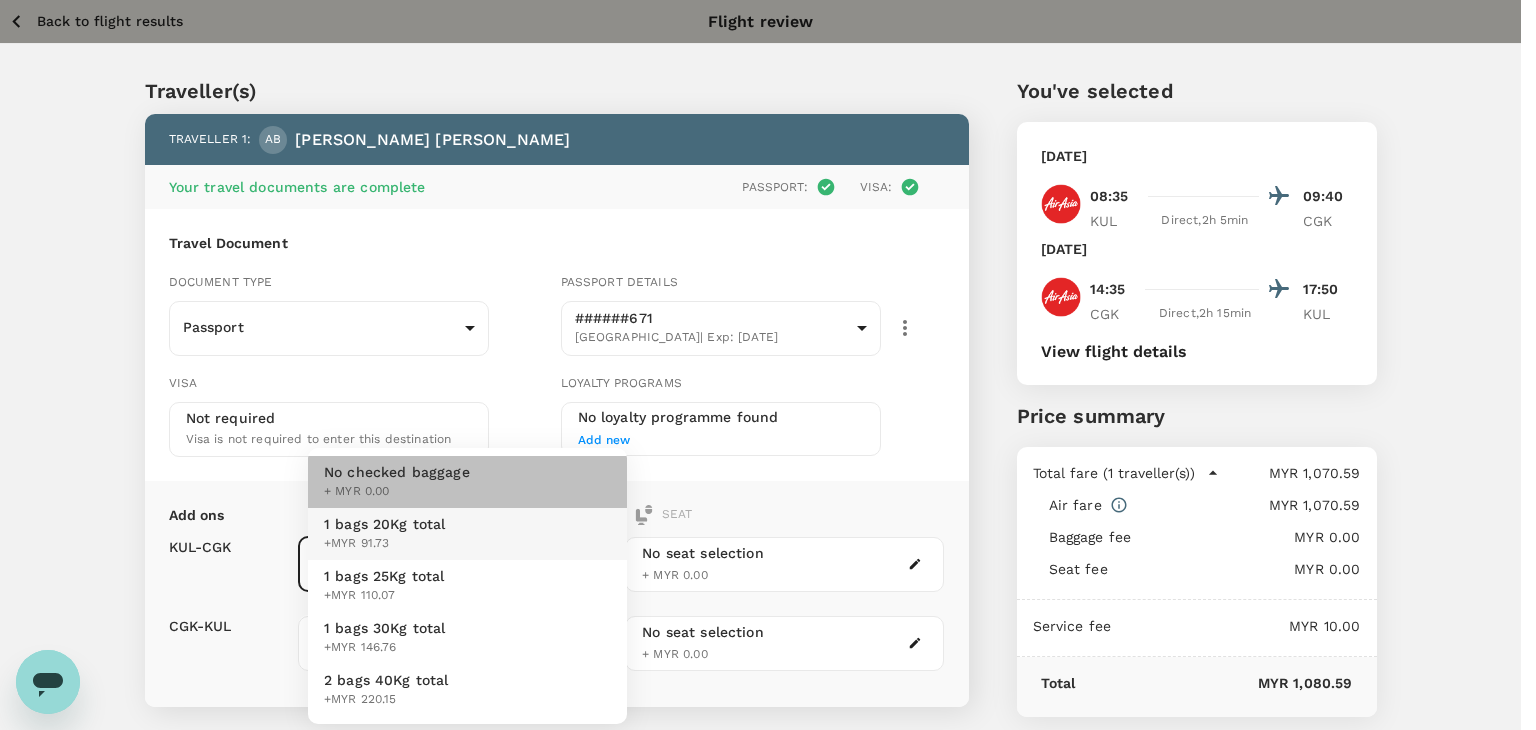 click on "No checked baggage + MYR 0.00" at bounding box center (467, 482) 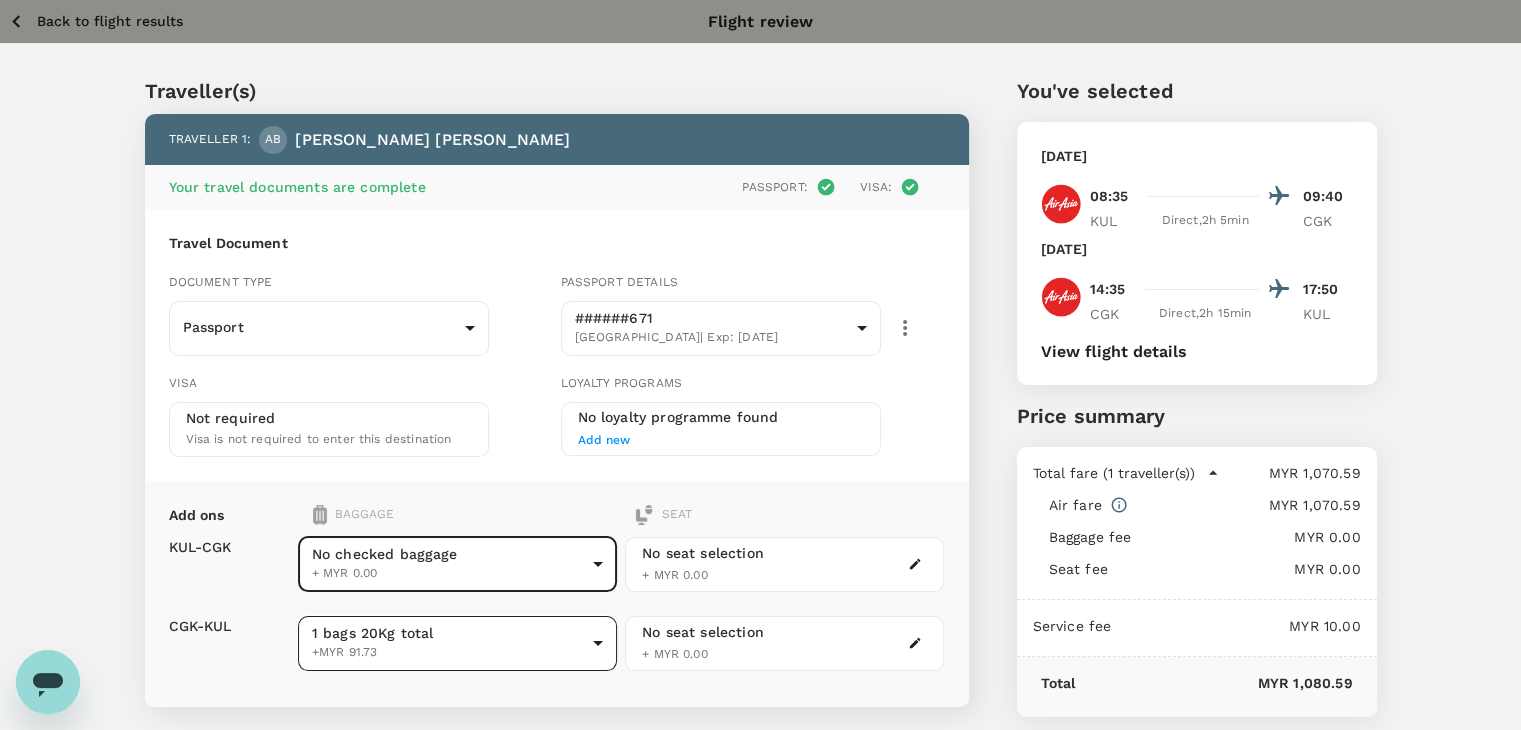 click on "Back to flight results Flight review Traveller(s) Traveller   1 : AB ABDUL AZIZ   BIN AHMAD Your travel documents are complete Passport : Visa : Travel Document Document type Passport Passport ​ Passport details ######671 Malaysia  | Exp:   05 Apr 2029 e20b3a4d-109a-4a45-8e85-e1128ad94a31 ​ Visa Not required Visa is not required to enter this destination Loyalty programs No loyalty programme found Add new Add ons Baggage Seat KUL  -  CGK CGK  -  KUL No checked baggage + MYR 0.00 ​ 1 bags 20Kg total +MYR 91.73 1 - 91.73 ​ No seat selection + MYR 0.00 No seat selection + MYR 0.00 Special request Add any special requests here. Our support team will attend to it and reach out to you as soon as possible. Add request You've selected Friday, 01 Aug 2025 08:35 09:40 KUL Direct ,  2h 5min CGK Monday, 04 Aug 2025 14:35 17:50 CGK Direct ,  2h 15min KUL View flight details Price summary Total fare (1 traveller(s)) MYR 1,070.59 Air fare MYR 1,070.59 Baggage fee MYR 0.00 Seat fee MYR 0.00 Service fee MYR 10.00  ( )" at bounding box center (760, 480) 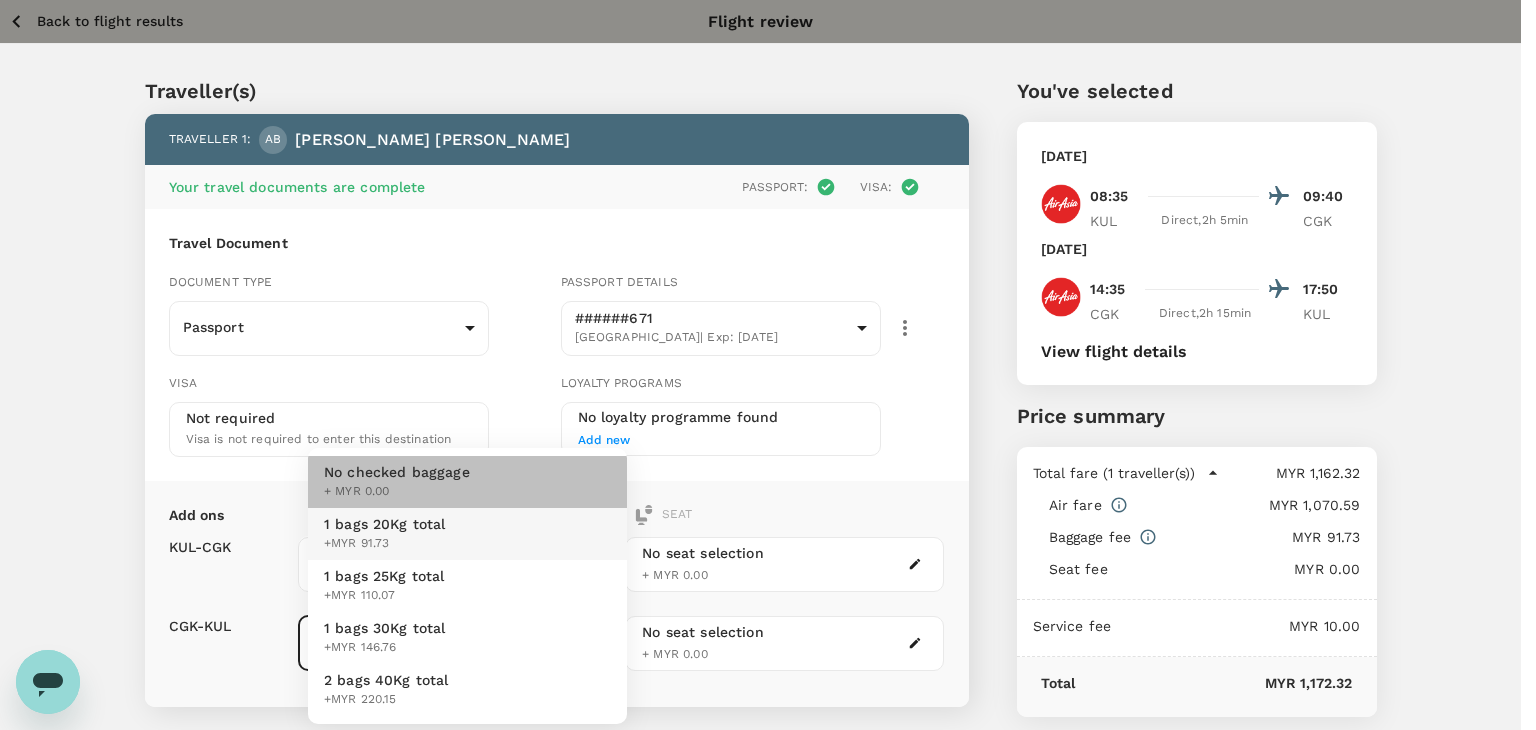 click on "No checked baggage + MYR 0.00" at bounding box center (467, 482) 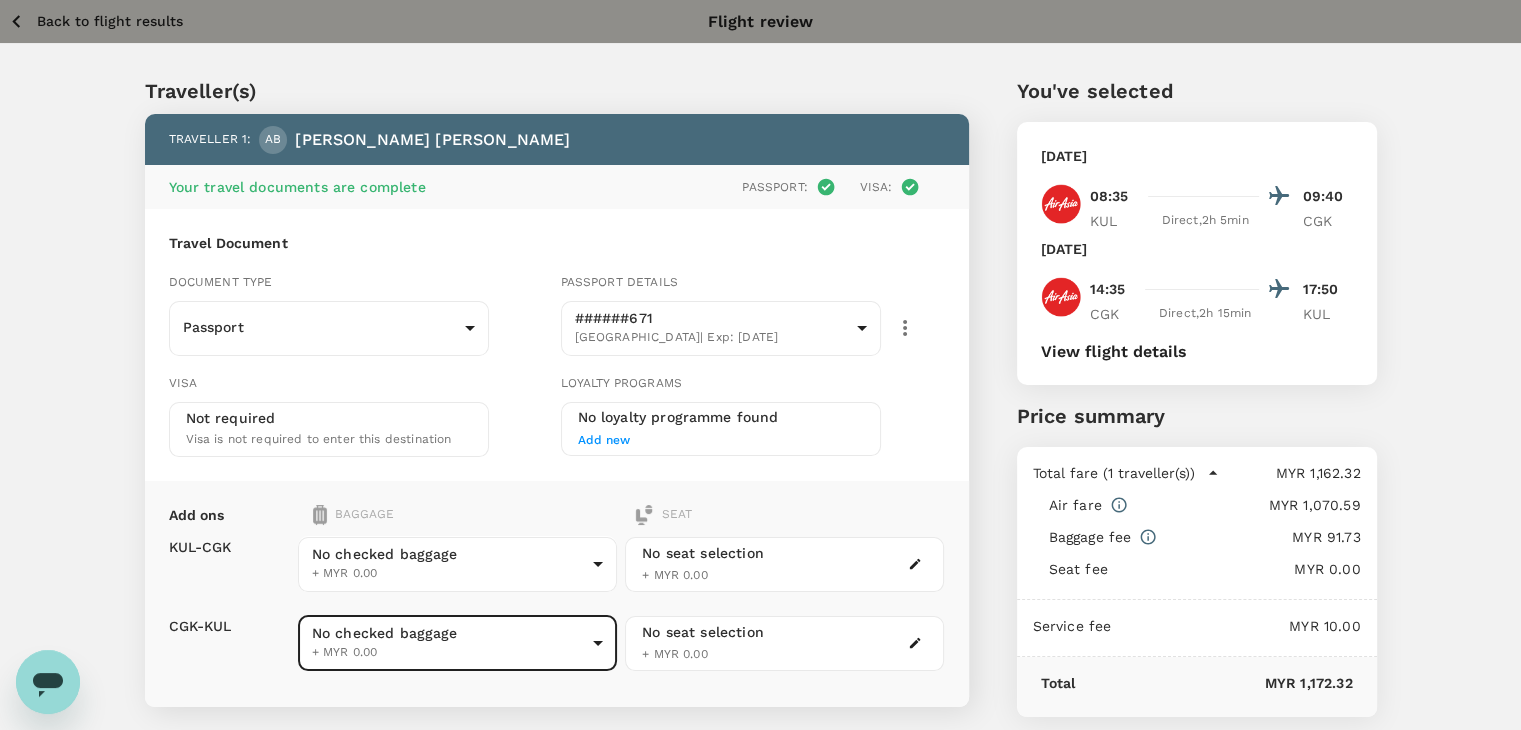 click on "Back to flight results Flight review Traveller(s) Traveller   1 : AB ABDUL AZIZ   BIN AHMAD Your travel documents are complete Passport : Visa : Travel Document Document type Passport Passport ​ Passport details ######671 Malaysia  | Exp:   05 Apr 2029 e20b3a4d-109a-4a45-8e85-e1128ad94a31 ​ Visa Not required Visa is not required to enter this destination Loyalty programs No loyalty programme found Add new Add ons Baggage Seat KUL  -  CGK CGK  -  KUL No checked baggage + MYR 0.00 ​ No checked baggage + MYR 0.00 ​ No seat selection + MYR 0.00 No seat selection + MYR 0.00 Special request Add any special requests here. Our support team will attend to it and reach out to you as soon as possible. Add request You've selected Friday, 01 Aug 2025 08:35 09:40 KUL Direct ,  2h 5min CGK Monday, 04 Aug 2025 14:35 17:50 CGK Direct ,  2h 15min KUL View flight details Price summary Total fare (1 traveller(s)) MYR 1,162.32 Air fare MYR 1,070.59 Baggage fee MYR 91.73 Seat fee MYR 0.00 Service fee MYR 10.00 Total  ( )" at bounding box center (760, 480) 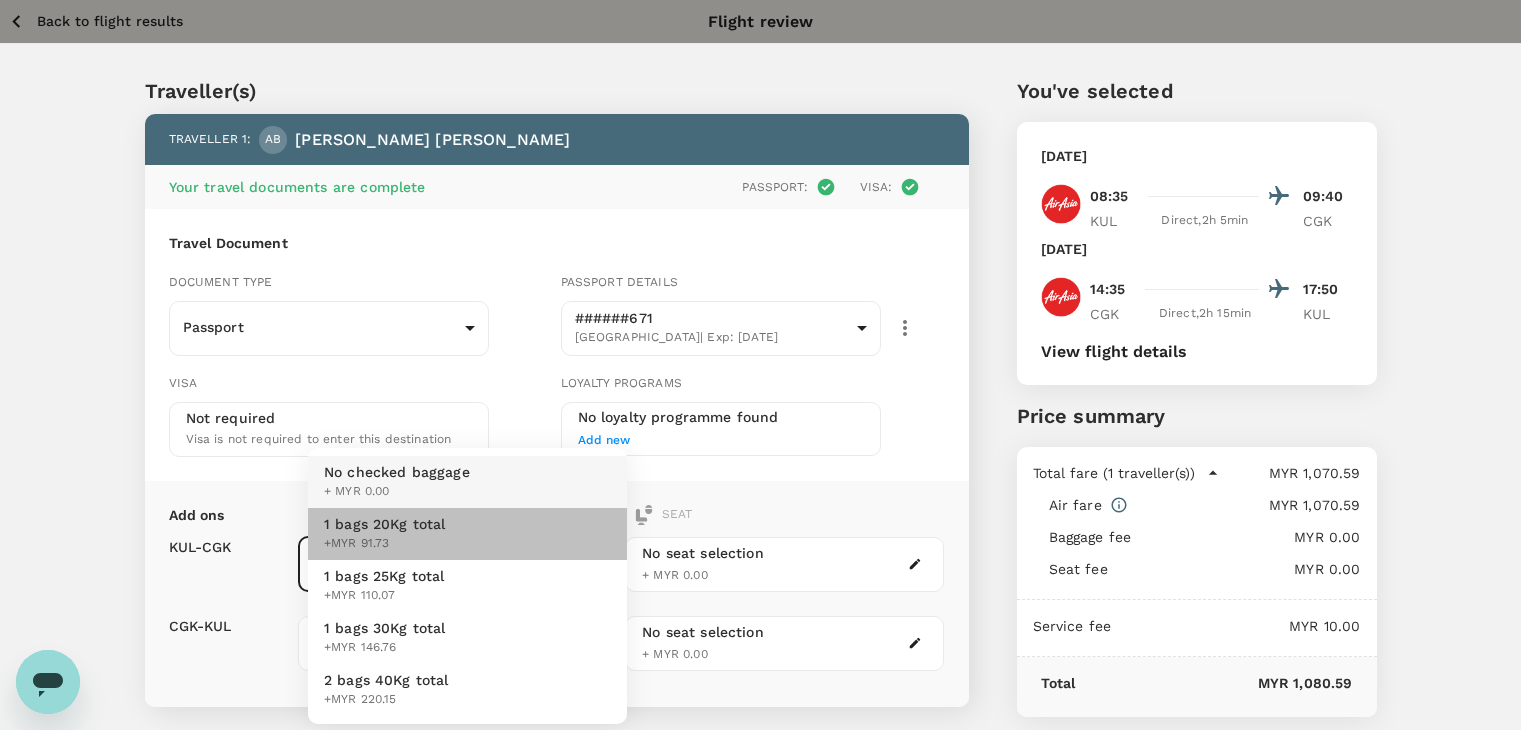 click on "1 bags 20Kg total +MYR 91.73" at bounding box center [467, 534] 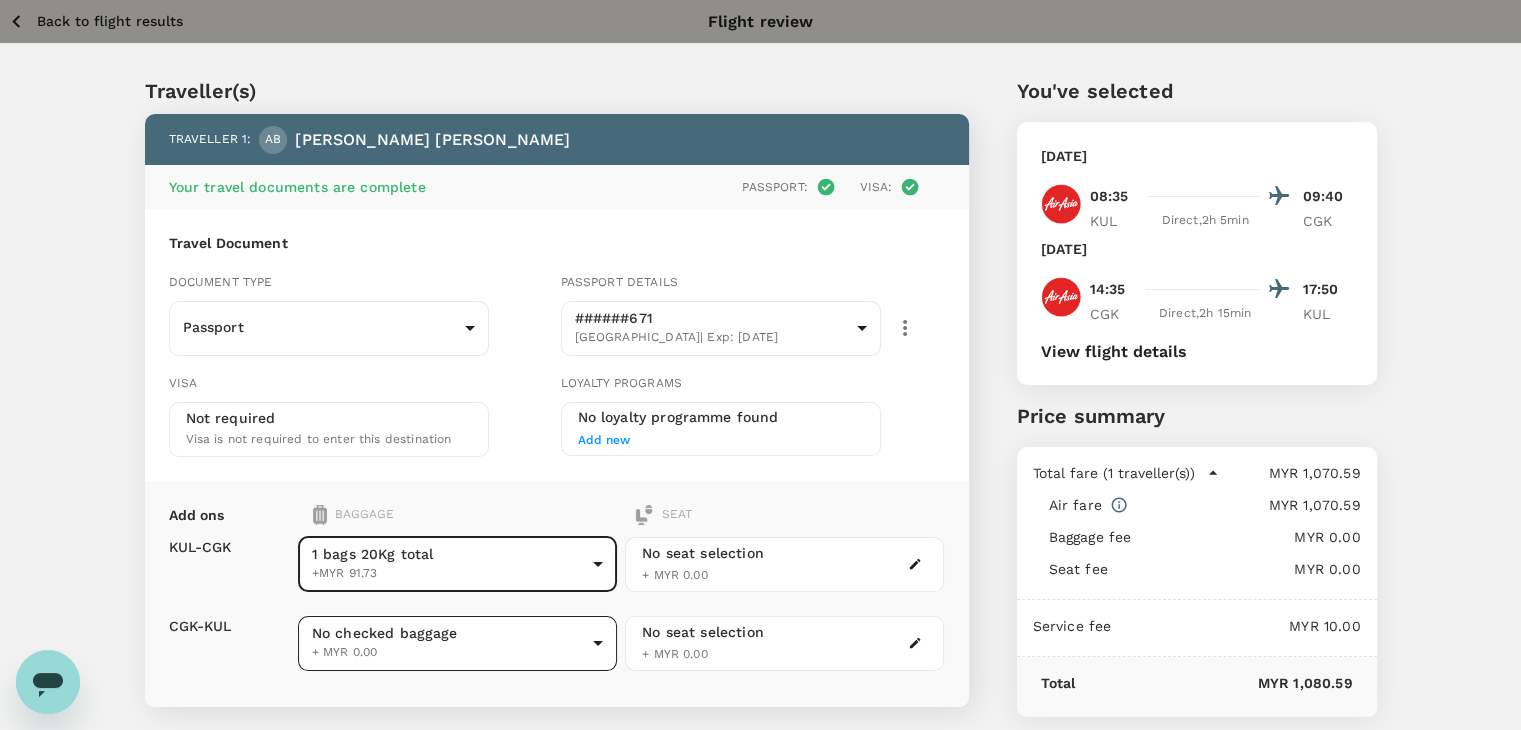 click on "Back to flight results Flight review Traveller(s) Traveller   1 : AB ABDUL AZIZ   BIN AHMAD Your travel documents are complete Passport : Visa : Travel Document Document type Passport Passport ​ Passport details ######671 Malaysia  | Exp:   05 Apr 2029 e20b3a4d-109a-4a45-8e85-e1128ad94a31 ​ Visa Not required Visa is not required to enter this destination Loyalty programs No loyalty programme found Add new Add ons Baggage Seat KUL  -  CGK CGK  -  KUL 1 bags 20Kg total +MYR 91.73 1 - 91.73 ​ No checked baggage + MYR 0.00 ​ No seat selection + MYR 0.00 No seat selection + MYR 0.00 Special request Add any special requests here. Our support team will attend to it and reach out to you as soon as possible. Add request You've selected Friday, 01 Aug 2025 08:35 09:40 KUL Direct ,  2h 5min CGK Monday, 04 Aug 2025 14:35 17:50 CGK Direct ,  2h 15min KUL View flight details Price summary Total fare (1 traveller(s)) MYR 1,070.59 Air fare MYR 1,070.59 Baggage fee MYR 0.00 Seat fee MYR 0.00 Service fee MYR 10.00  ( )" at bounding box center (760, 480) 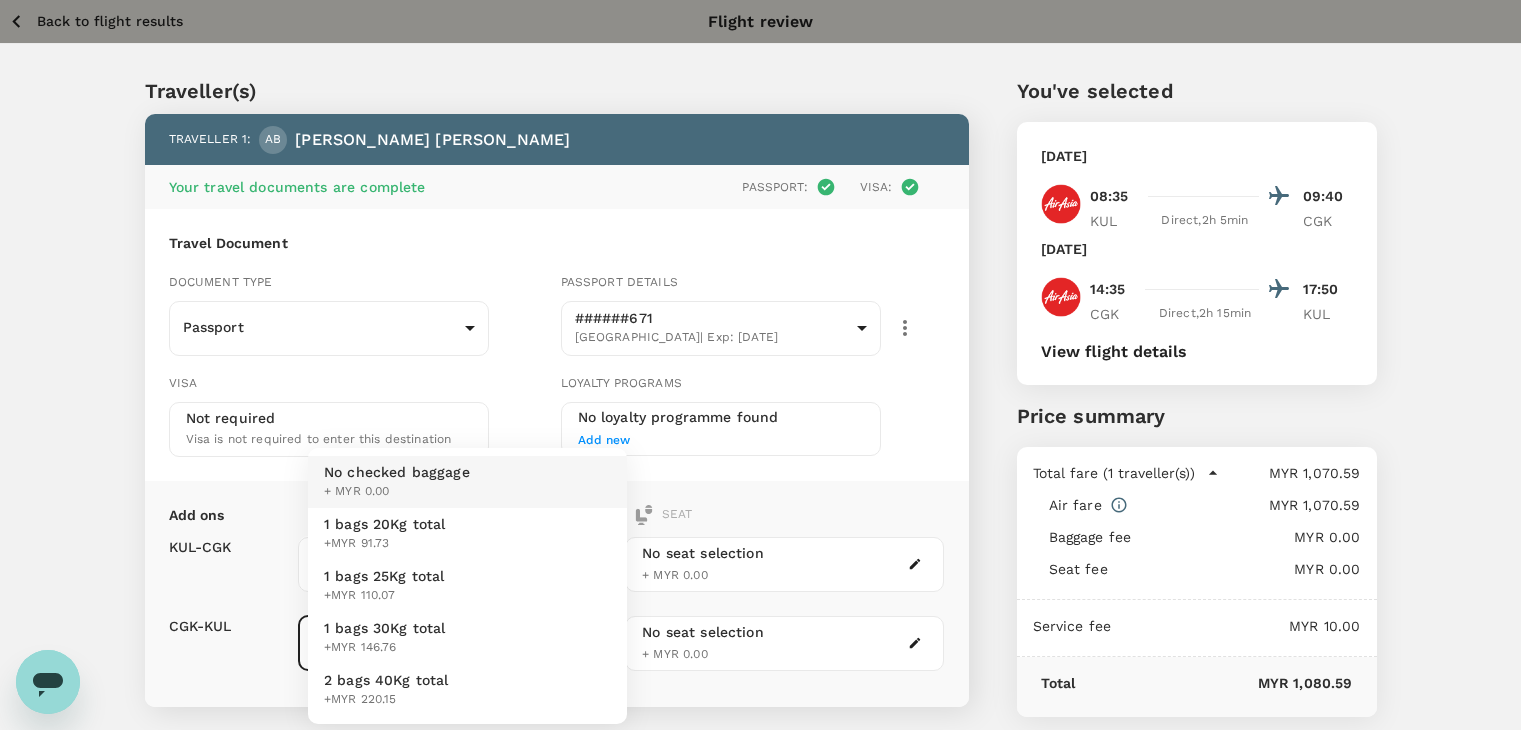 click on "1 bags 20Kg total +MYR 91.73" at bounding box center [467, 534] 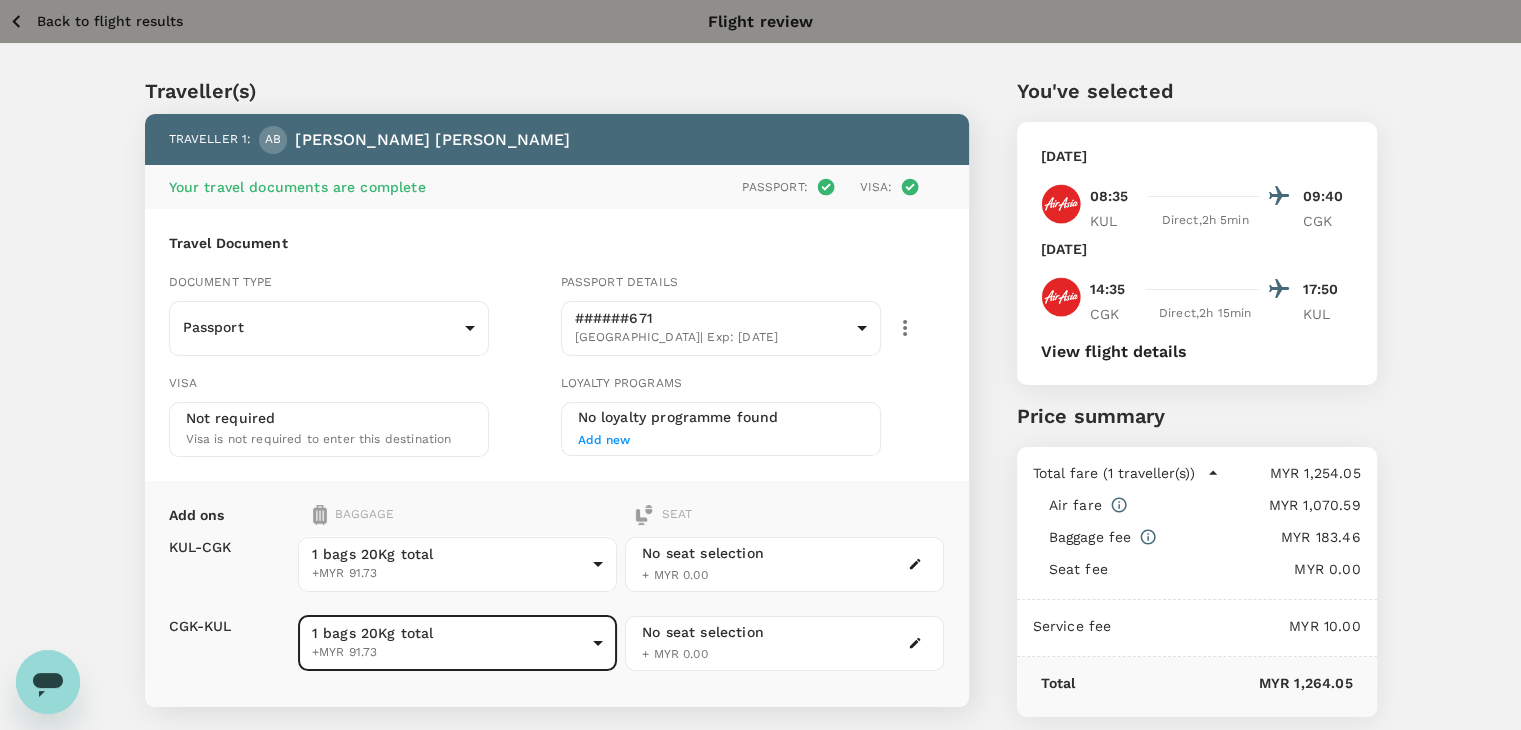 click on "Back to flight results" at bounding box center (110, 21) 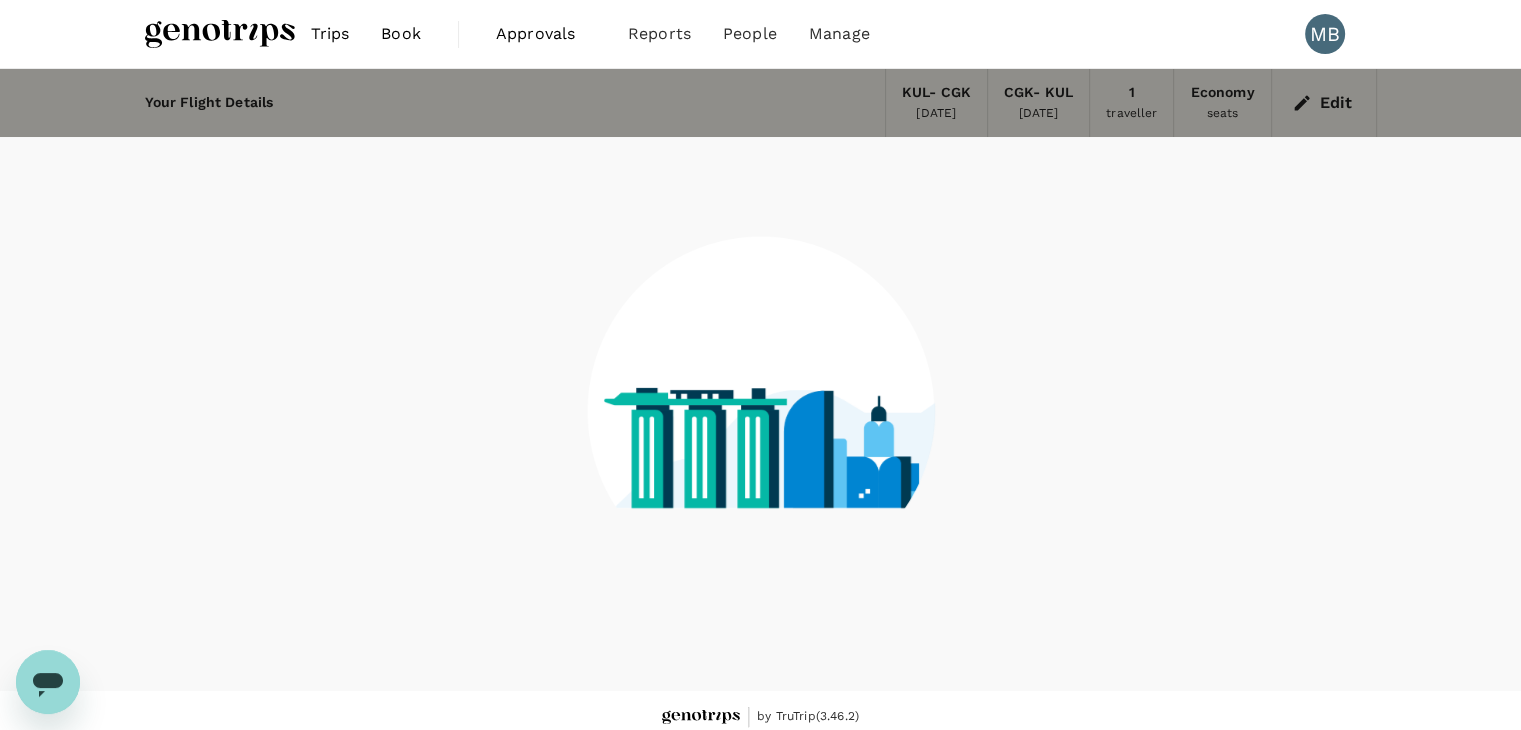 scroll, scrollTop: 13, scrollLeft: 0, axis: vertical 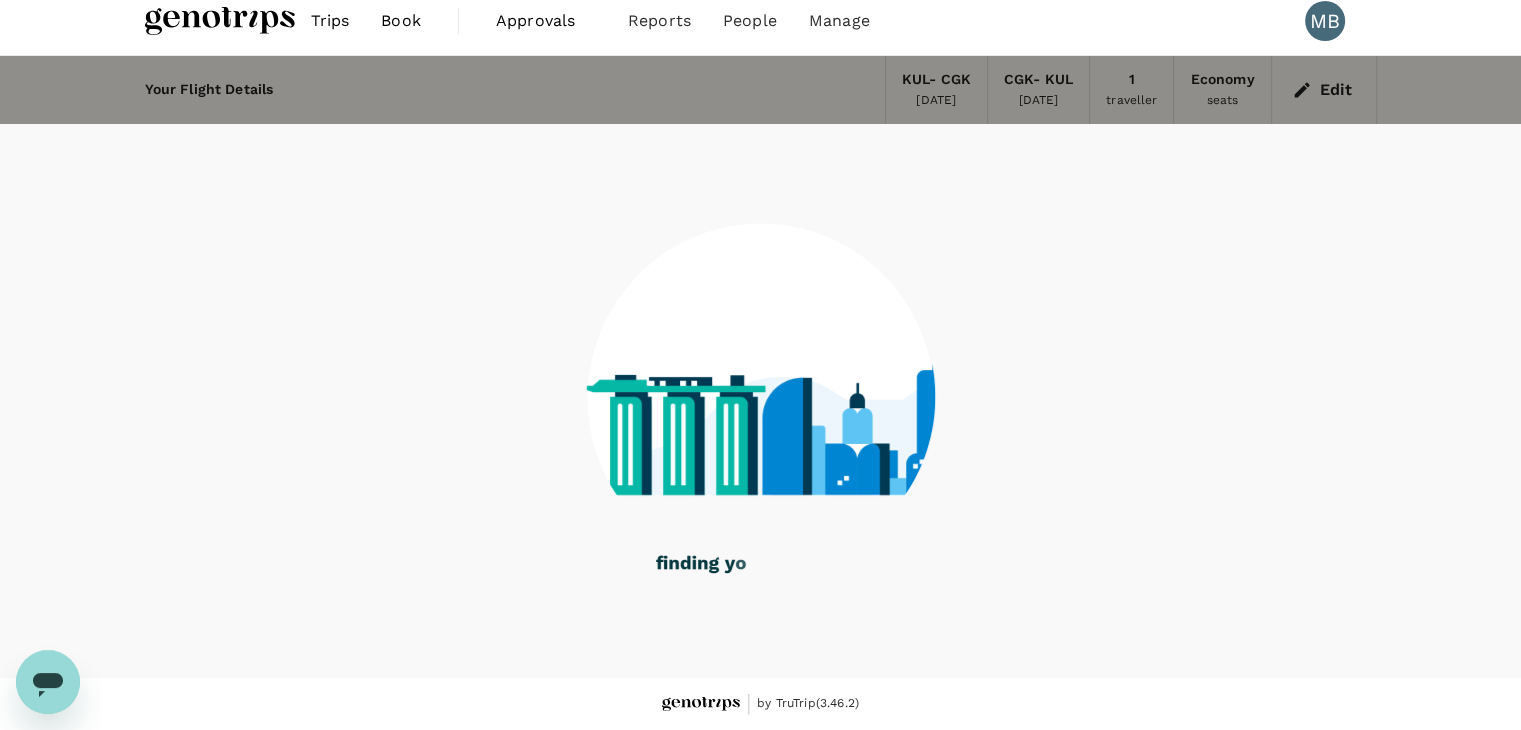 click at bounding box center [220, 21] 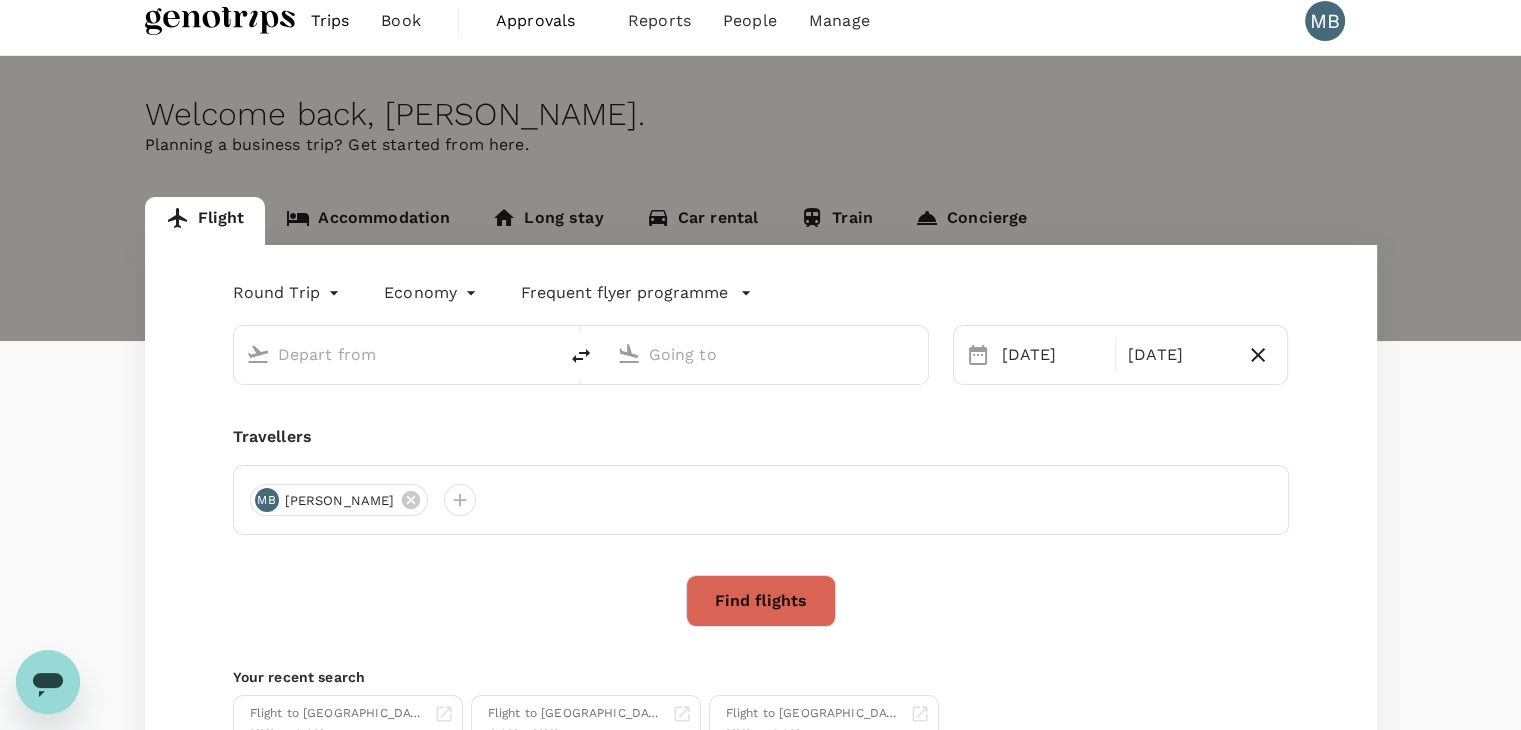 scroll, scrollTop: 0, scrollLeft: 0, axis: both 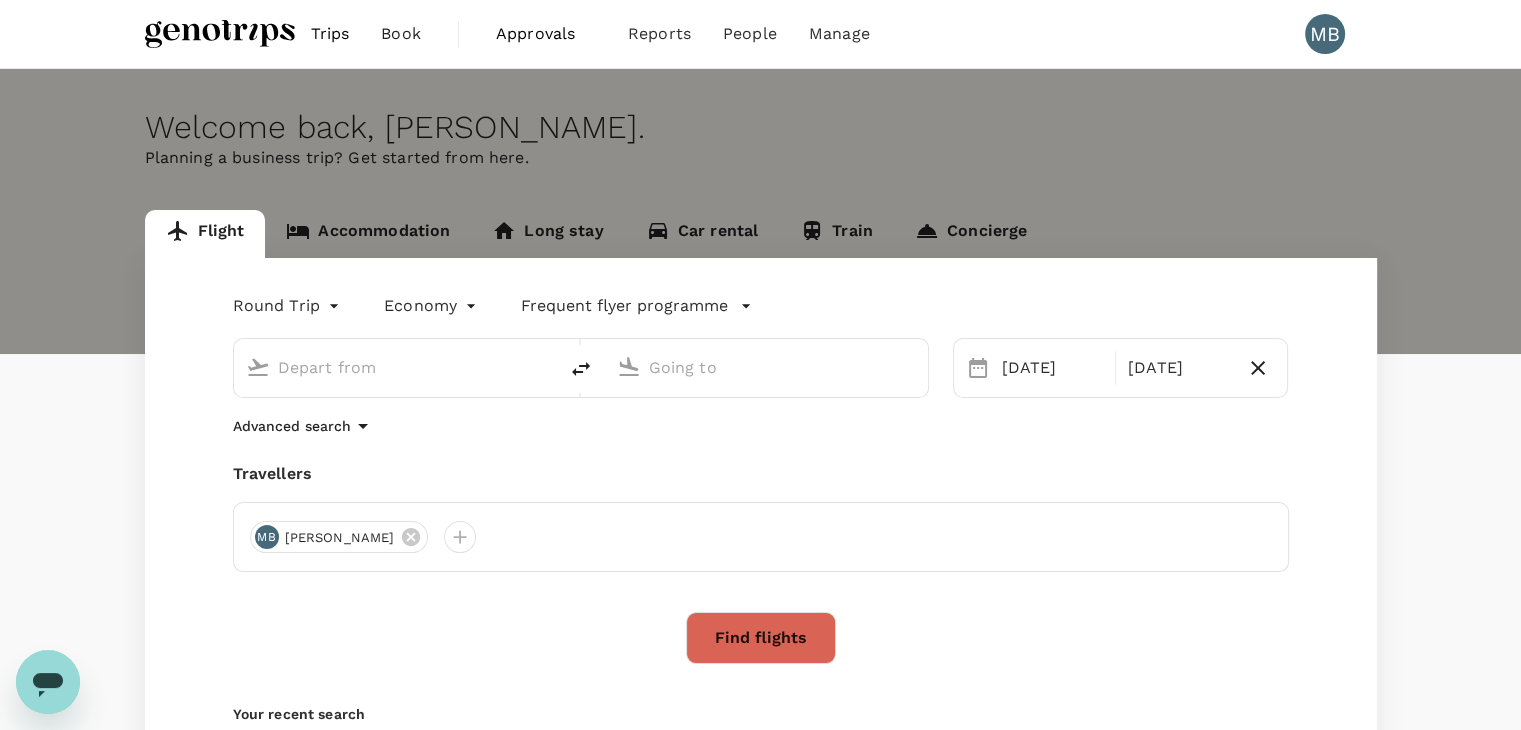 type on "Kuala Lumpur Intl ([GEOGRAPHIC_DATA])" 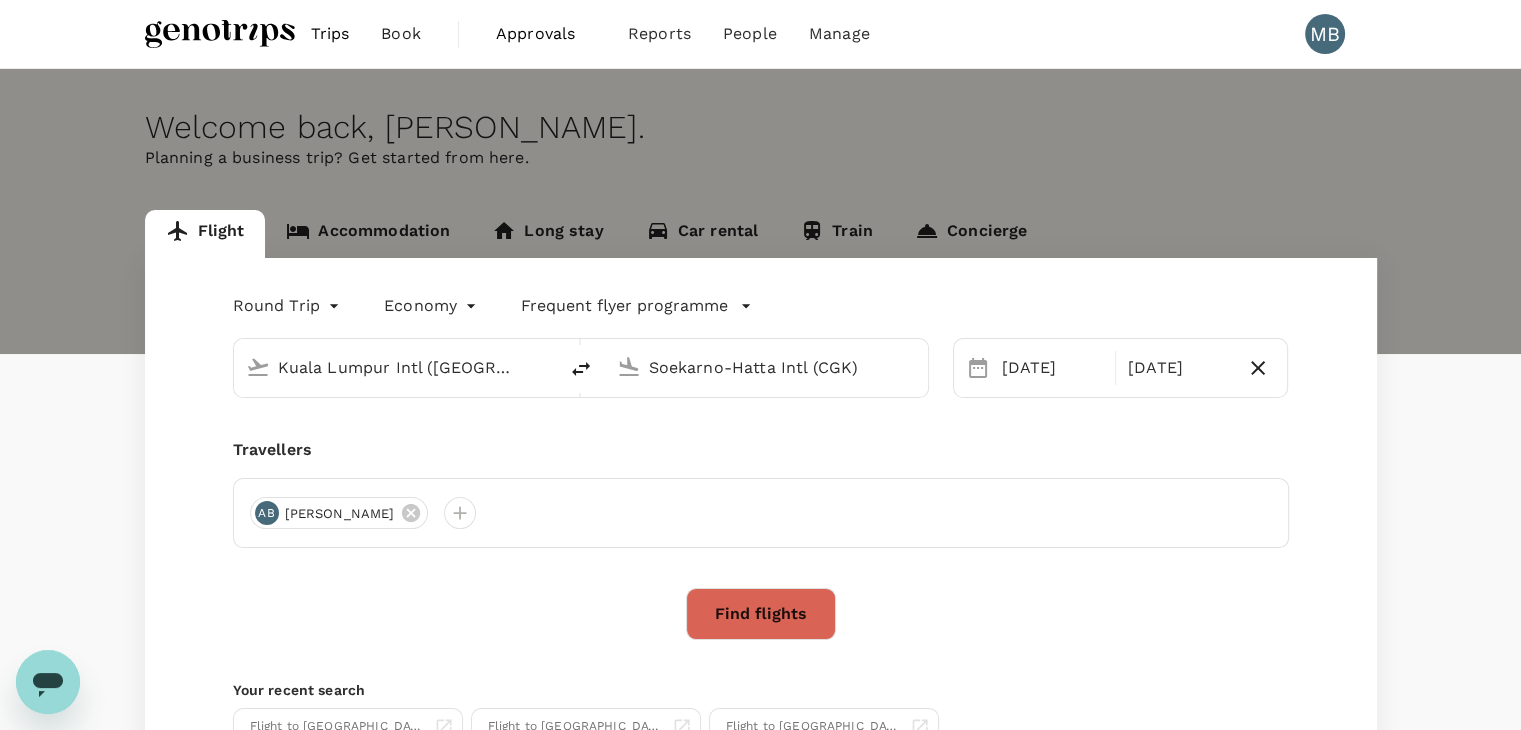 type 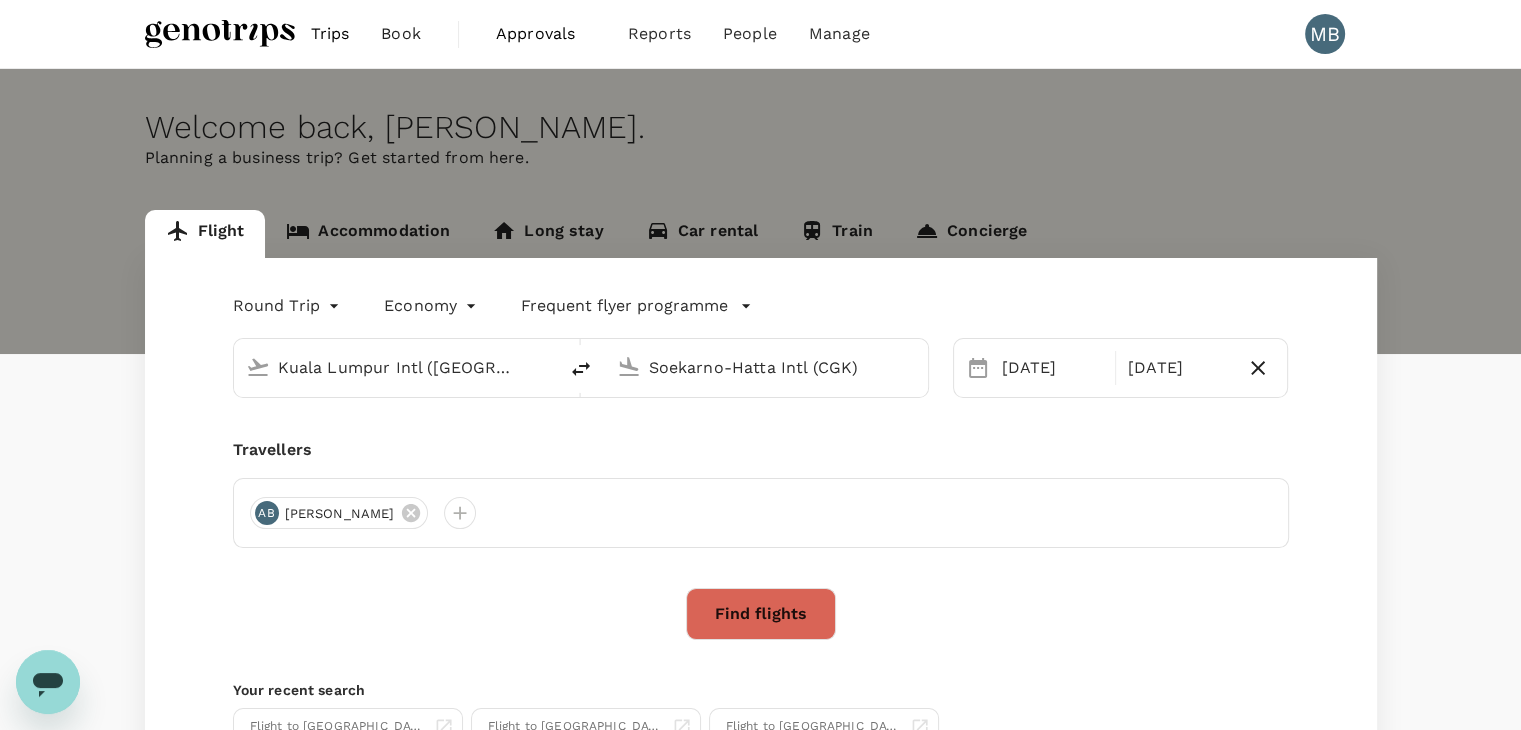 type 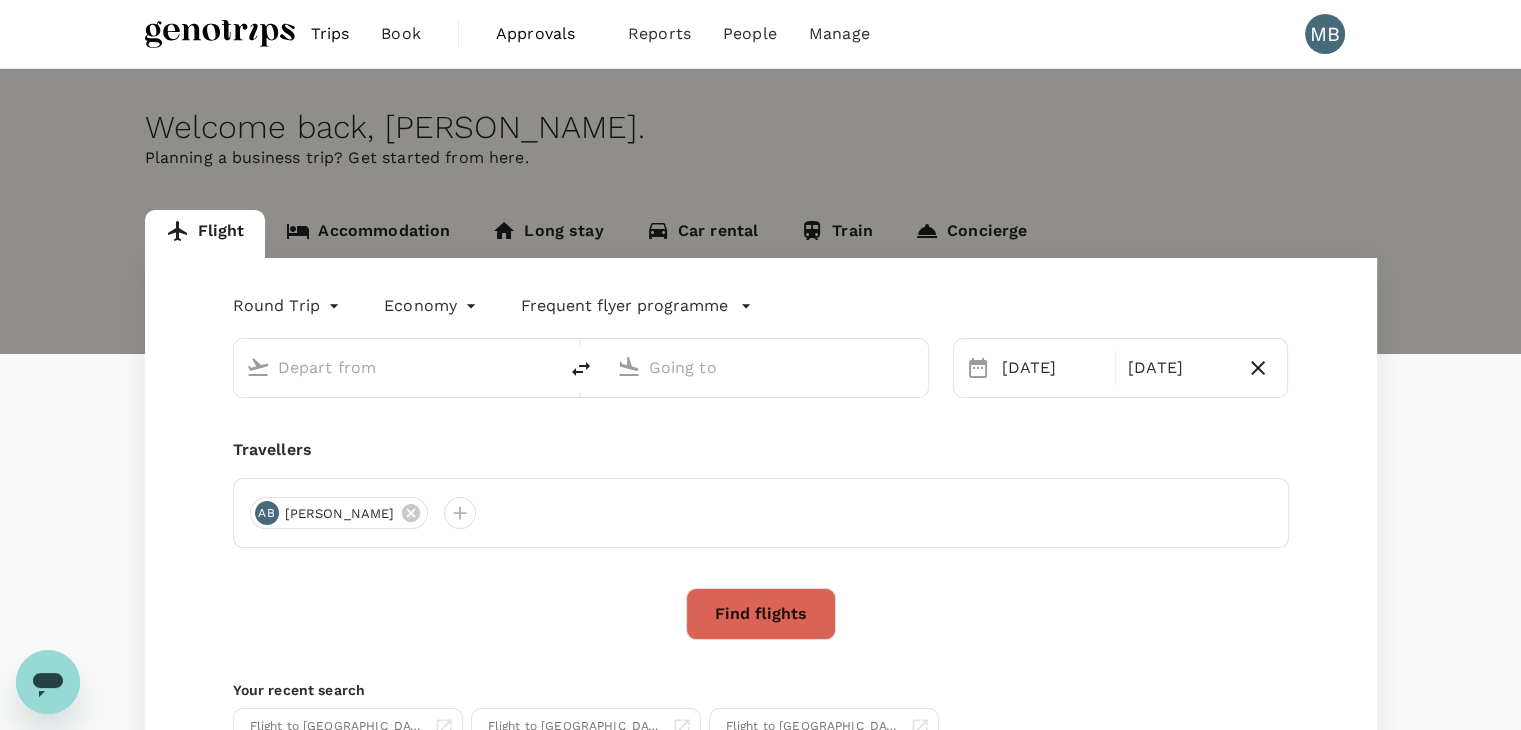 type on "Kuala Lumpur Intl ([GEOGRAPHIC_DATA])" 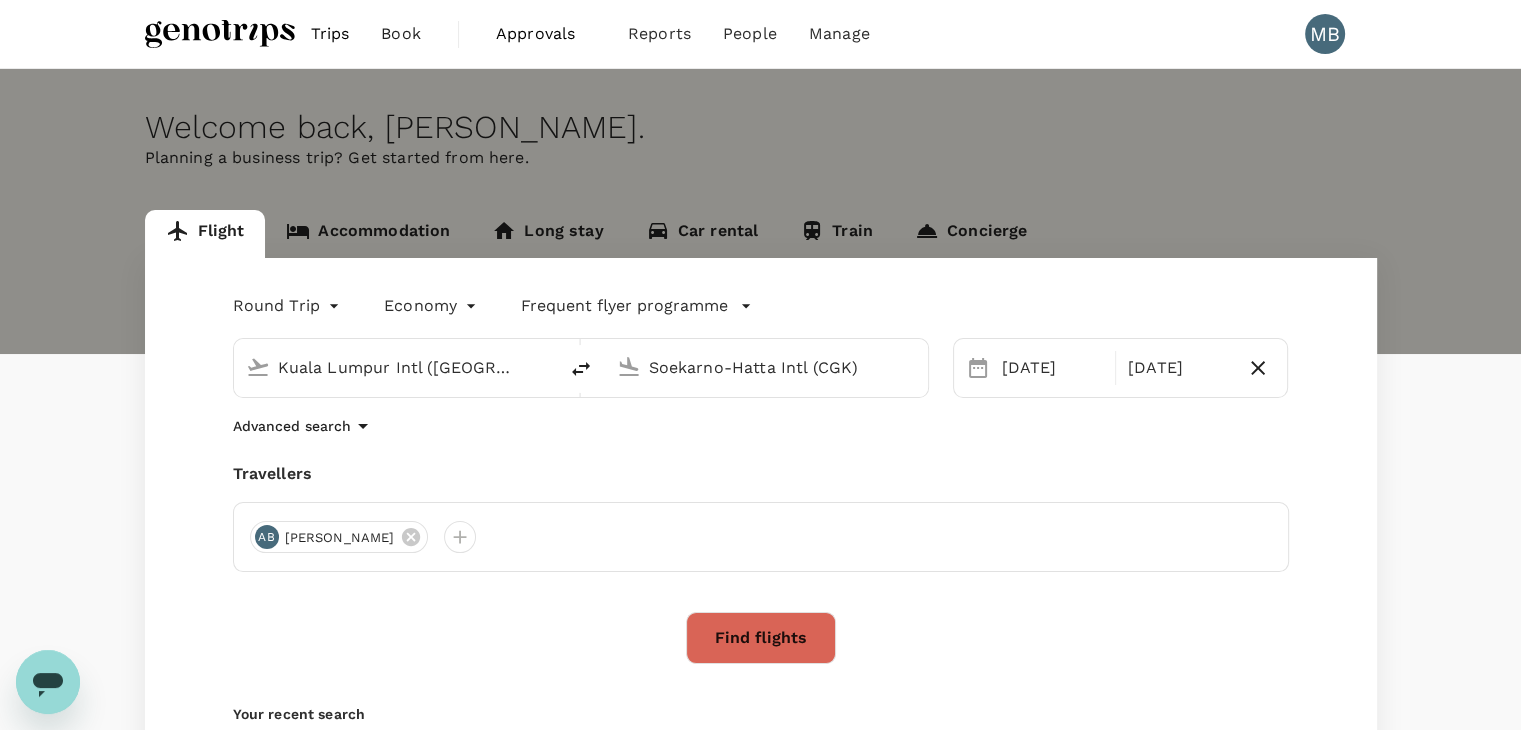 click on "Soekarno-Hatta Intl (CGK)" at bounding box center [767, 367] 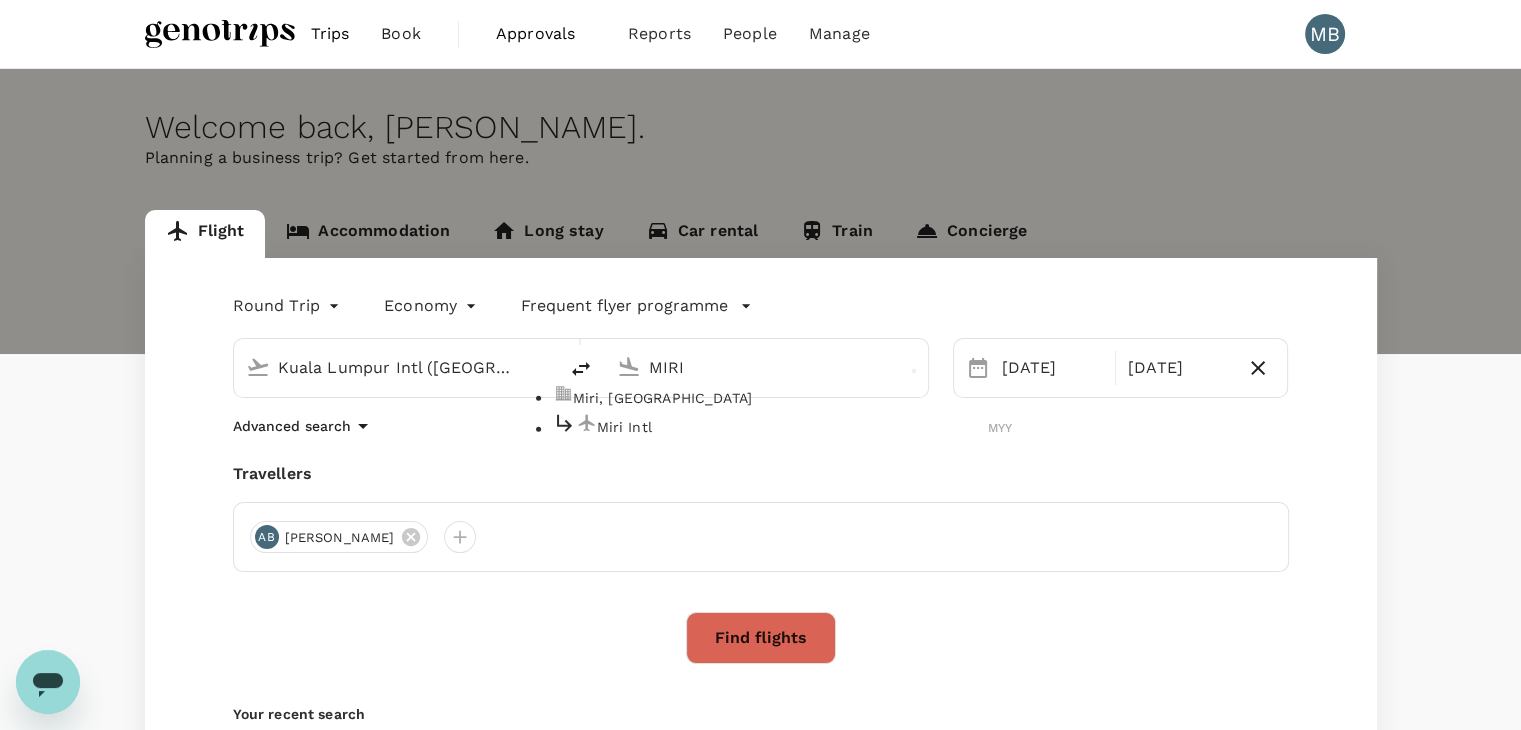 click on "Miri Intl" at bounding box center (793, 427) 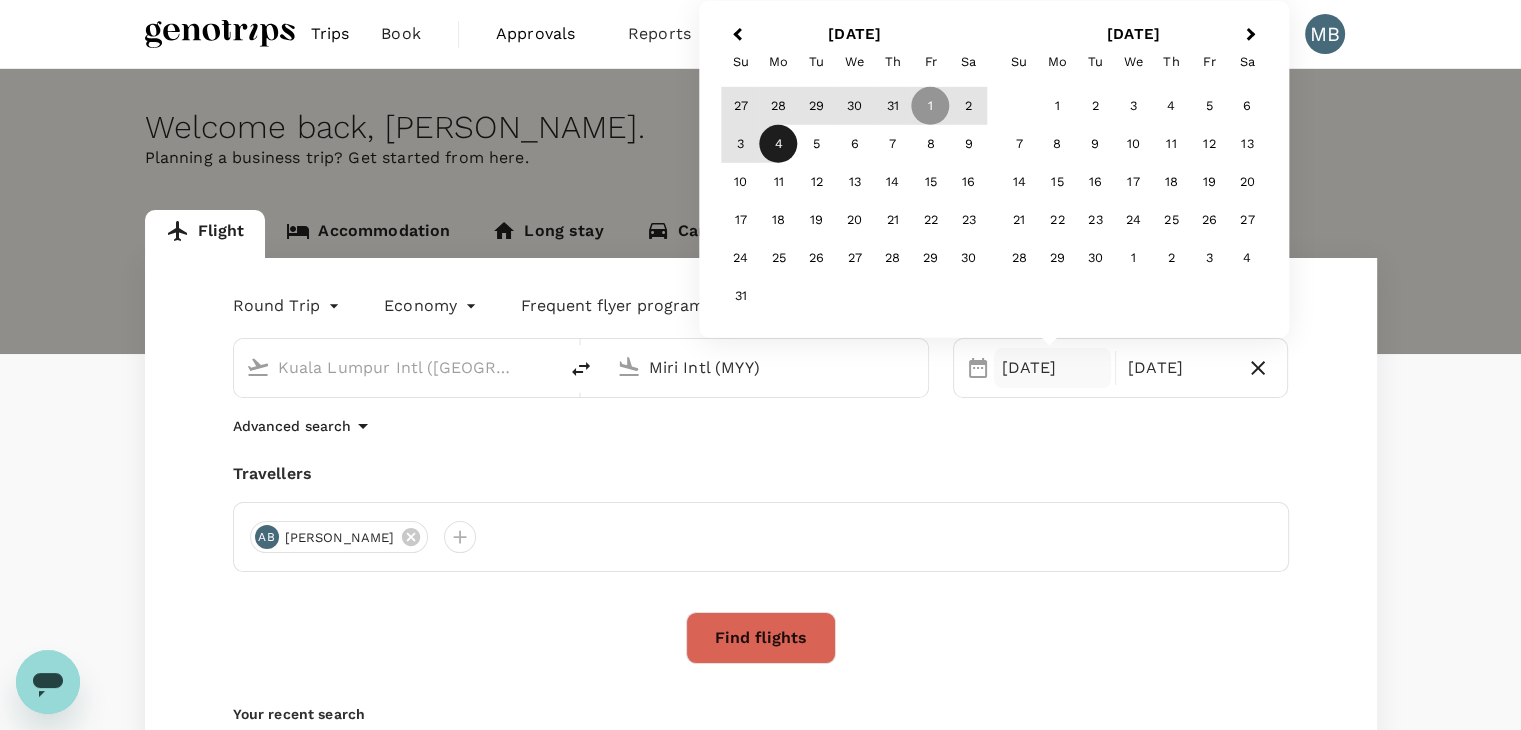 type on "Miri Intl (MYY)" 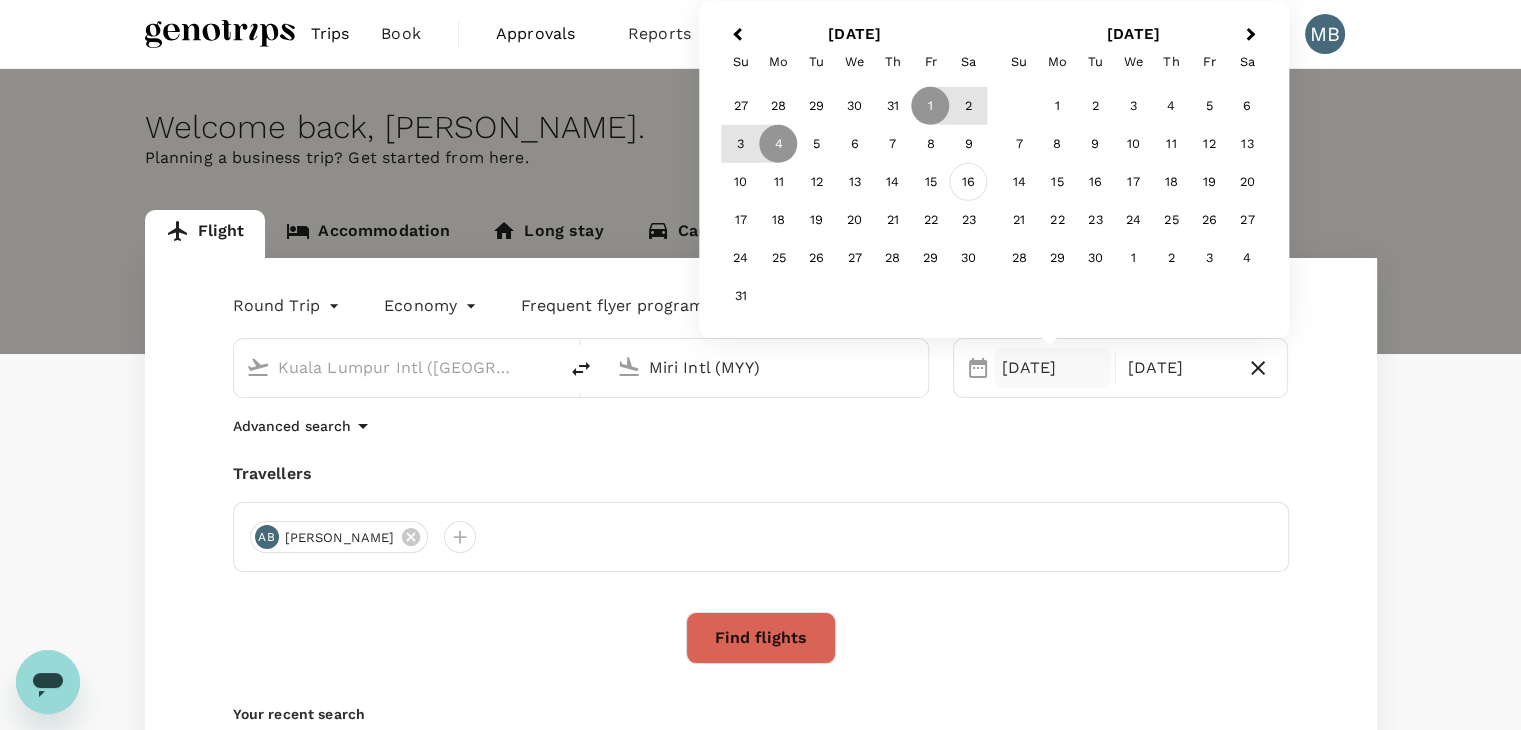 click on "16" at bounding box center (969, 182) 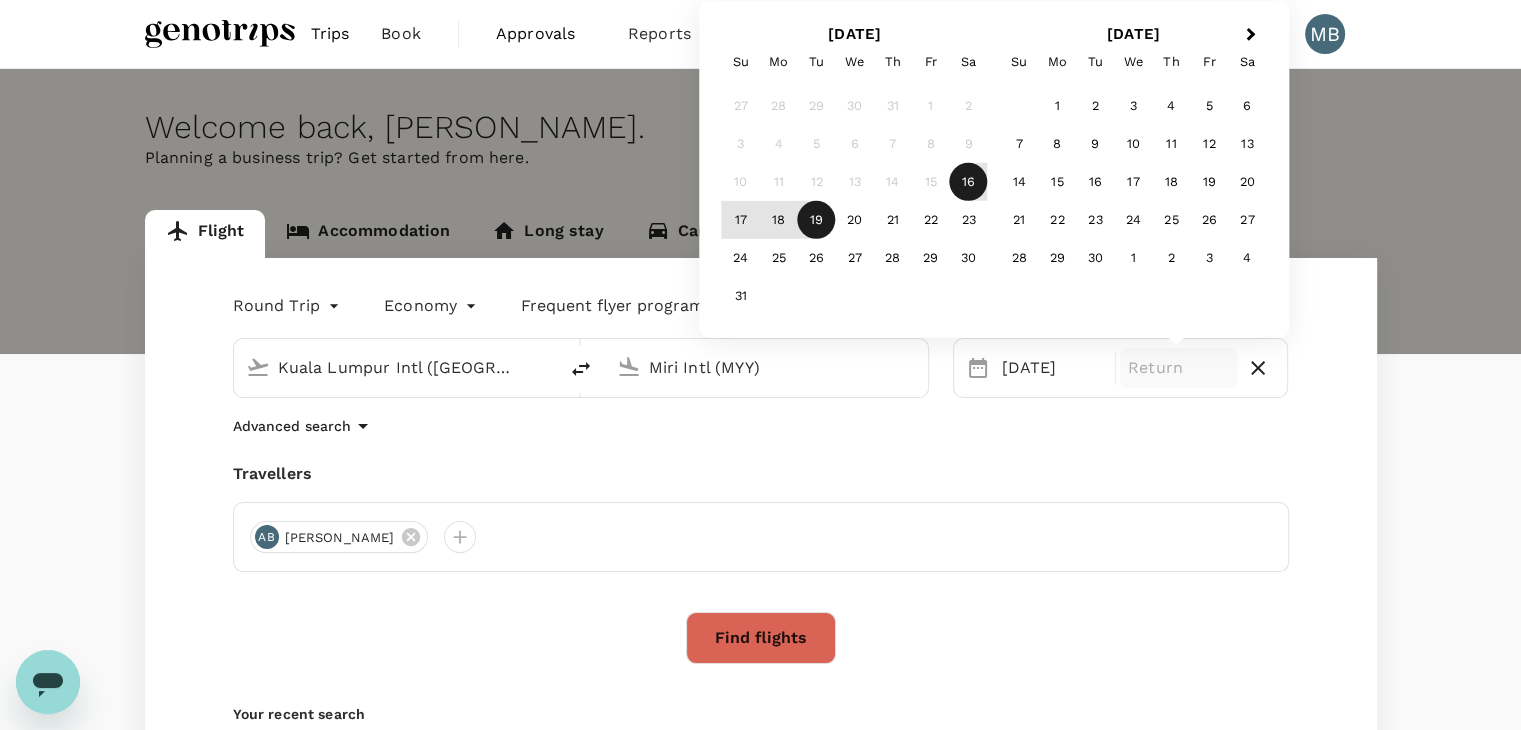 click on "19" at bounding box center (817, 220) 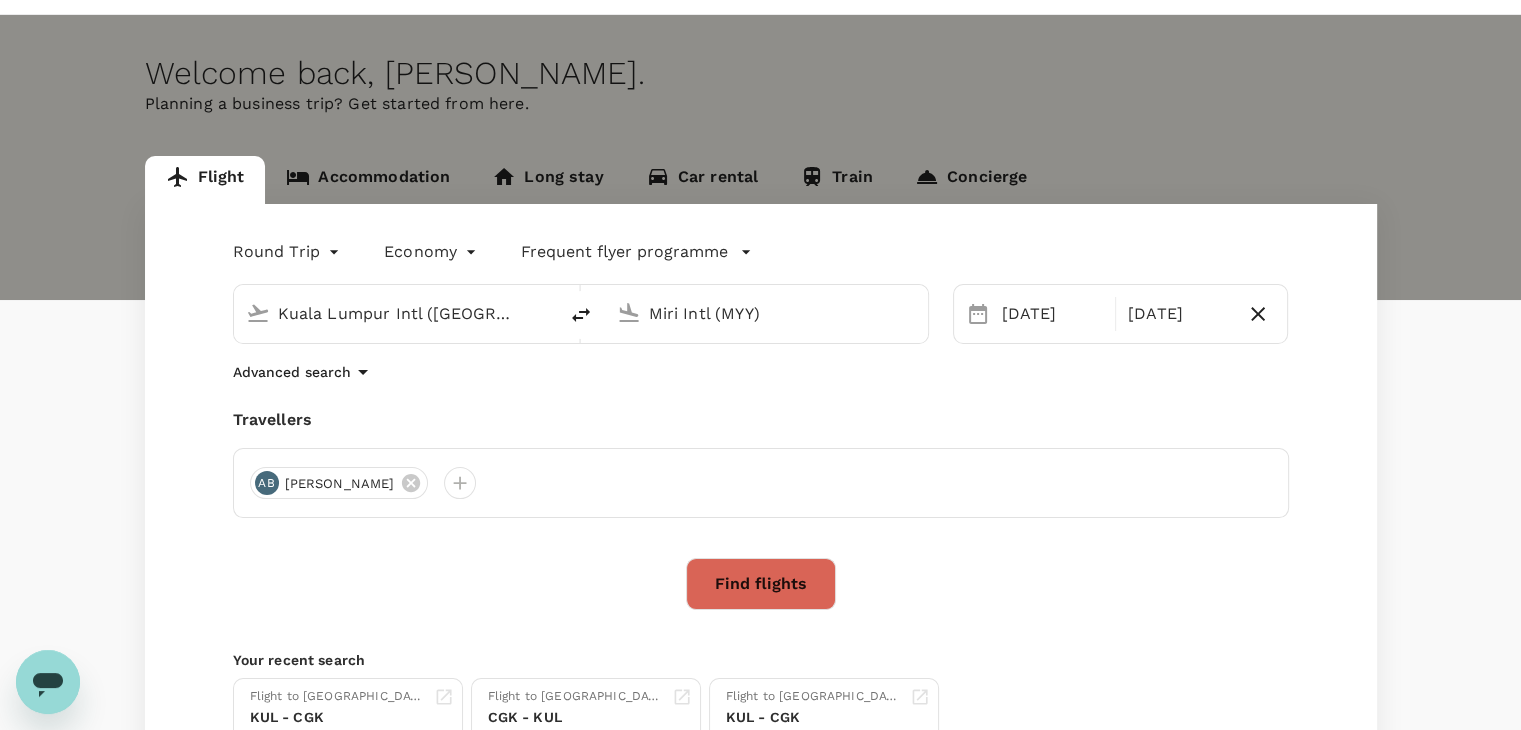 scroll, scrollTop: 100, scrollLeft: 0, axis: vertical 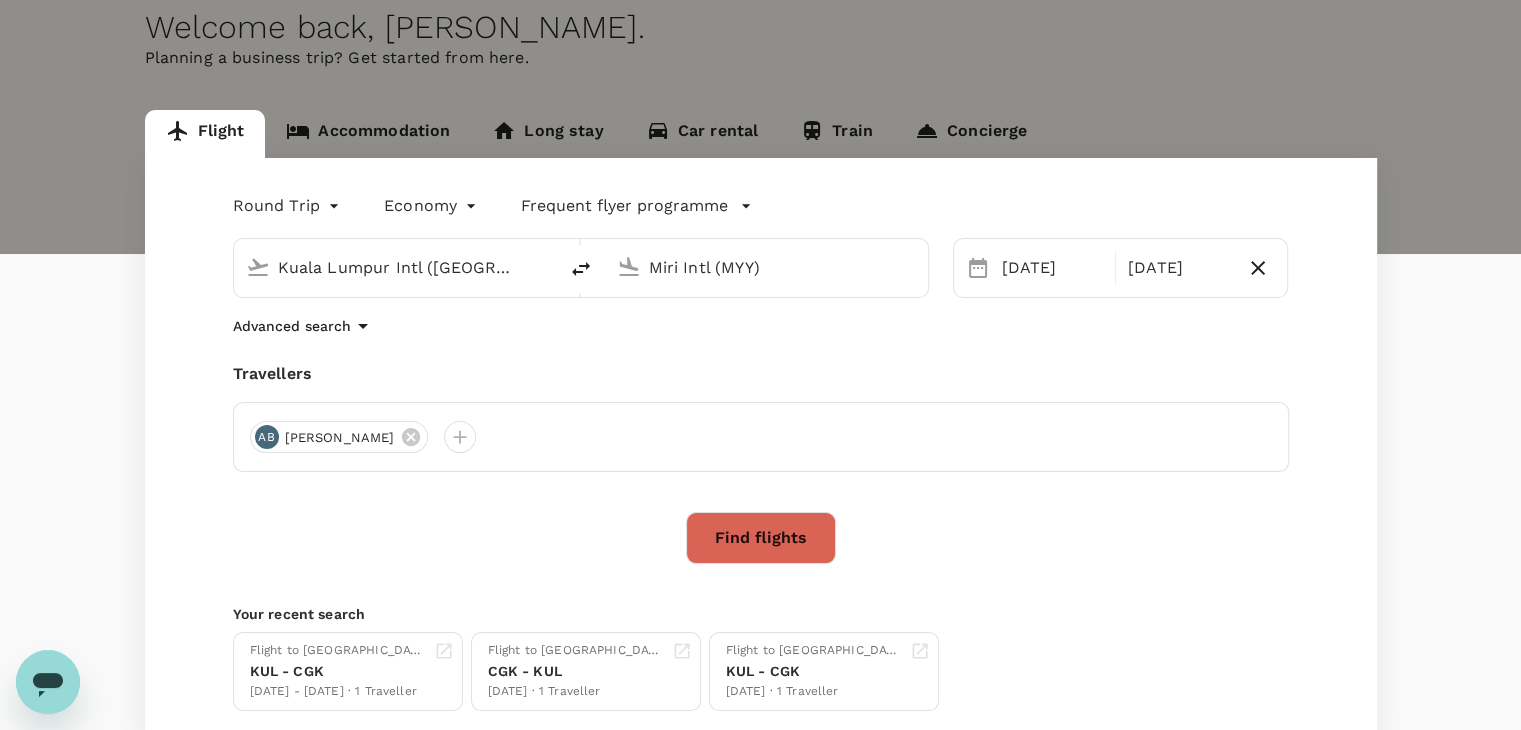 click on "Find flights" at bounding box center (761, 538) 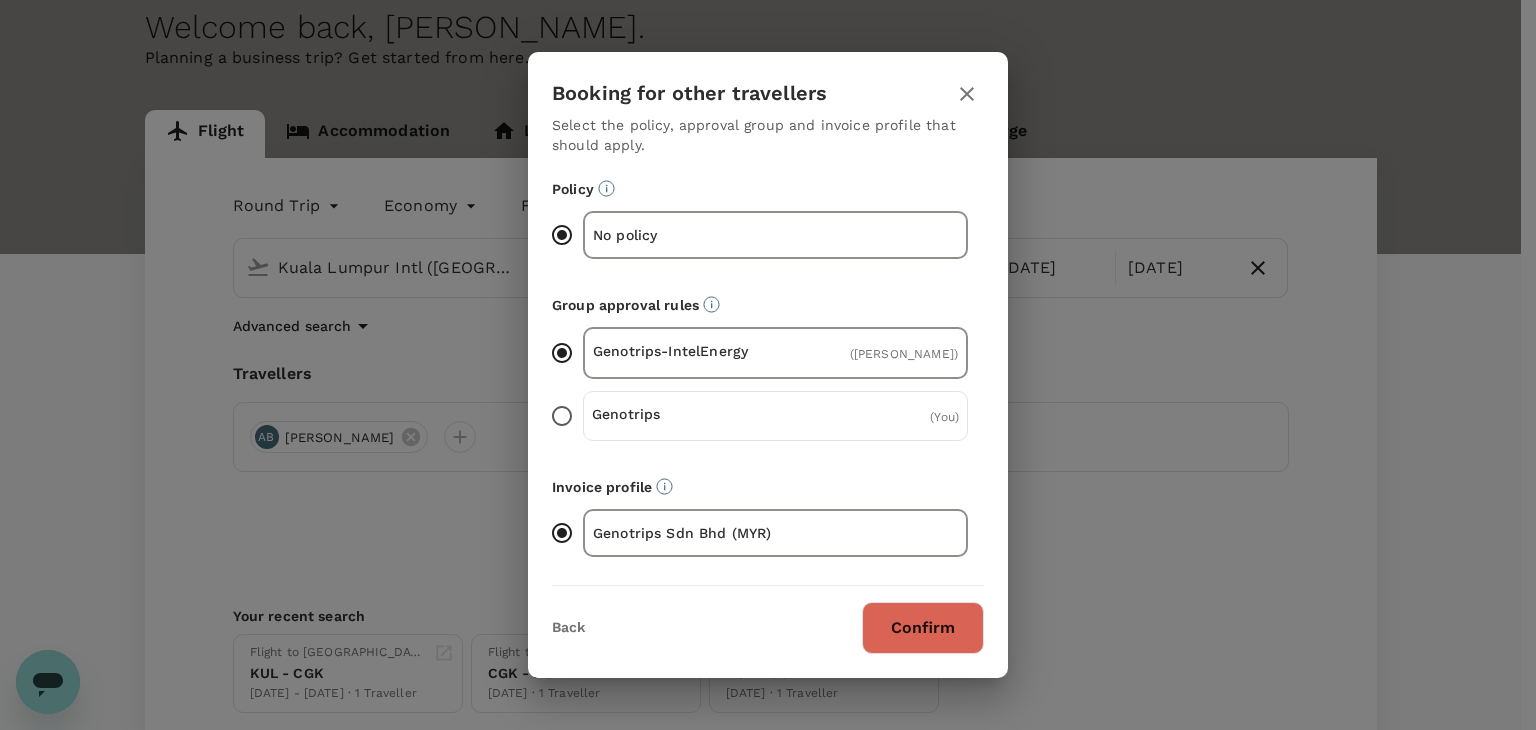 click on "Confirm" at bounding box center (923, 628) 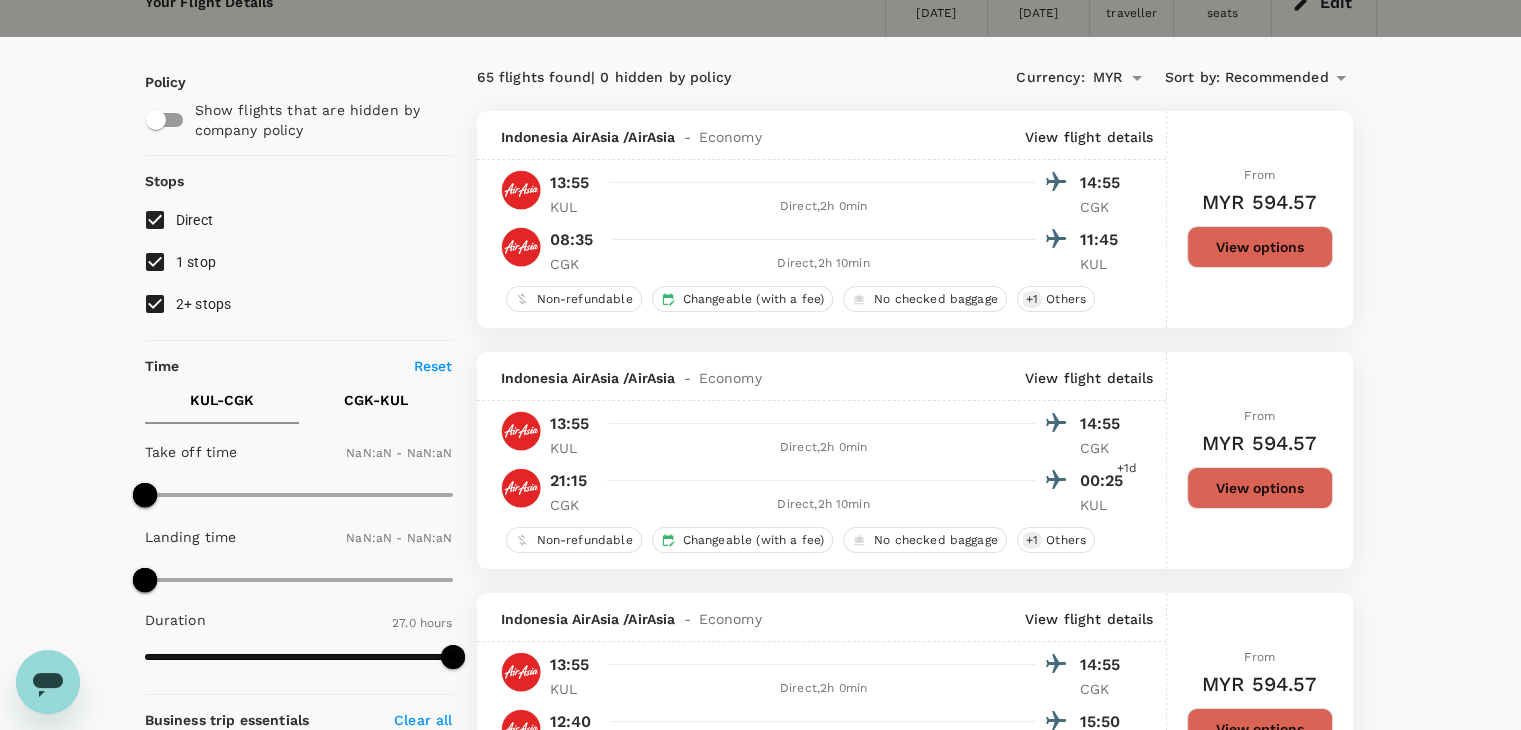 type on "1440" 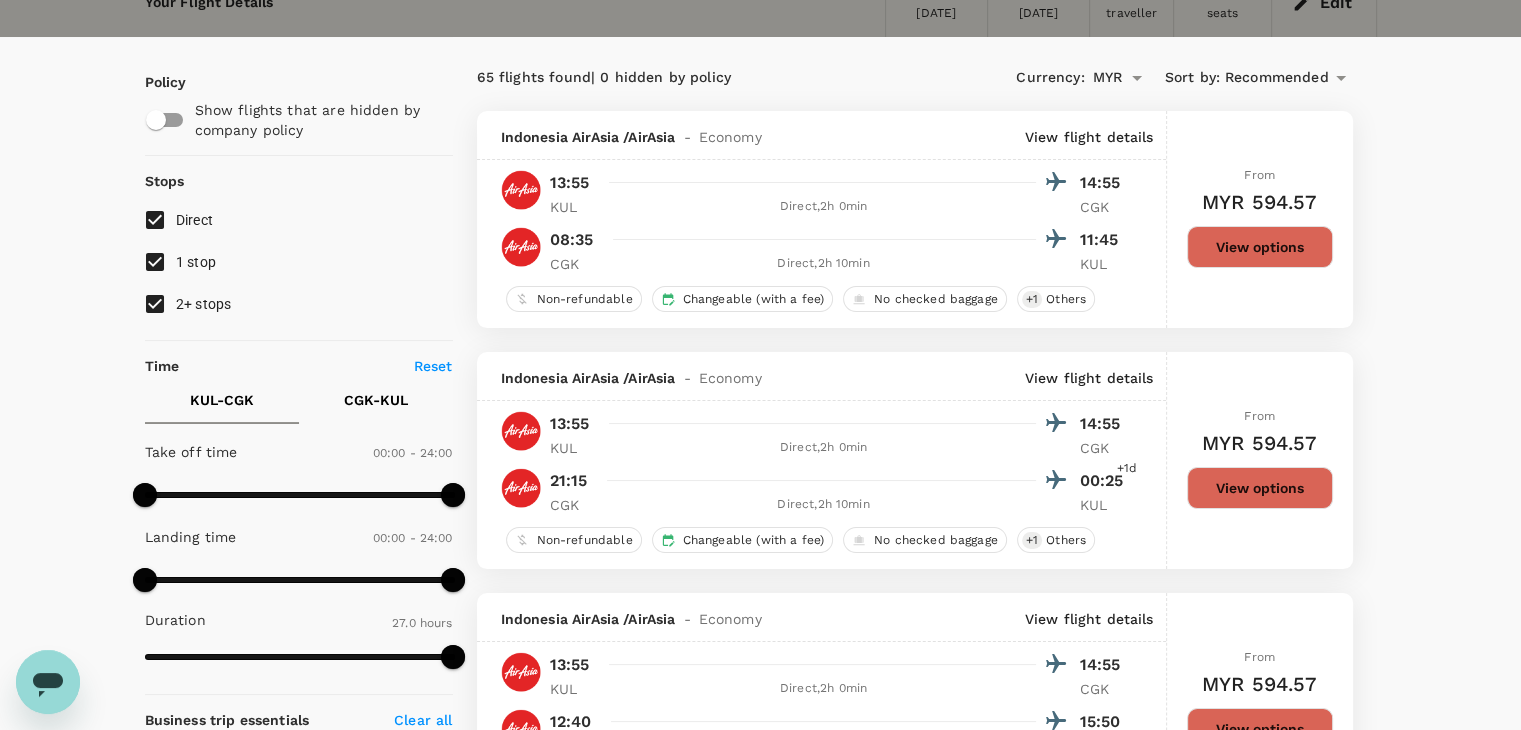 scroll, scrollTop: 0, scrollLeft: 0, axis: both 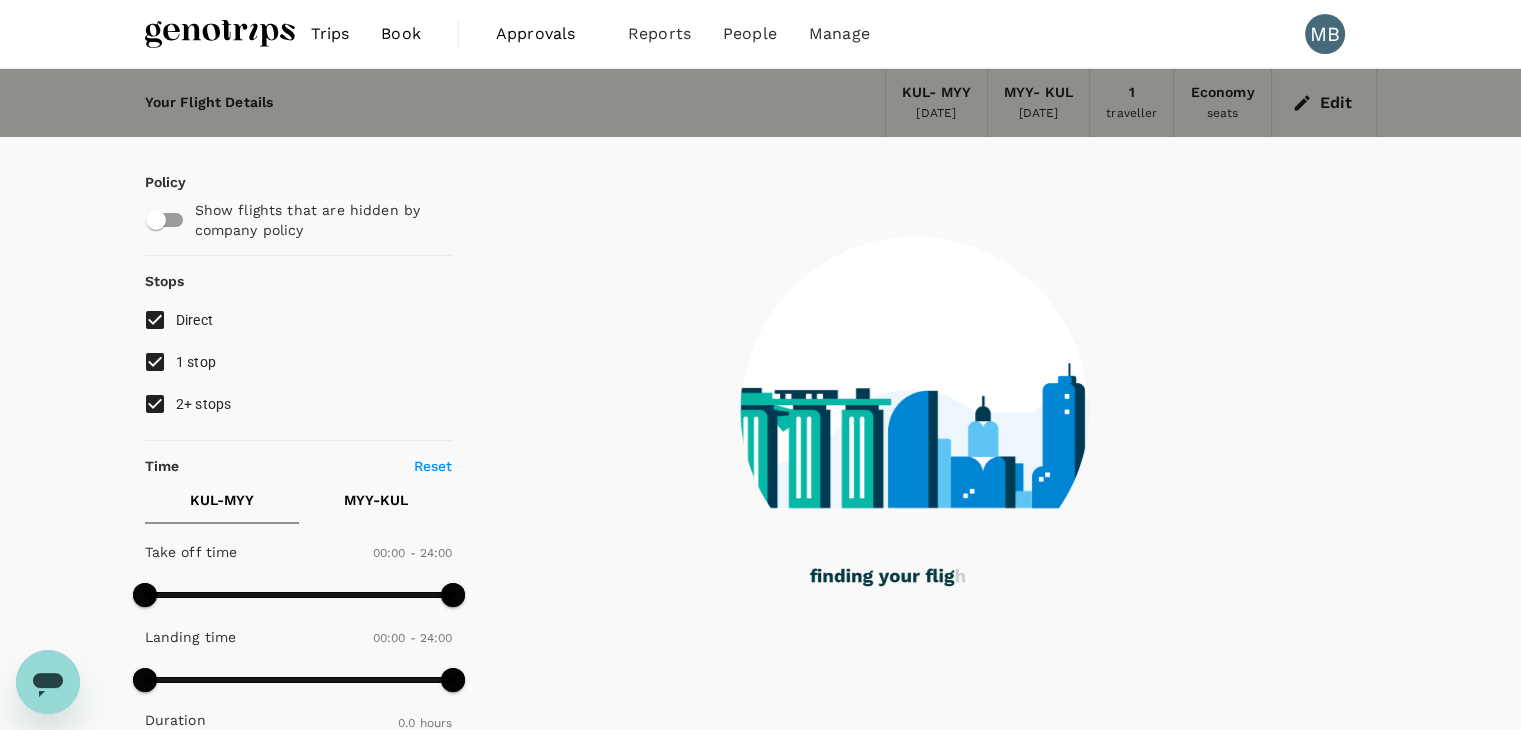 click on "1 stop" at bounding box center [155, 362] 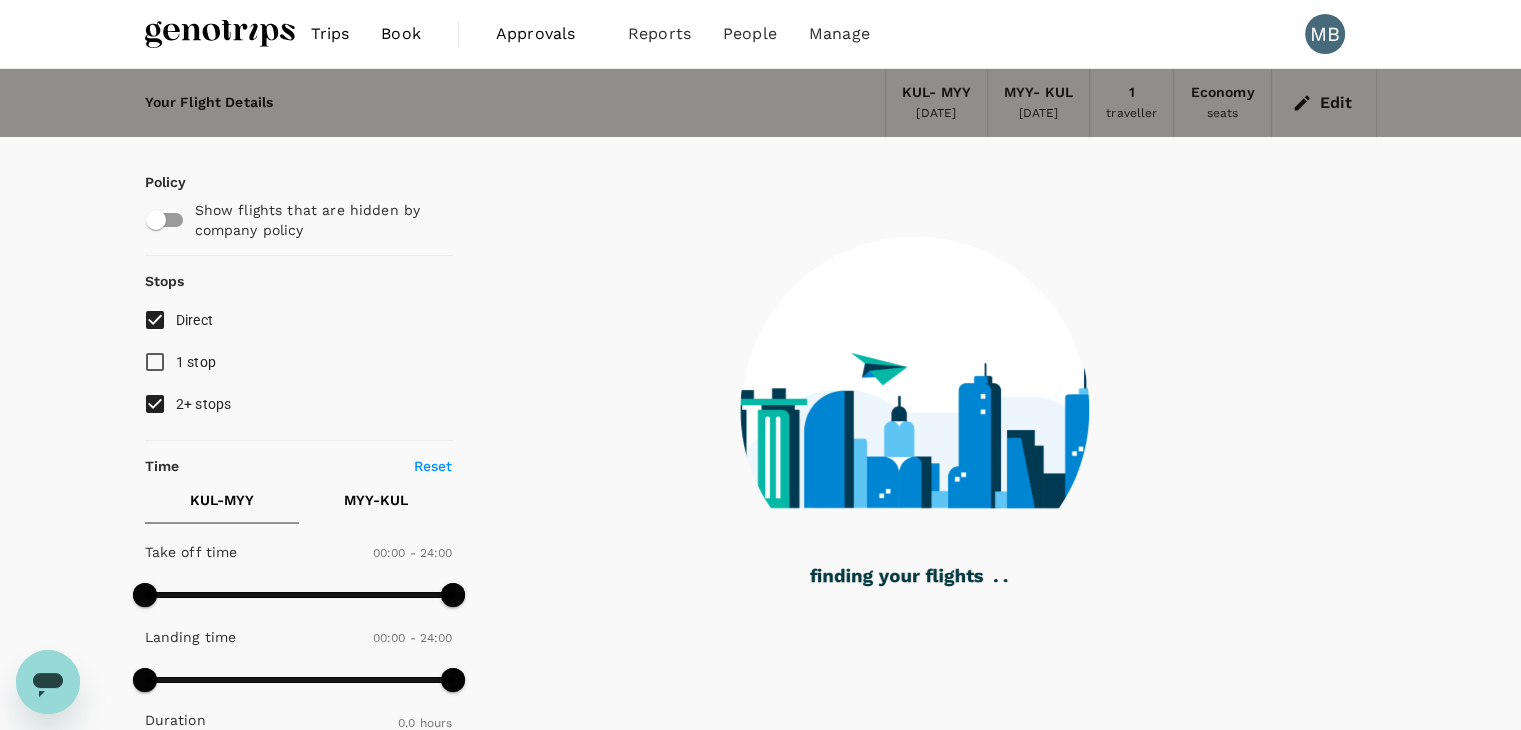 click on "2+ stops" at bounding box center [155, 404] 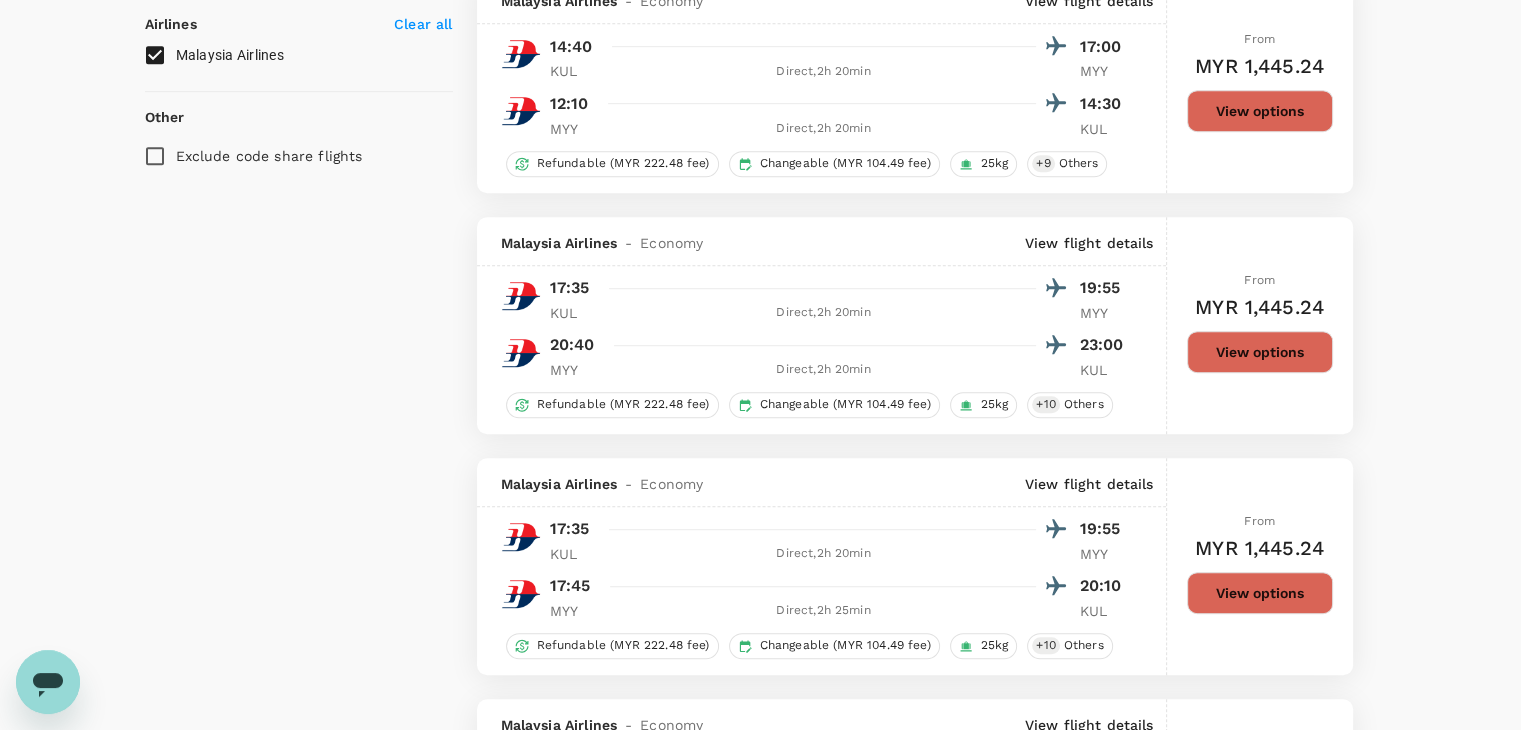 scroll, scrollTop: 1200, scrollLeft: 0, axis: vertical 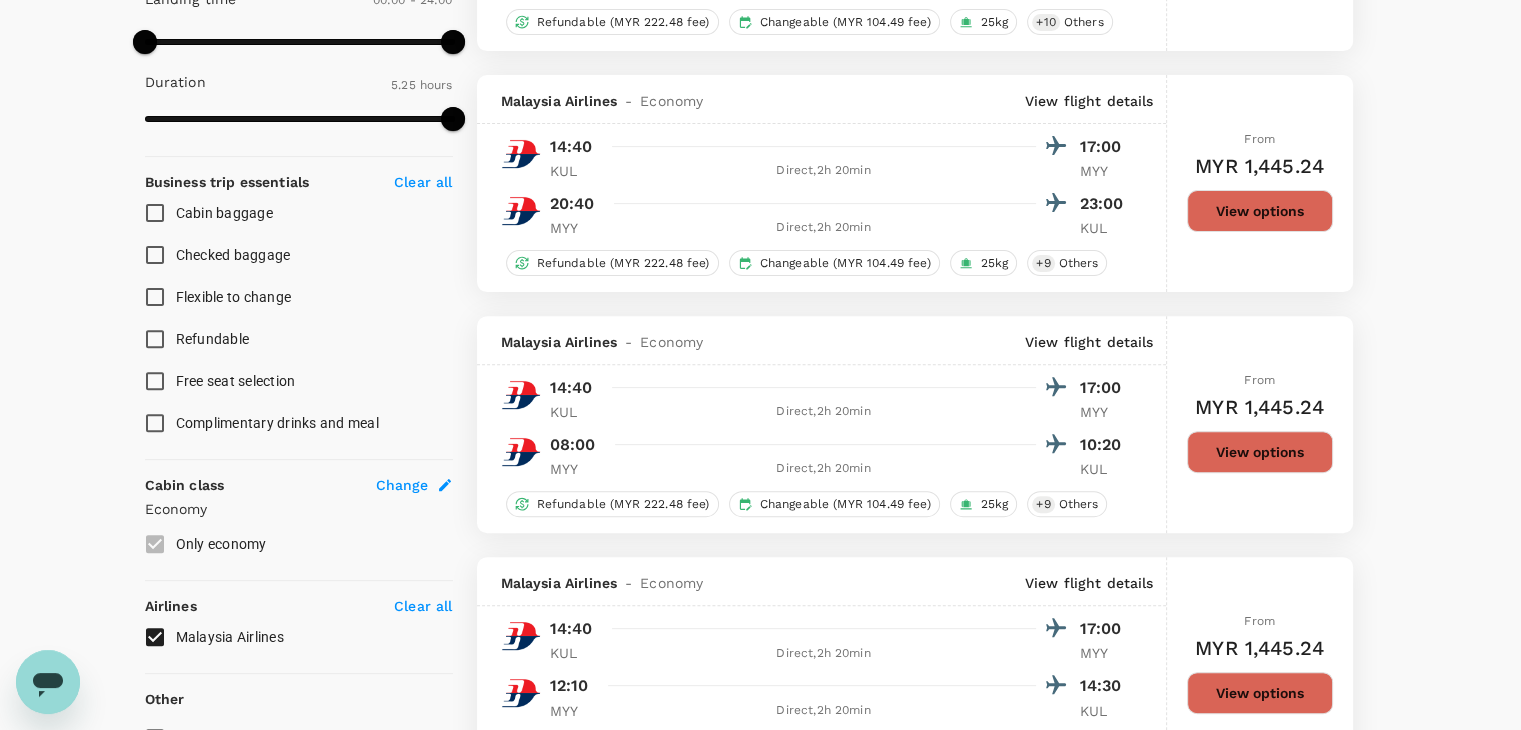 type on "580" 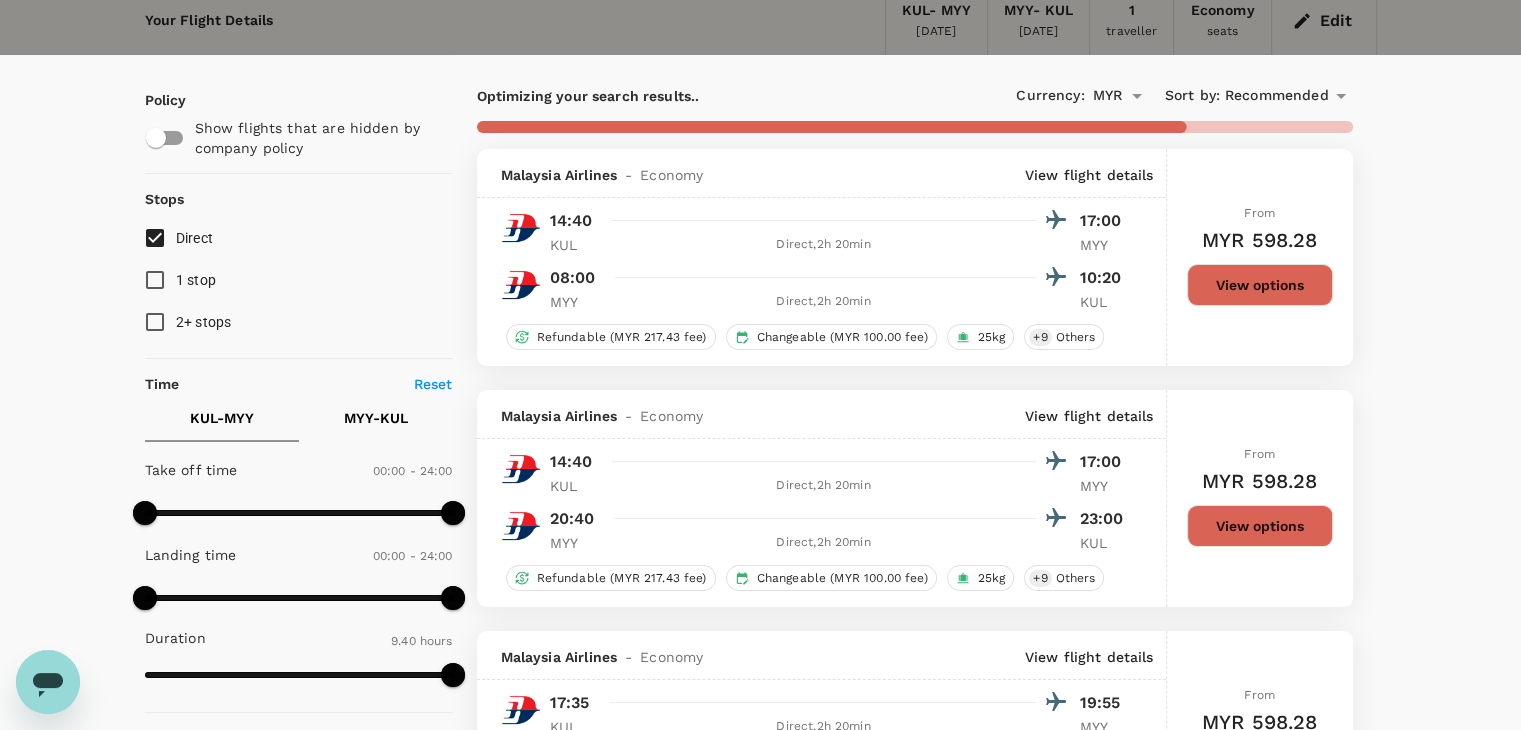 scroll, scrollTop: 0, scrollLeft: 0, axis: both 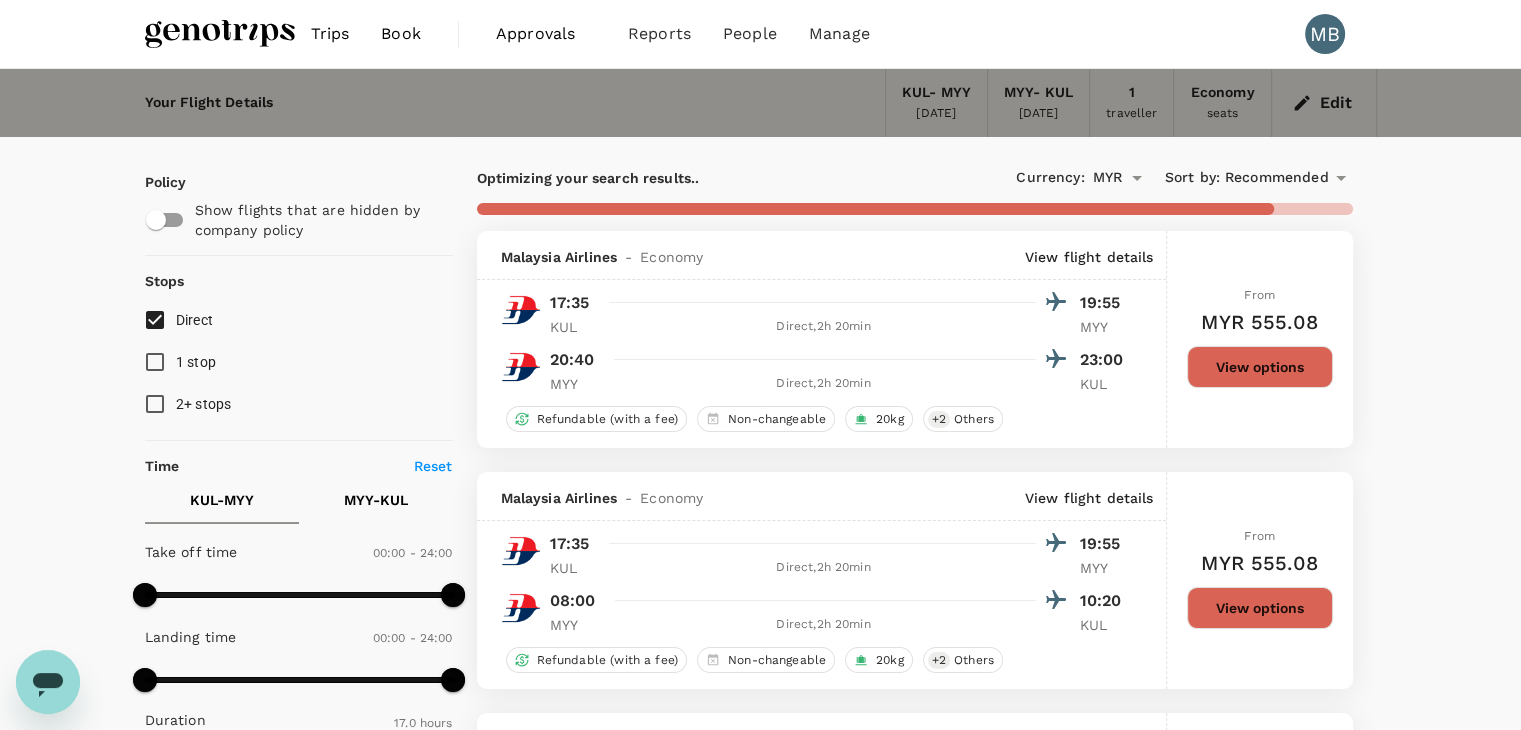 type on "1020" 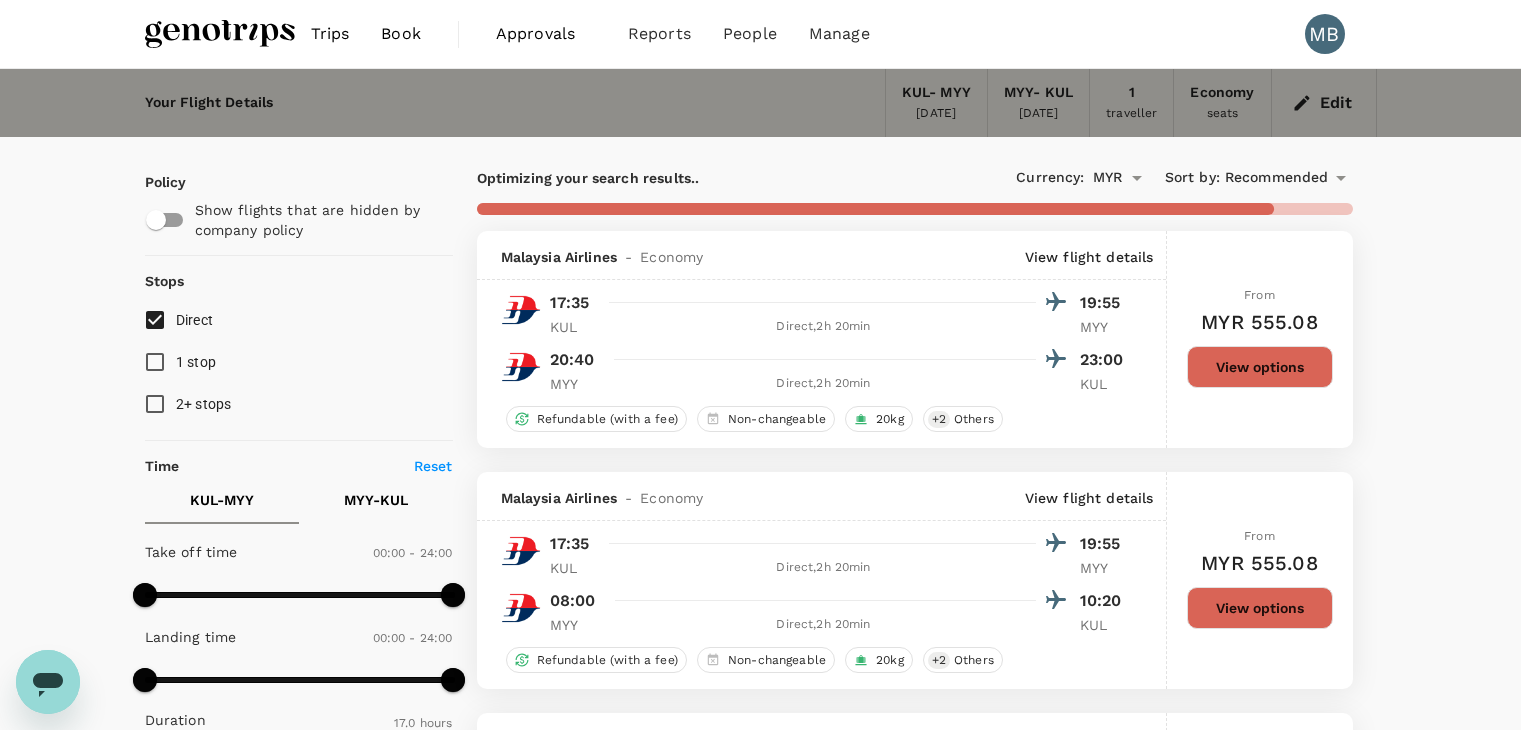 click at bounding box center (768, 365) 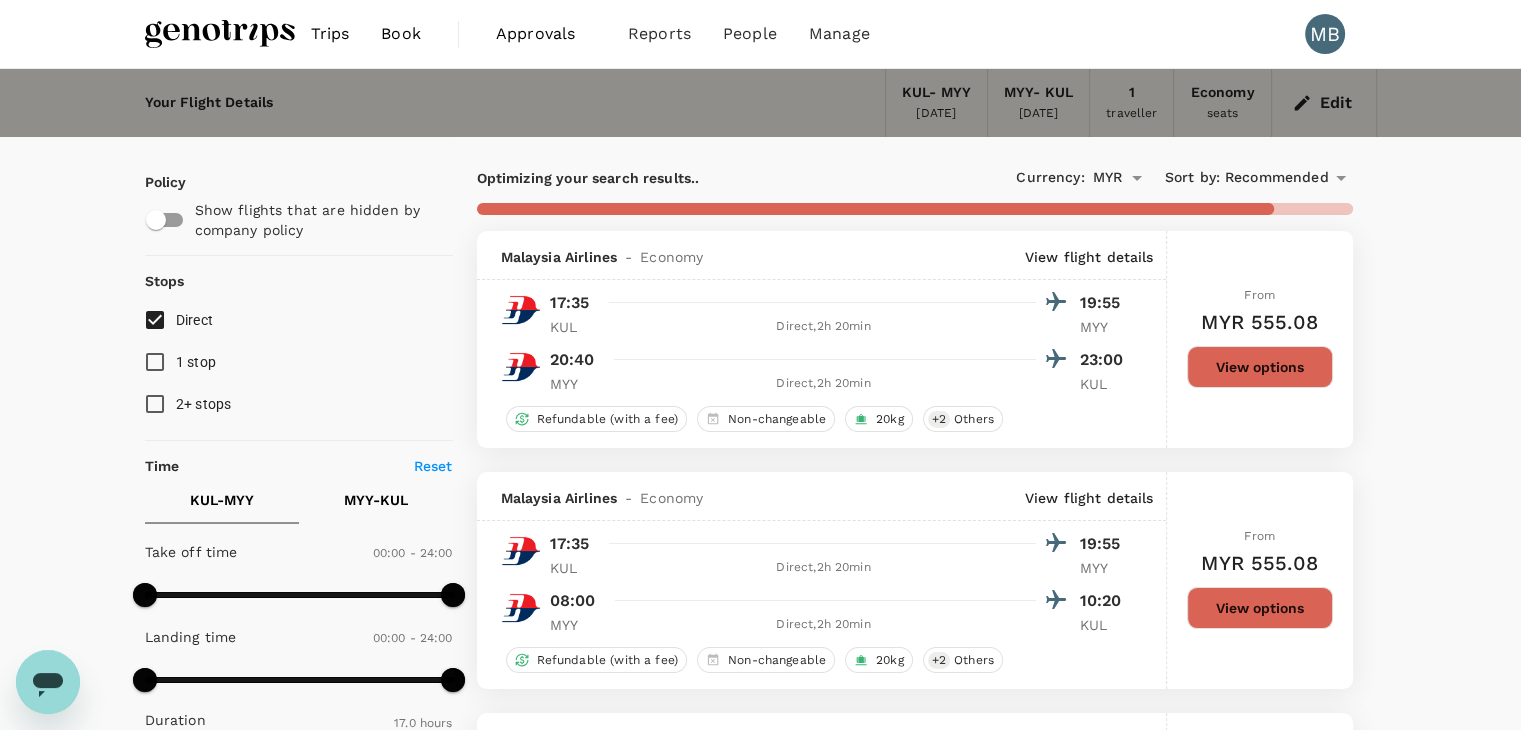 click on "Edit" at bounding box center [1324, 103] 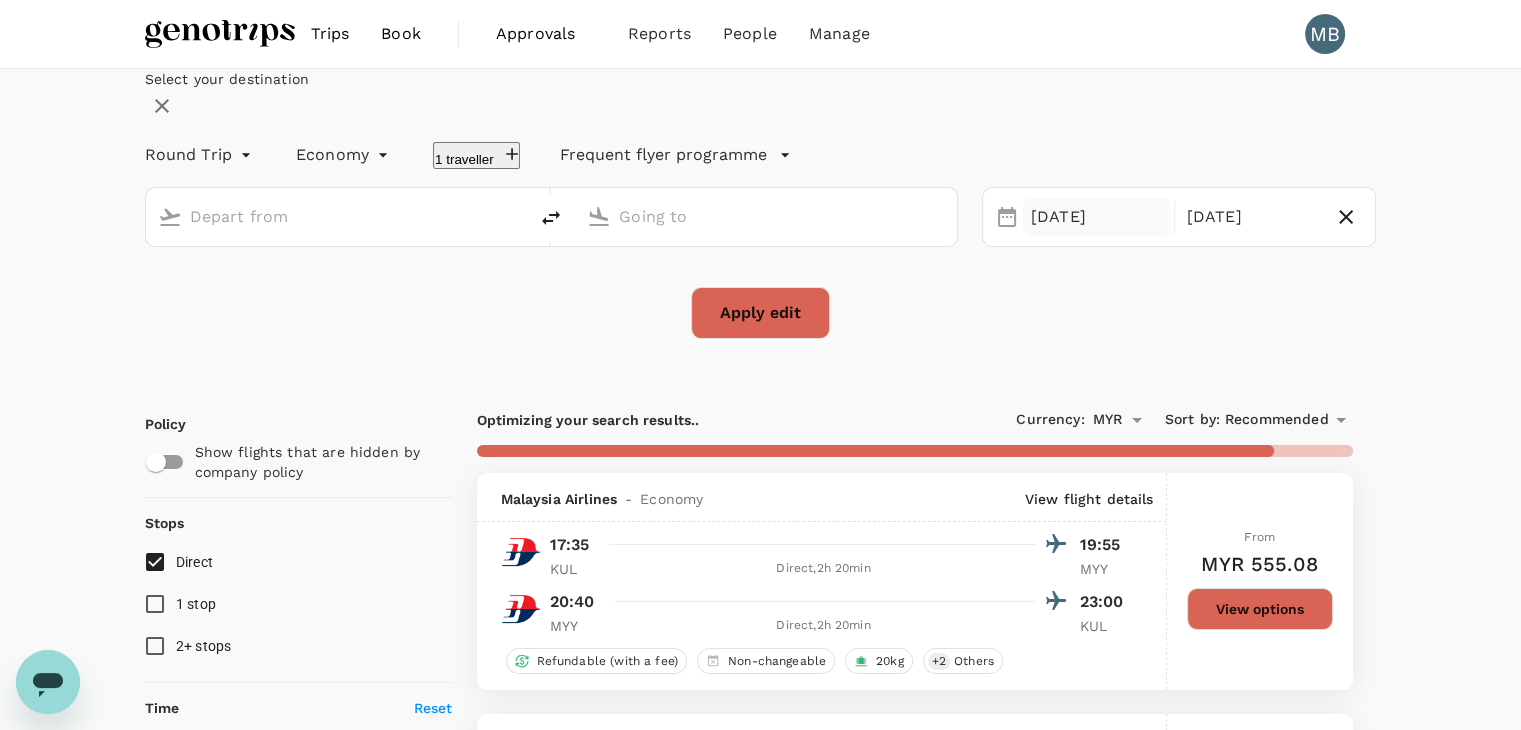 type on "Kuala Lumpur Intl ([GEOGRAPHIC_DATA])" 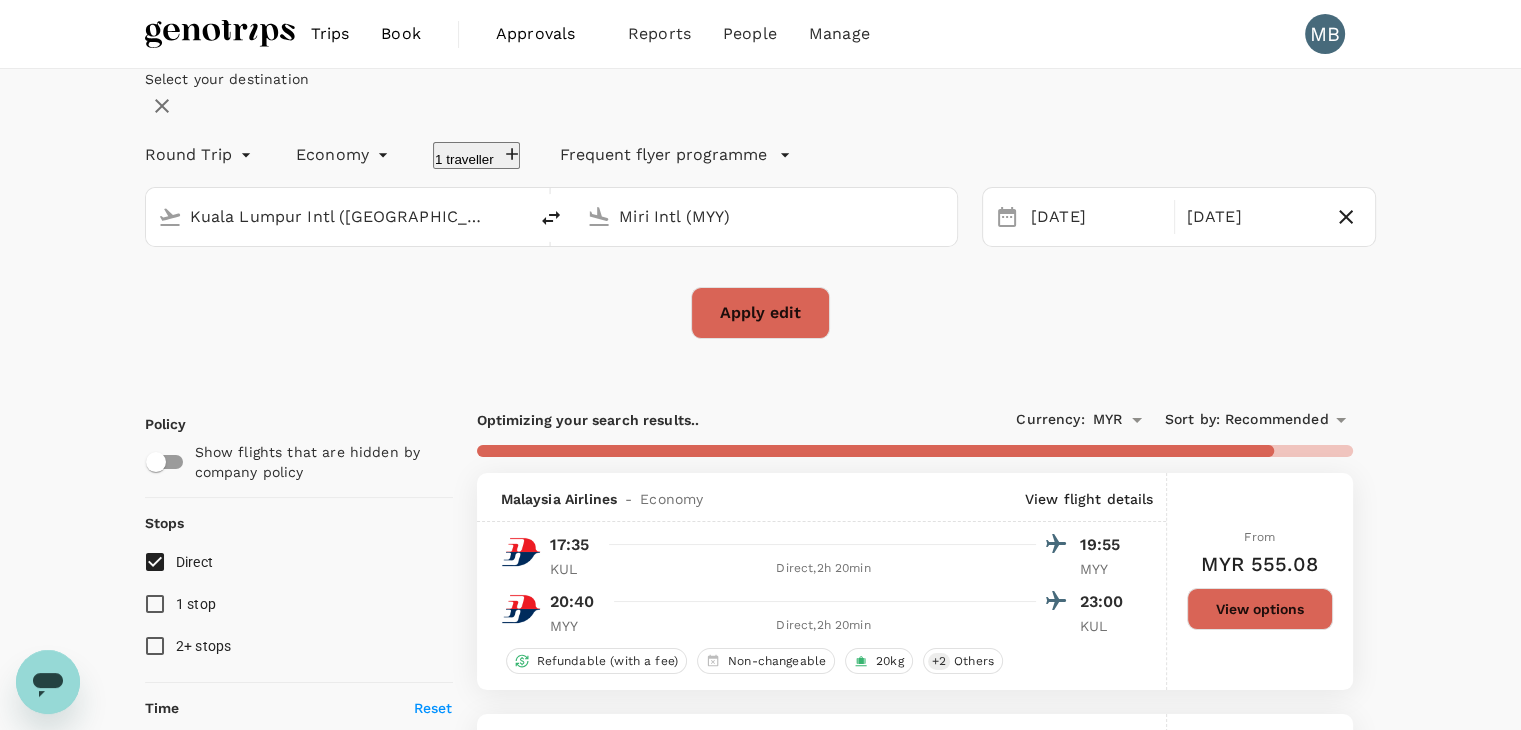 click 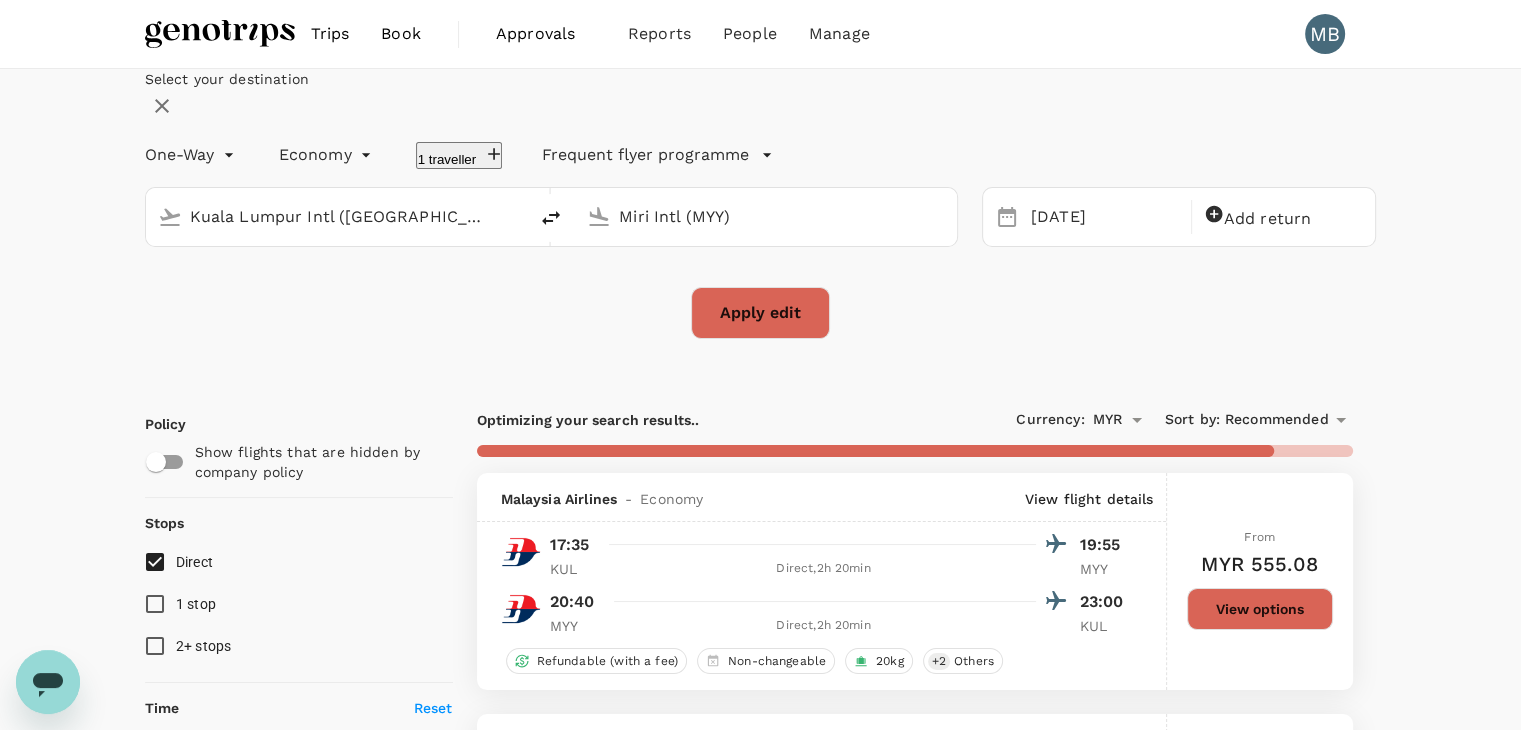 click on "Apply edit" at bounding box center (760, 313) 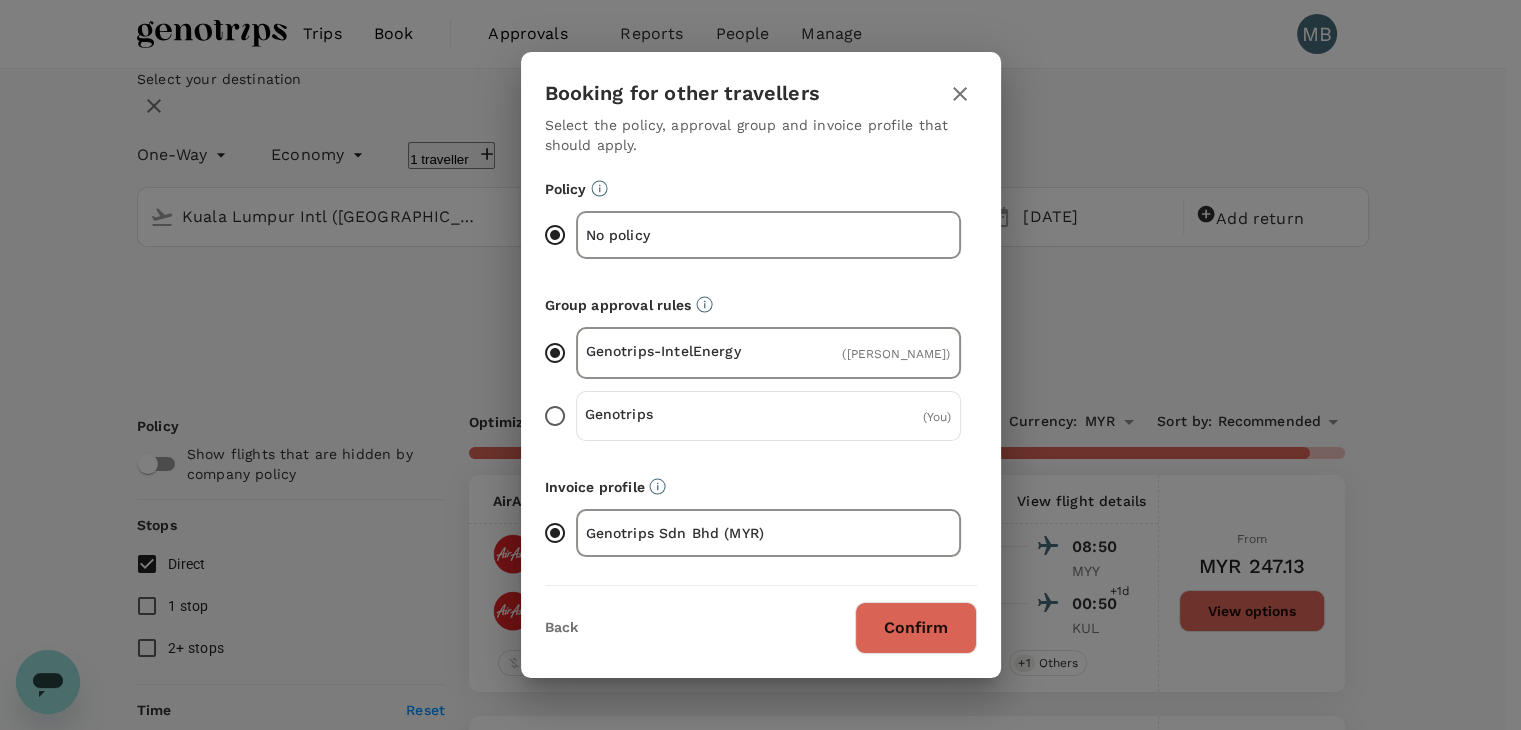 type on "1575" 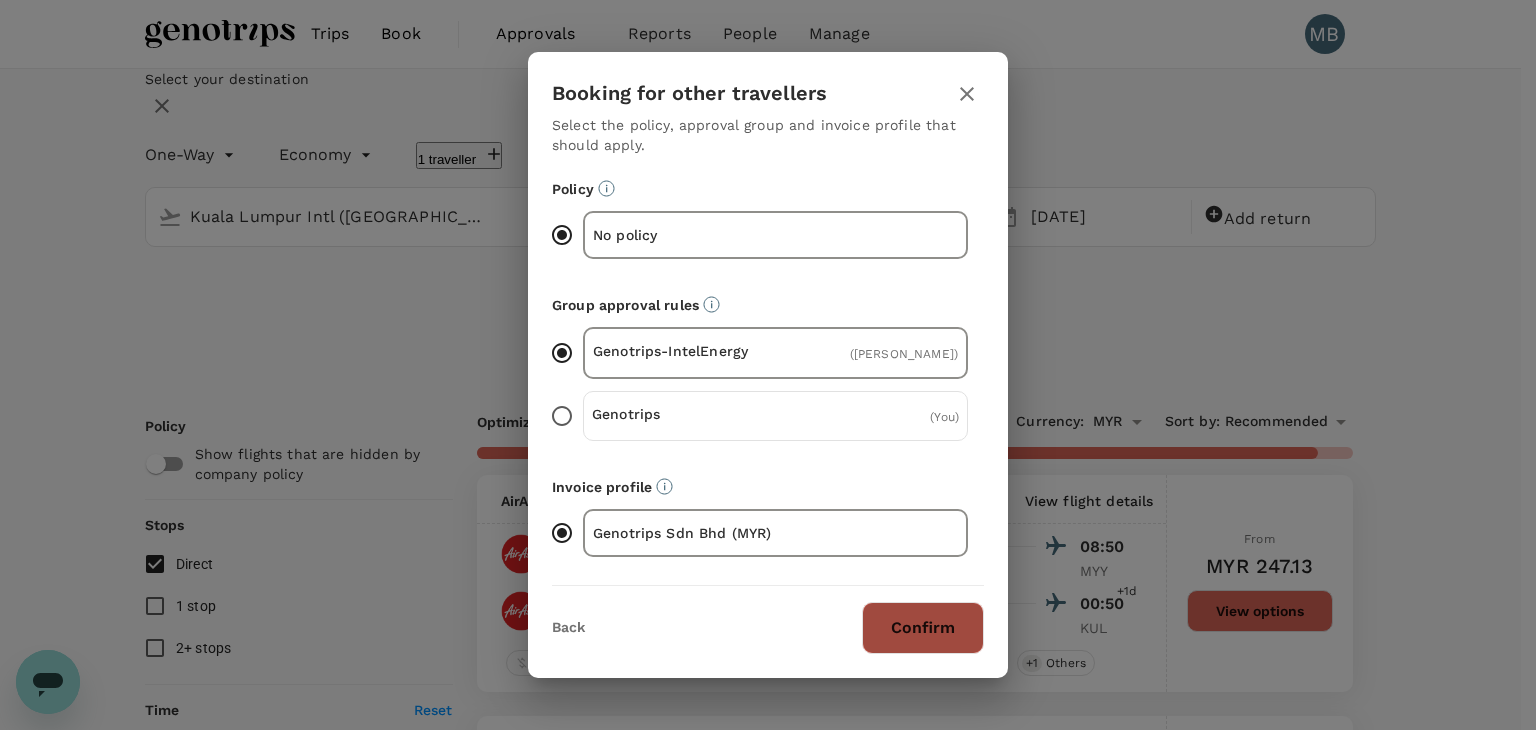 click on "Confirm" at bounding box center (923, 628) 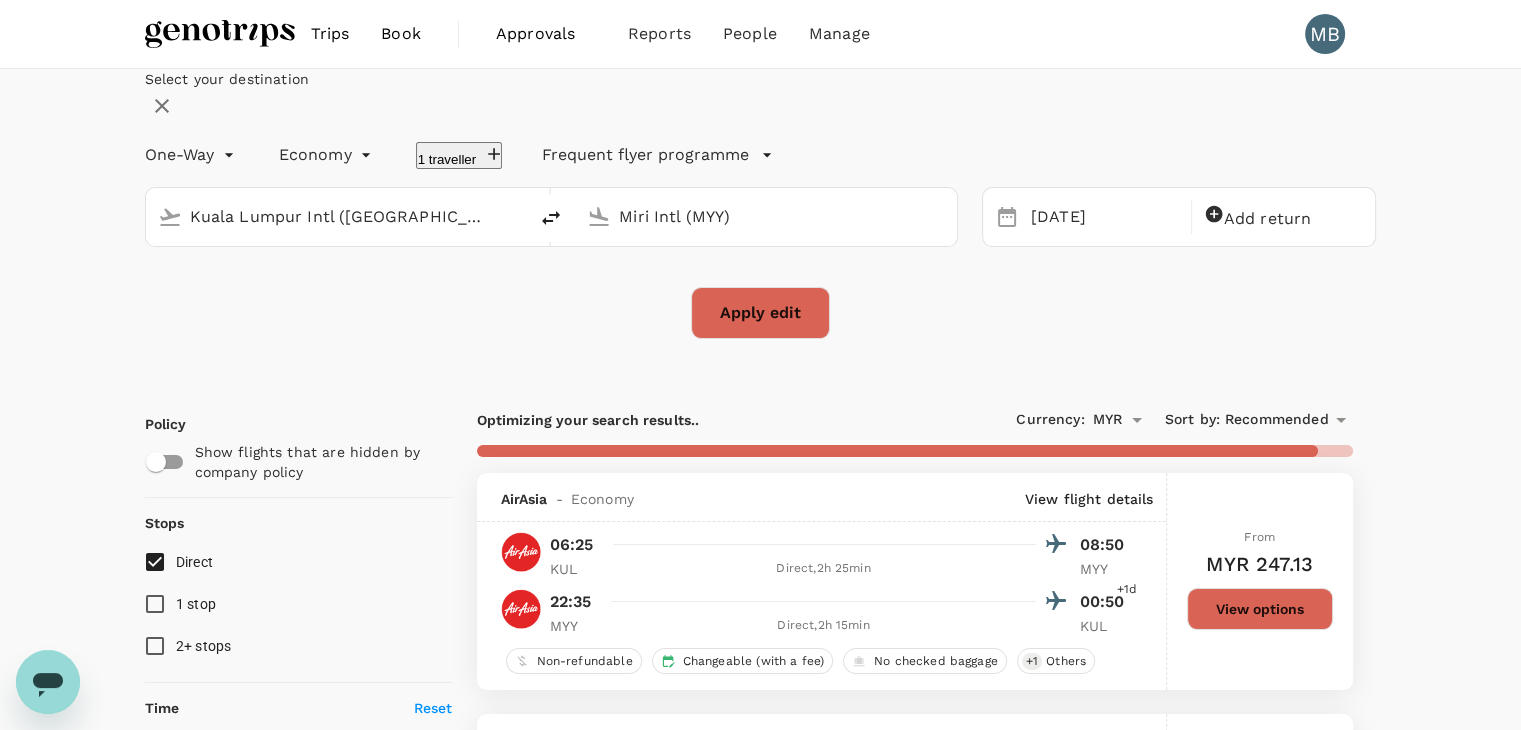 checkbox on "false" 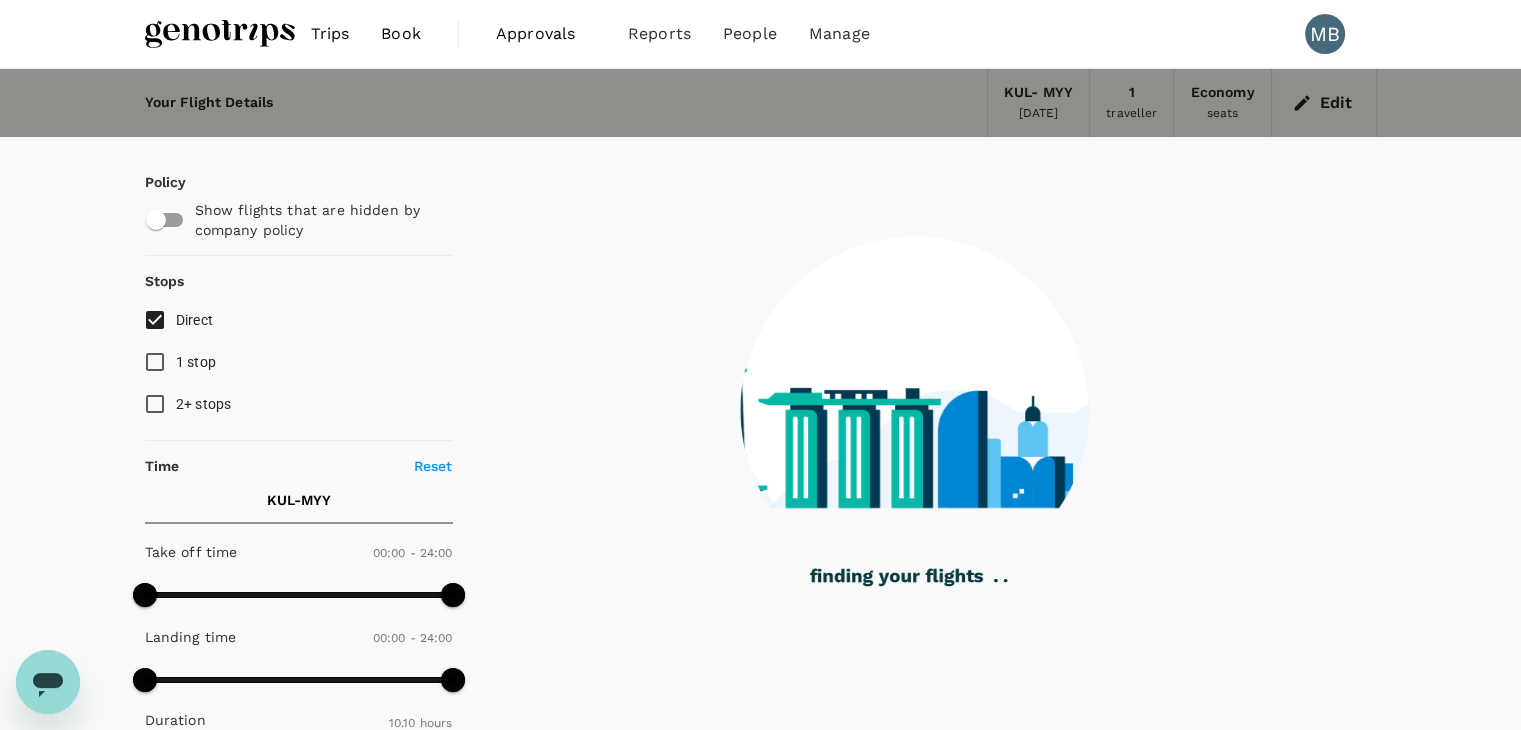 type on "610" 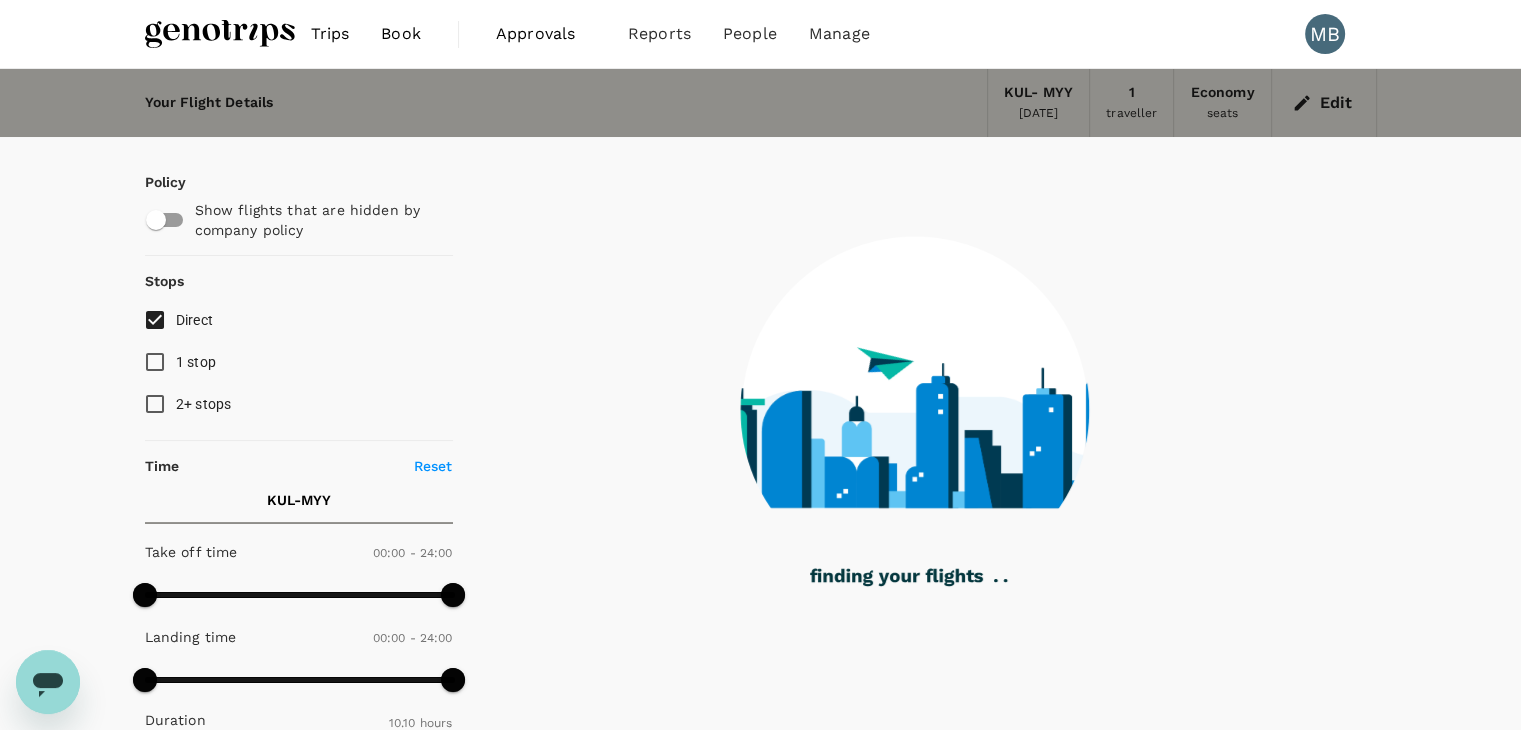 type on "1575" 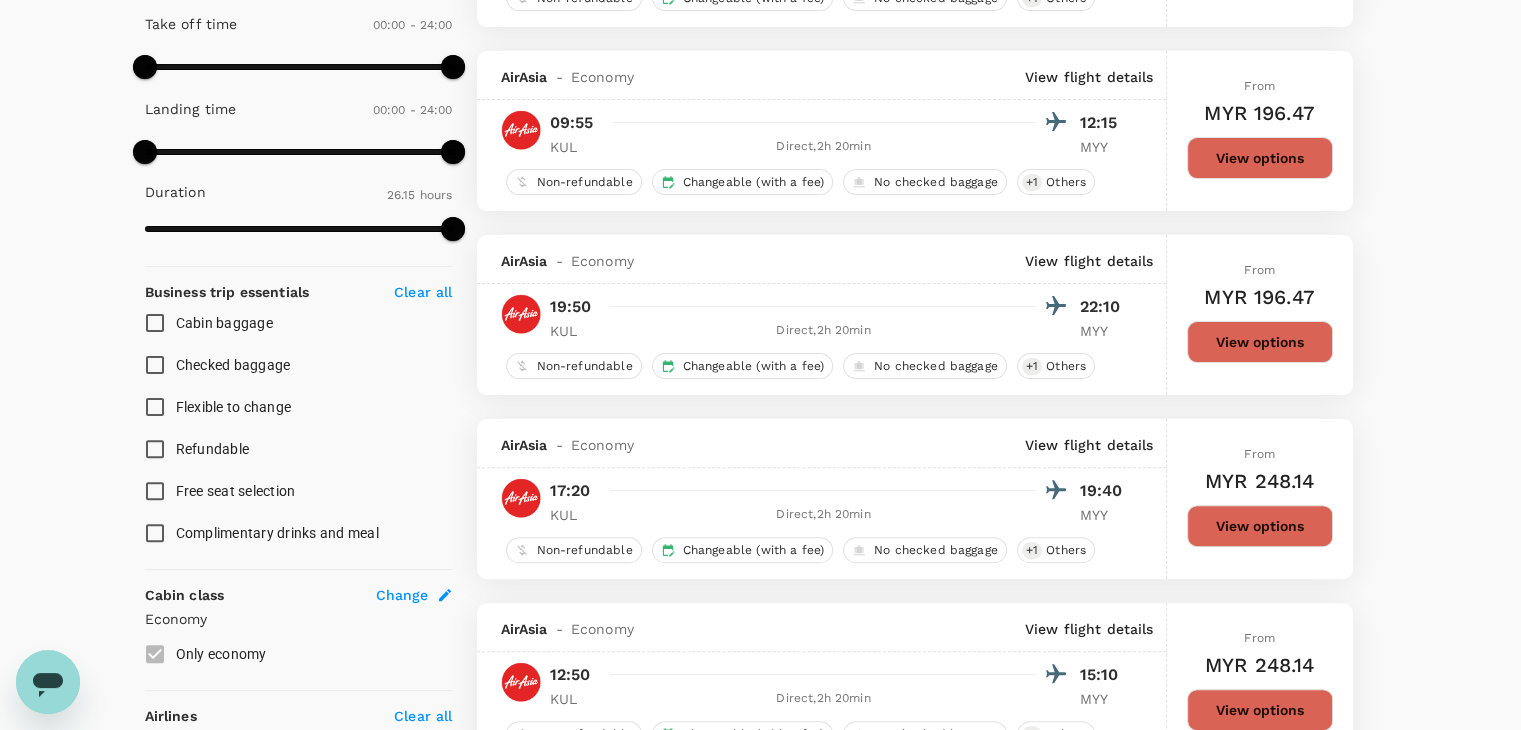 scroll, scrollTop: 800, scrollLeft: 0, axis: vertical 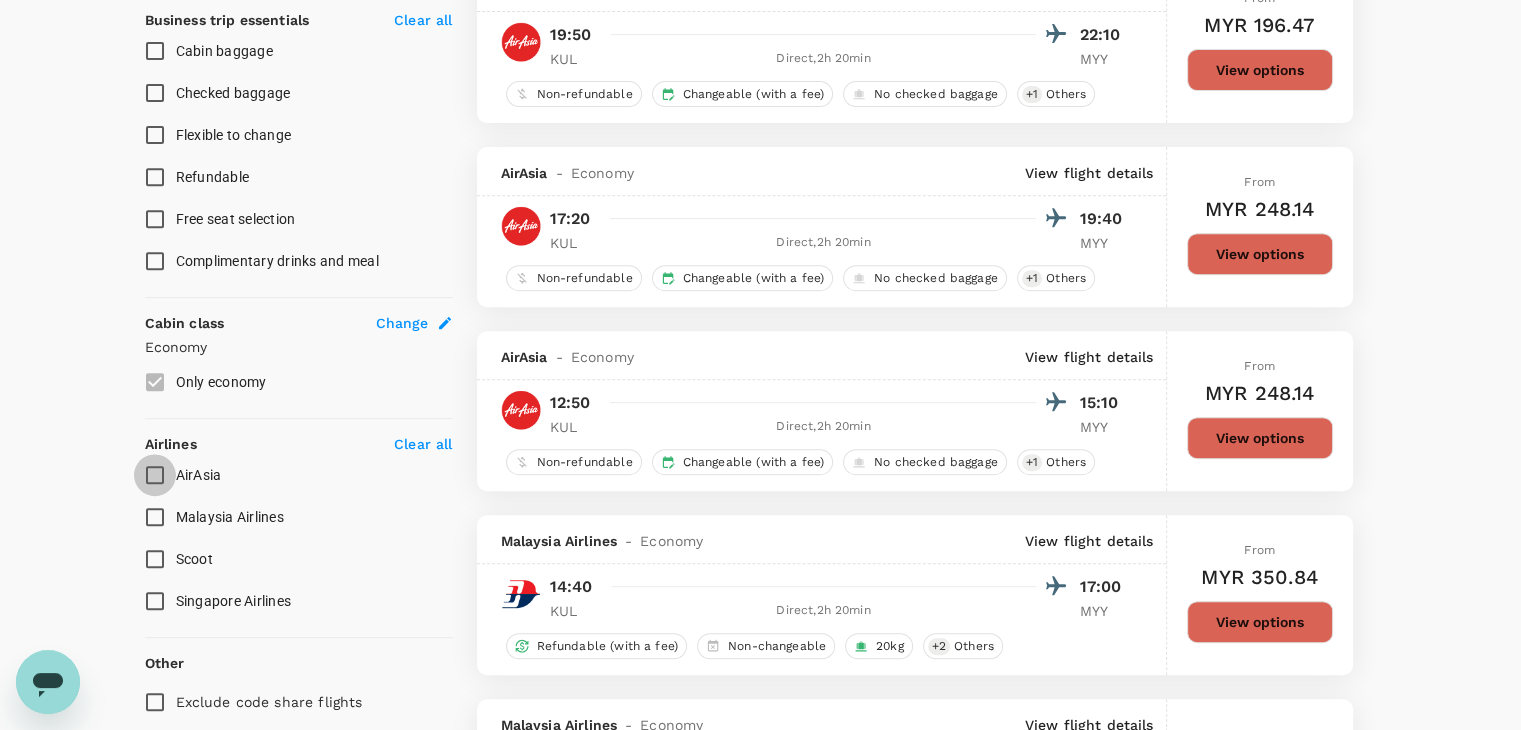 click on "AirAsia" at bounding box center [155, 475] 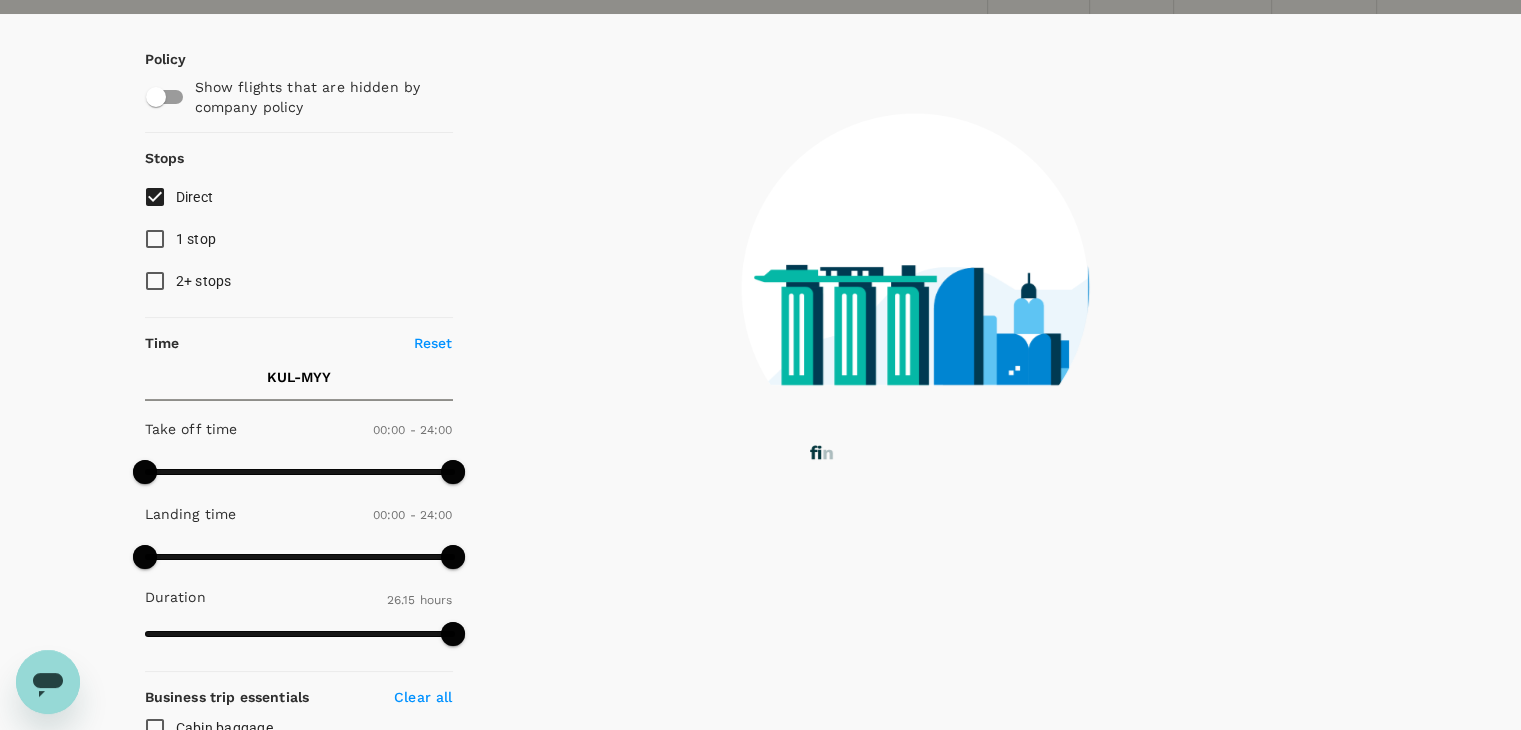scroll, scrollTop: 0, scrollLeft: 0, axis: both 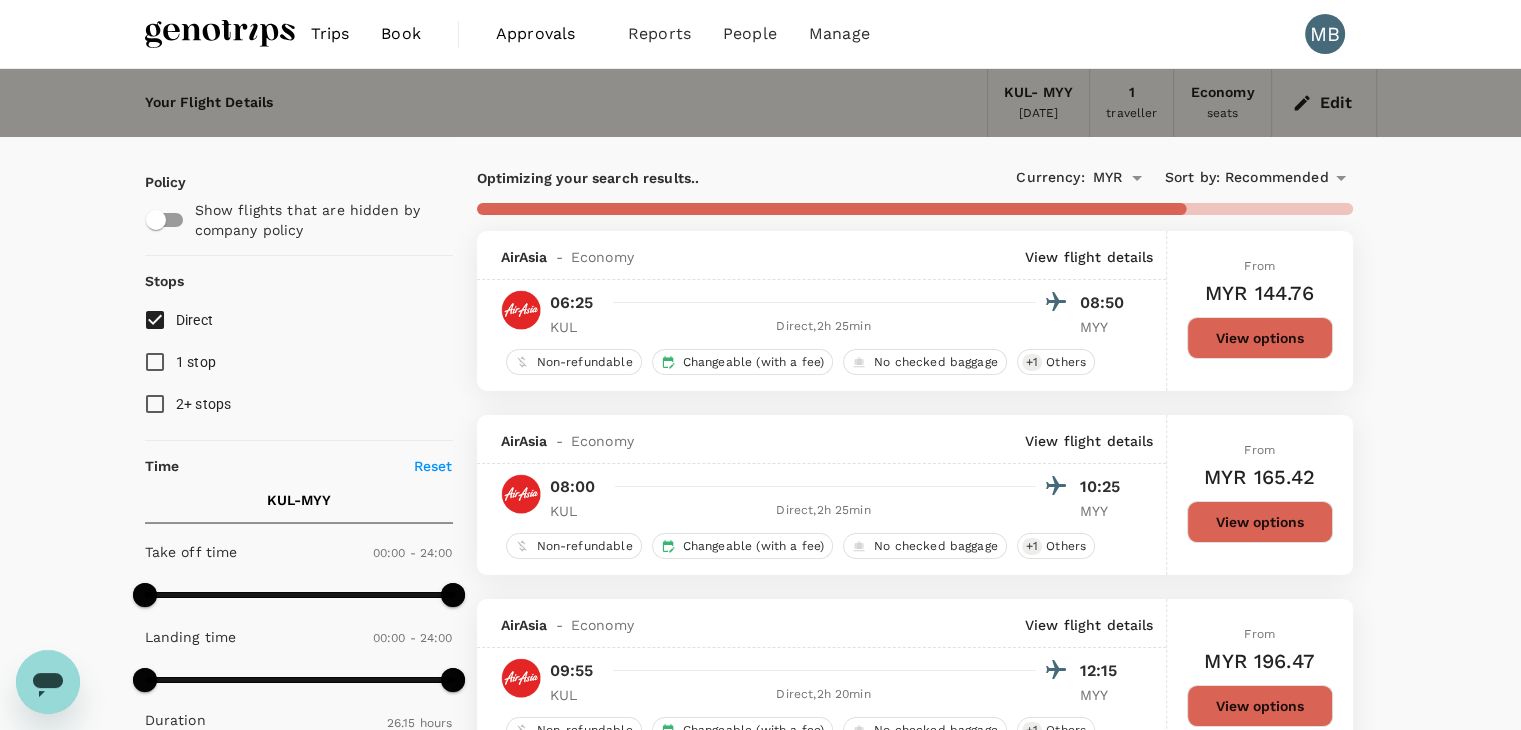 click on "Recommended" at bounding box center [1277, 178] 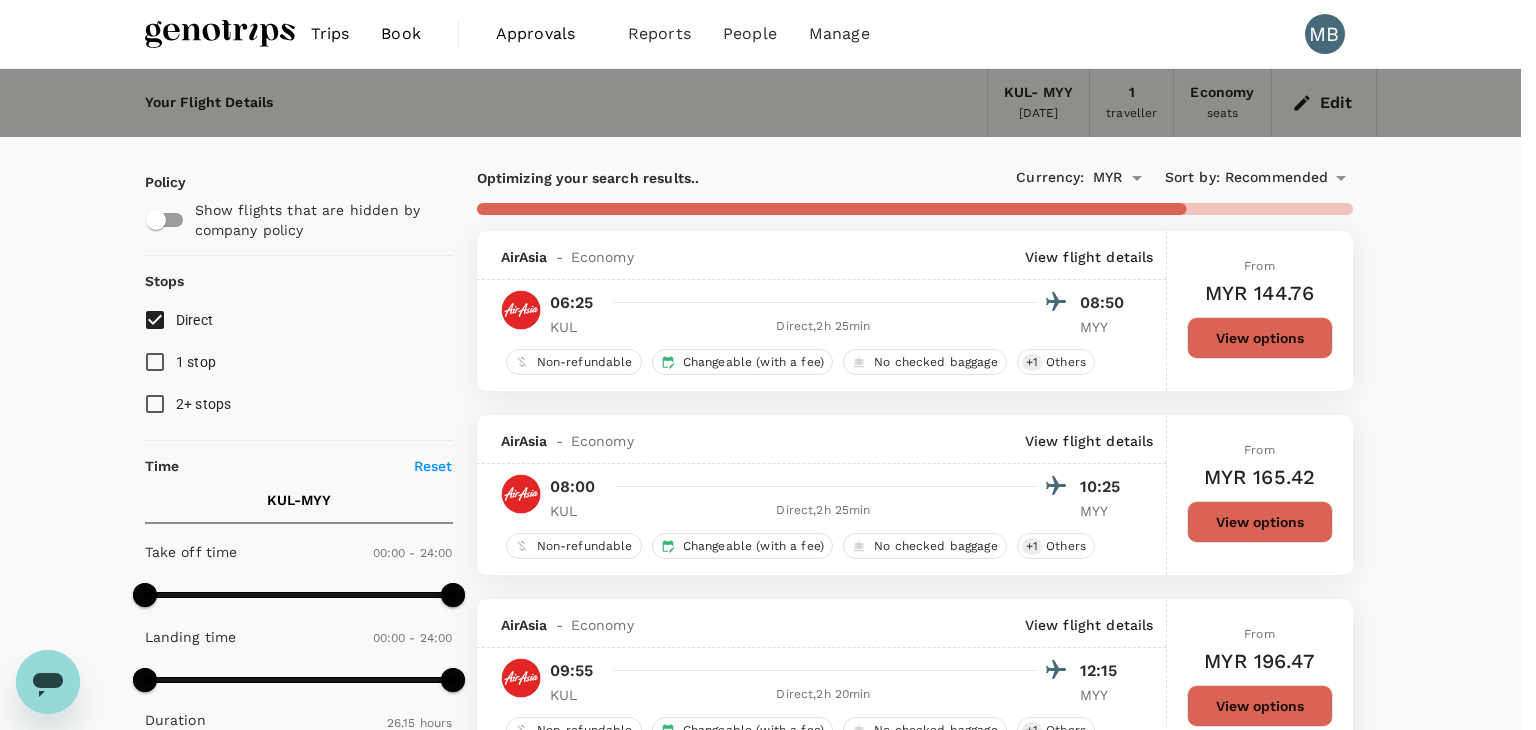 click on "Departure Time" at bounding box center [760, 4417] 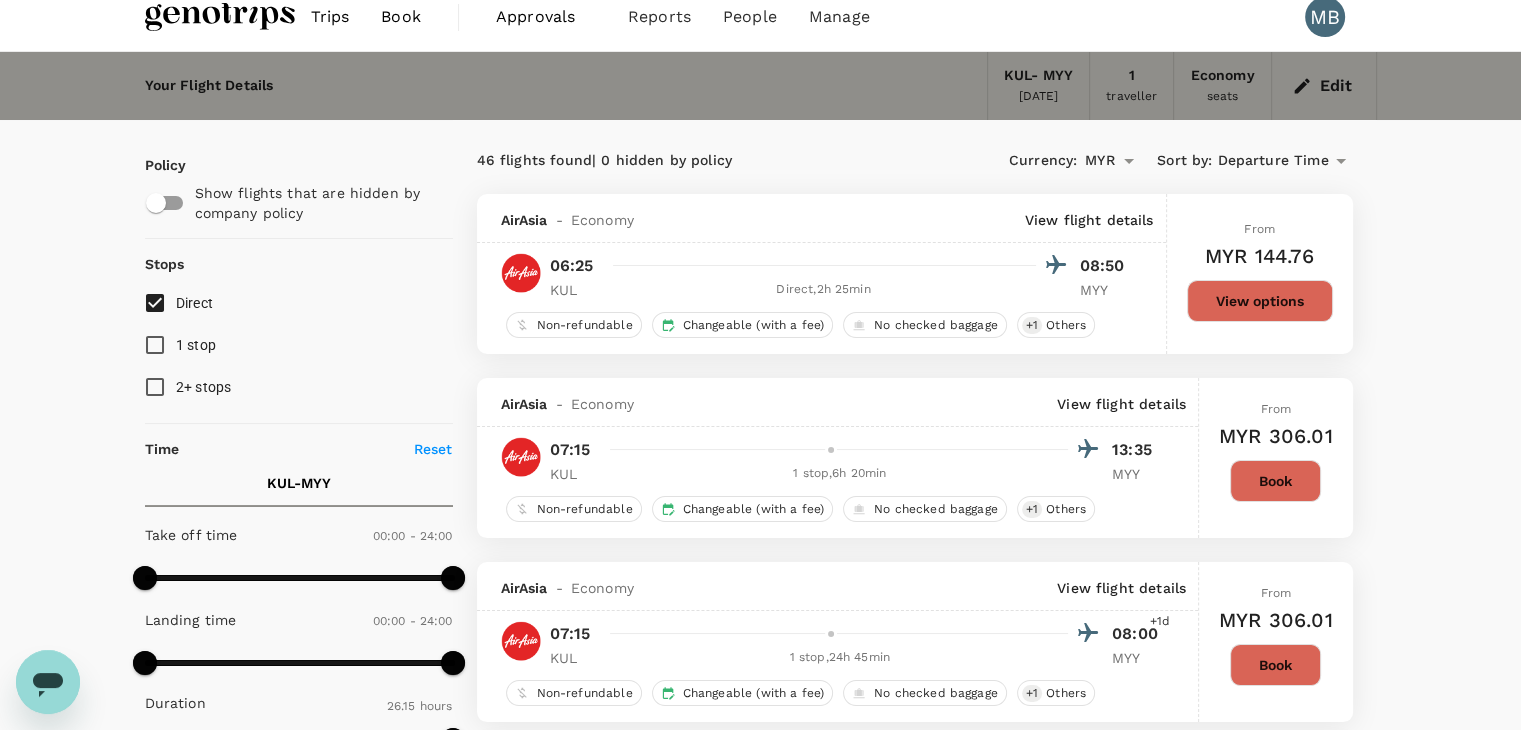 scroll, scrollTop: 0, scrollLeft: 0, axis: both 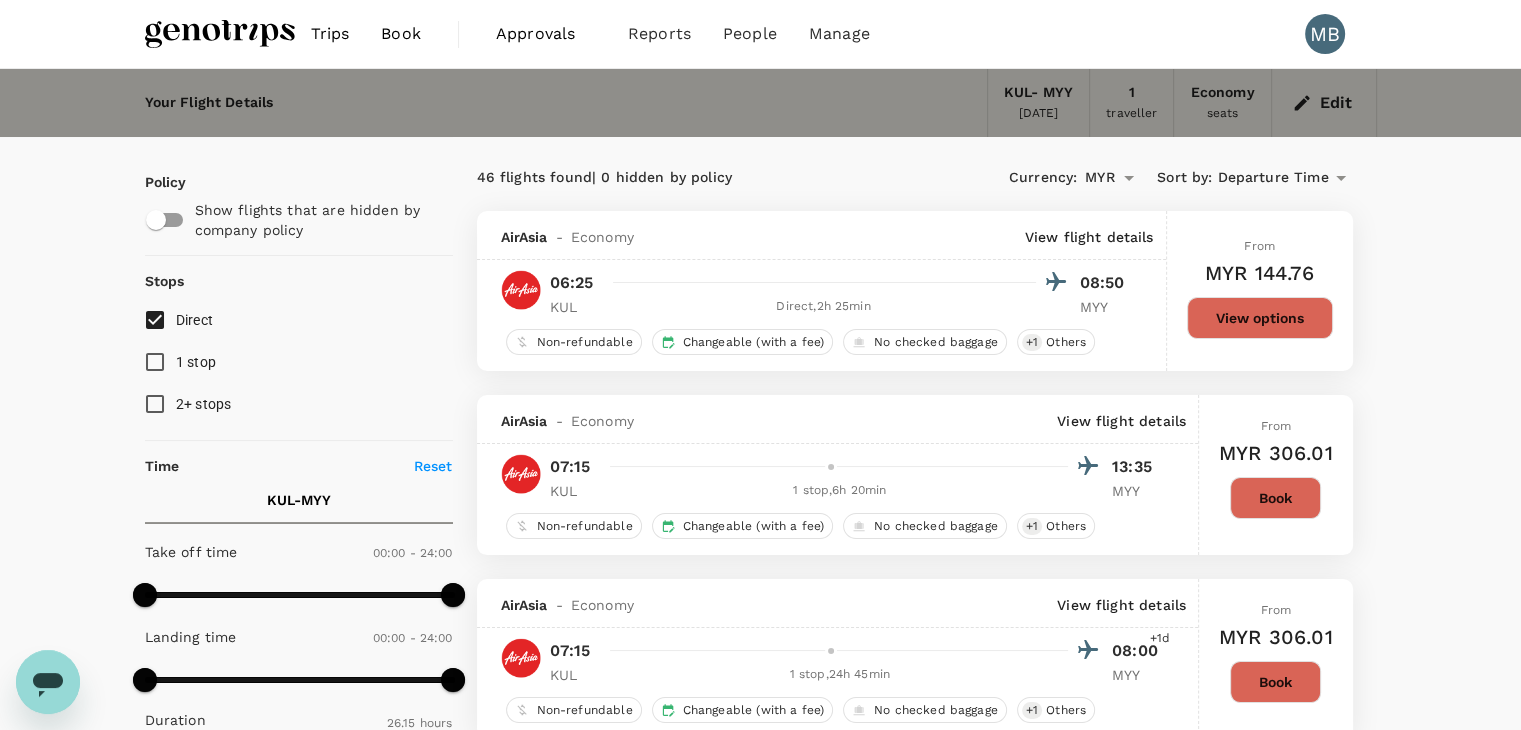click on "Direct" at bounding box center [155, 320] 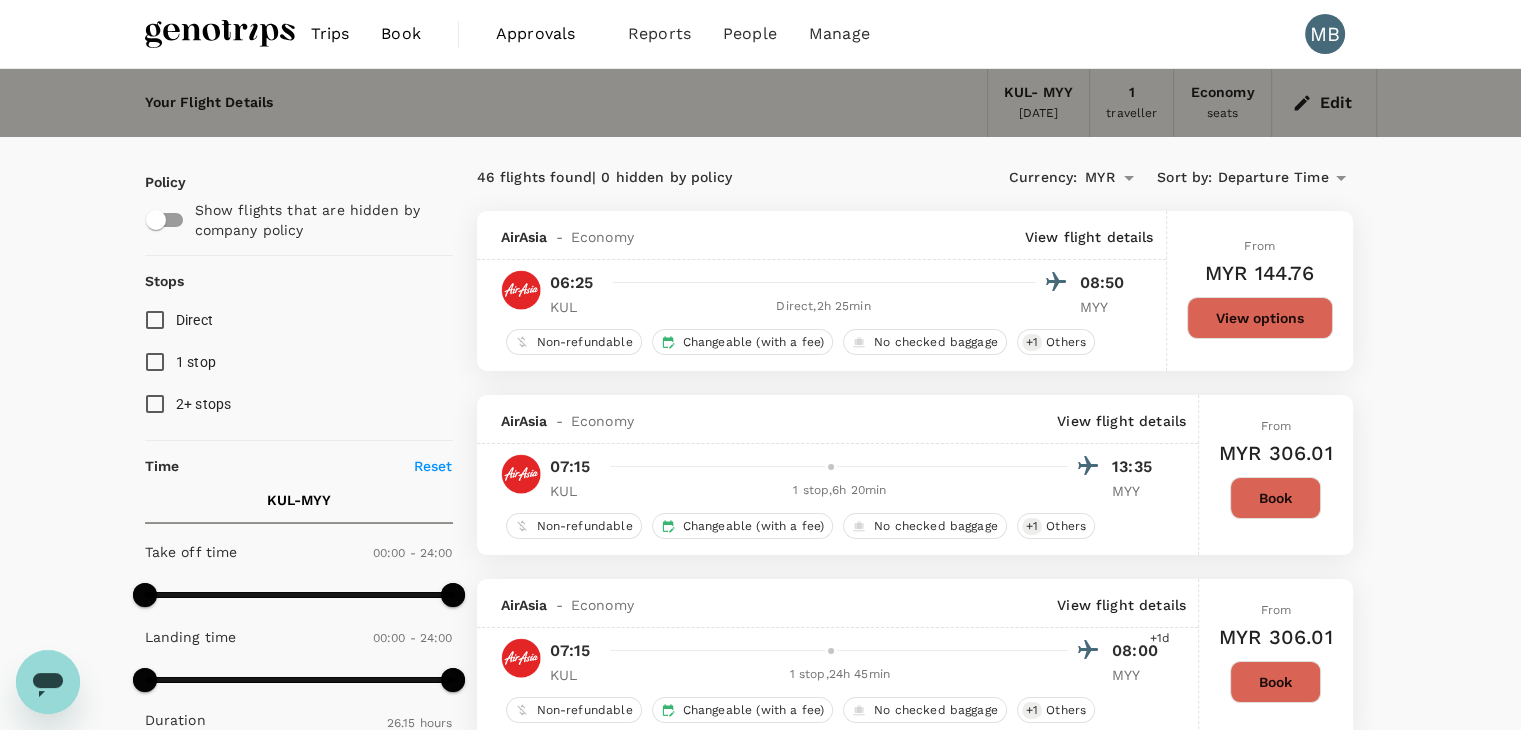 click on "Direct" at bounding box center (155, 320) 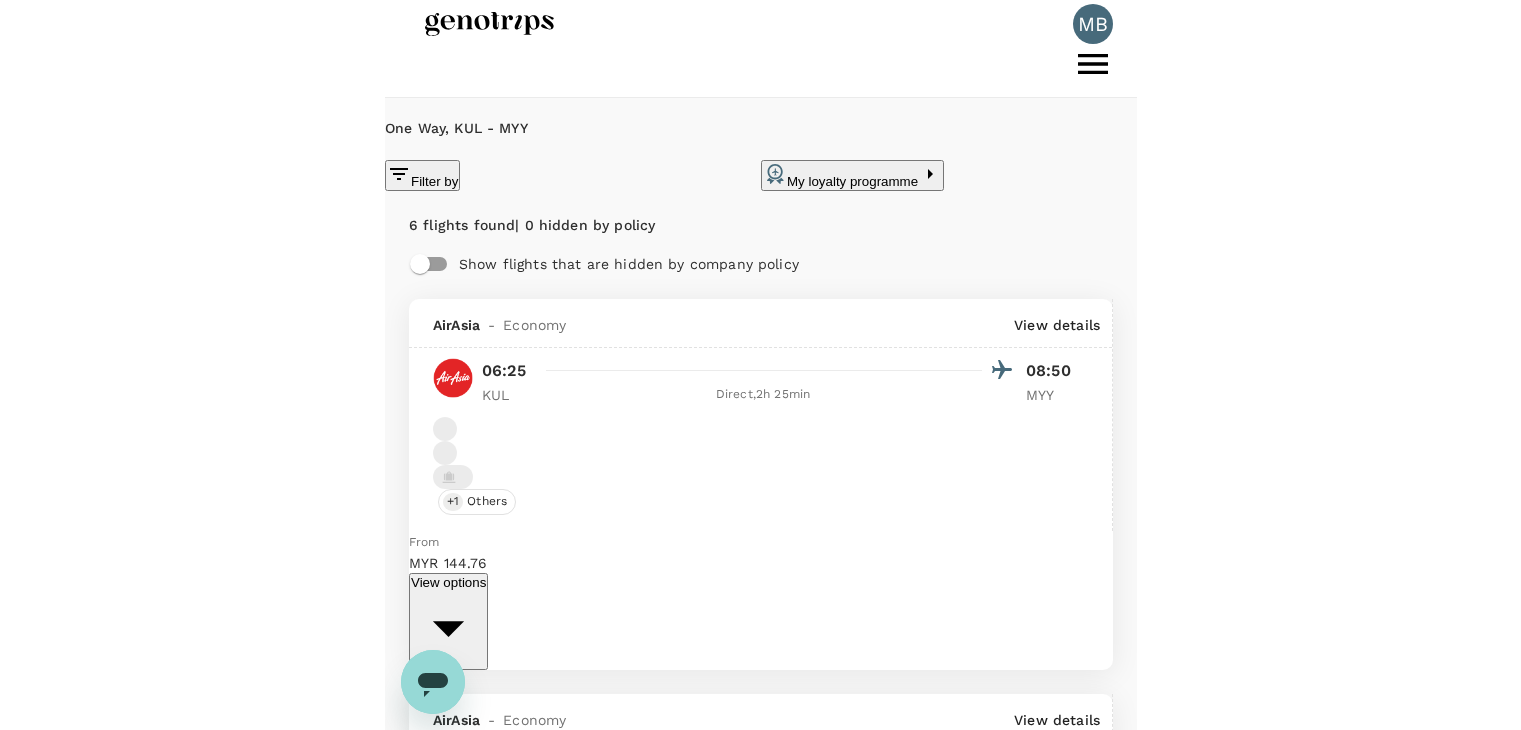 scroll, scrollTop: 0, scrollLeft: 0, axis: both 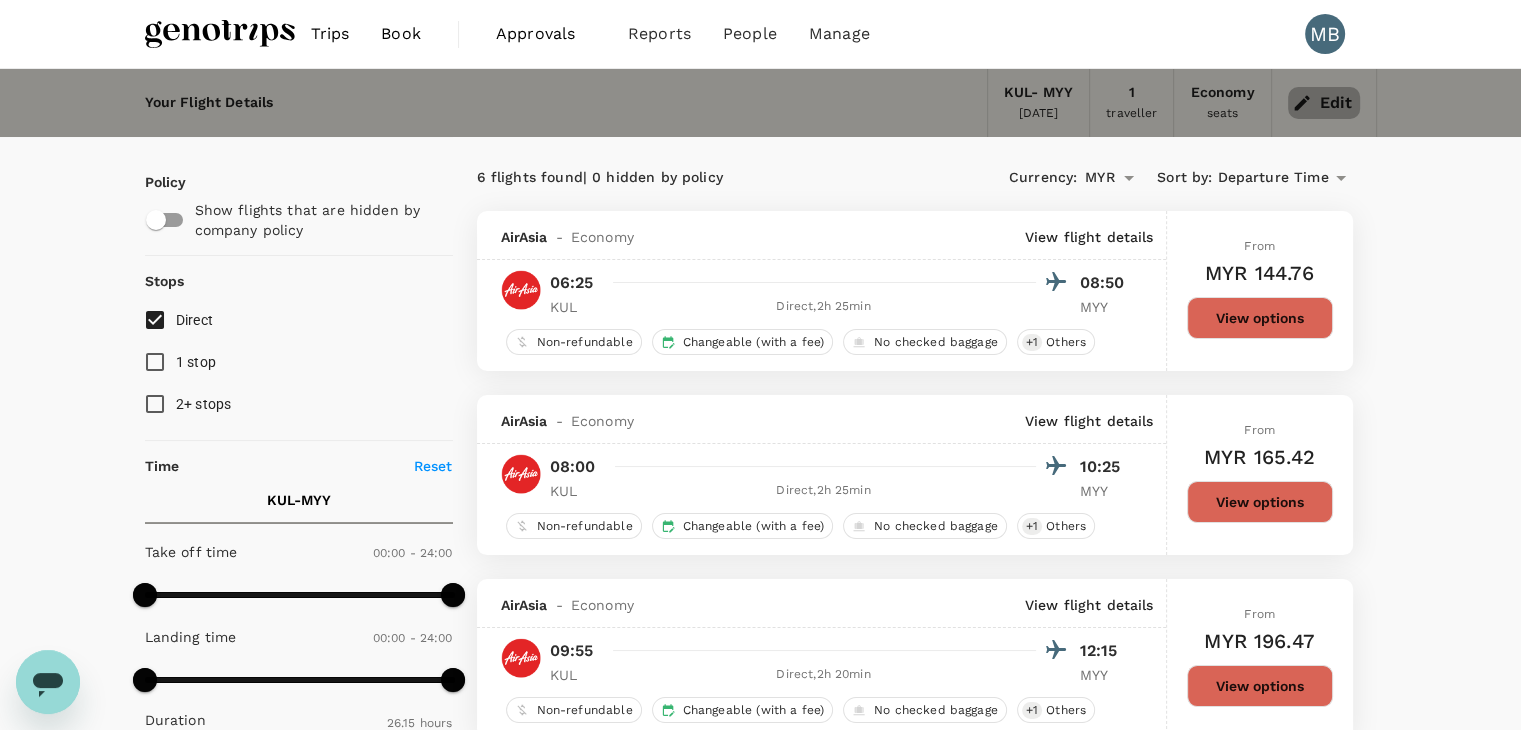click 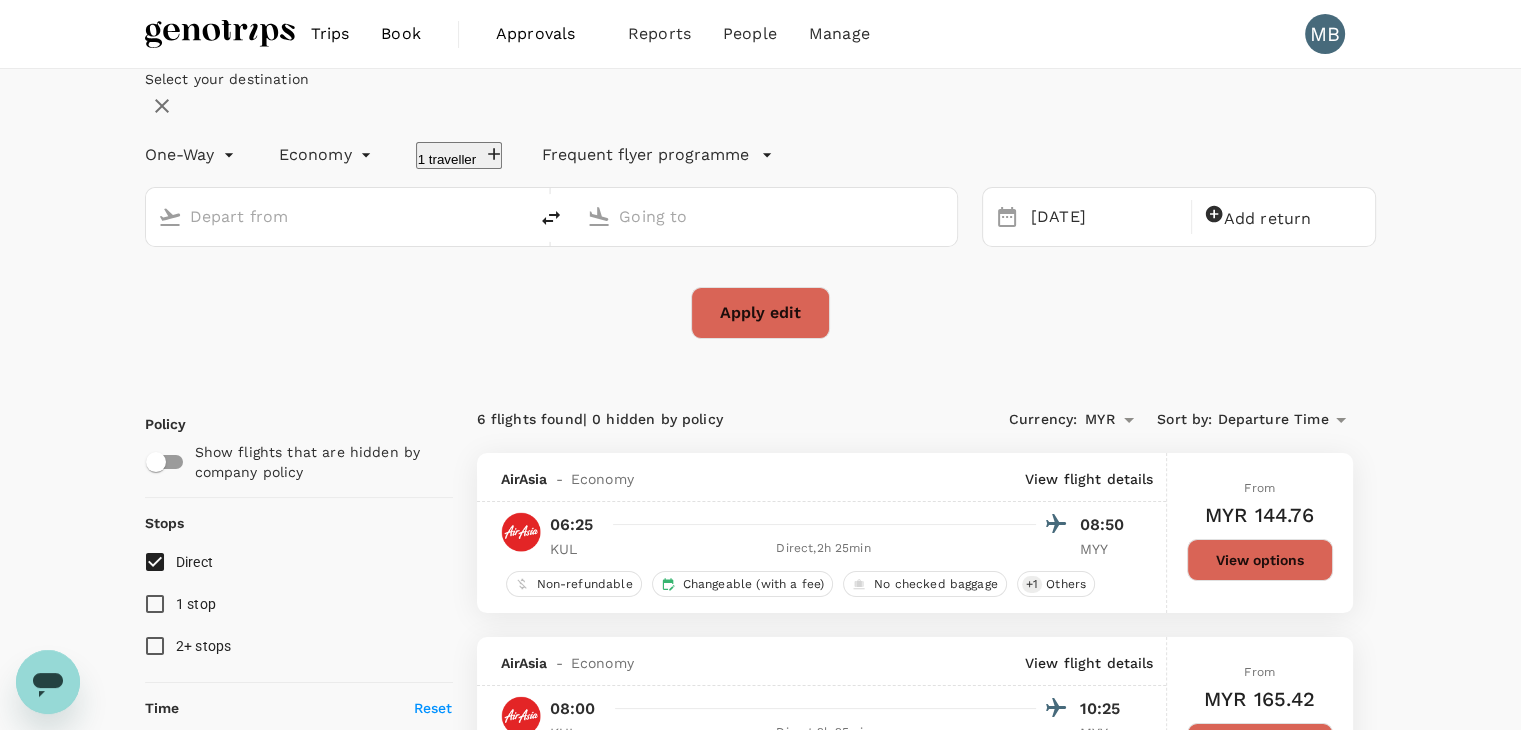 type on "Kuala Lumpur Intl ([GEOGRAPHIC_DATA])" 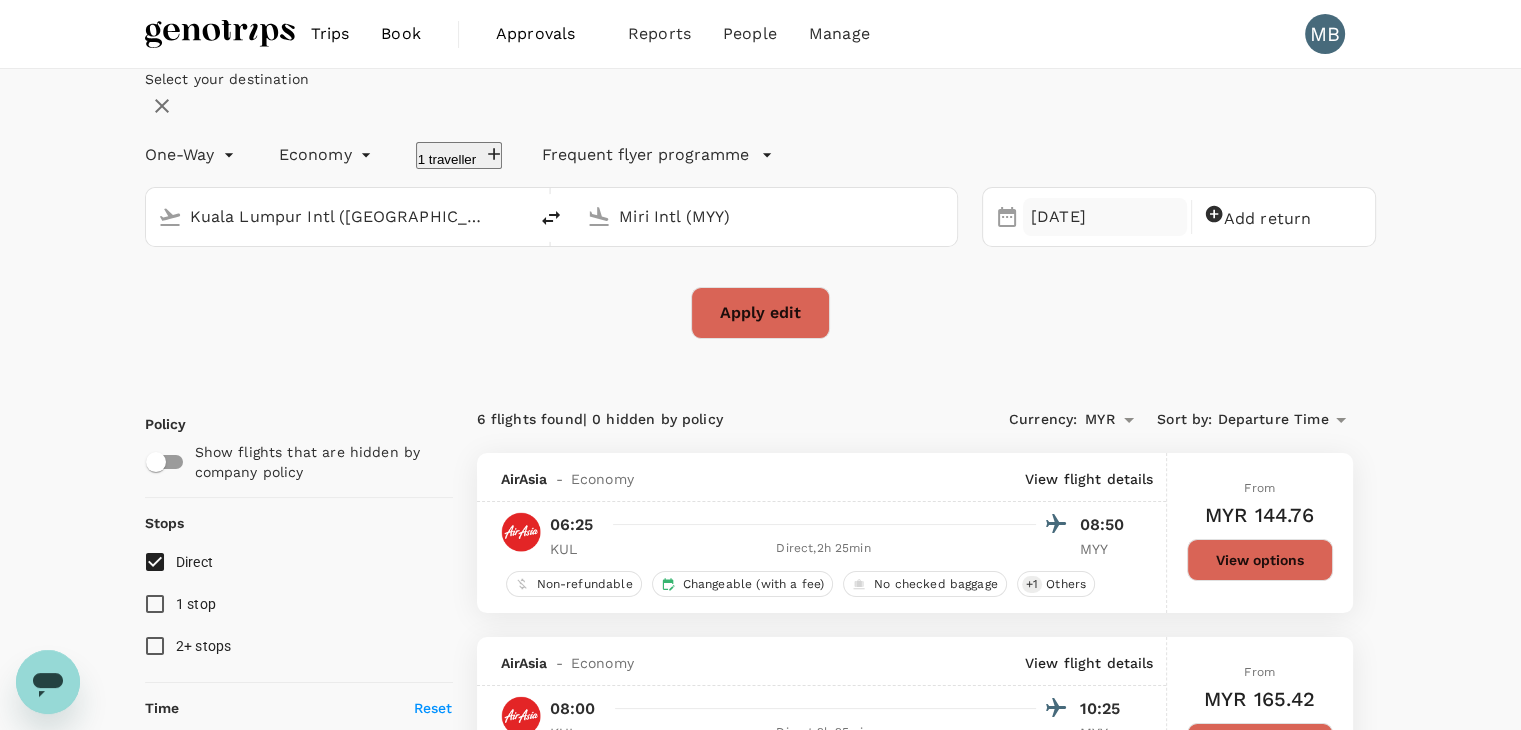 click on "16 Aug" at bounding box center [1105, 217] 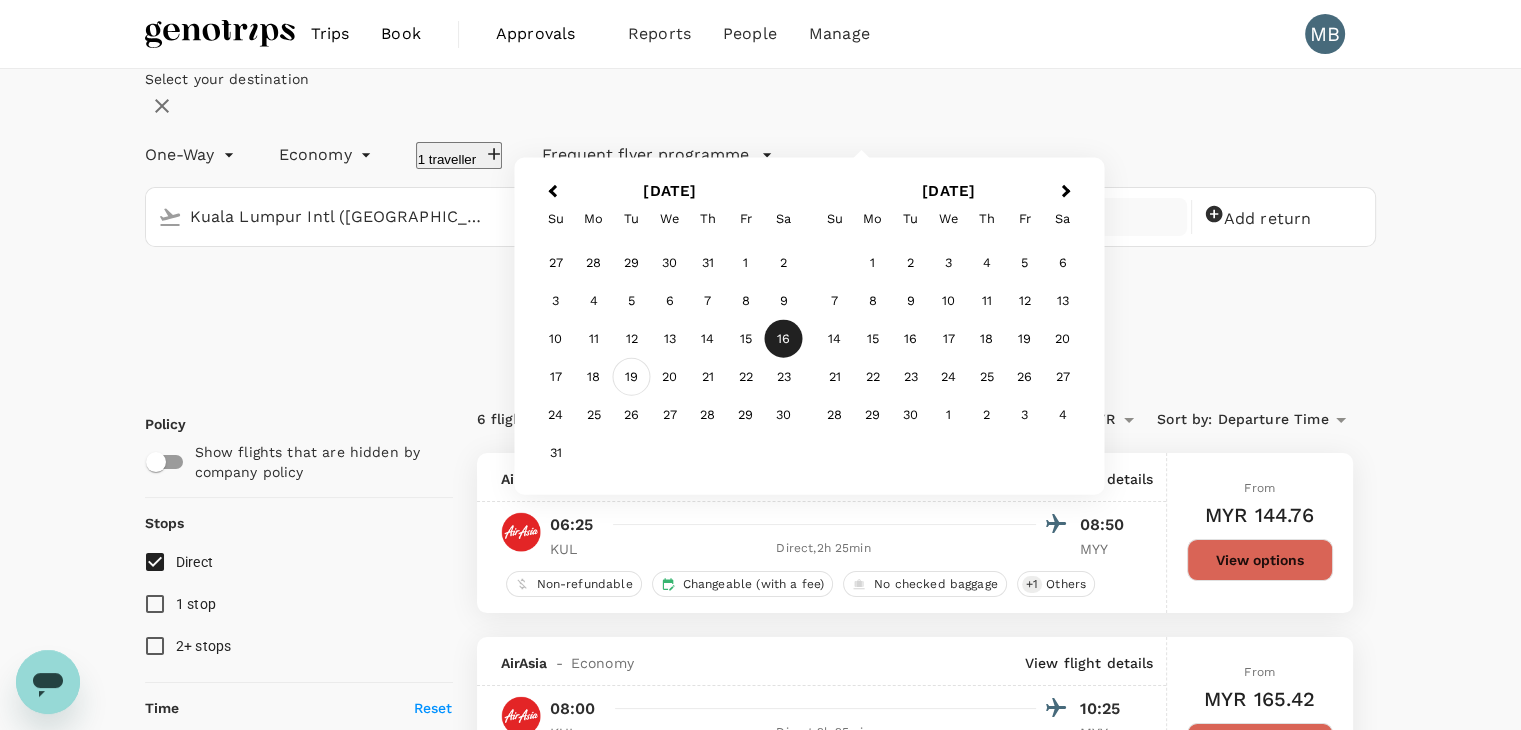 click on "19" at bounding box center [632, 377] 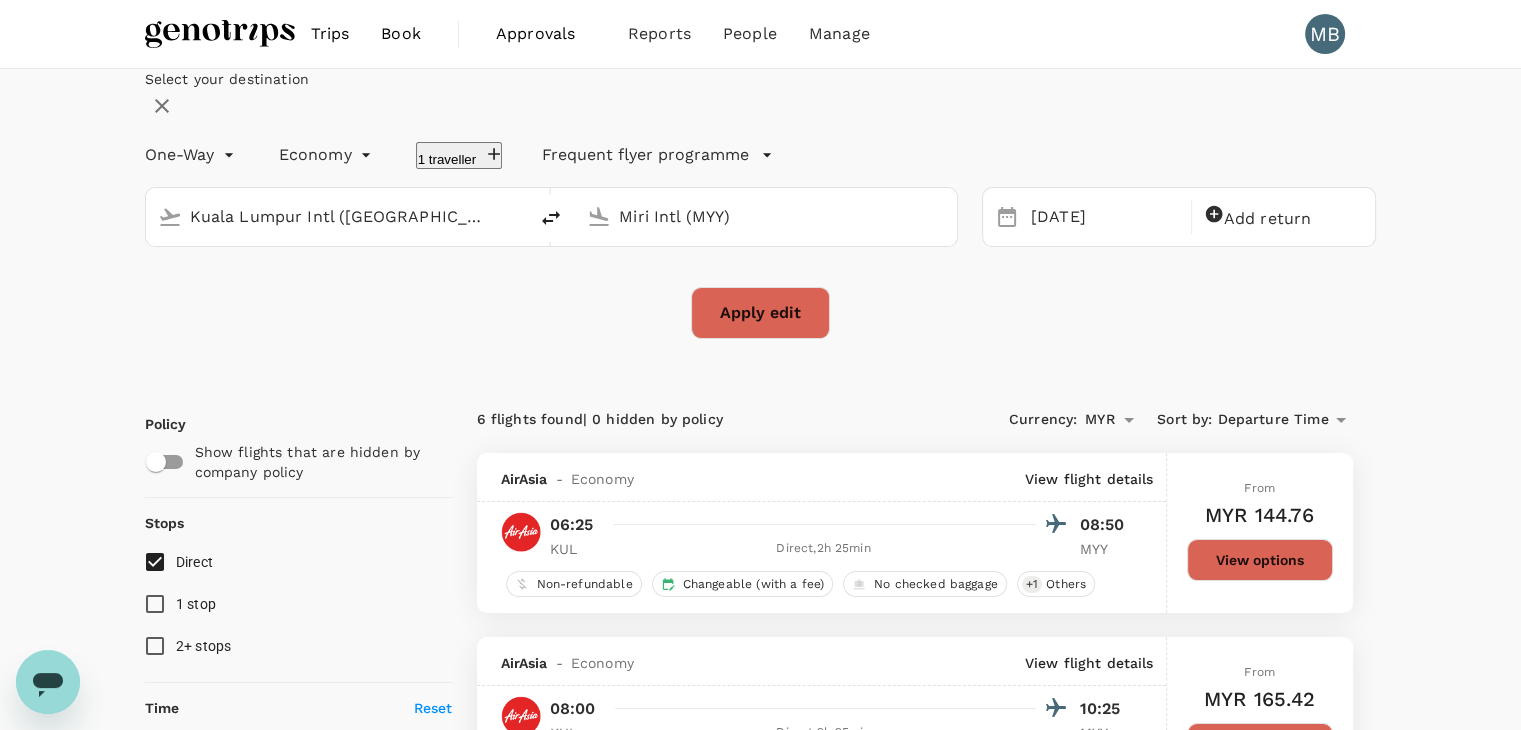 click 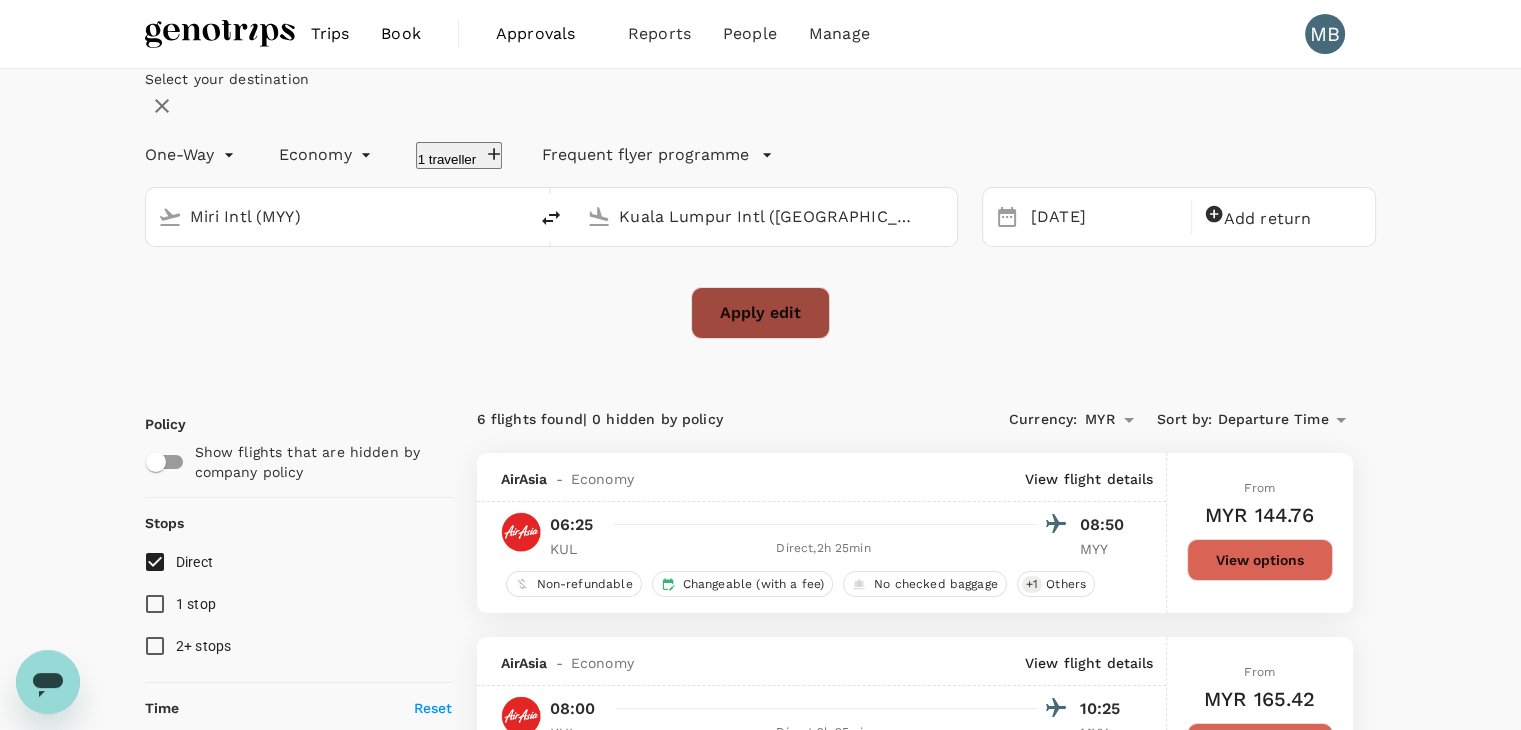 click on "Apply edit" at bounding box center [760, 313] 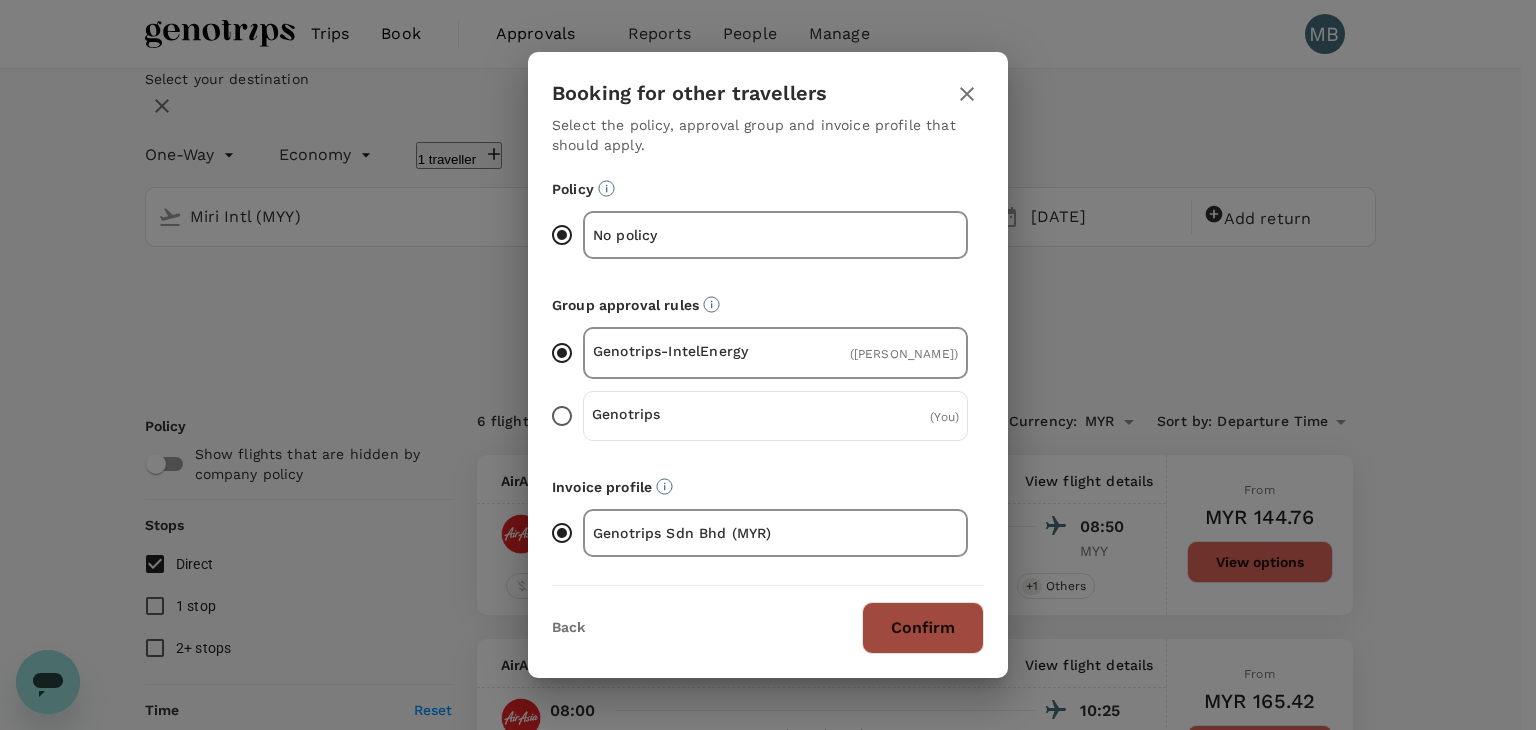click on "Confirm" at bounding box center [923, 628] 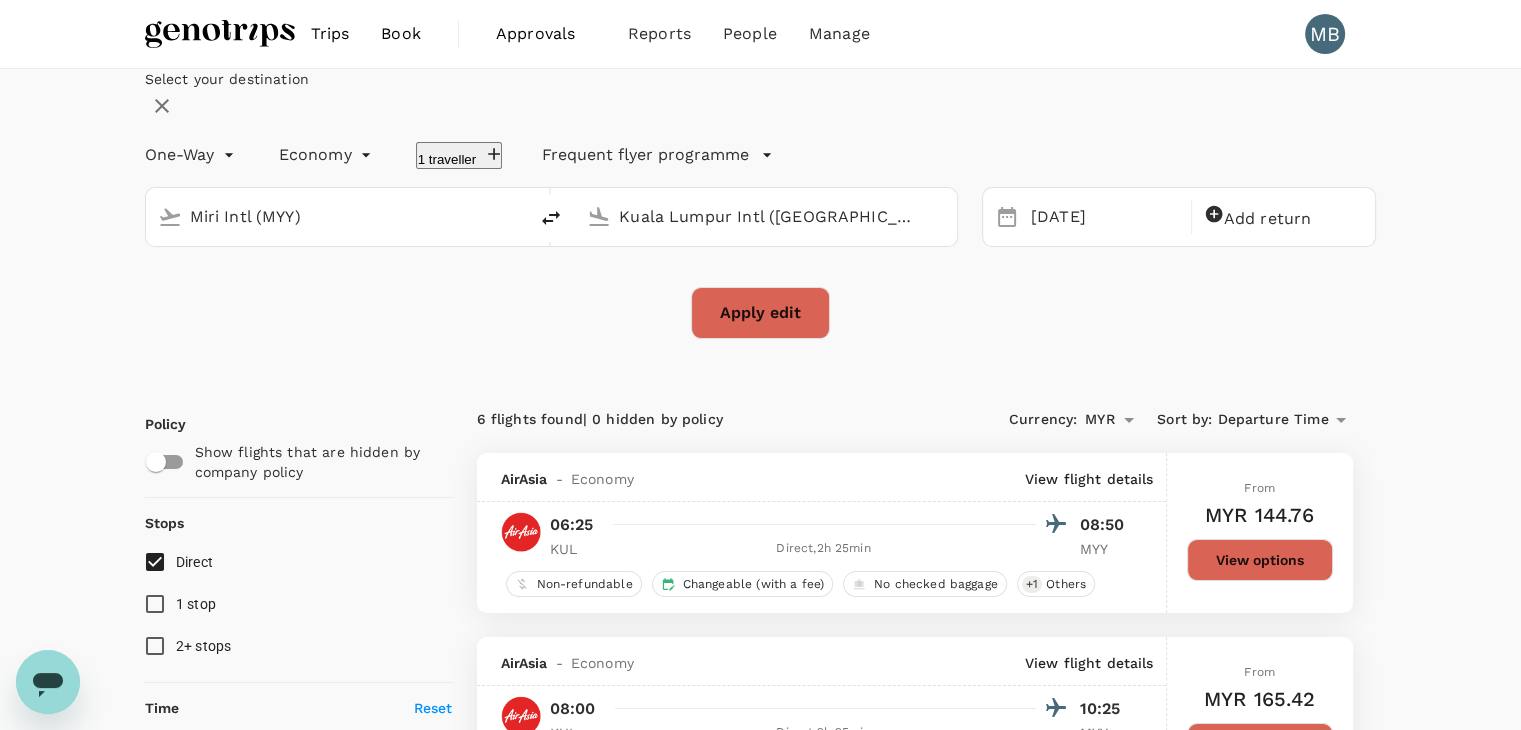 checkbox on "false" 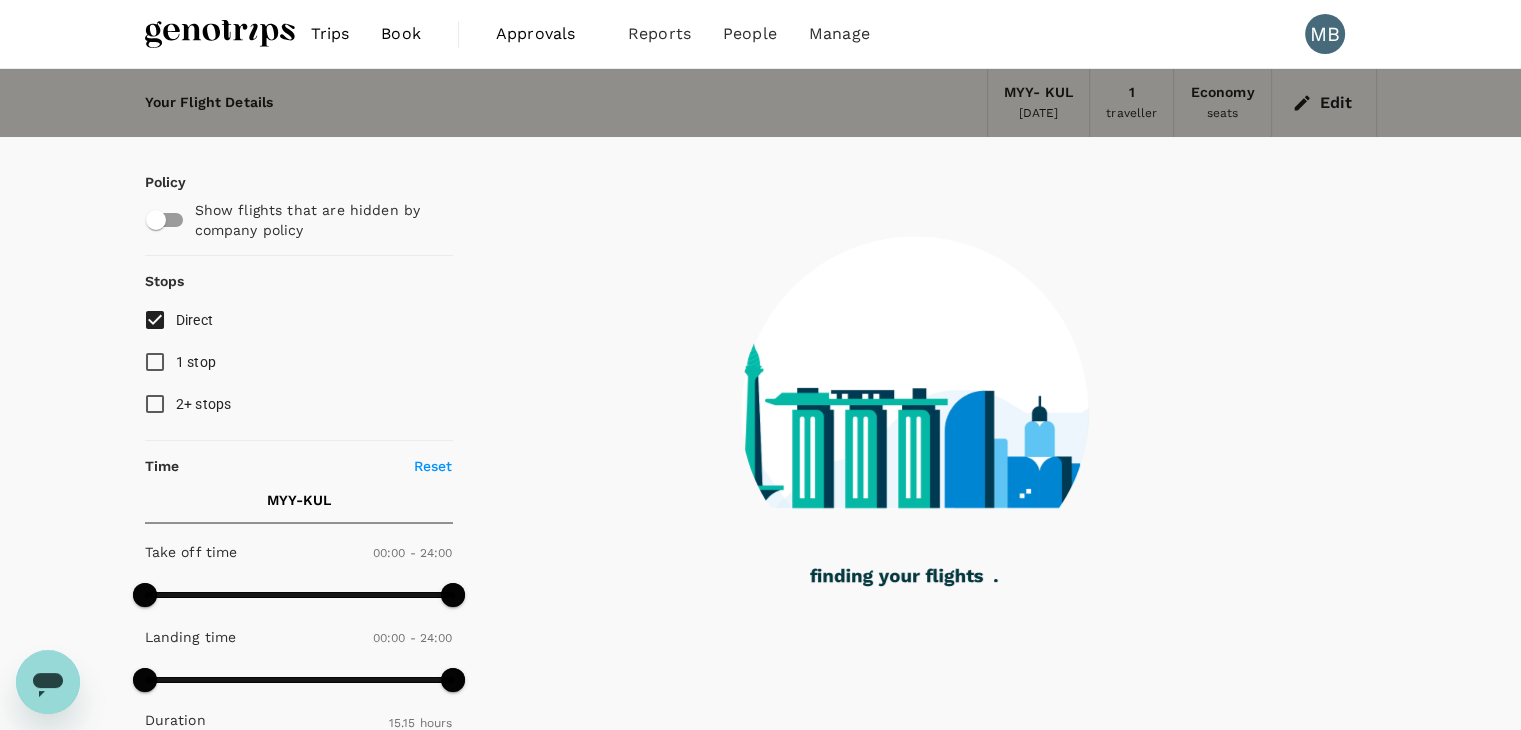 type on "915" 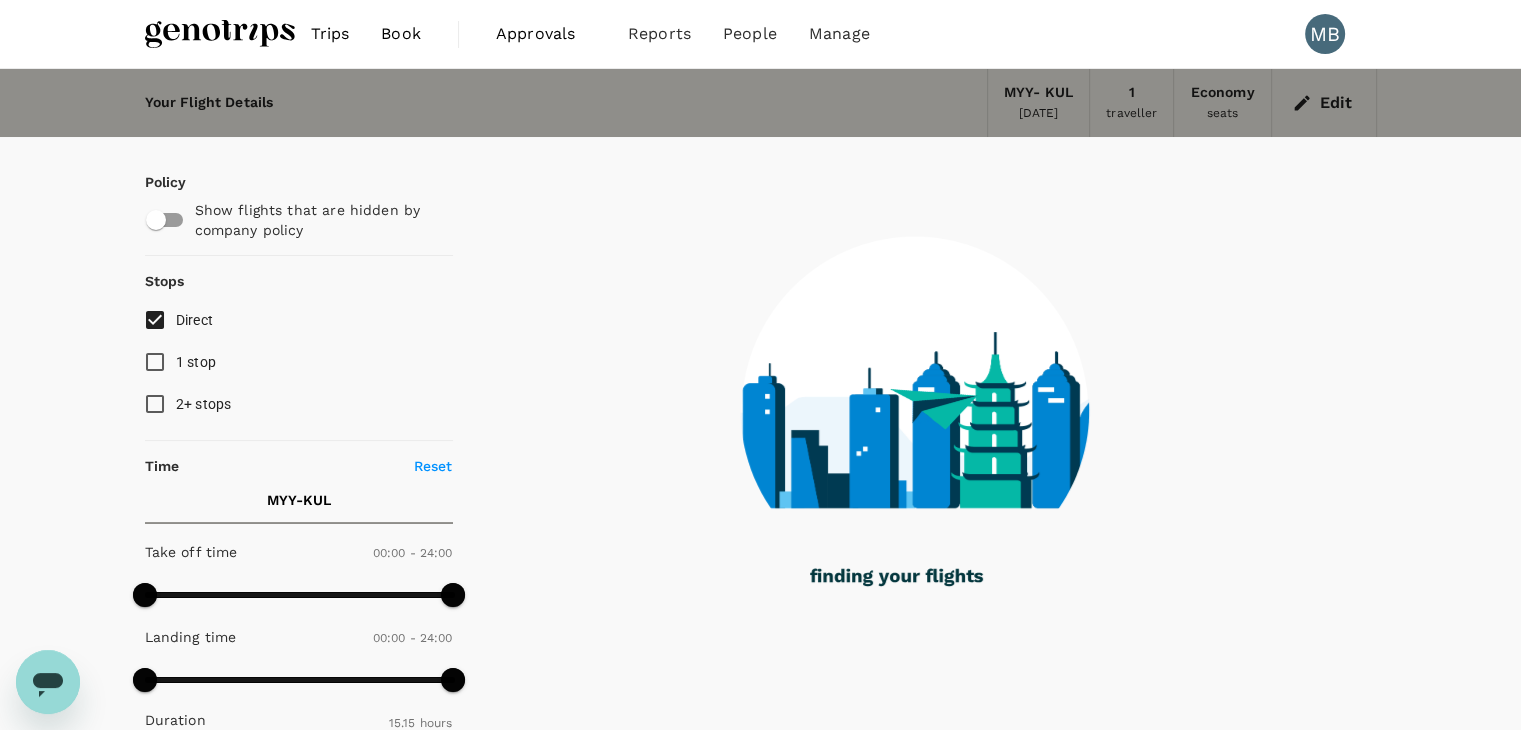 type on "1005" 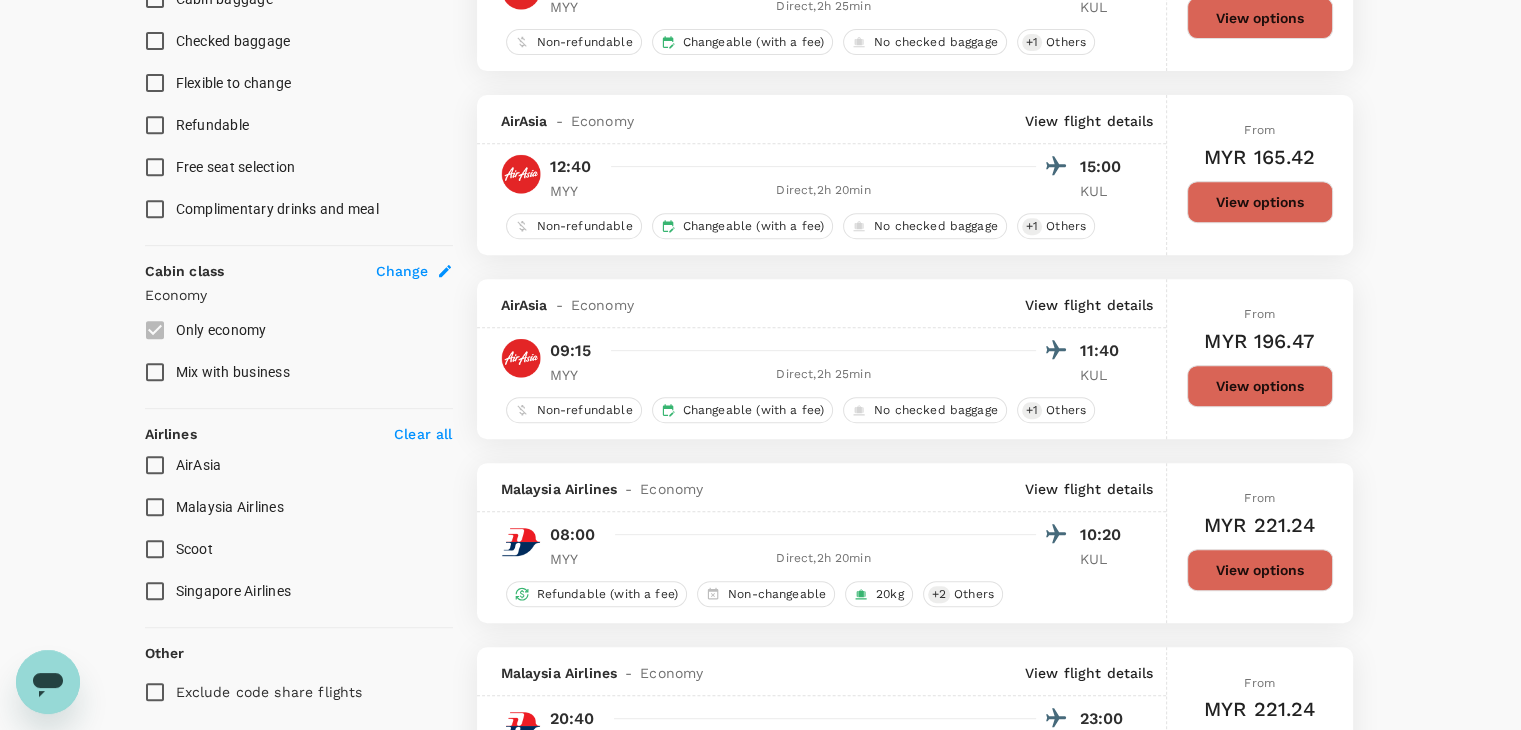scroll, scrollTop: 800, scrollLeft: 0, axis: vertical 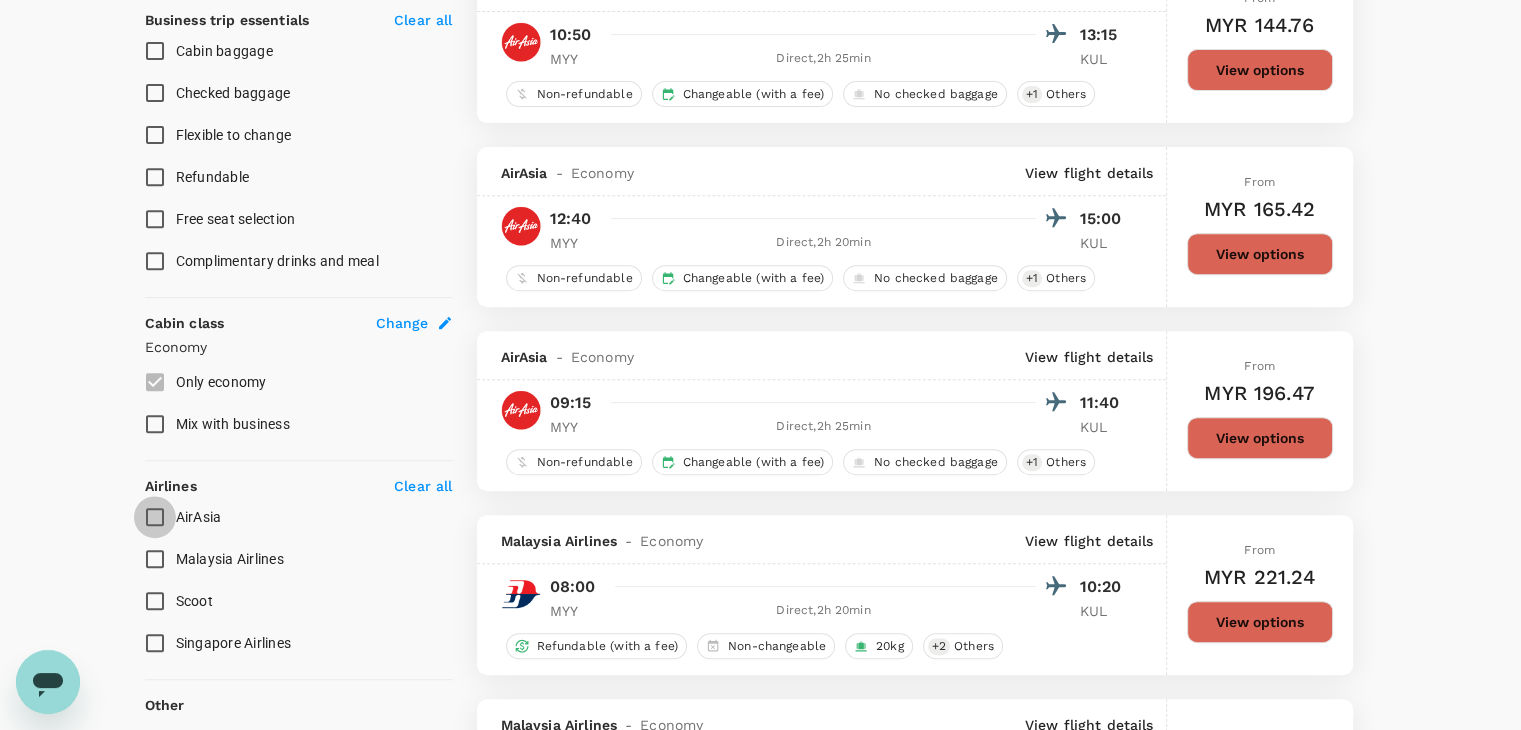 click on "AirAsia" at bounding box center (155, 517) 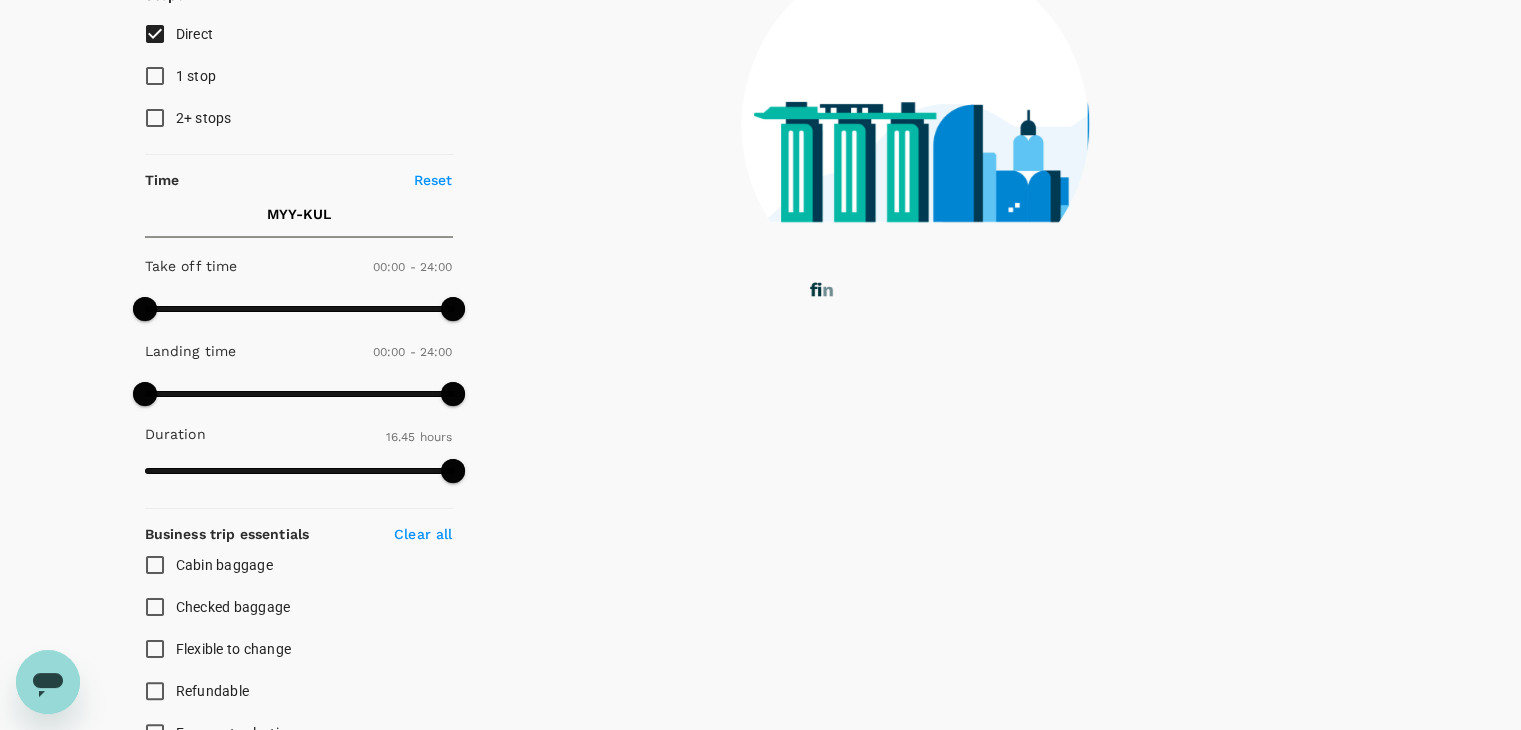 scroll, scrollTop: 100, scrollLeft: 0, axis: vertical 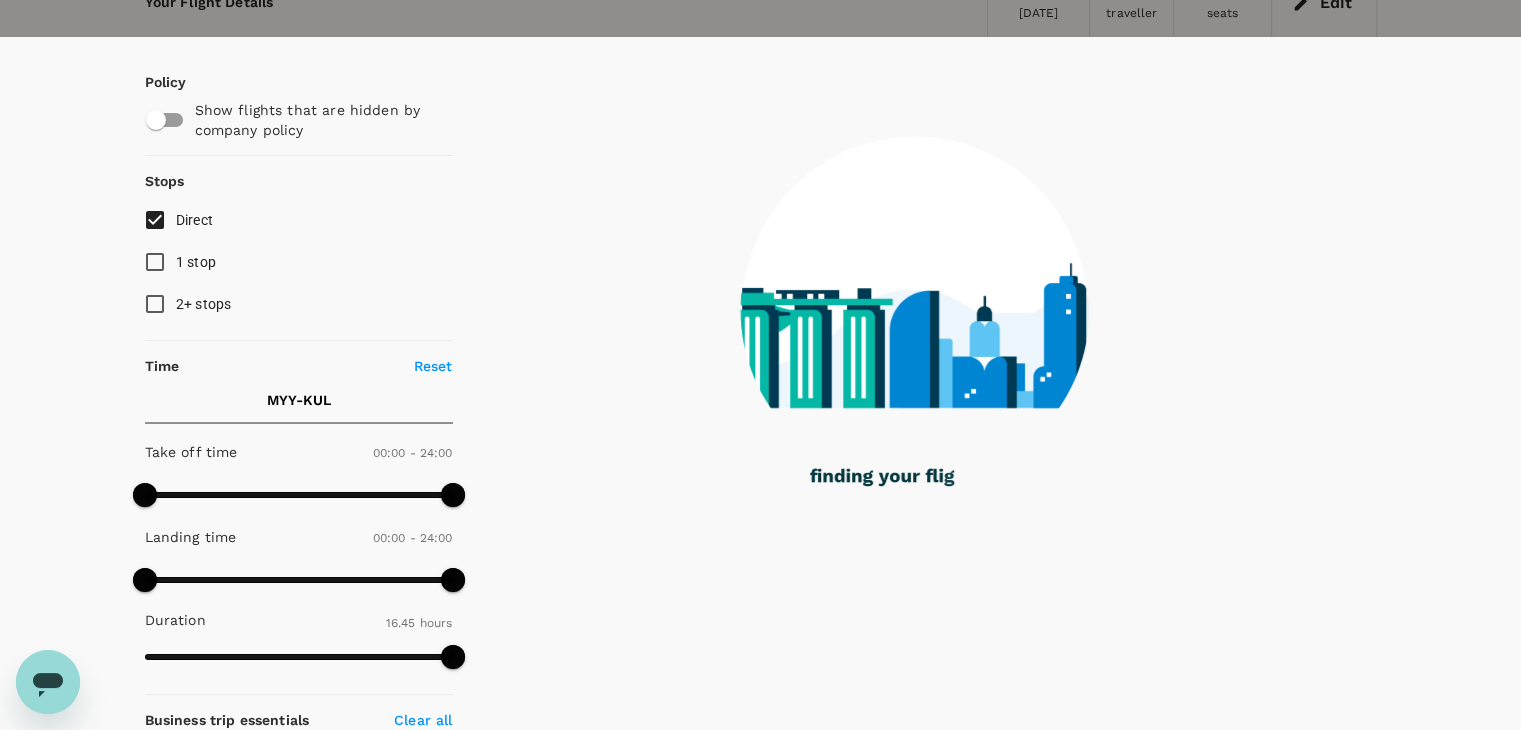 click on "Direct" at bounding box center [155, 220] 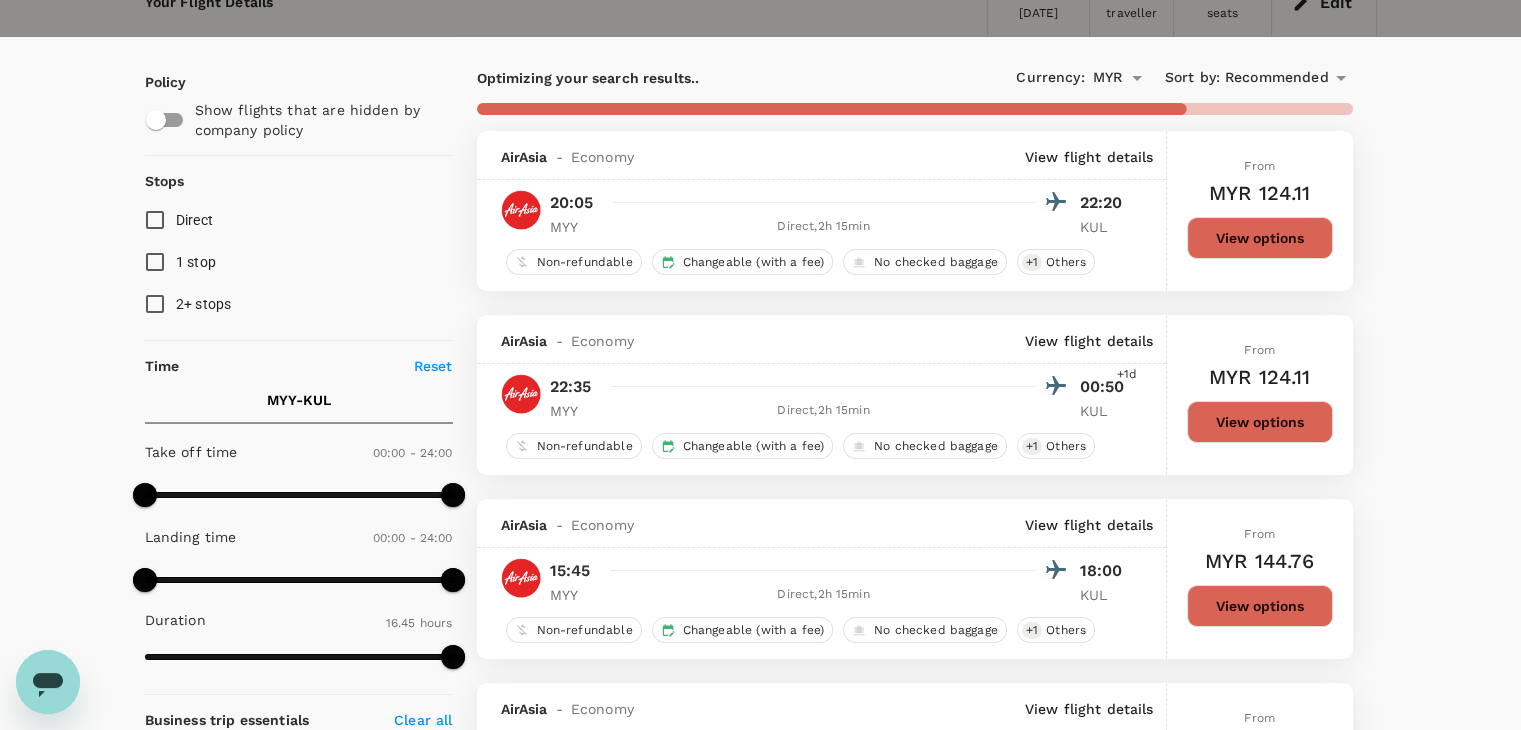 click on "Direct" at bounding box center [155, 220] 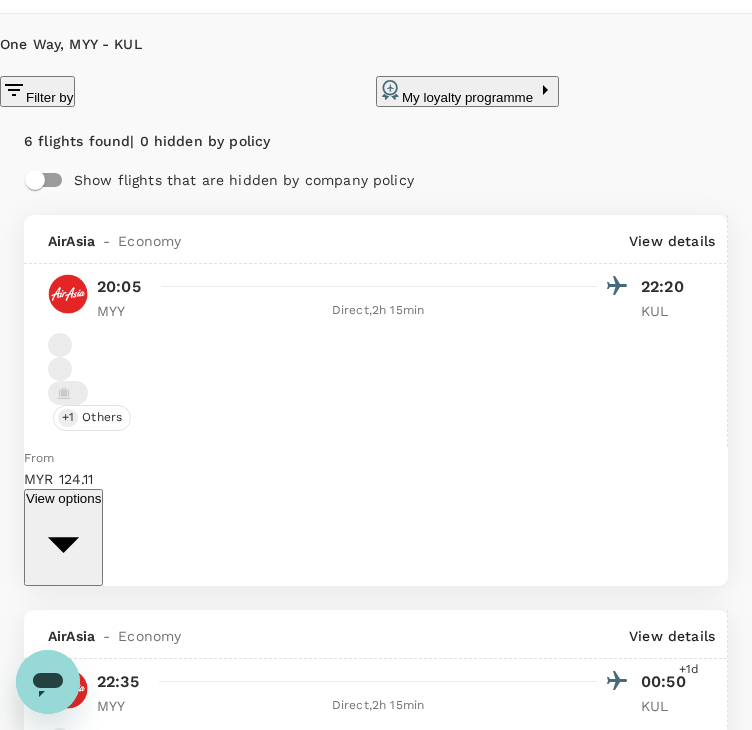 scroll, scrollTop: 0, scrollLeft: 0, axis: both 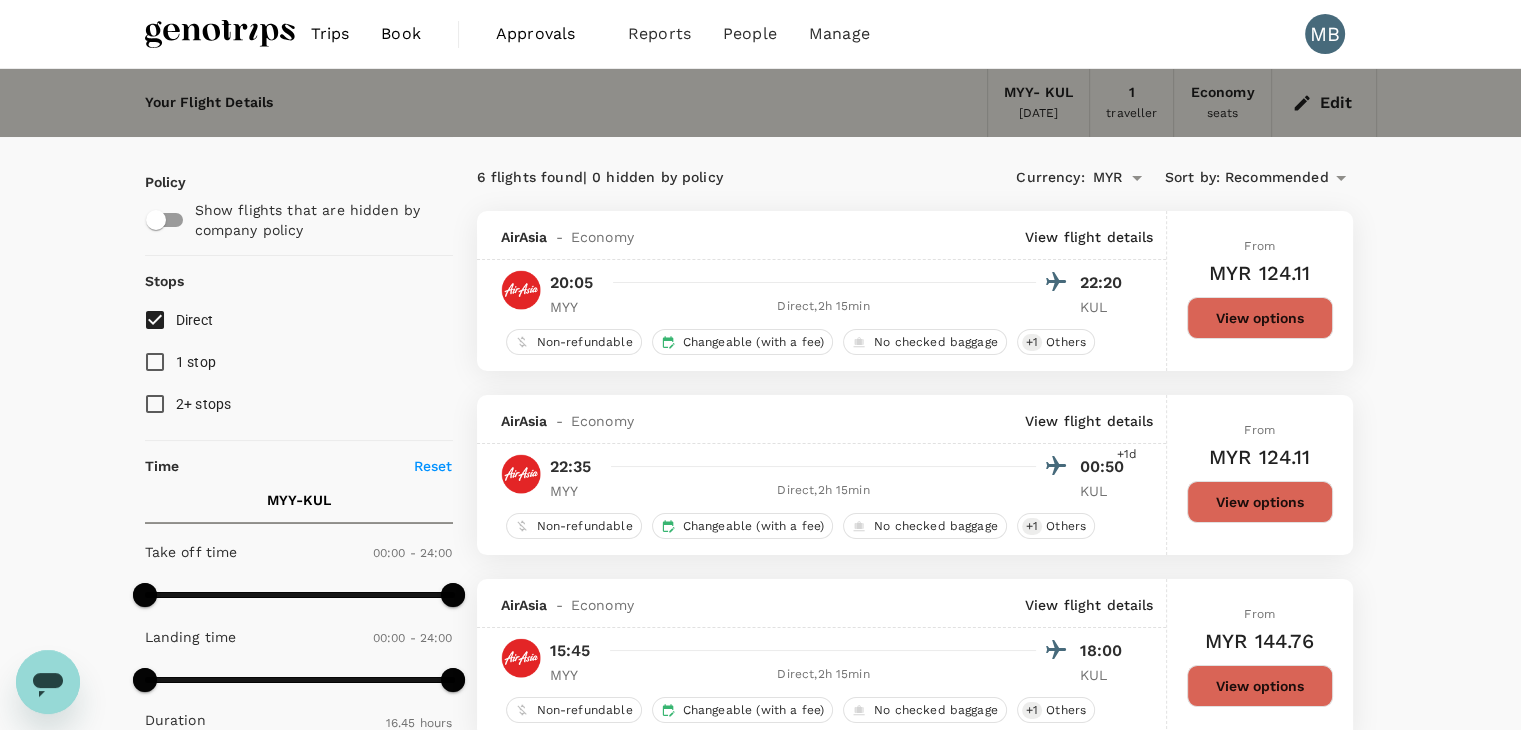 click on "Recommended" at bounding box center (1277, 178) 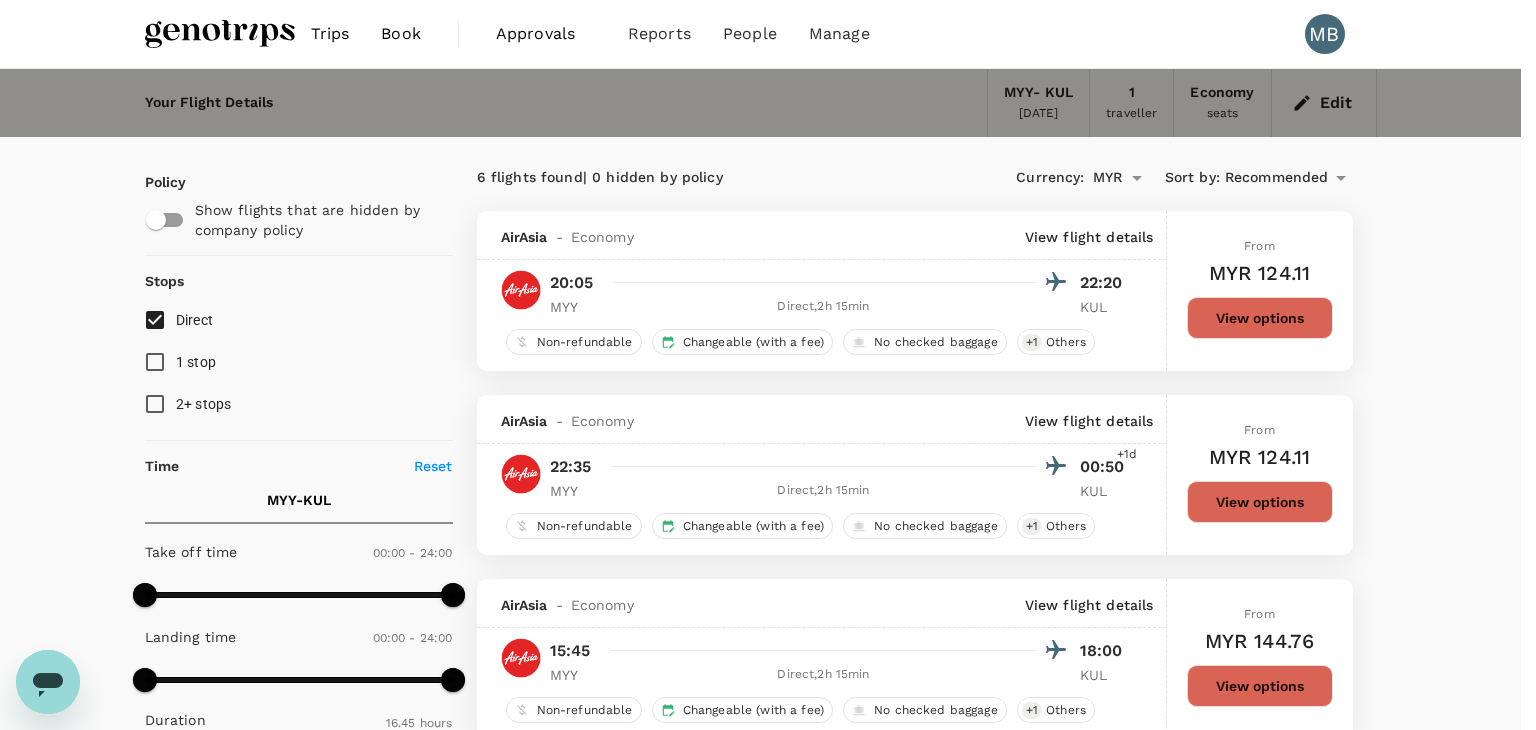 click on "Departure Time" at bounding box center (760, 1820) 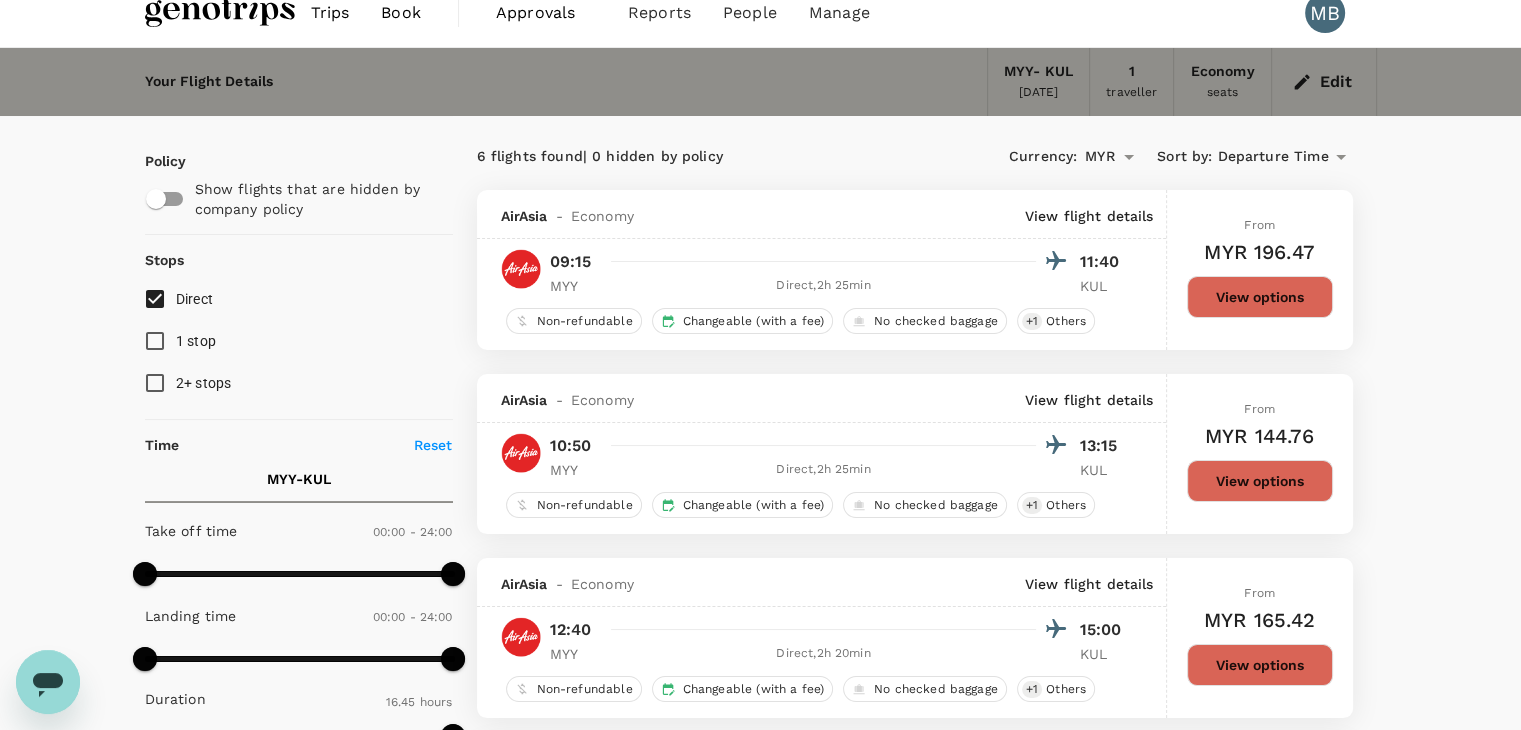 scroll, scrollTop: 0, scrollLeft: 0, axis: both 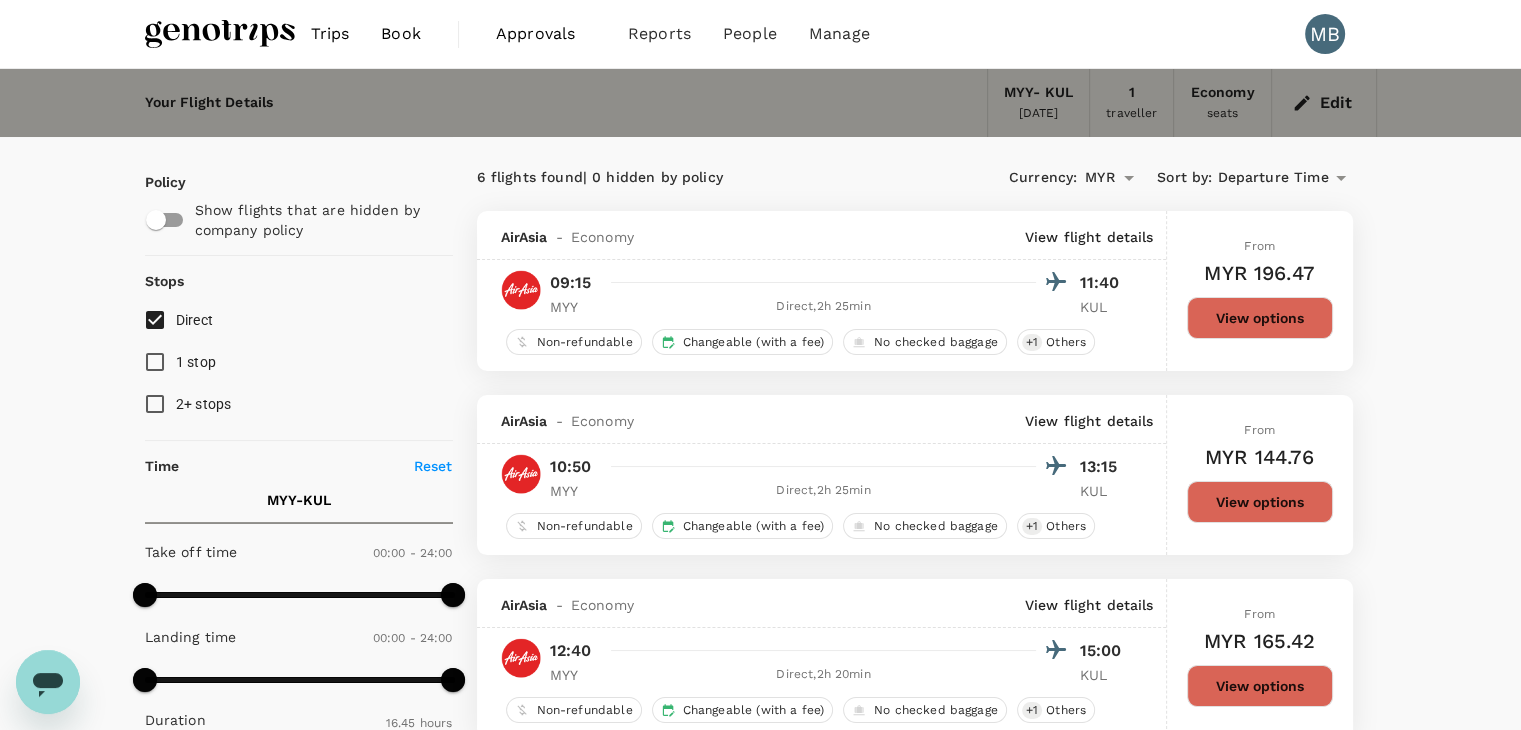 click on "Edit" at bounding box center [1324, 103] 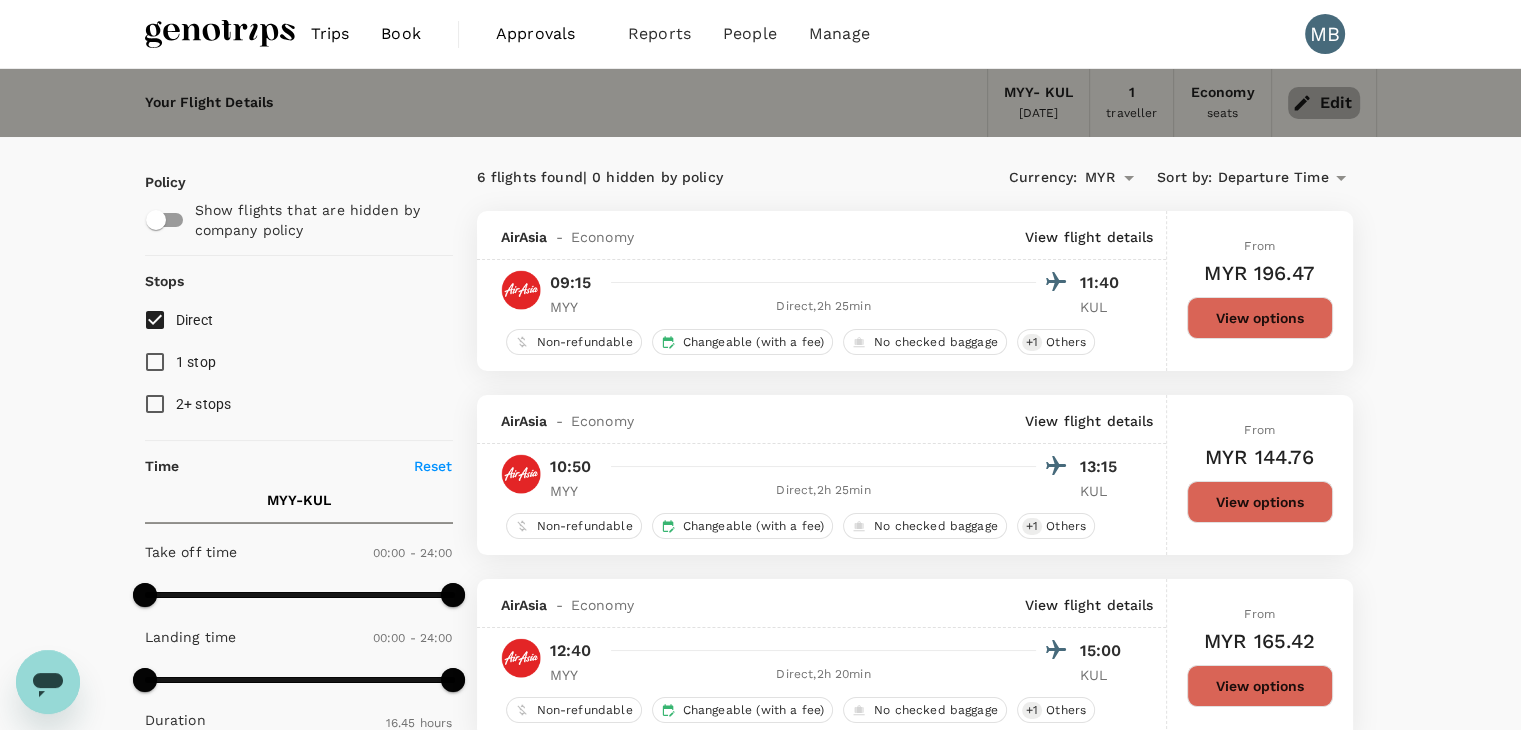 click 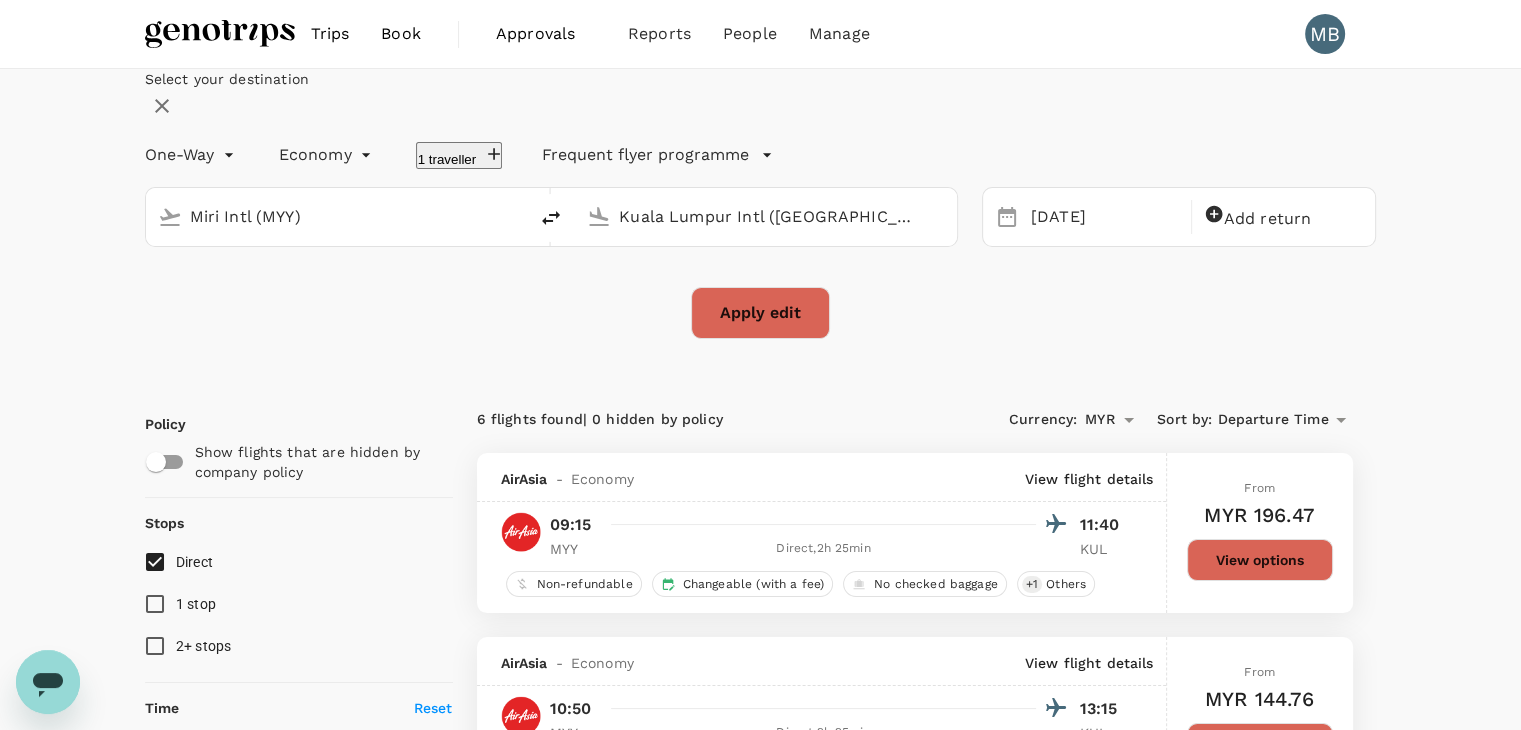 type 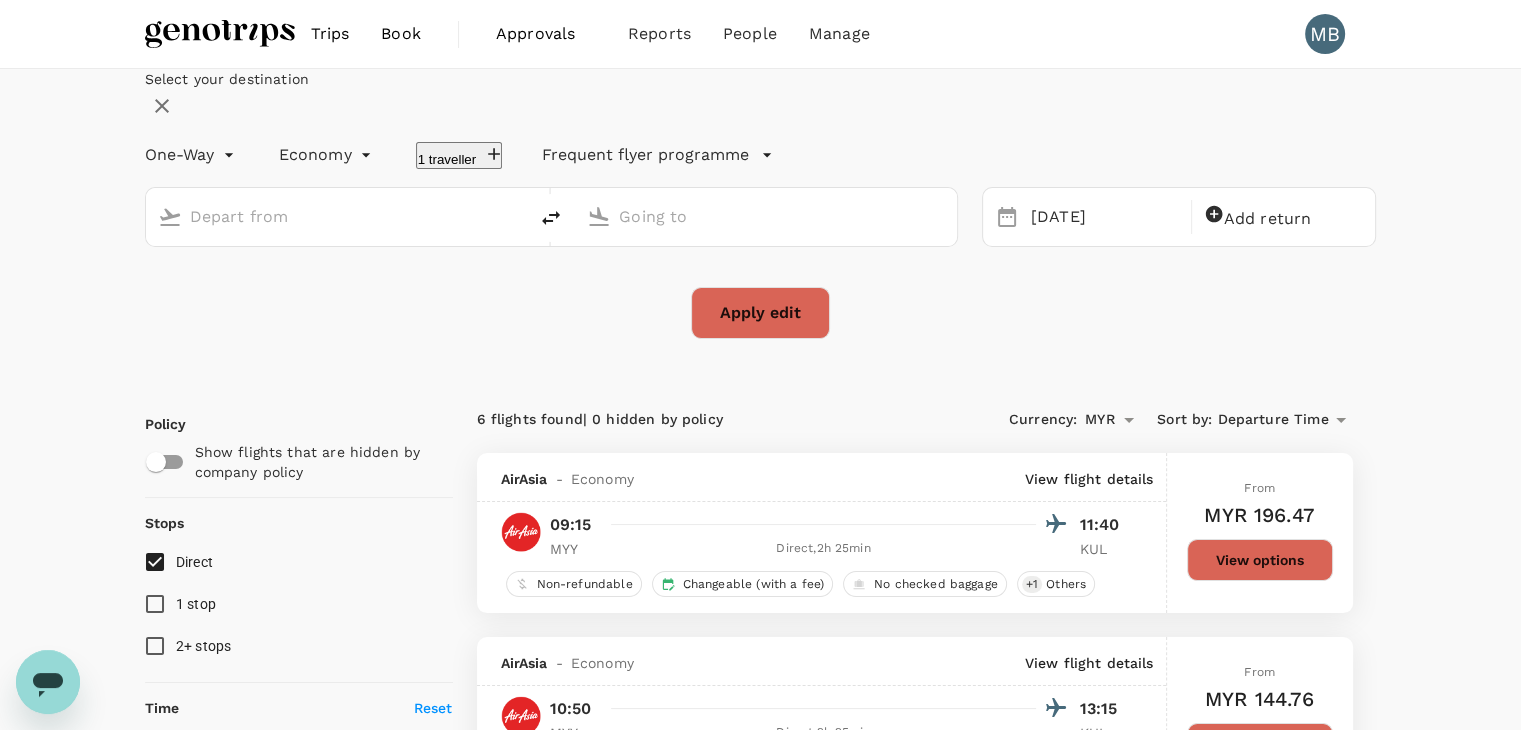 type on "Miri Intl (MYY)" 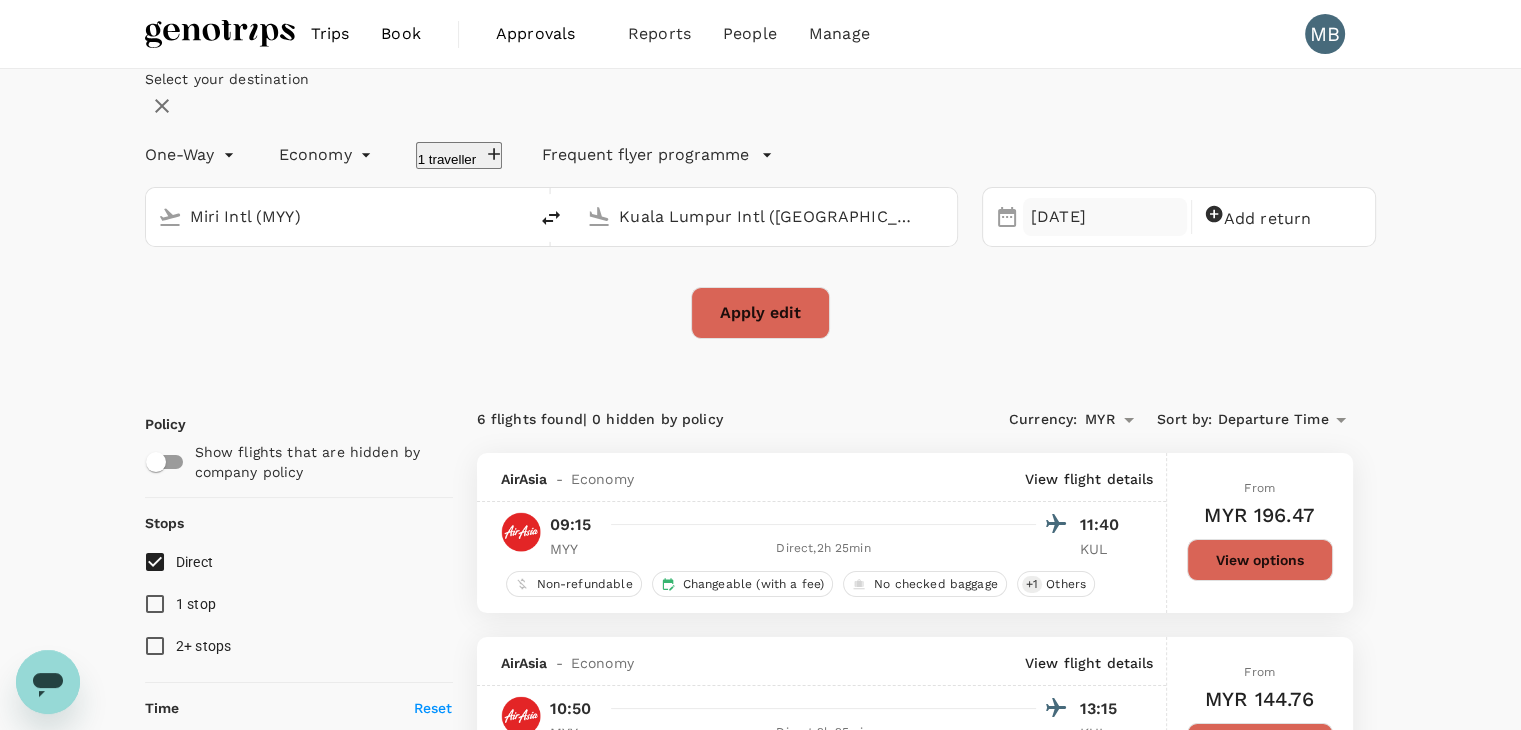 click on "19 Aug" at bounding box center [1105, 217] 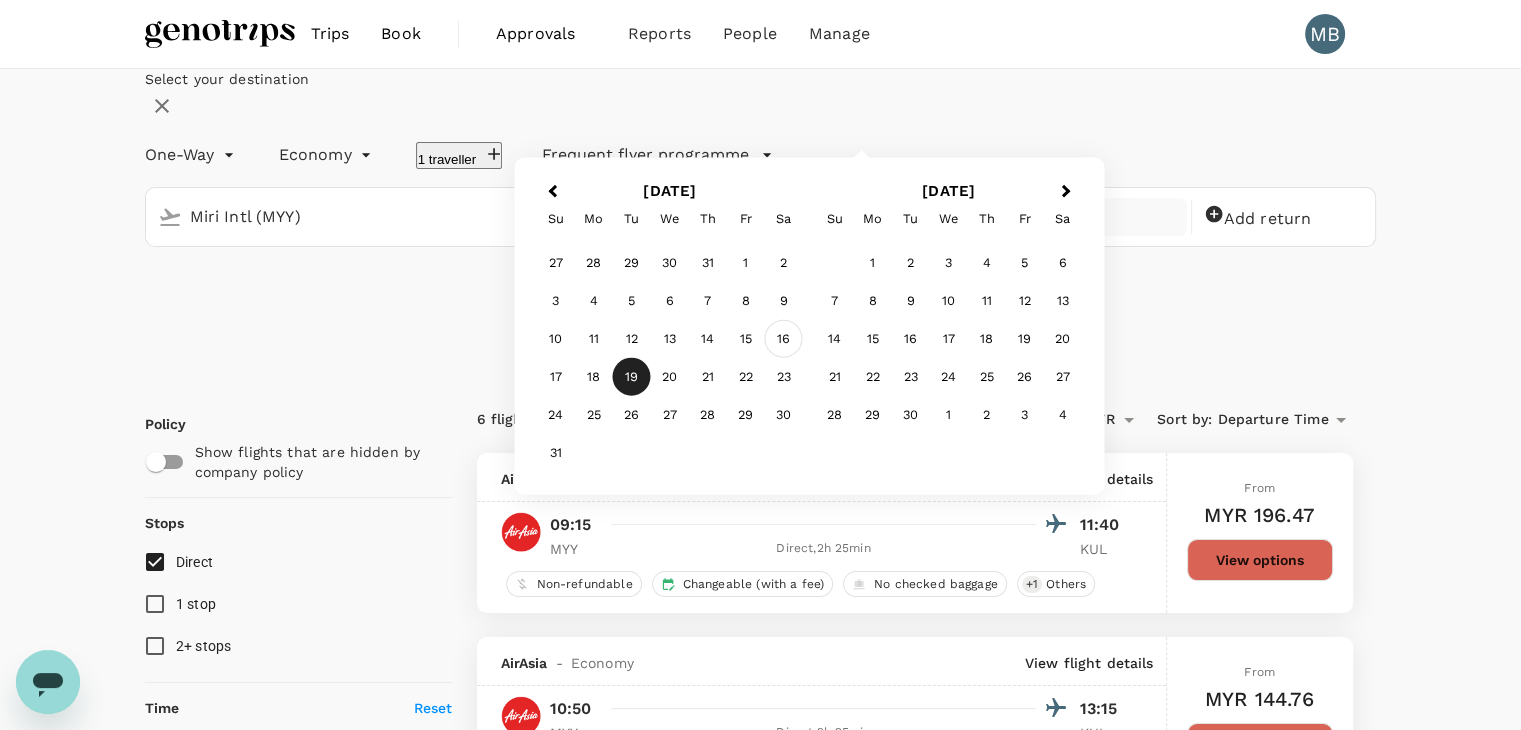 click on "16" at bounding box center [784, 339] 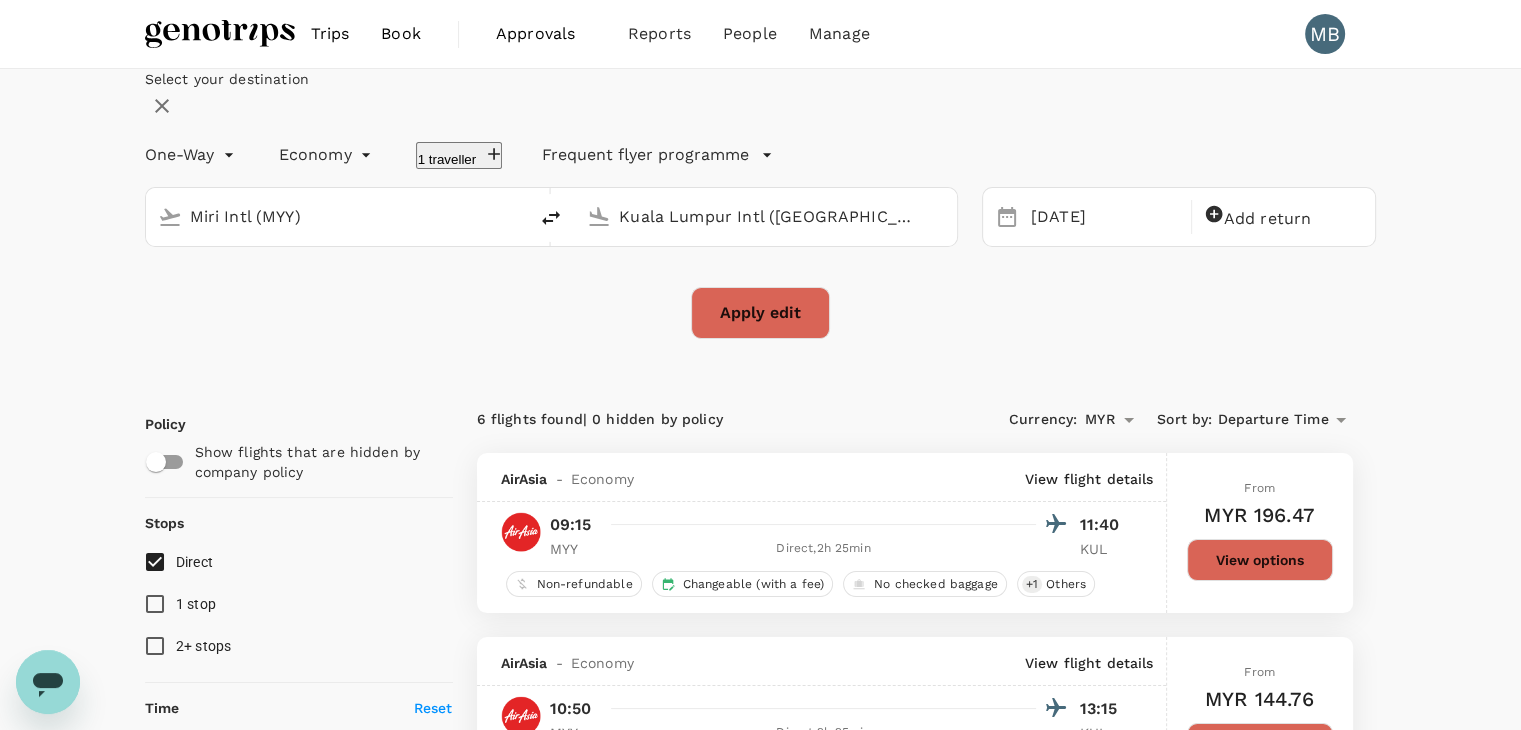 click 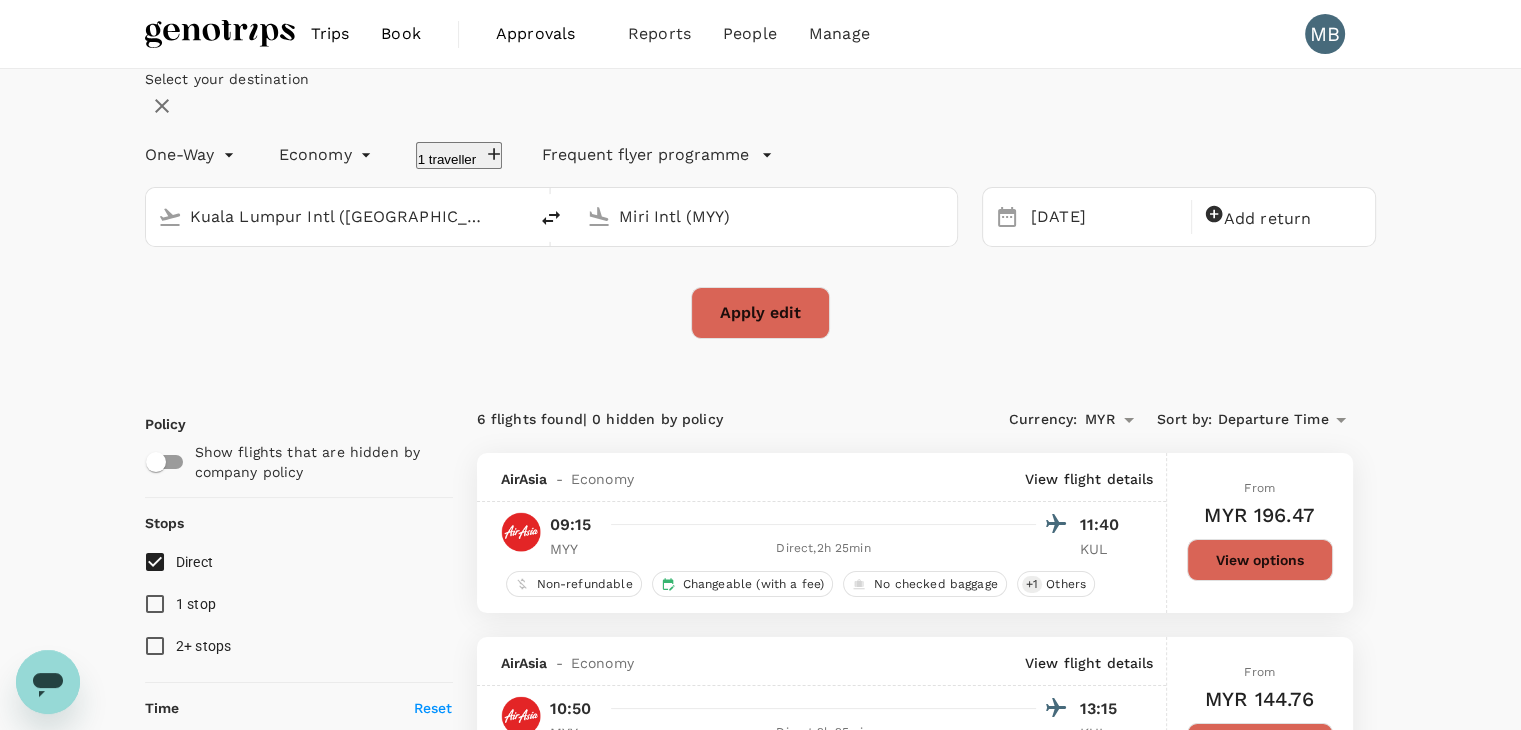 click on "Apply edit" at bounding box center [760, 313] 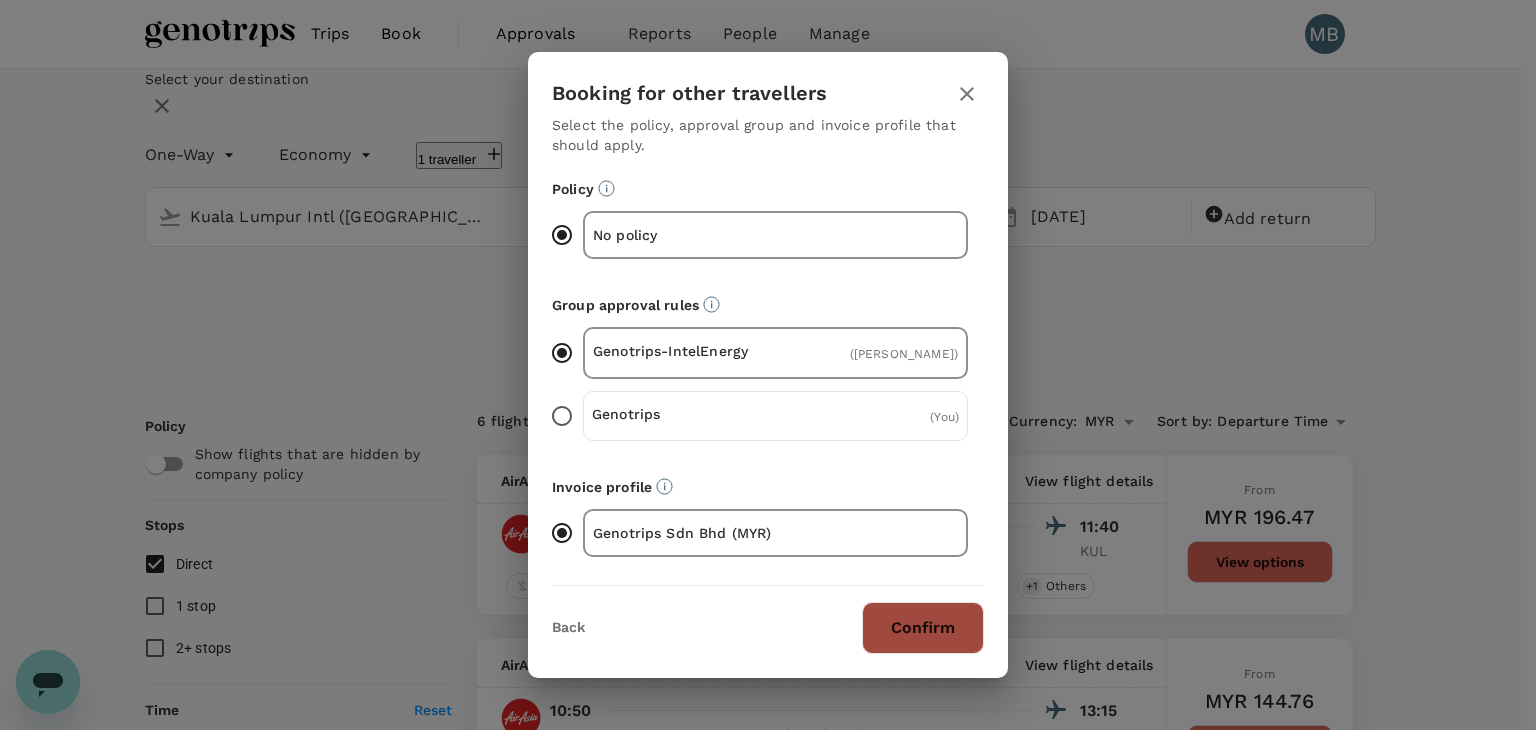 click on "Confirm" at bounding box center (923, 628) 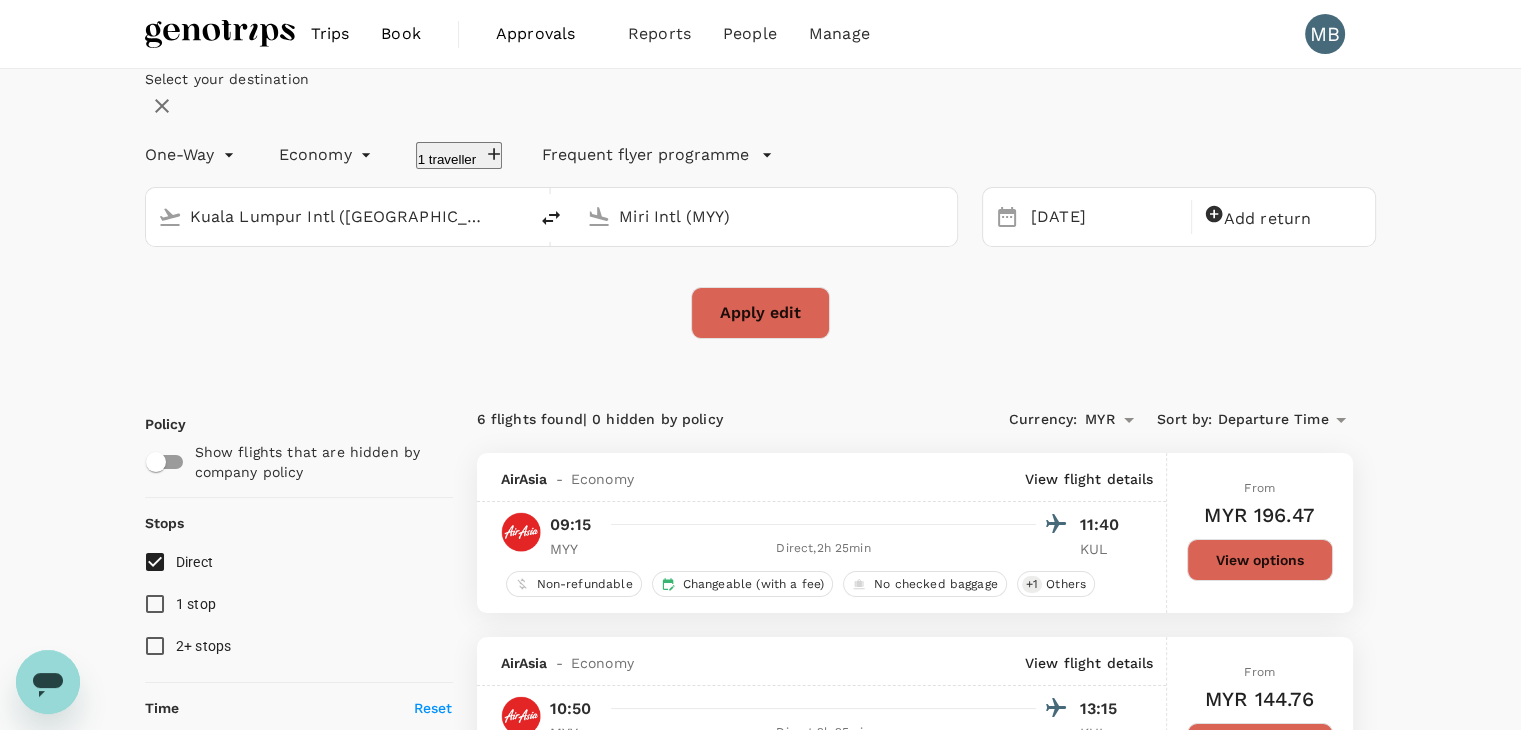 checkbox on "false" 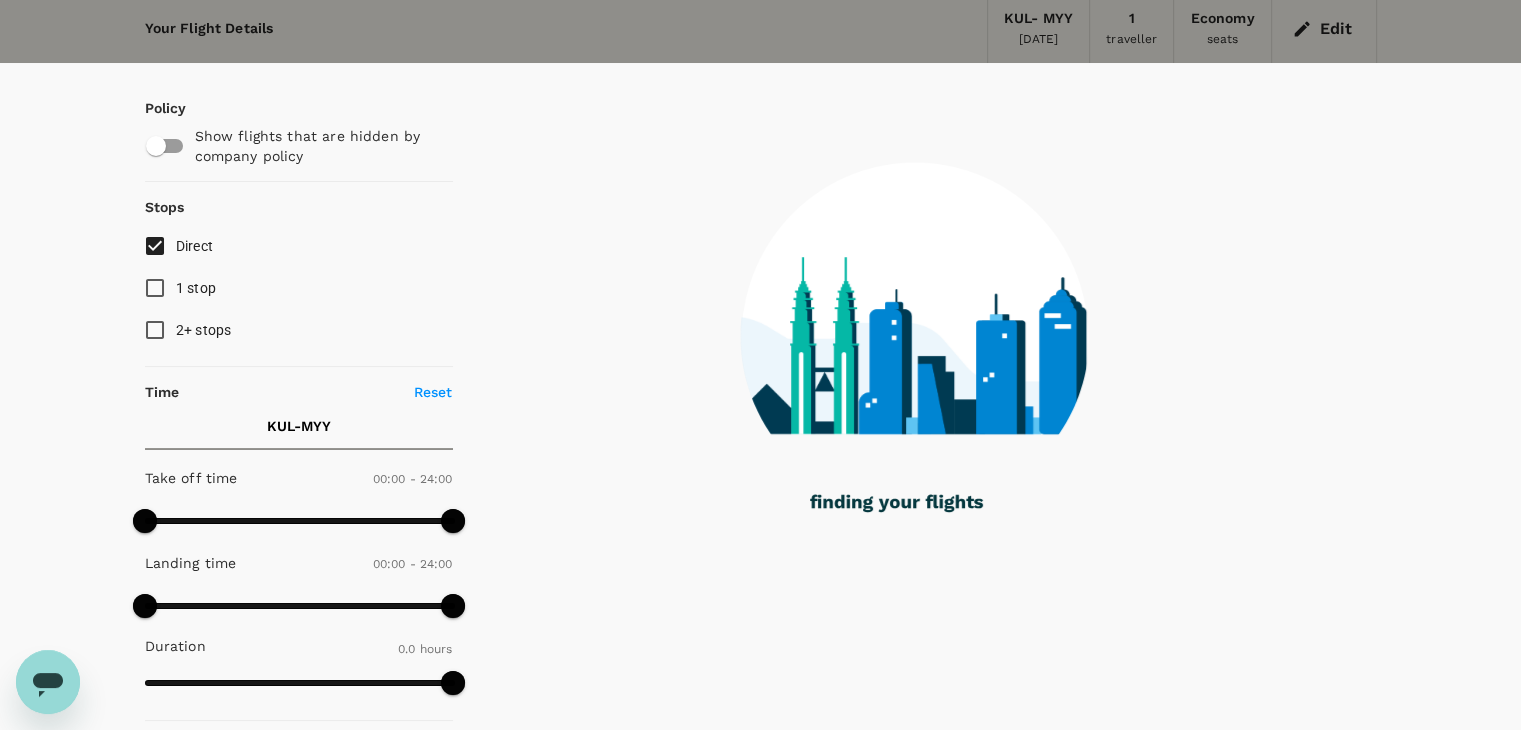 scroll, scrollTop: 0, scrollLeft: 0, axis: both 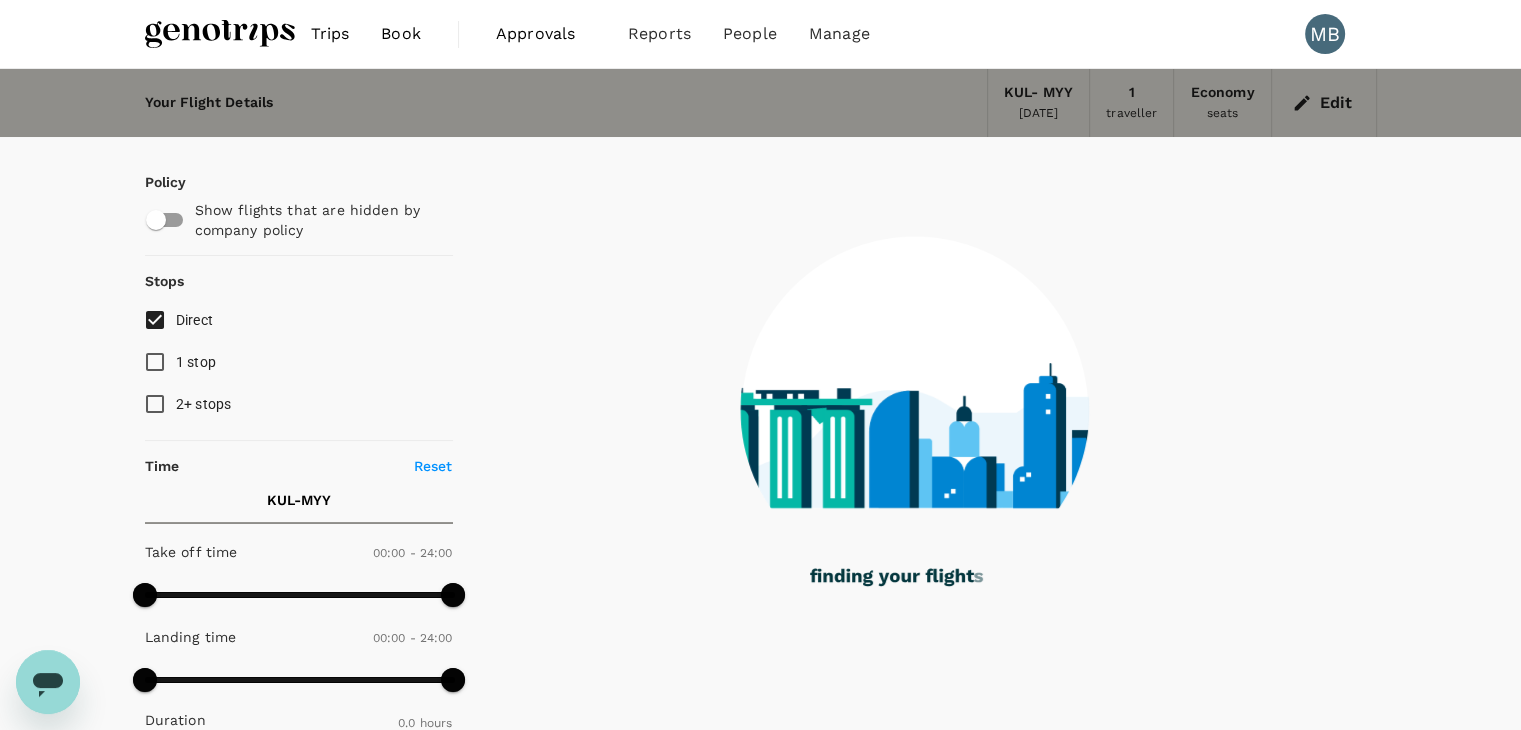 type on "325" 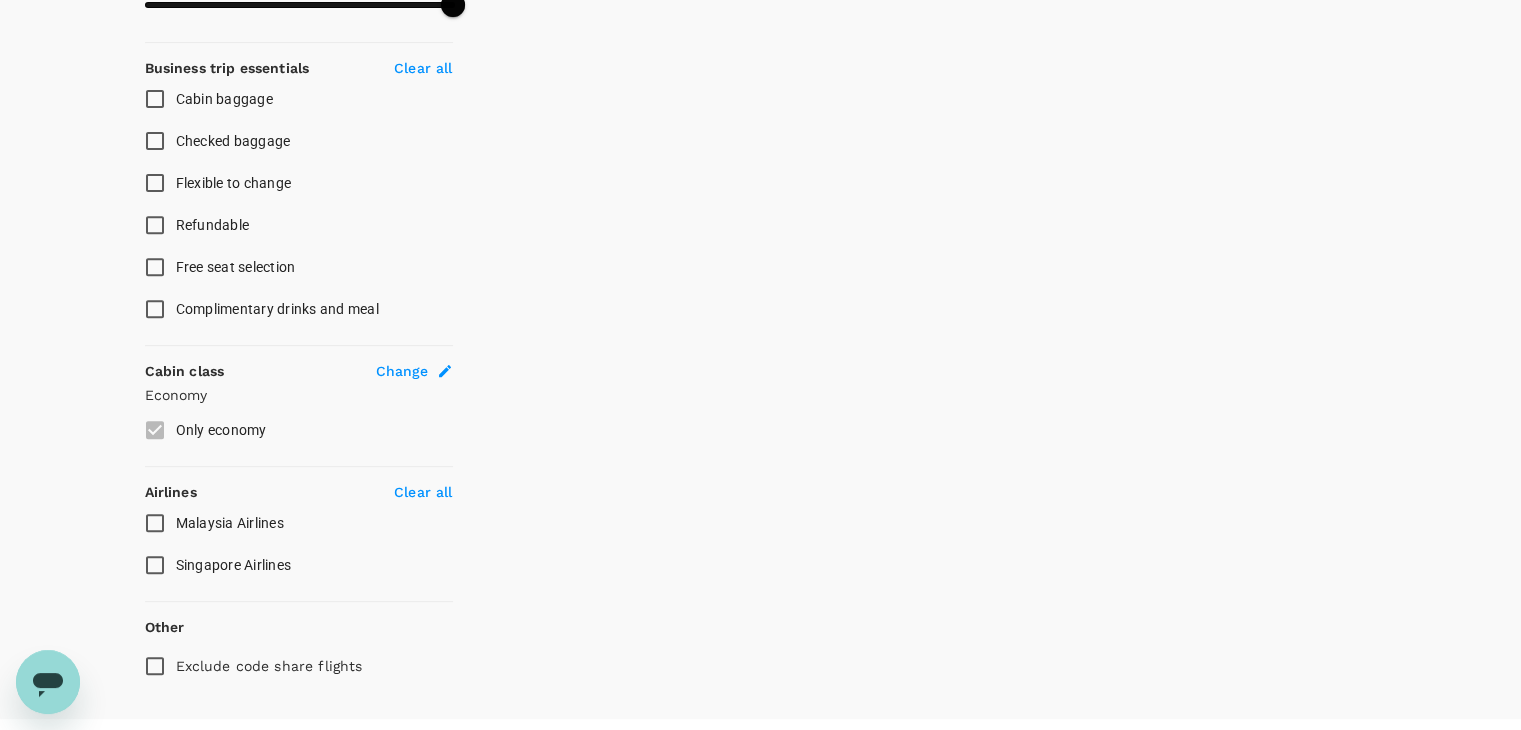 scroll, scrollTop: 790, scrollLeft: 0, axis: vertical 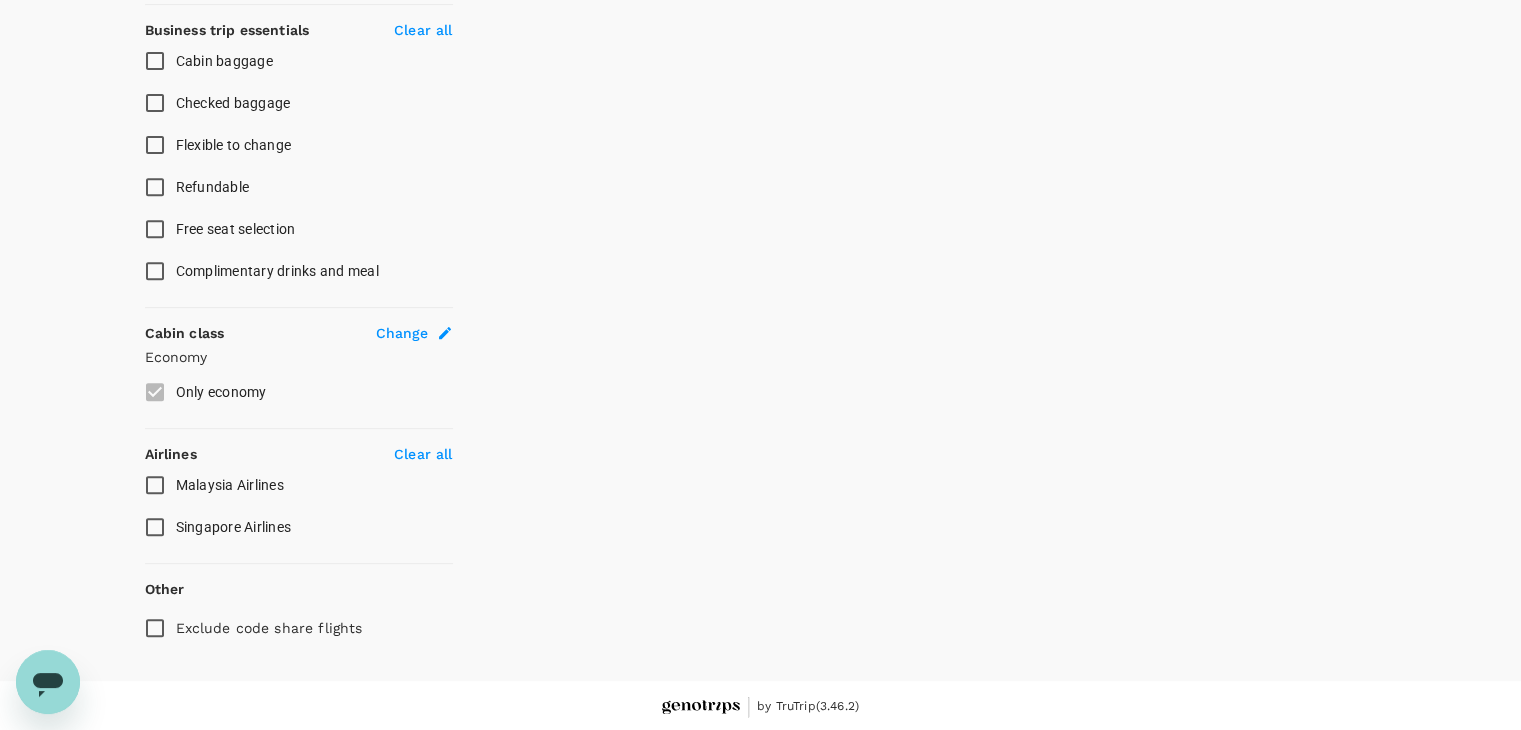 type on "1575" 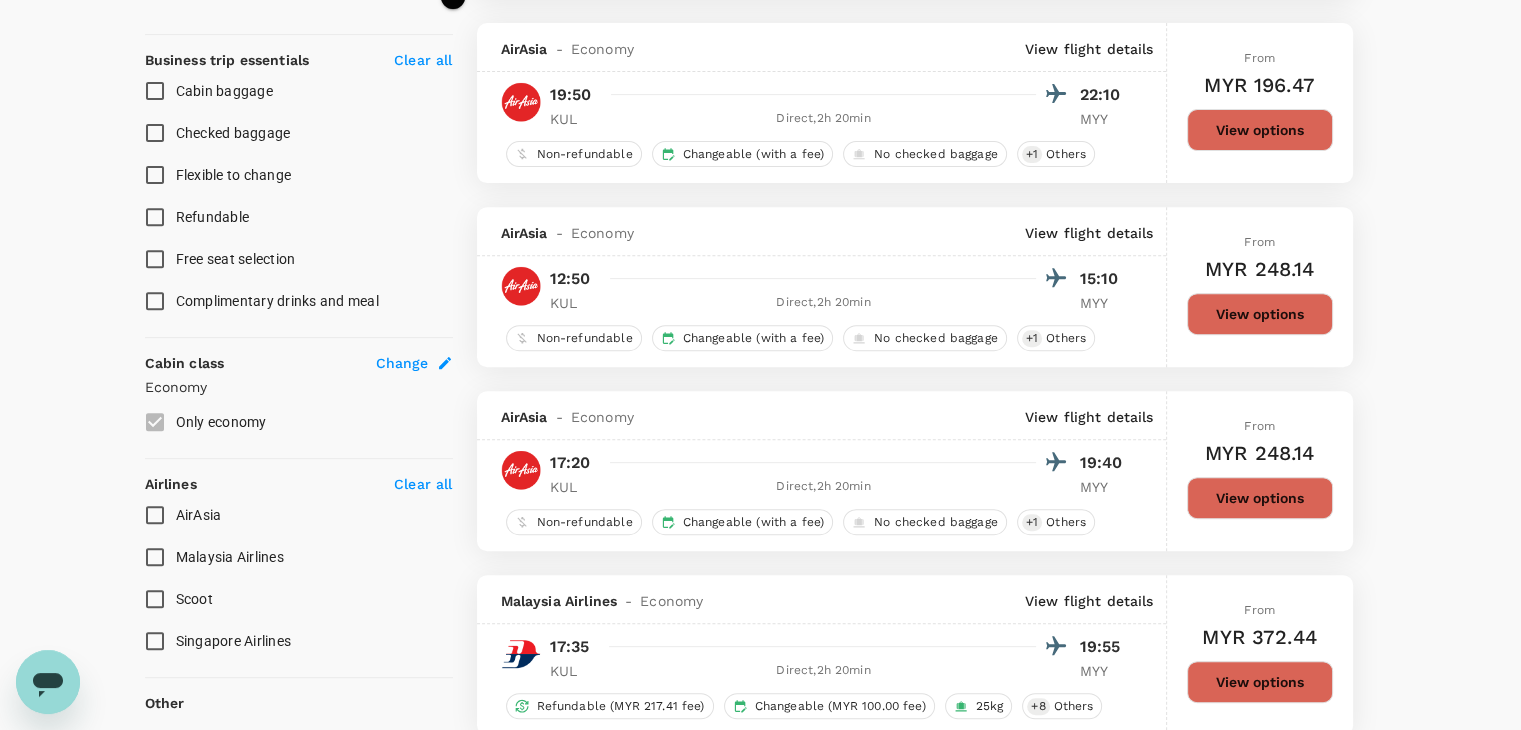 scroll, scrollTop: 790, scrollLeft: 0, axis: vertical 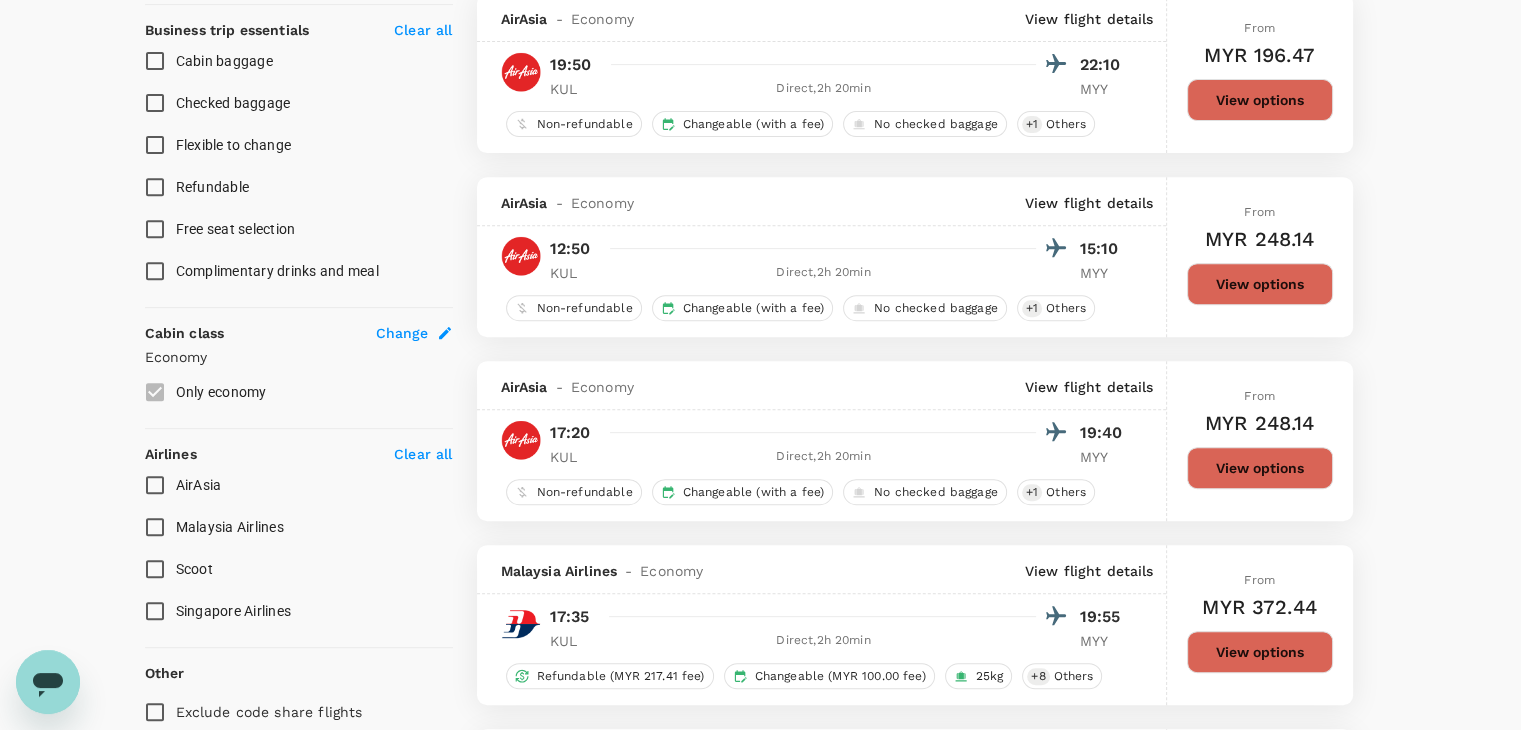 click on "AirAsia" at bounding box center [155, 485] 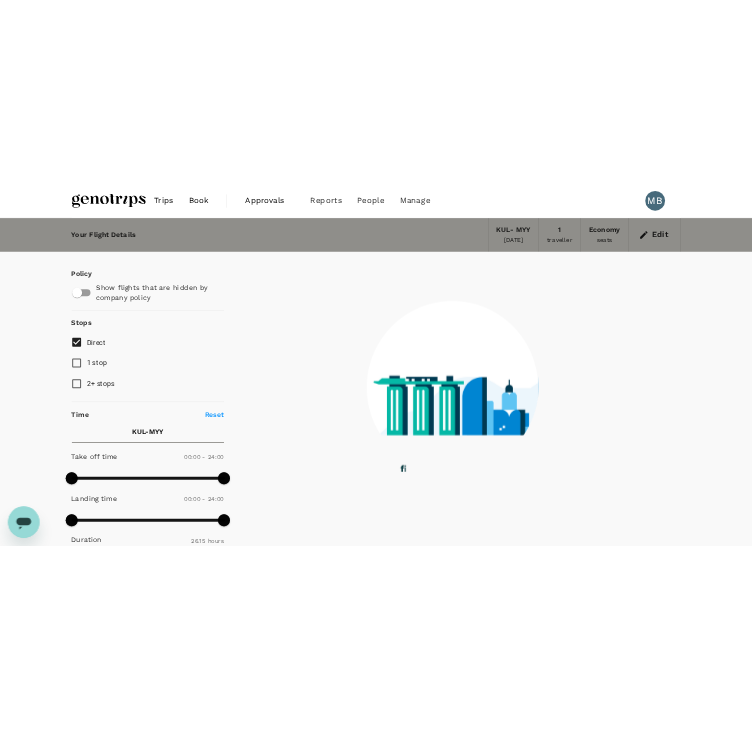 scroll, scrollTop: 0, scrollLeft: 0, axis: both 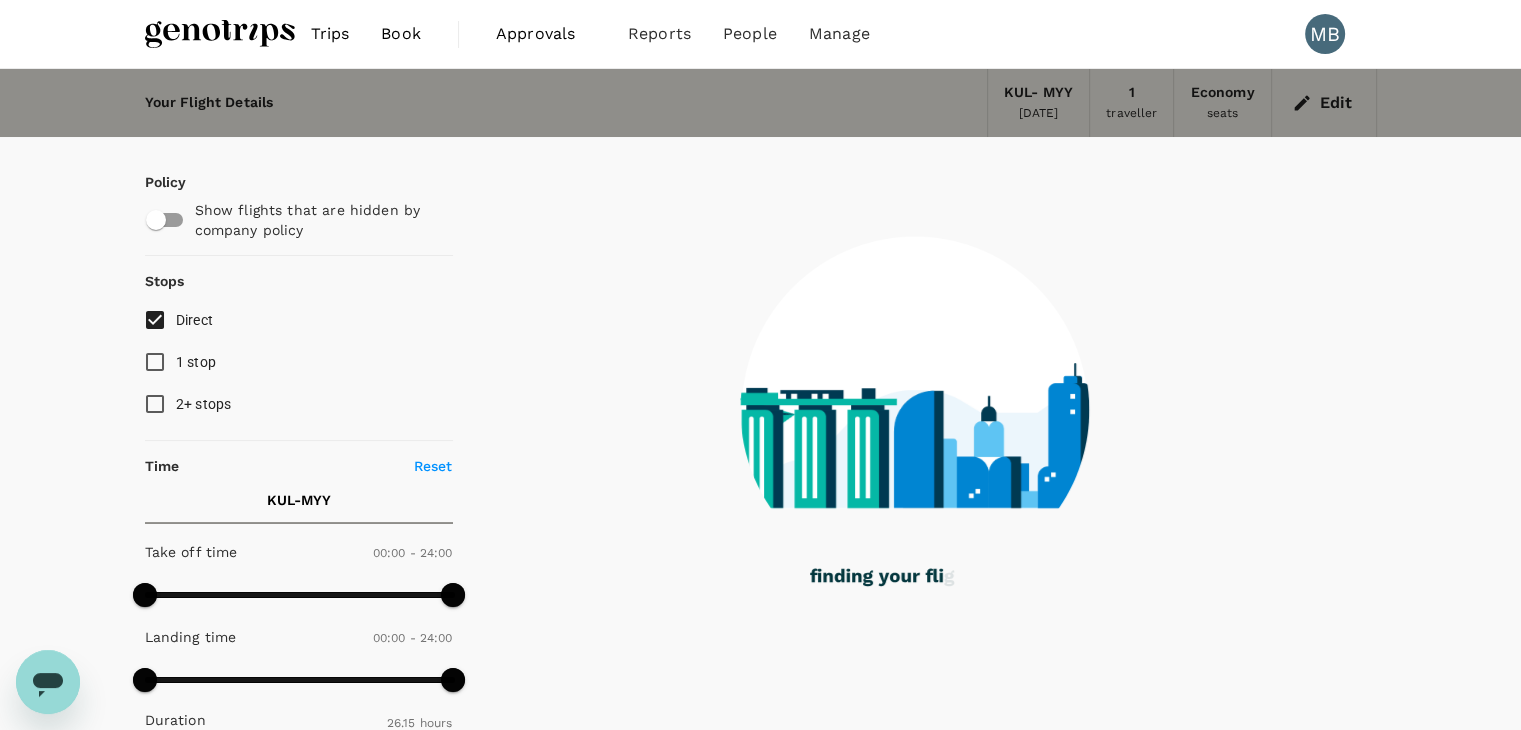 click on "Direct" at bounding box center [155, 320] 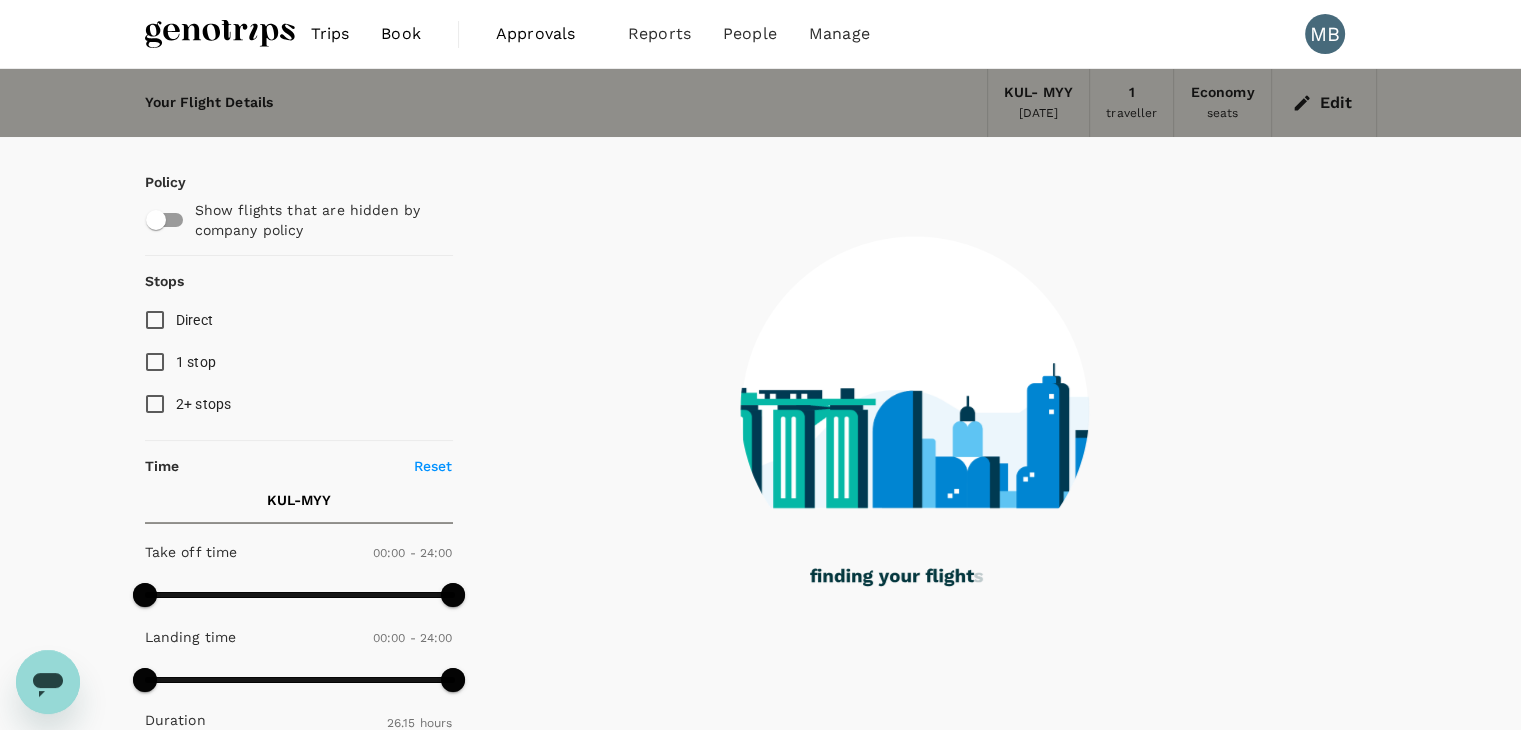 click on "Direct" at bounding box center [155, 320] 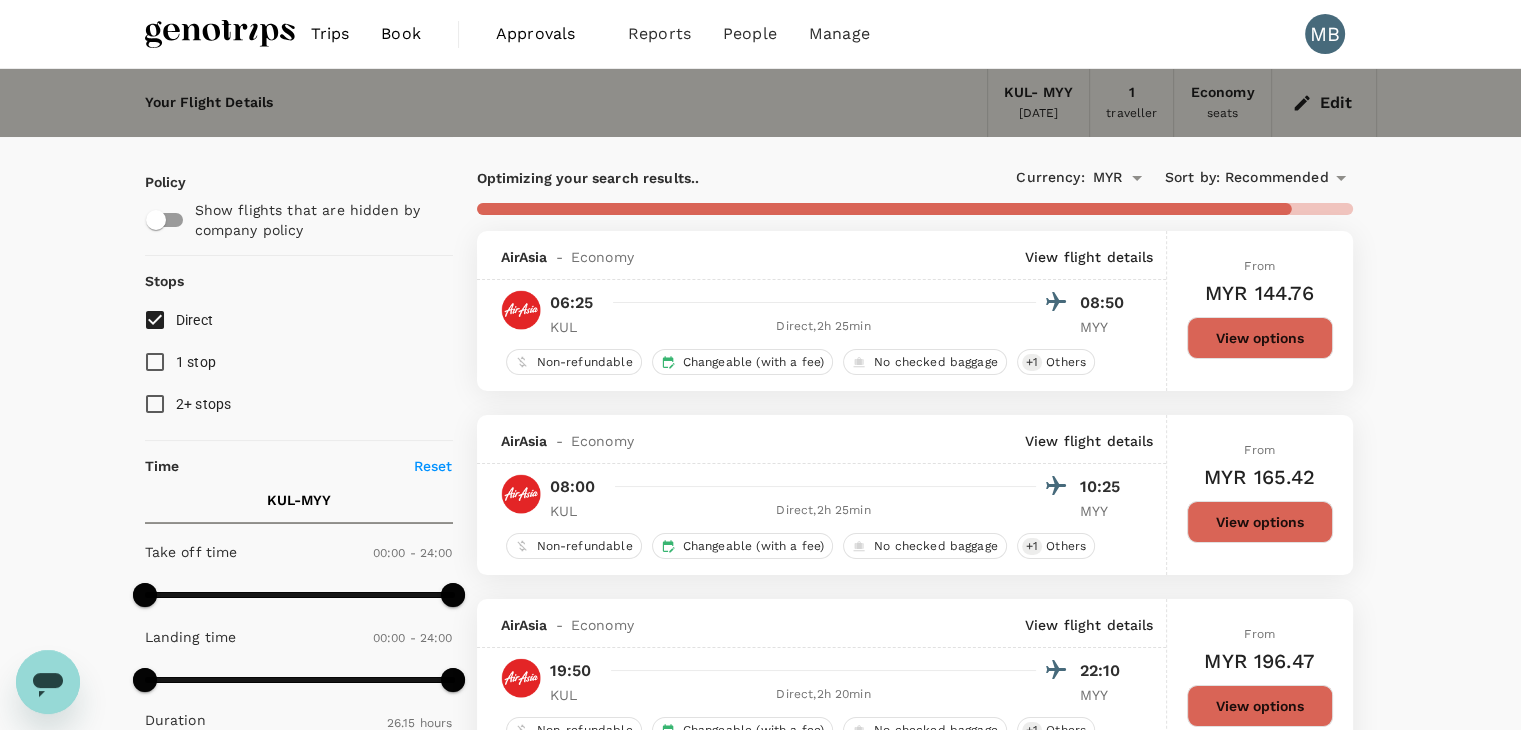 click on "Recommended" at bounding box center [1277, 178] 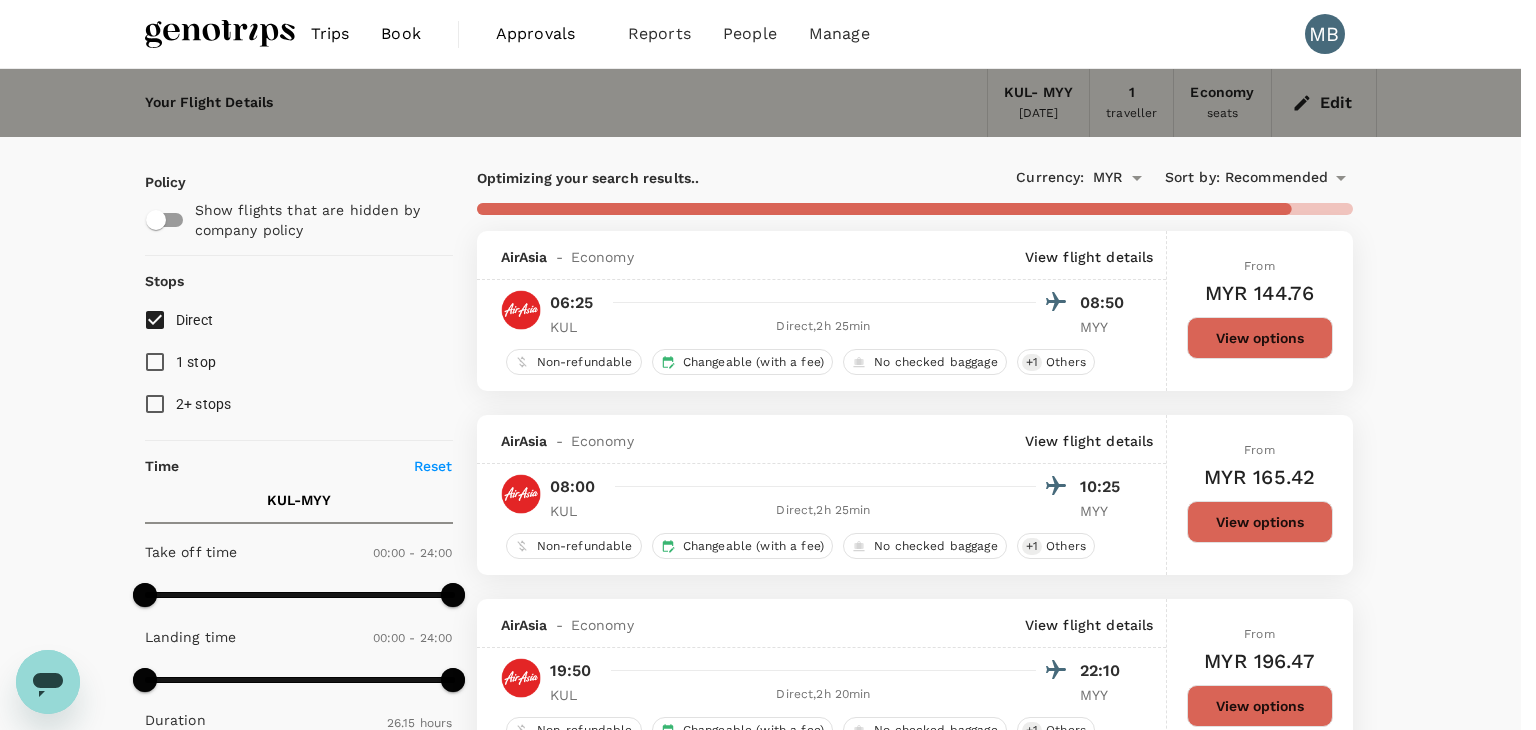 click on "Departure Time" at bounding box center [760, 1840] 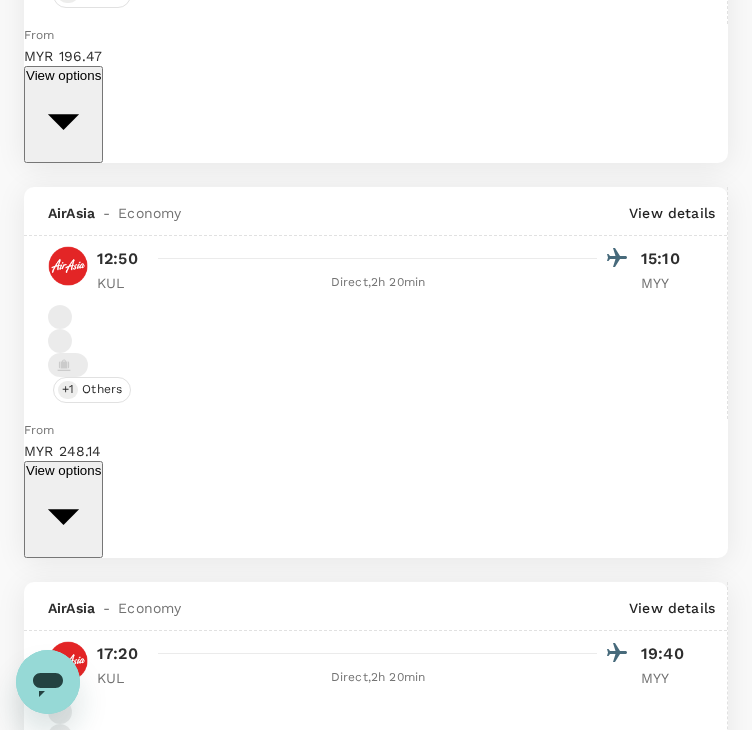 scroll, scrollTop: 1300, scrollLeft: 0, axis: vertical 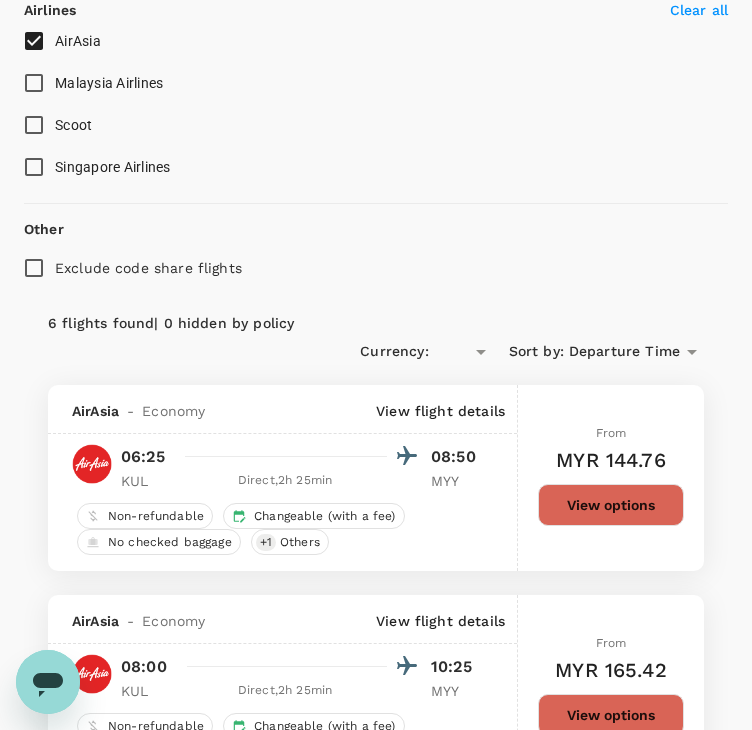 type on "1440" 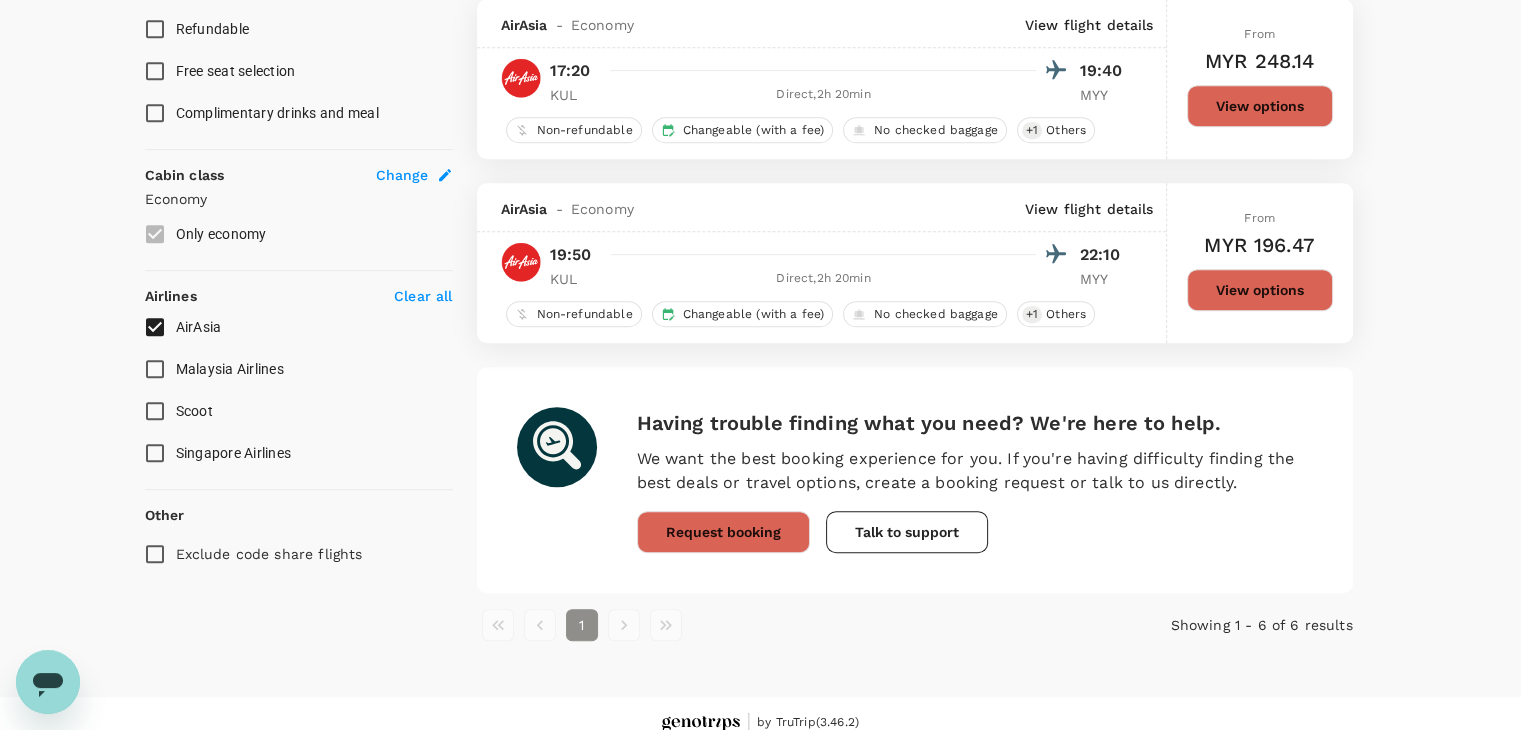 scroll, scrollTop: 967, scrollLeft: 0, axis: vertical 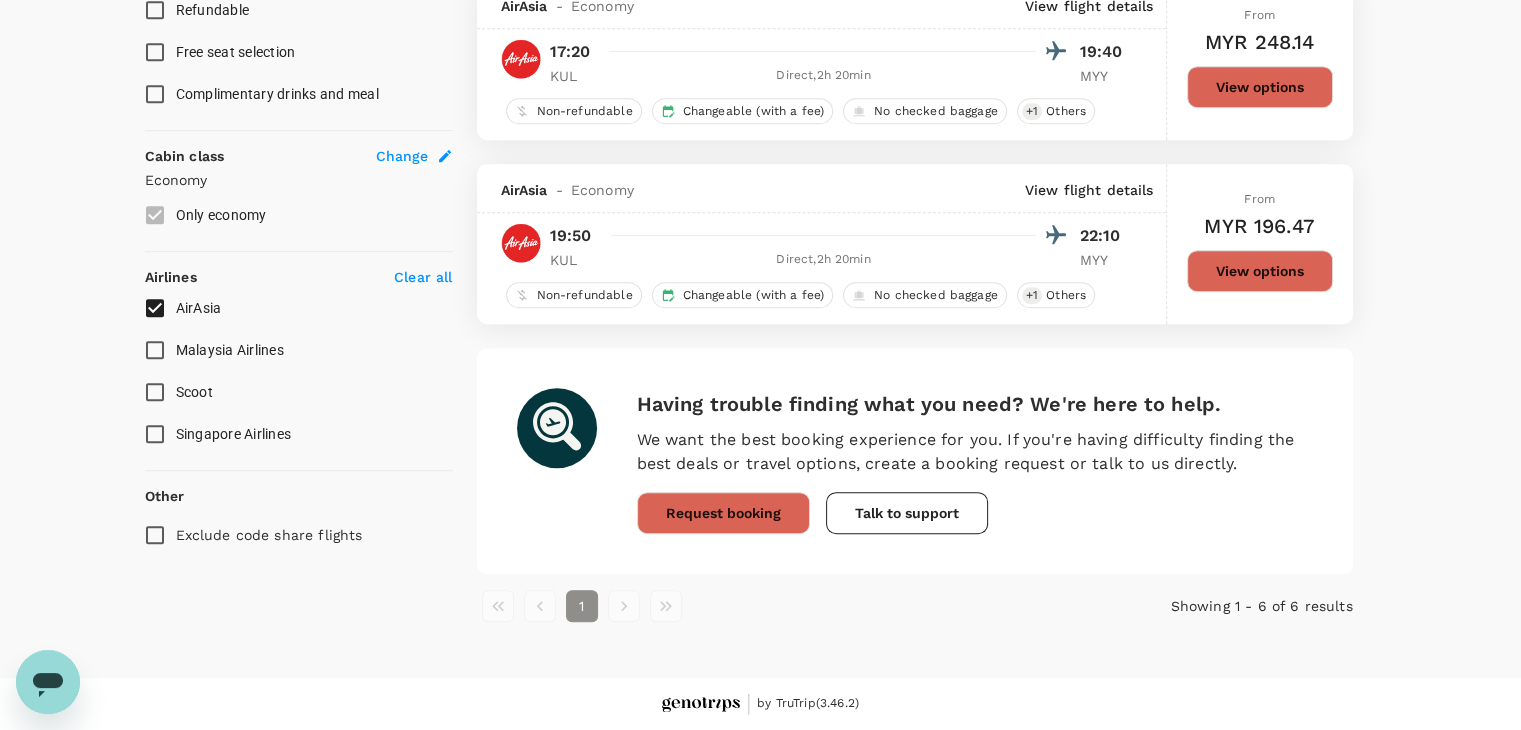 click on "AirAsia" at bounding box center [155, 308] 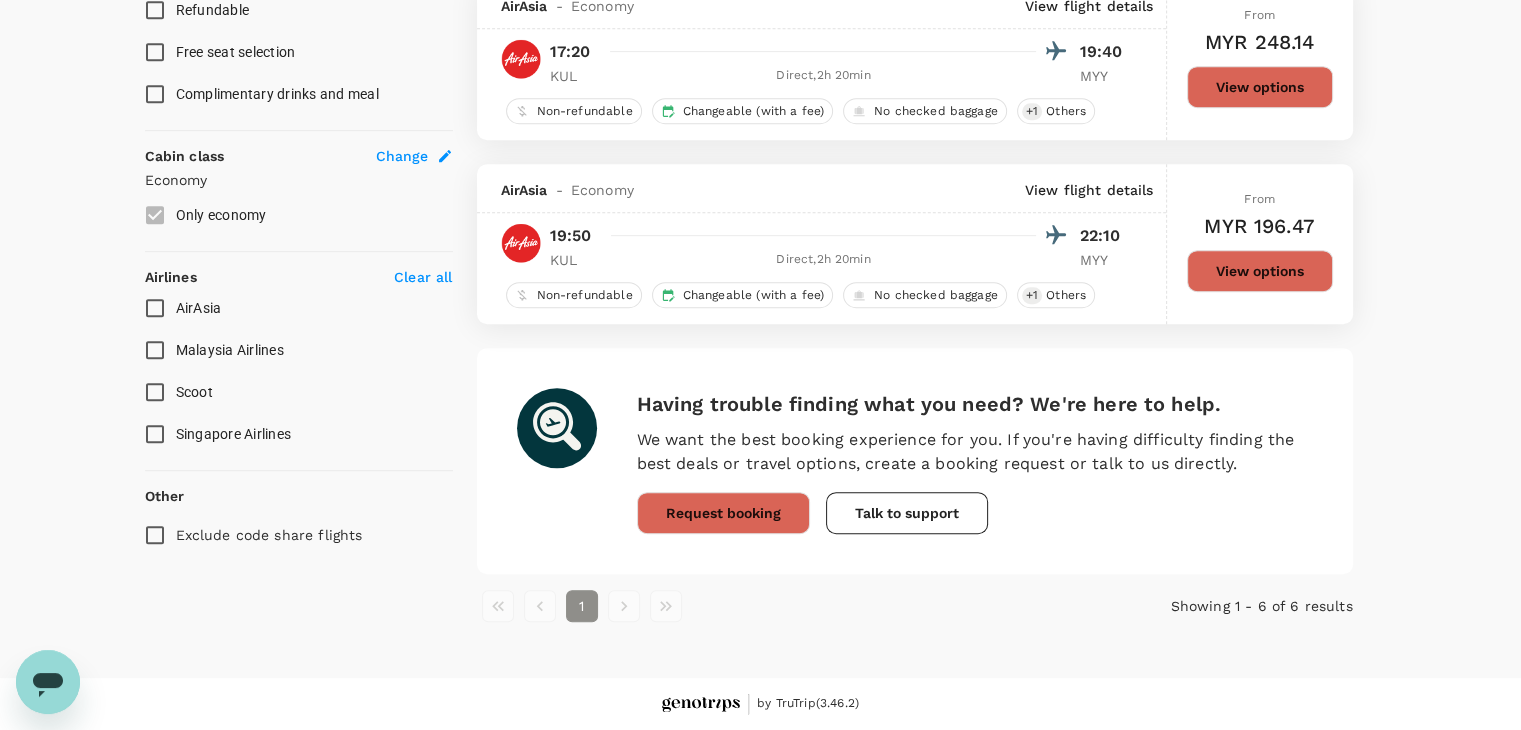scroll, scrollTop: 874, scrollLeft: 0, axis: vertical 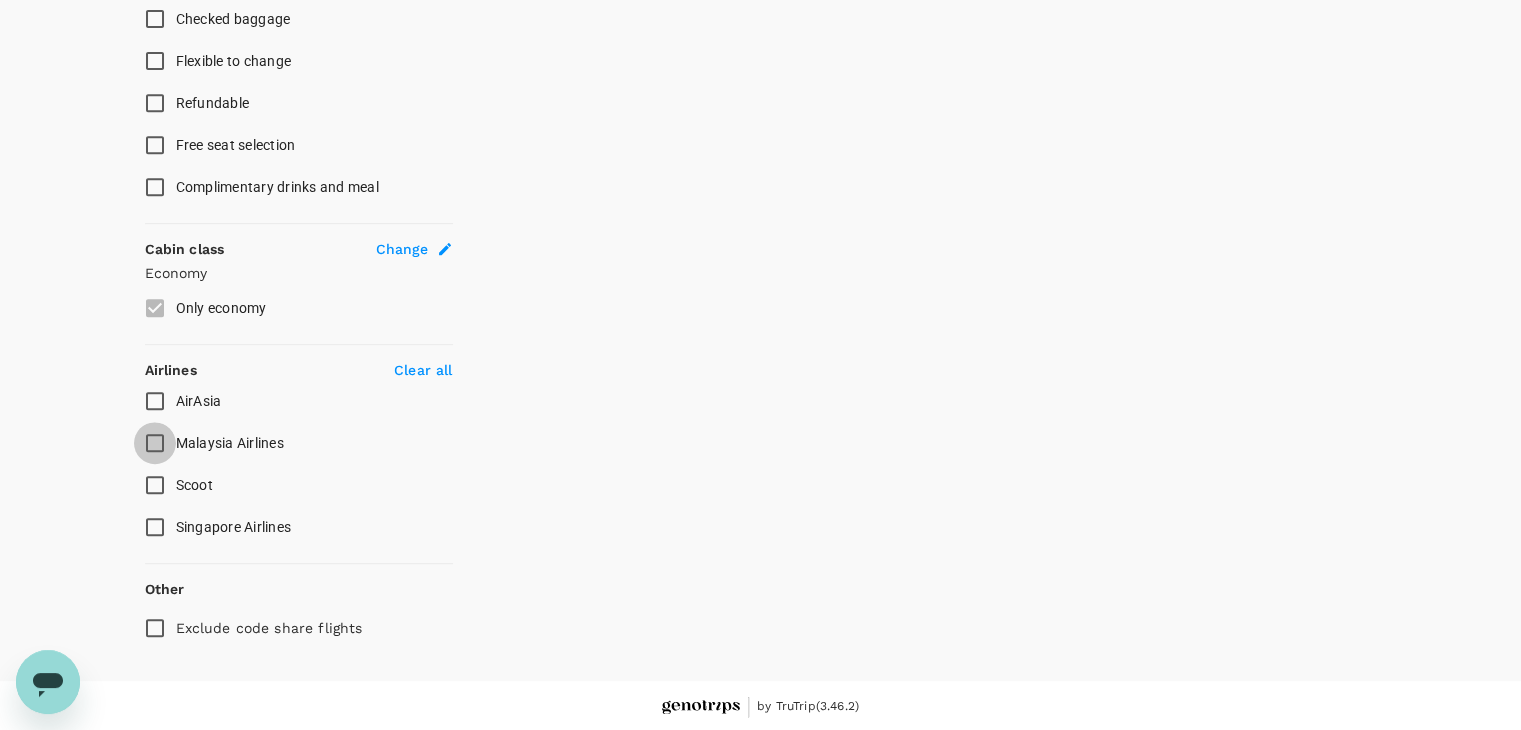 click on "Malaysia Airlines" at bounding box center [155, 443] 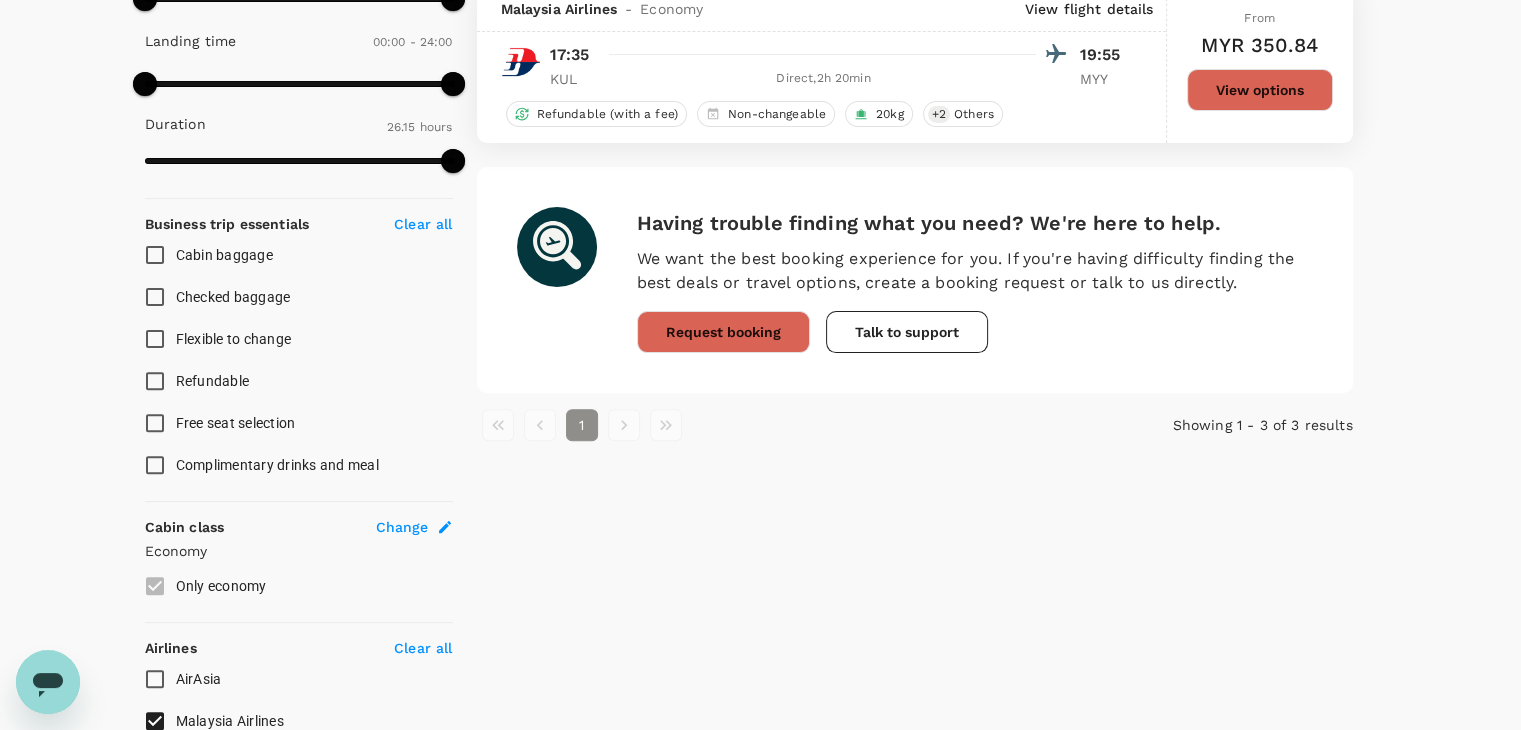 scroll, scrollTop: 600, scrollLeft: 0, axis: vertical 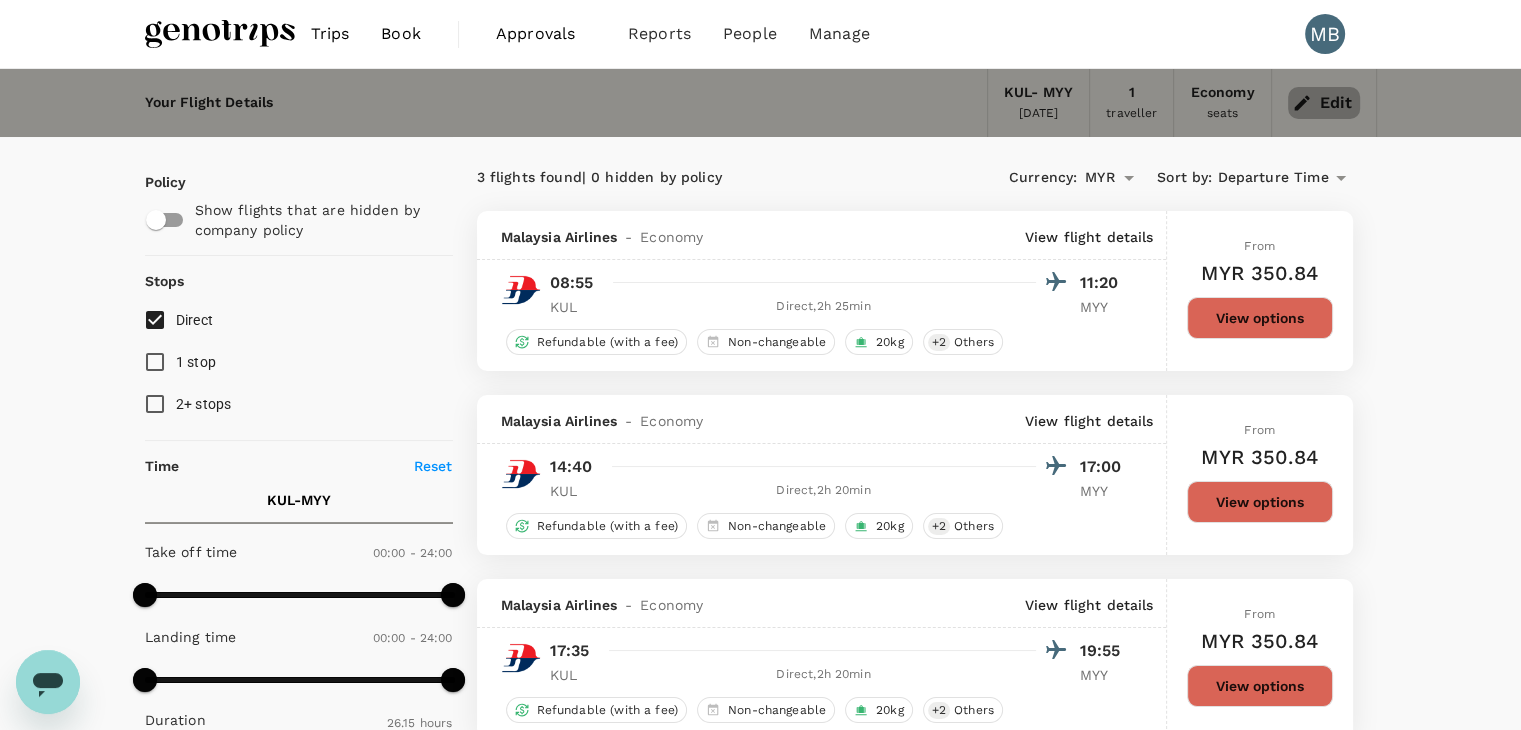 click on "Edit" at bounding box center (1324, 103) 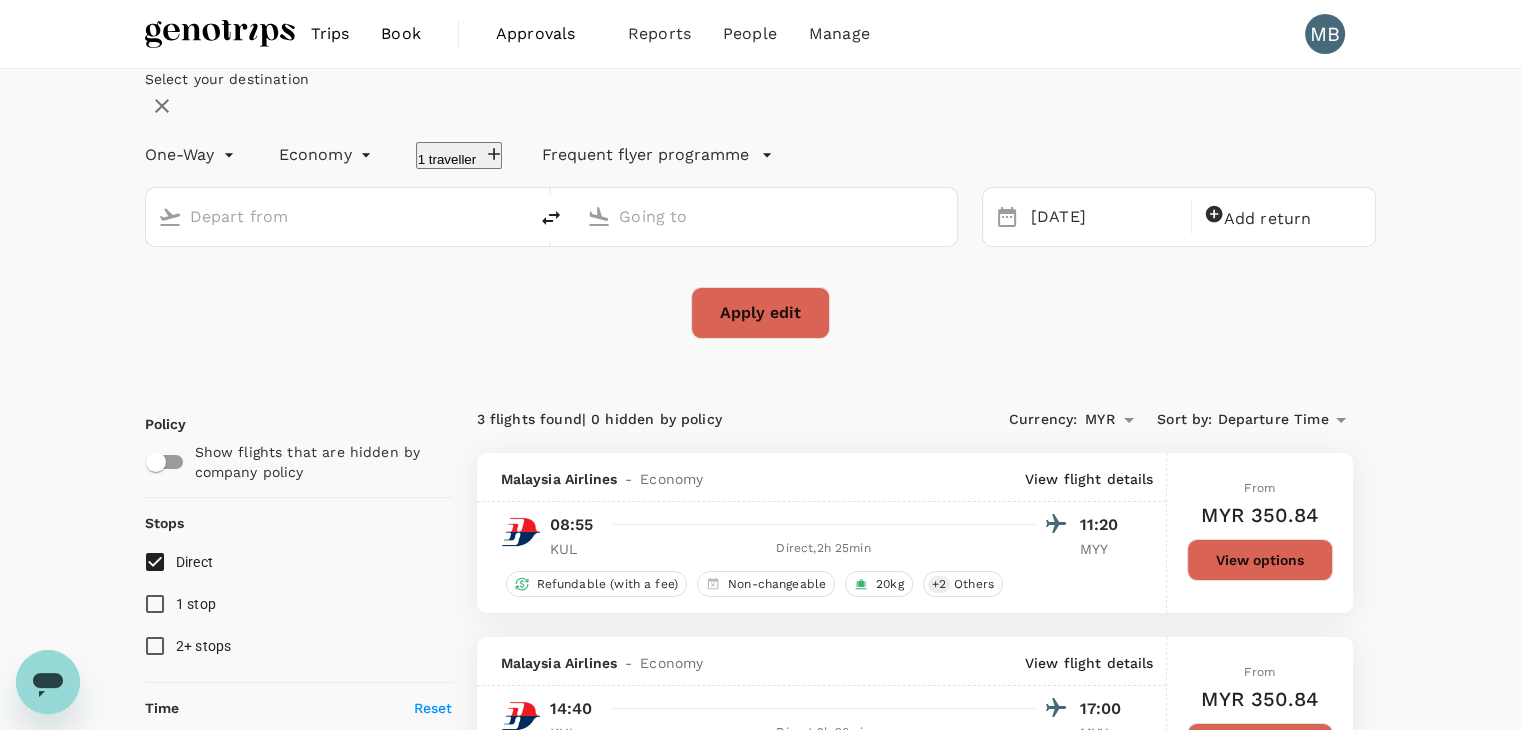 type on "Kuala Lumpur Intl ([GEOGRAPHIC_DATA])" 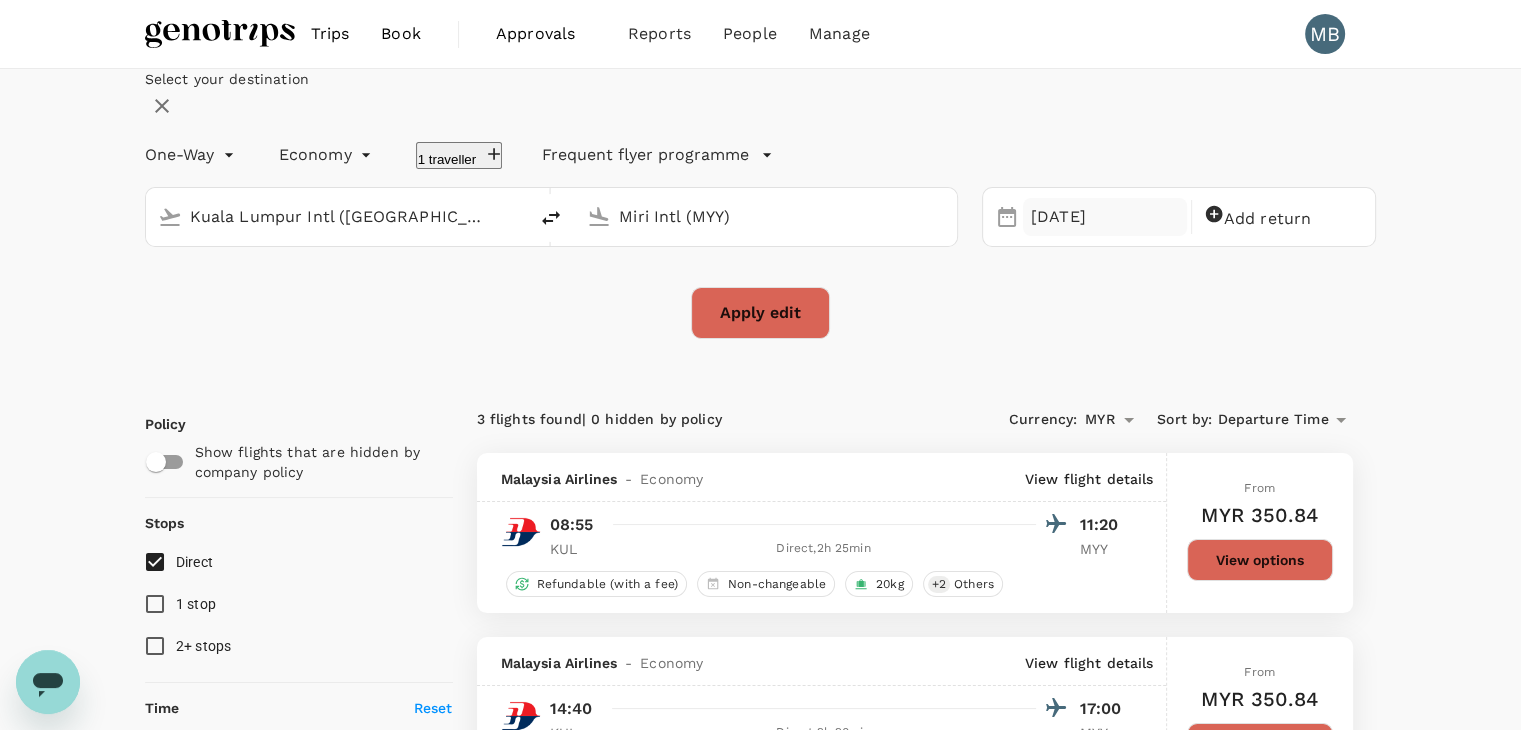 click on "16 Aug" at bounding box center [1105, 217] 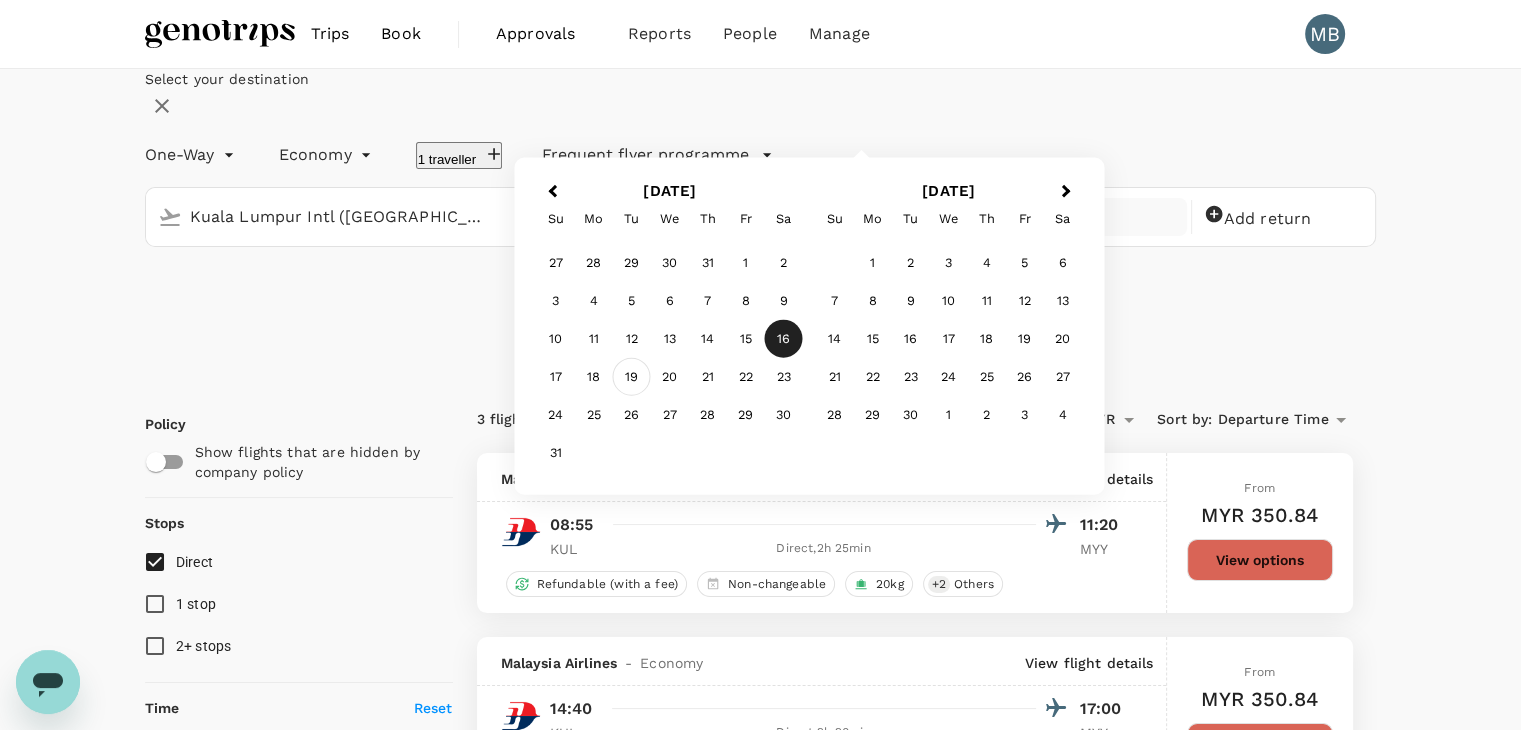 click on "19" at bounding box center [632, 377] 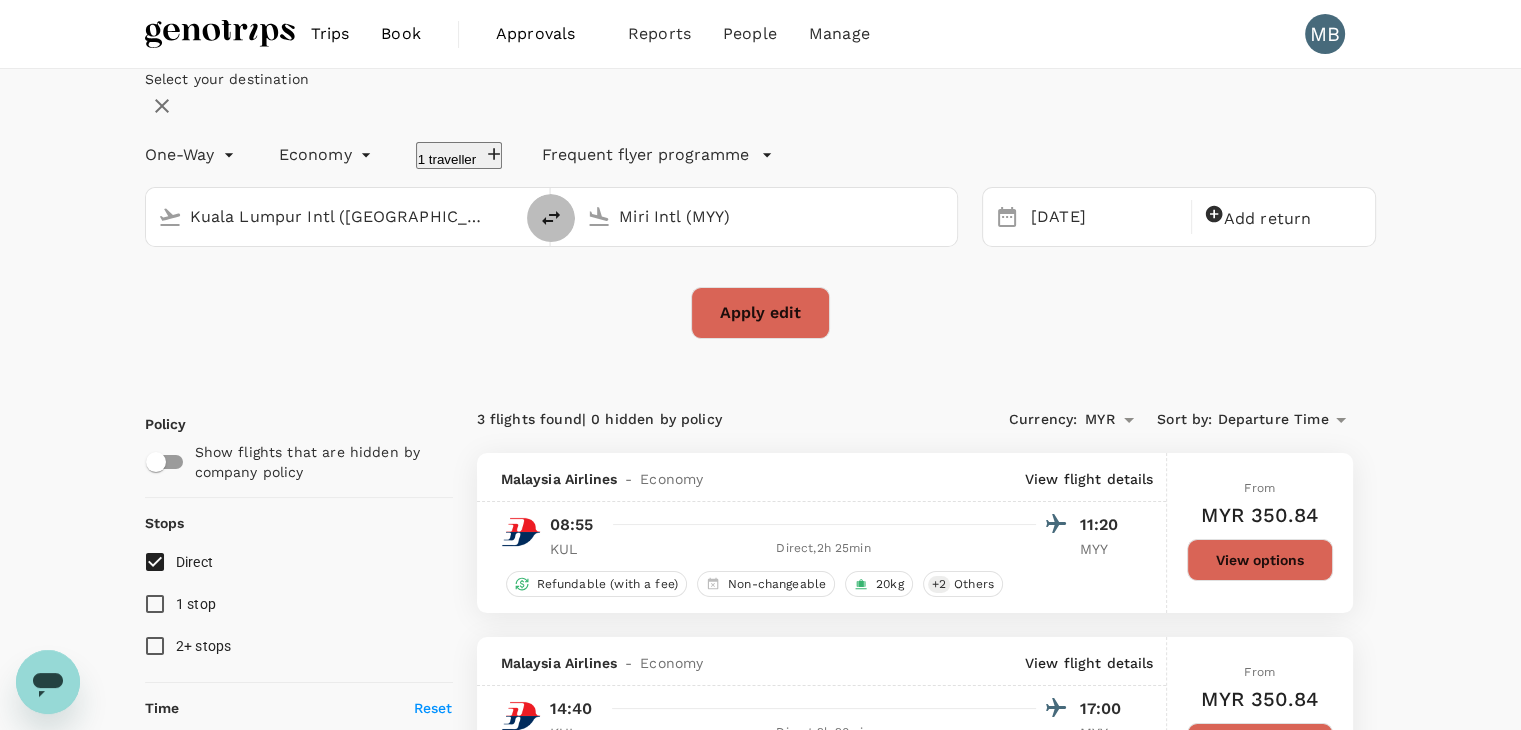 click 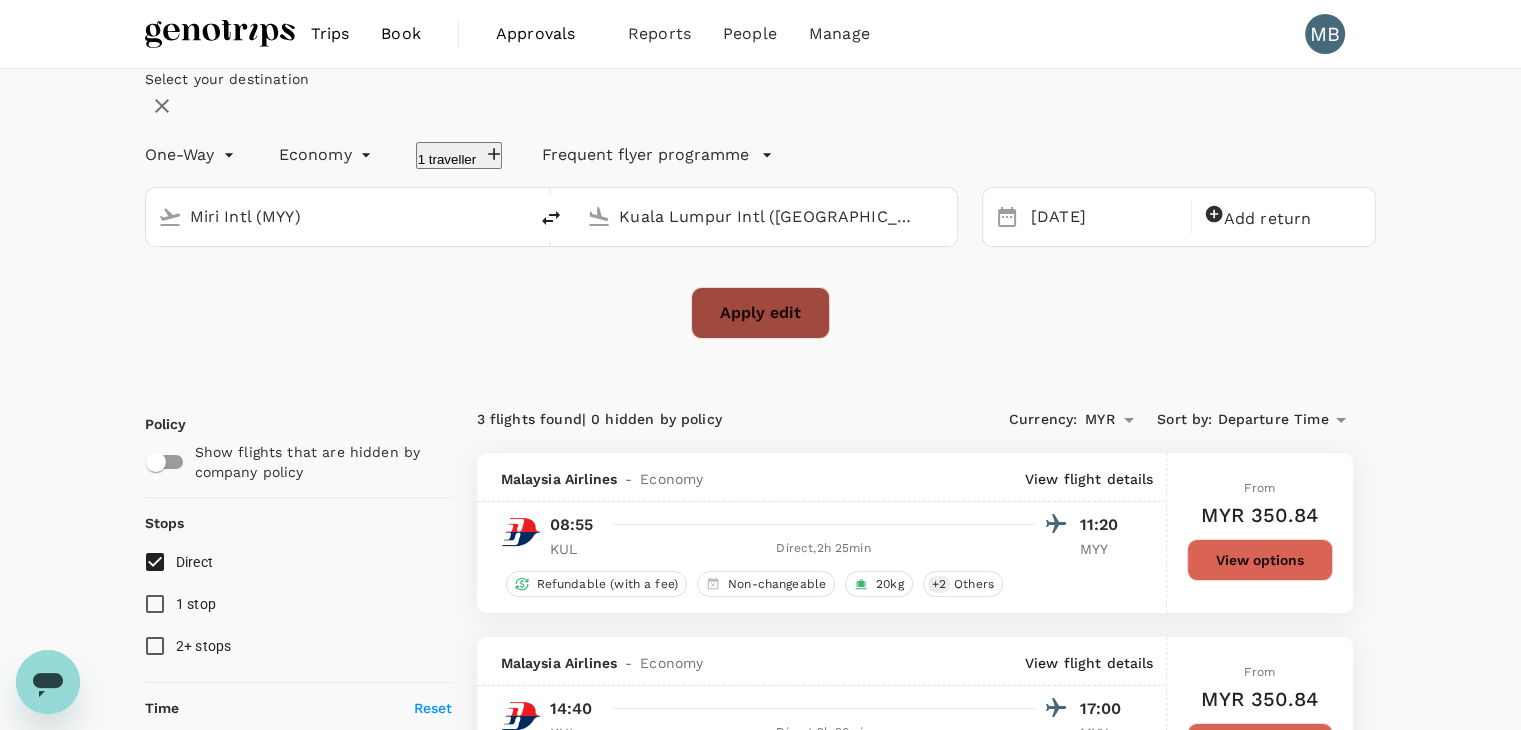 click on "Apply edit" at bounding box center [760, 313] 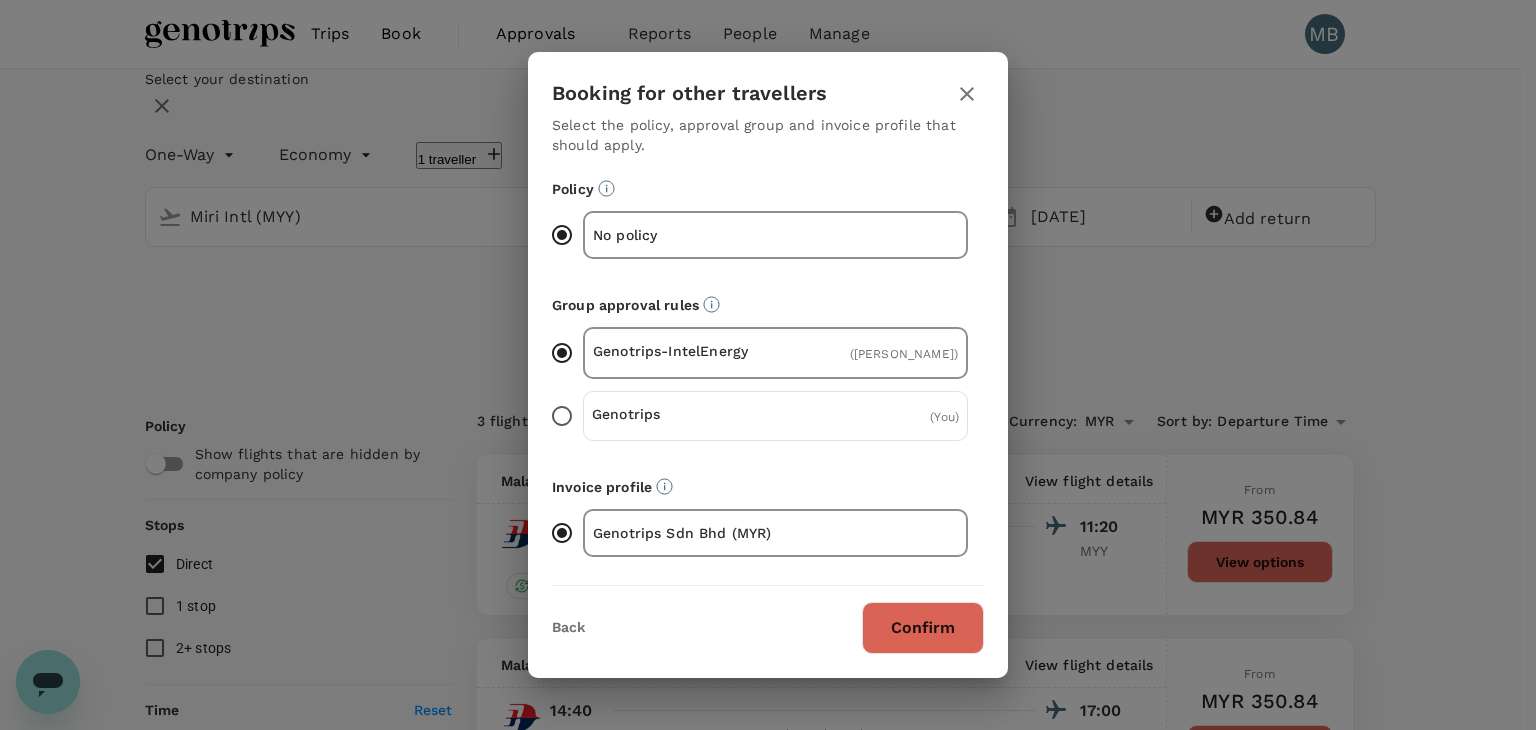 click on "Confirm" at bounding box center (923, 628) 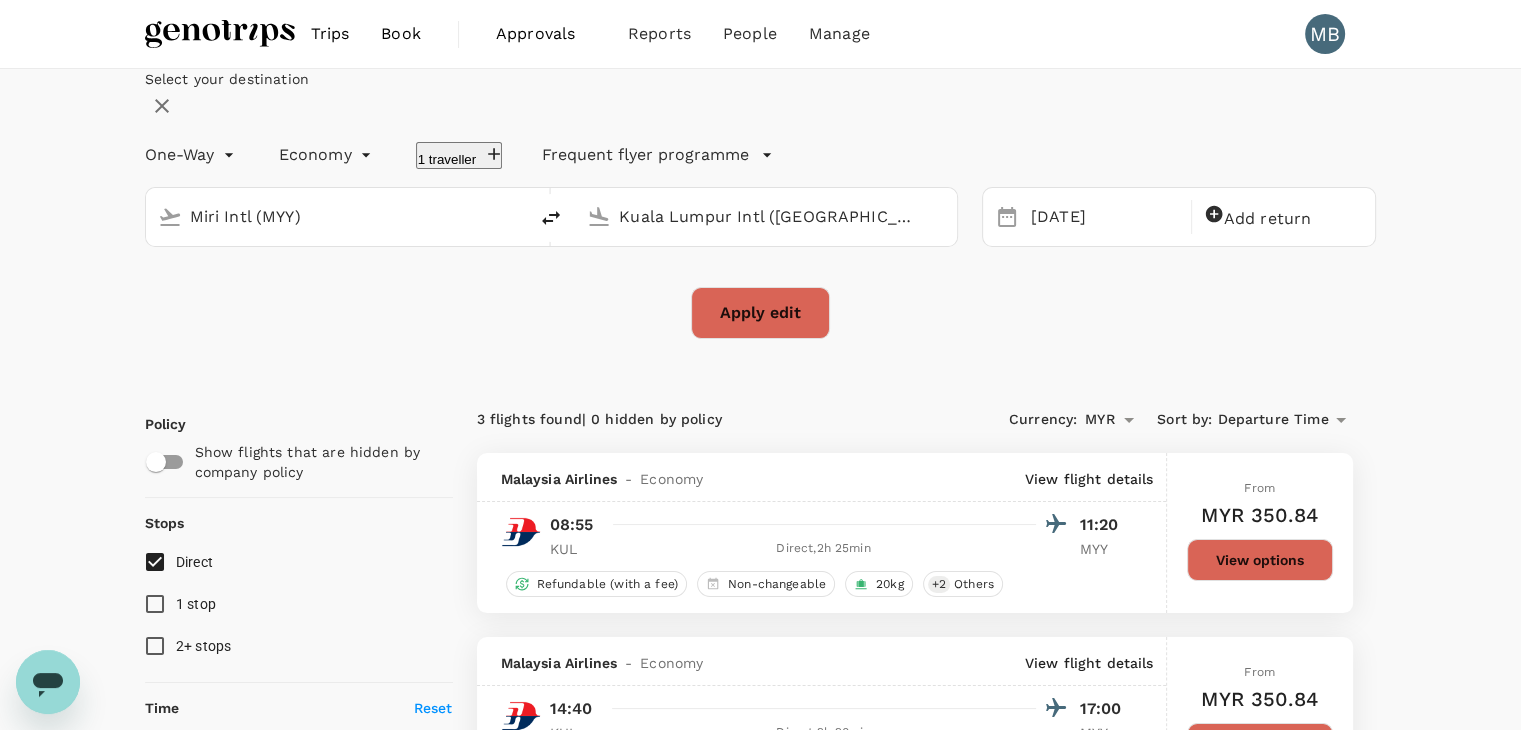 checkbox on "false" 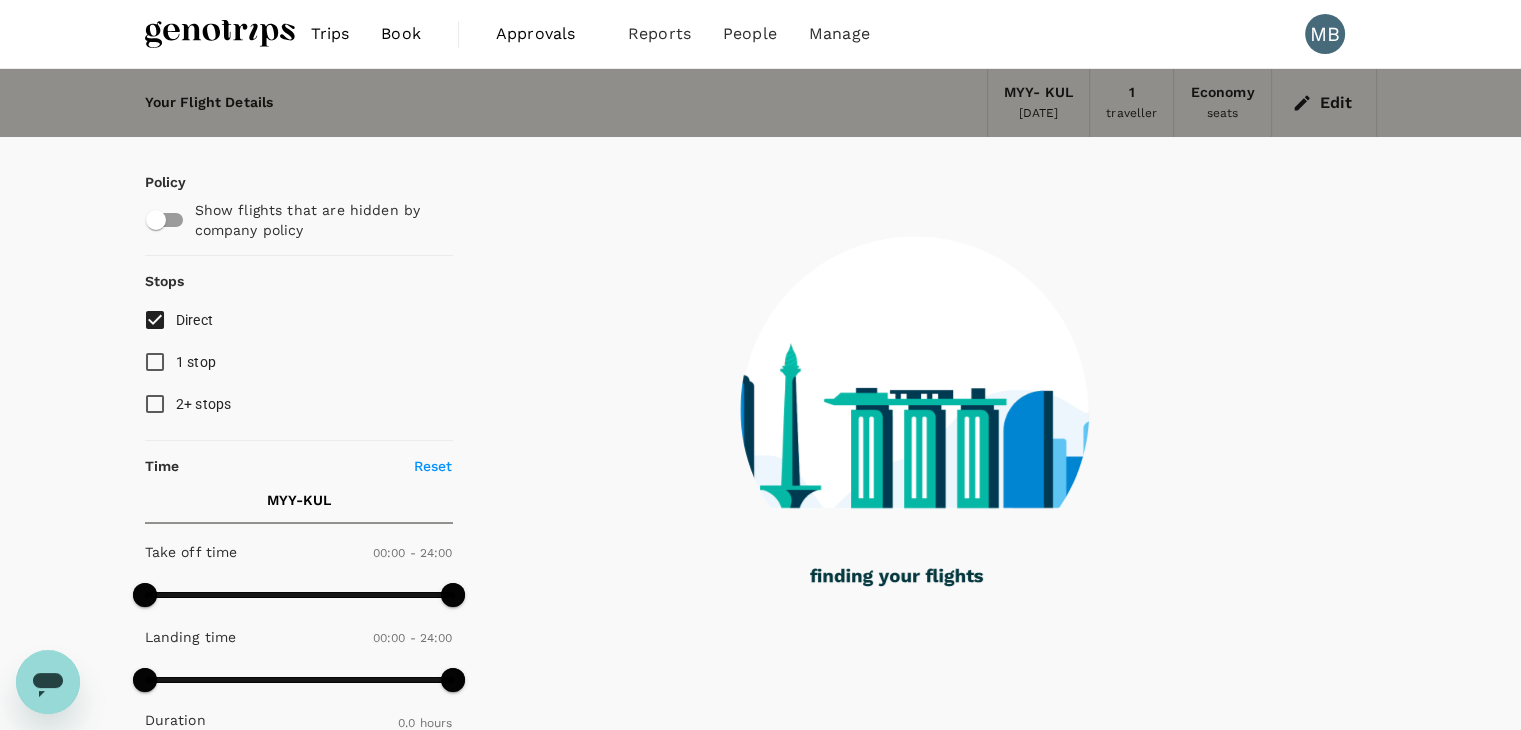 type on "915" 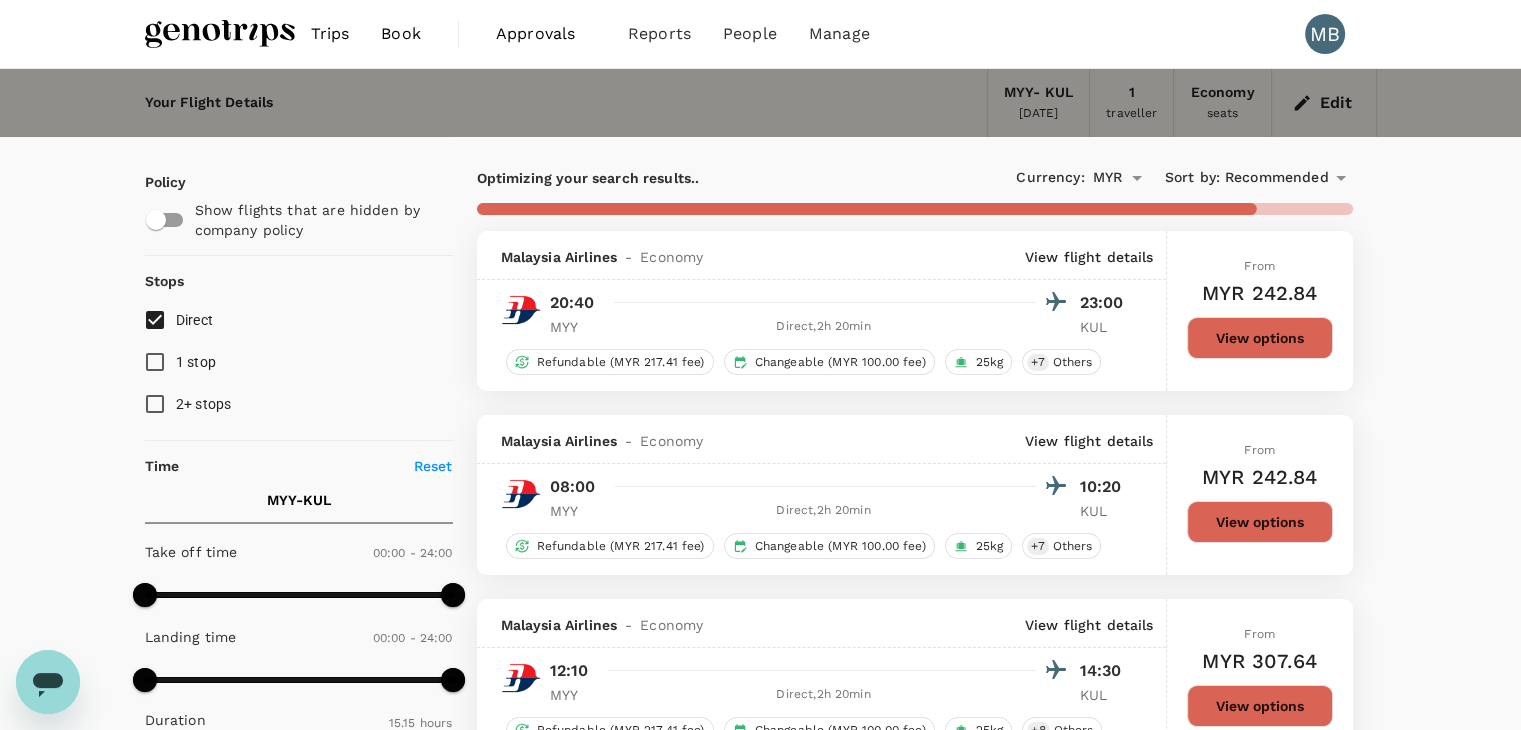 type on "1005" 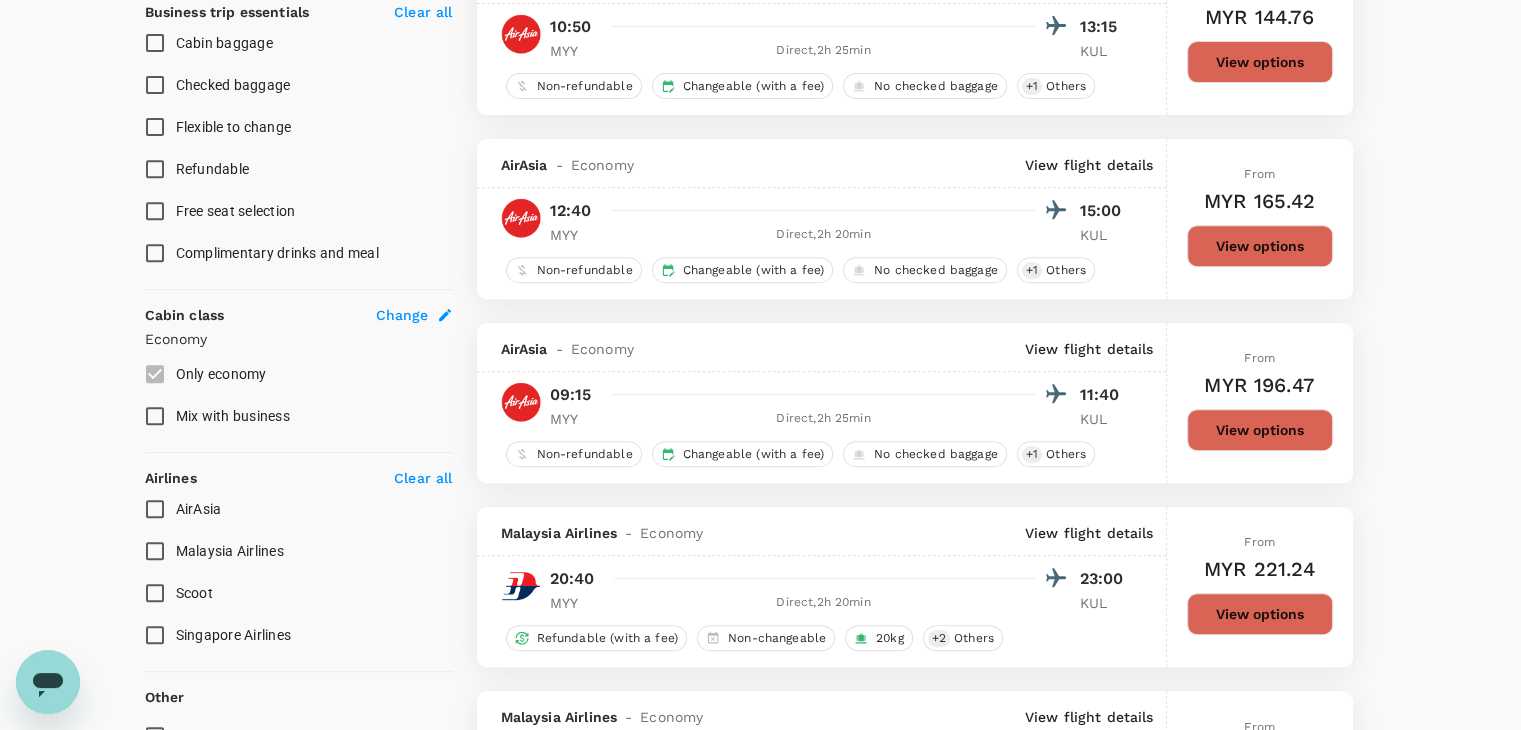 scroll, scrollTop: 900, scrollLeft: 0, axis: vertical 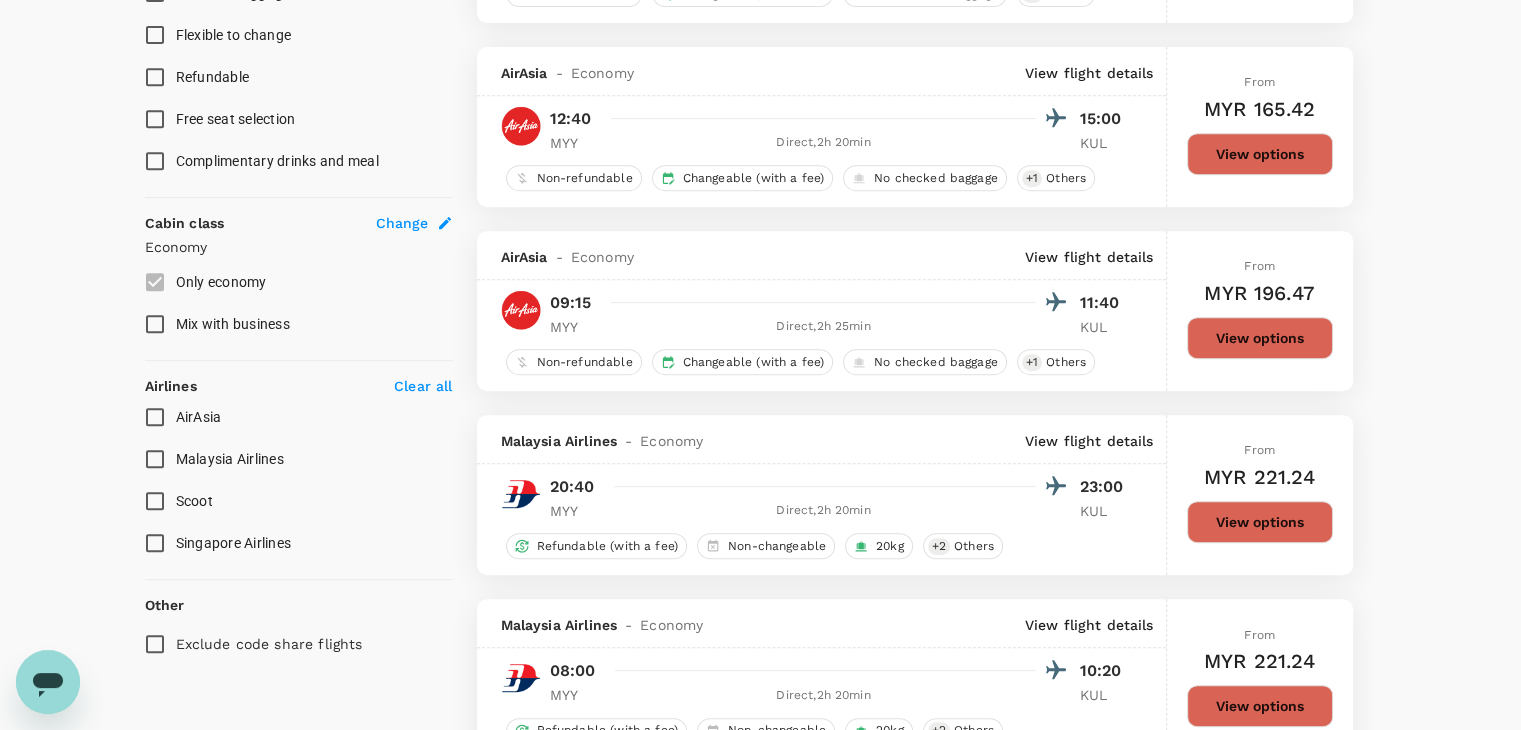click on "Malaysia Airlines" at bounding box center (155, 459) 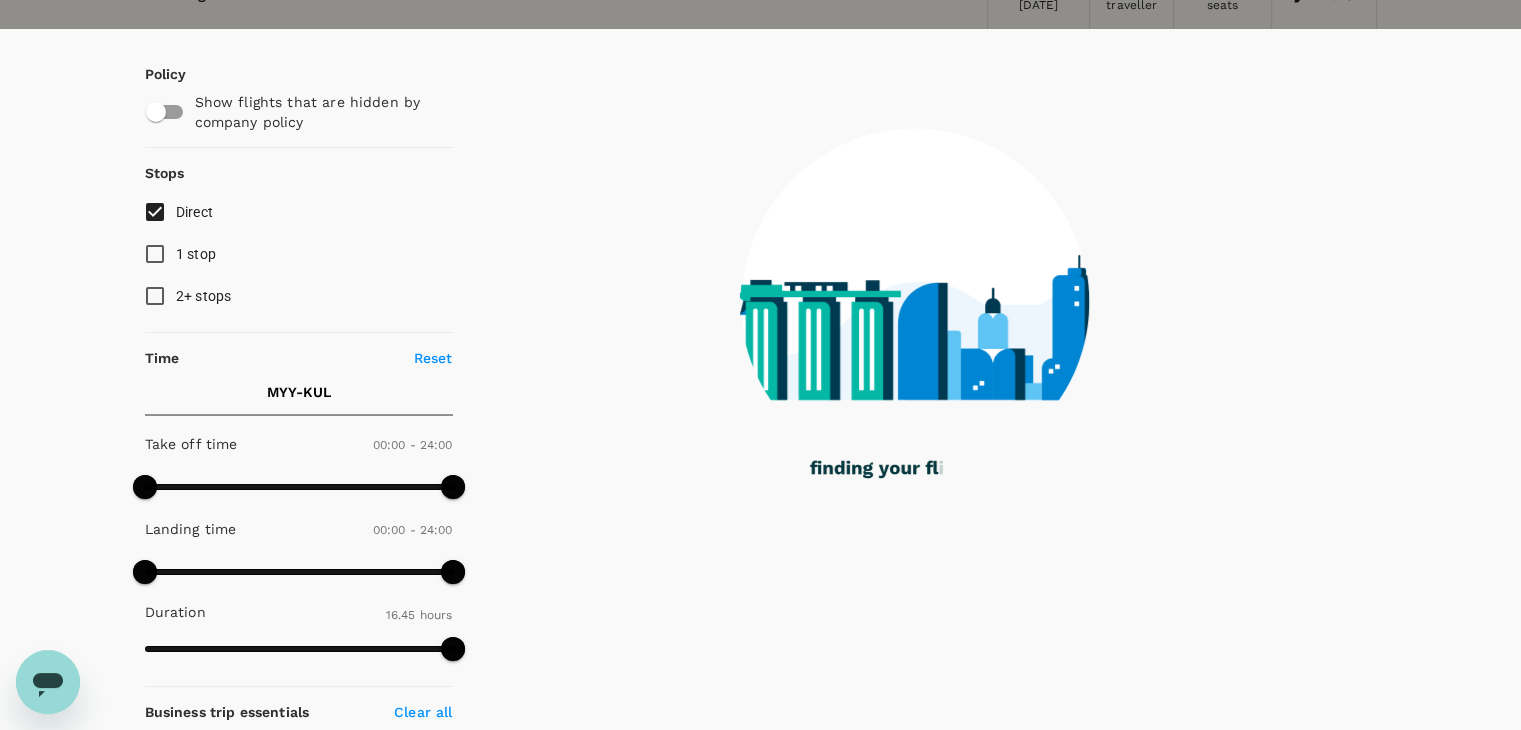 scroll, scrollTop: 0, scrollLeft: 0, axis: both 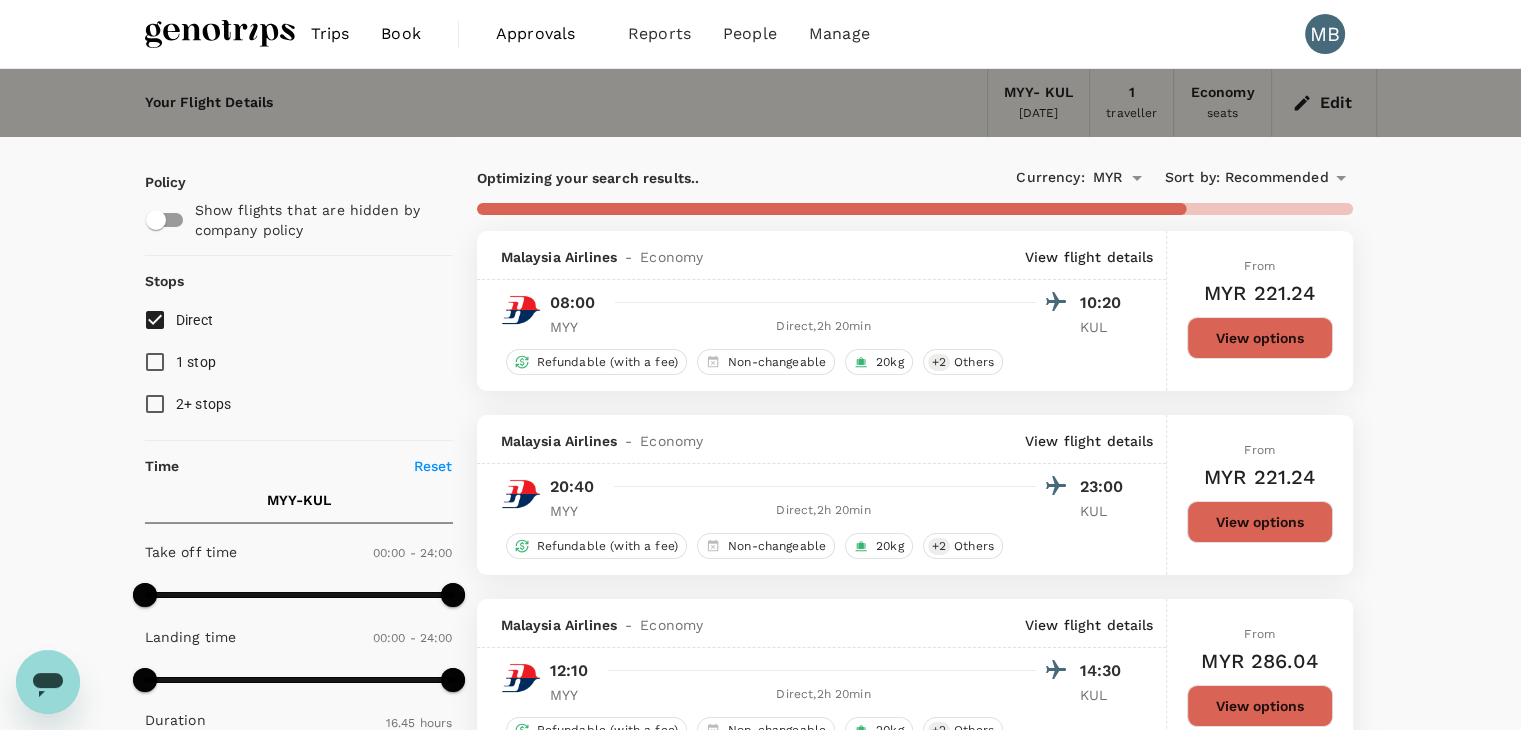 click on "Recommended" at bounding box center [1277, 178] 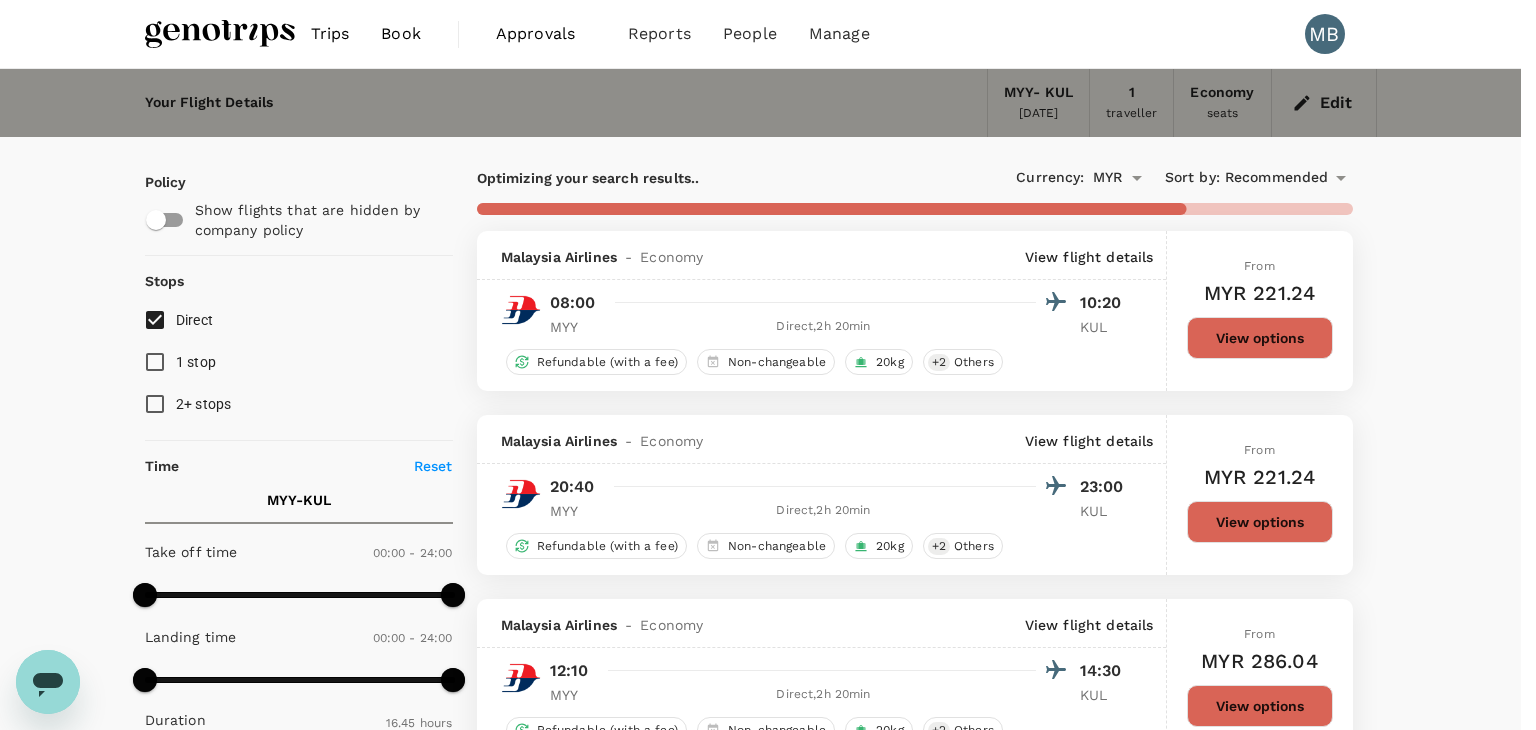 click on "Departure Time" at bounding box center [760, 4437] 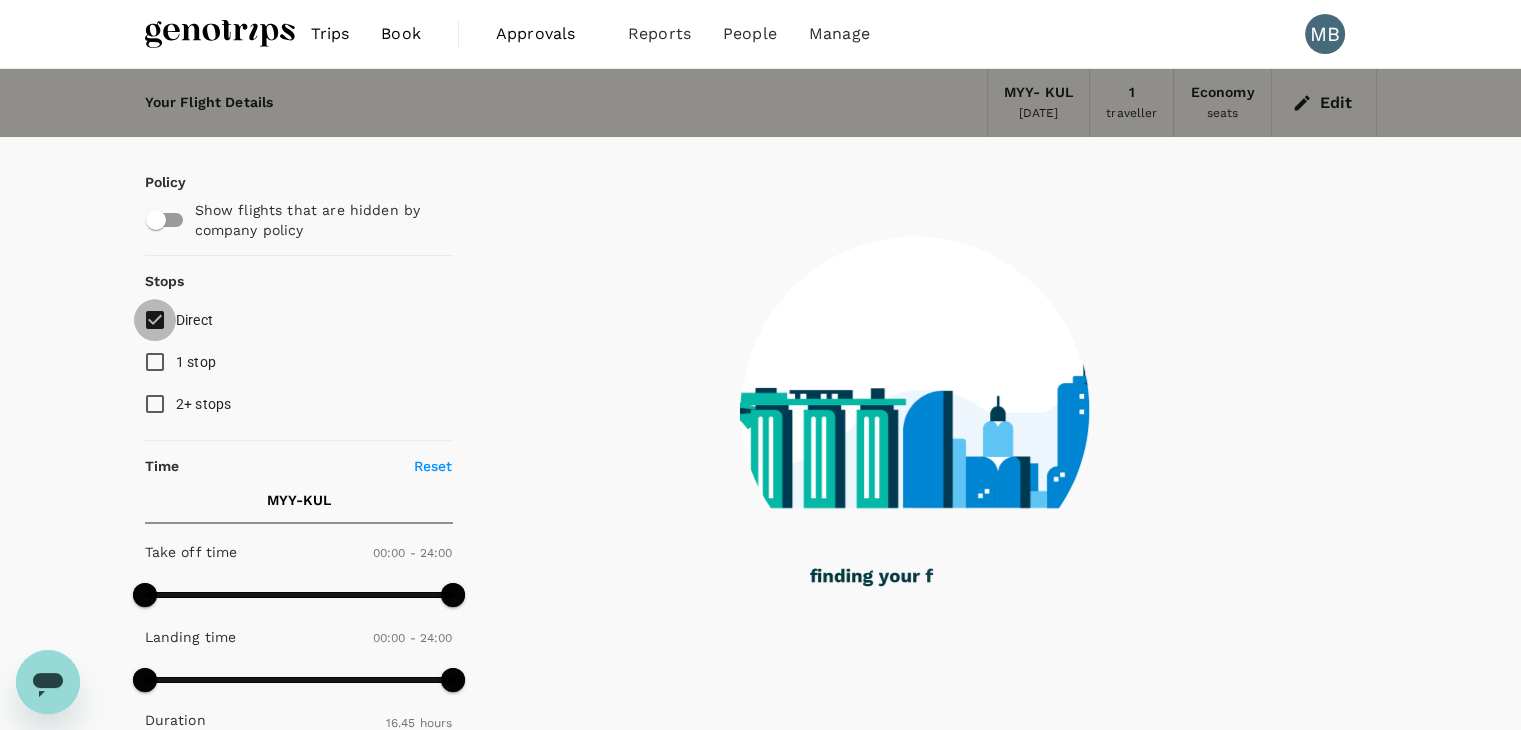 click on "Direct" at bounding box center (155, 320) 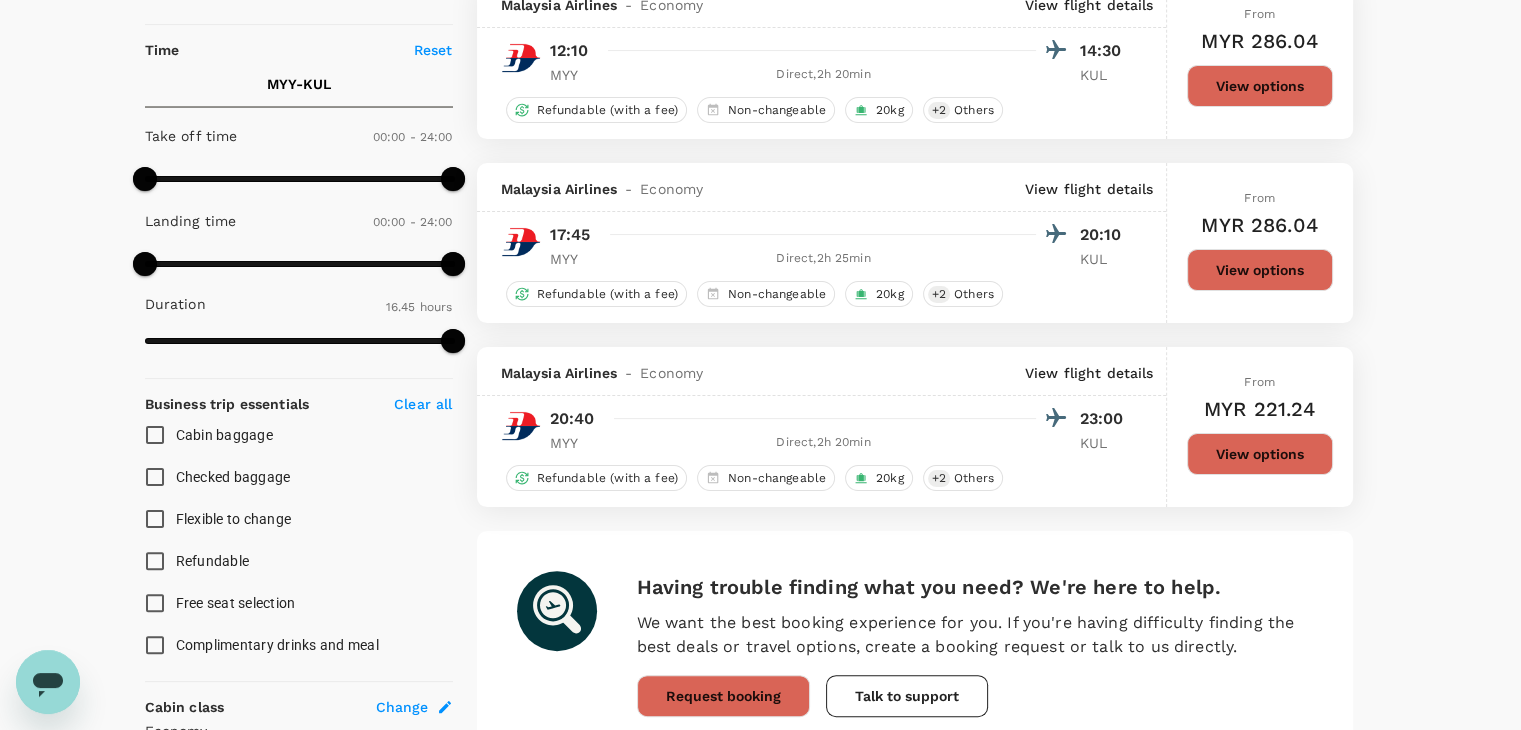 scroll, scrollTop: 0, scrollLeft: 0, axis: both 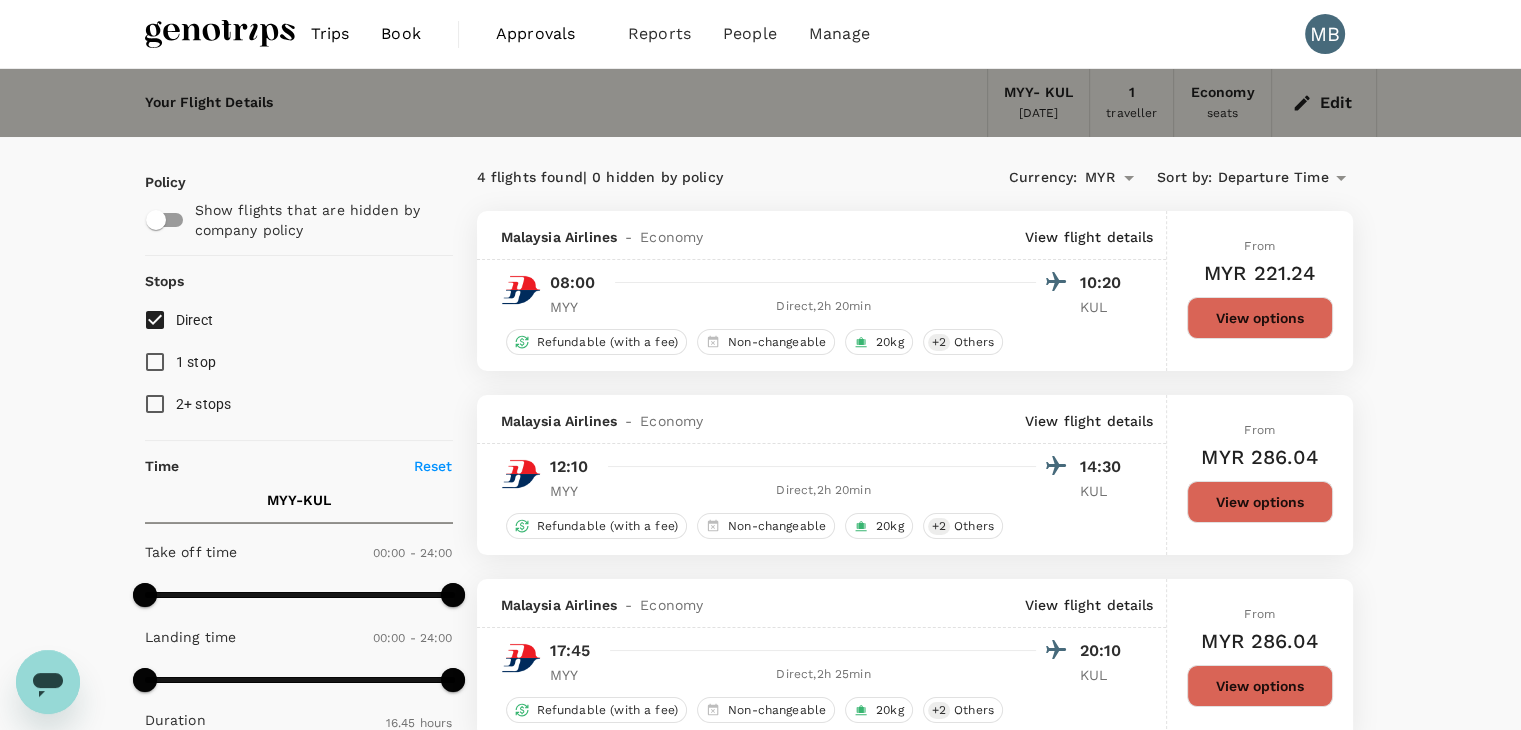 click on "Edit" at bounding box center (1324, 103) 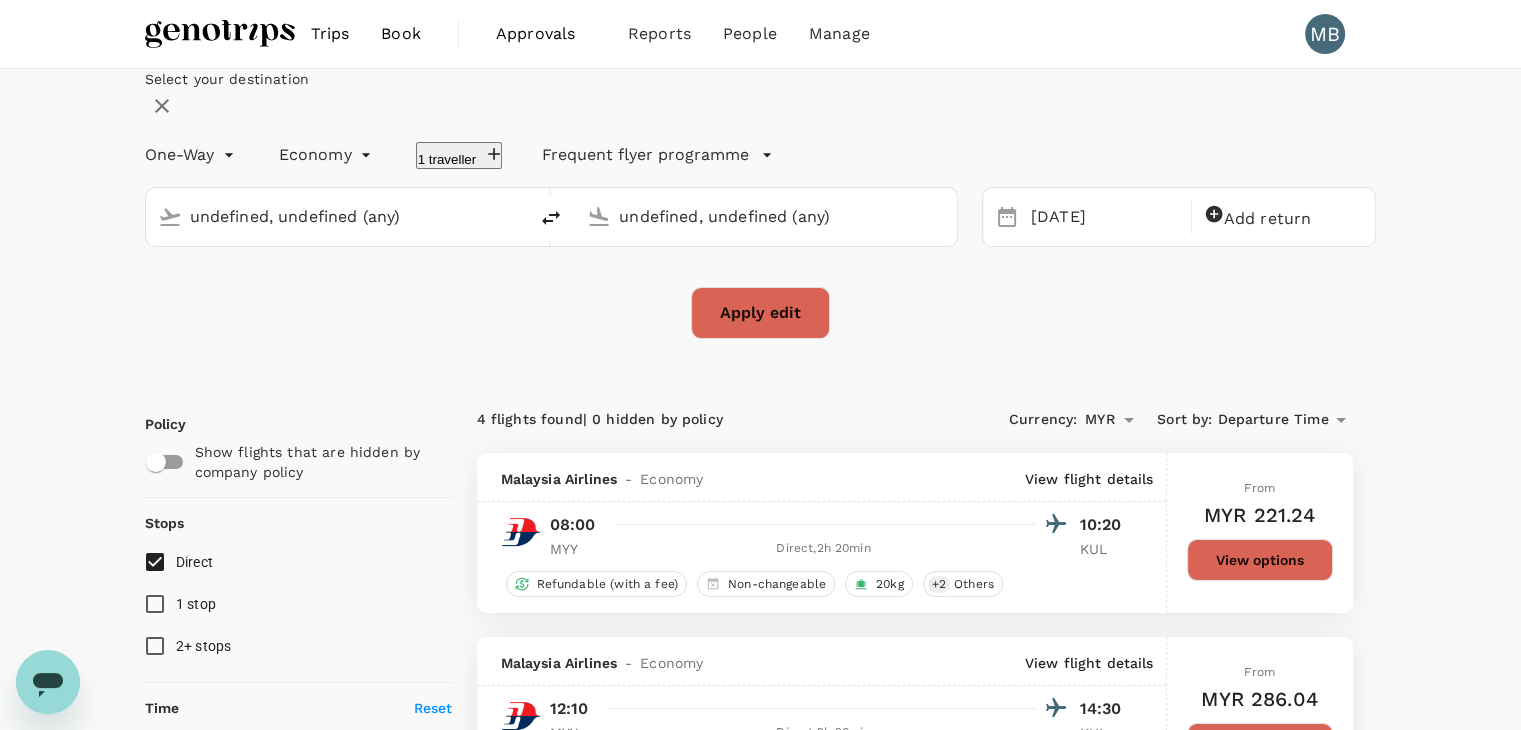 type 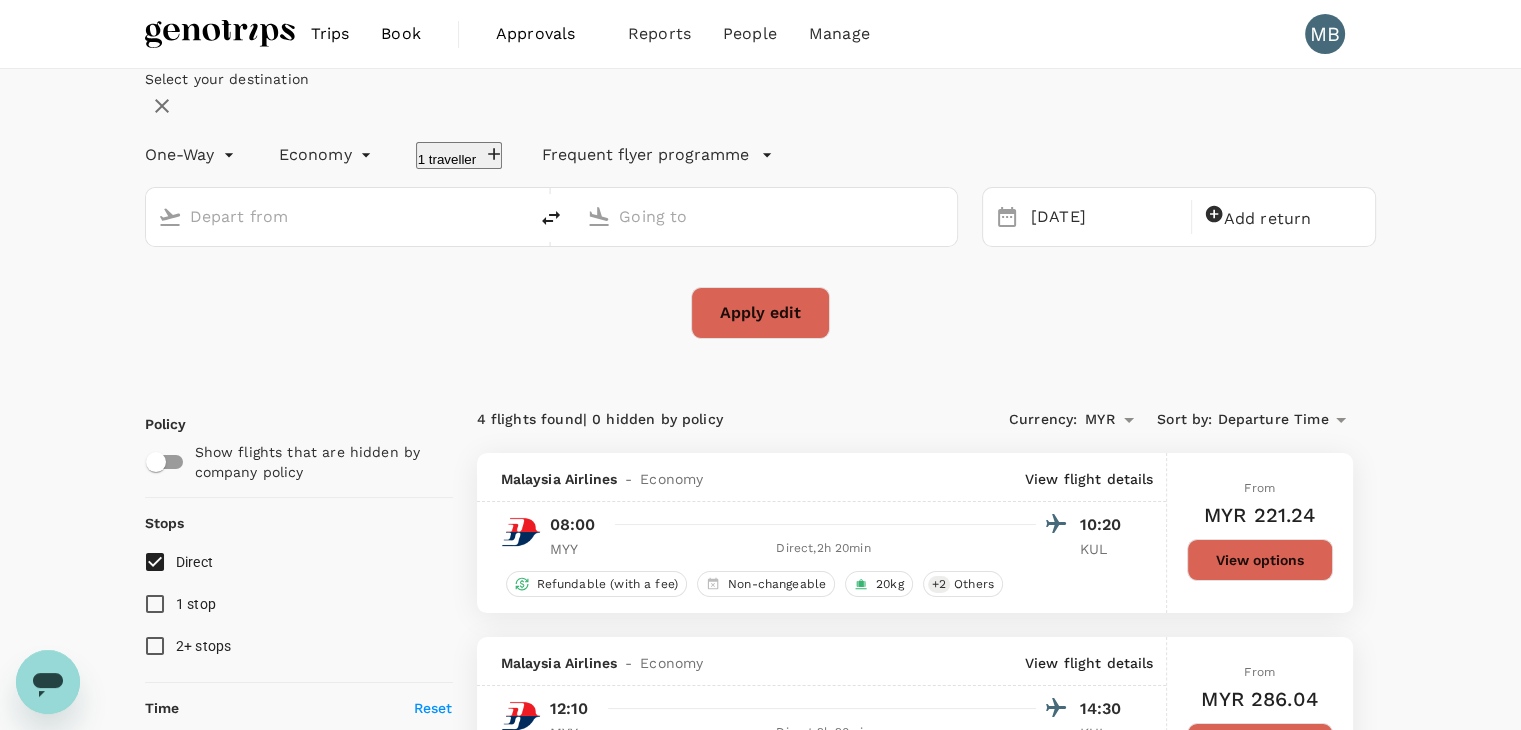 type on "Miri Intl (MYY)" 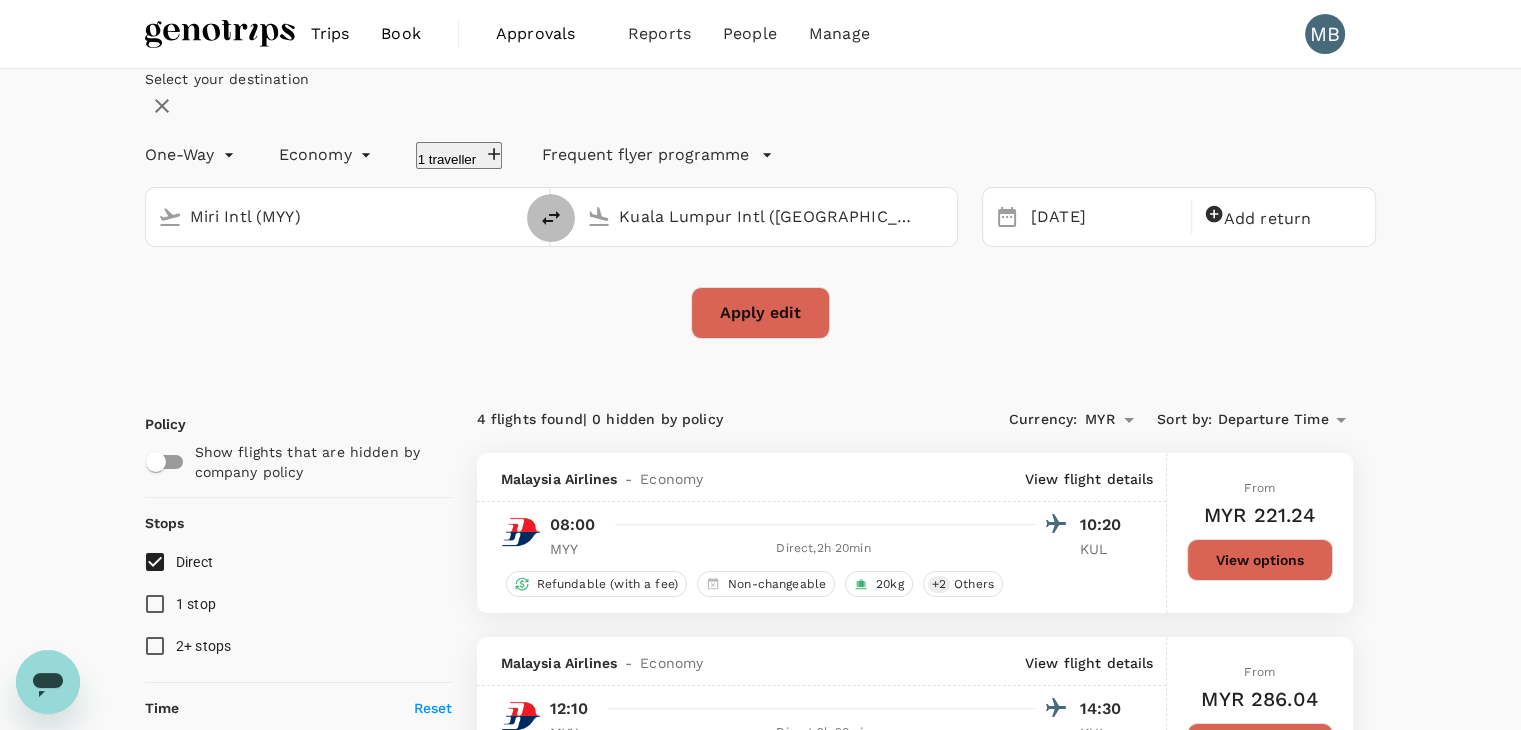 click 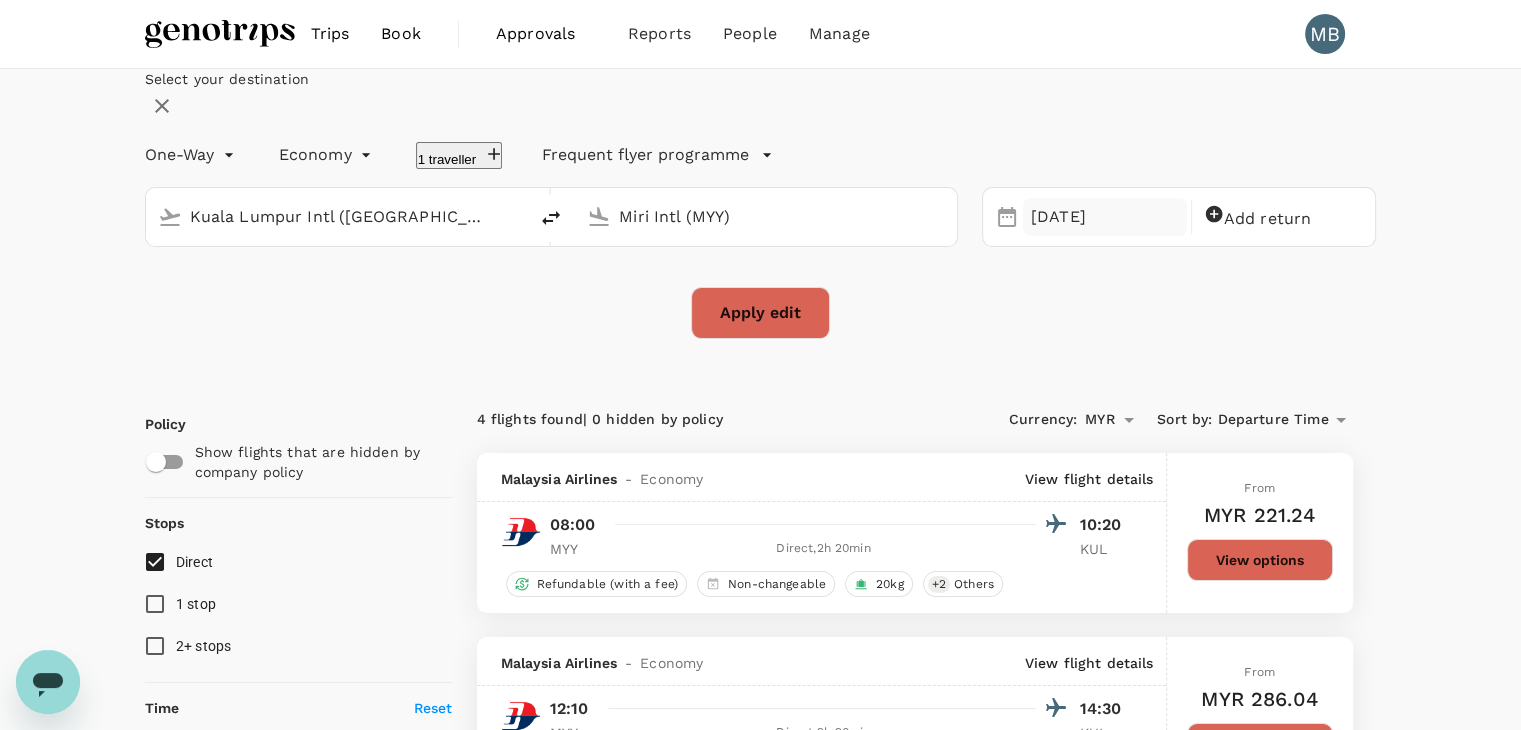 click on "19 Aug" at bounding box center [1105, 217] 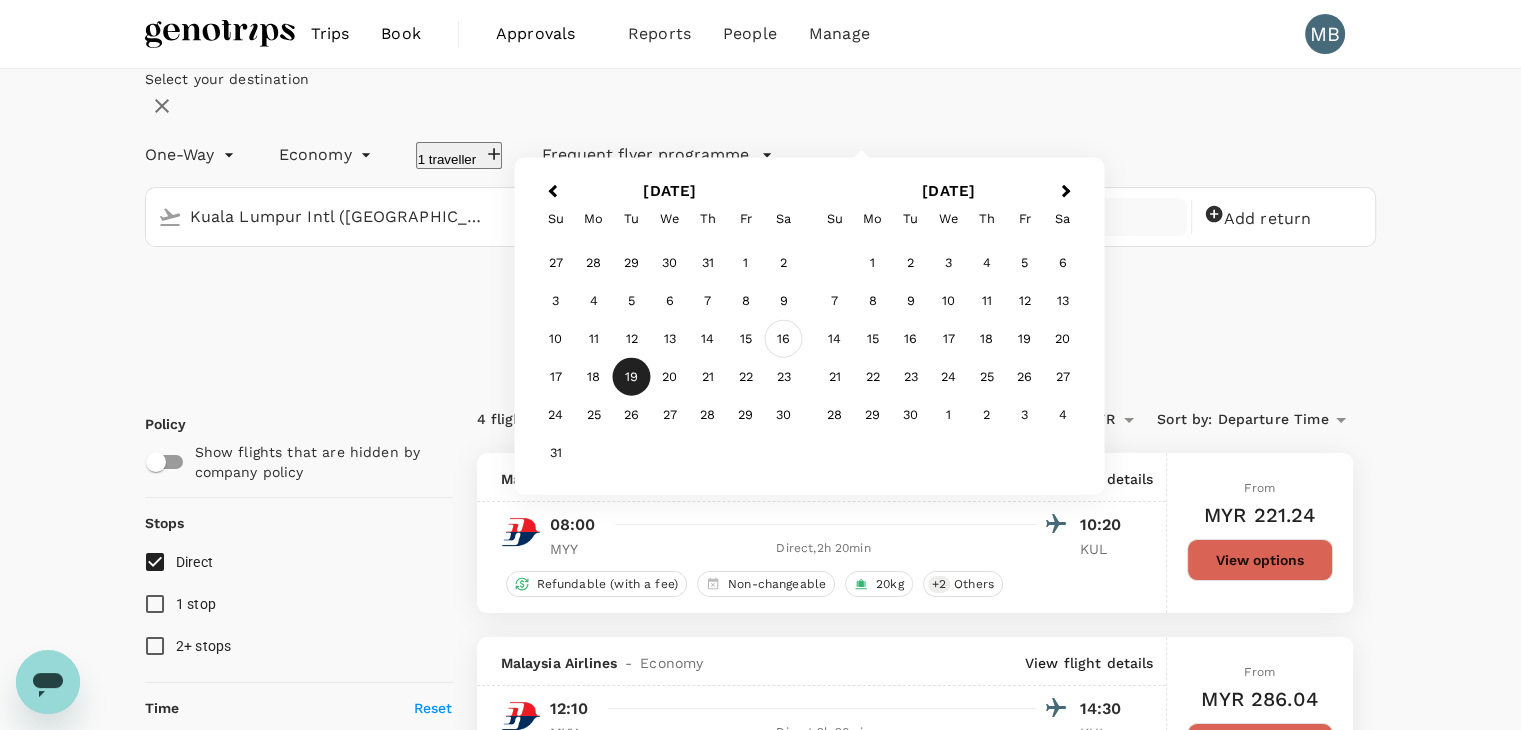 click on "16" at bounding box center [784, 339] 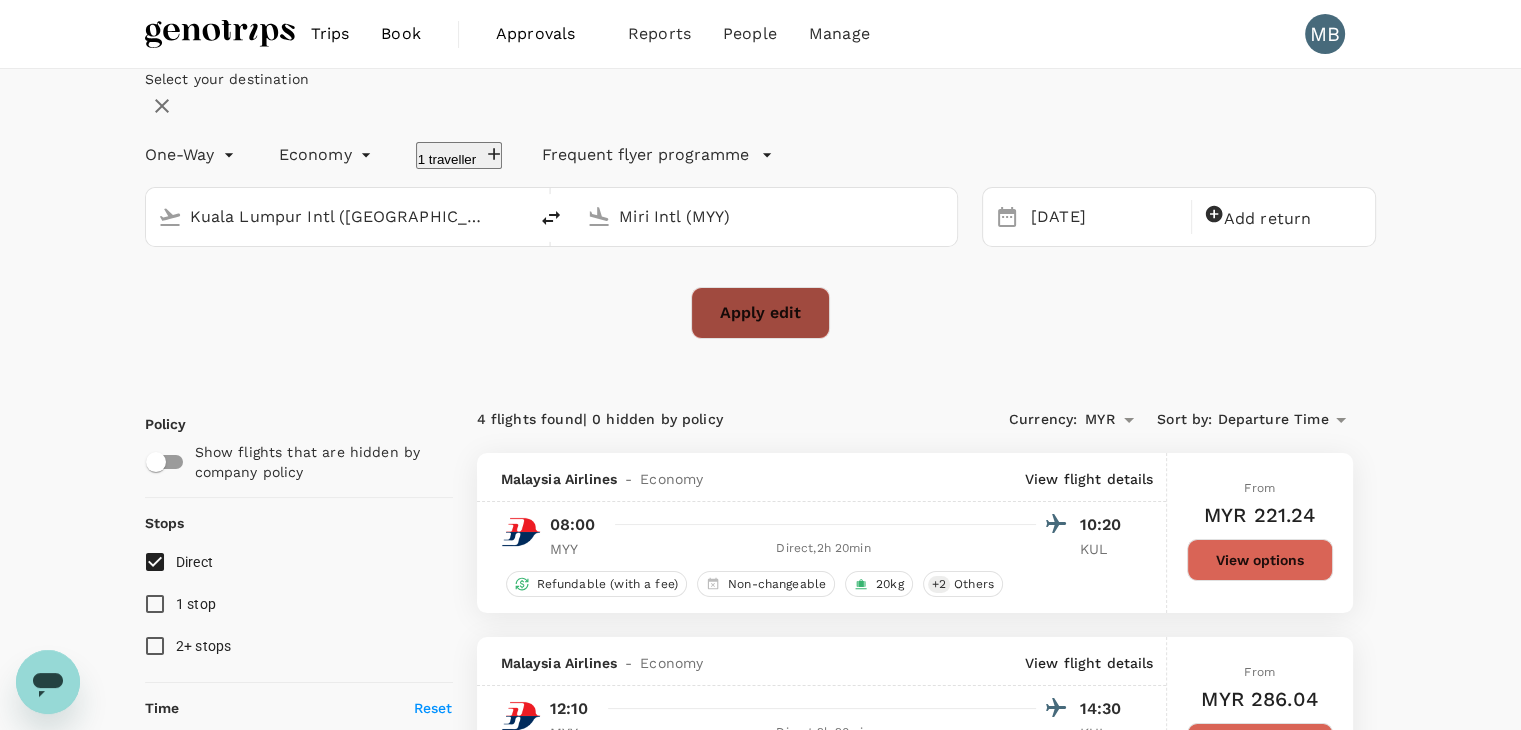 click on "Apply edit" at bounding box center (760, 313) 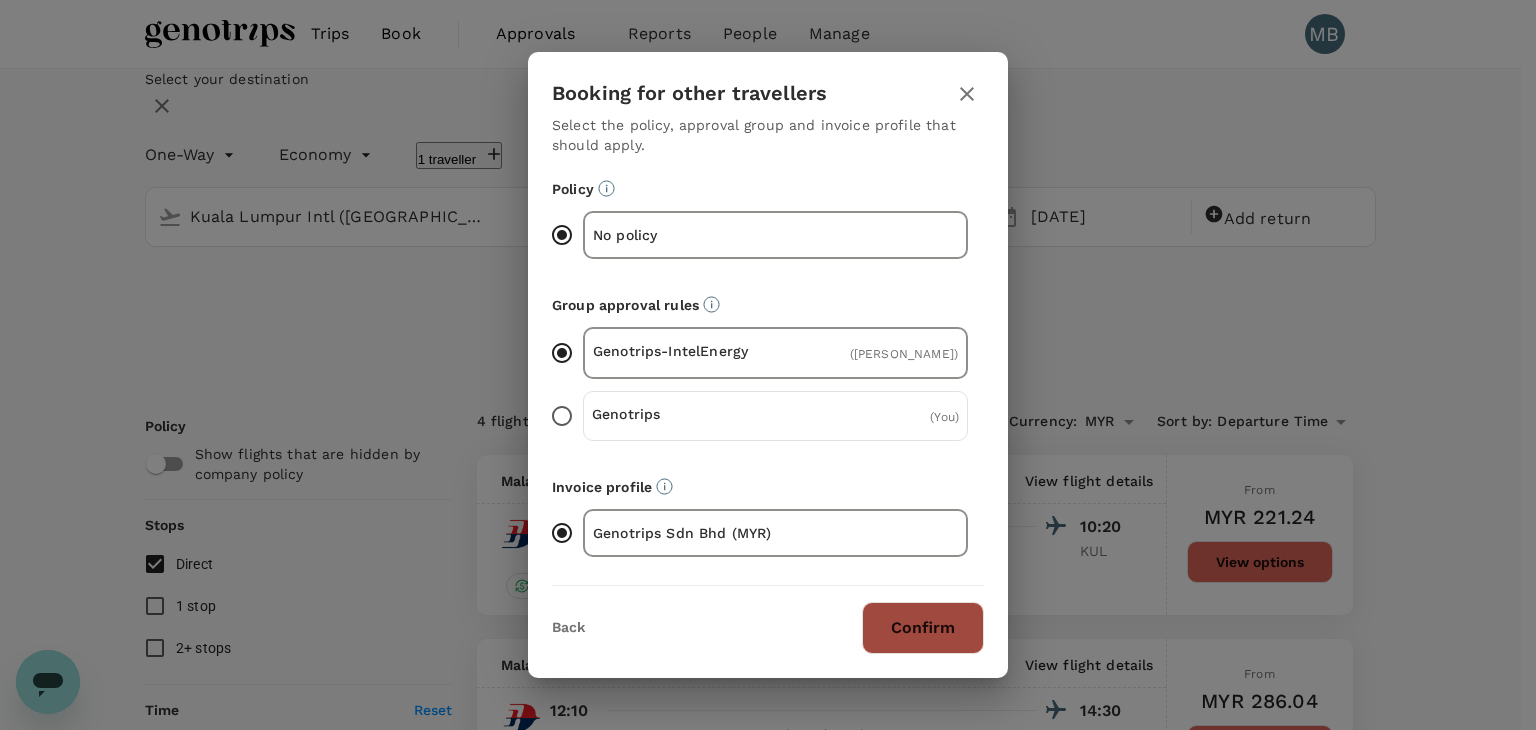 click on "Confirm" at bounding box center (923, 628) 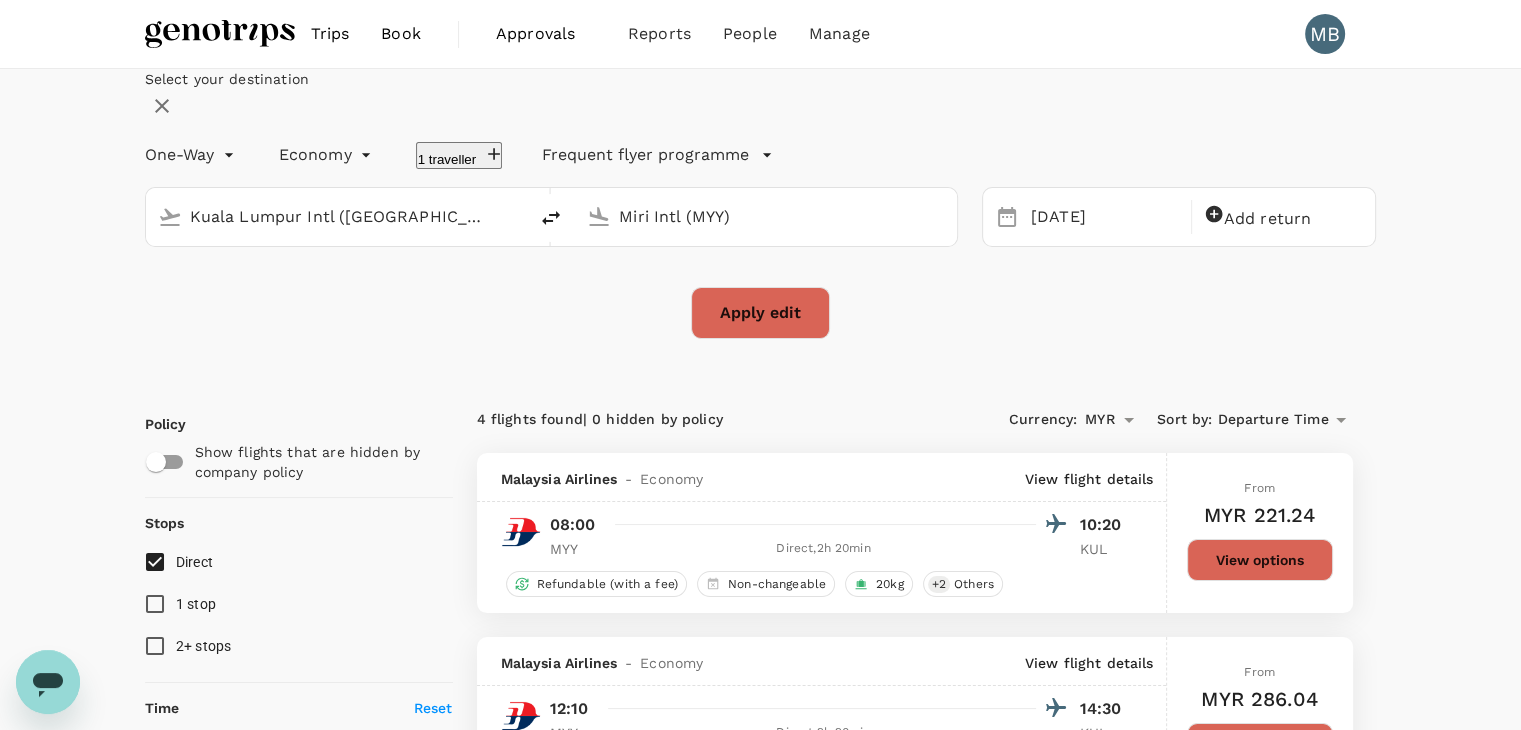 checkbox on "false" 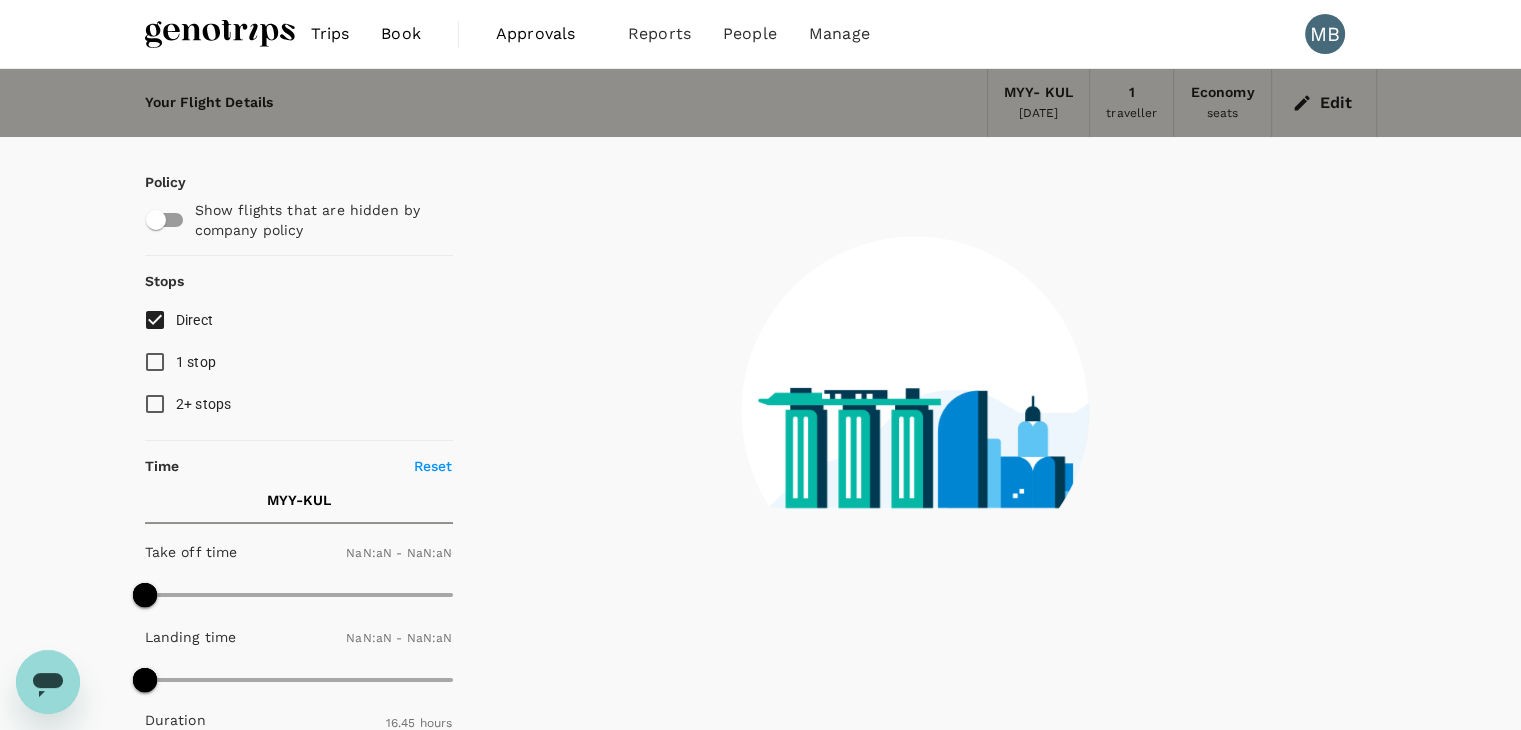 checkbox on "false" 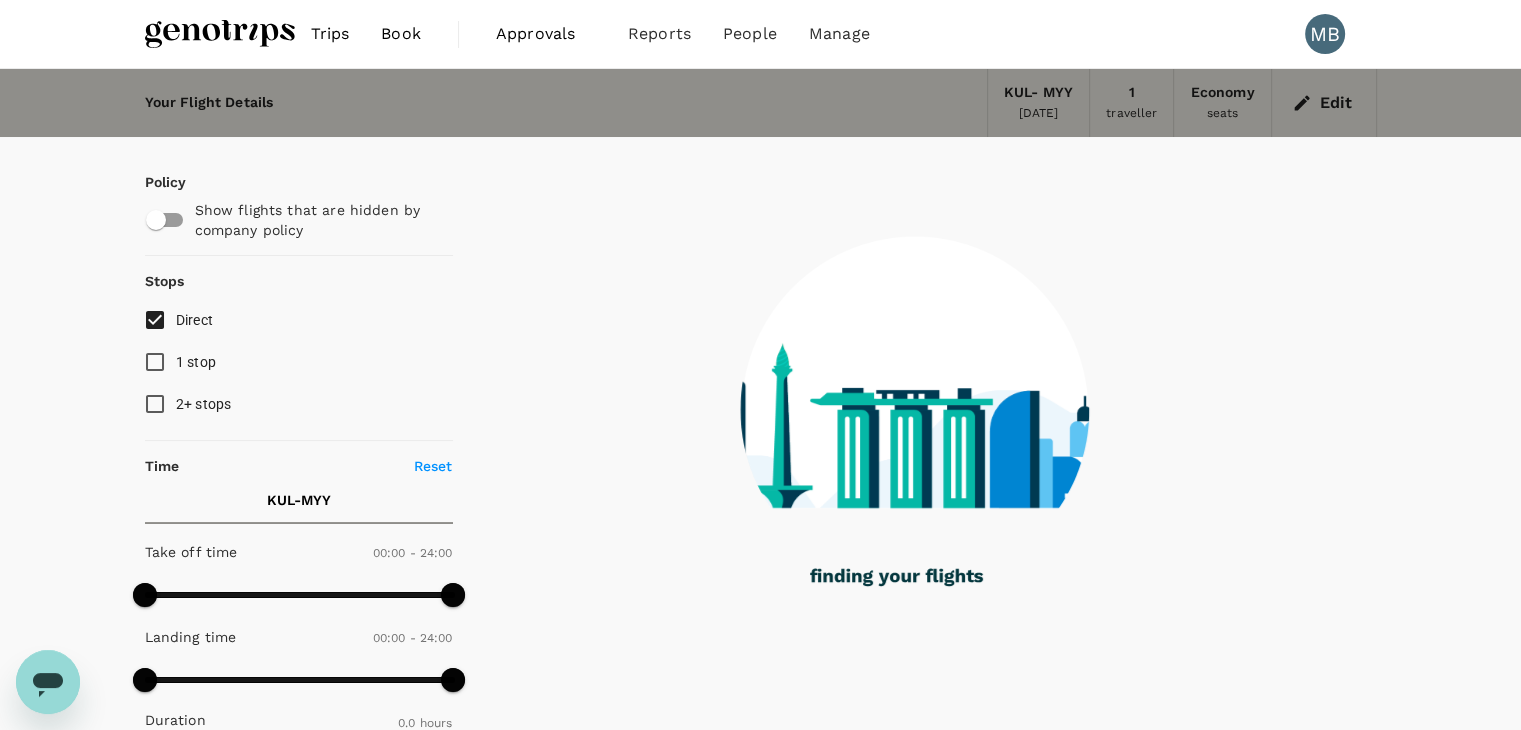 type on "610" 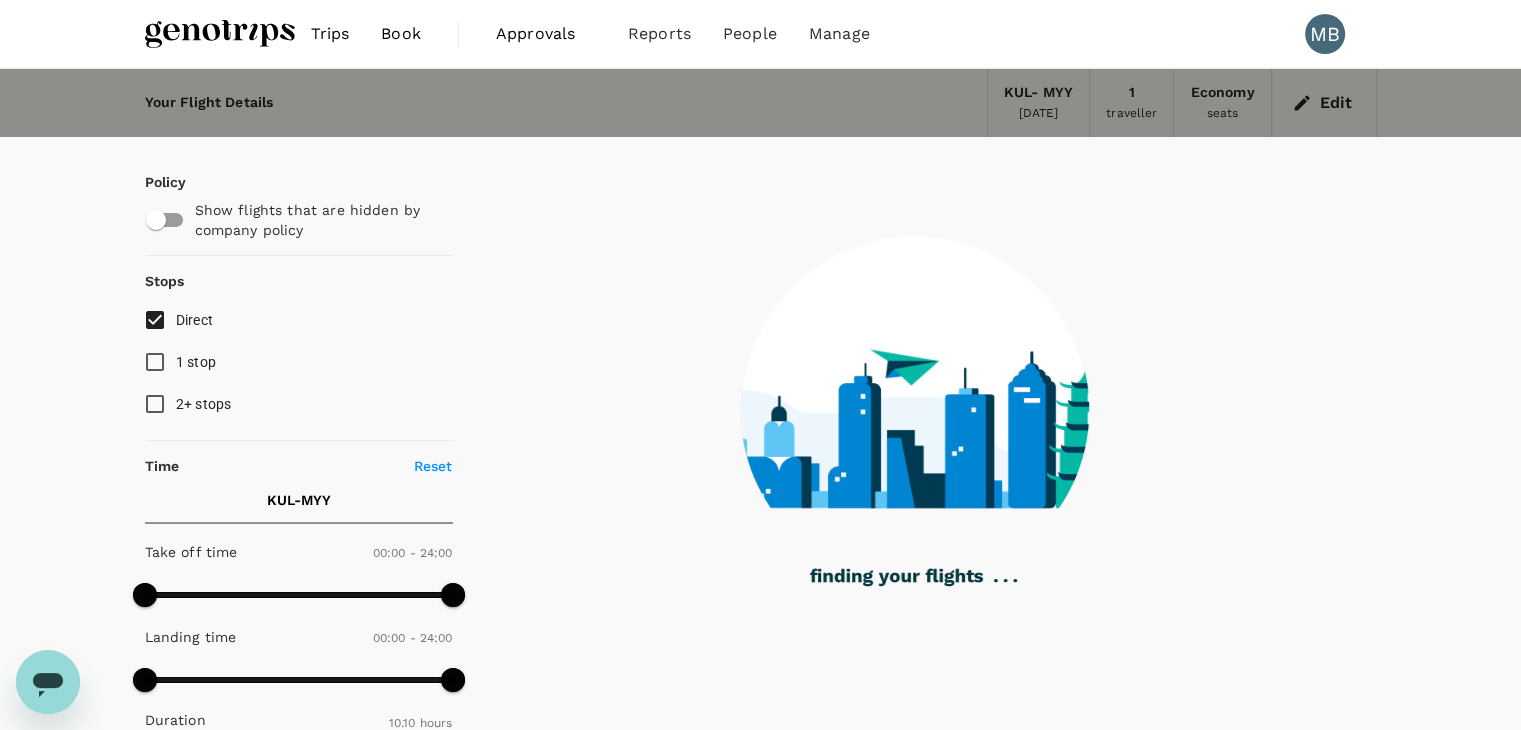 type on "1575" 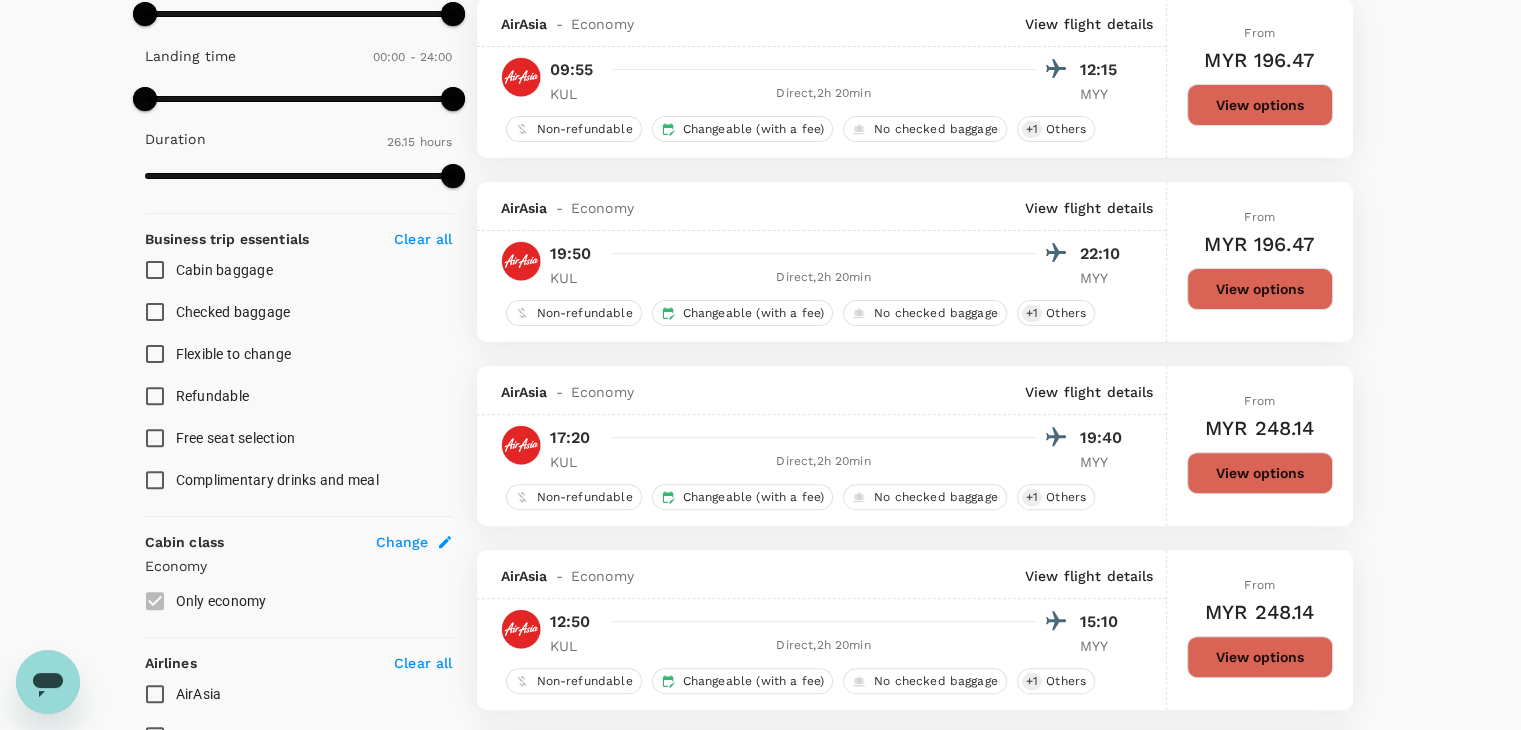 scroll, scrollTop: 700, scrollLeft: 0, axis: vertical 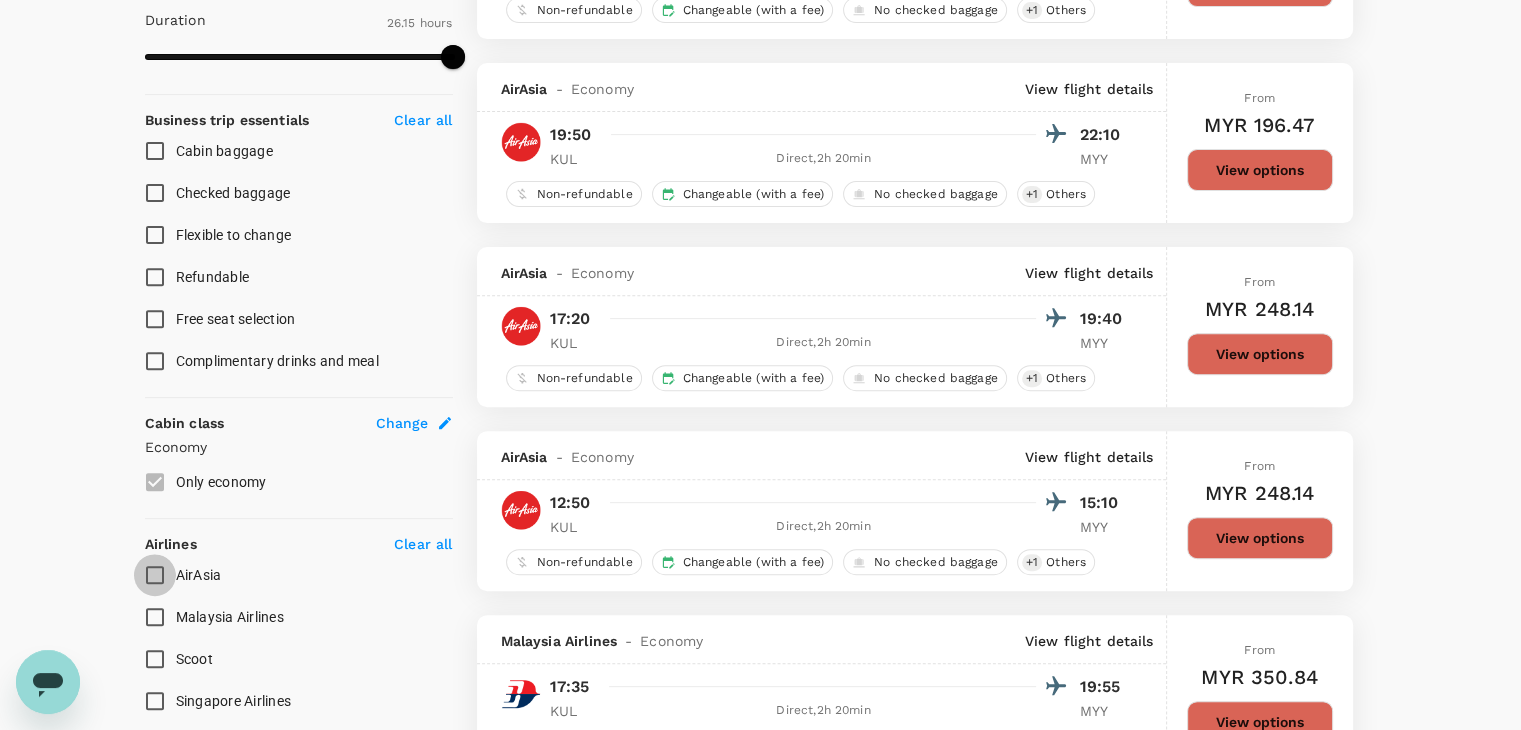 click on "AirAsia" at bounding box center [155, 575] 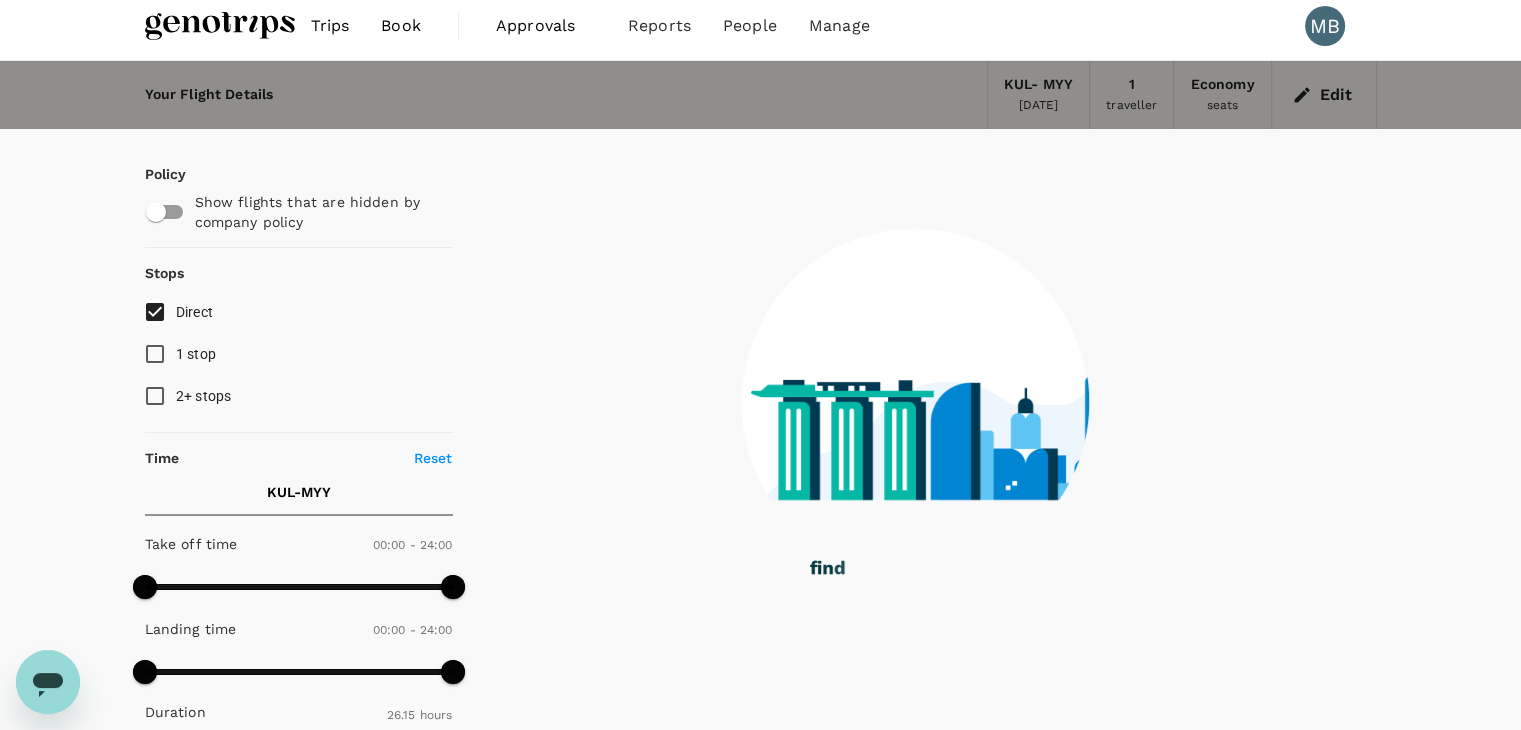scroll, scrollTop: 0, scrollLeft: 0, axis: both 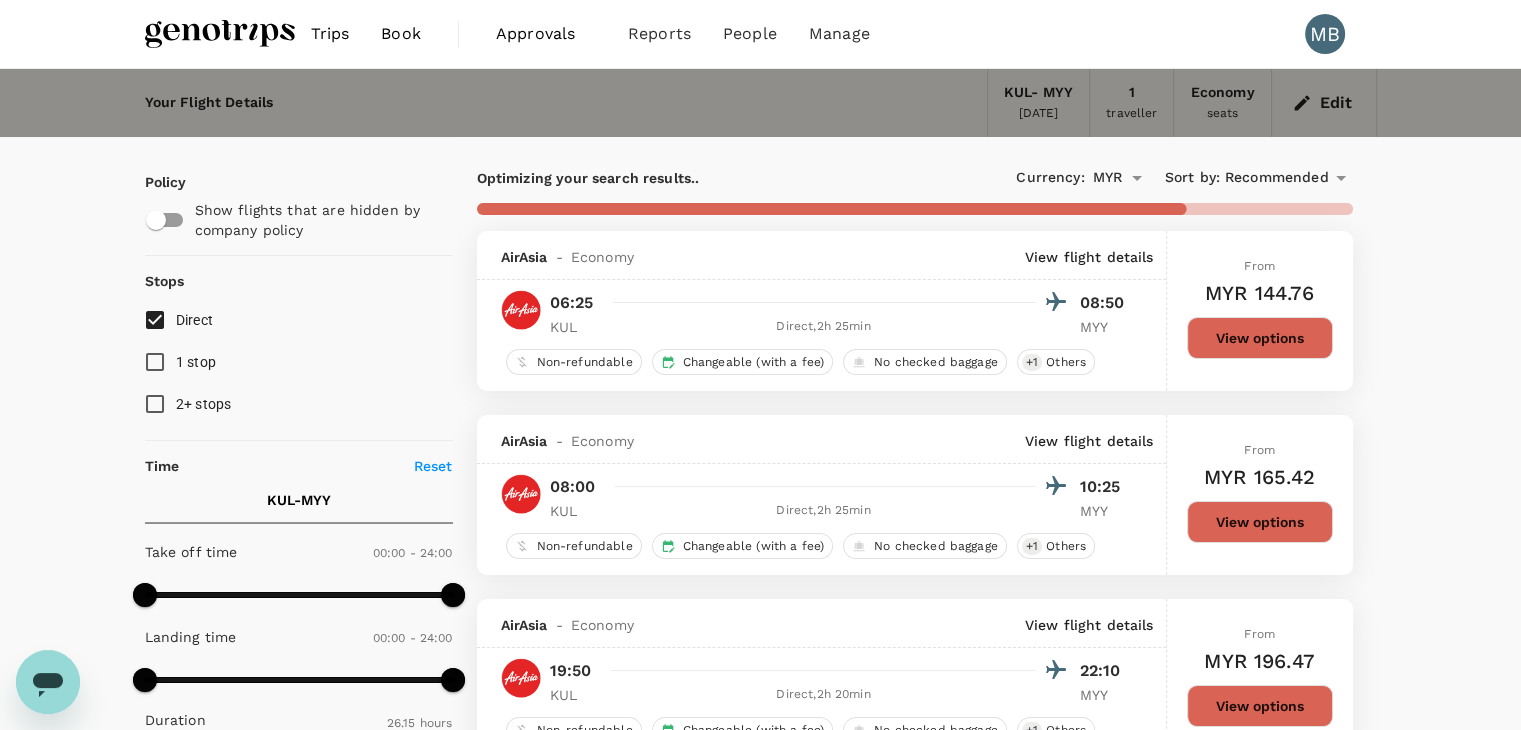 click on "Direct" at bounding box center (155, 320) 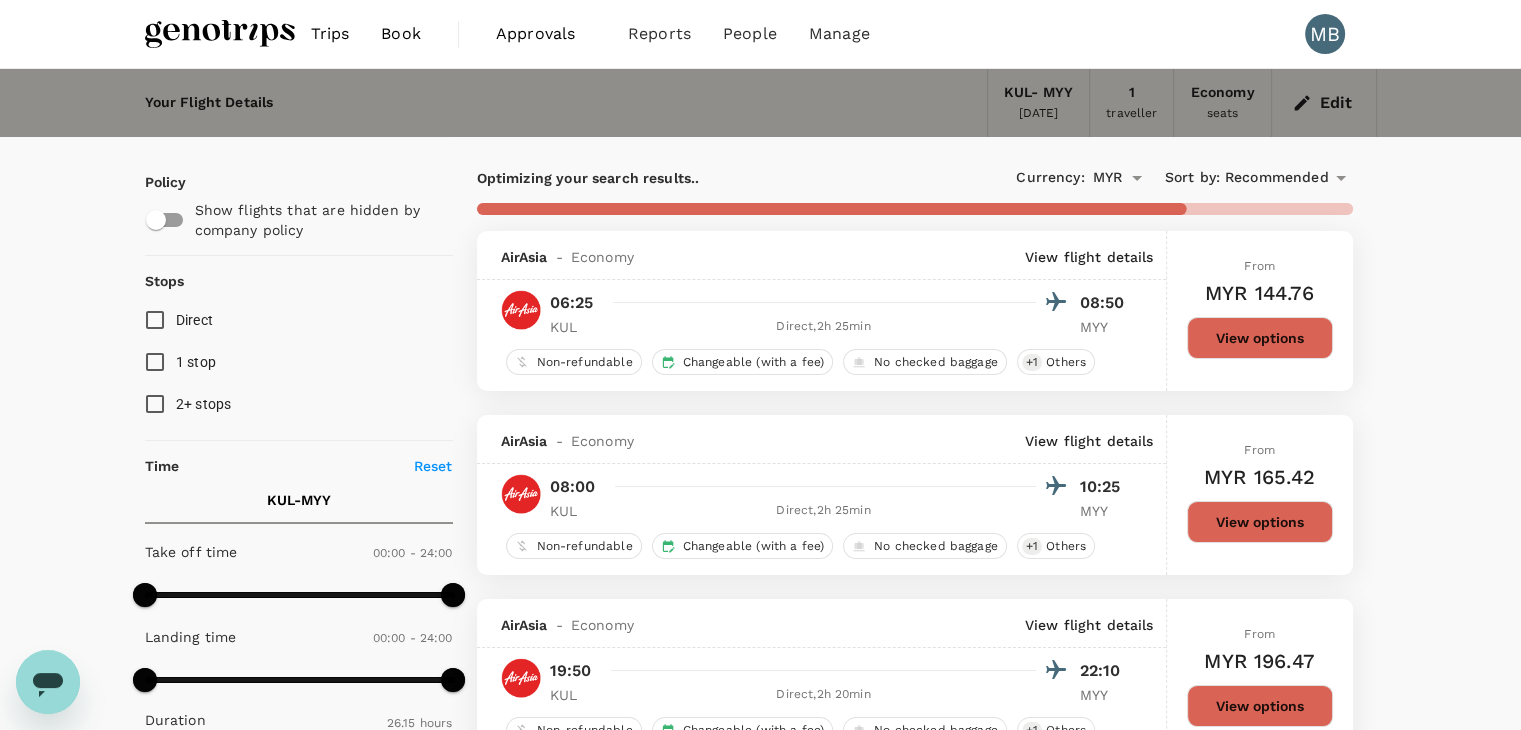 click on "Direct" at bounding box center [155, 320] 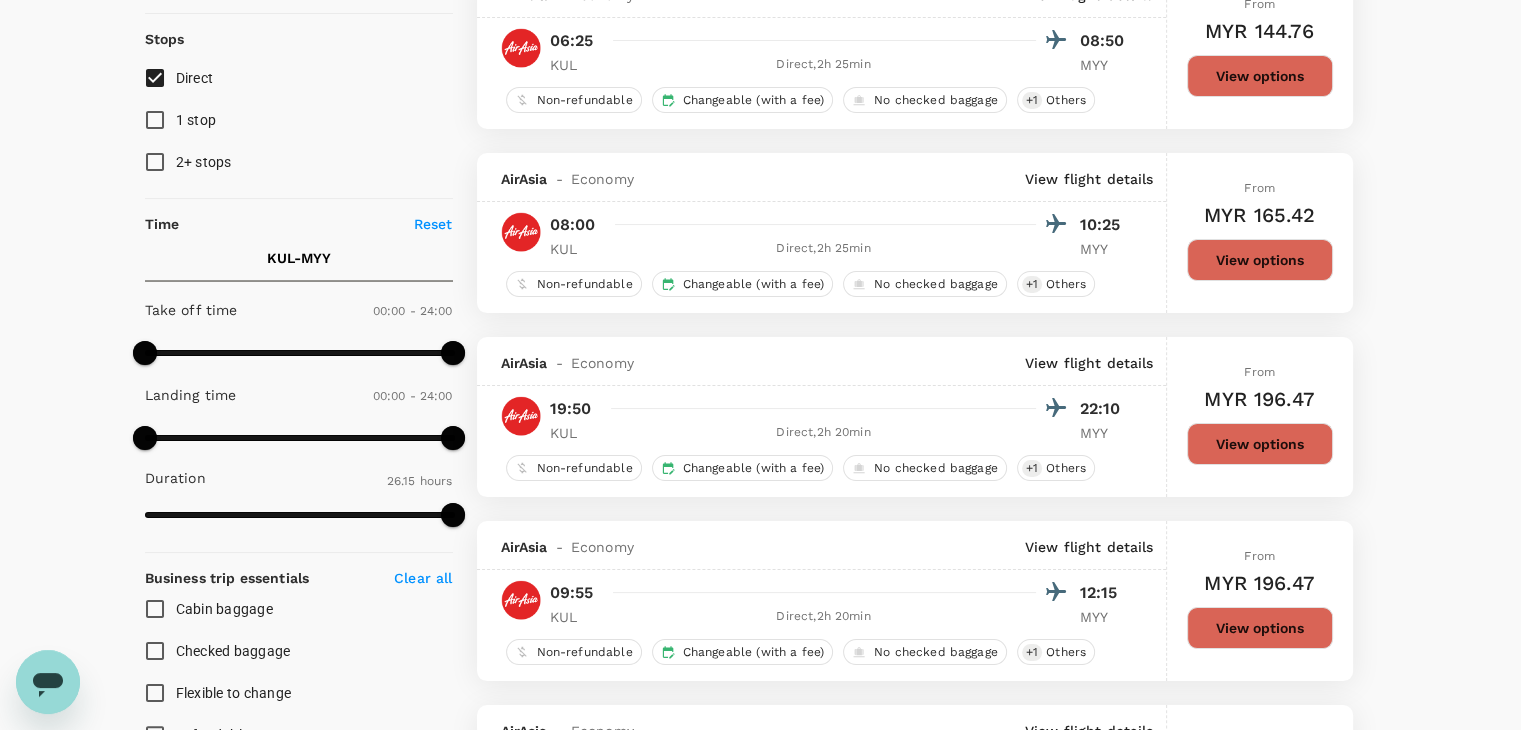 scroll, scrollTop: 300, scrollLeft: 0, axis: vertical 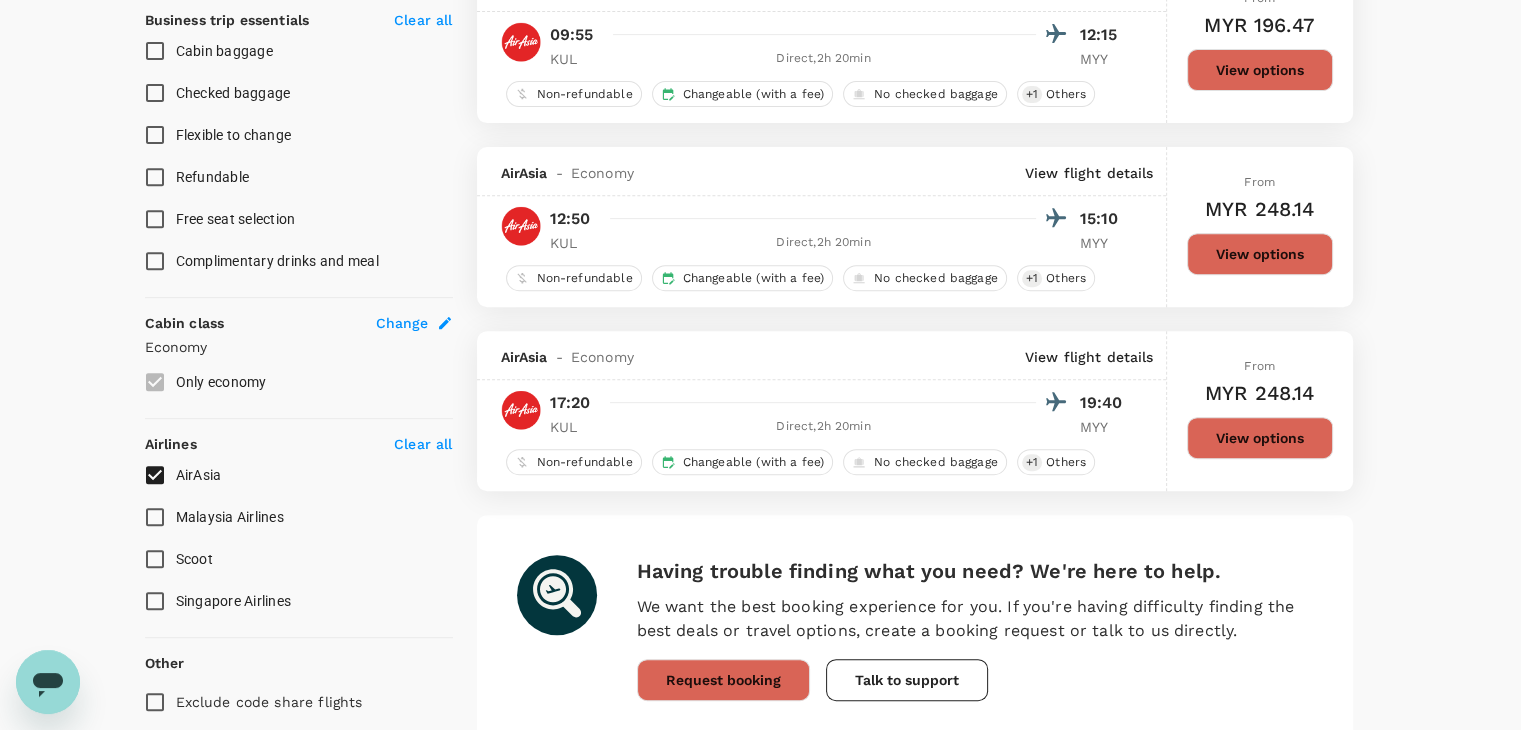 click on "AirAsia" at bounding box center (155, 475) 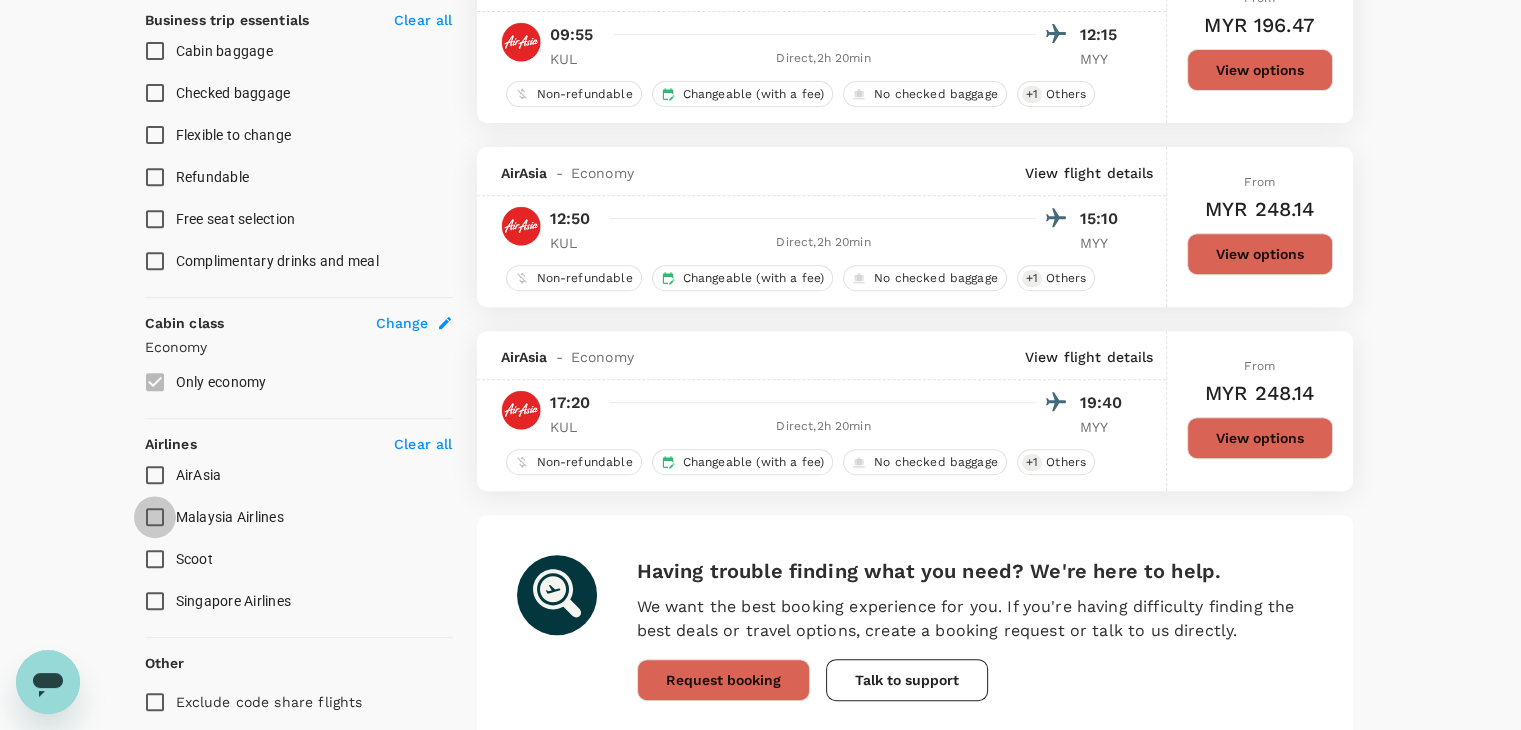 click on "Malaysia Airlines" at bounding box center [155, 517] 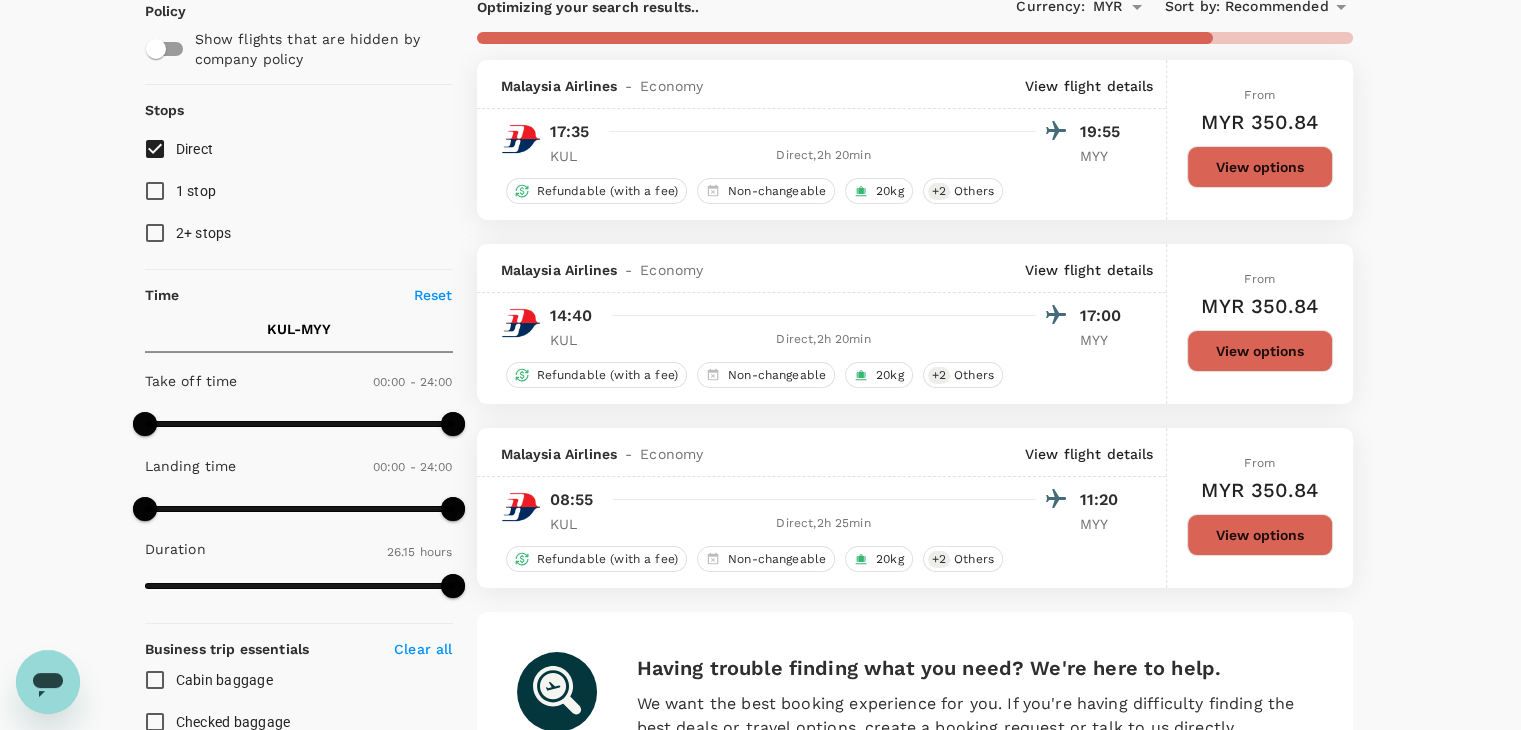scroll, scrollTop: 200, scrollLeft: 0, axis: vertical 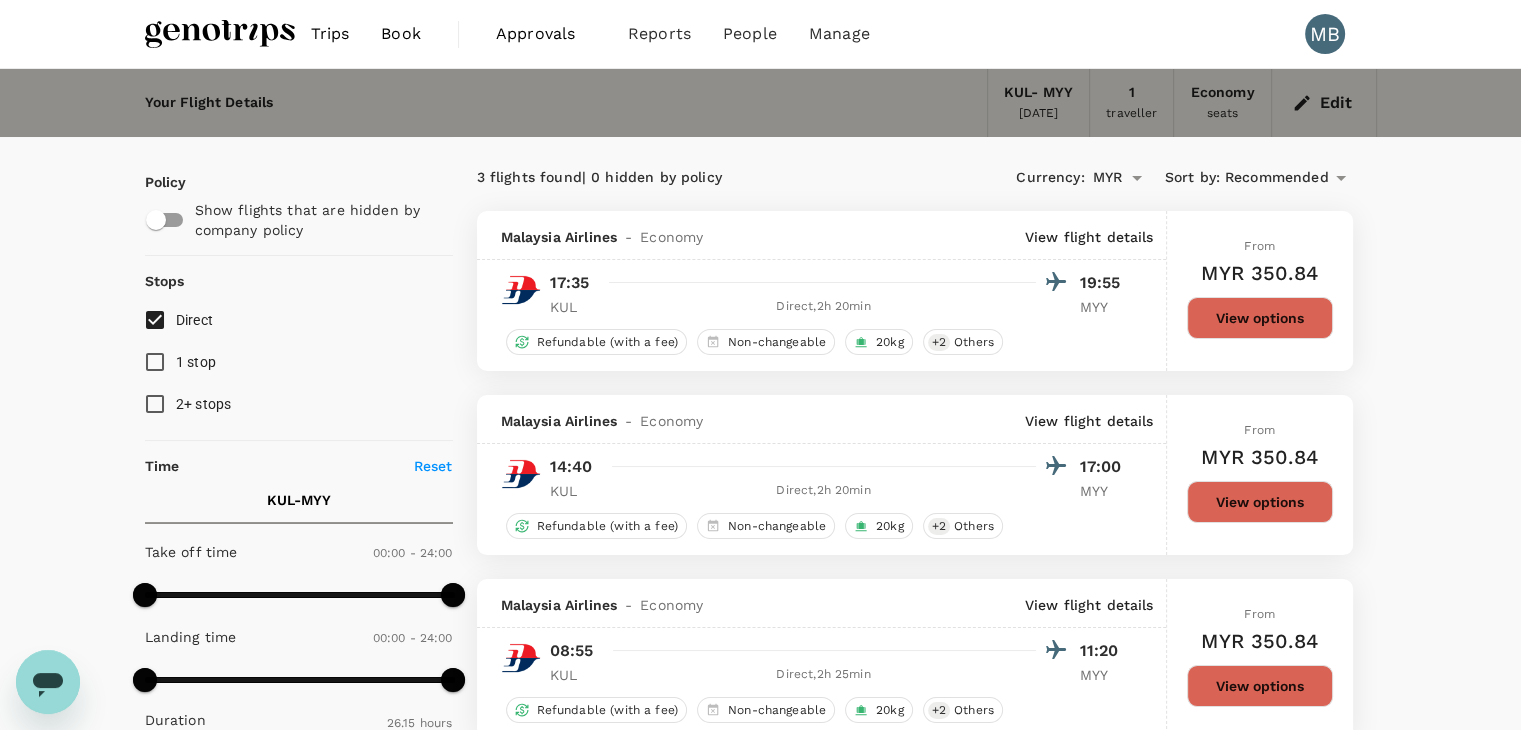 click on "Edit" at bounding box center [1324, 103] 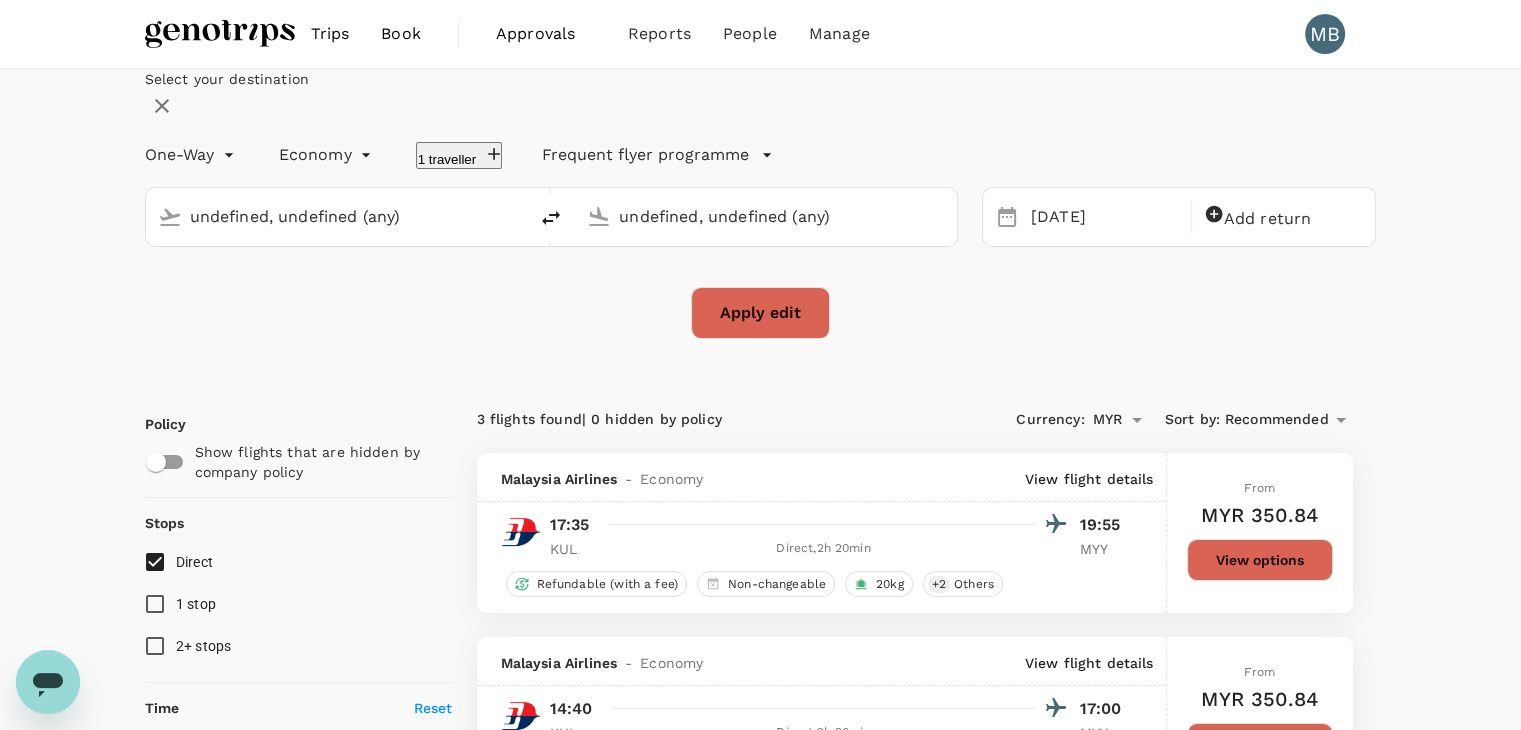 type 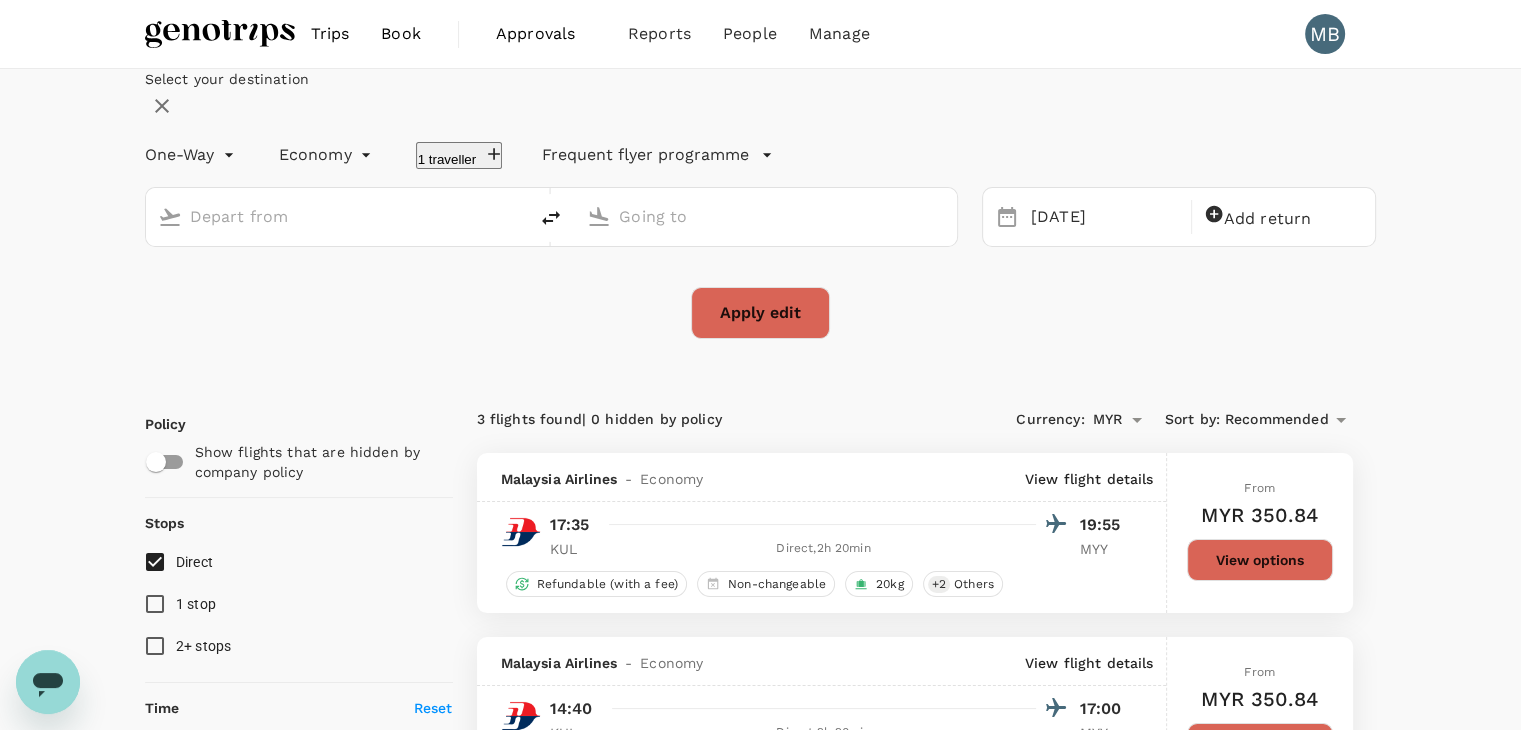 type on "Kuala Lumpur Intl ([GEOGRAPHIC_DATA])" 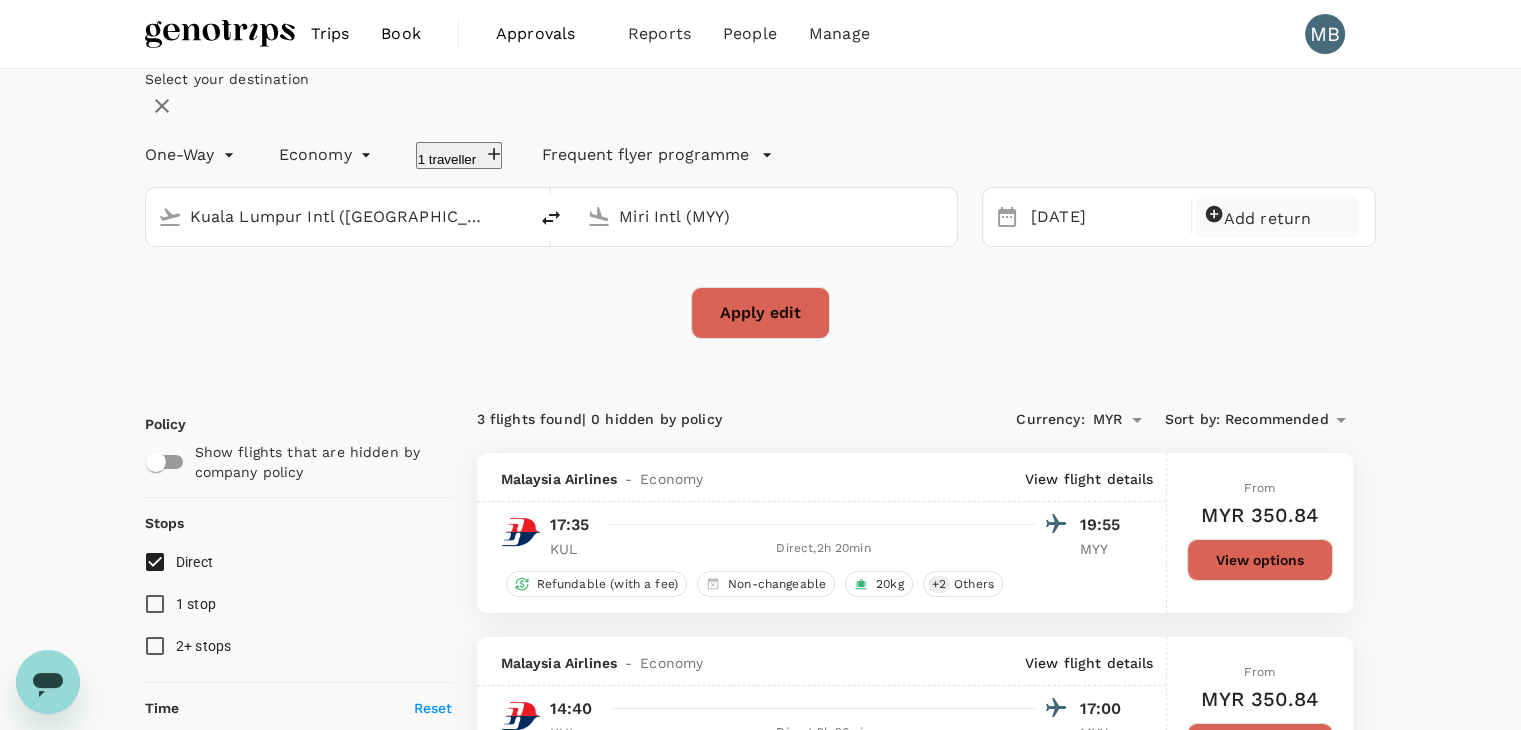 click on "Add return" at bounding box center [1278, 217] 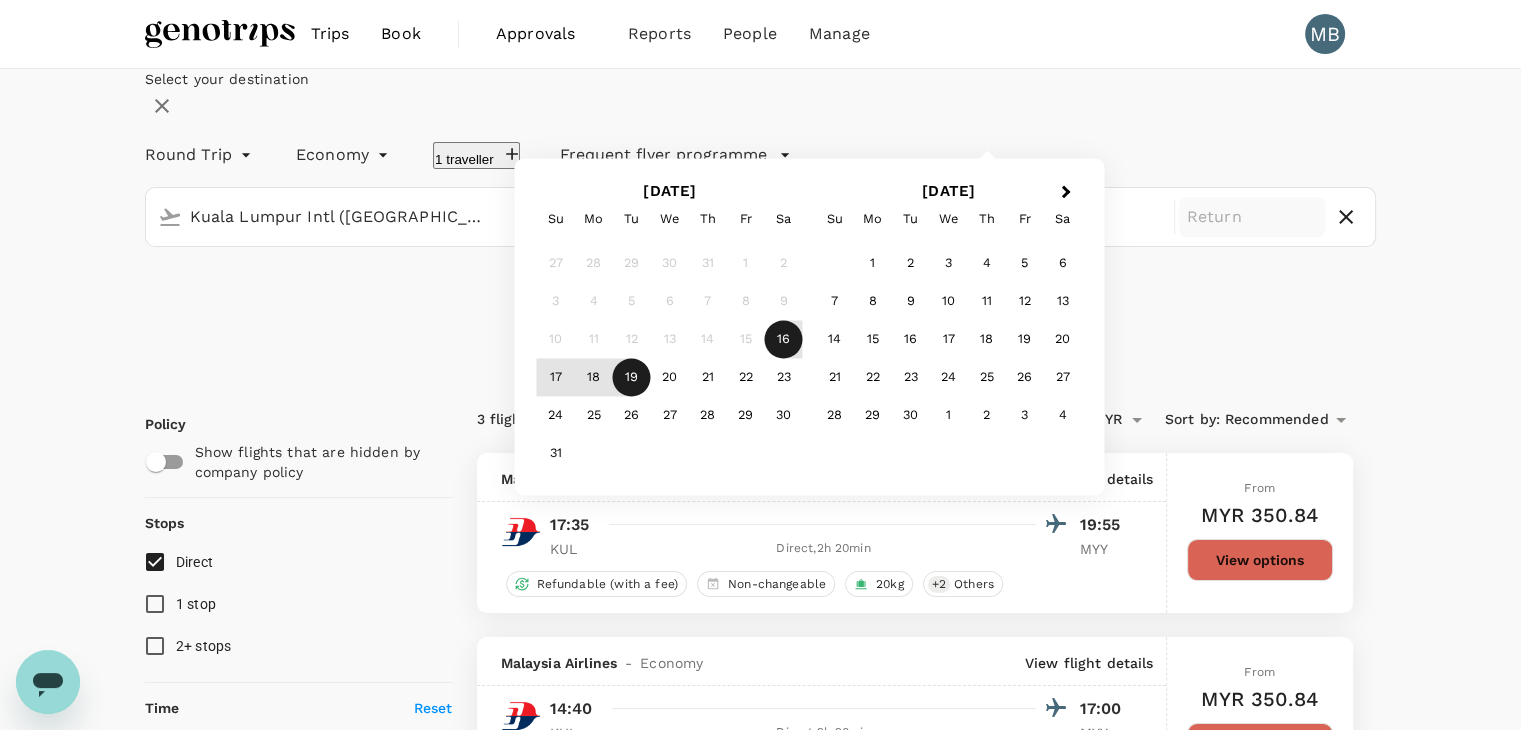 click on "19" at bounding box center (632, 378) 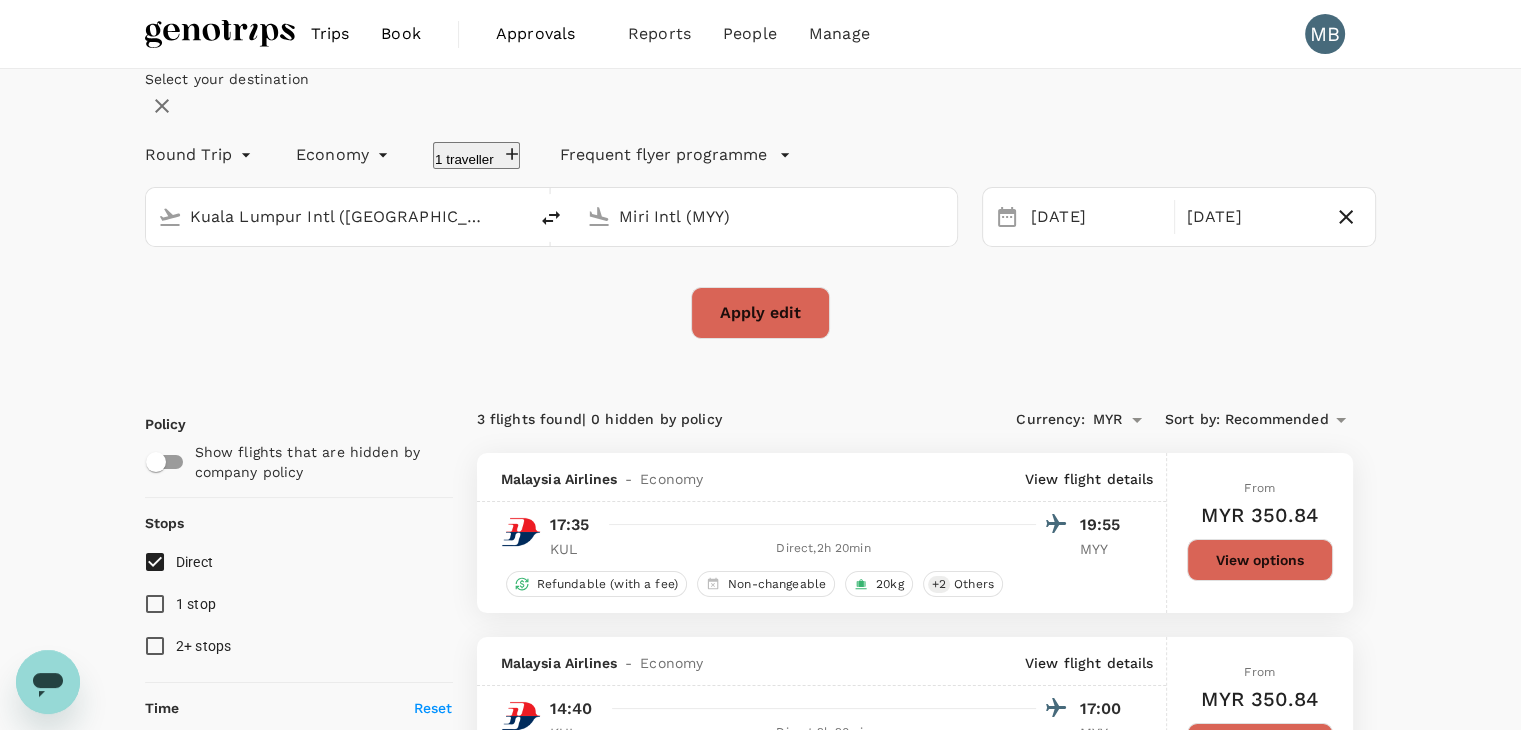click on "Apply edit" at bounding box center (760, 313) 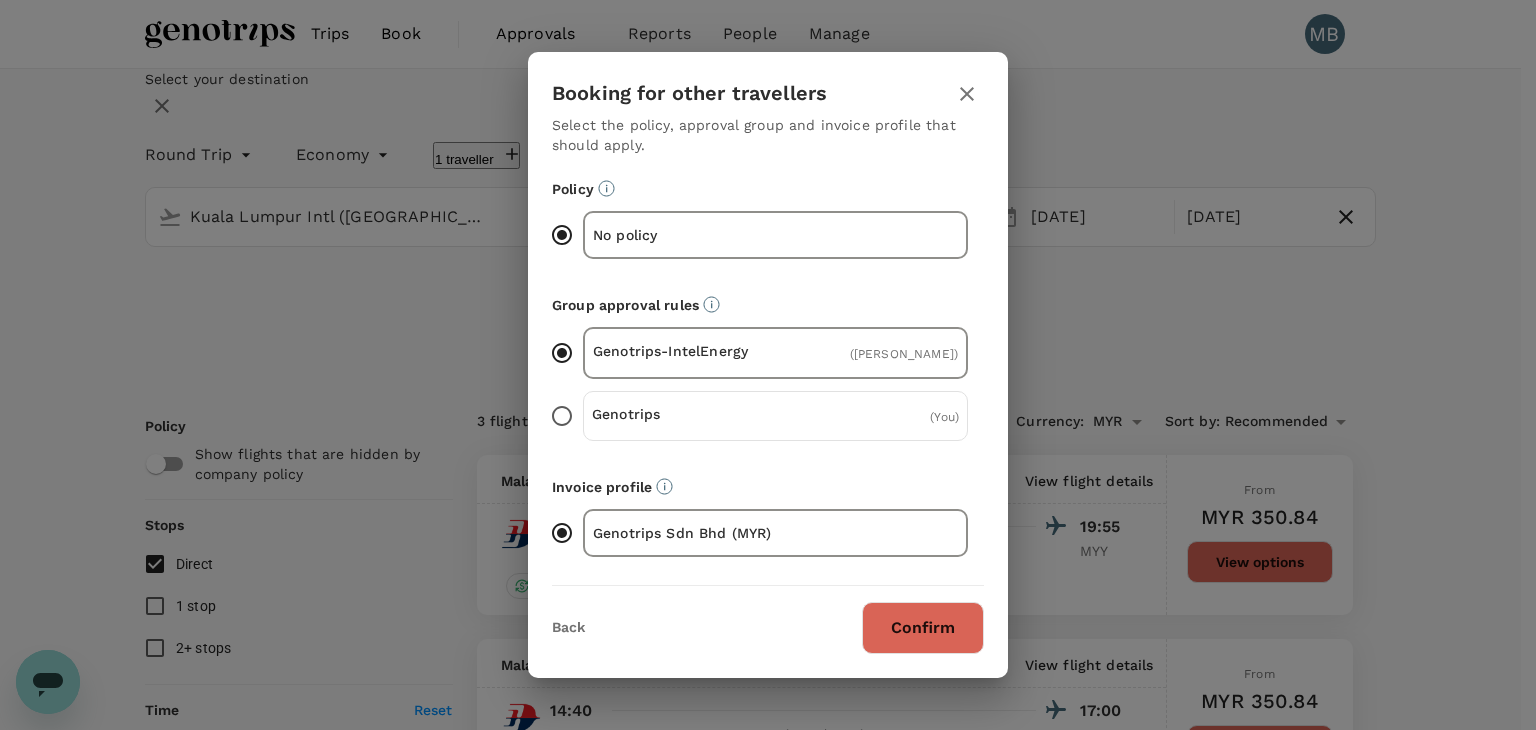click on "Confirm" at bounding box center [923, 628] 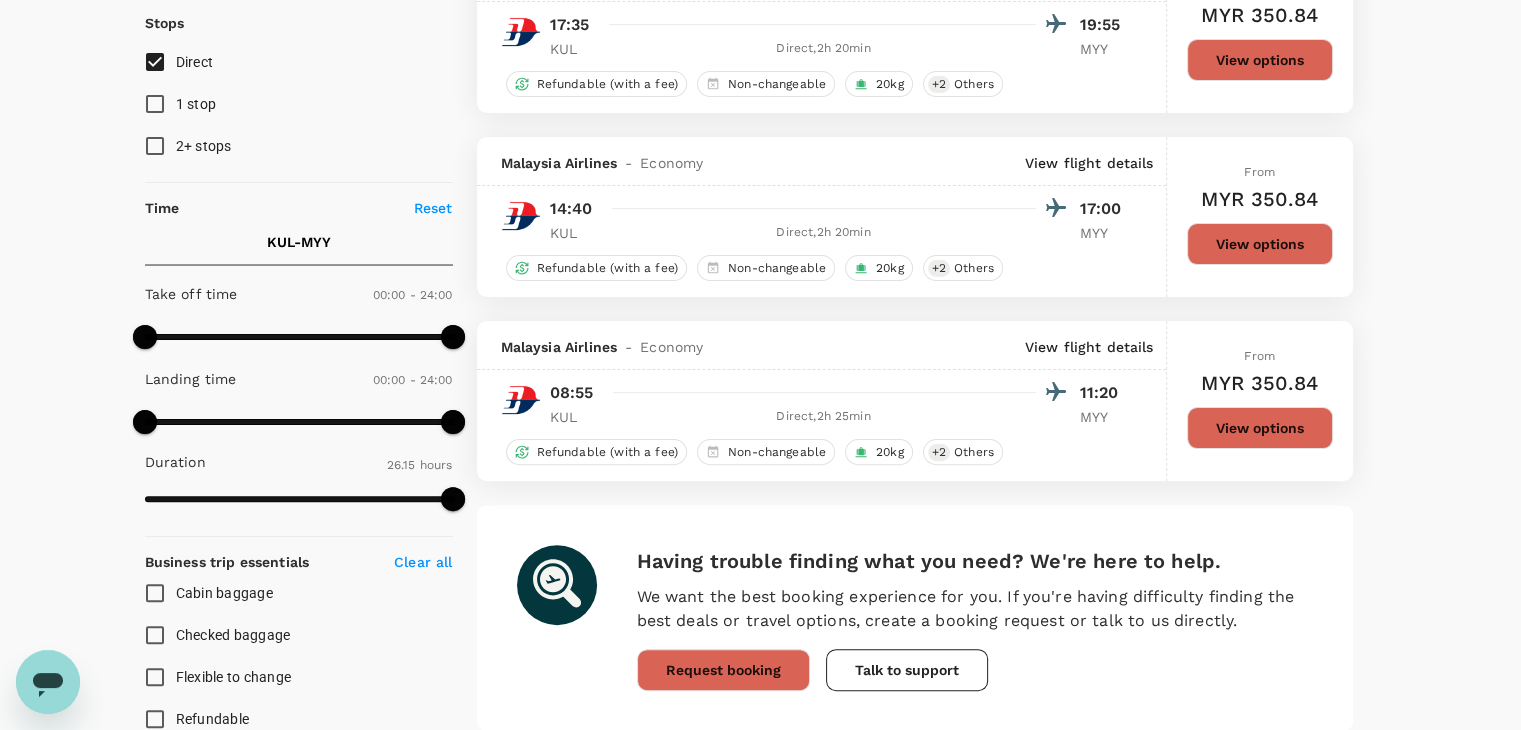 checkbox on "false" 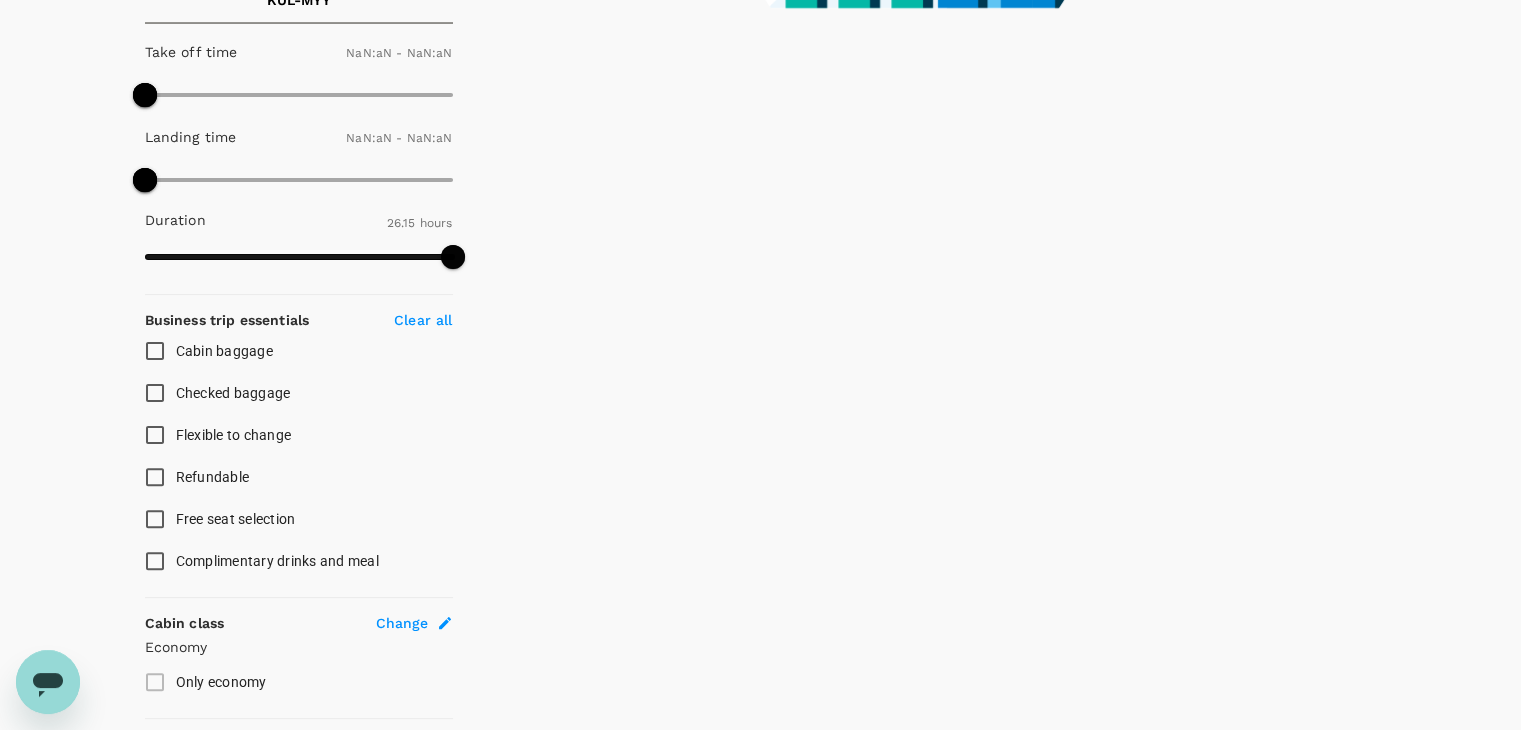checkbox on "false" 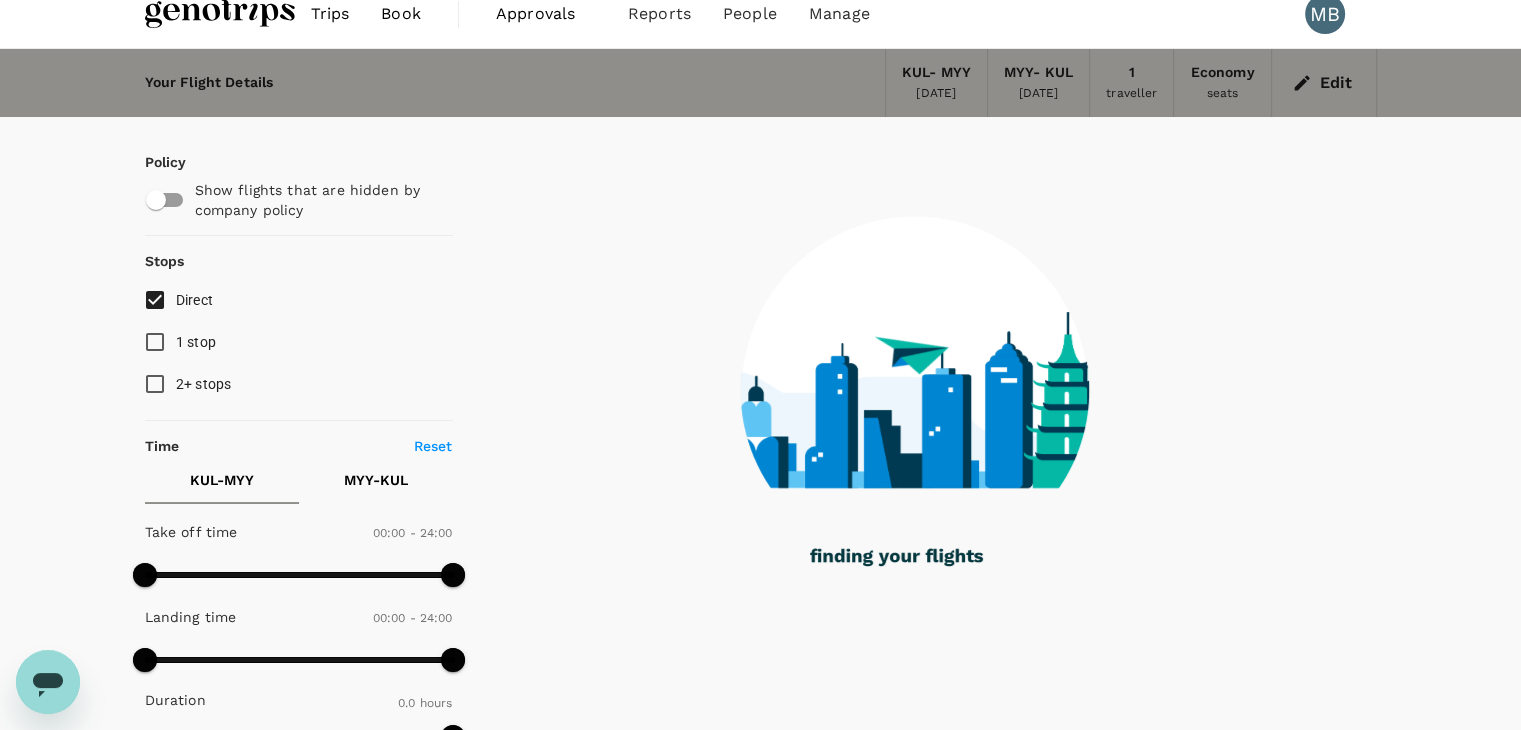 scroll, scrollTop: 0, scrollLeft: 0, axis: both 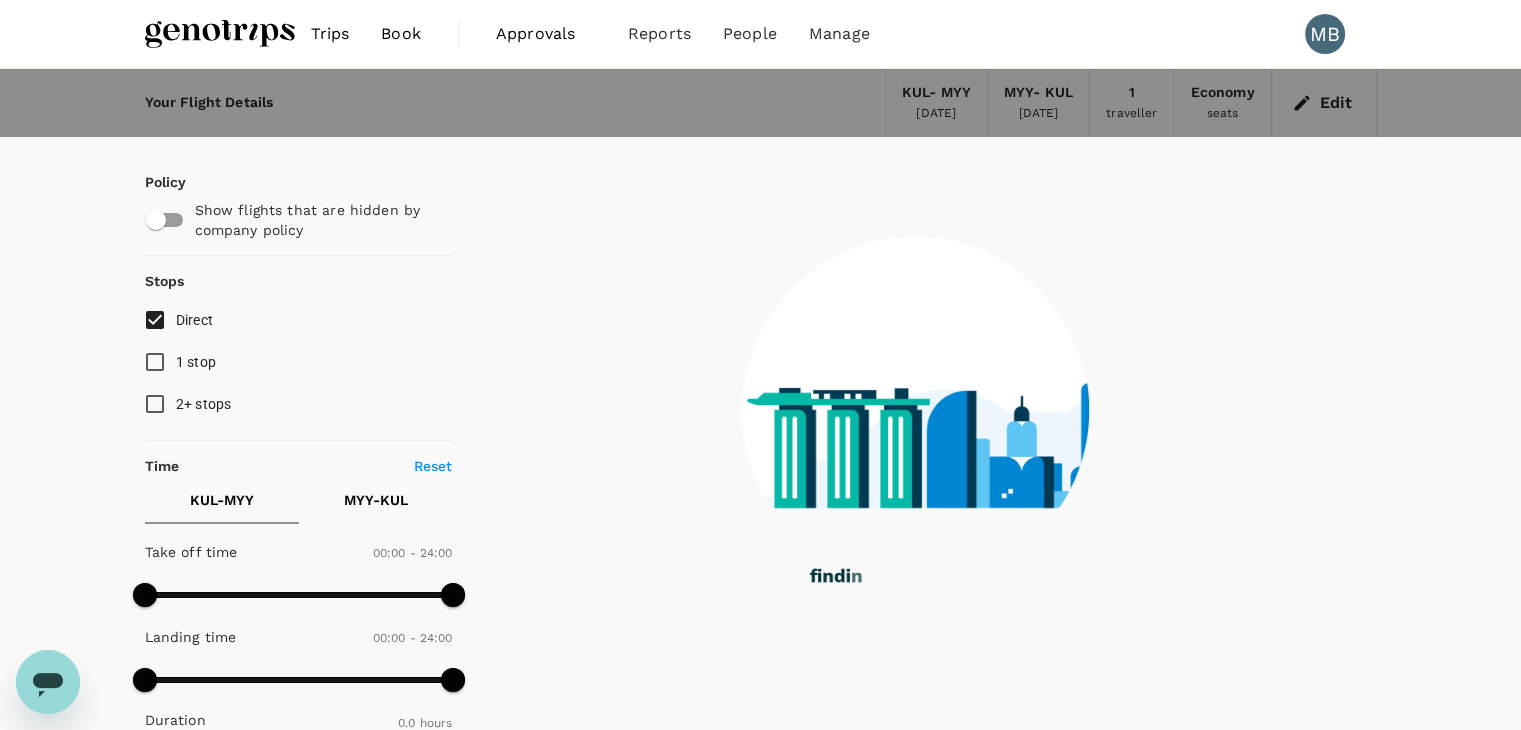type on "580" 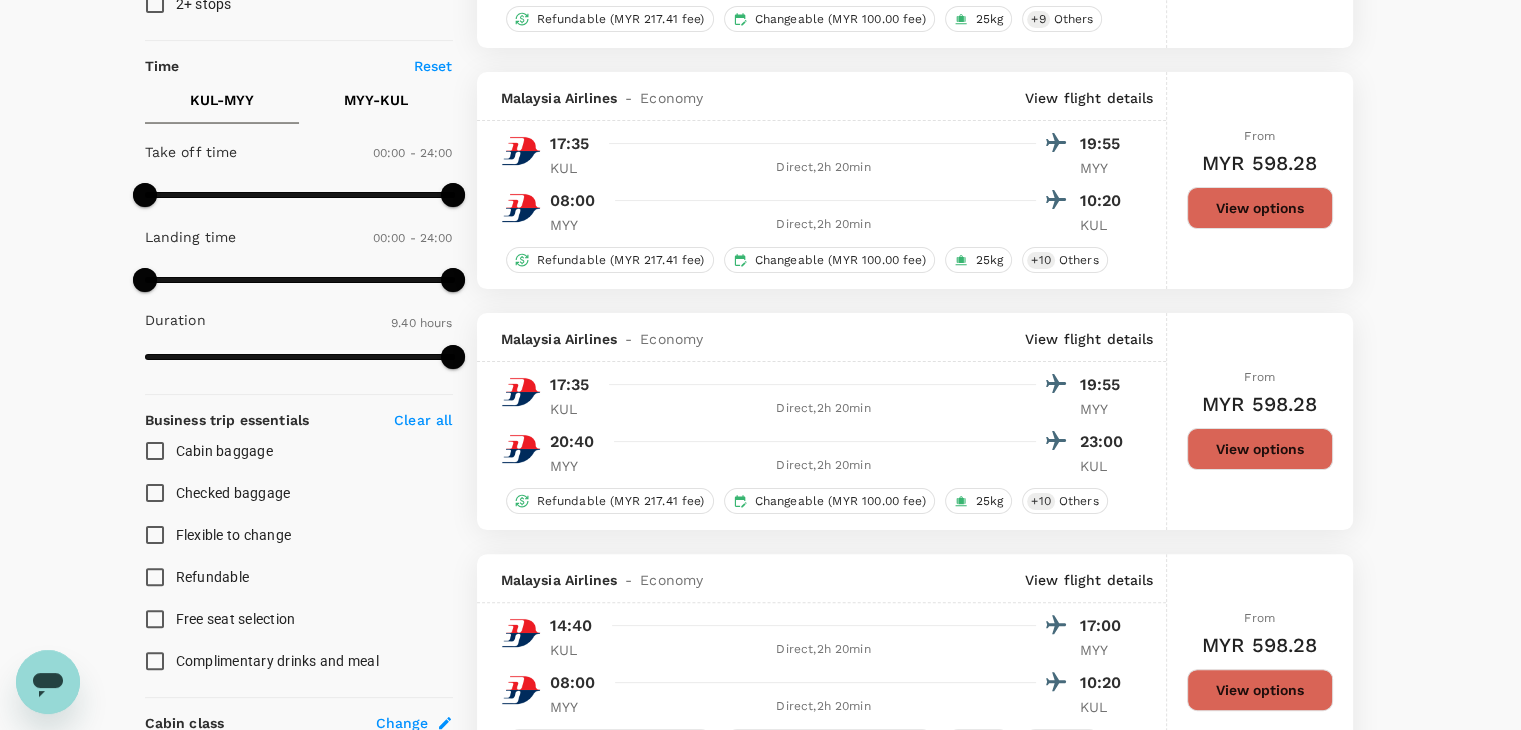 scroll, scrollTop: 900, scrollLeft: 0, axis: vertical 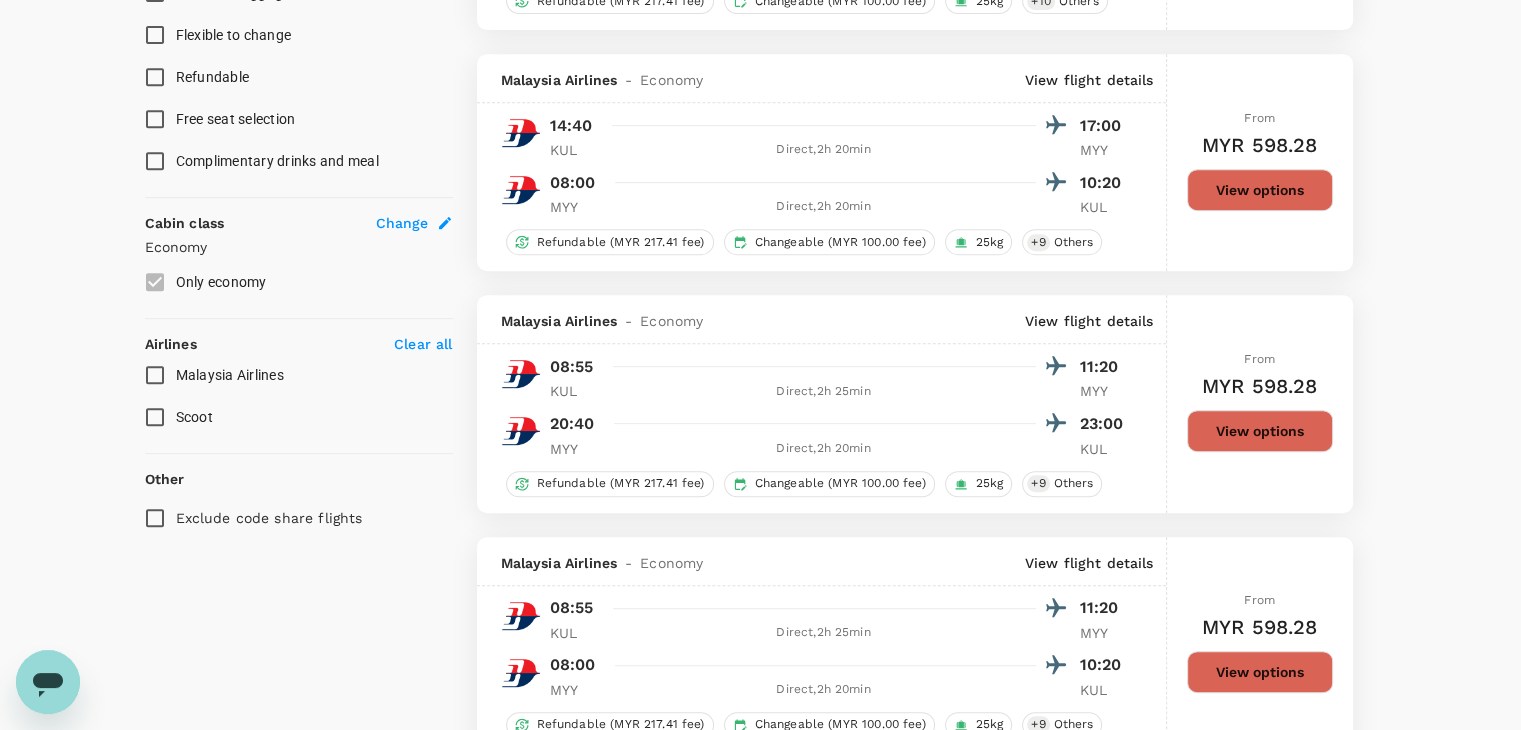 click on "Malaysia Airlines" at bounding box center [155, 375] 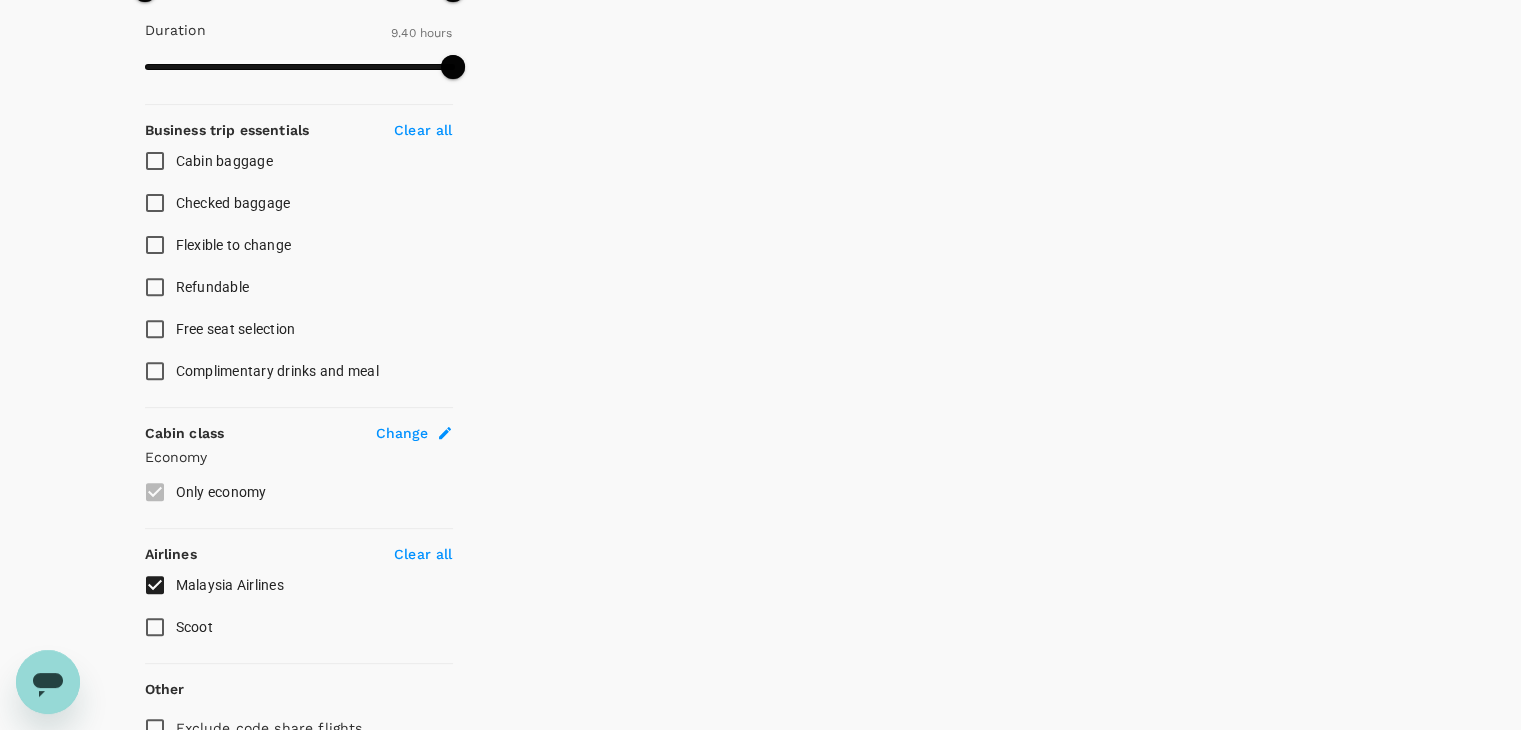 scroll, scrollTop: 790, scrollLeft: 0, axis: vertical 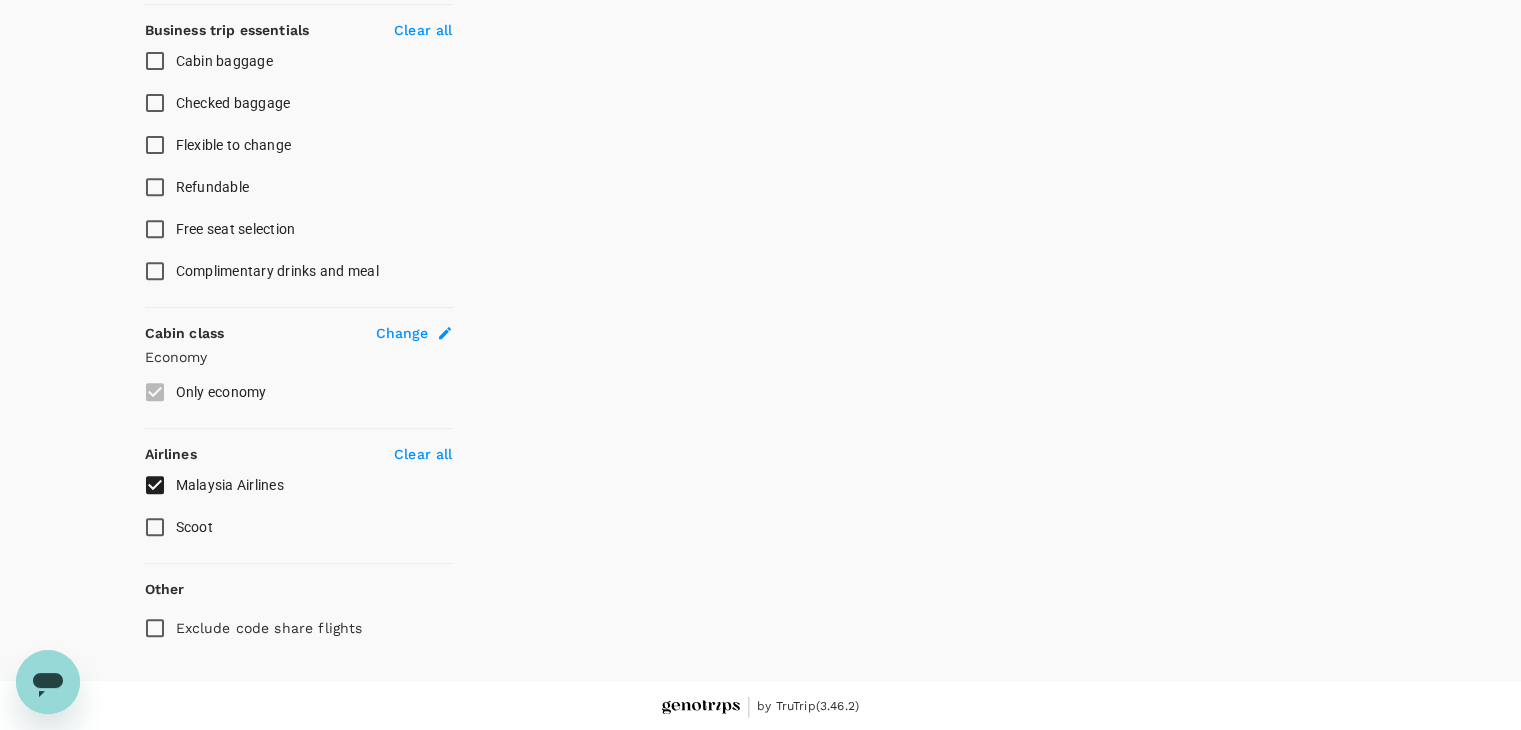 type on "1575" 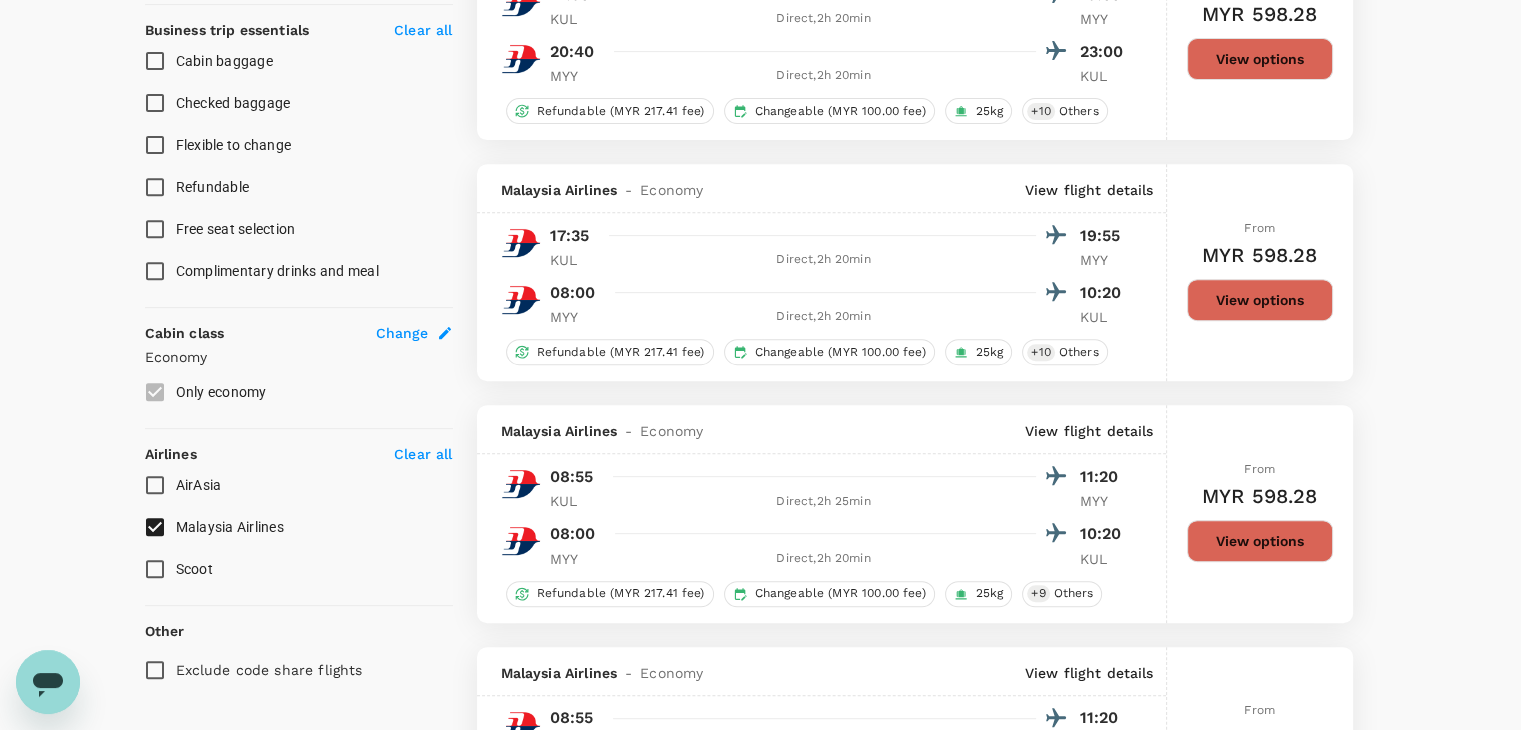 type on "MYR" 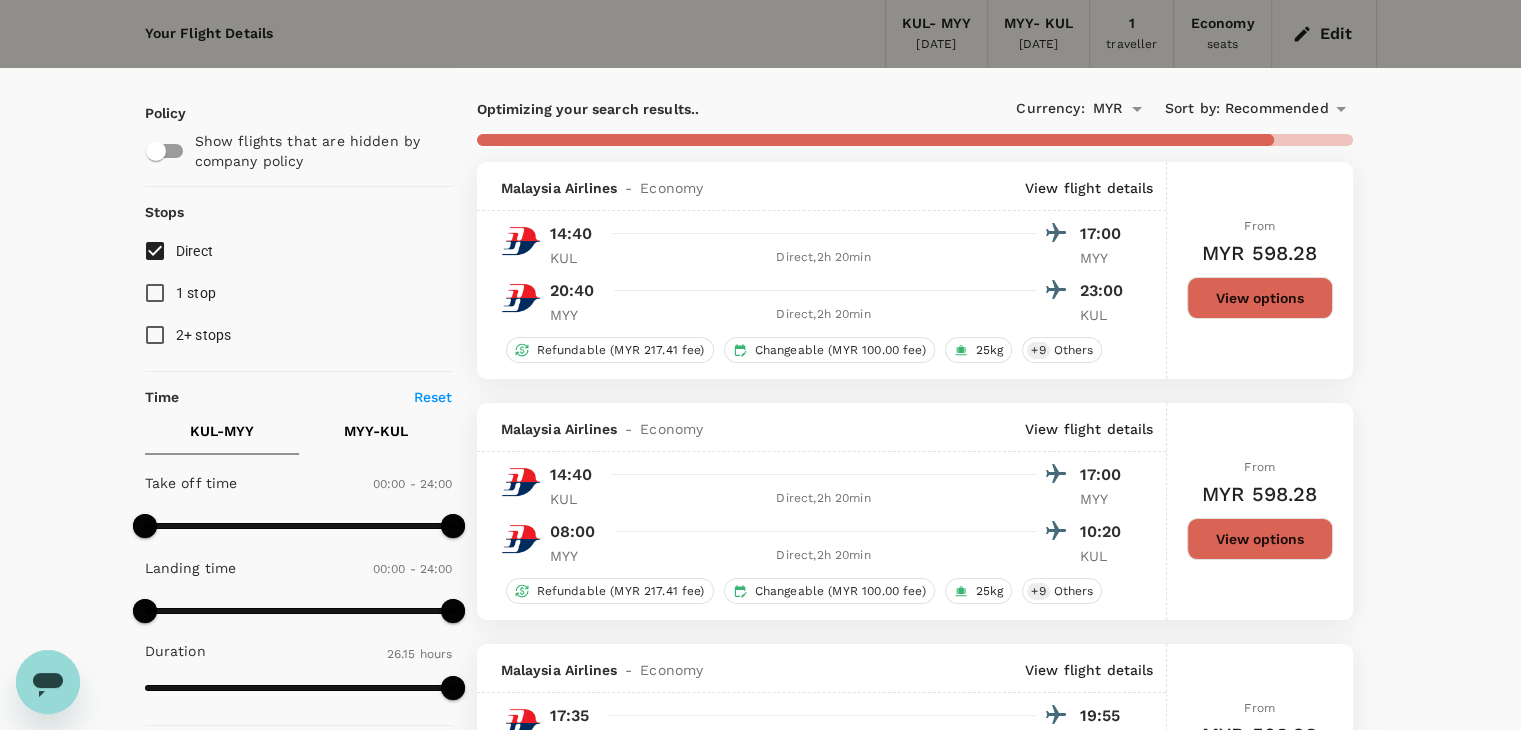 scroll, scrollTop: 0, scrollLeft: 0, axis: both 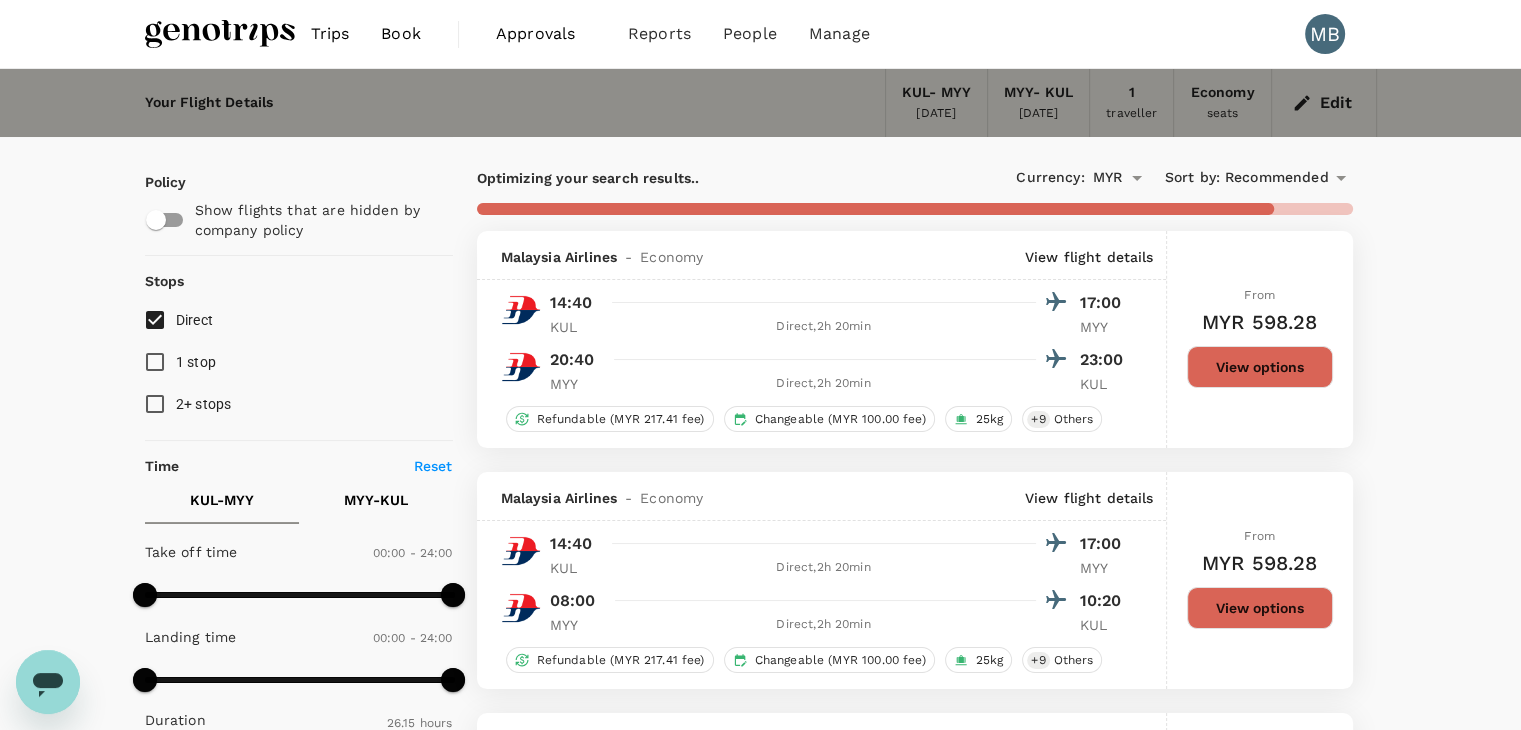 click on "Direct" at bounding box center (155, 320) 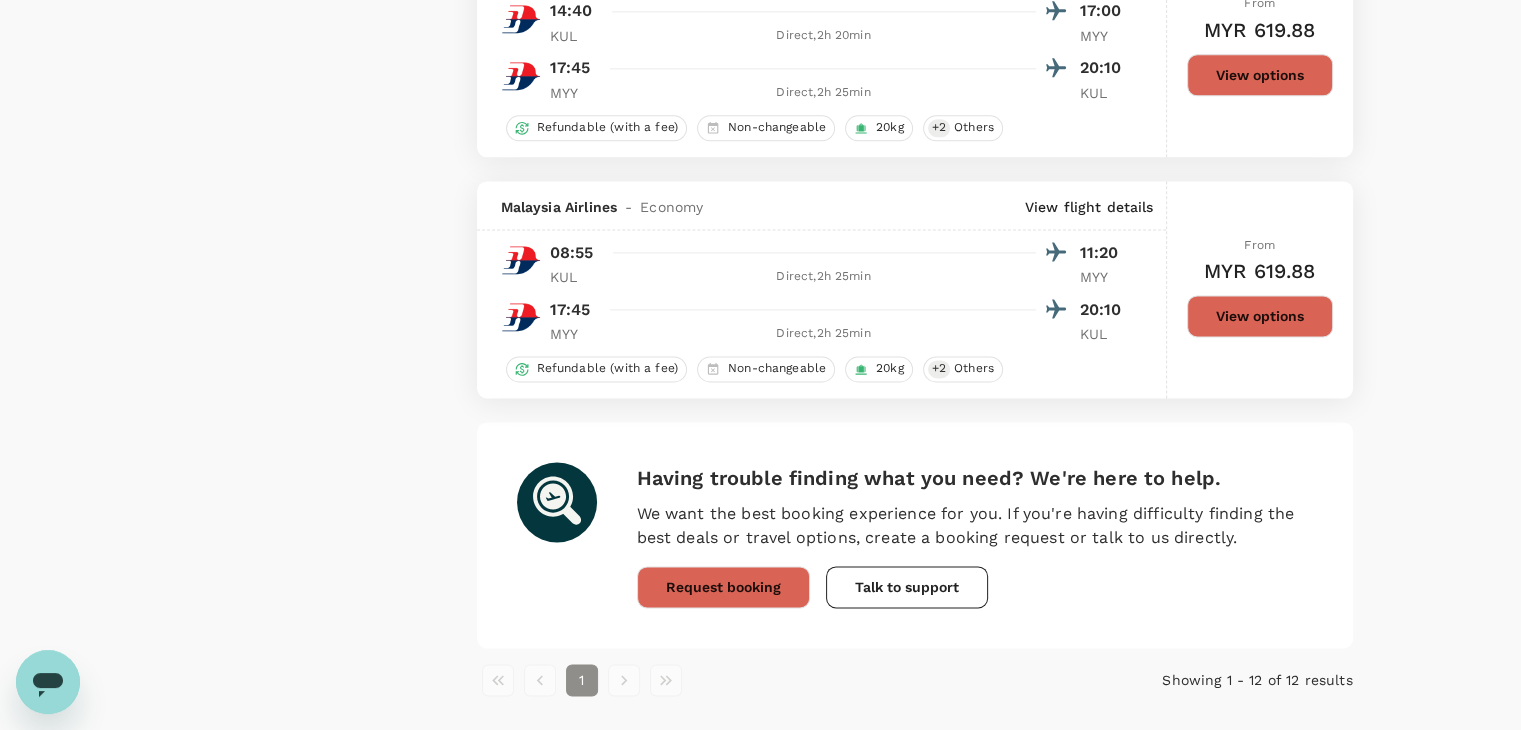 scroll, scrollTop: 2562, scrollLeft: 0, axis: vertical 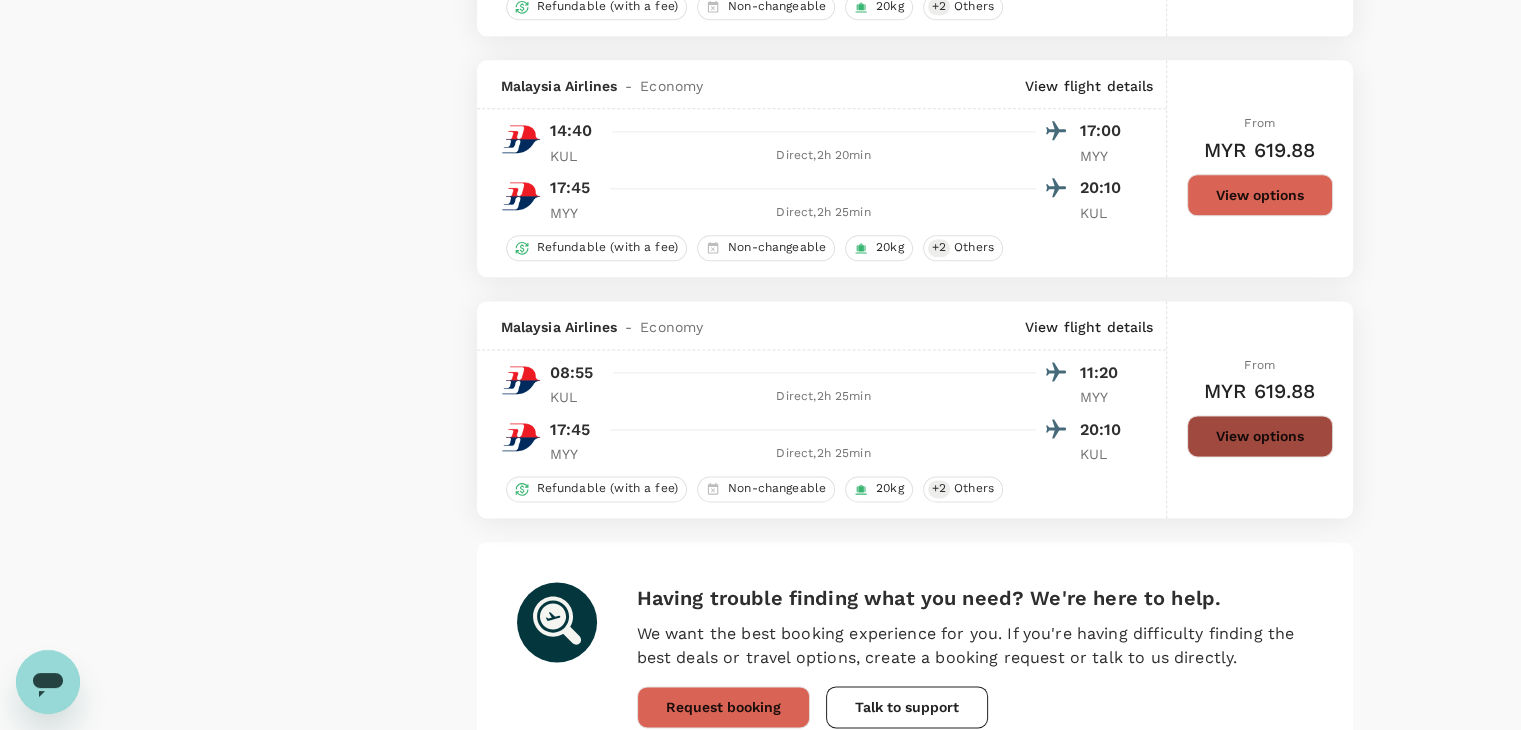 click on "View options" at bounding box center [1260, 436] 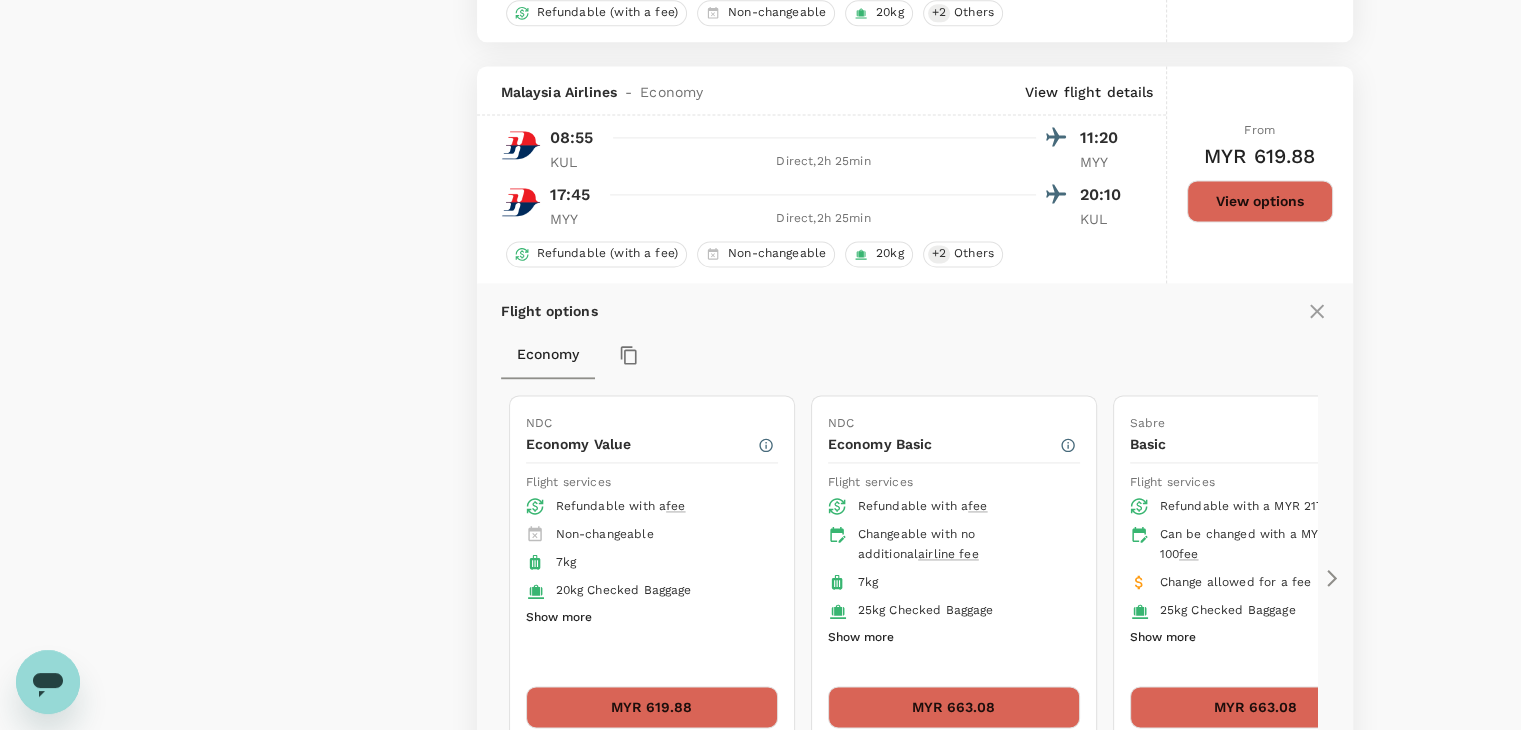 scroll, scrollTop: 2869, scrollLeft: 0, axis: vertical 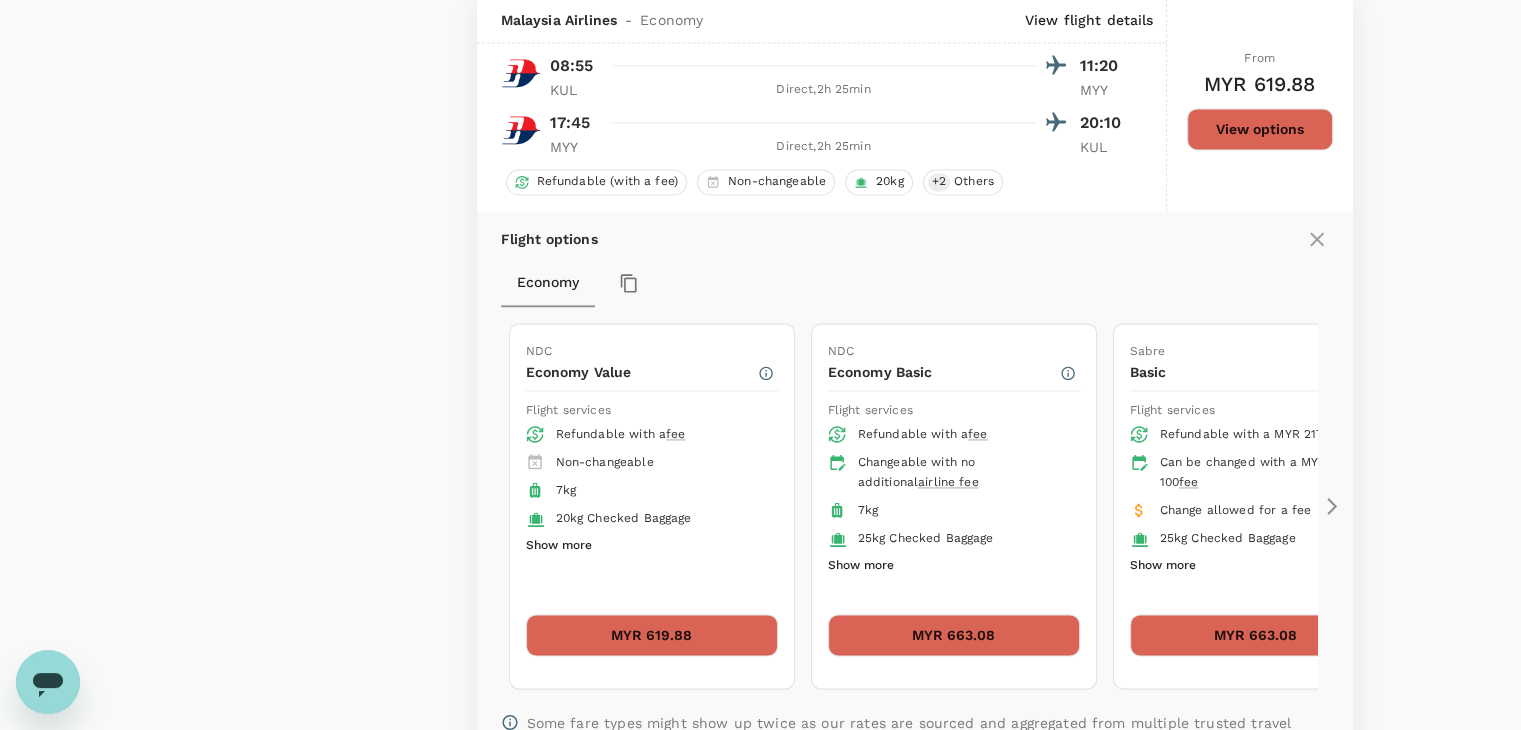 click 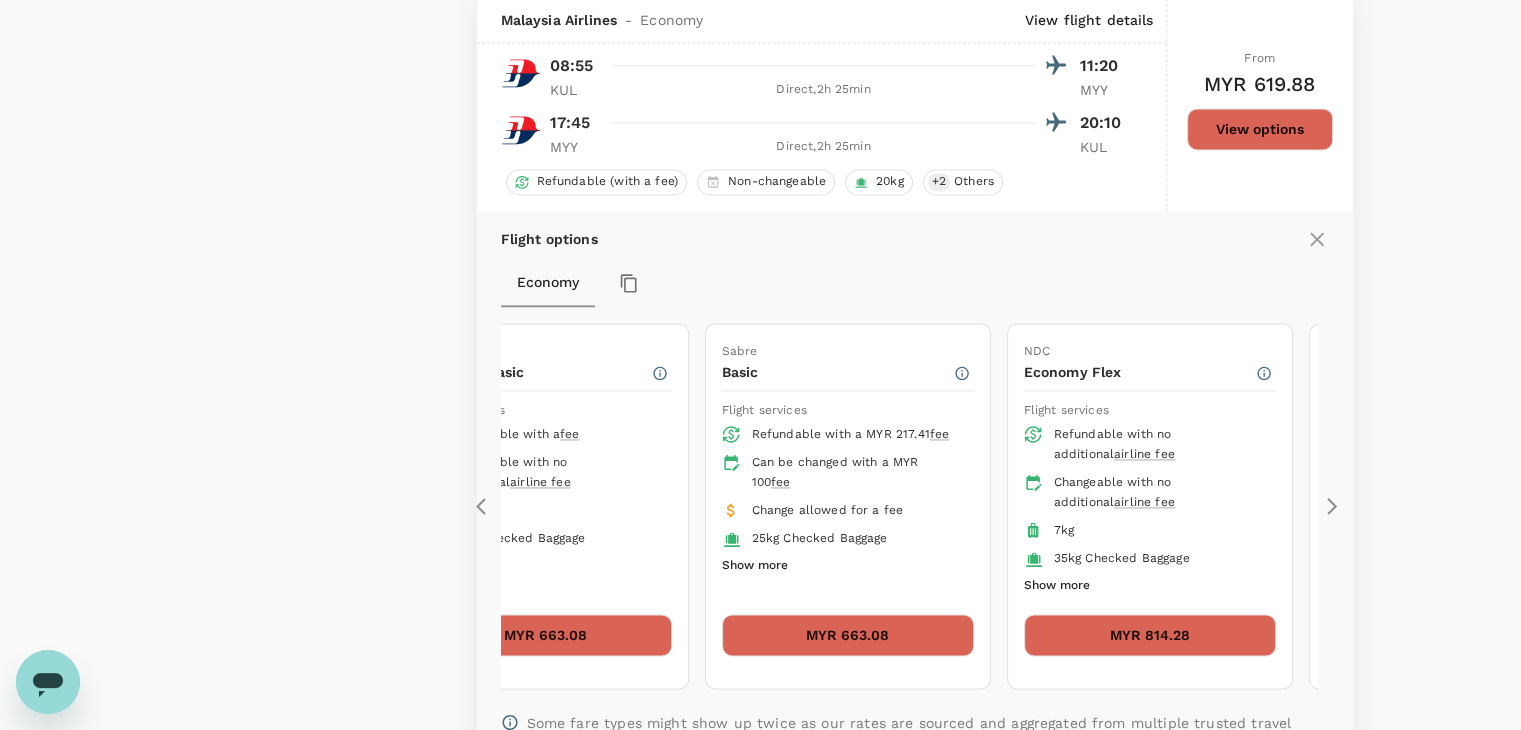 click 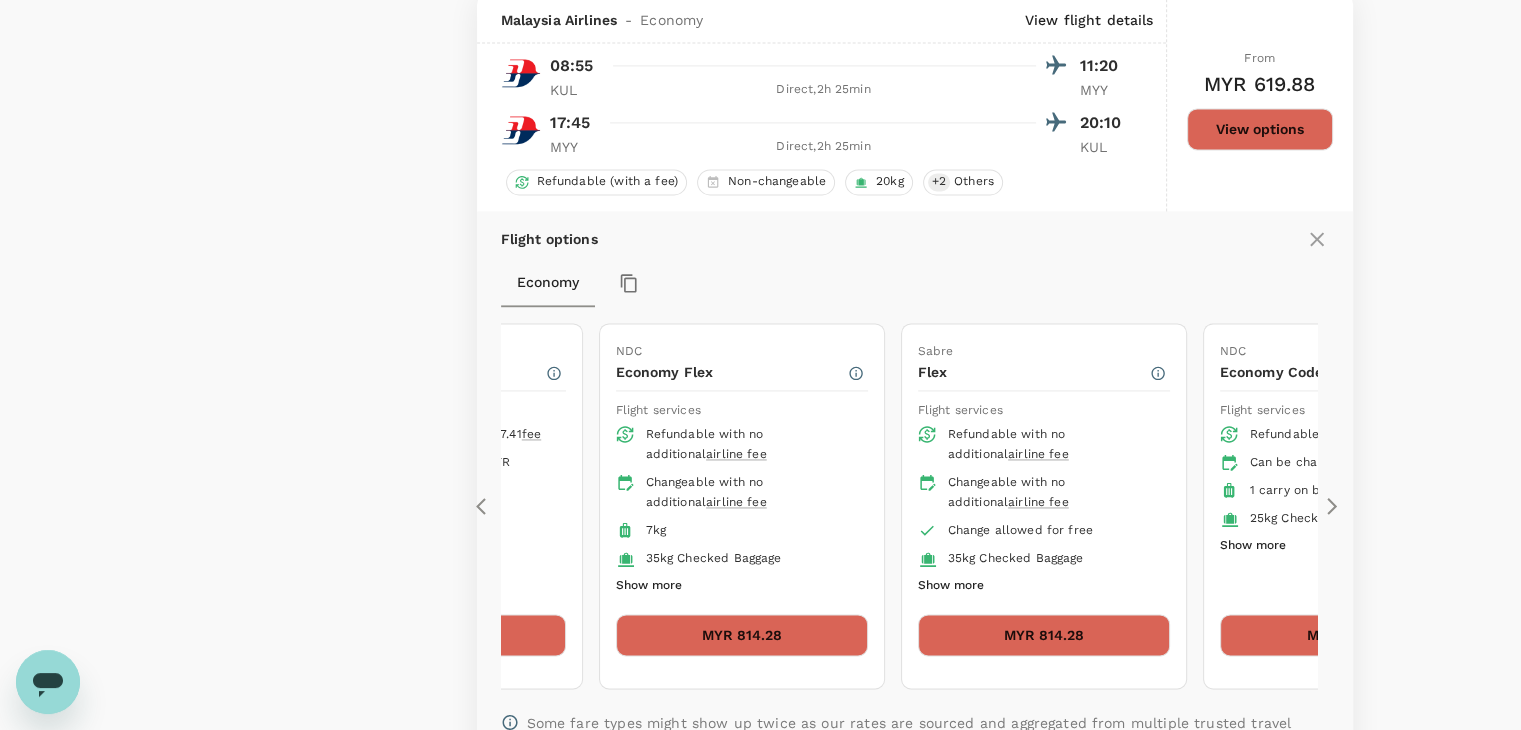 click 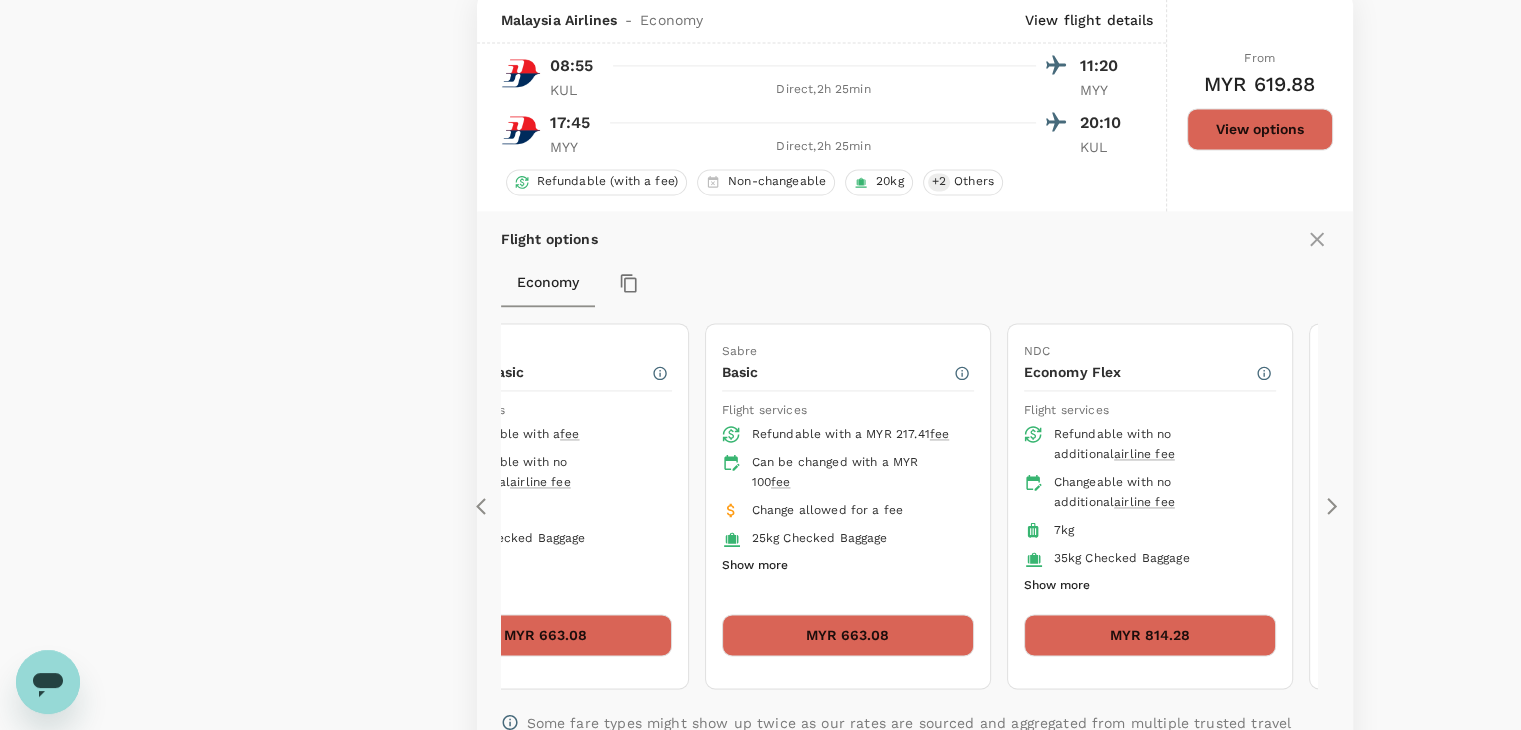 click 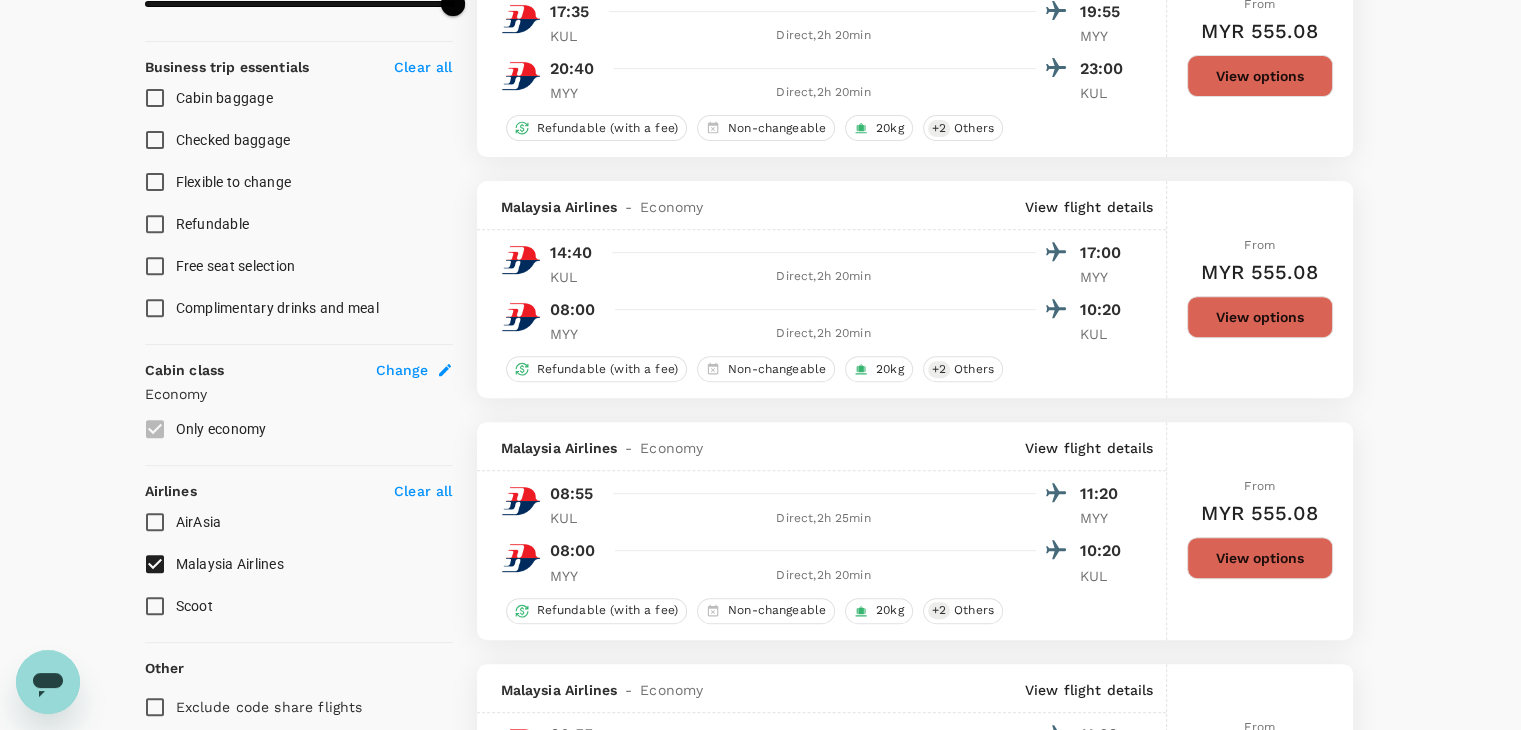 scroll, scrollTop: 769, scrollLeft: 0, axis: vertical 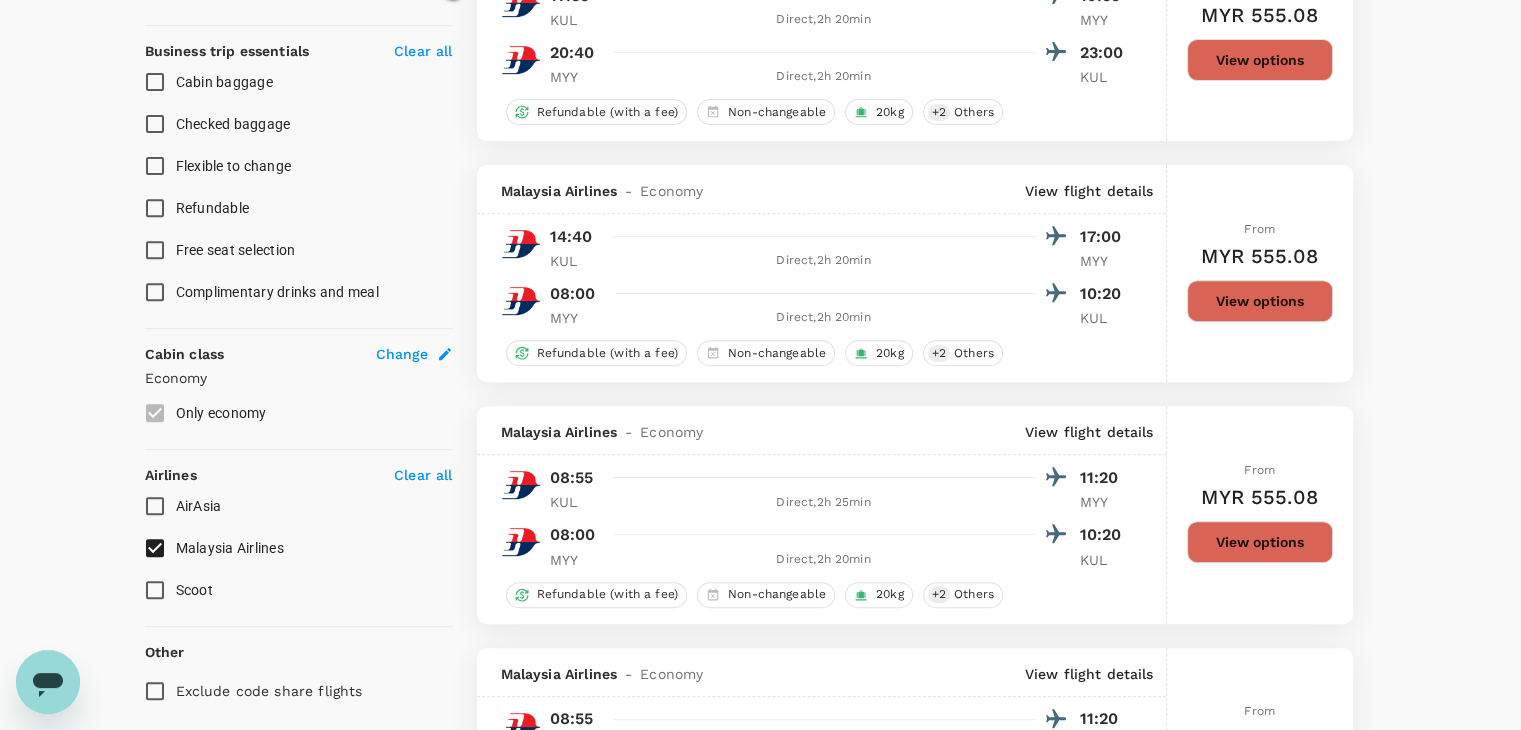 click on "Malaysia Airlines" at bounding box center [155, 548] 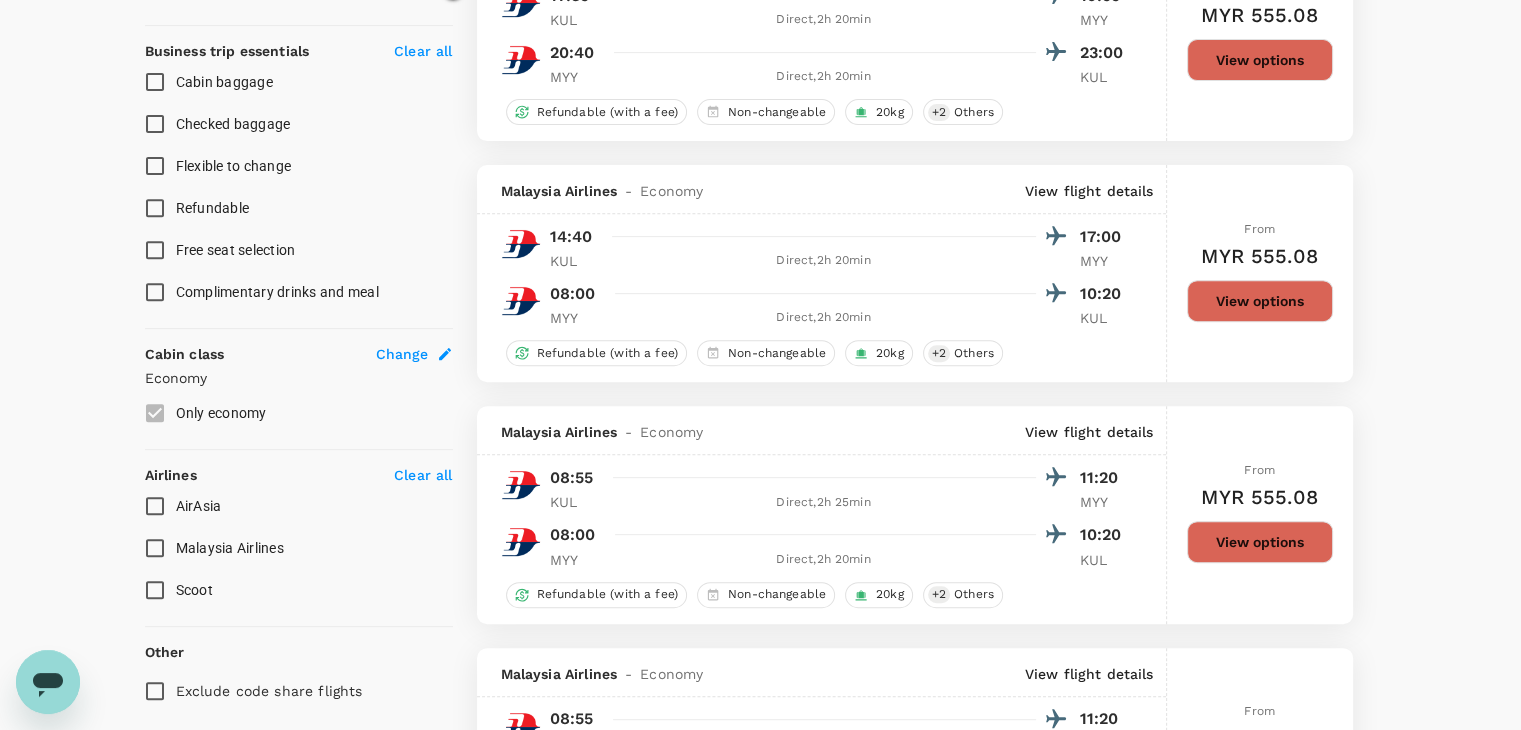 click on "AirAsia" at bounding box center [155, 506] 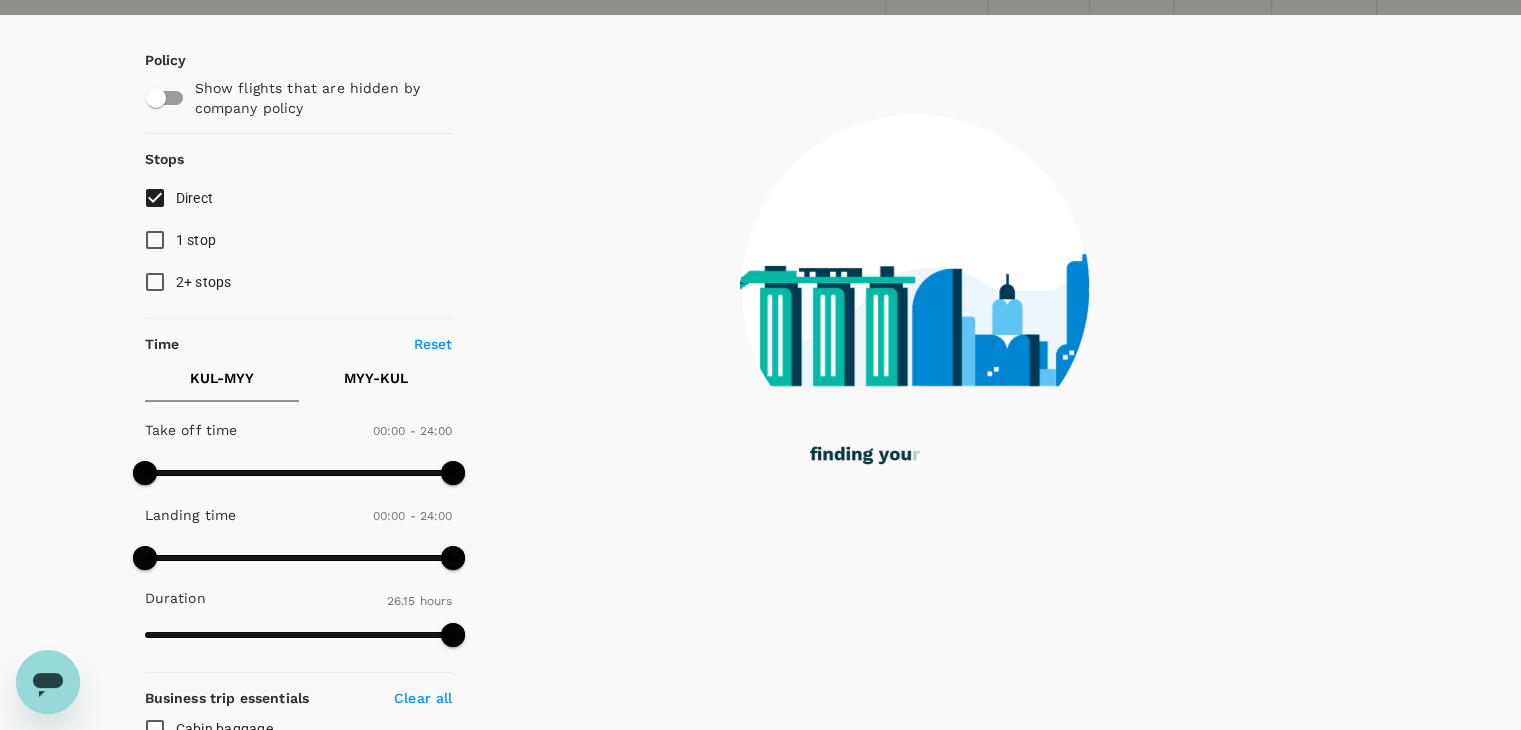 scroll, scrollTop: 0, scrollLeft: 0, axis: both 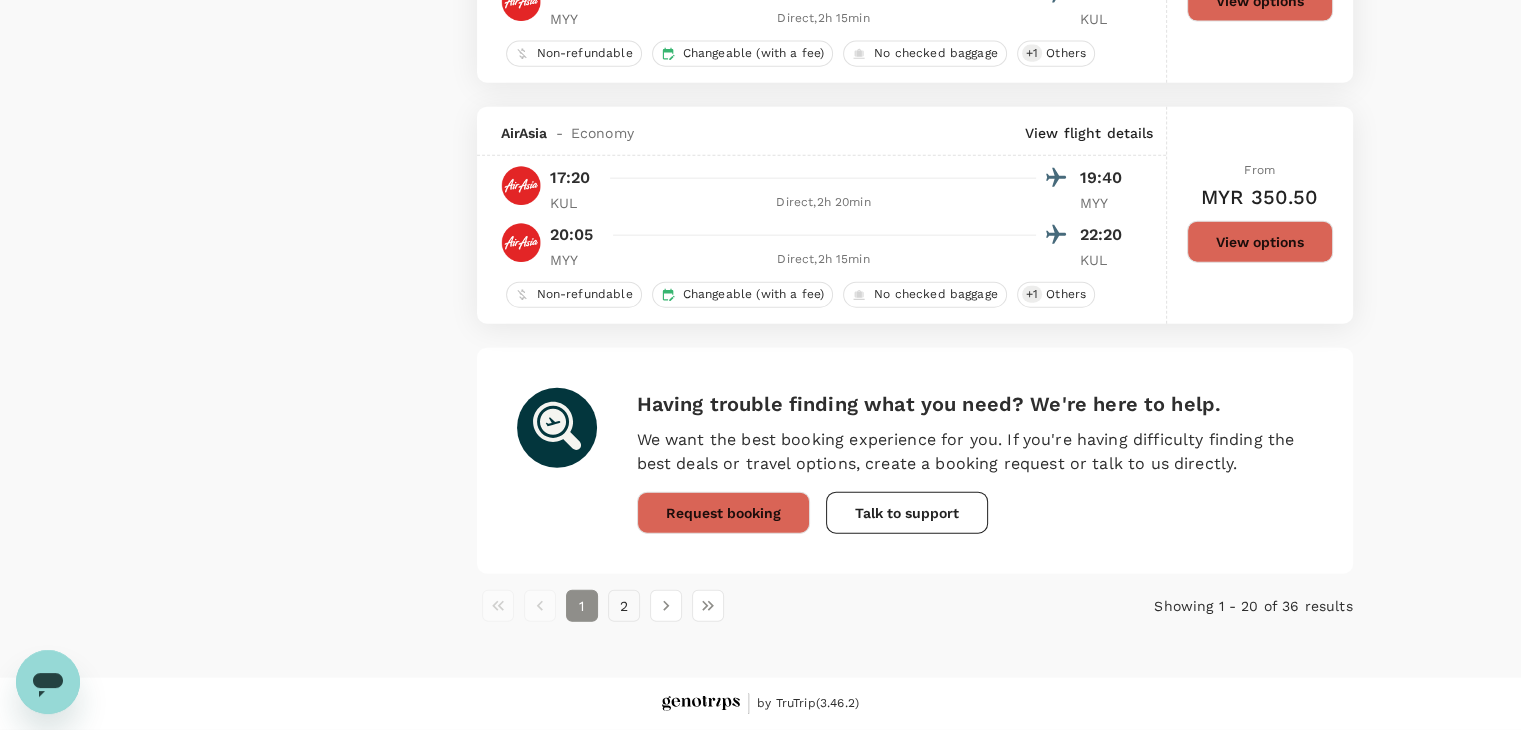 click on "2" at bounding box center (624, 606) 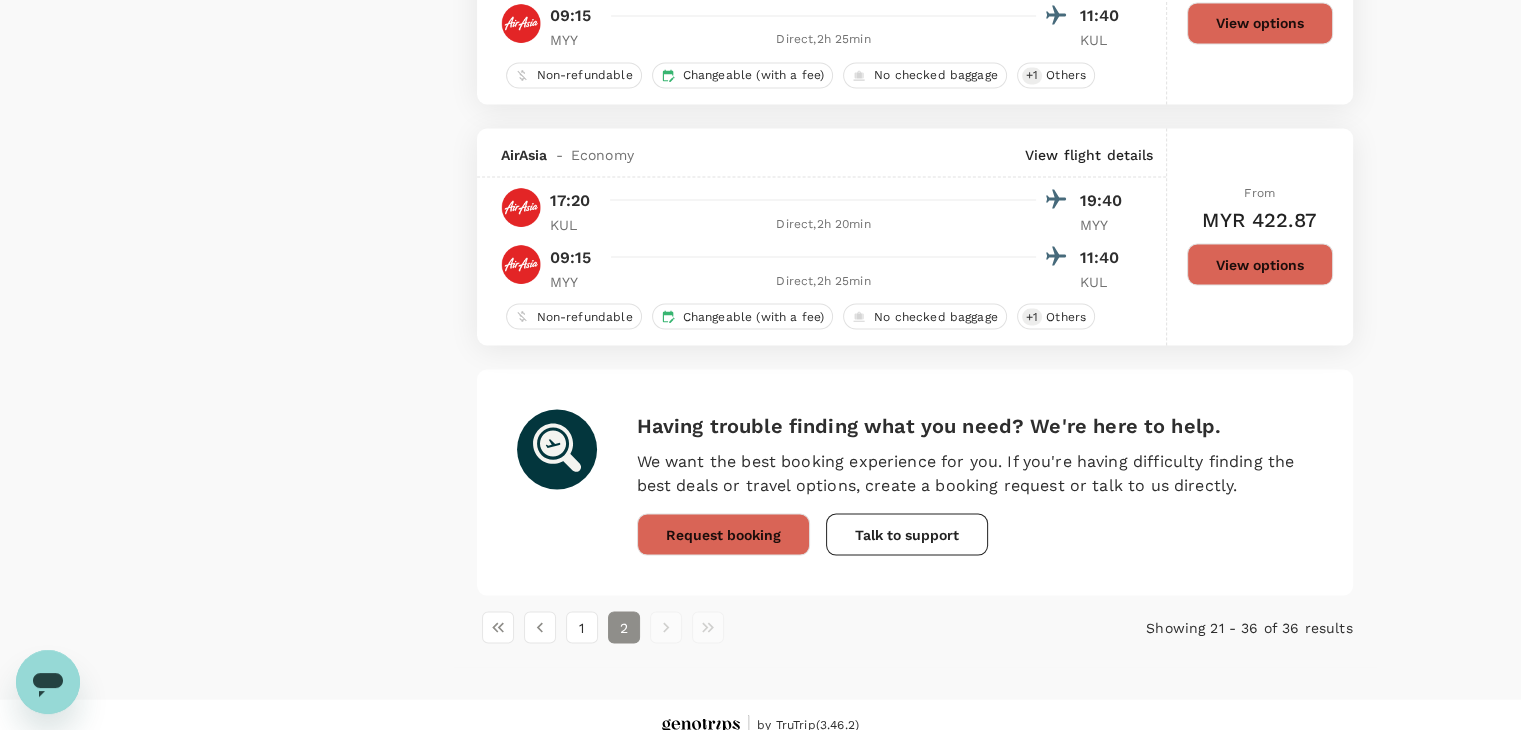 scroll, scrollTop: 3700, scrollLeft: 0, axis: vertical 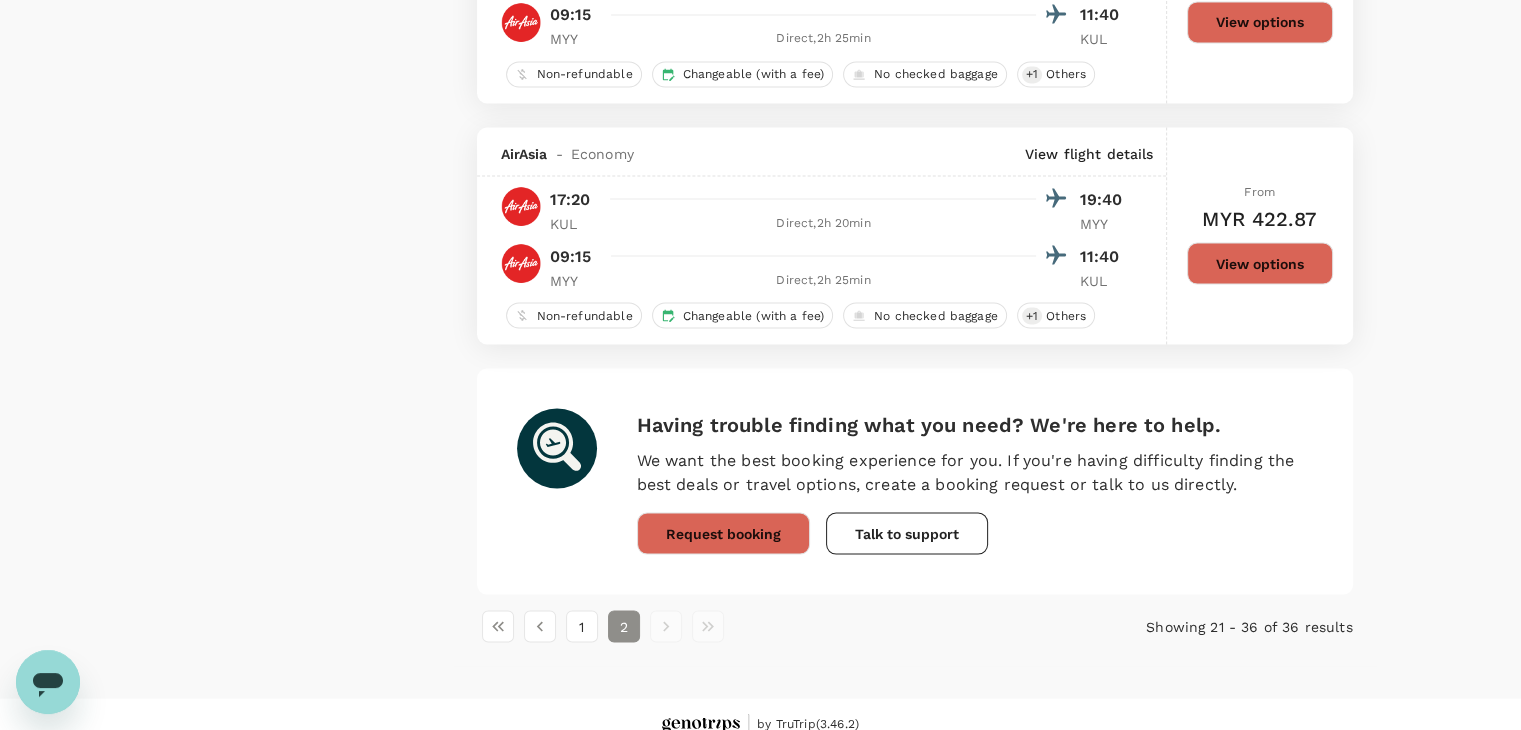 click on "View options" at bounding box center [1260, 263] 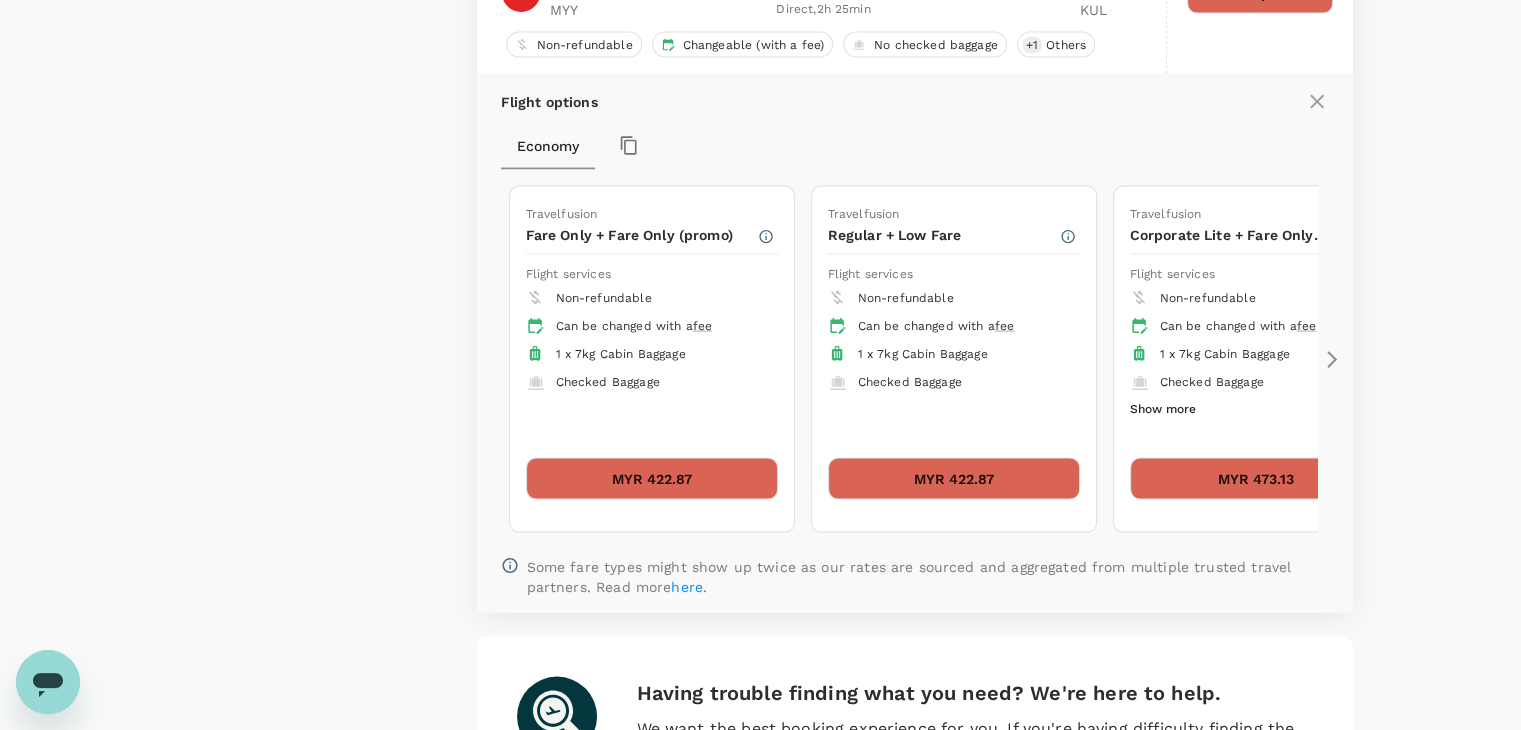 scroll, scrollTop: 3936, scrollLeft: 0, axis: vertical 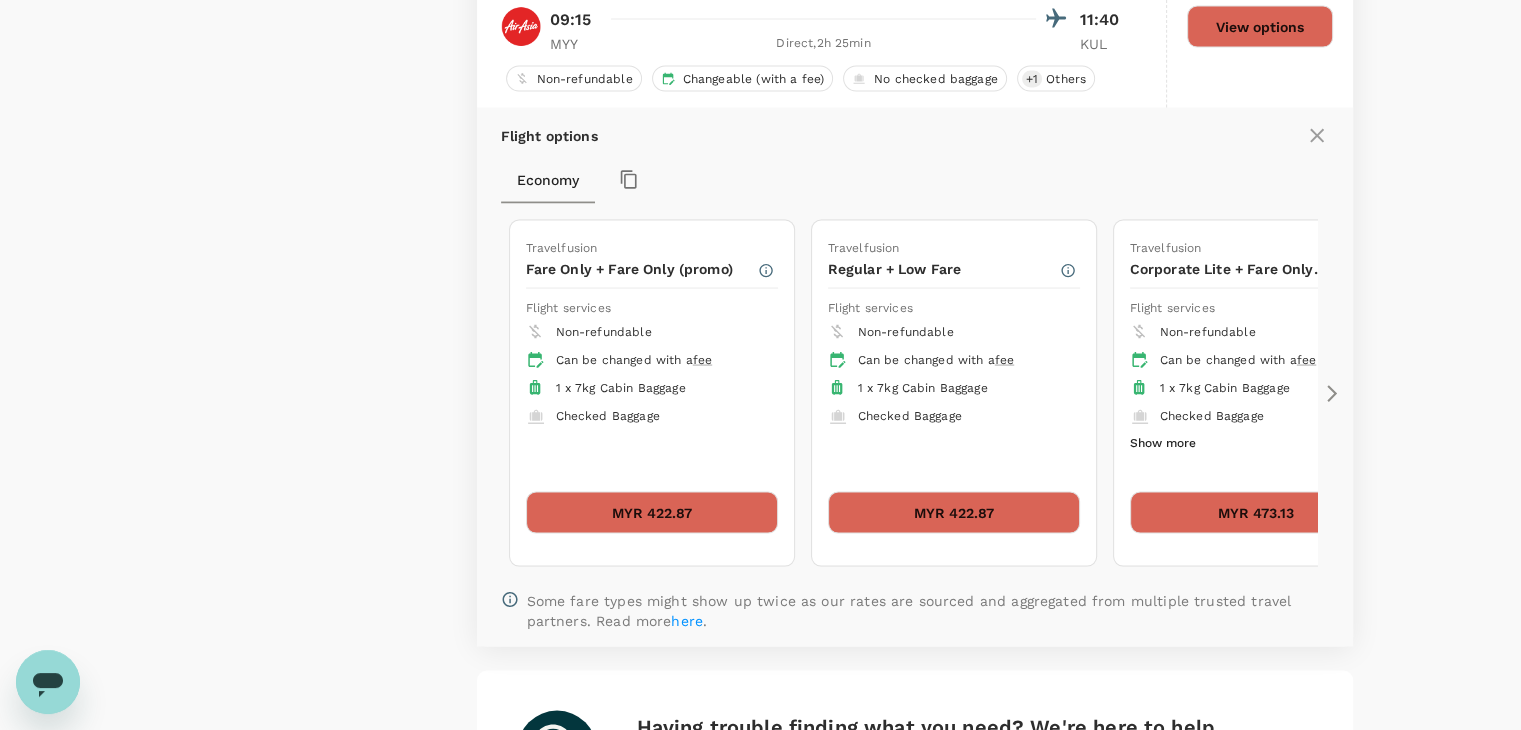 click 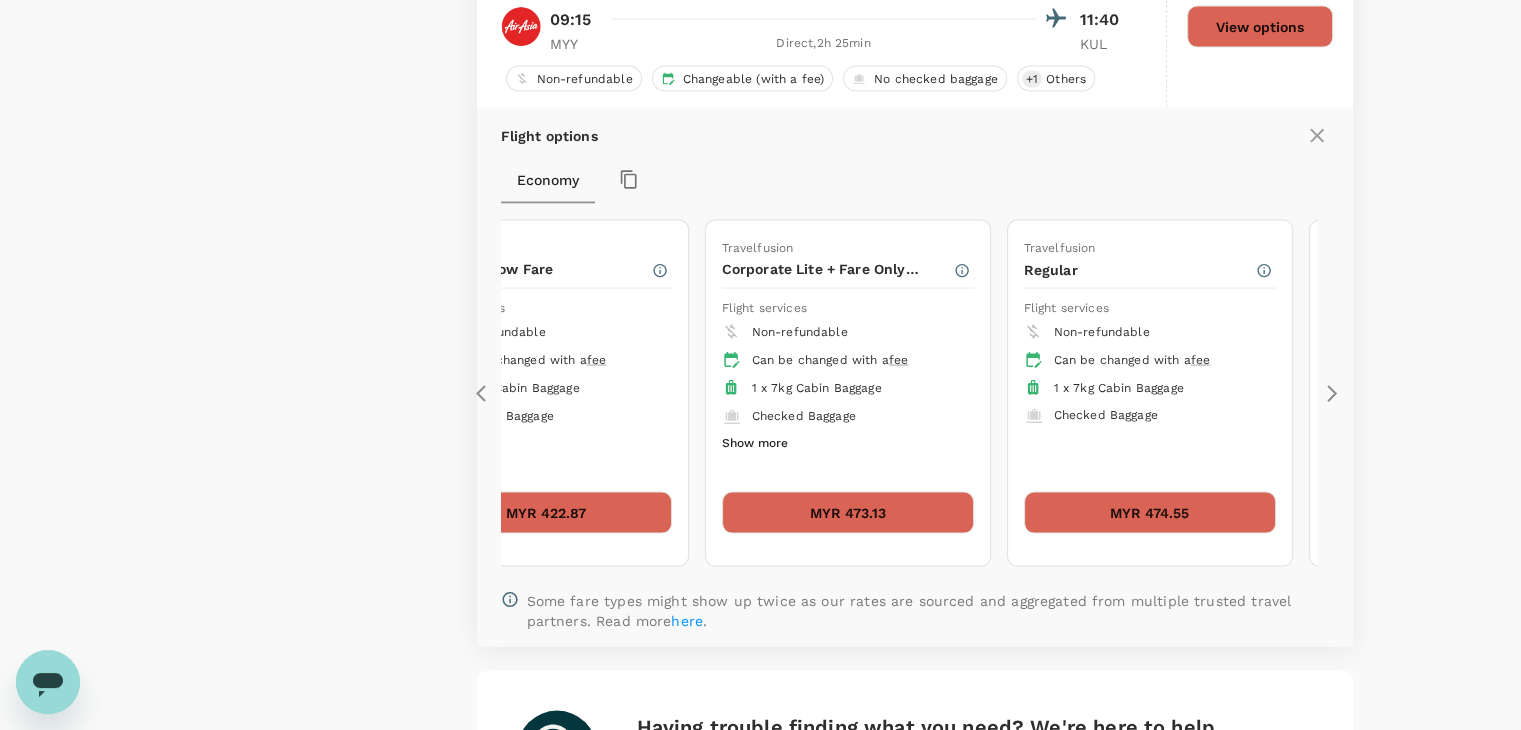 click 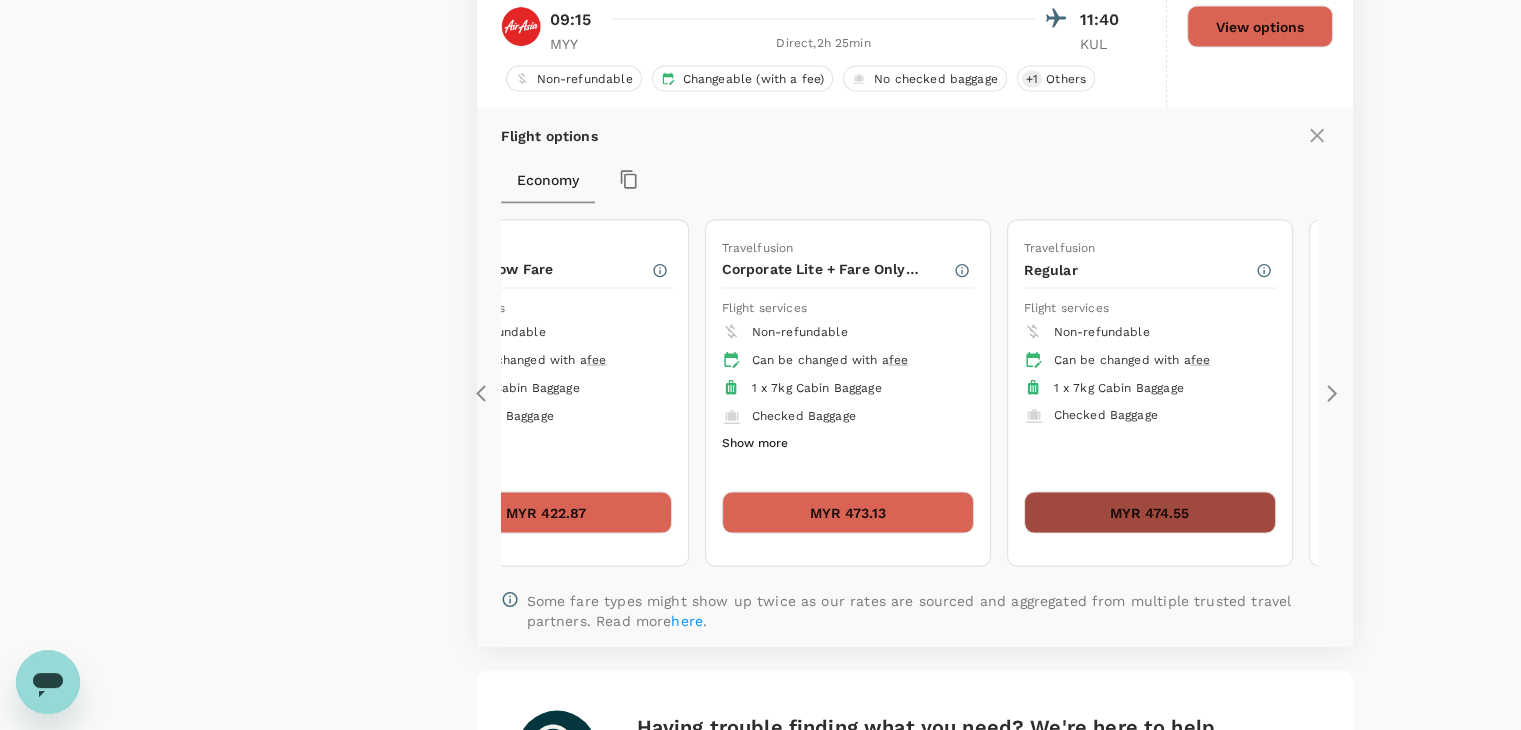 click on "MYR 474.55" at bounding box center [1150, 513] 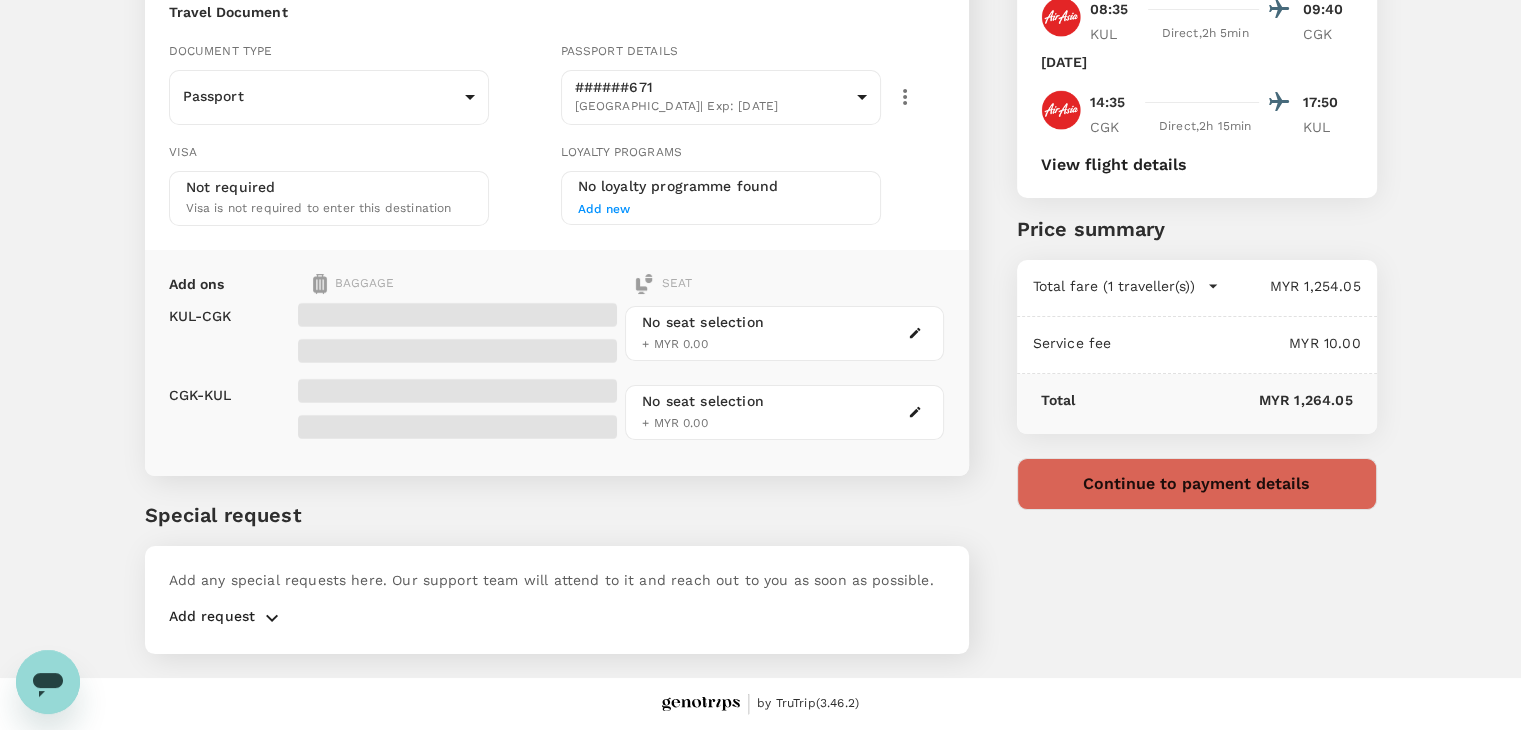 scroll, scrollTop: 0, scrollLeft: 0, axis: both 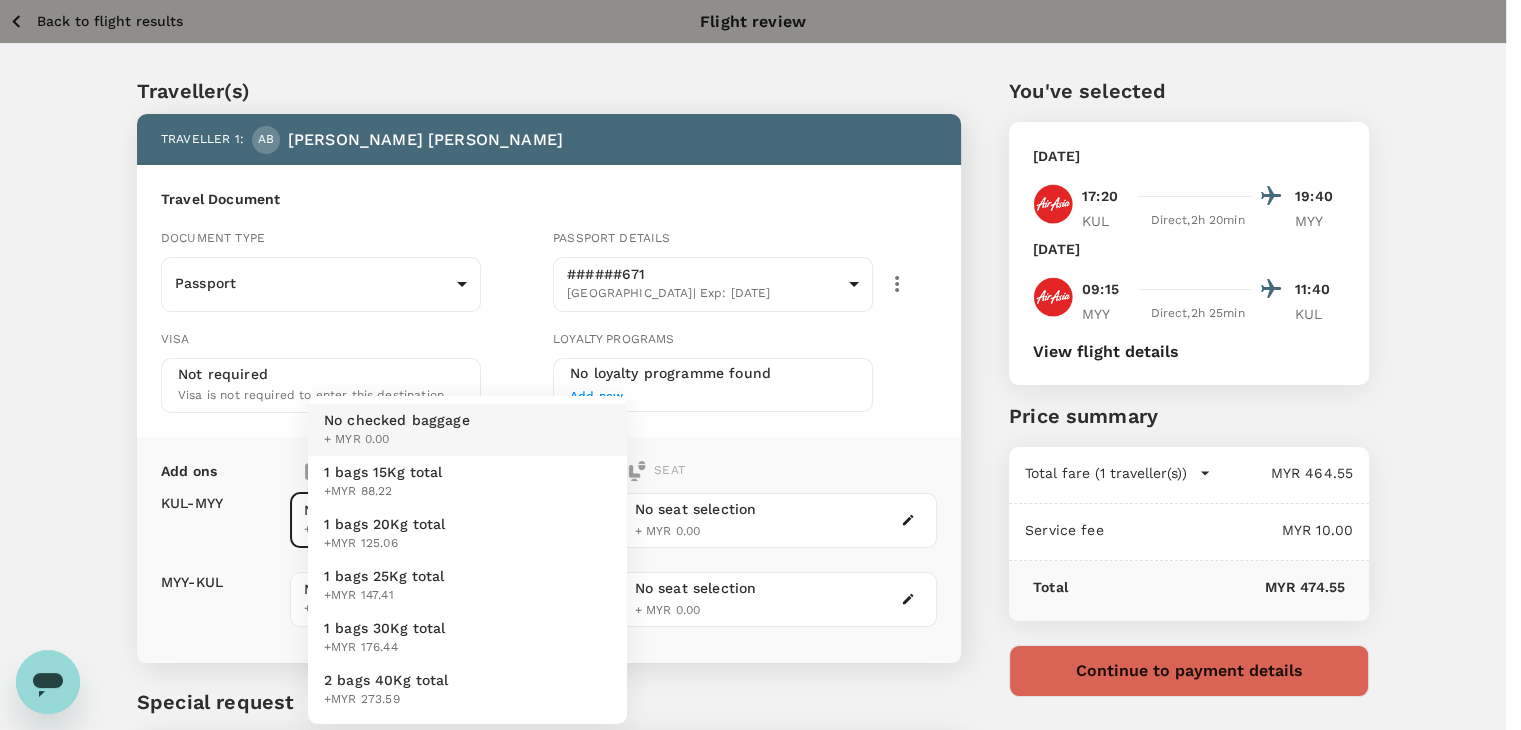 click on "Back to flight results Flight review Traveller(s) Traveller   1 : AB ABDUL AZIZ   BIN AHMAD Travel Document Document type Passport Passport ​ Passport details ######671 Malaysia  | Exp:   05 Apr 2029 e20b3a4d-109a-4a45-8e85-e1128ad94a31 ​ Visa Not required Visa is not required to enter this destination Loyalty programs No loyalty programme found Add new Add ons Baggage Seat KUL  -  MYY MYY  -  KUL No checked baggage + MYR 0.00 ​ No checked baggage + MYR 0.00 ​ No seat selection + MYR 0.00 No seat selection + MYR 0.00 Special request Add any special requests here. Our support team will attend to it and reach out to you as soon as possible. Add request You've selected Saturday, 16 Aug 2025 17:20 19:40 KUL Direct ,  2h 20min MYY Tuesday, 19 Aug 2025 09:15 11:40 MYY Direct ,  2h 25min KUL View flight details Price summary Total fare (1 traveller(s)) MYR 464.55 Air fare MYR 464.55 Baggage fee MYR 0.00 Seat fee MYR 0.00 Service fee MYR 10.00 Total MYR 474.55 Continue to payment details by TruTrip  ( ) Edit" at bounding box center (760, 458) 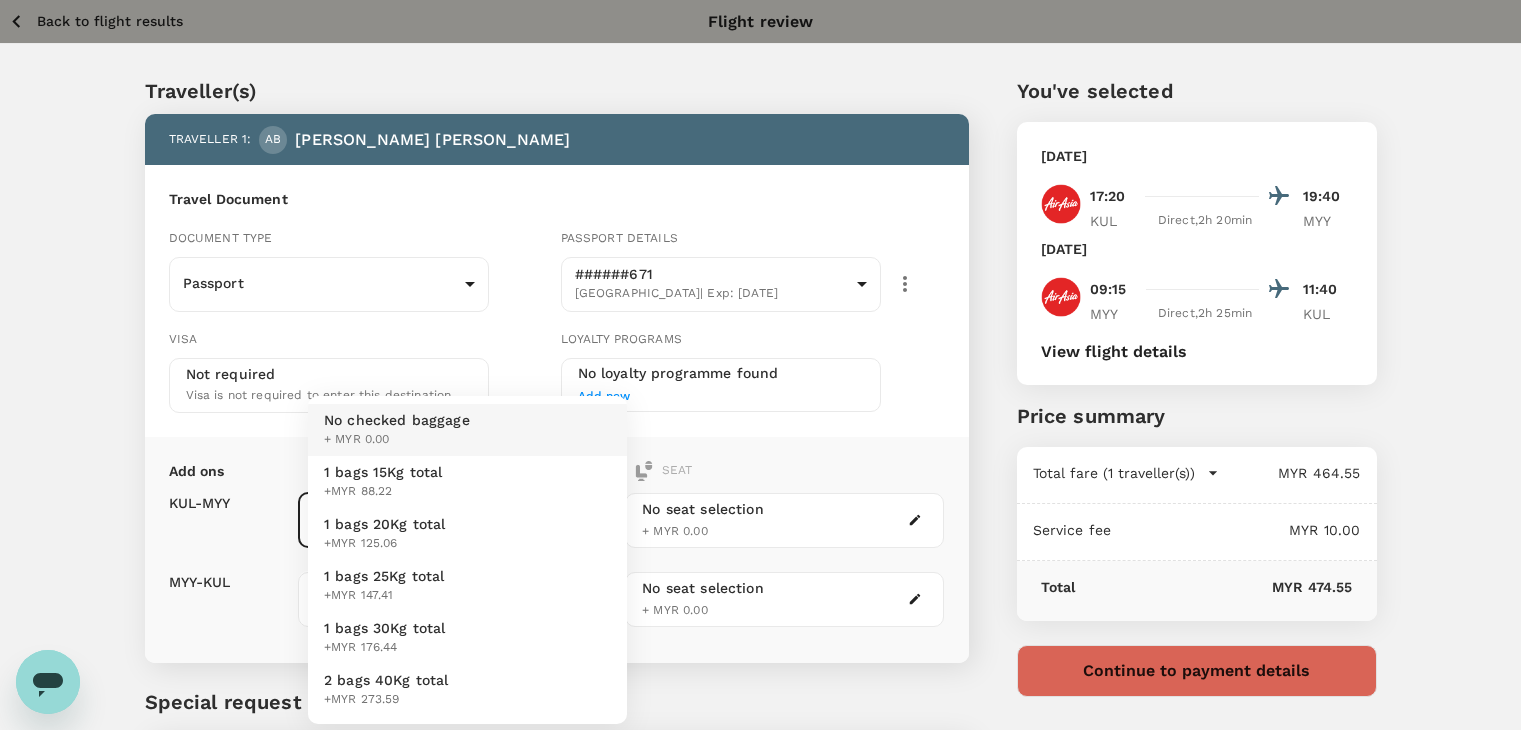 click on "1 bags 15Kg total +MYR 88.22" at bounding box center [467, 482] 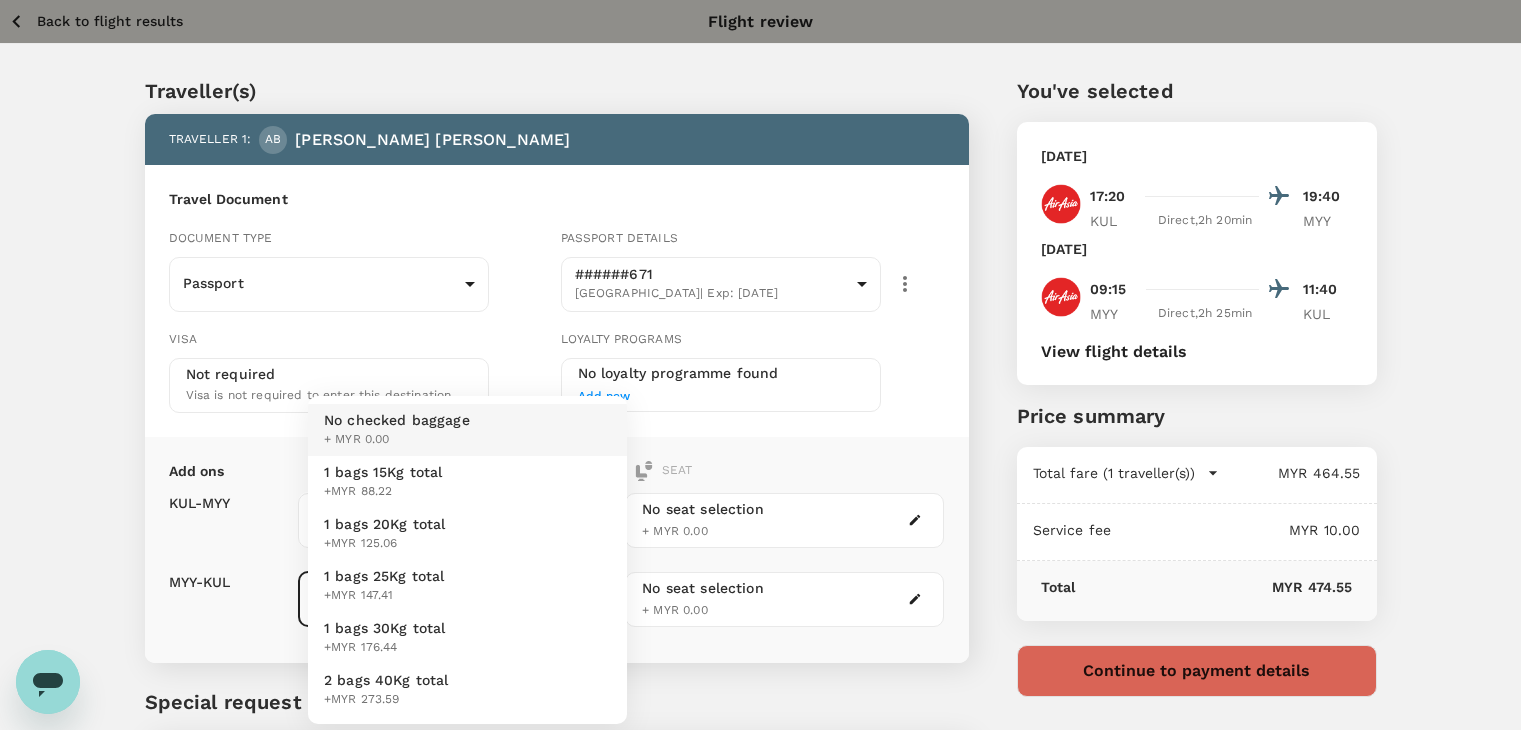 click on "Back to flight results Flight review Traveller(s) Traveller   1 : AB ABDUL AZIZ   BIN AHMAD Travel Document Document type Passport Passport ​ Passport details ######671 Malaysia  | Exp:   05 Apr 2029 e20b3a4d-109a-4a45-8e85-e1128ad94a31 ​ Visa Not required Visa is not required to enter this destination Loyalty programs No loyalty programme found Add new Add ons Baggage Seat KUL  -  MYY MYY  -  KUL 1 bags 15Kg total +MYR 88.22 1 - 88.22 ​ No checked baggage + MYR 0.00 ​ No seat selection + MYR 0.00 No seat selection + MYR 0.00 Special request Add any special requests here. Our support team will attend to it and reach out to you as soon as possible. Add request You've selected Saturday, 16 Aug 2025 17:20 19:40 KUL Direct ,  2h 20min MYY Tuesday, 19 Aug 2025 09:15 11:40 MYY Direct ,  2h 25min KUL View flight details Price summary Total fare (1 traveller(s)) MYR 464.55 Air fare MYR 464.55 Baggage fee MYR 0.00 Seat fee MYR 0.00 Service fee MYR 10.00 Total MYR 474.55 Continue to payment details by TruTrip )" at bounding box center [768, 458] 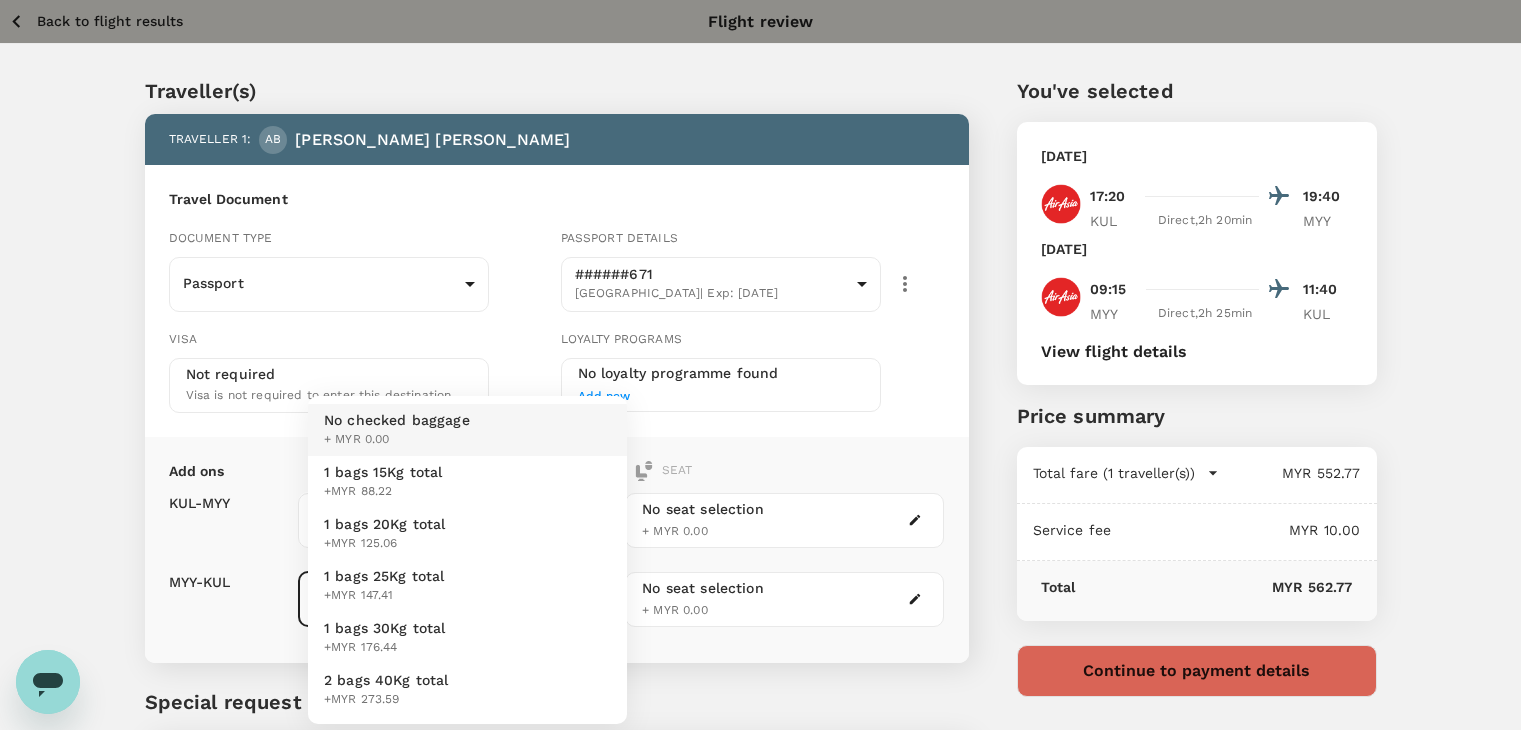 click on "1 bags 15Kg total +MYR 88.22" at bounding box center (467, 482) 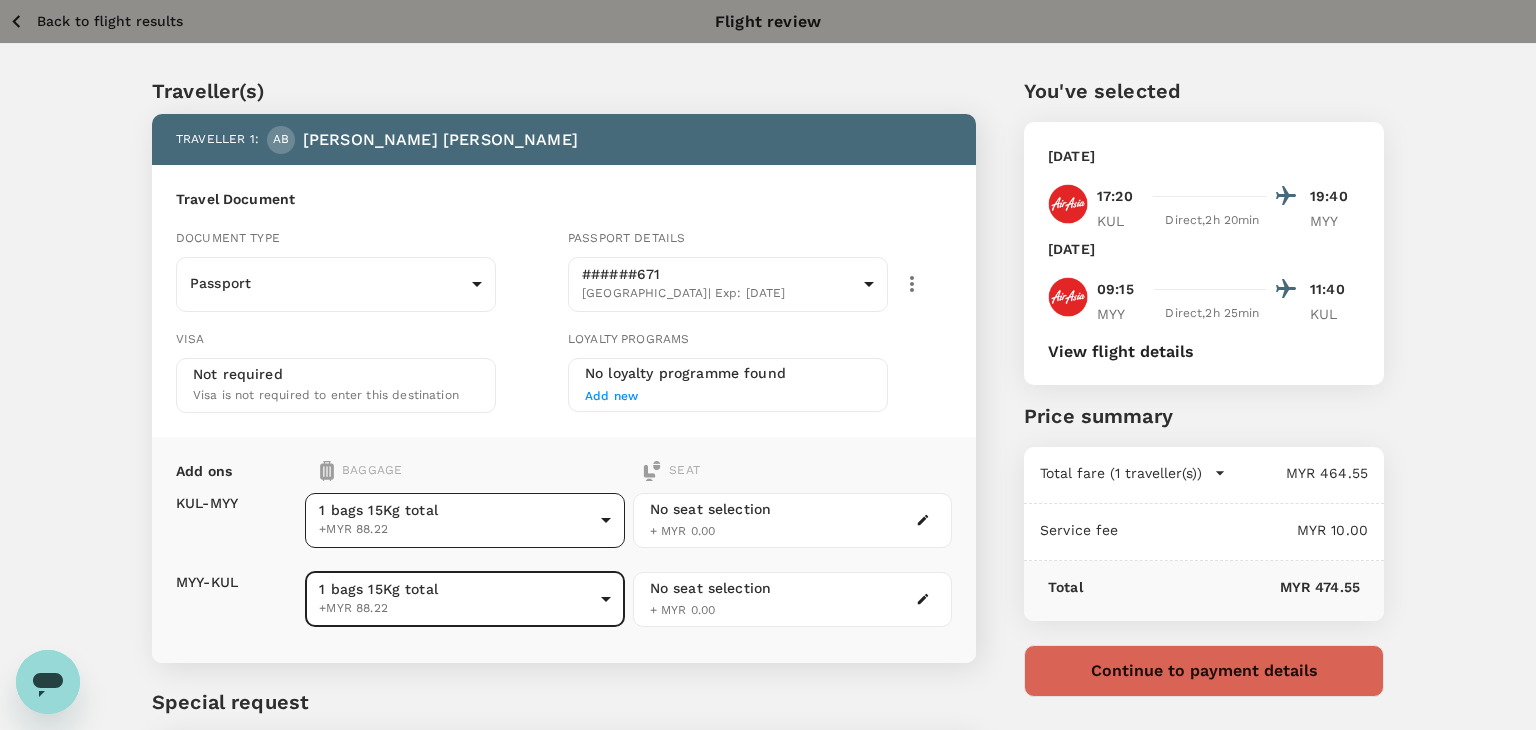 click on "Back to flight results Flight review Traveller(s) Traveller   1 : AB ABDUL AZIZ   BIN AHMAD Travel Document Document type Passport Passport ​ Passport details ######671 Malaysia  | Exp:   05 Apr 2029 e20b3a4d-109a-4a45-8e85-e1128ad94a31 ​ Visa Not required Visa is not required to enter this destination Loyalty programs No loyalty programme found Add new Add ons Baggage Seat KUL  -  MYY MYY  -  KUL 1 bags 15Kg total +MYR 88.22 1 - 88.22 ​ 1 bags 15Kg total +MYR 88.22 1 - 88.22 ​ No seat selection + MYR 0.00 No seat selection + MYR 0.00 Special request Add any special requests here. Our support team will attend to it and reach out to you as soon as possible. Add request You've selected Saturday, 16 Aug 2025 17:20 19:40 KUL Direct ,  2h 20min MYY Tuesday, 19 Aug 2025 09:15 11:40 MYY Direct ,  2h 25min KUL View flight details Price summary Total fare (1 traveller(s)) MYR 464.55 Air fare MYR 464.55 Baggage fee MYR 0.00 Seat fee MYR 0.00 Service fee MYR 10.00 Total MYR 474.55 Continue to payment details  (" at bounding box center [768, 458] 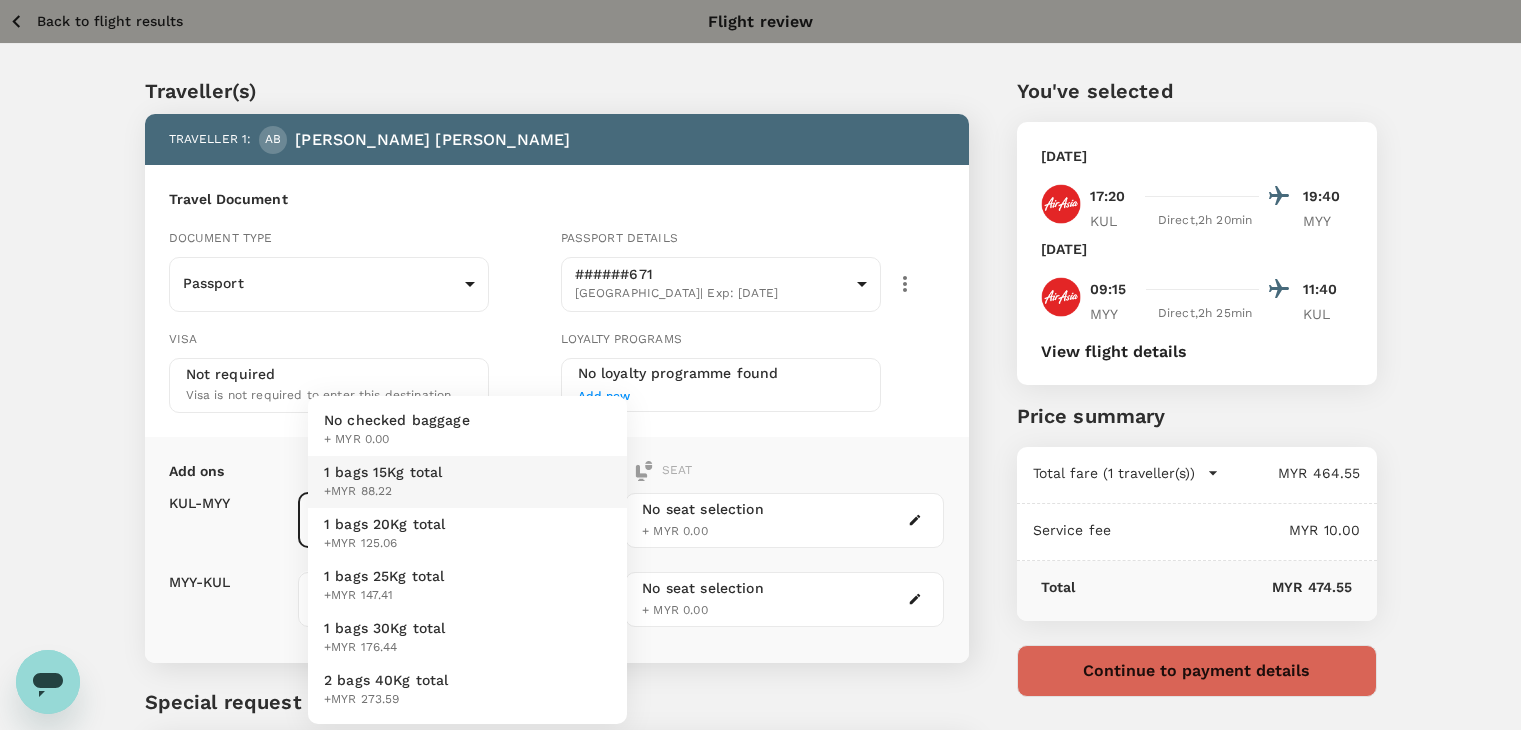 click on "No checked baggage + MYR 0.00" at bounding box center (467, 430) 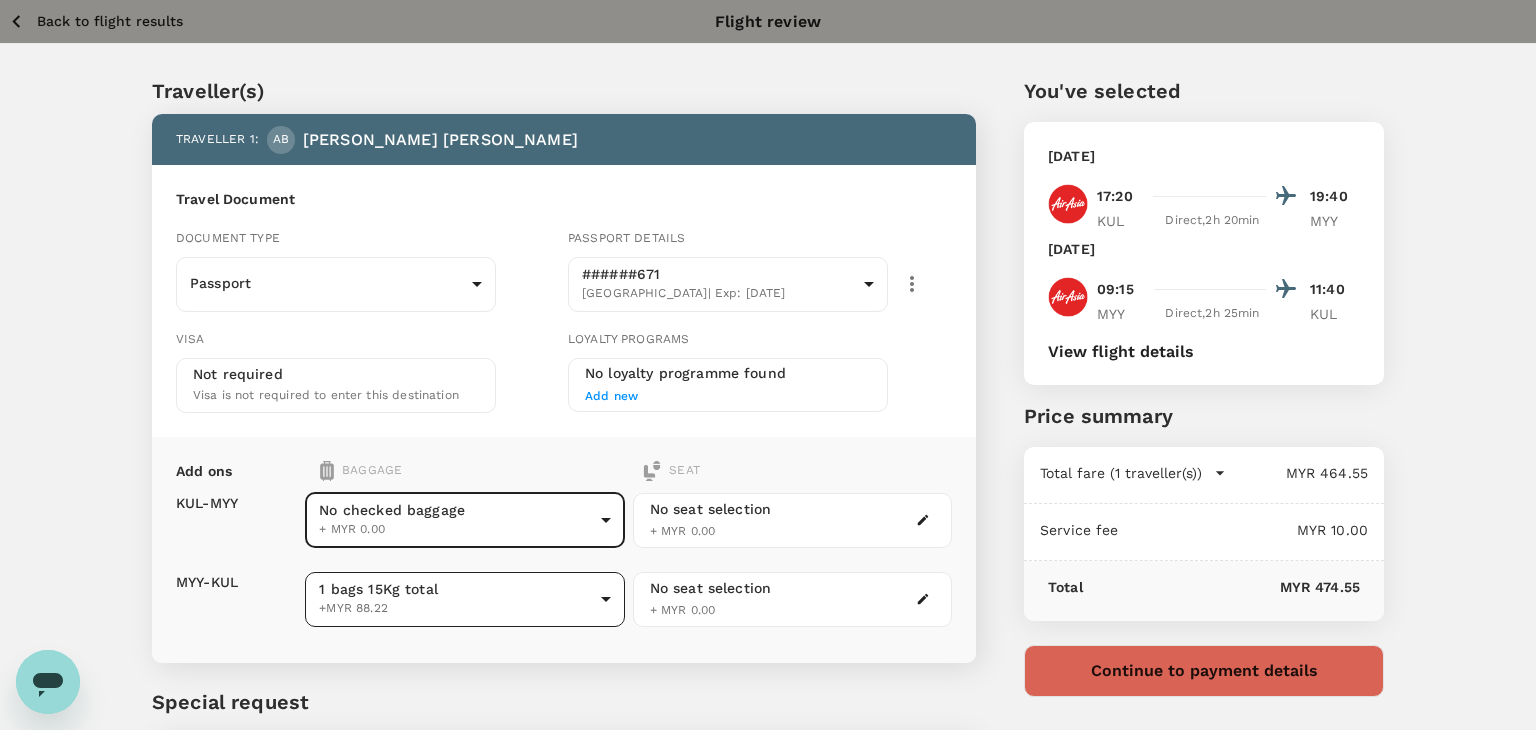 click on "Back to flight results Flight review Traveller(s) Traveller   1 : AB ABDUL AZIZ   BIN AHMAD Travel Document Document type Passport Passport ​ Passport details ######671 Malaysia  | Exp:   05 Apr 2029 e20b3a4d-109a-4a45-8e85-e1128ad94a31 ​ Visa Not required Visa is not required to enter this destination Loyalty programs No loyalty programme found Add new Add ons Baggage Seat KUL  -  MYY MYY  -  KUL No checked baggage + MYR 0.00 ​ 1 bags 15Kg total +MYR 88.22 1 - 88.22 ​ No seat selection + MYR 0.00 No seat selection + MYR 0.00 Special request Add any special requests here. Our support team will attend to it and reach out to you as soon as possible. Add request You've selected Saturday, 16 Aug 2025 17:20 19:40 KUL Direct ,  2h 20min MYY Tuesday, 19 Aug 2025 09:15 11:40 MYY Direct ,  2h 25min KUL View flight details Price summary Total fare (1 traveller(s)) MYR 464.55 Air fare MYR 464.55 Baggage fee MYR 0.00 Seat fee MYR 0.00 Service fee MYR 10.00 Total MYR 474.55 Continue to payment details by TruTrip )" at bounding box center [768, 458] 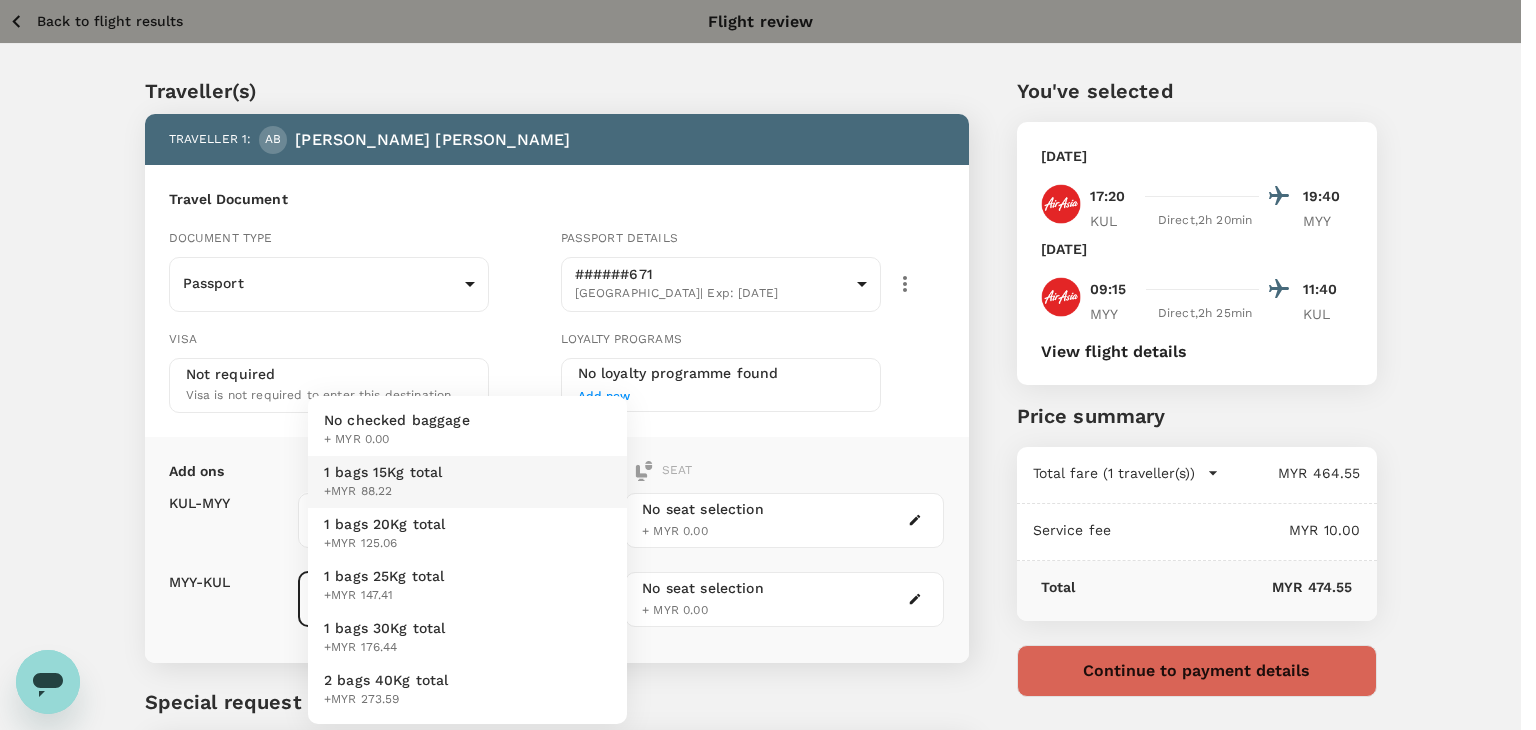 click on "No checked baggage + MYR 0.00" at bounding box center [467, 430] 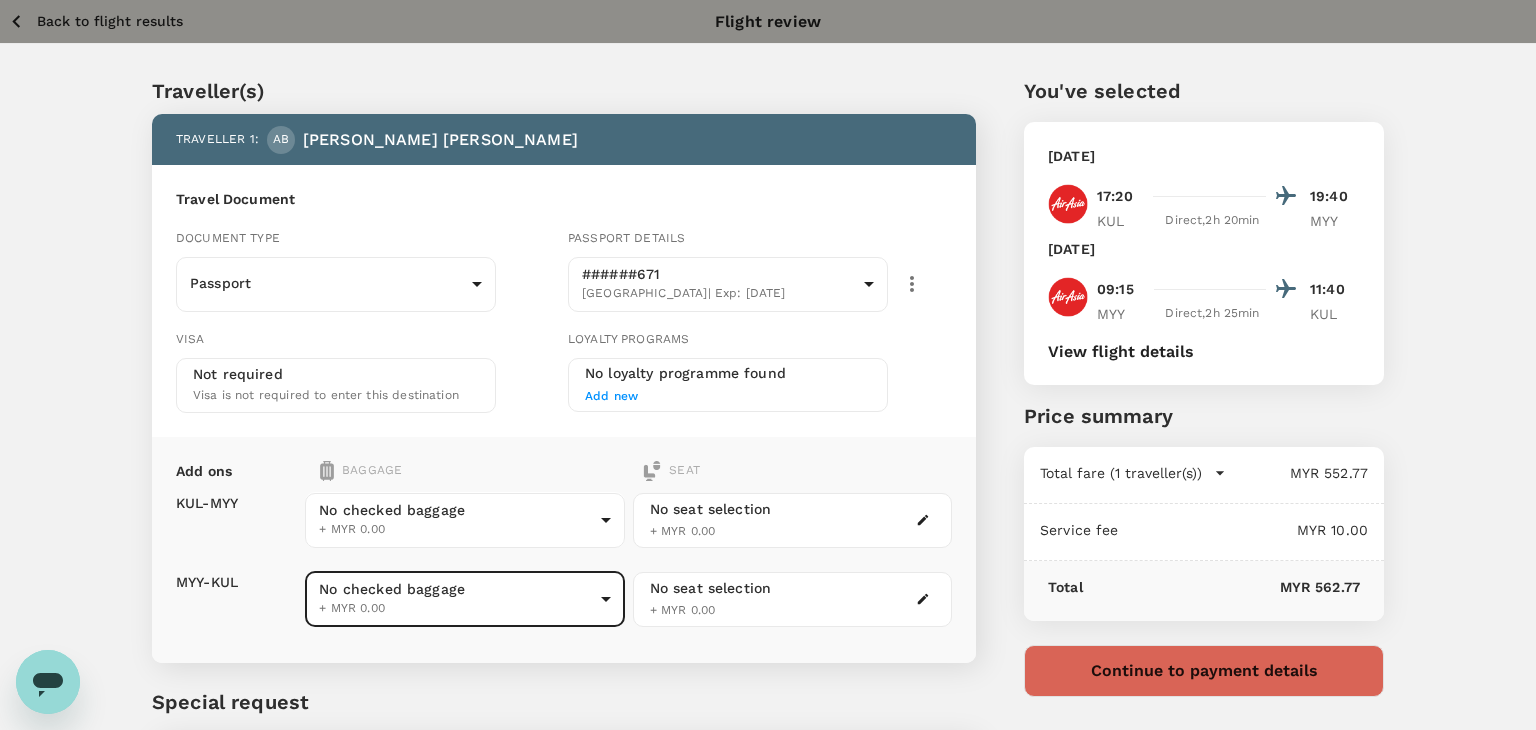 click on "Back to flight results Flight review Traveller(s) Traveller   1 : AB ABDUL AZIZ   BIN AHMAD Travel Document Document type Passport Passport ​ Passport details ######671 Malaysia  | Exp:   05 Apr 2029 e20b3a4d-109a-4a45-8e85-e1128ad94a31 ​ Visa Not required Visa is not required to enter this destination Loyalty programs No loyalty programme found Add new Add ons Baggage Seat KUL  -  MYY MYY  -  KUL No checked baggage + MYR 0.00 ​ No checked baggage + MYR 0.00 ​ No seat selection + MYR 0.00 No seat selection + MYR 0.00 Special request Add any special requests here. Our support team will attend to it and reach out to you as soon as possible. Add request You've selected Saturday, 16 Aug 2025 17:20 19:40 KUL Direct ,  2h 20min MYY Tuesday, 19 Aug 2025 09:15 11:40 MYY Direct ,  2h 25min KUL View flight details Price summary Total fare (1 traveller(s)) MYR 552.77 Air fare MYR 464.55 Baggage fee MYR 88.22 Seat fee MYR 0.00 Service fee MYR 10.00 Total MYR 562.77 Continue to payment details by TruTrip  ( ) Edit" at bounding box center (768, 458) 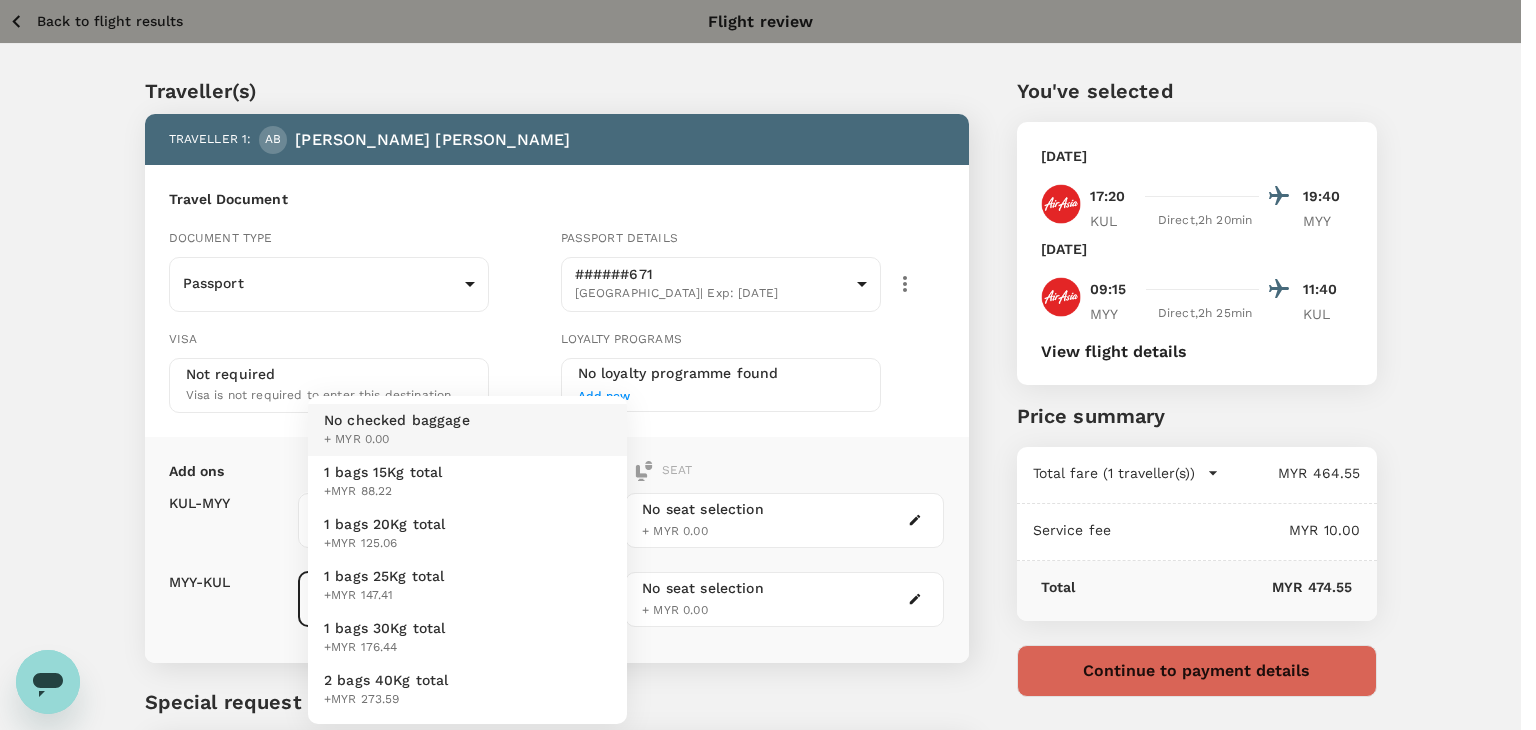click on "1 bags 15Kg total +MYR 88.22" at bounding box center (467, 482) 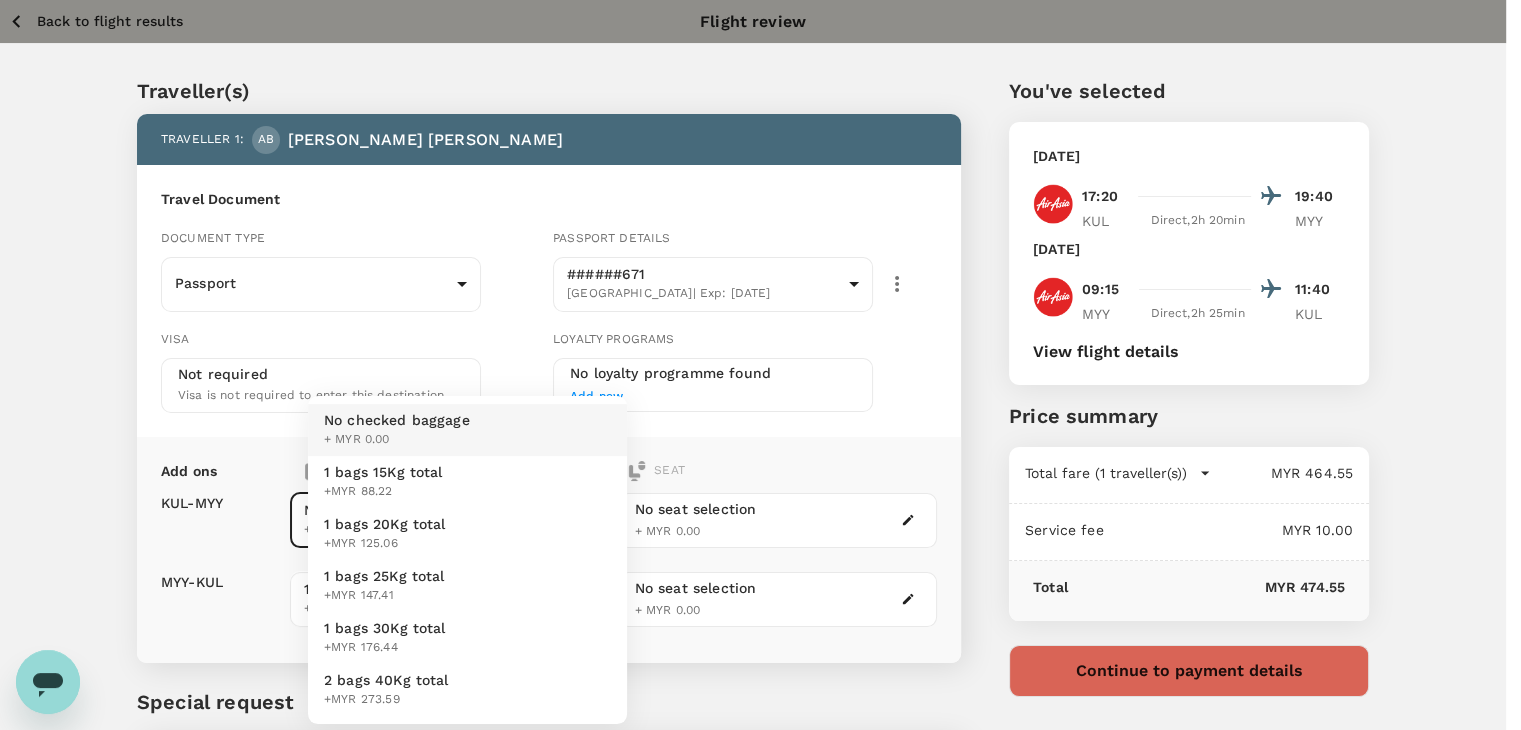 click on "Back to flight results Flight review Traveller(s) Traveller   1 : AB ABDUL AZIZ   BIN AHMAD Travel Document Document type Passport Passport ​ Passport details ######671 Malaysia  | Exp:   05 Apr 2029 e20b3a4d-109a-4a45-8e85-e1128ad94a31 ​ Visa Not required Visa is not required to enter this destination Loyalty programs No loyalty programme found Add new Add ons Baggage Seat KUL  -  MYY MYY  -  KUL No checked baggage + MYR 0.00 ​ 1 bags 15Kg total +MYR 88.22 1 - 88.22 ​ No seat selection + MYR 0.00 No seat selection + MYR 0.00 Special request Add any special requests here. Our support team will attend to it and reach out to you as soon as possible. Add request You've selected Saturday, 16 Aug 2025 17:20 19:40 KUL Direct ,  2h 20min MYY Tuesday, 19 Aug 2025 09:15 11:40 MYY Direct ,  2h 25min KUL View flight details Price summary Total fare (1 traveller(s)) MYR 464.55 Air fare MYR 464.55 Baggage fee MYR 0.00 Seat fee MYR 0.00 Service fee MYR 10.00 Total MYR 474.55 Continue to payment details by TruTrip )" at bounding box center [760, 458] 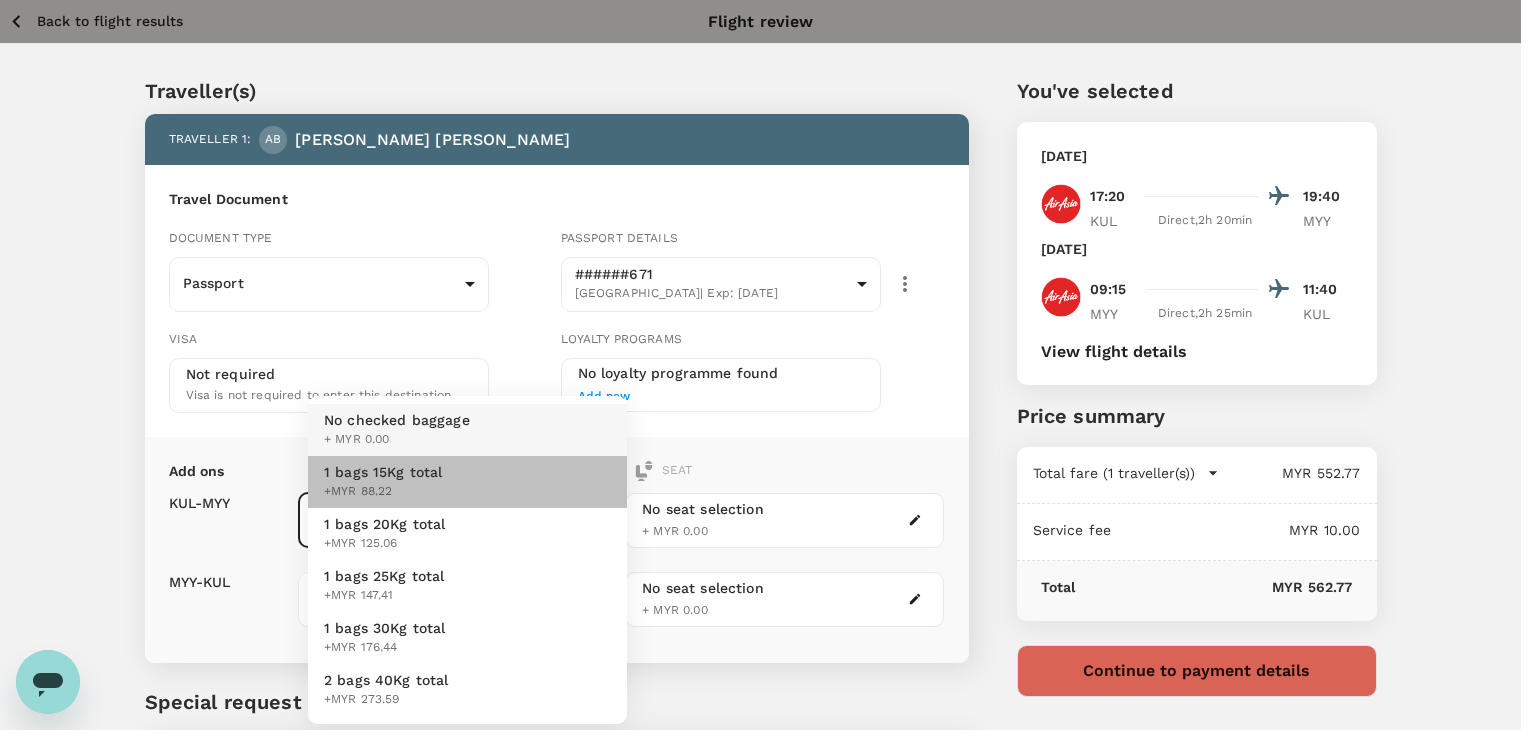 click on "1 bags 15Kg total +MYR 88.22" at bounding box center (467, 482) 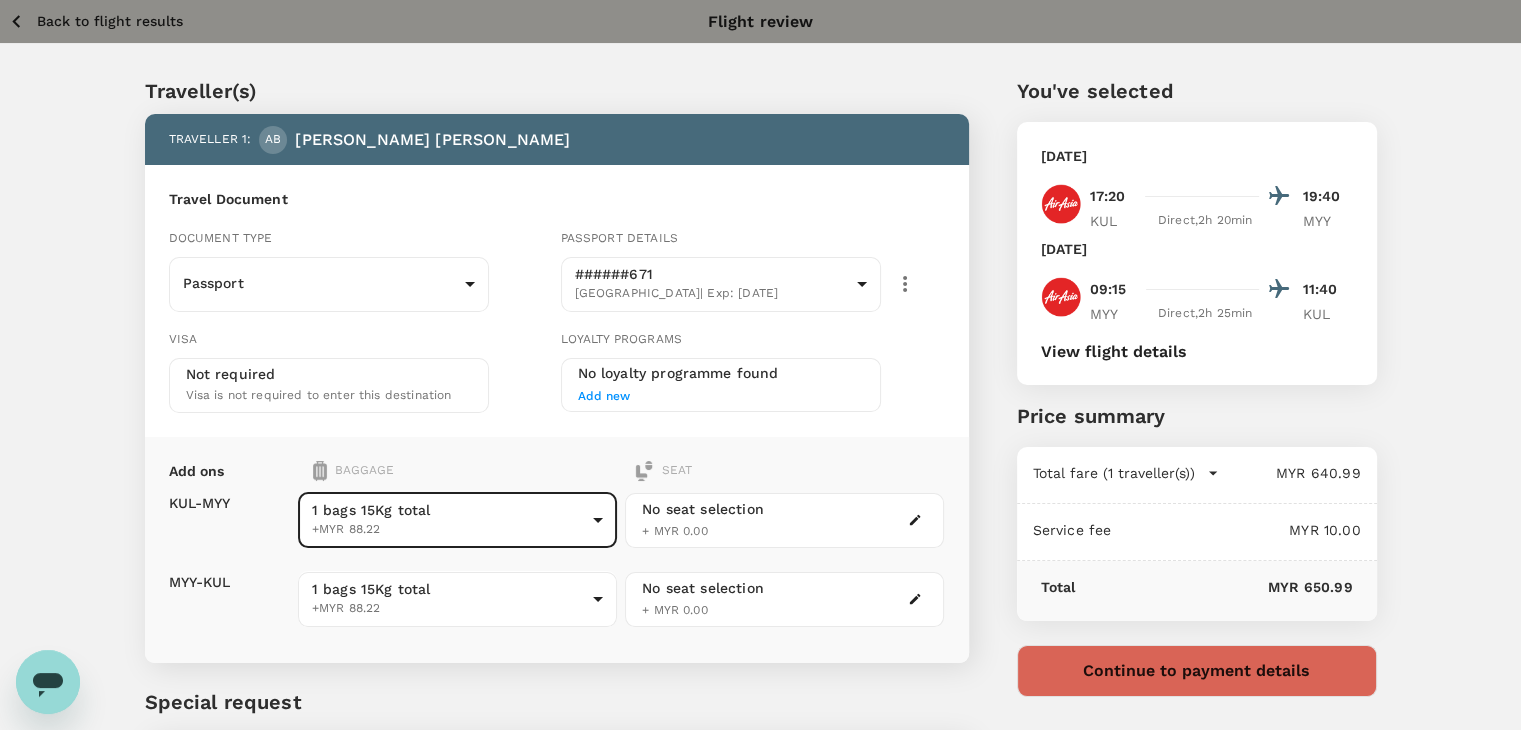 click 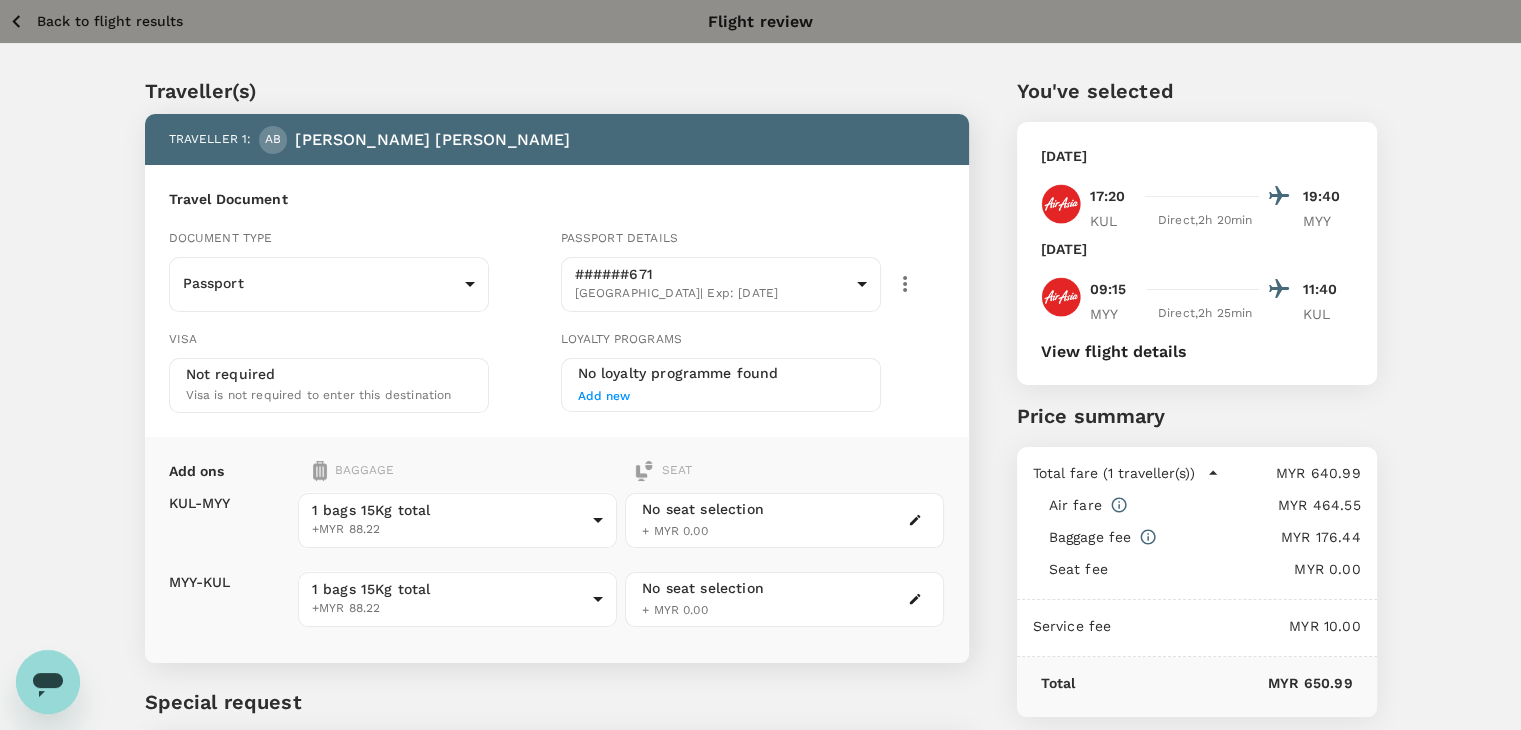 click 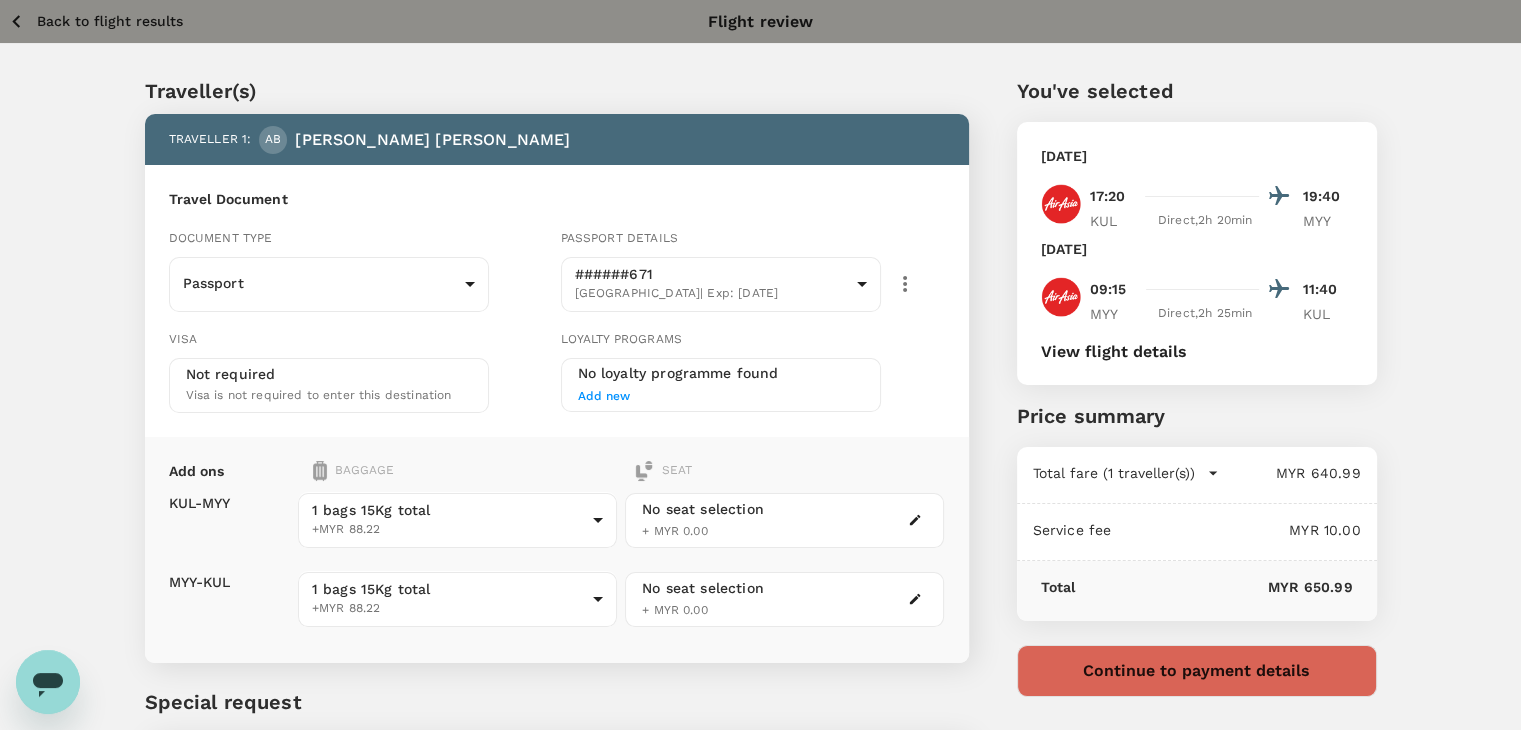 click on "Back to flight results" at bounding box center [95, 21] 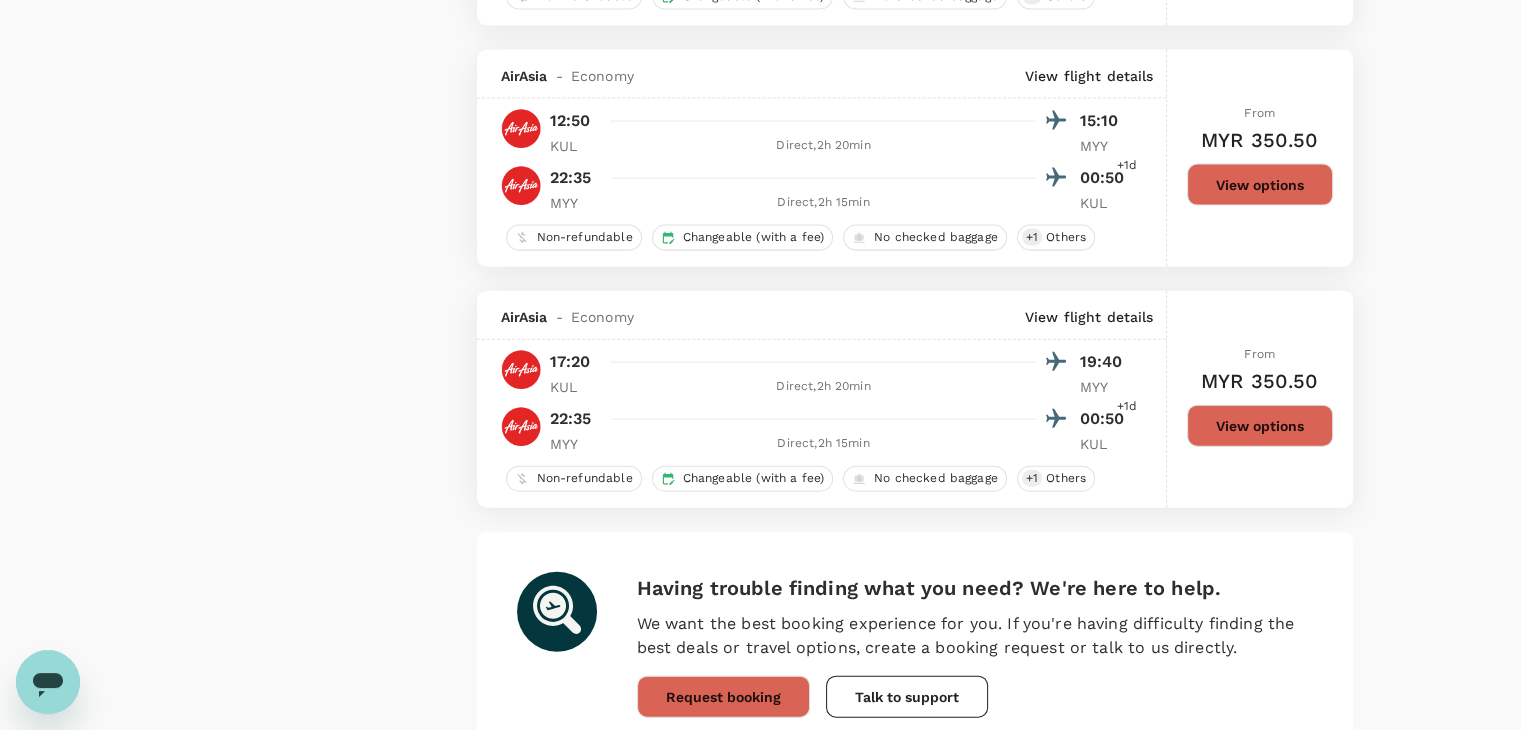 scroll, scrollTop: 4696, scrollLeft: 0, axis: vertical 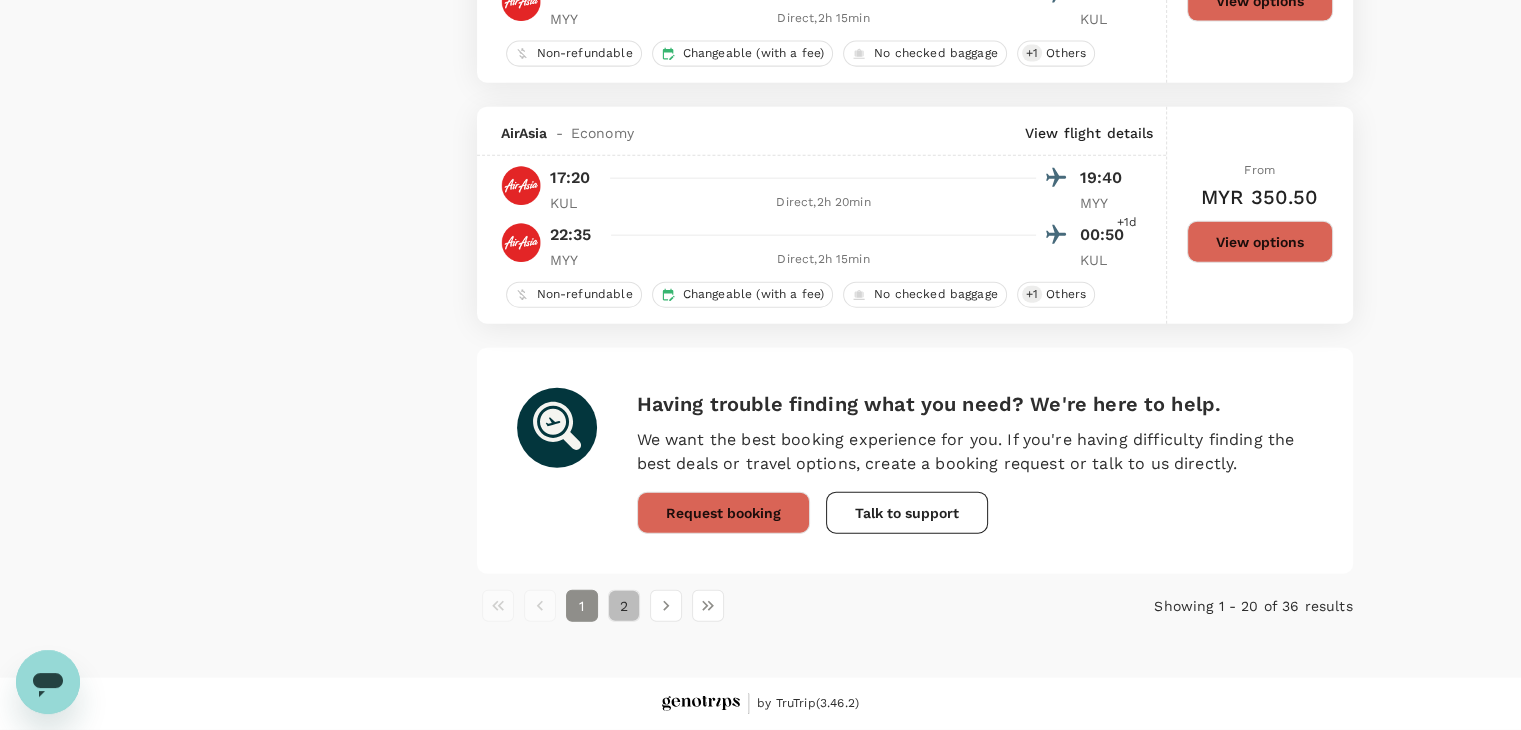 click on "2" at bounding box center [624, 606] 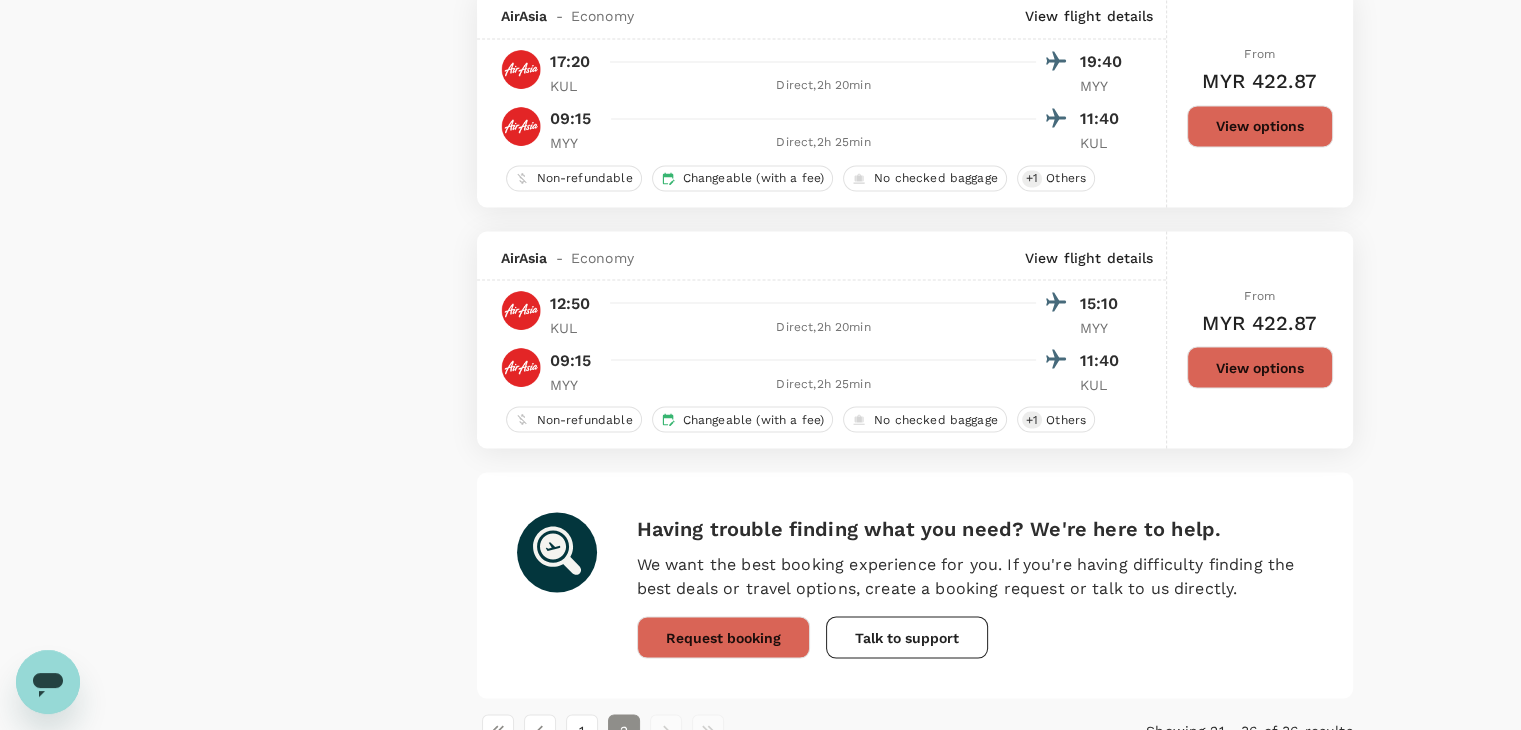 scroll, scrollTop: 3729, scrollLeft: 0, axis: vertical 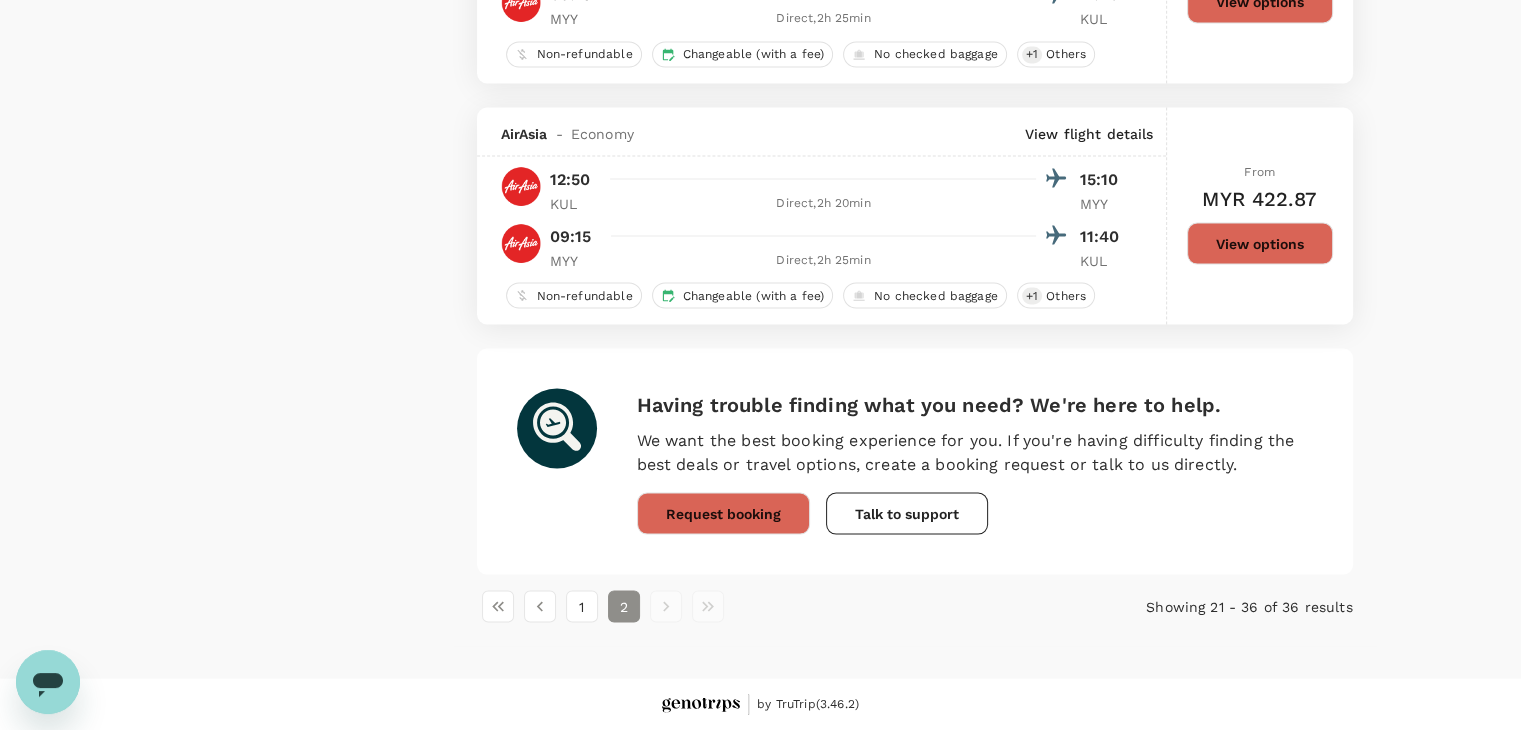 click on "View options" at bounding box center [1260, 243] 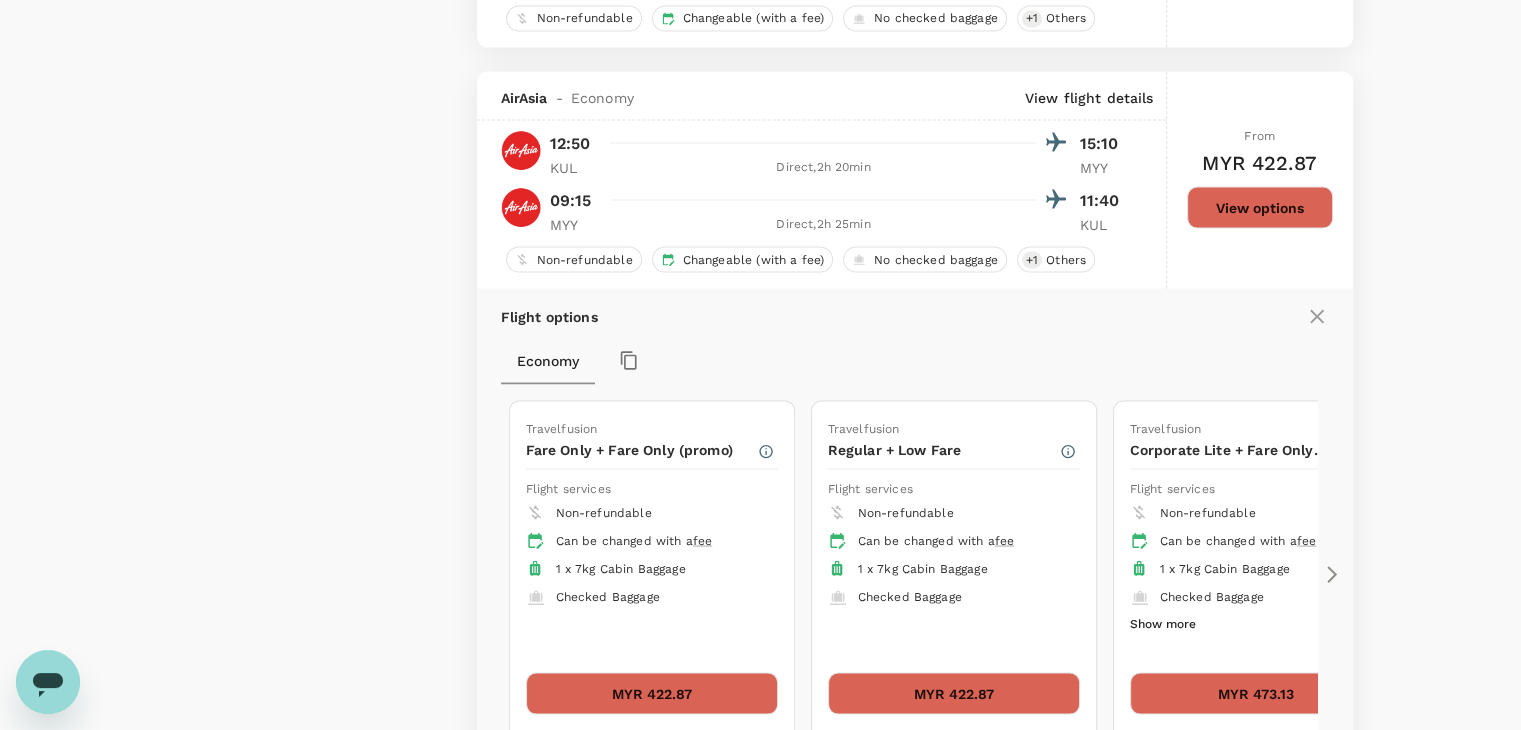 scroll, scrollTop: 3836, scrollLeft: 0, axis: vertical 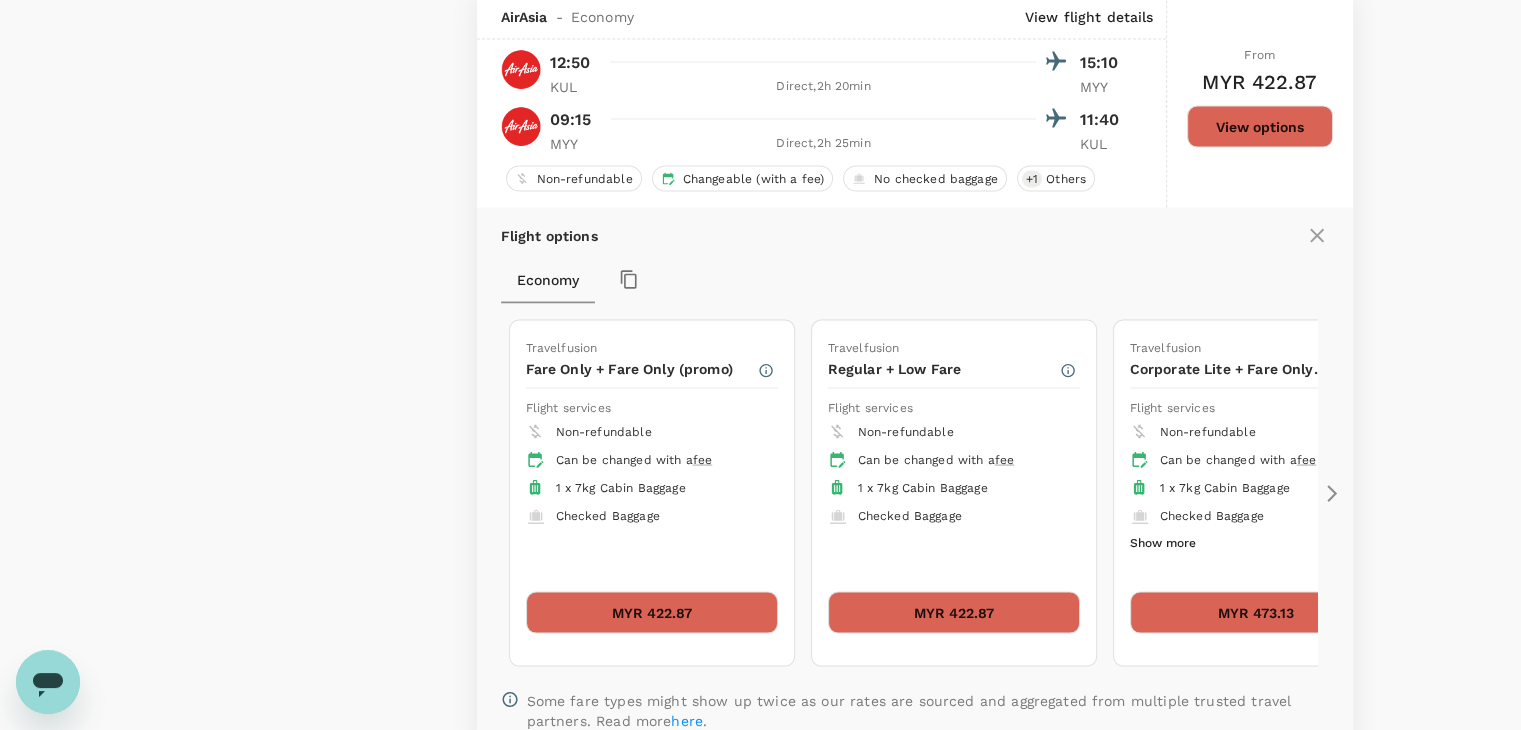 click 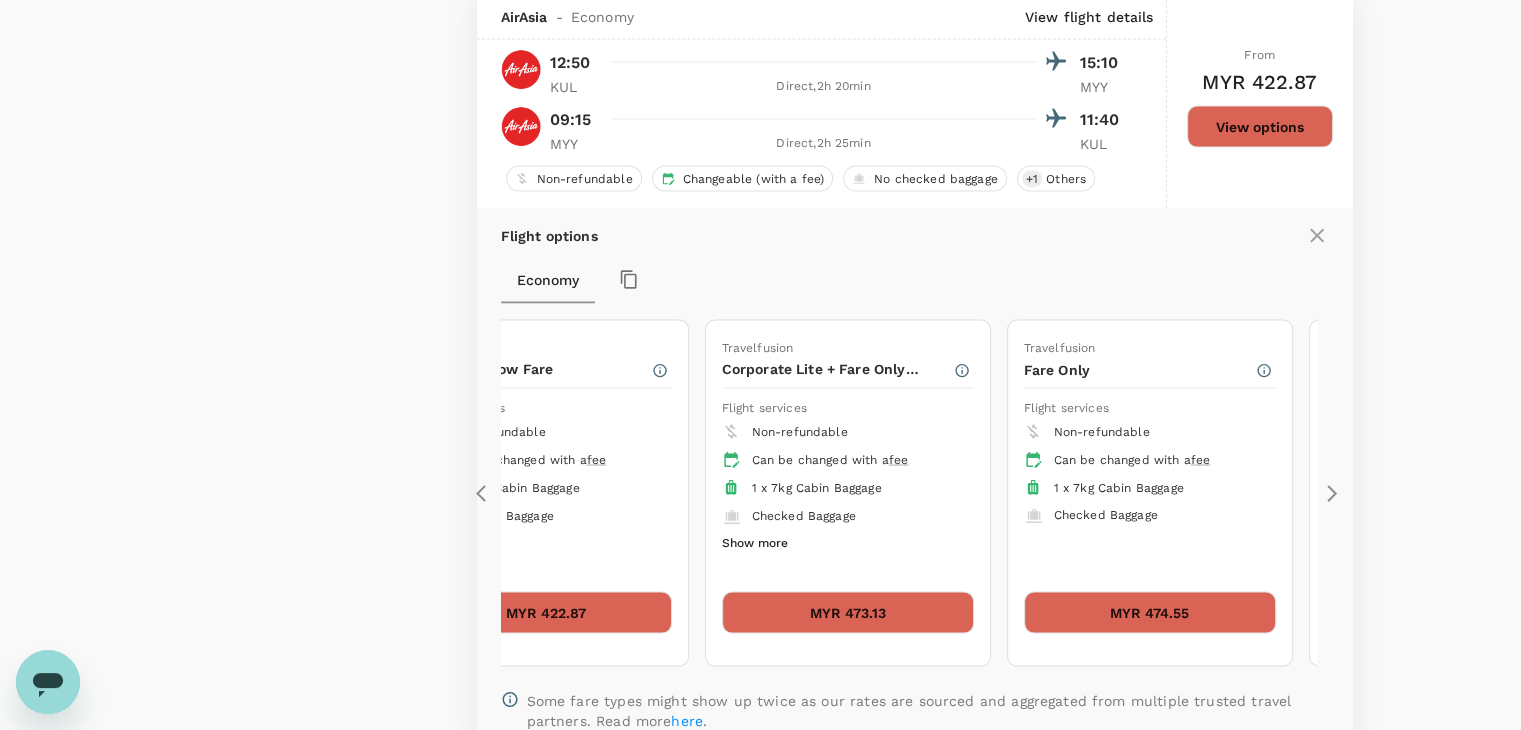 click 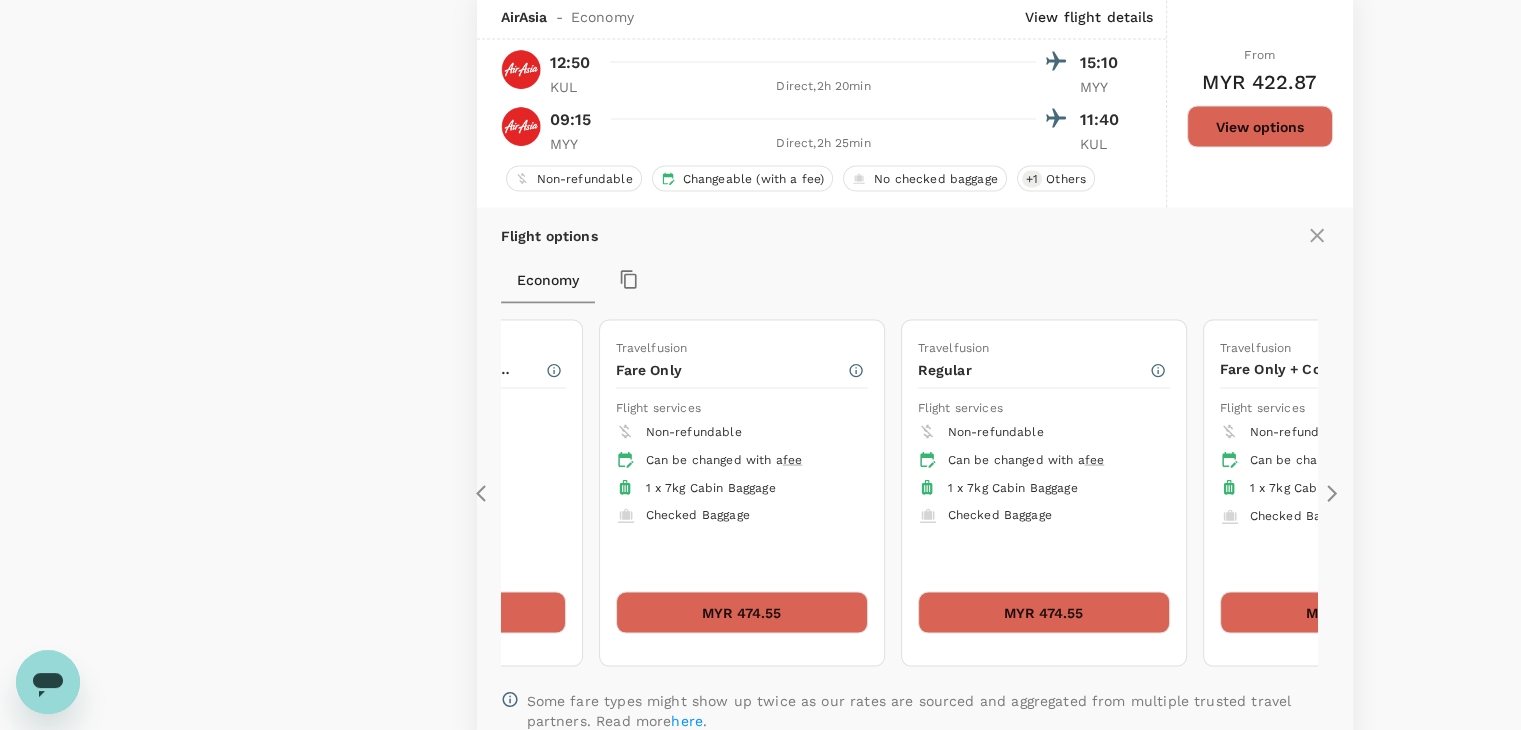 click 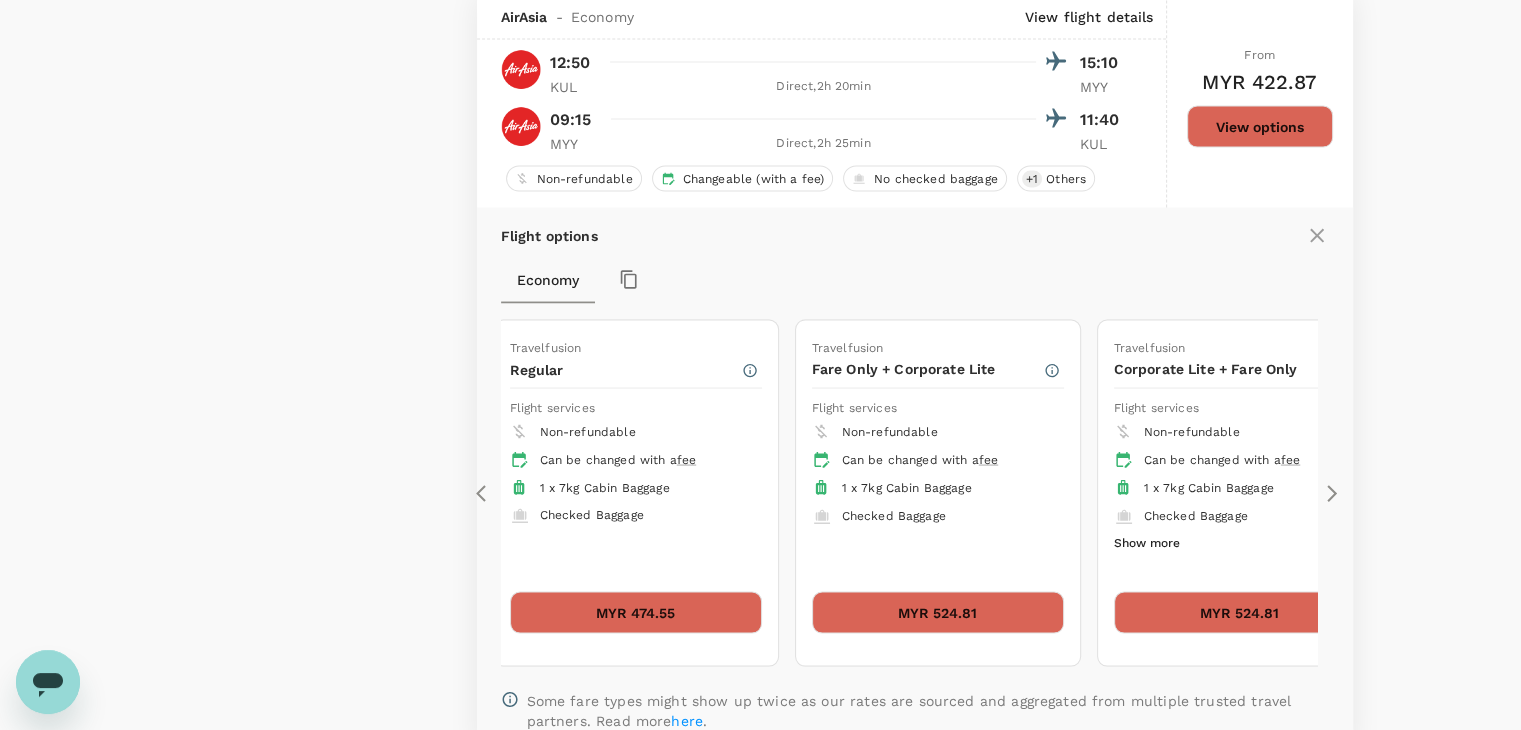 click 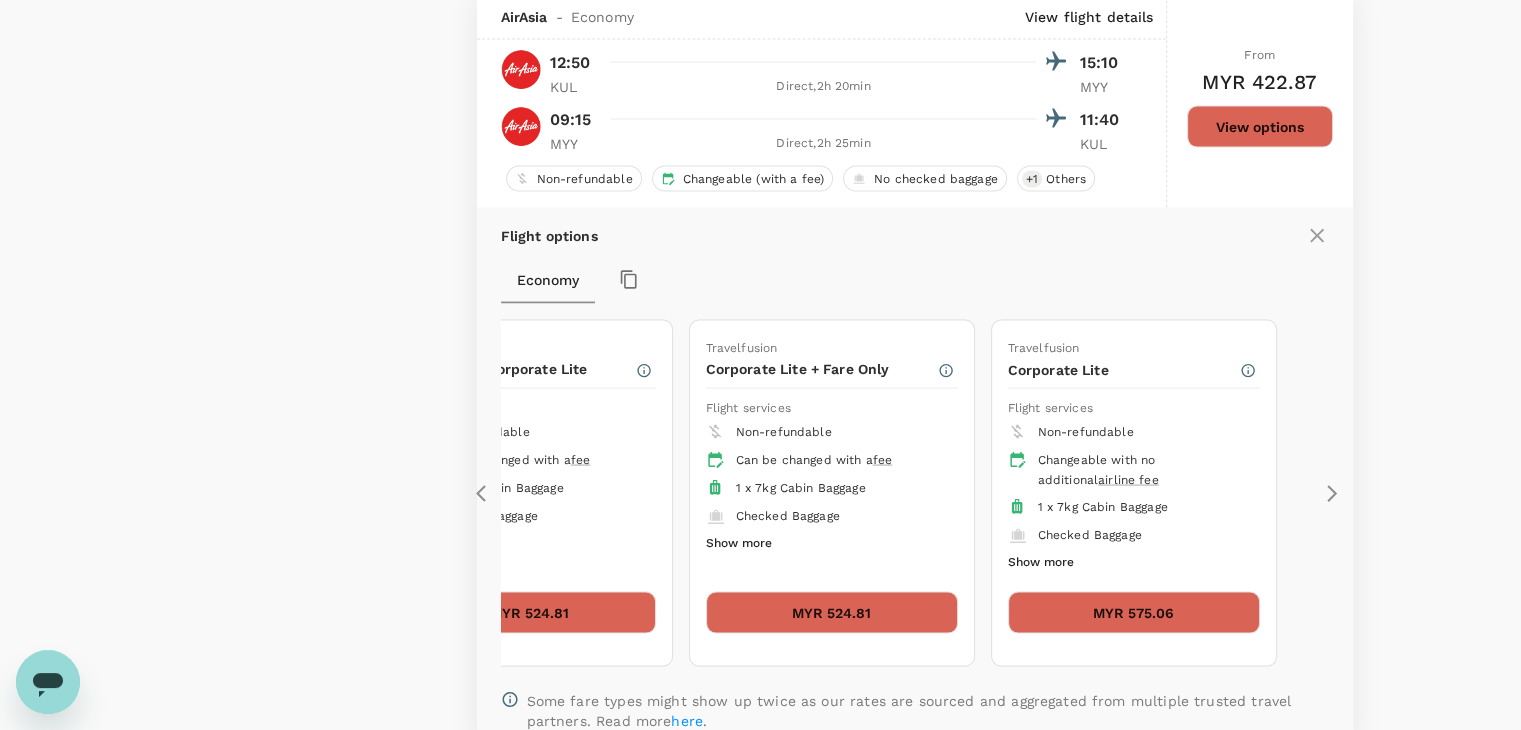 click 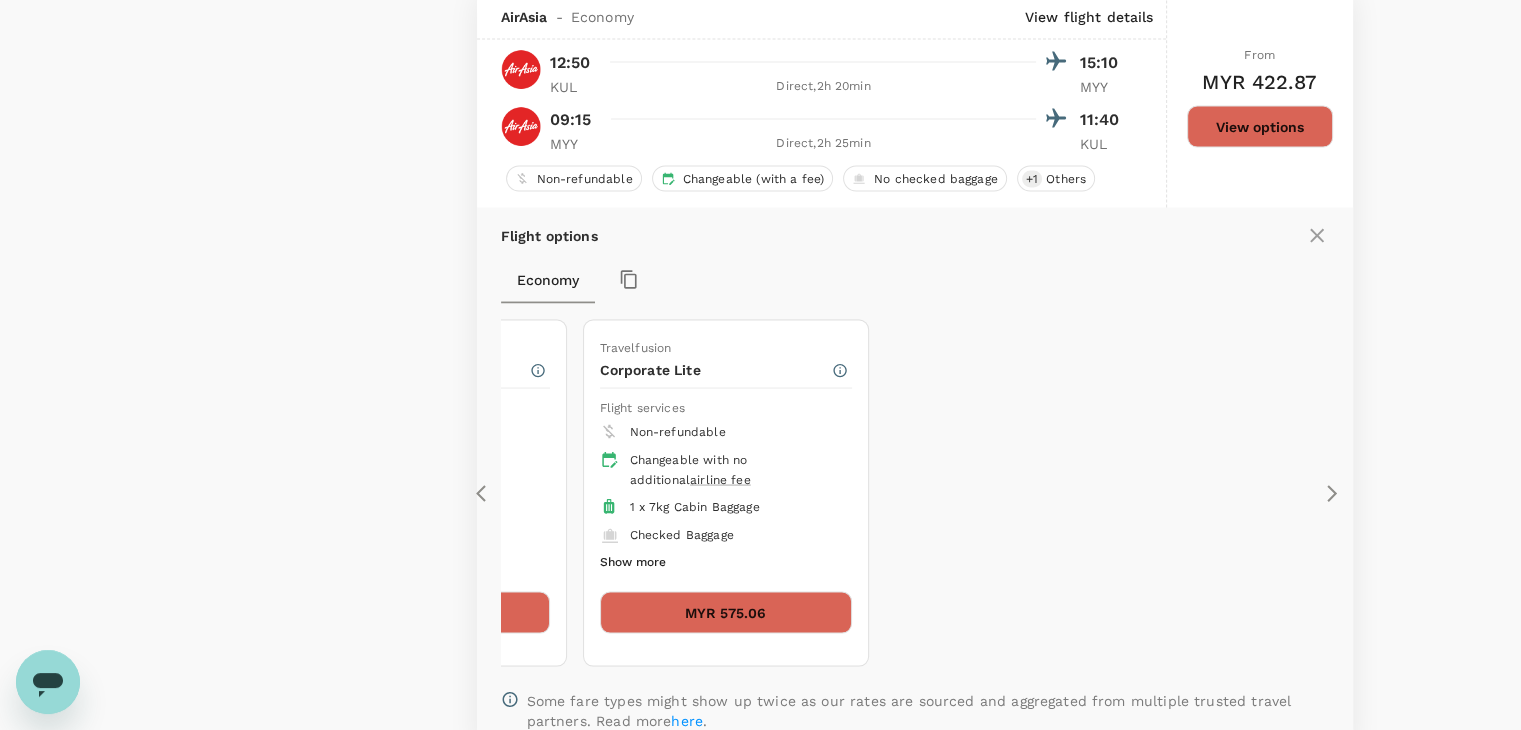 click on "MYR 575.06" at bounding box center [726, 613] 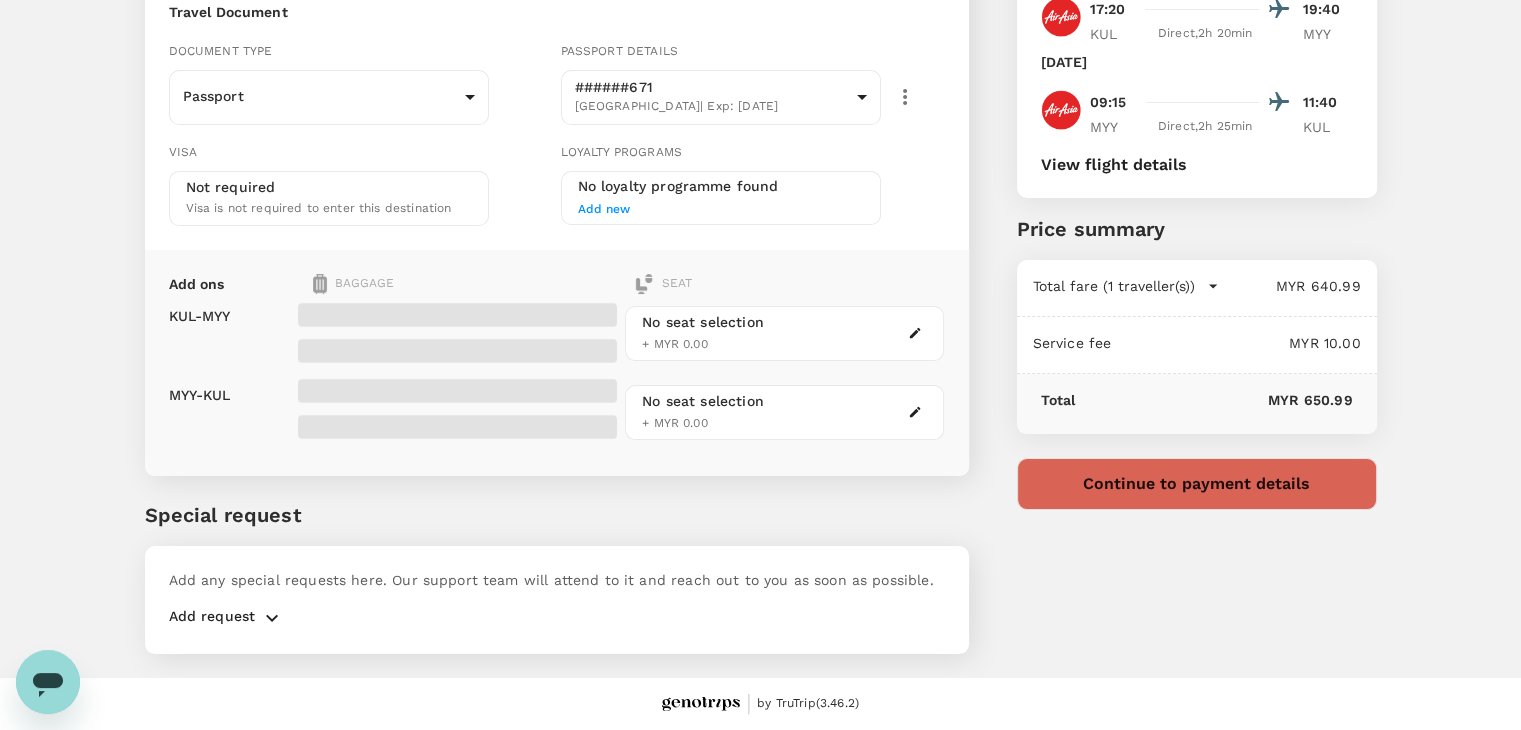 scroll, scrollTop: 0, scrollLeft: 0, axis: both 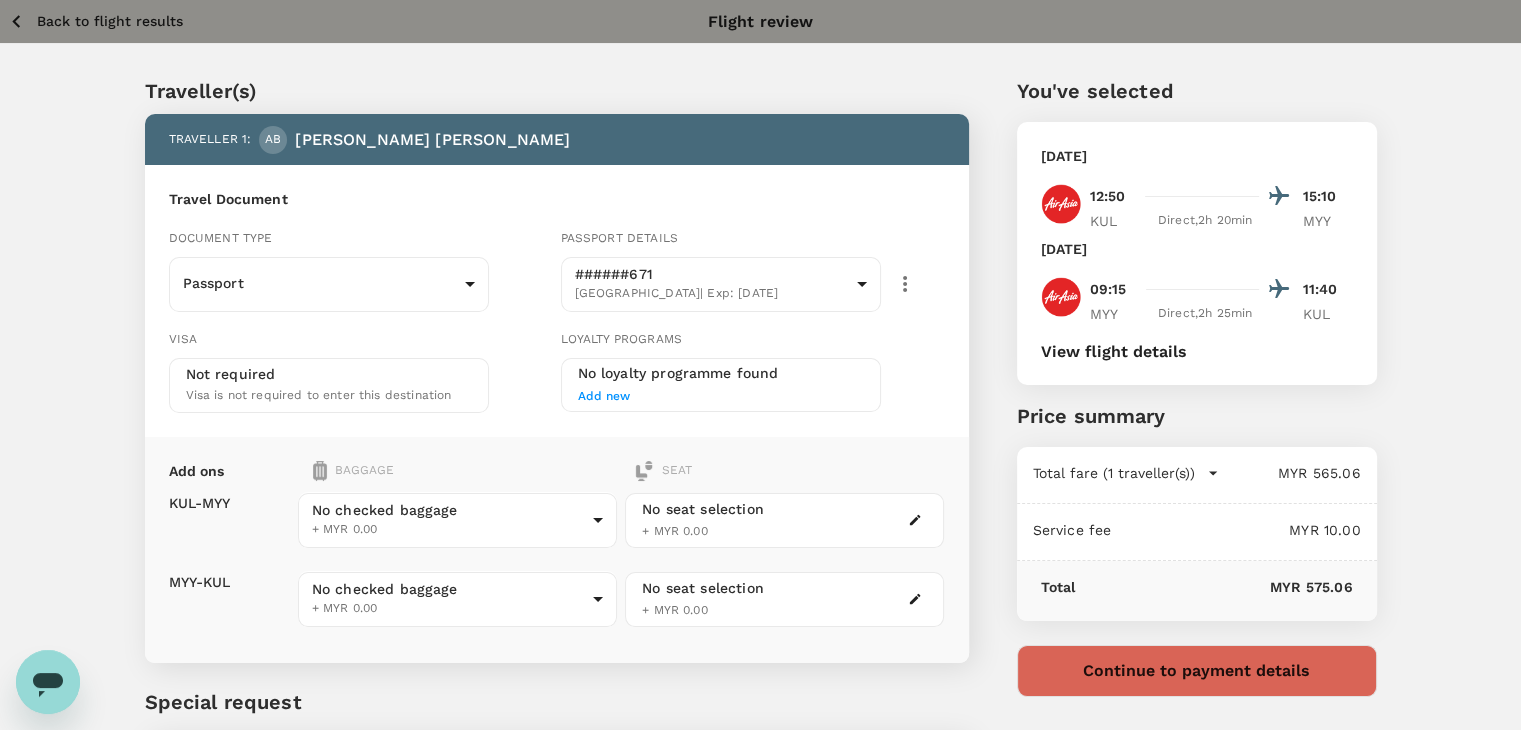 click on "Back to flight results Flight review Traveller(s) Traveller   1 : AB ABDUL AZIZ   BIN AHMAD Travel Document Document type Passport Passport ​ Passport details ######671 Malaysia  | Exp:   05 Apr 2029 e20b3a4d-109a-4a45-8e85-e1128ad94a31 ​ Visa Not required Visa is not required to enter this destination Loyalty programs No loyalty programme found Add new Add ons Baggage Seat KUL  -  MYY MYY  -  KUL No checked baggage + MYR 0.00 ​ No checked baggage + MYR 0.00 ​ No seat selection + MYR 0.00 No seat selection + MYR 0.00 Special request Add any special requests here. Our support team will attend to it and reach out to you as soon as possible. Add request You've selected Saturday, 16 Aug 2025 12:50 15:10 KUL Direct ,  2h 20min MYY Tuesday, 19 Aug 2025 09:15 11:40 MYY Direct ,  2h 25min KUL View flight details Price summary Total fare (1 traveller(s)) MYR 565.06 Air fare MYR 565.06 Baggage fee MYR 0.00 Seat fee MYR 0.00 Service fee MYR 10.00 Total MYR 575.06 Continue to payment details by TruTrip  ( ) Edit" at bounding box center (760, 458) 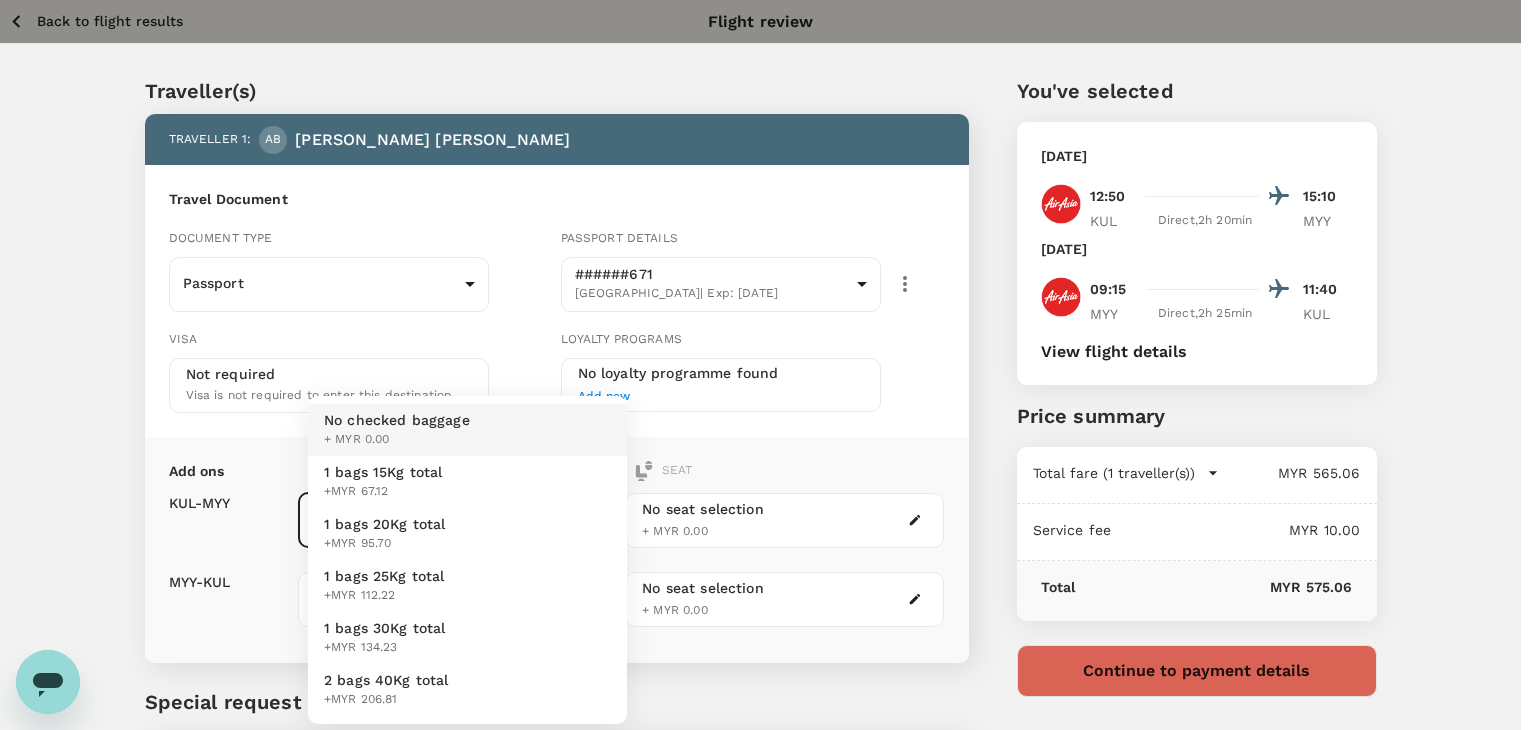 click on "1 bags 20Kg total +MYR 95.70" at bounding box center [467, 534] 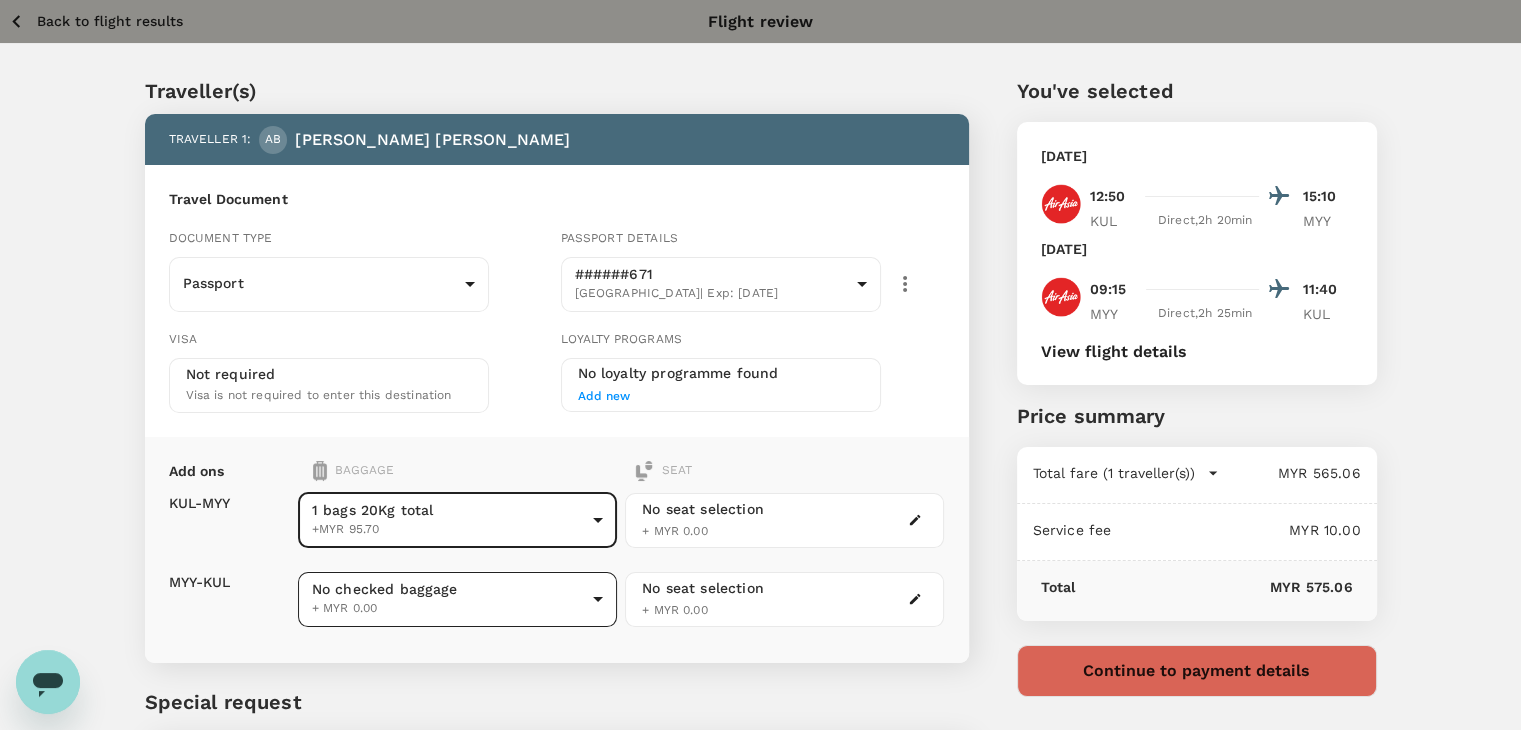 click on "Back to flight results Flight review Traveller(s) Traveller   1 : AB ABDUL AZIZ   BIN AHMAD Travel Document Document type Passport Passport ​ Passport details ######671 Malaysia  | Exp:   05 Apr 2029 e20b3a4d-109a-4a45-8e85-e1128ad94a31 ​ Visa Not required Visa is not required to enter this destination Loyalty programs No loyalty programme found Add new Add ons Baggage Seat KUL  -  MYY MYY  -  KUL 1 bags 20Kg total +MYR 95.70 2 - 95.7 ​ No checked baggage + MYR 0.00 ​ No seat selection + MYR 0.00 No seat selection + MYR 0.00 Special request Add any special requests here. Our support team will attend to it and reach out to you as soon as possible. Add request You've selected Saturday, 16 Aug 2025 12:50 15:10 KUL Direct ,  2h 20min MYY Tuesday, 19 Aug 2025 09:15 11:40 MYY Direct ,  2h 25min KUL View flight details Price summary Total fare (1 traveller(s)) MYR 565.06 Air fare MYR 565.06 Baggage fee MYR 0.00 Seat fee MYR 0.00 Service fee MYR 10.00 Total MYR 575.06 Continue to payment details by TruTrip  (" at bounding box center (760, 458) 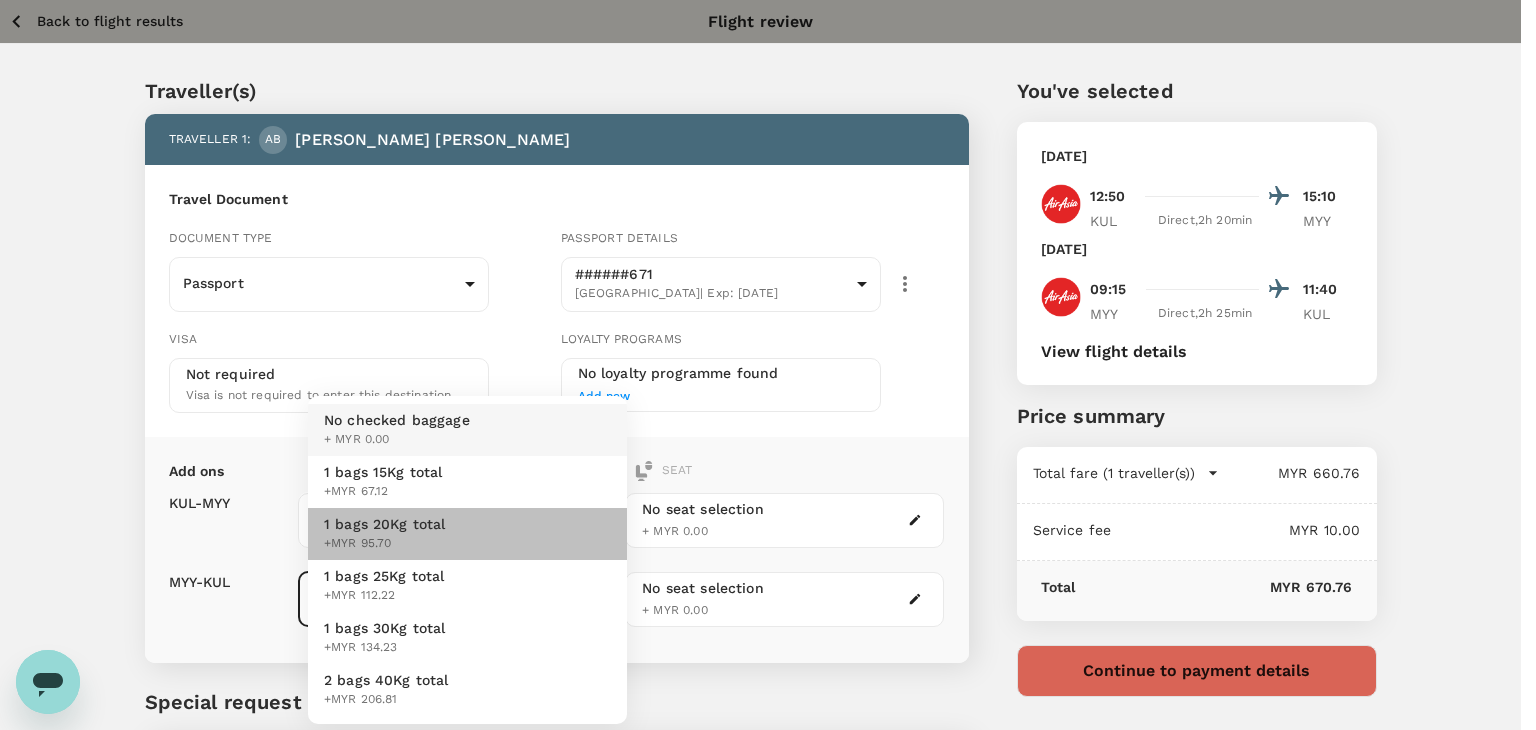 click on "1 bags 20Kg total +MYR 95.70" at bounding box center (467, 534) 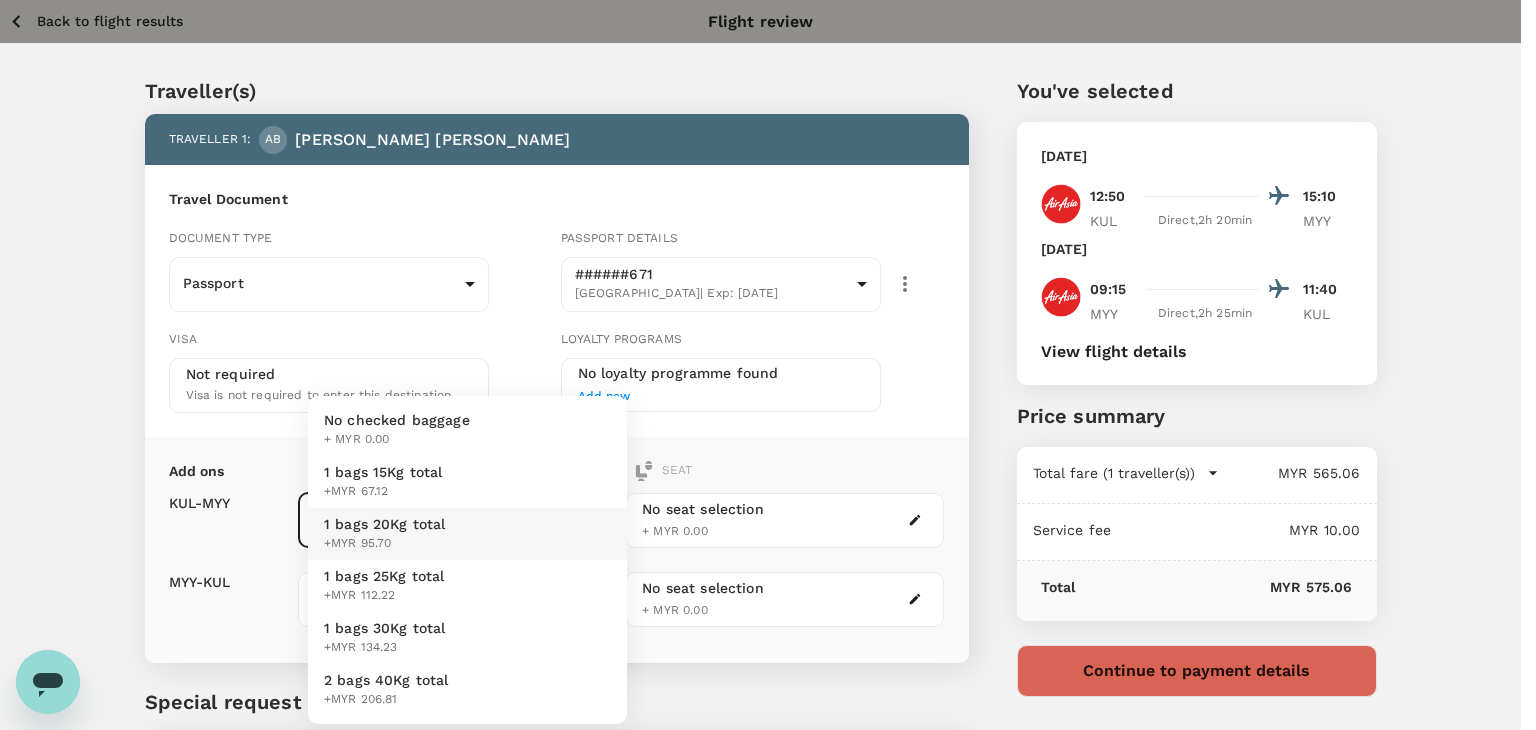 click on "Back to flight results Flight review Traveller(s) Traveller   1 : AB ABDUL AZIZ   BIN AHMAD Travel Document Document type Passport Passport ​ Passport details ######671 Malaysia  | Exp:   05 Apr 2029 e20b3a4d-109a-4a45-8e85-e1128ad94a31 ​ Visa Not required Visa is not required to enter this destination Loyalty programs No loyalty programme found Add new Add ons Baggage Seat KUL  -  MYY MYY  -  KUL 1 bags 20Kg total +MYR 95.70 2 - 95.7 ​ 1 bags 20Kg total +MYR 95.70 2 - 95.7 ​ No seat selection + MYR 0.00 No seat selection + MYR 0.00 Special request Add any special requests here. Our support team will attend to it and reach out to you as soon as possible. Add request You've selected Saturday, 16 Aug 2025 12:50 15:10 KUL Direct ,  2h 20min MYY Tuesday, 19 Aug 2025 09:15 11:40 MYY Direct ,  2h 25min KUL View flight details Price summary Total fare (1 traveller(s)) MYR 565.06 Air fare MYR 565.06 Baggage fee MYR 0.00 Seat fee MYR 0.00 Service fee MYR 10.00 Total MYR 575.06 Continue to payment details  ( )" at bounding box center [768, 458] 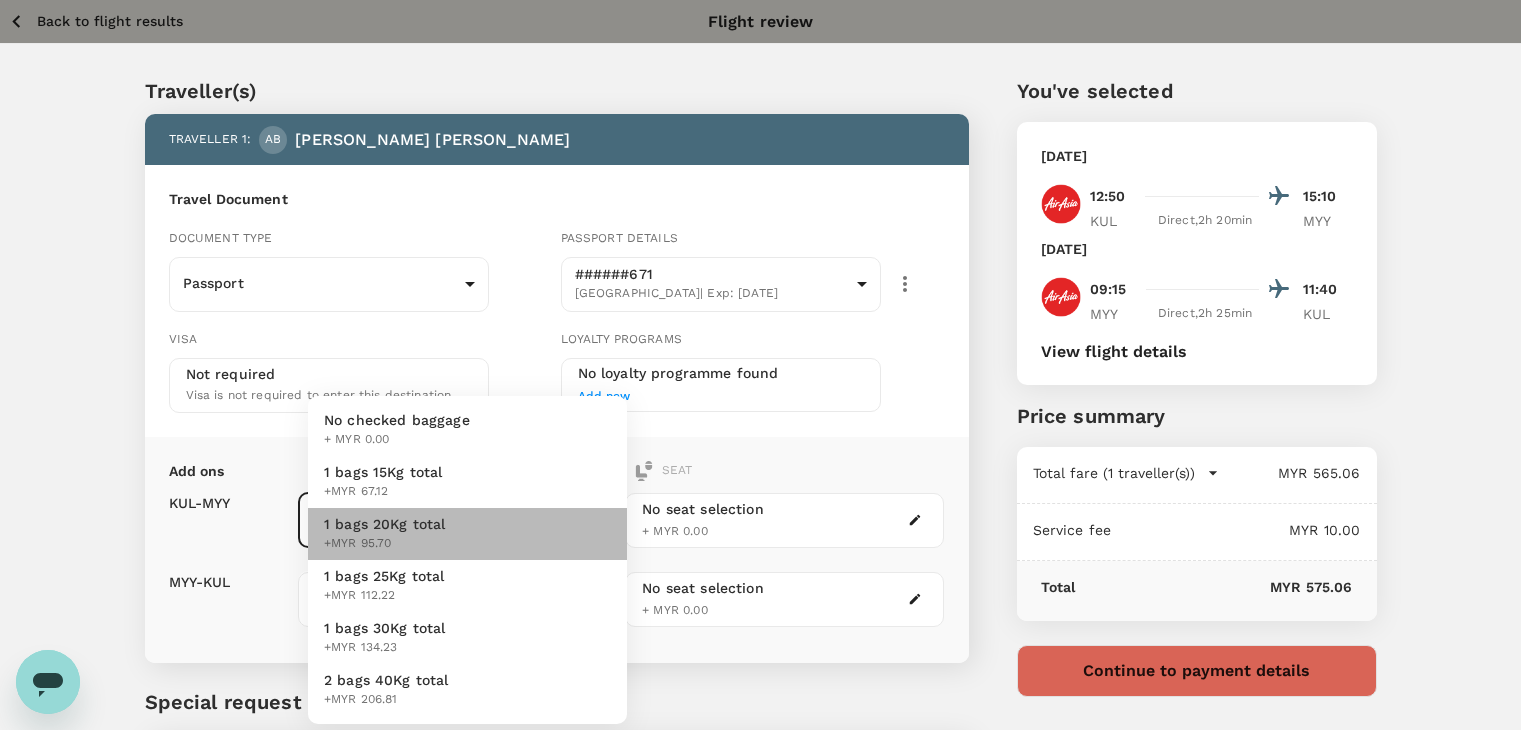 click on "1 bags 20Kg total +MYR 95.70" at bounding box center (467, 534) 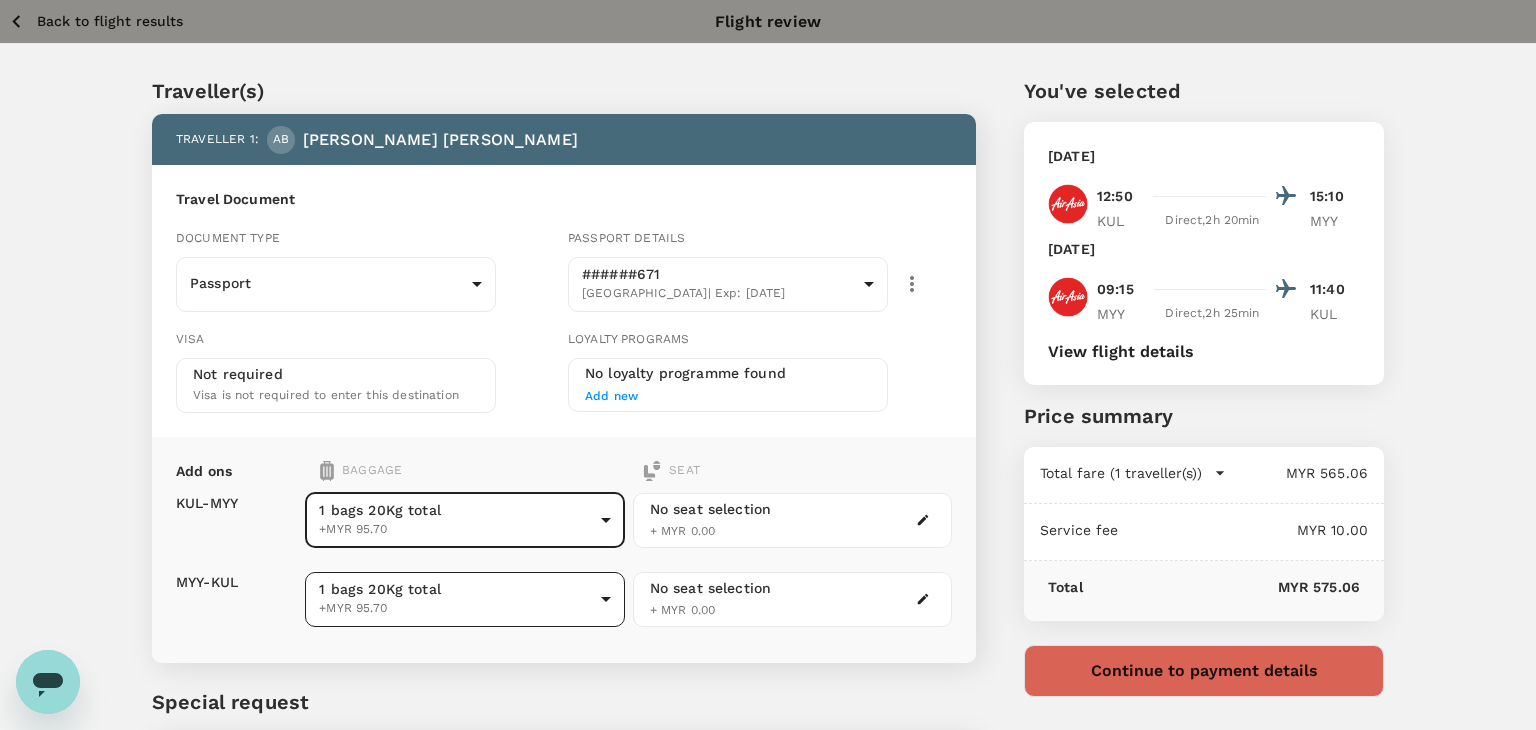 click on "Back to flight results Flight review Traveller(s) Traveller   1 : AB ABDUL AZIZ   BIN AHMAD Travel Document Document type Passport Passport ​ Passport details ######671 Malaysia  | Exp:   05 Apr 2029 e20b3a4d-109a-4a45-8e85-e1128ad94a31 ​ Visa Not required Visa is not required to enter this destination Loyalty programs No loyalty programme found Add new Add ons Baggage Seat KUL  -  MYY MYY  -  KUL 1 bags 20Kg total +MYR 95.70 2 - 95.7 ​ 1 bags 20Kg total +MYR 95.70 2 - 95.7 ​ No seat selection + MYR 0.00 No seat selection + MYR 0.00 Special request Add any special requests here. Our support team will attend to it and reach out to you as soon as possible. Add request You've selected Saturday, 16 Aug 2025 12:50 15:10 KUL Direct ,  2h 20min MYY Tuesday, 19 Aug 2025 09:15 11:40 MYY Direct ,  2h 25min KUL View flight details Price summary Total fare (1 traveller(s)) MYR 565.06 Air fare MYR 565.06 Baggage fee MYR 0.00 Seat fee MYR 0.00 Service fee MYR 10.00 Total MYR 575.06 Continue to payment details  ( )" at bounding box center (768, 458) 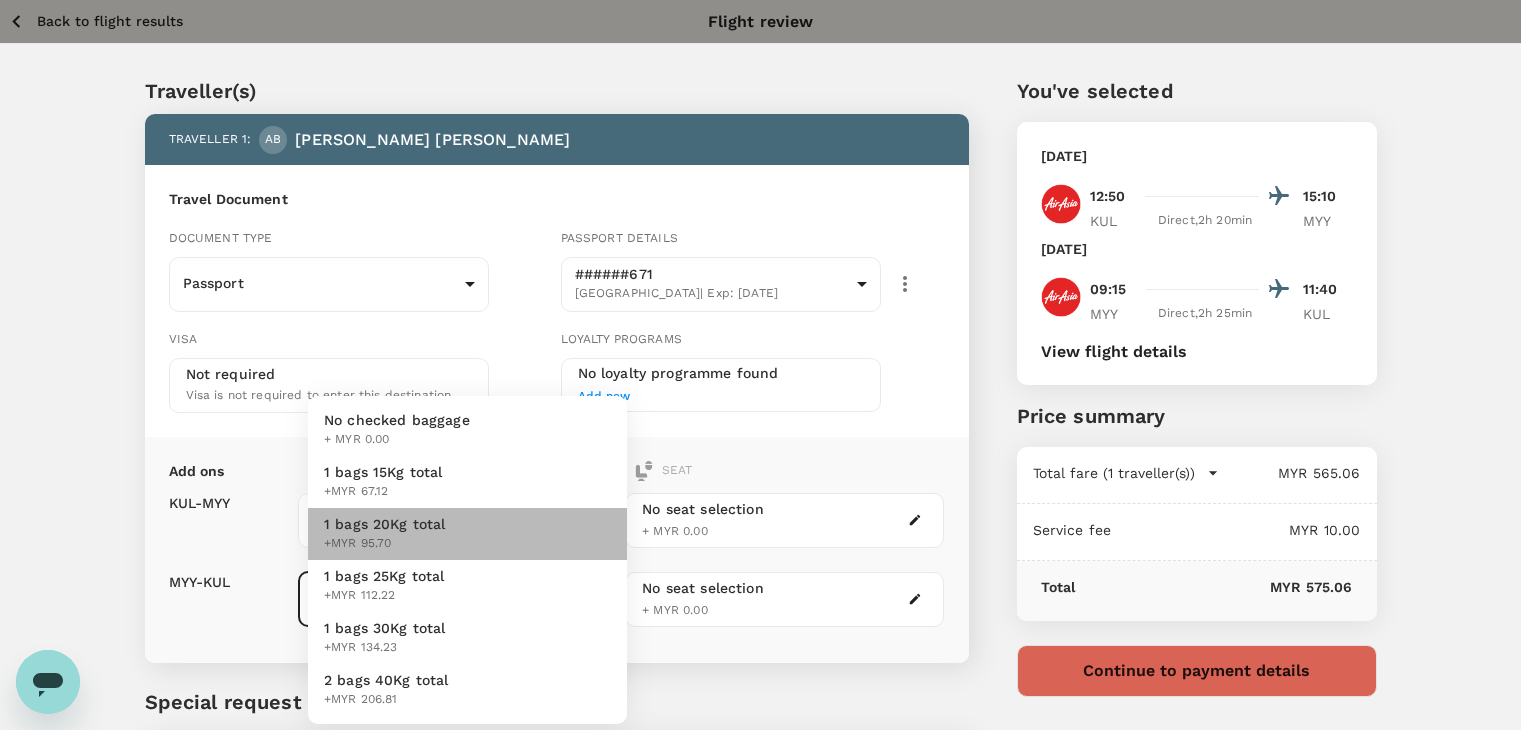 click on "1 bags 20Kg total +MYR 95.70" at bounding box center (467, 534) 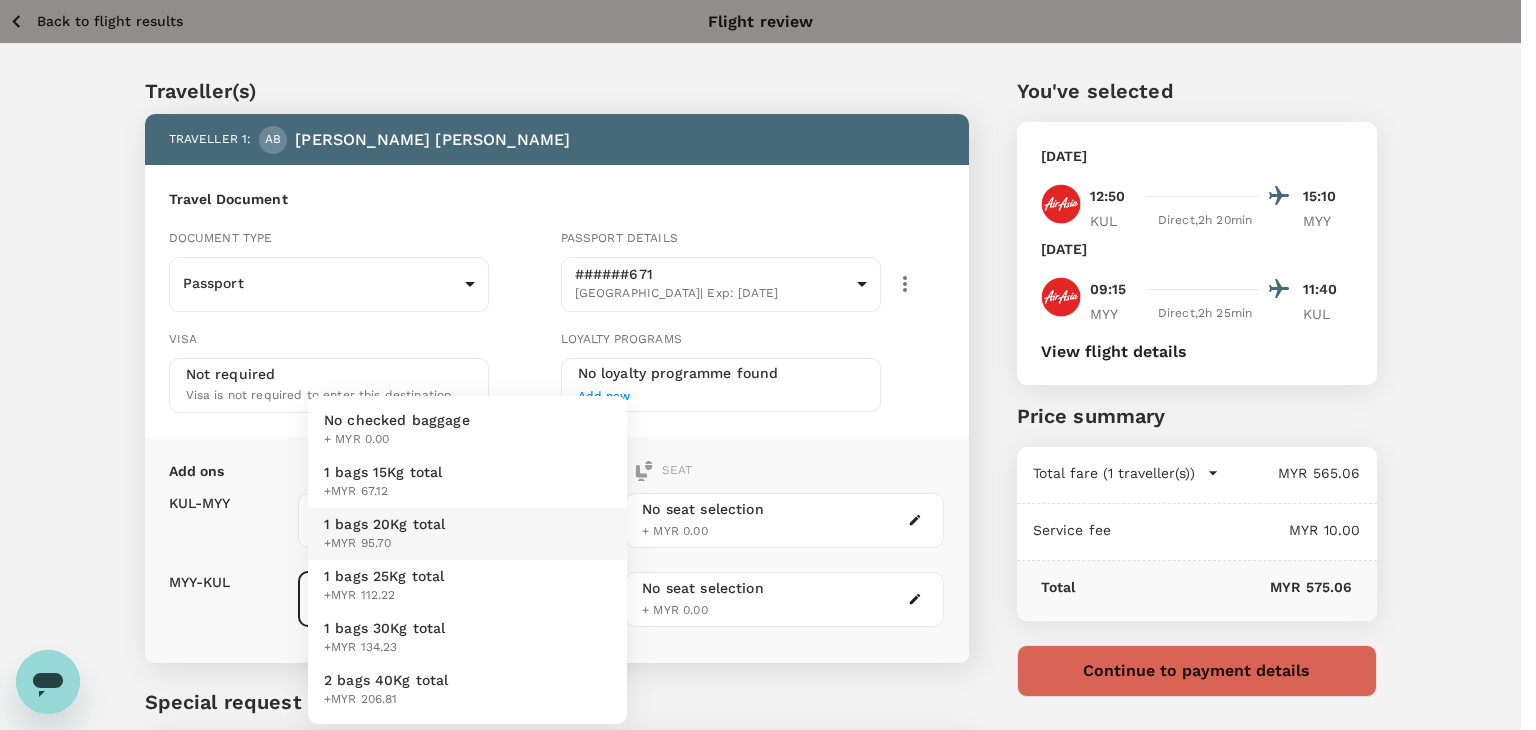 click on "Back to flight results Flight review Traveller(s) Traveller   1 : AB ABDUL AZIZ   BIN AHMAD Travel Document Document type Passport Passport ​ Passport details ######671 Malaysia  | Exp:   05 Apr 2029 e20b3a4d-109a-4a45-8e85-e1128ad94a31 ​ Visa Not required Visa is not required to enter this destination Loyalty programs No loyalty programme found Add new Add ons Baggage Seat KUL  -  MYY MYY  -  KUL 1 bags 20Kg total +MYR 95.70 2 - 95.7 ​ 1 bags 20Kg total +MYR 95.70 2 - 95.7 ​ No seat selection + MYR 0.00 No seat selection + MYR 0.00 Special request Add any special requests here. Our support team will attend to it and reach out to you as soon as possible. Add request You've selected Saturday, 16 Aug 2025 12:50 15:10 KUL Direct ,  2h 20min MYY Tuesday, 19 Aug 2025 09:15 11:40 MYY Direct ,  2h 25min KUL View flight details Price summary Total fare (1 traveller(s)) MYR 565.06 Air fare MYR 565.06 Baggage fee MYR 0.00 Seat fee MYR 0.00 Service fee MYR 10.00 Total MYR 575.06 Continue to payment details  ( )" at bounding box center (768, 458) 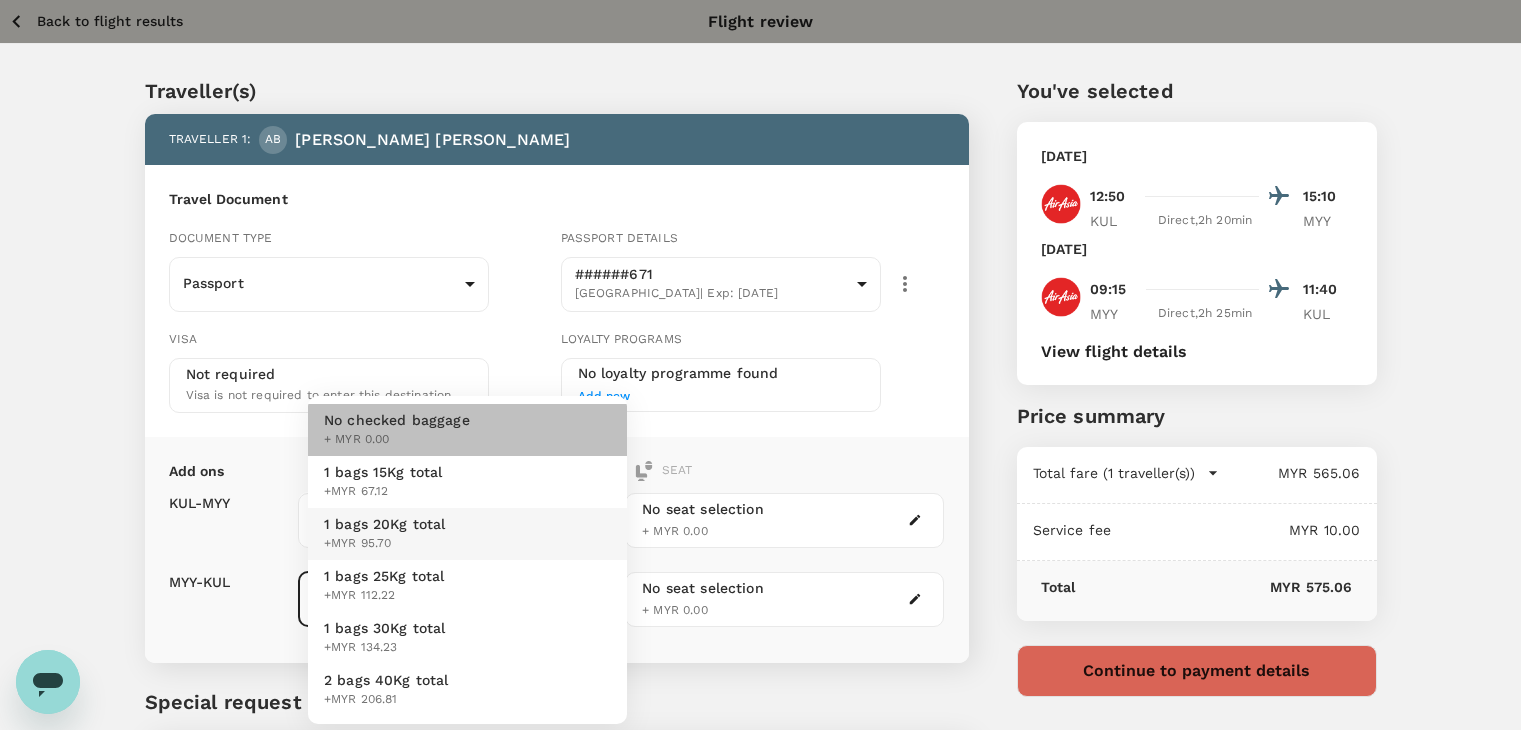 click on "No checked baggage + MYR 0.00" at bounding box center (467, 430) 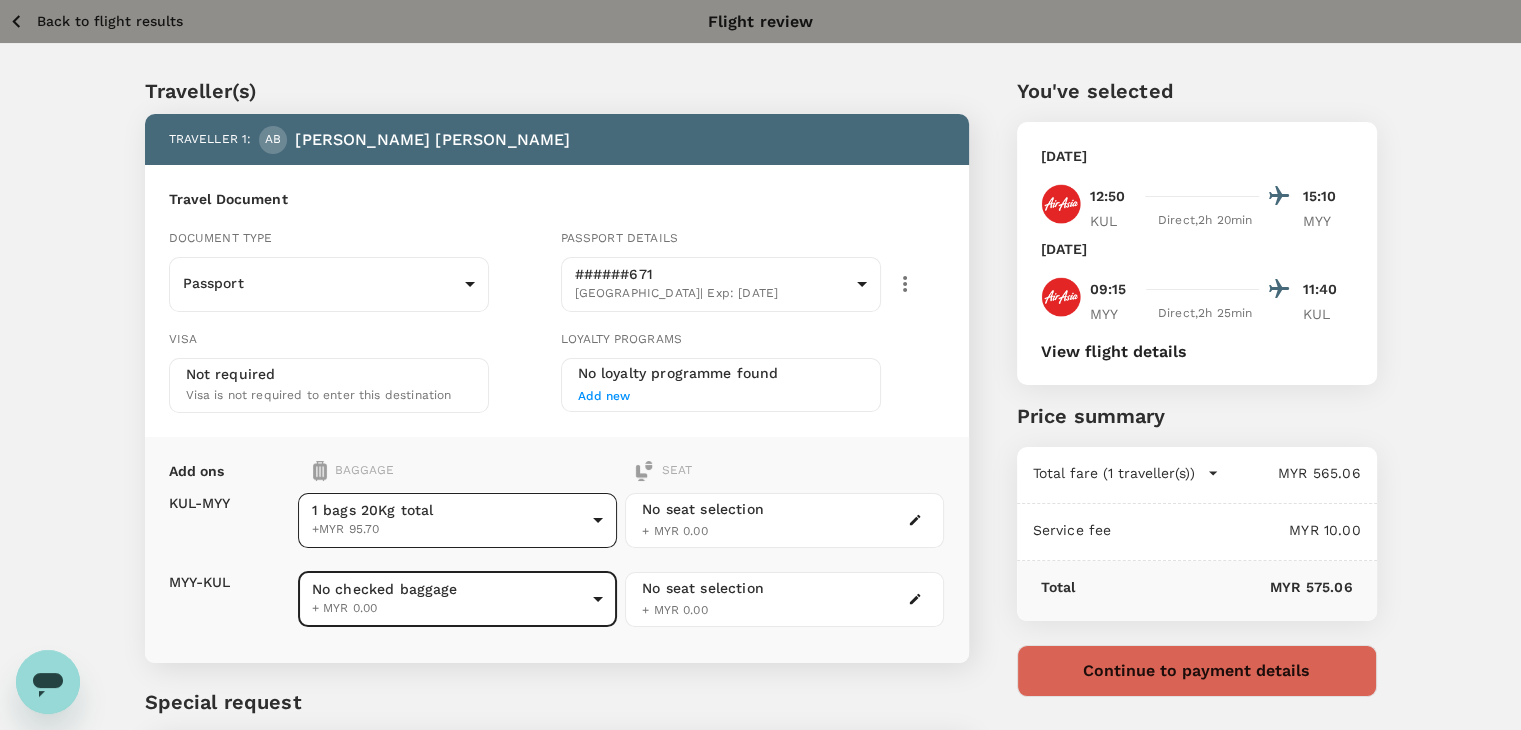 click on "Back to flight results Flight review Traveller(s) Traveller   1 : AB ABDUL AZIZ   BIN AHMAD Travel Document Document type Passport Passport ​ Passport details ######671 Malaysia  | Exp:   05 Apr 2029 e20b3a4d-109a-4a45-8e85-e1128ad94a31 ​ Visa Not required Visa is not required to enter this destination Loyalty programs No loyalty programme found Add new Add ons Baggage Seat KUL  -  MYY MYY  -  KUL 1 bags 20Kg total +MYR 95.70 2 - 95.7 ​ No checked baggage + MYR 0.00 ​ No seat selection + MYR 0.00 No seat selection + MYR 0.00 Special request Add any special requests here. Our support team will attend to it and reach out to you as soon as possible. Add request You've selected Saturday, 16 Aug 2025 12:50 15:10 KUL Direct ,  2h 20min MYY Tuesday, 19 Aug 2025 09:15 11:40 MYY Direct ,  2h 25min KUL View flight details Price summary Total fare (1 traveller(s)) MYR 565.06 Air fare MYR 565.06 Baggage fee MYR 0.00 Seat fee MYR 0.00 Service fee MYR 10.00 Total MYR 575.06 Continue to payment details by TruTrip  (" at bounding box center [760, 458] 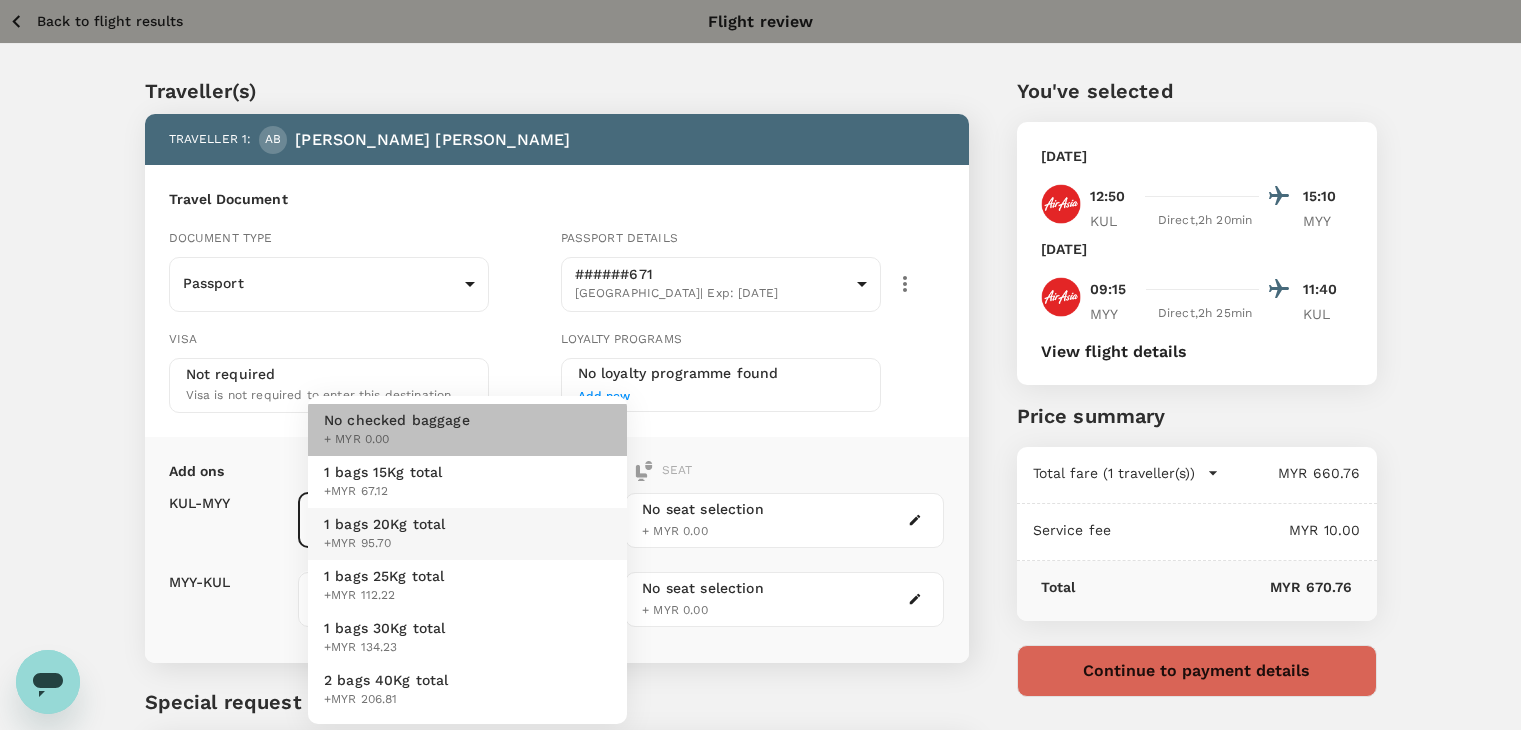 click on "No checked baggage + MYR 0.00" at bounding box center [467, 430] 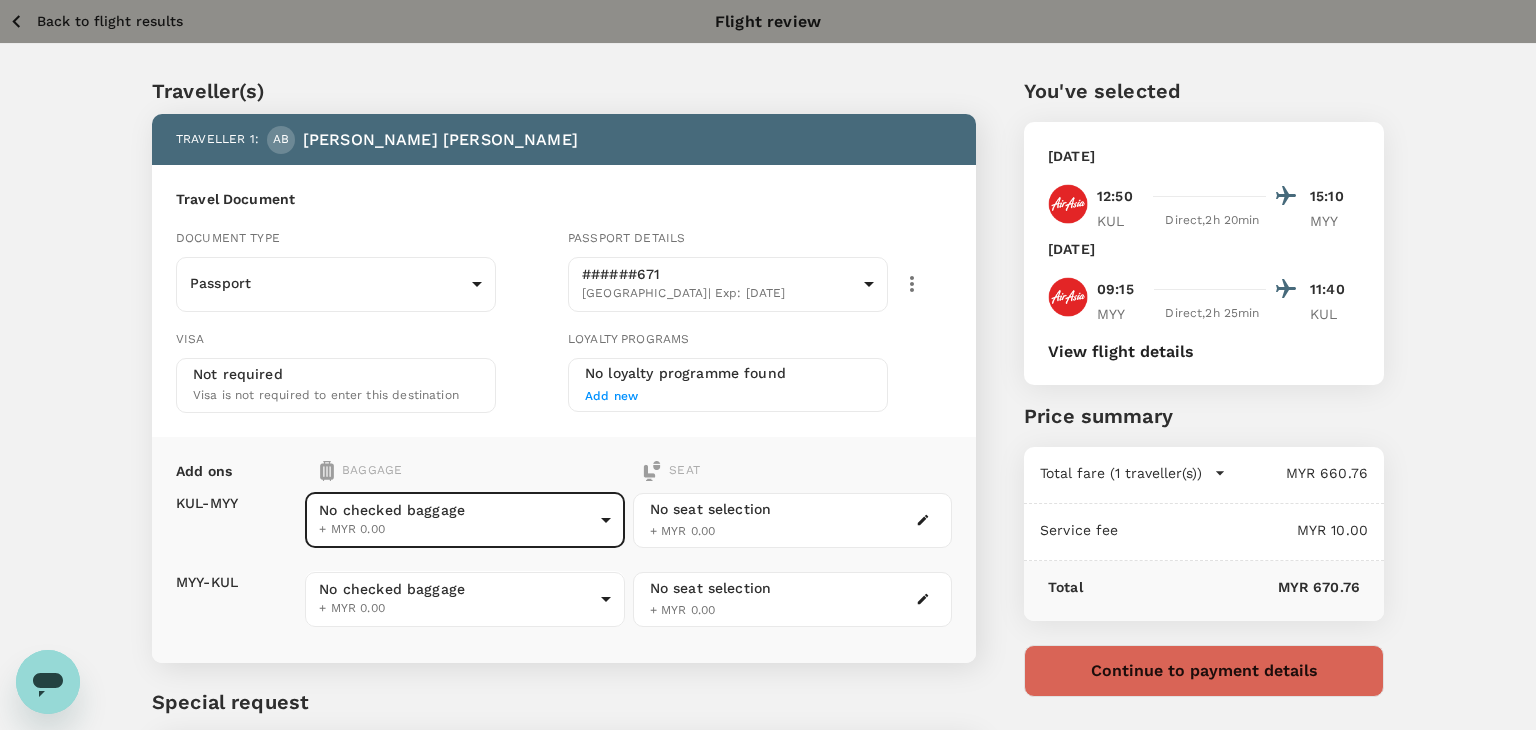 click on "Back to flight results Flight review Traveller(s) Traveller   1 : AB ABDUL AZIZ   BIN AHMAD Travel Document Document type Passport Passport ​ Passport details ######671 Malaysia  | Exp:   05 Apr 2029 e20b3a4d-109a-4a45-8e85-e1128ad94a31 ​ Visa Not required Visa is not required to enter this destination Loyalty programs No loyalty programme found Add new Add ons Baggage Seat KUL  -  MYY MYY  -  KUL No checked baggage + MYR 0.00 ​ No checked baggage + MYR 0.00 ​ No seat selection + MYR 0.00 No seat selection + MYR 0.00 Special request Add any special requests here. Our support team will attend to it and reach out to you as soon as possible. Add request You've selected Saturday, 16 Aug 2025 12:50 15:10 KUL Direct ,  2h 20min MYY Tuesday, 19 Aug 2025 09:15 11:40 MYY Direct ,  2h 25min KUL View flight details Price summary Total fare (1 traveller(s)) MYR 660.76 Air fare MYR 565.06 Baggage fee MYR 95.70 Seat fee MYR 0.00 Service fee MYR 10.00 Total MYR 670.76 Continue to payment details by TruTrip  ( ) Edit" at bounding box center [768, 458] 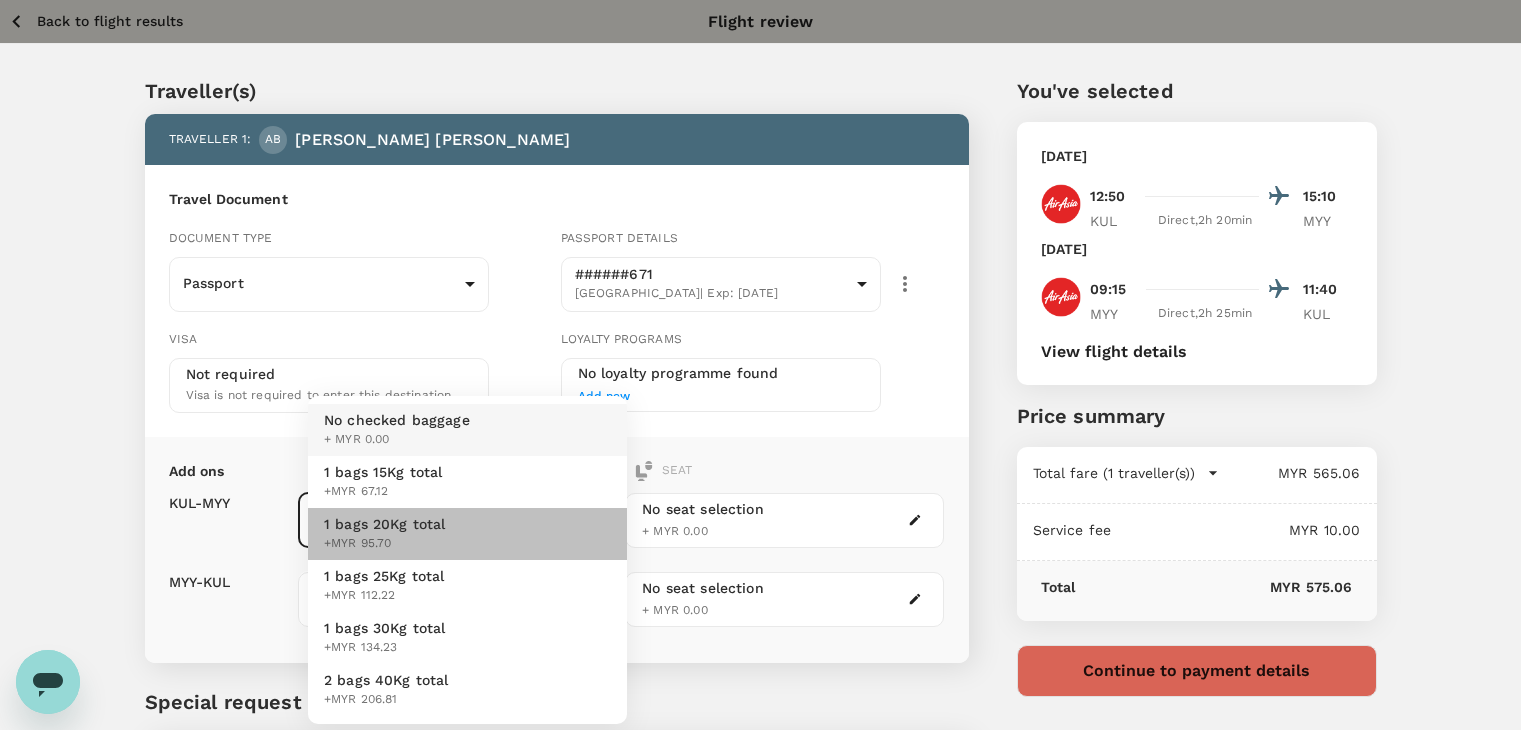 click on "1 bags 20Kg total +MYR 95.70" at bounding box center [467, 534] 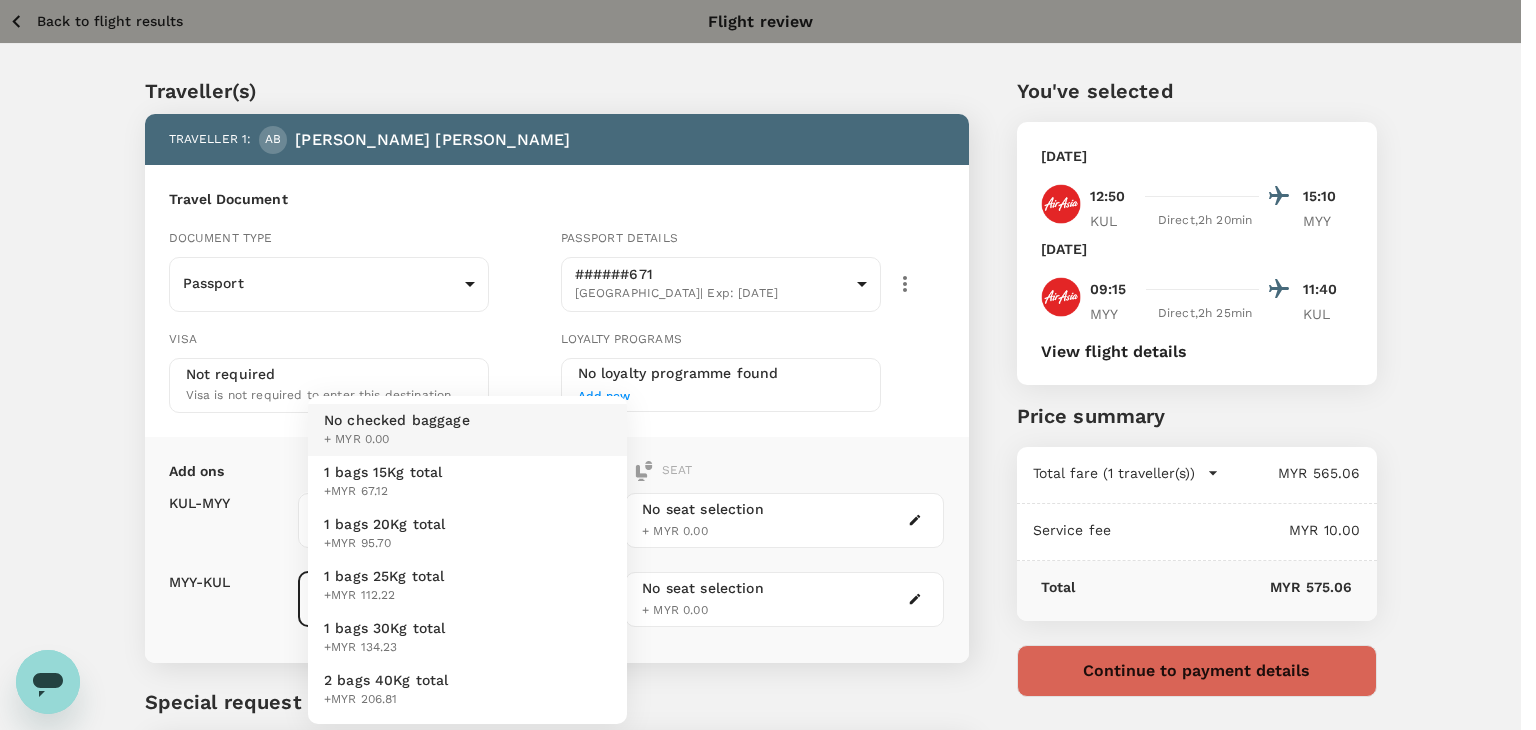 click on "Back to flight results Flight review Traveller(s) Traveller   1 : AB ABDUL AZIZ   BIN AHMAD Travel Document Document type Passport Passport ​ Passport details ######671 Malaysia  | Exp:   05 Apr 2029 e20b3a4d-109a-4a45-8e85-e1128ad94a31 ​ Visa Not required Visa is not required to enter this destination Loyalty programs No loyalty programme found Add new Add ons Baggage Seat KUL  -  MYY MYY  -  KUL 1 bags 20Kg total +MYR 95.70 2 - 95.7 ​ No checked baggage + MYR 0.00 ​ No seat selection + MYR 0.00 No seat selection + MYR 0.00 Special request Add any special requests here. Our support team will attend to it and reach out to you as soon as possible. Add request You've selected Saturday, 16 Aug 2025 12:50 15:10 KUL Direct ,  2h 20min MYY Tuesday, 19 Aug 2025 09:15 11:40 MYY Direct ,  2h 25min KUL View flight details Price summary Total fare (1 traveller(s)) MYR 565.06 Air fare MYR 565.06 Baggage fee MYR 0.00 Seat fee MYR 0.00 Service fee MYR 10.00 Total MYR 575.06 Continue to payment details by TruTrip  (" at bounding box center [768, 458] 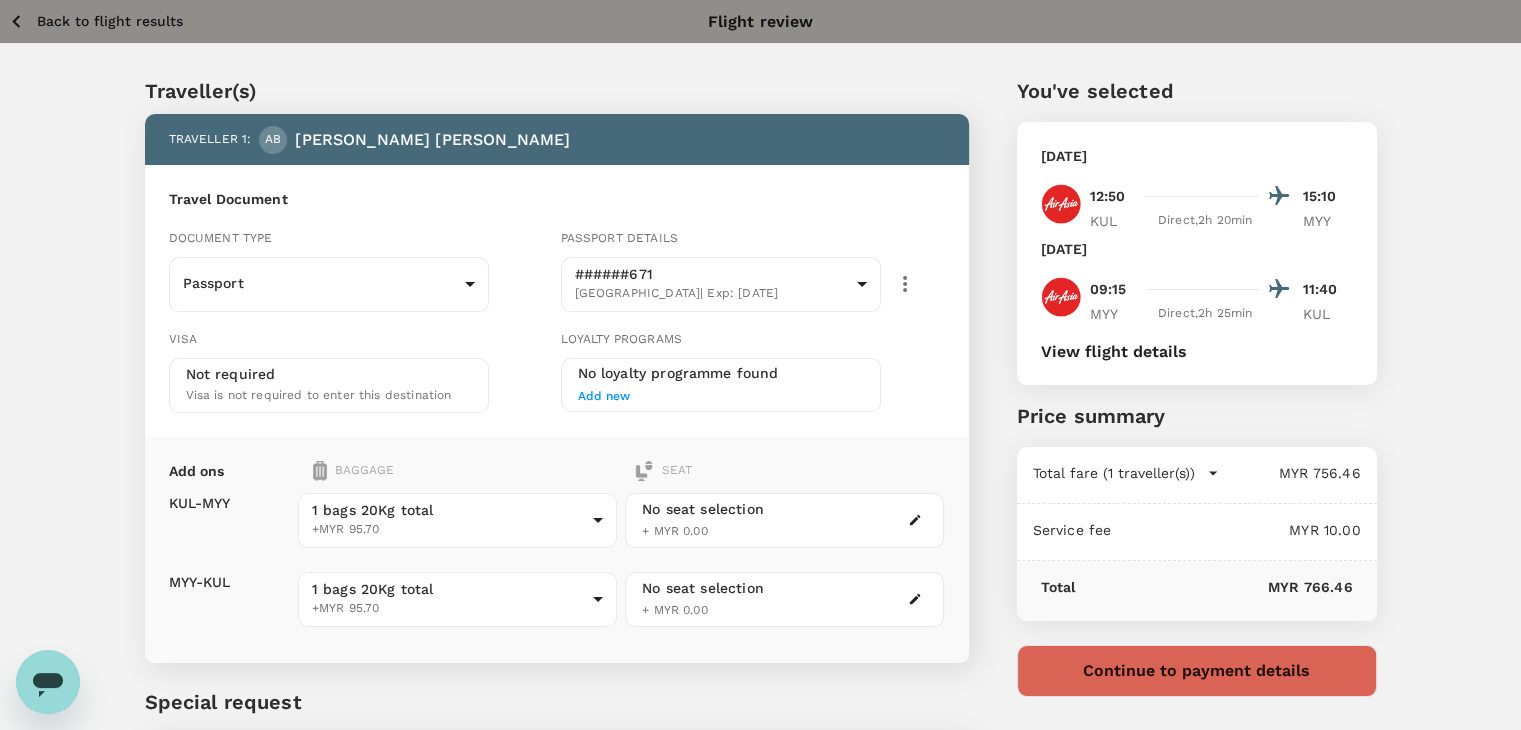 click on "Back to flight results" at bounding box center (110, 21) 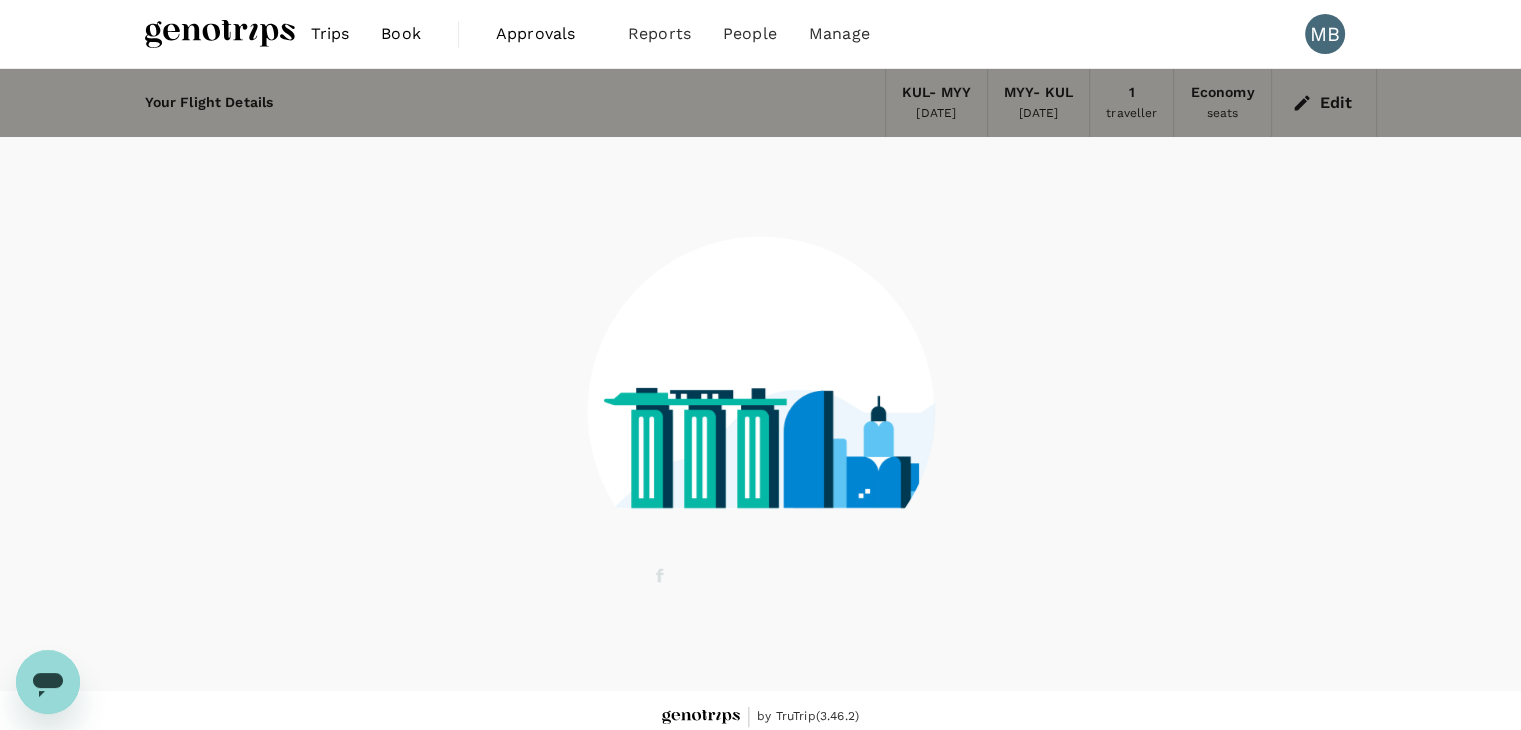scroll, scrollTop: 13, scrollLeft: 0, axis: vertical 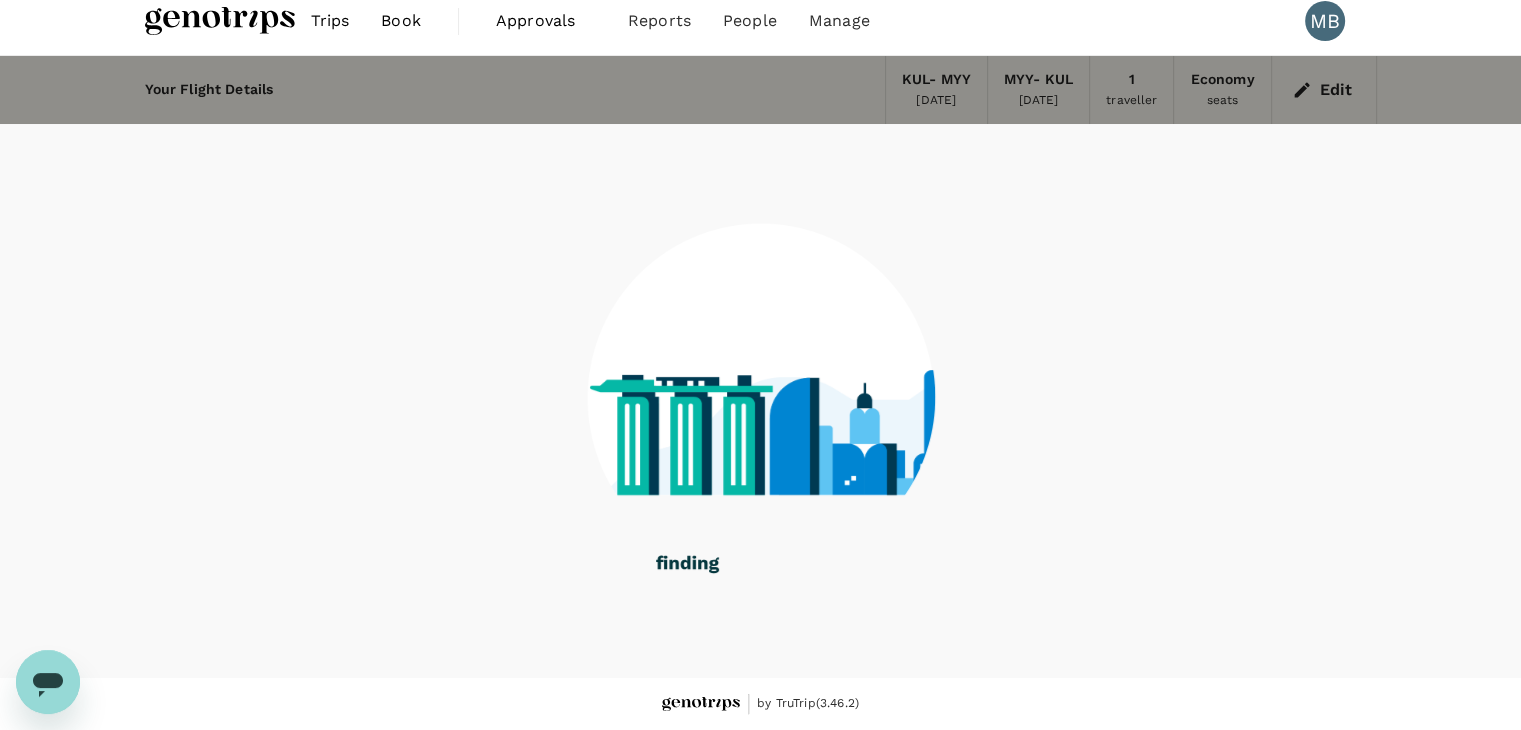 click at bounding box center [220, 21] 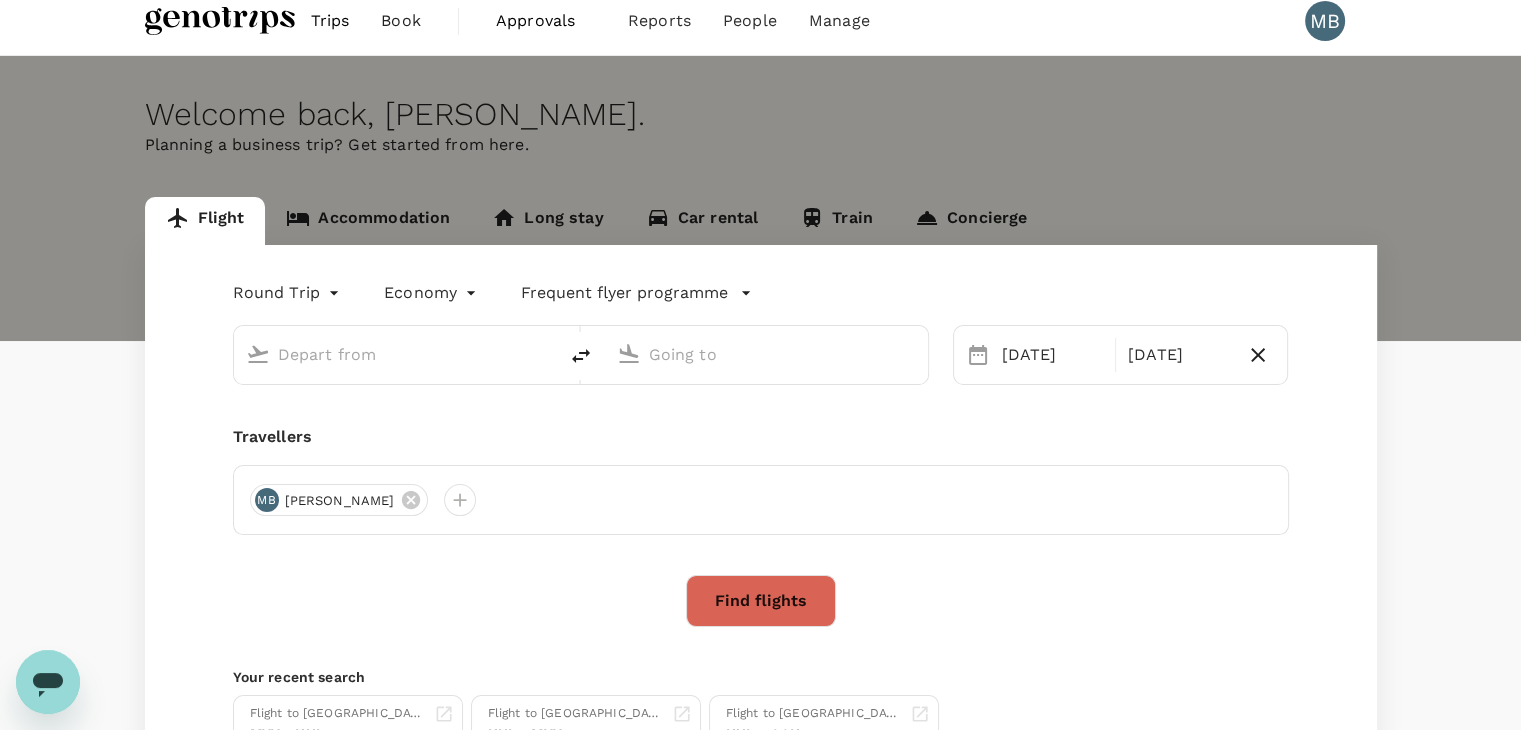 scroll, scrollTop: 0, scrollLeft: 0, axis: both 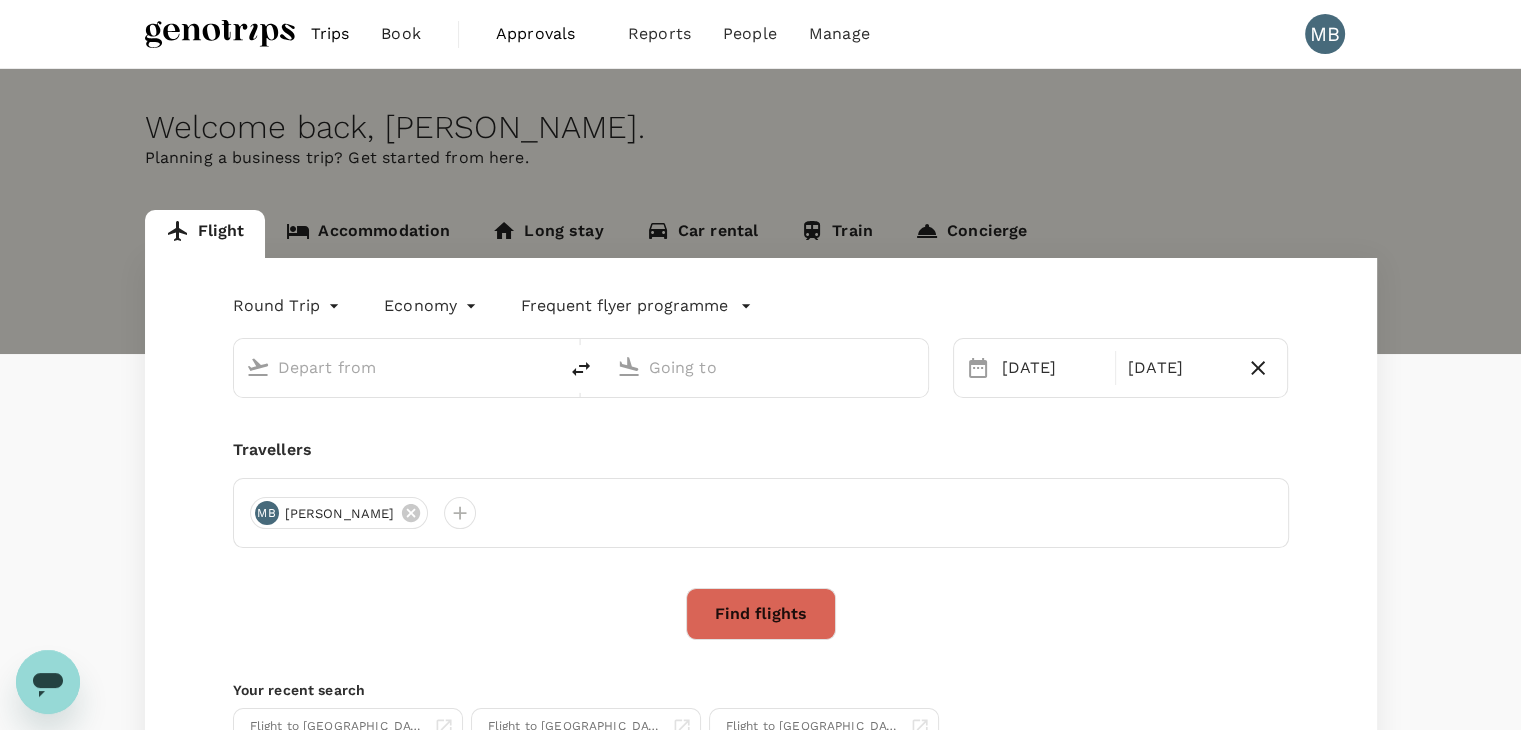 type on "Kuala Lumpur Intl ([GEOGRAPHIC_DATA])" 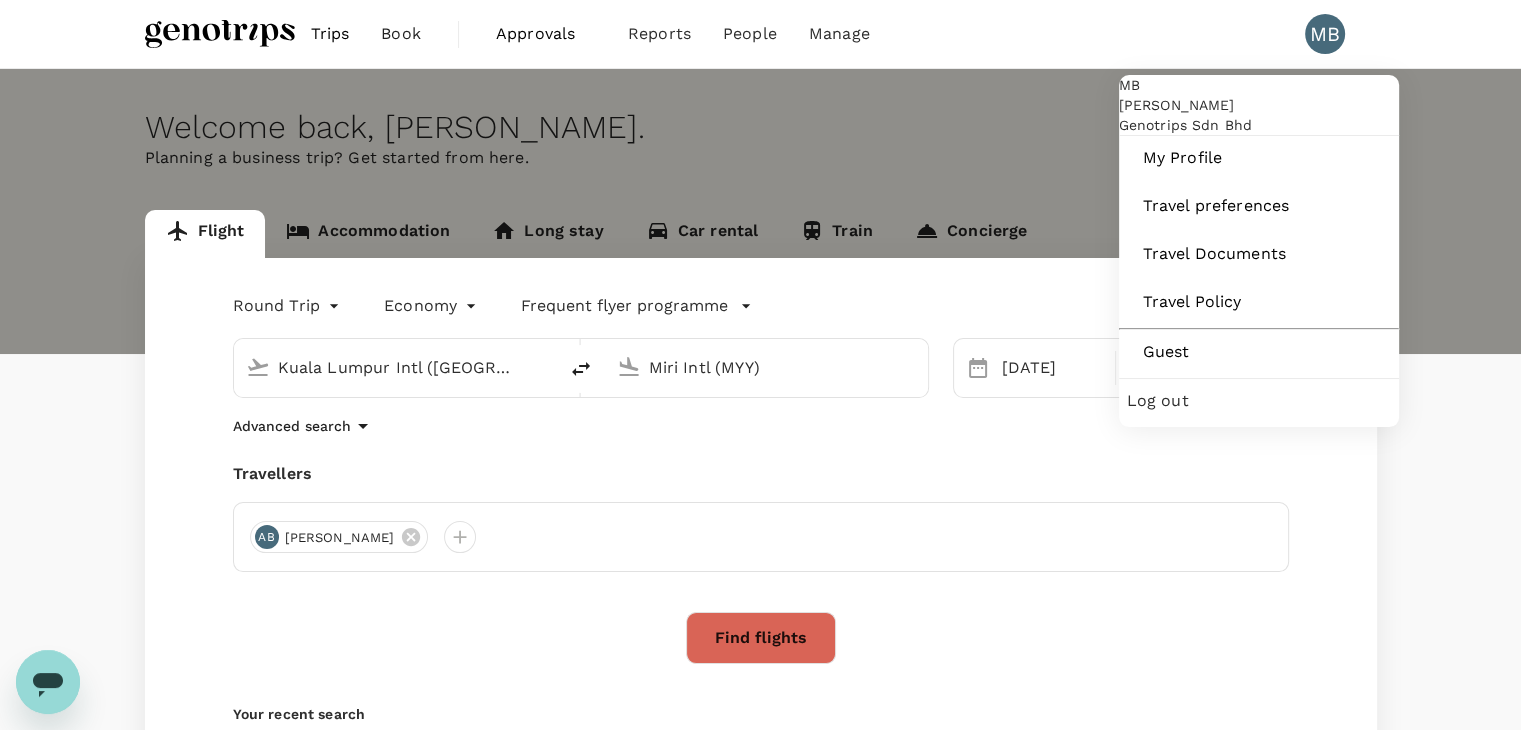 click on "Log out" at bounding box center [1259, 401] 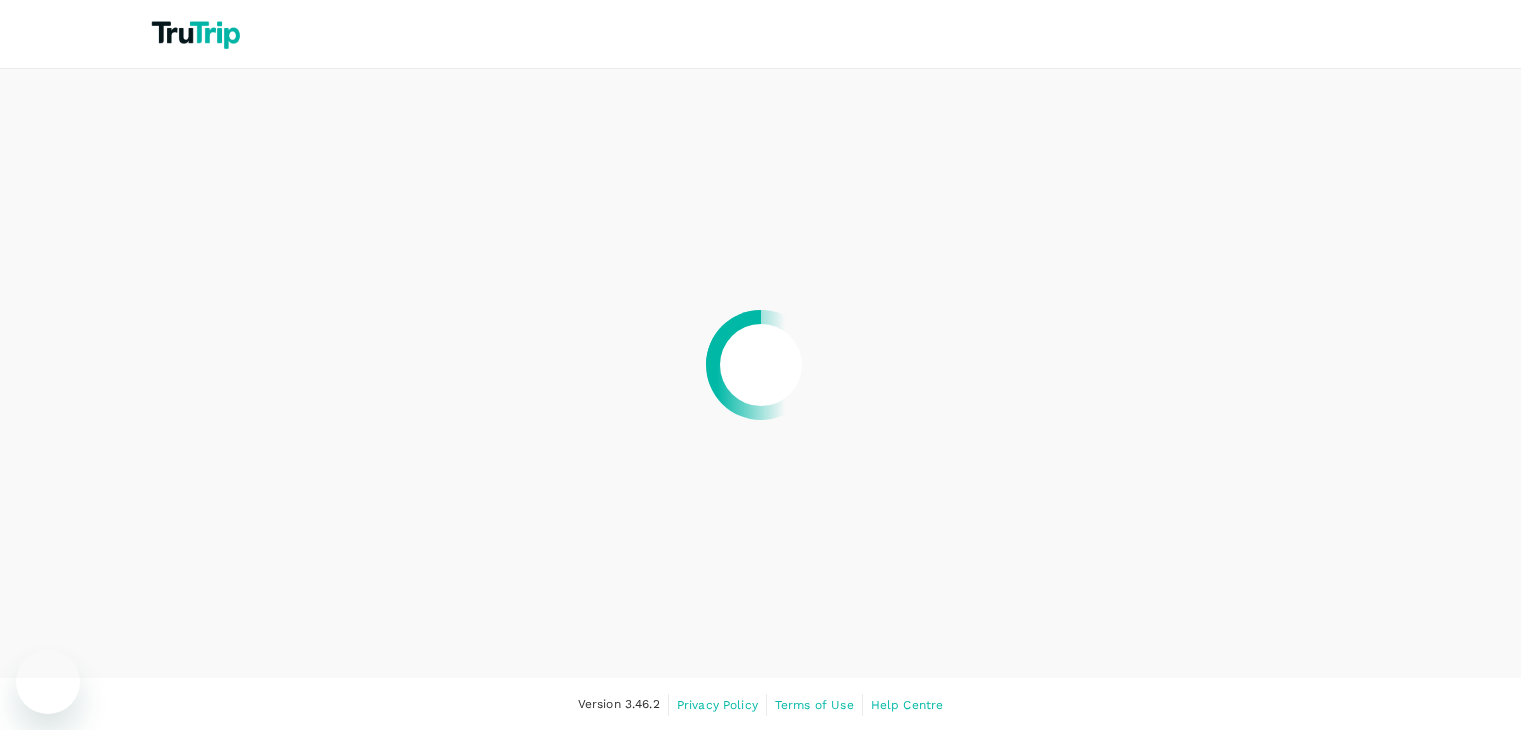 scroll, scrollTop: 0, scrollLeft: 0, axis: both 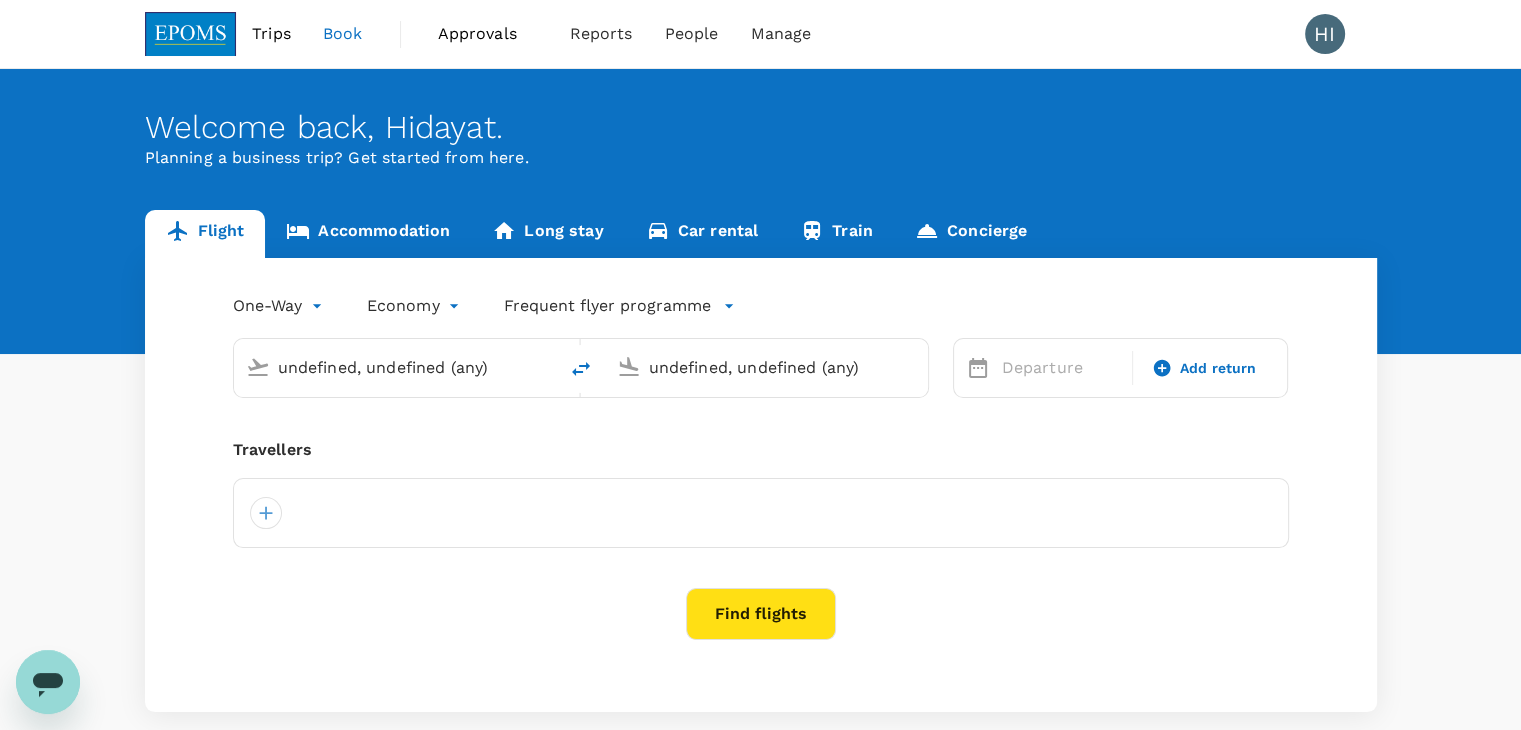type 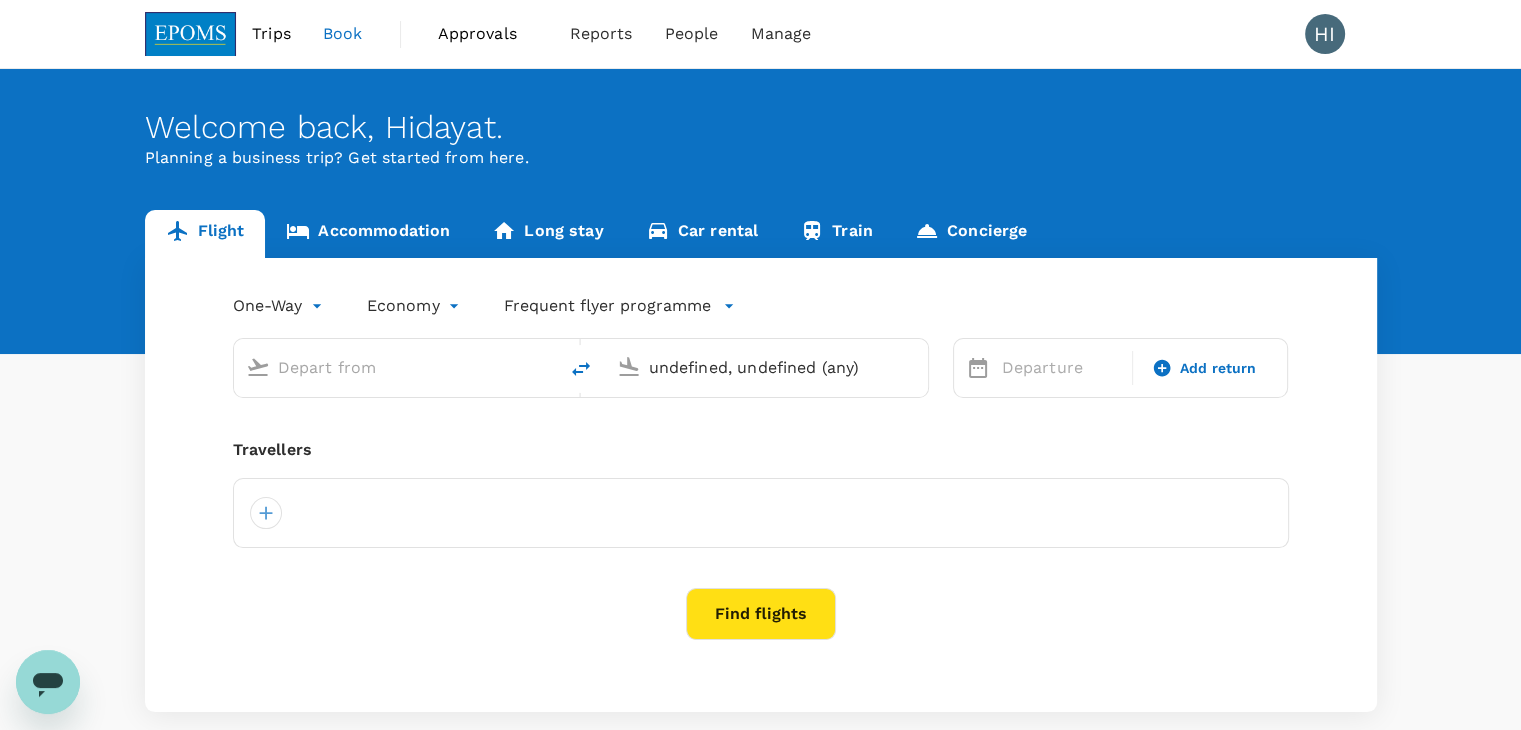 type 